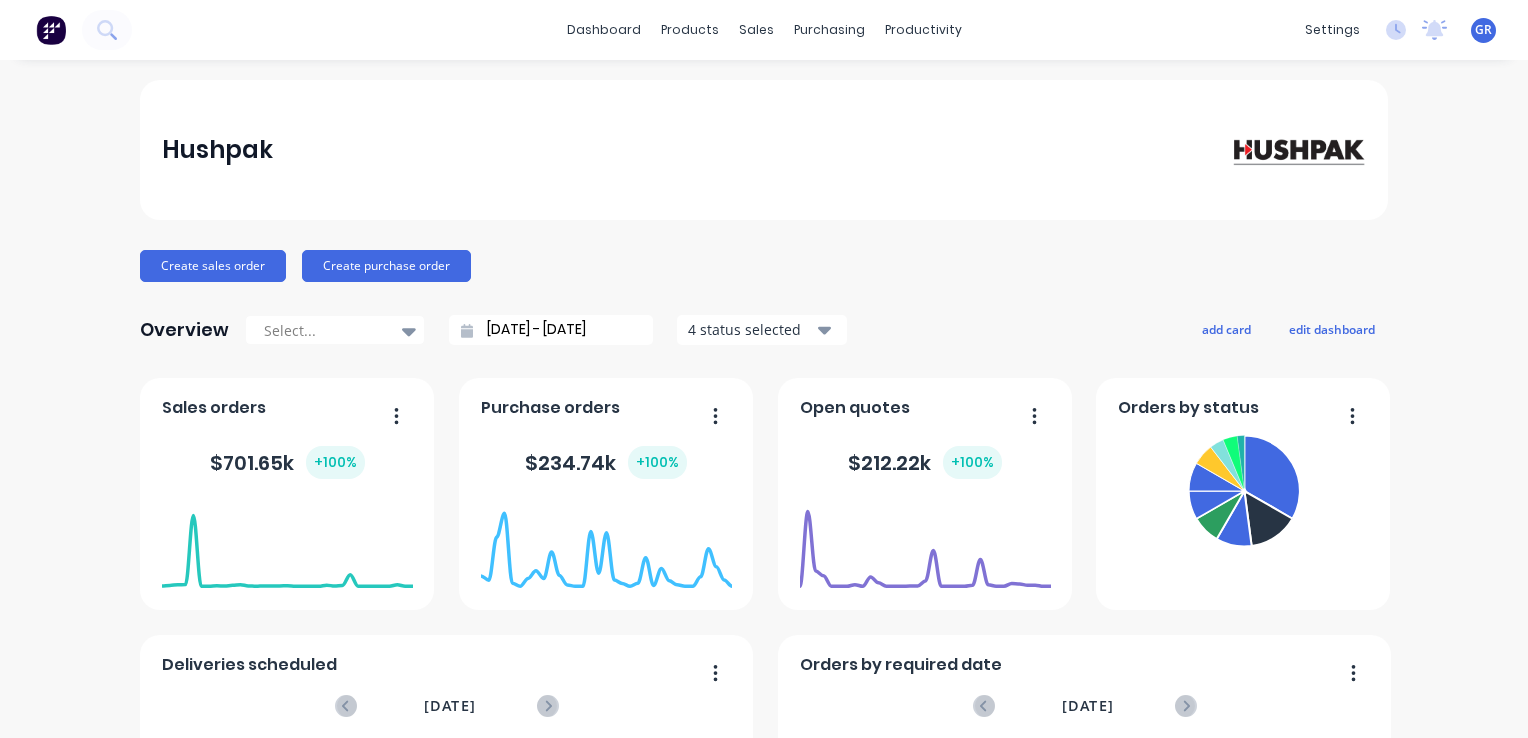scroll, scrollTop: 0, scrollLeft: 0, axis: both 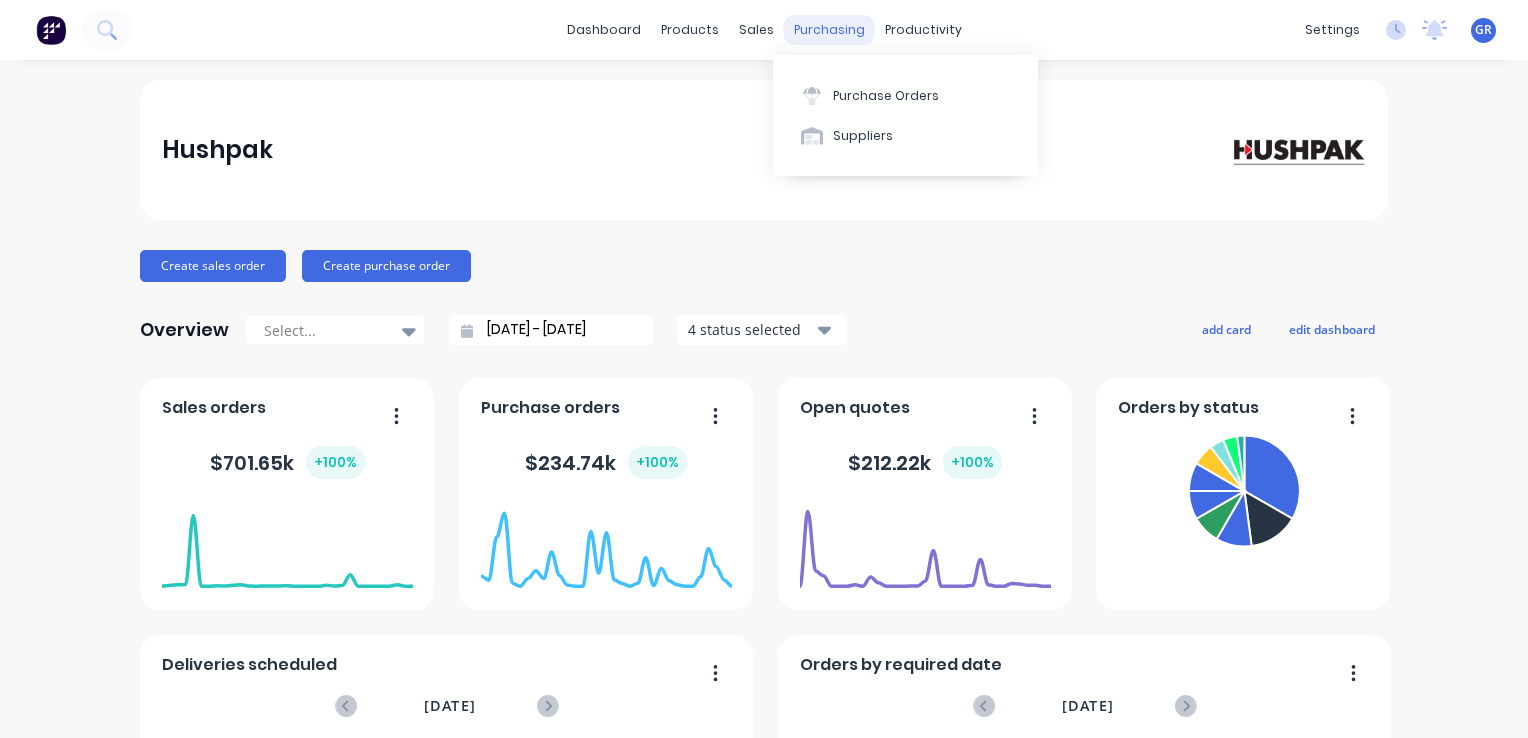 click on "purchasing" at bounding box center [829, 30] 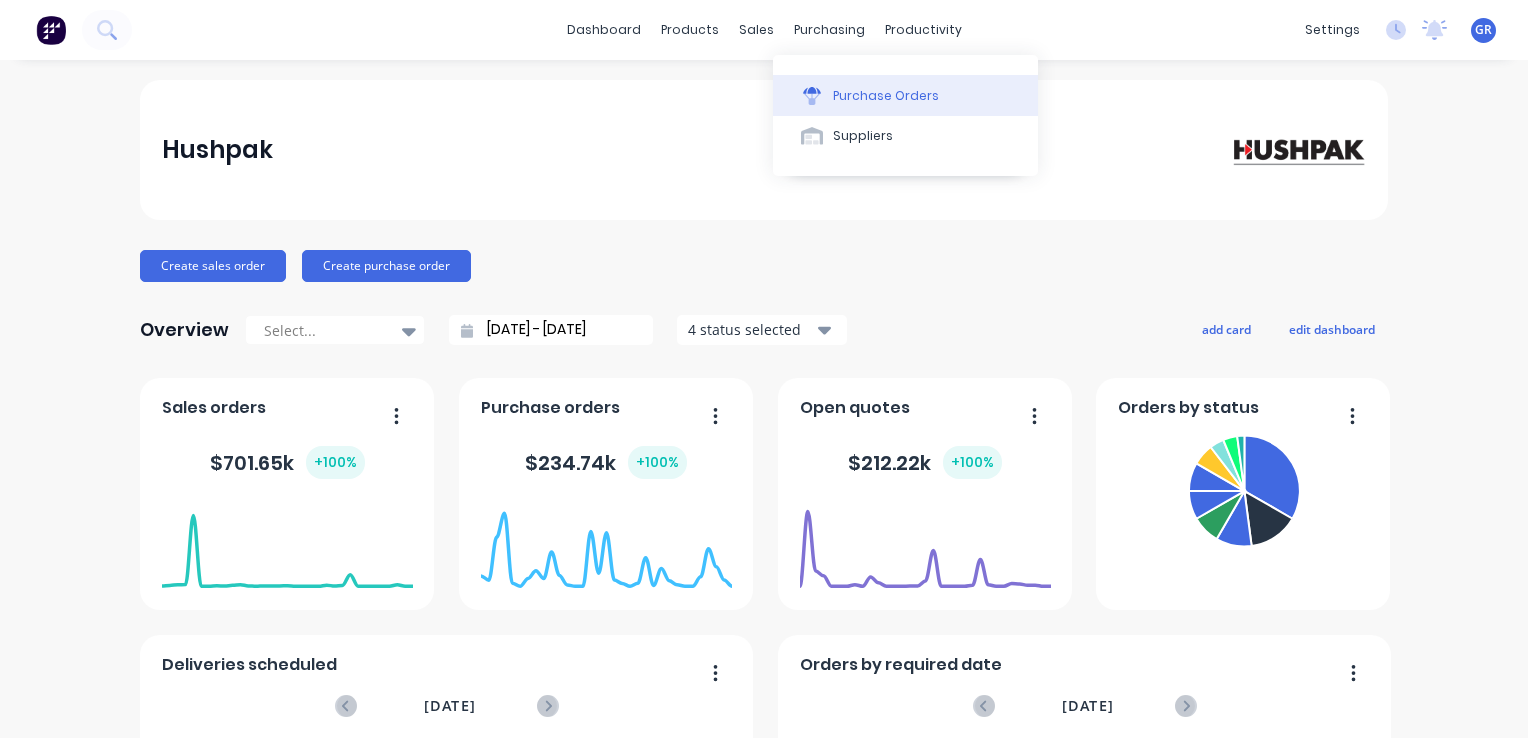 click on "Purchase Orders" at bounding box center (886, 96) 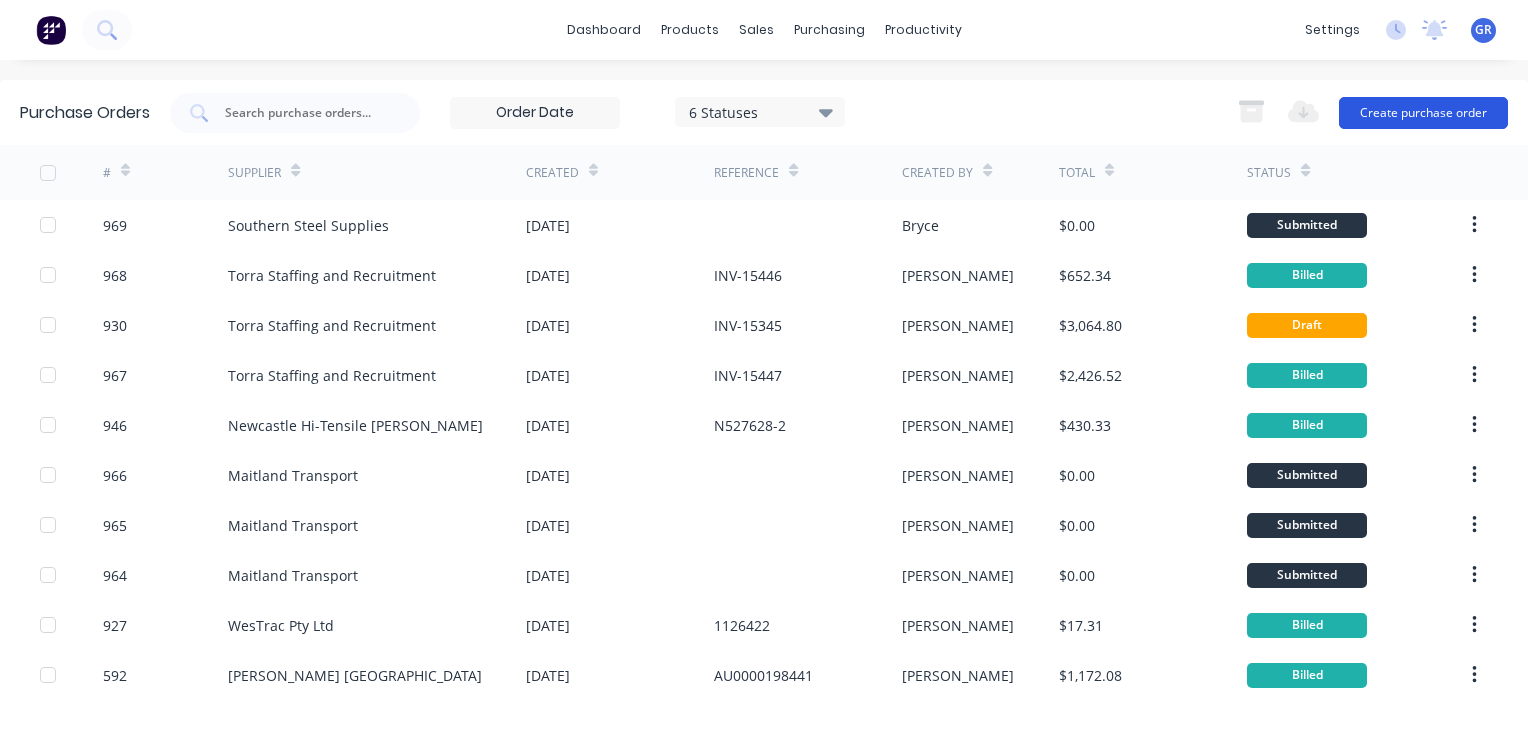 click on "Create purchase order" at bounding box center (1423, 113) 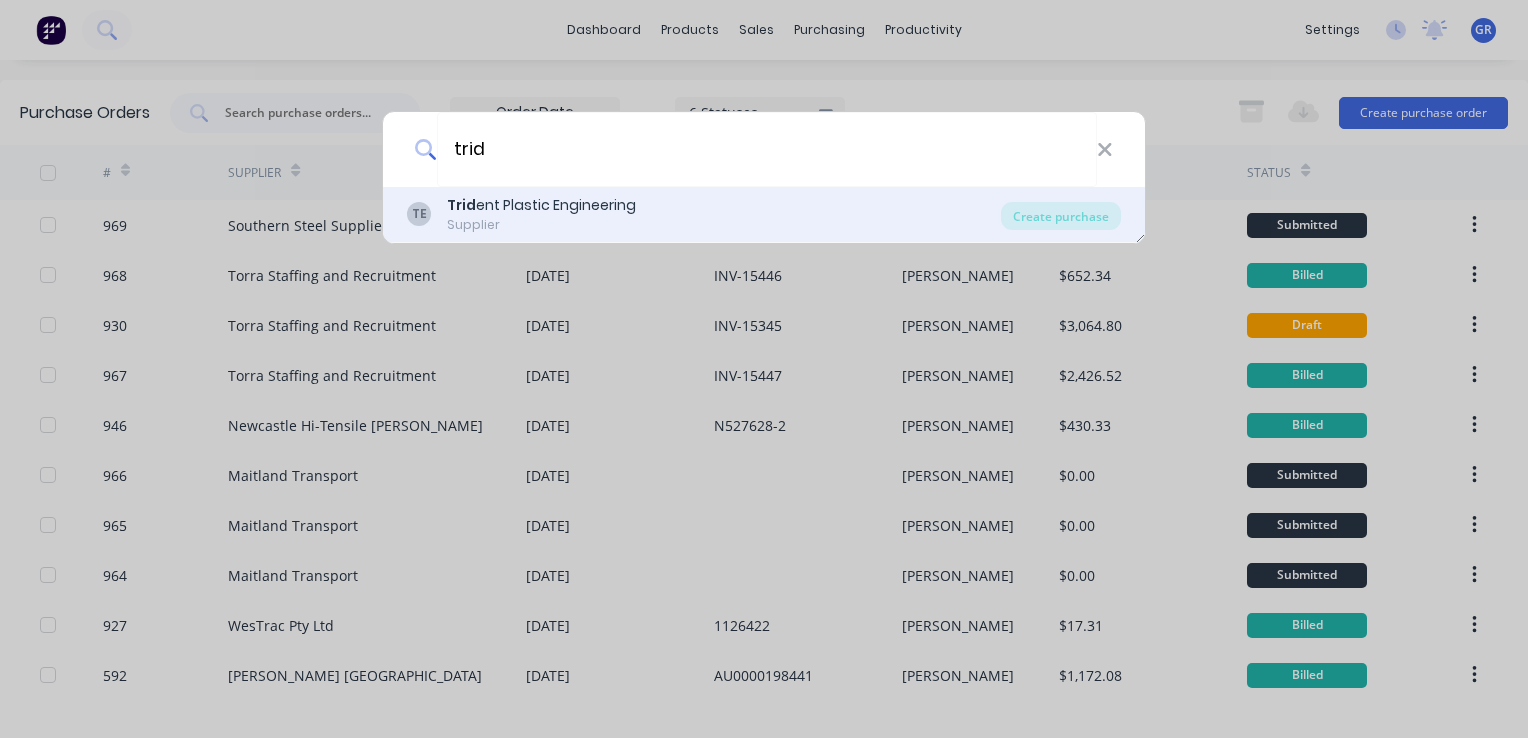 type on "trid" 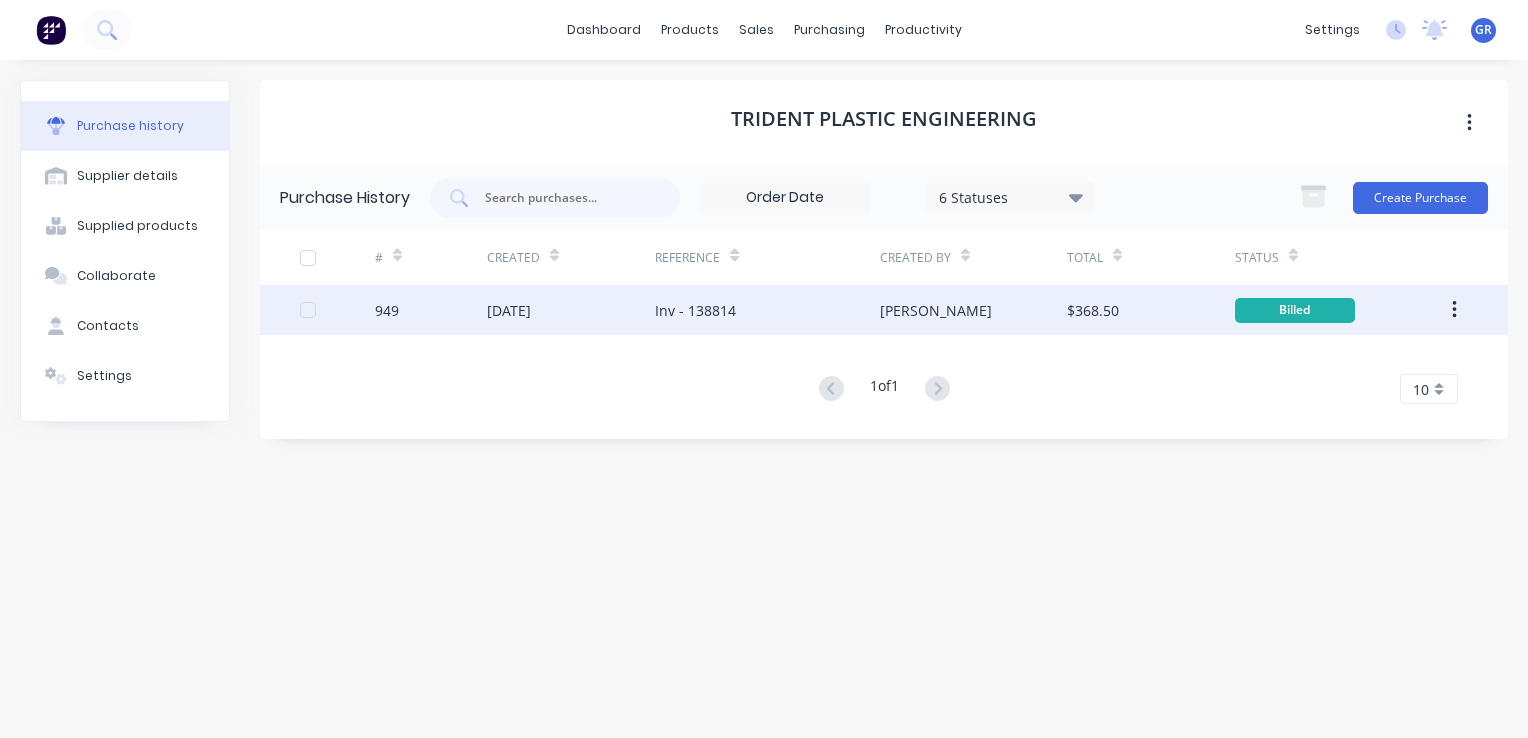 click on "949" at bounding box center [431, 310] 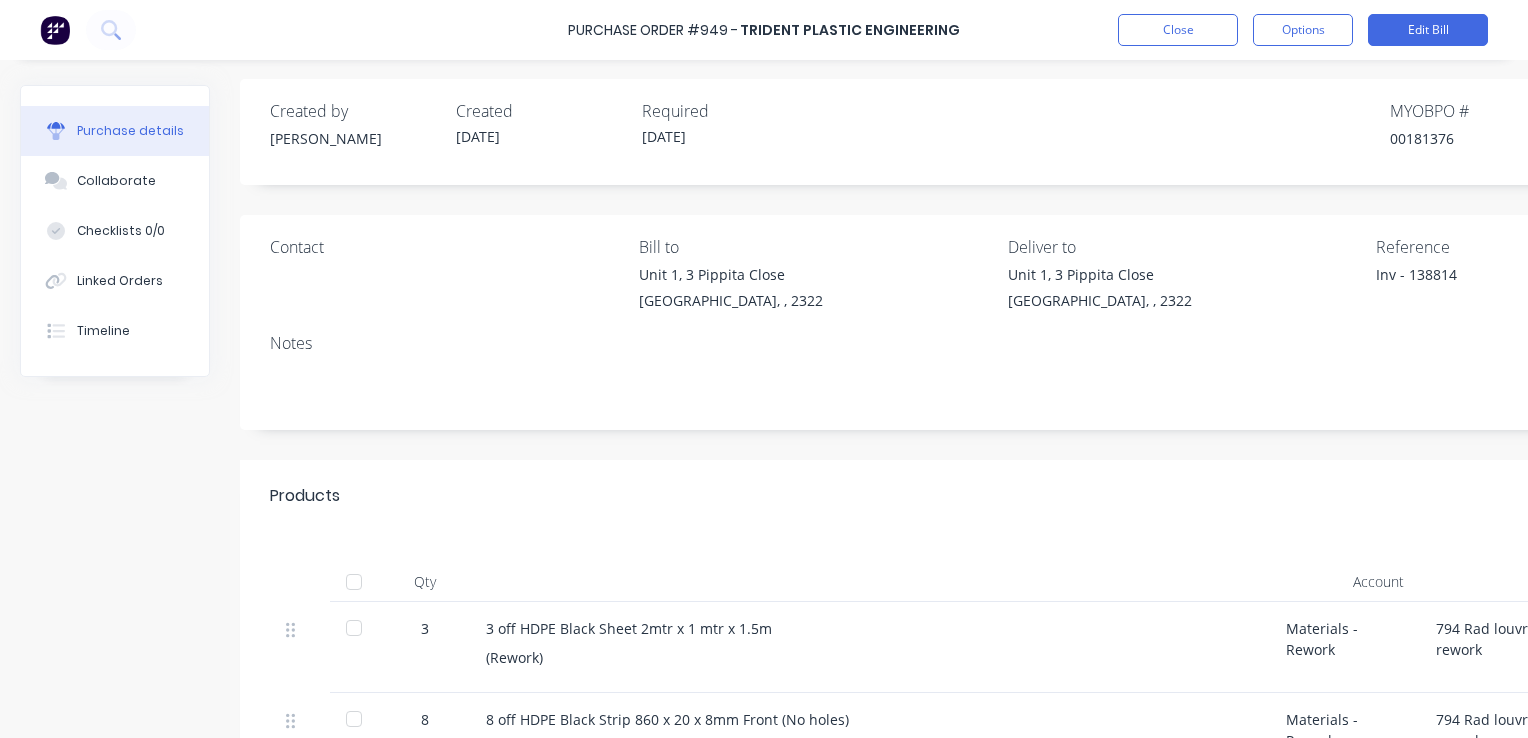 scroll, scrollTop: 0, scrollLeft: 0, axis: both 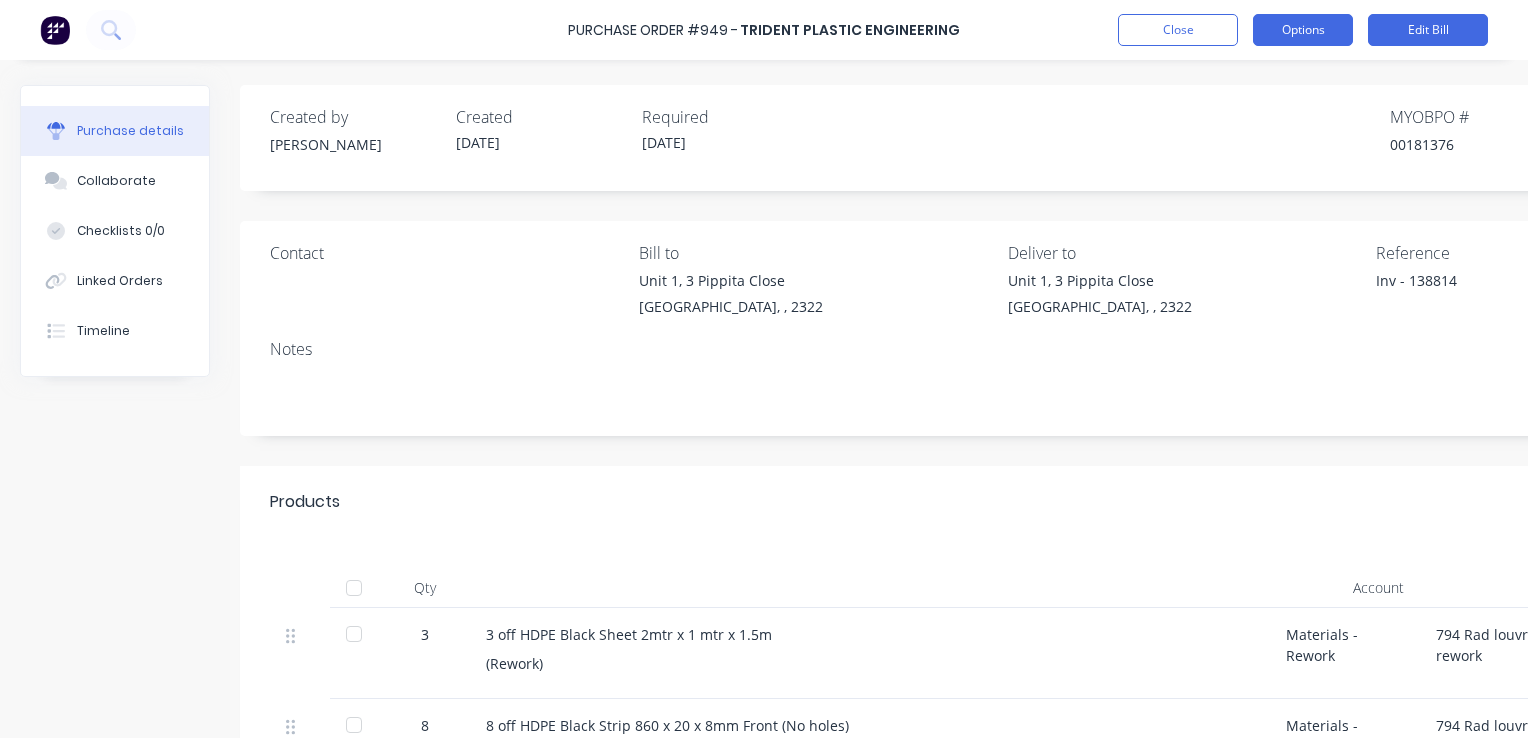 click on "Options" at bounding box center (1303, 30) 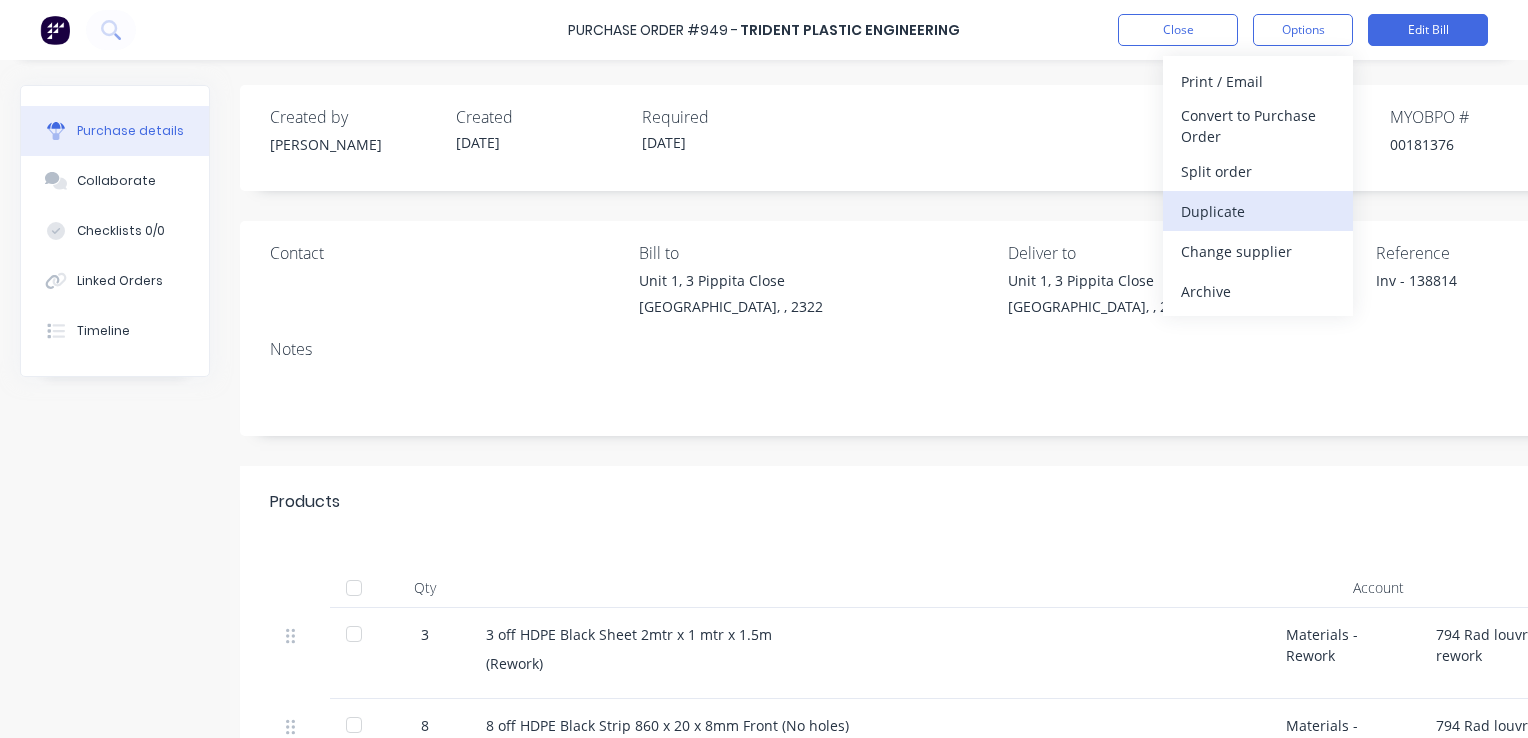 click on "Duplicate" at bounding box center [1258, 211] 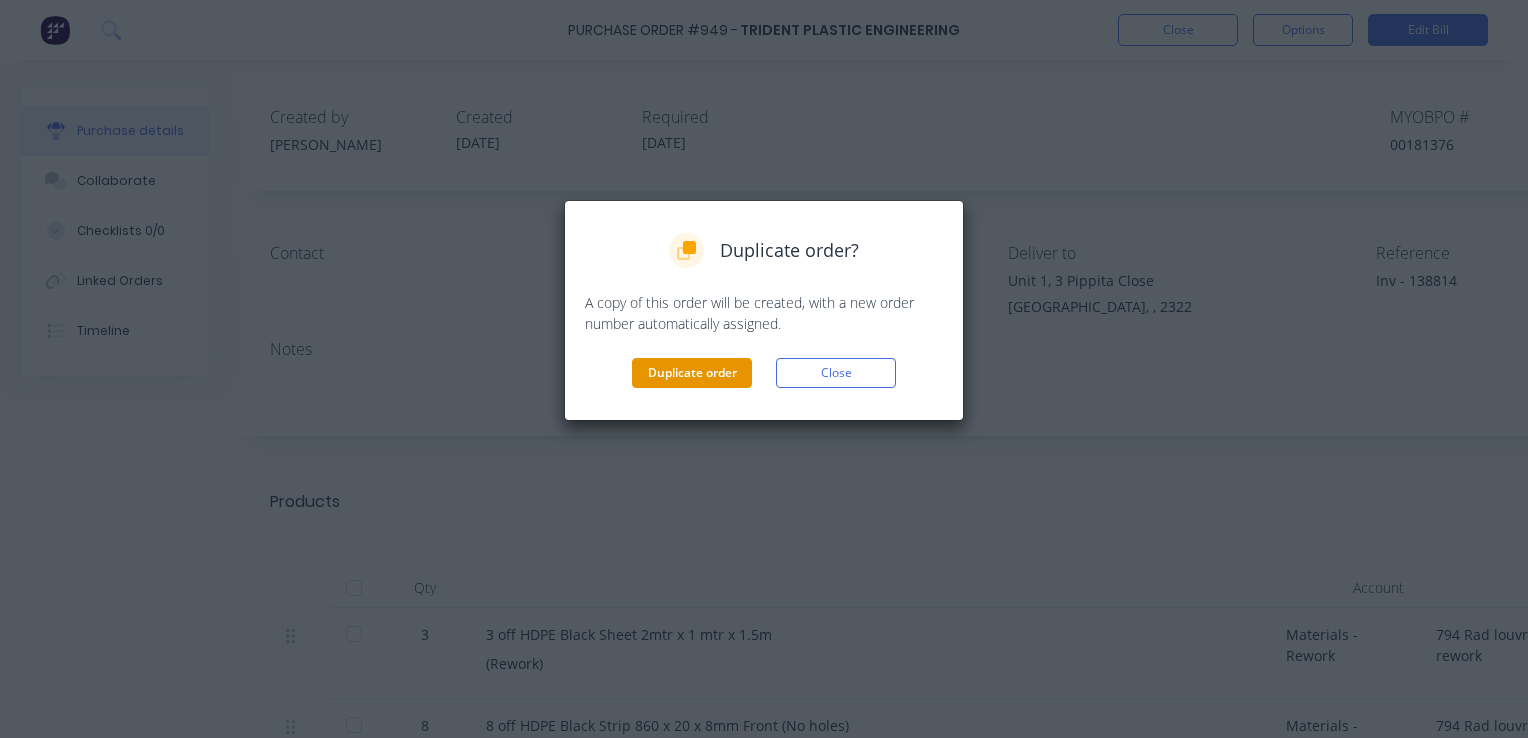 click on "Duplicate order" at bounding box center (692, 373) 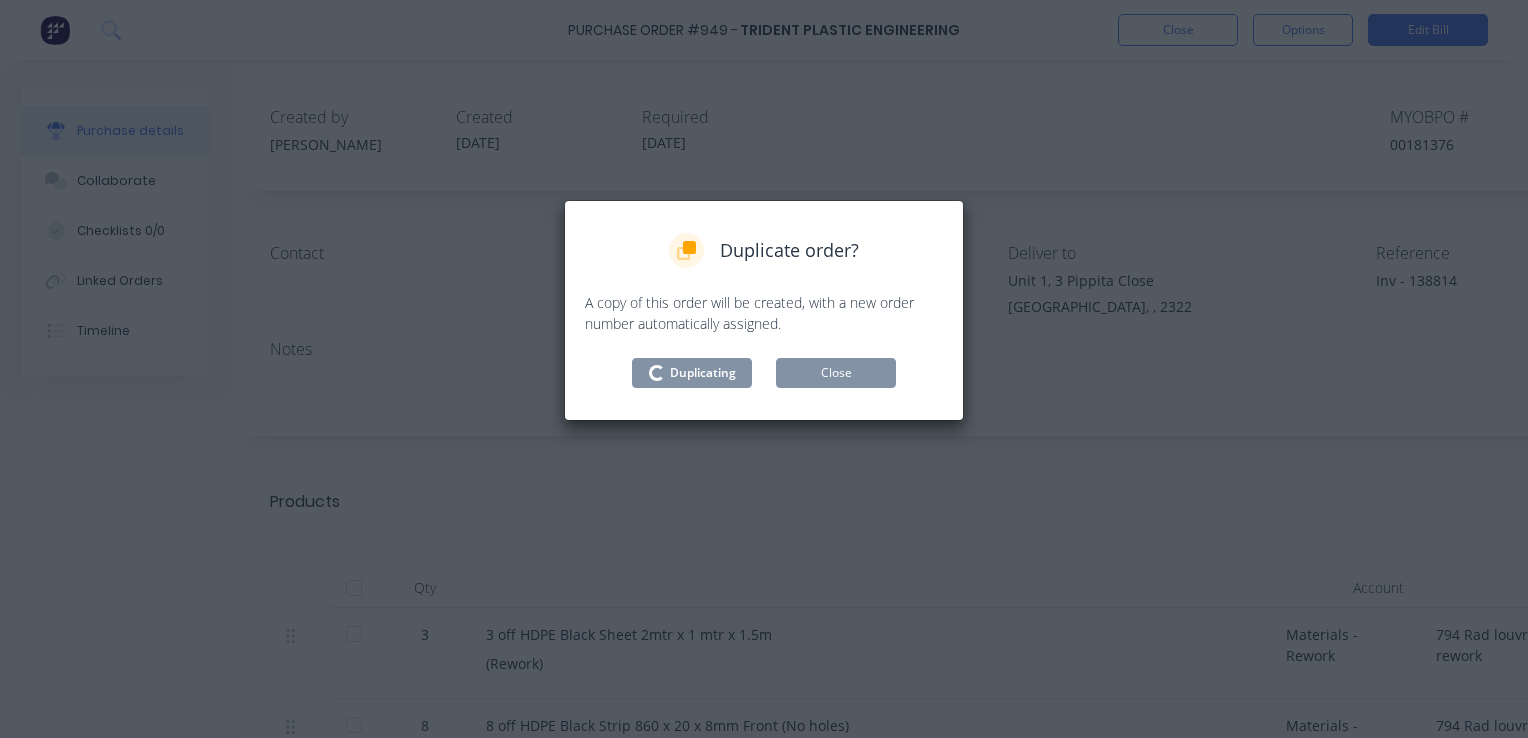 type on "x" 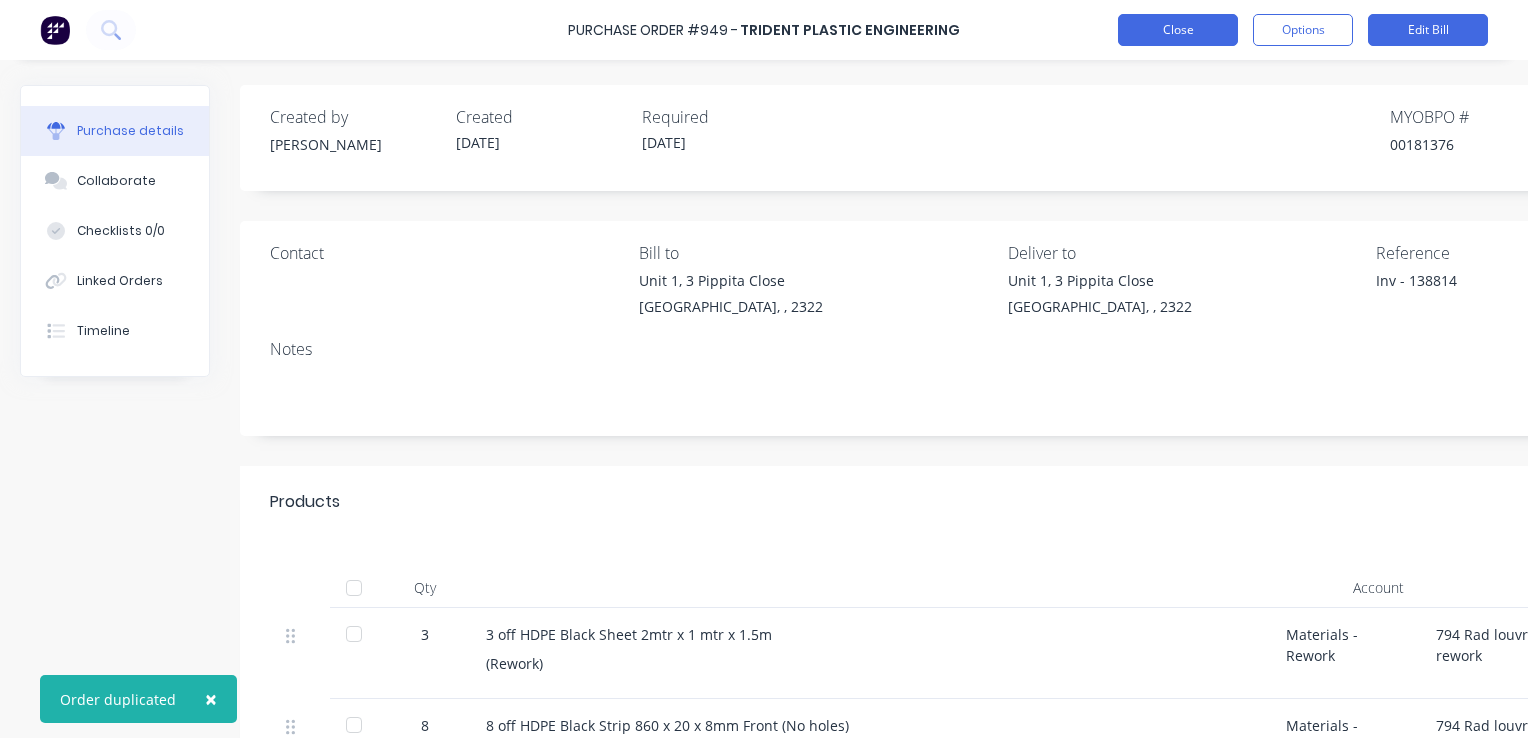 click on "Close" at bounding box center [1178, 30] 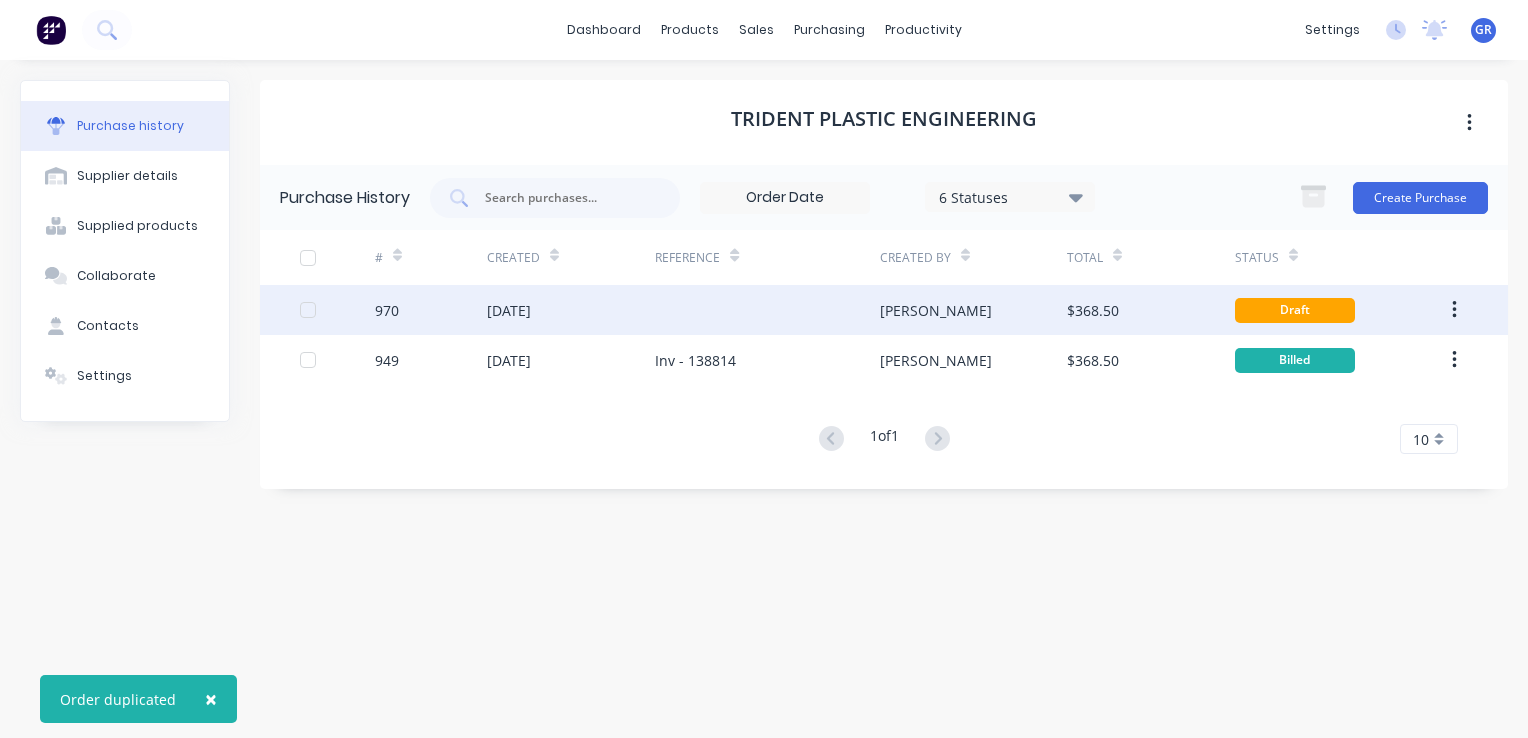 click on "970" at bounding box center [431, 310] 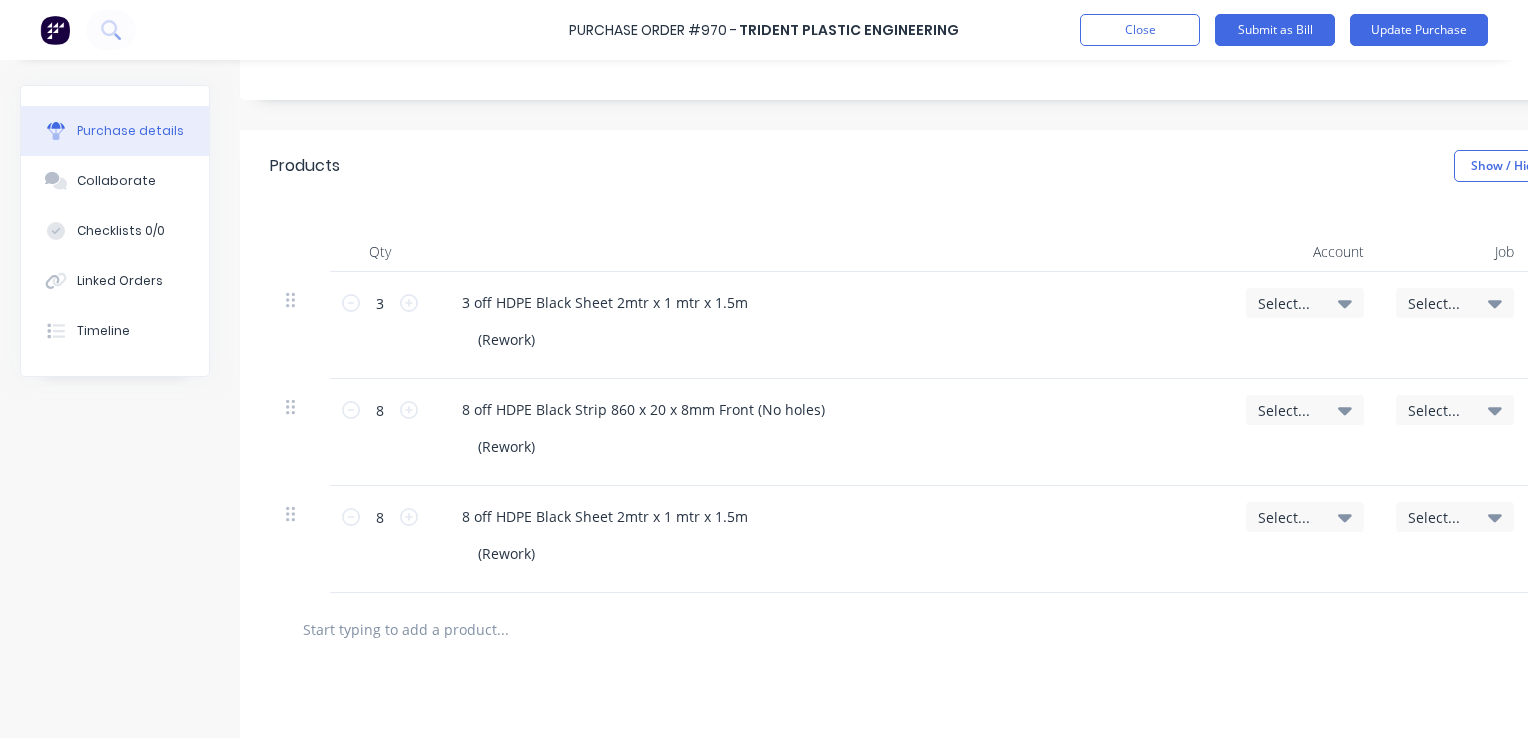 scroll, scrollTop: 400, scrollLeft: 0, axis: vertical 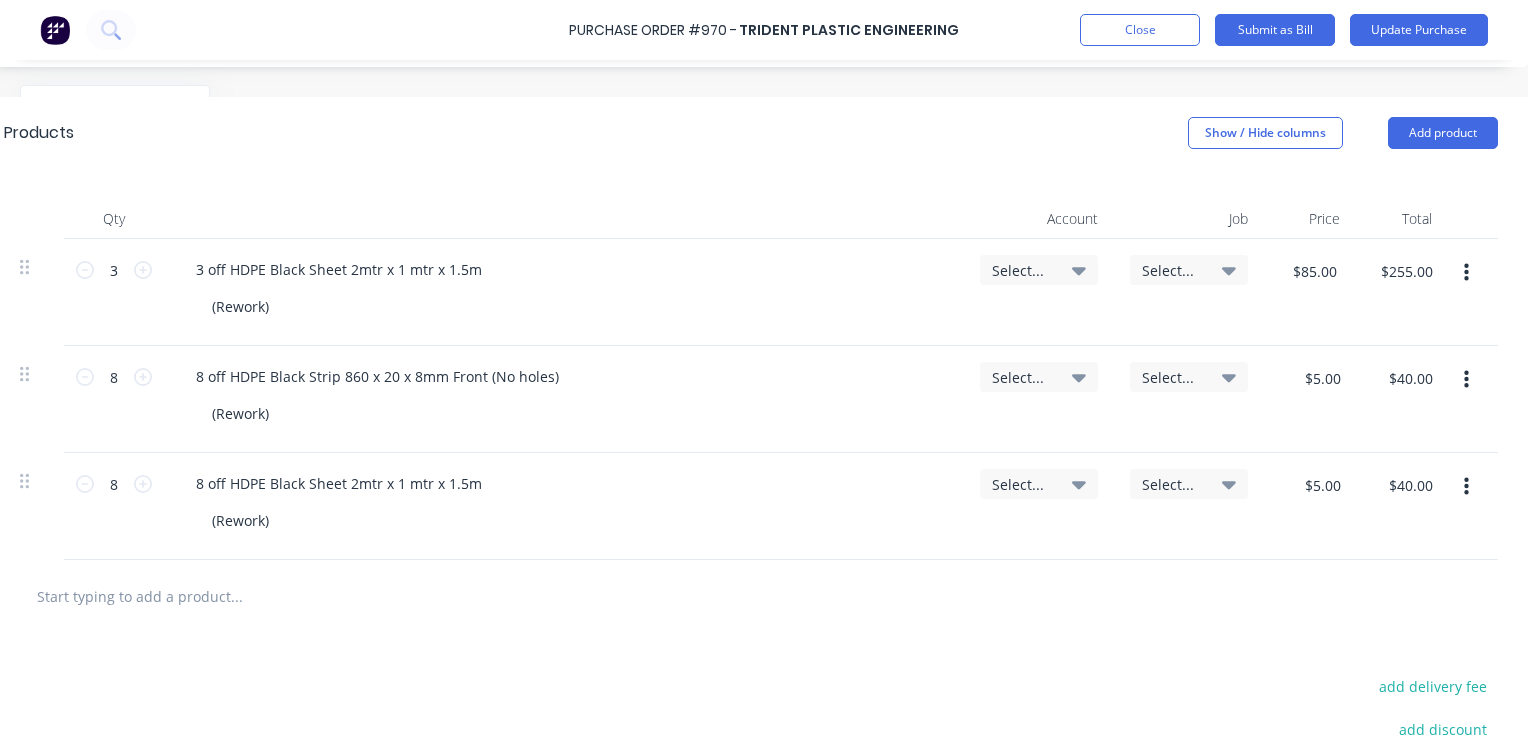 click 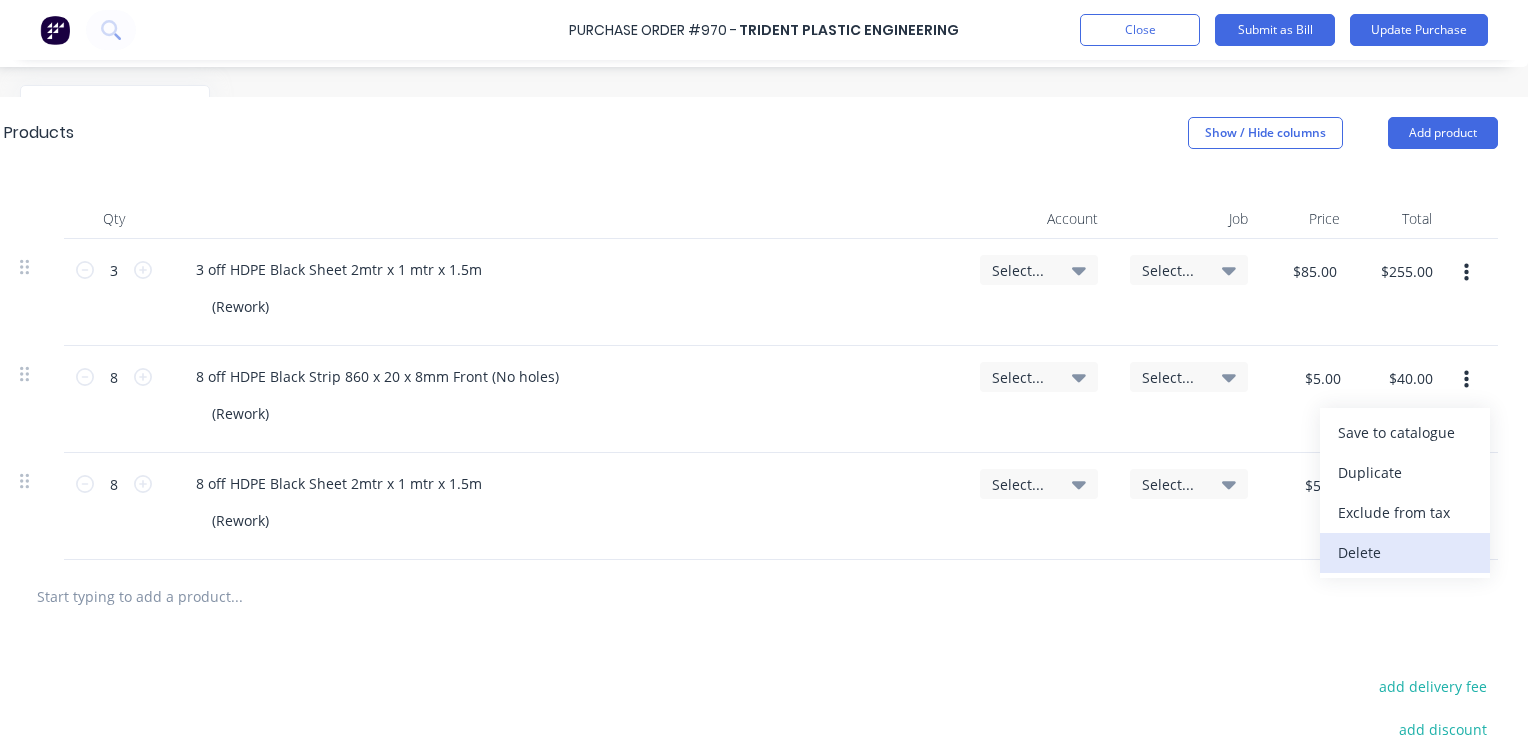 click on "Delete" at bounding box center [1405, 553] 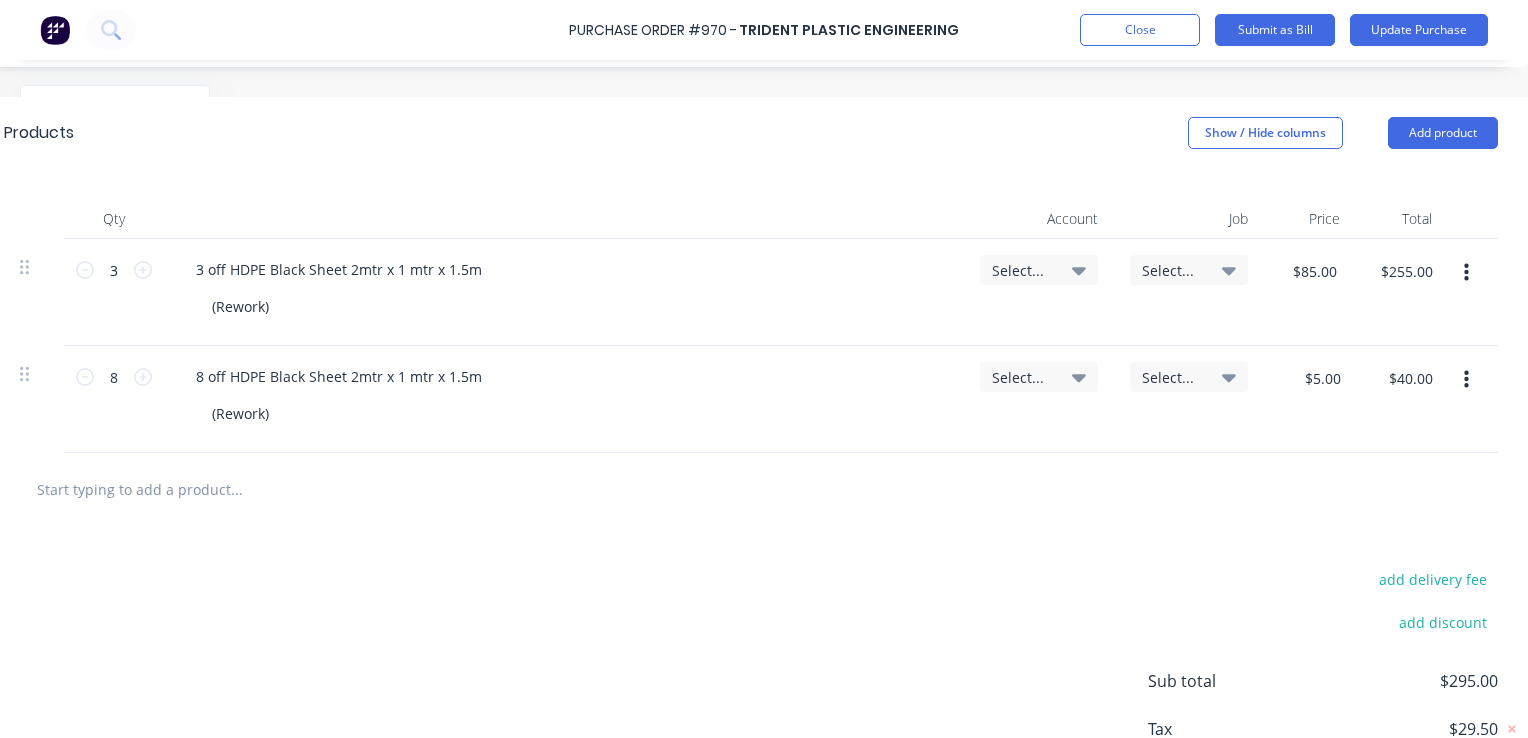 click 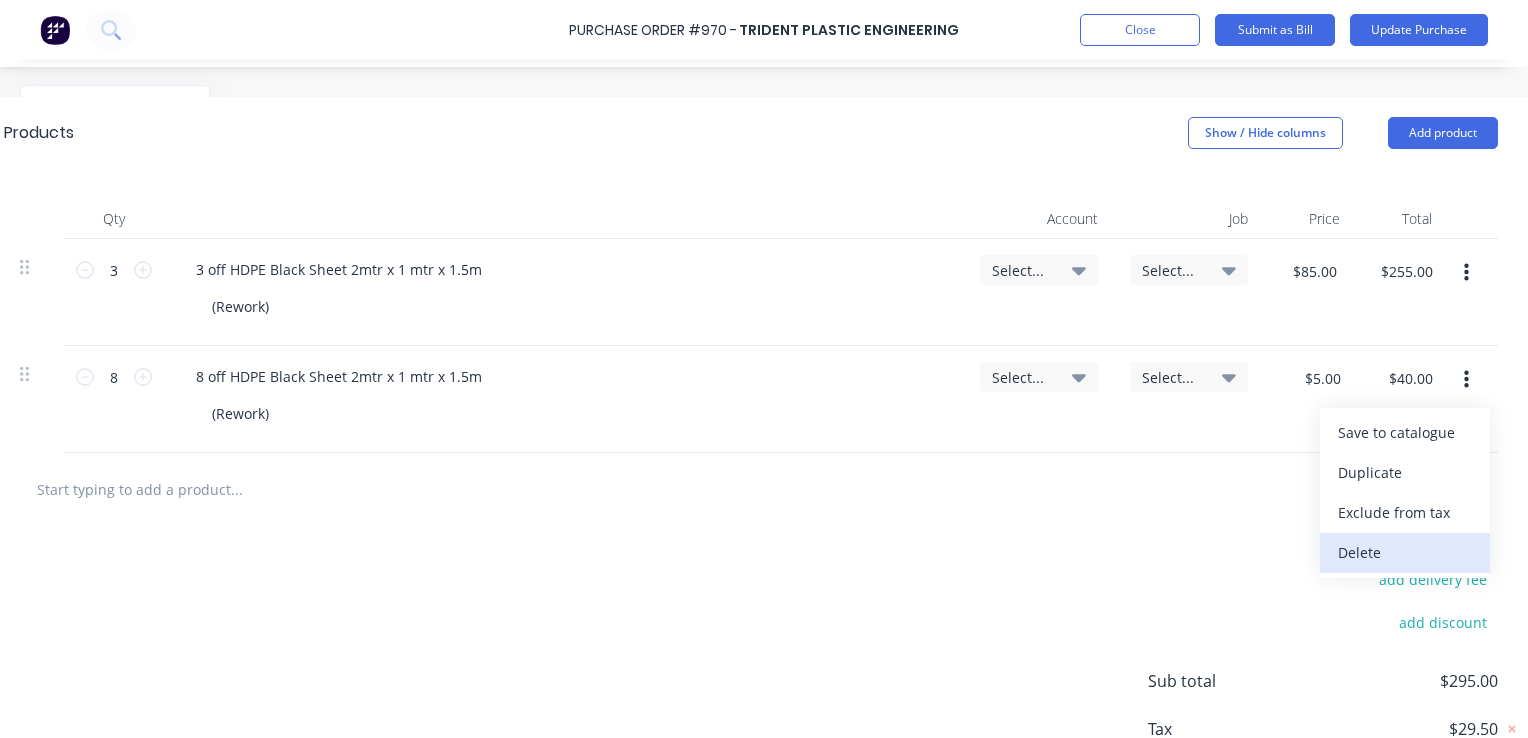 click on "Delete" at bounding box center [1405, 553] 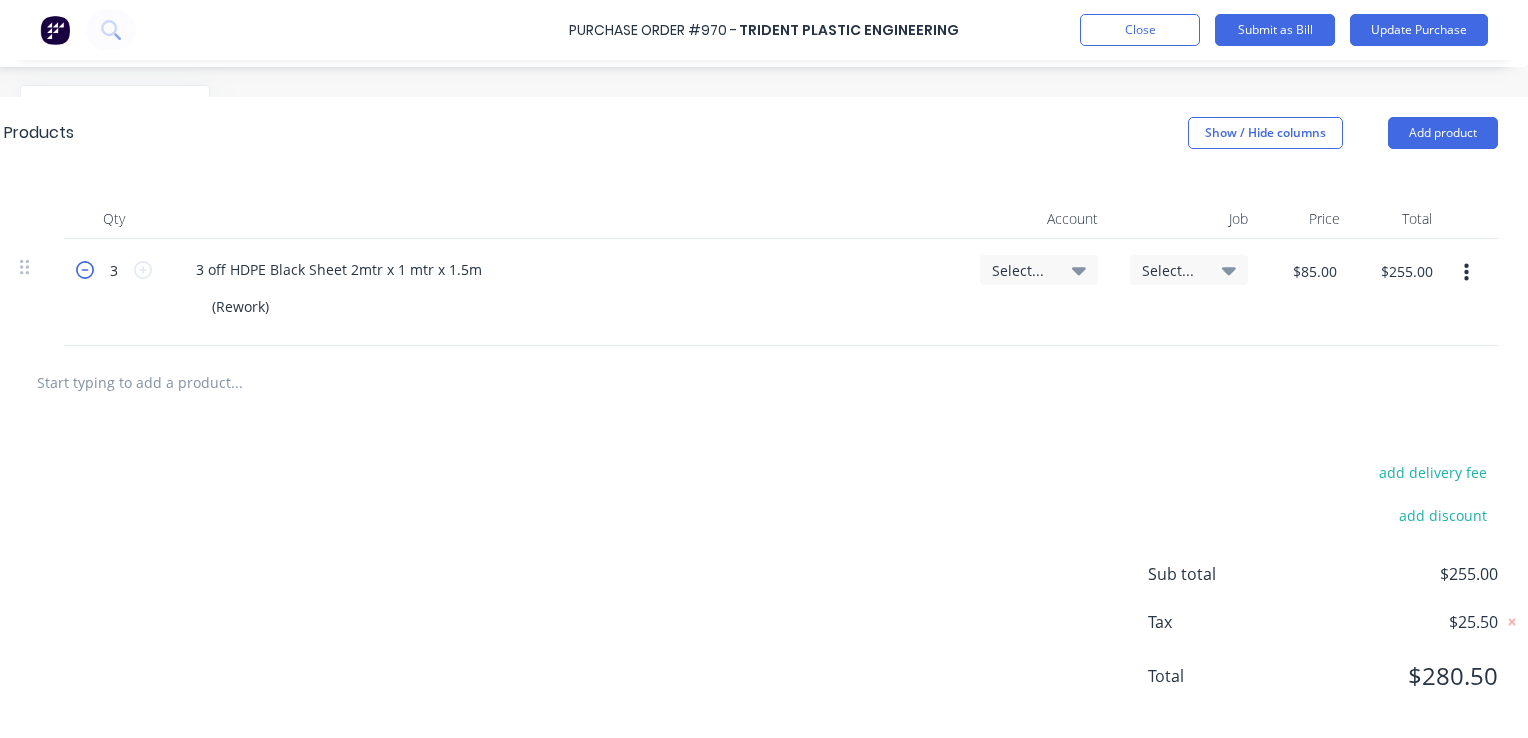 click 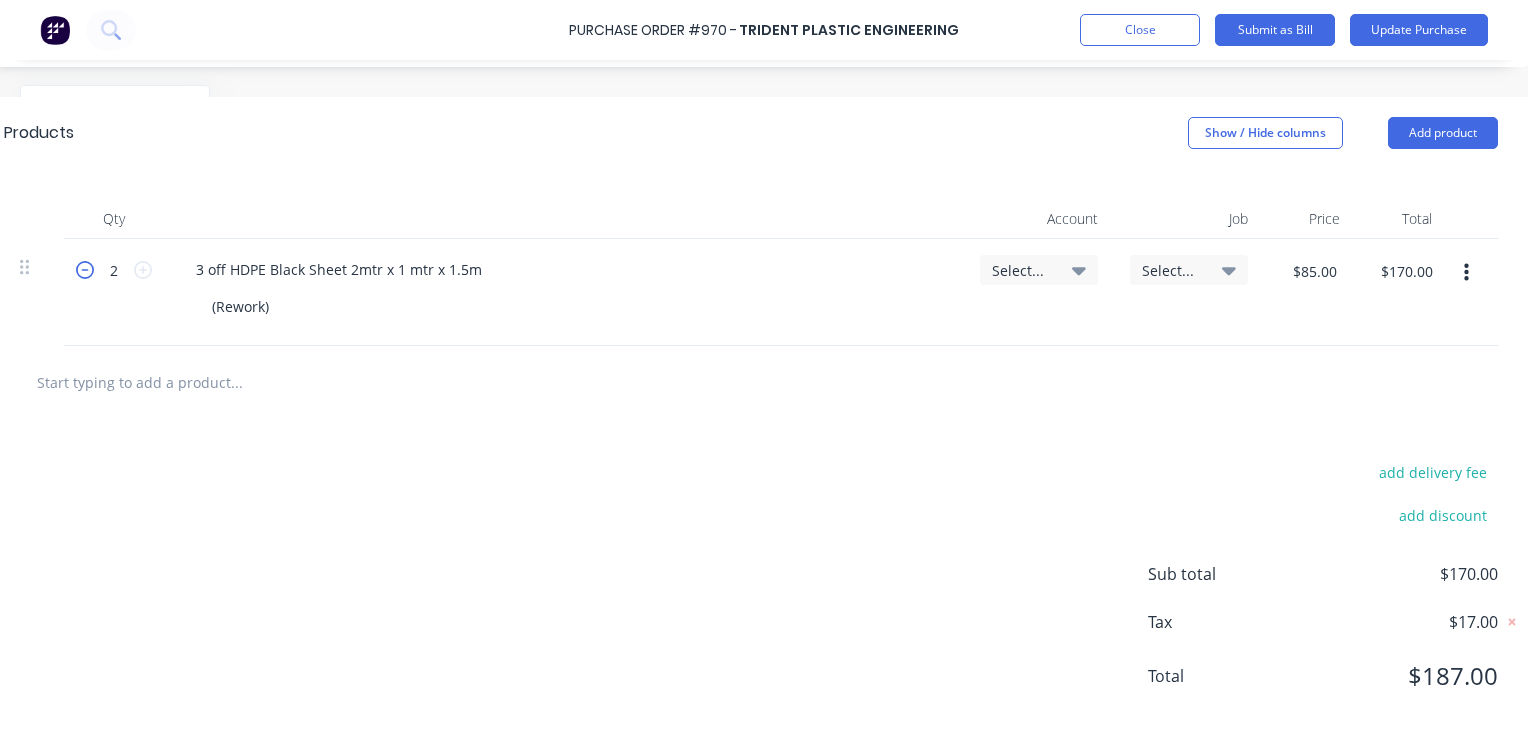 click 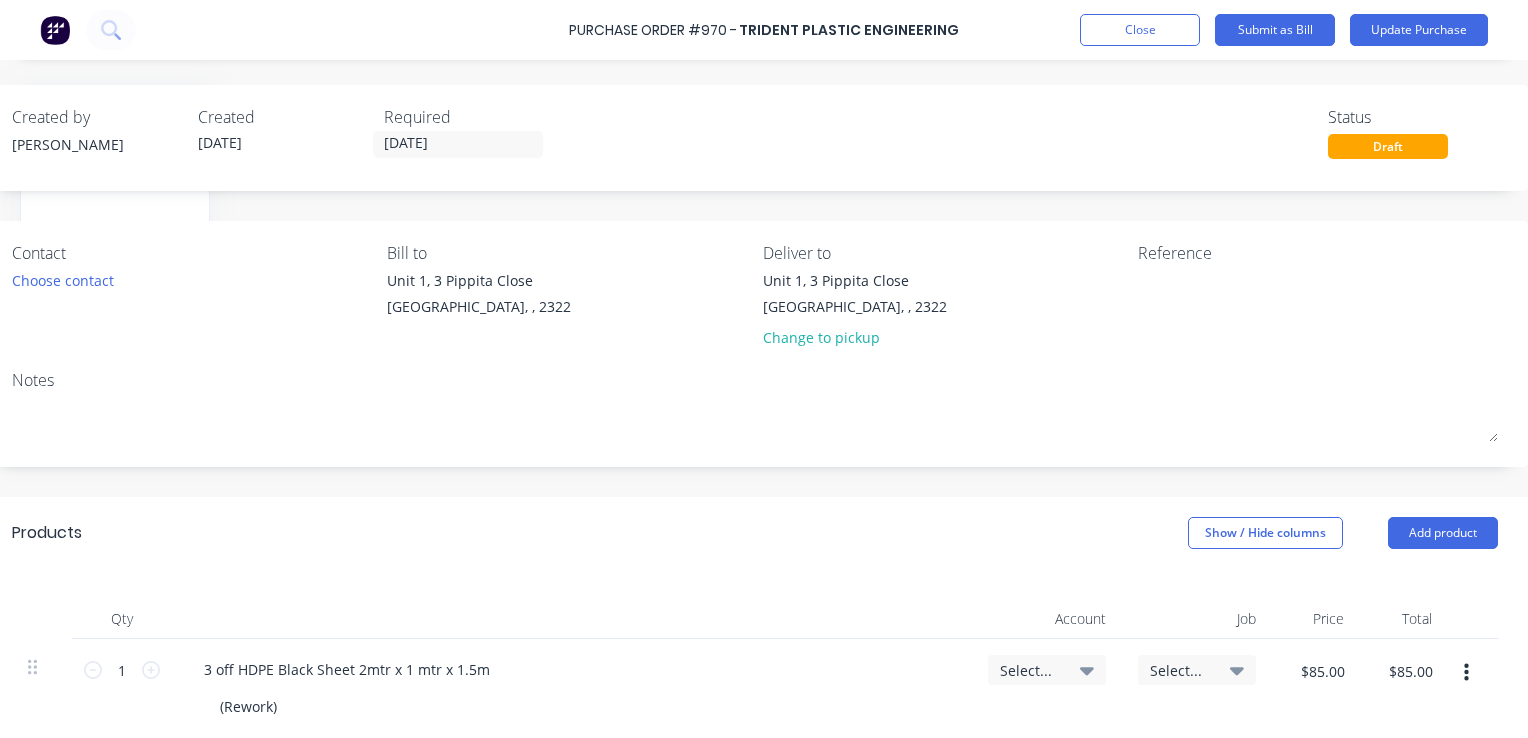 scroll, scrollTop: 200, scrollLeft: 270, axis: both 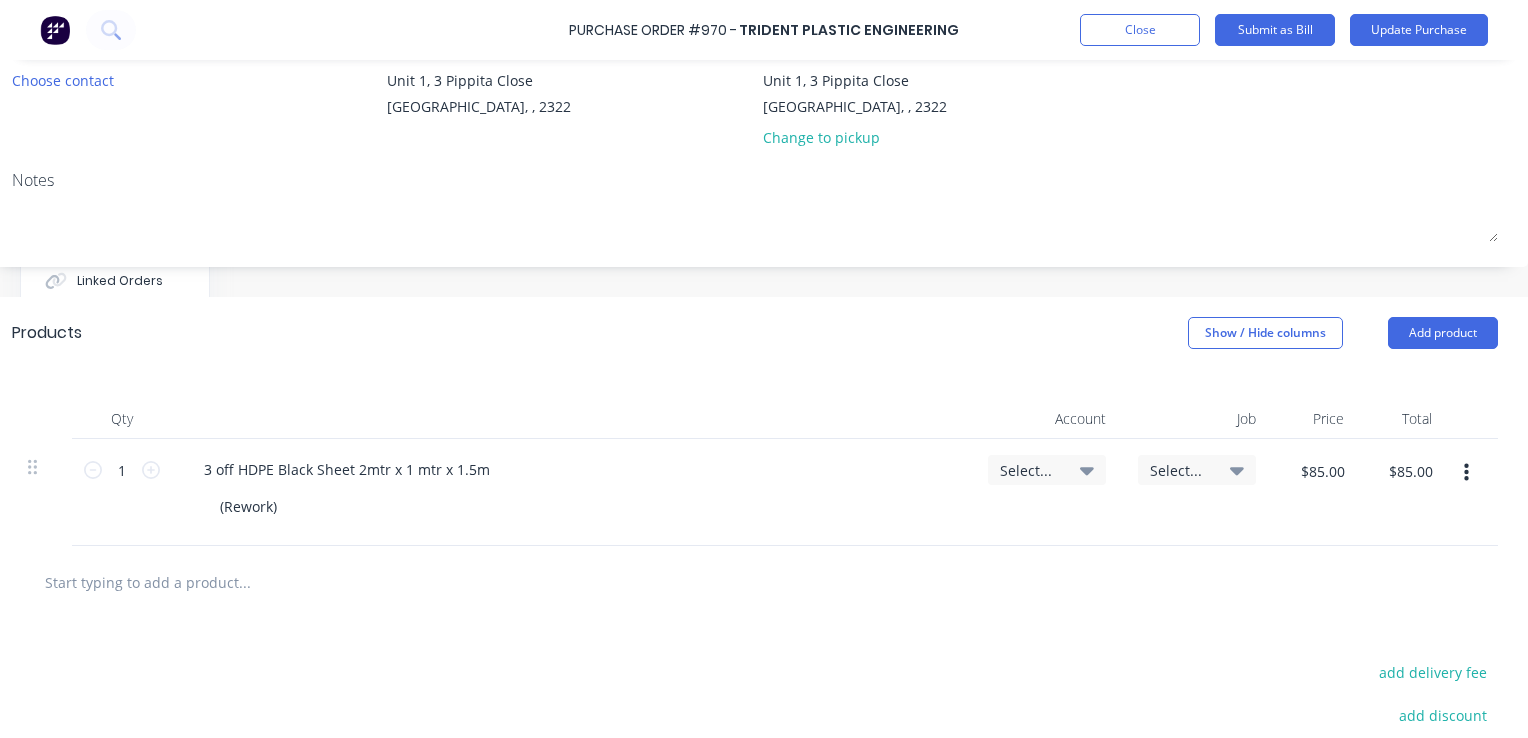 click on "Select..." at bounding box center (1030, 470) 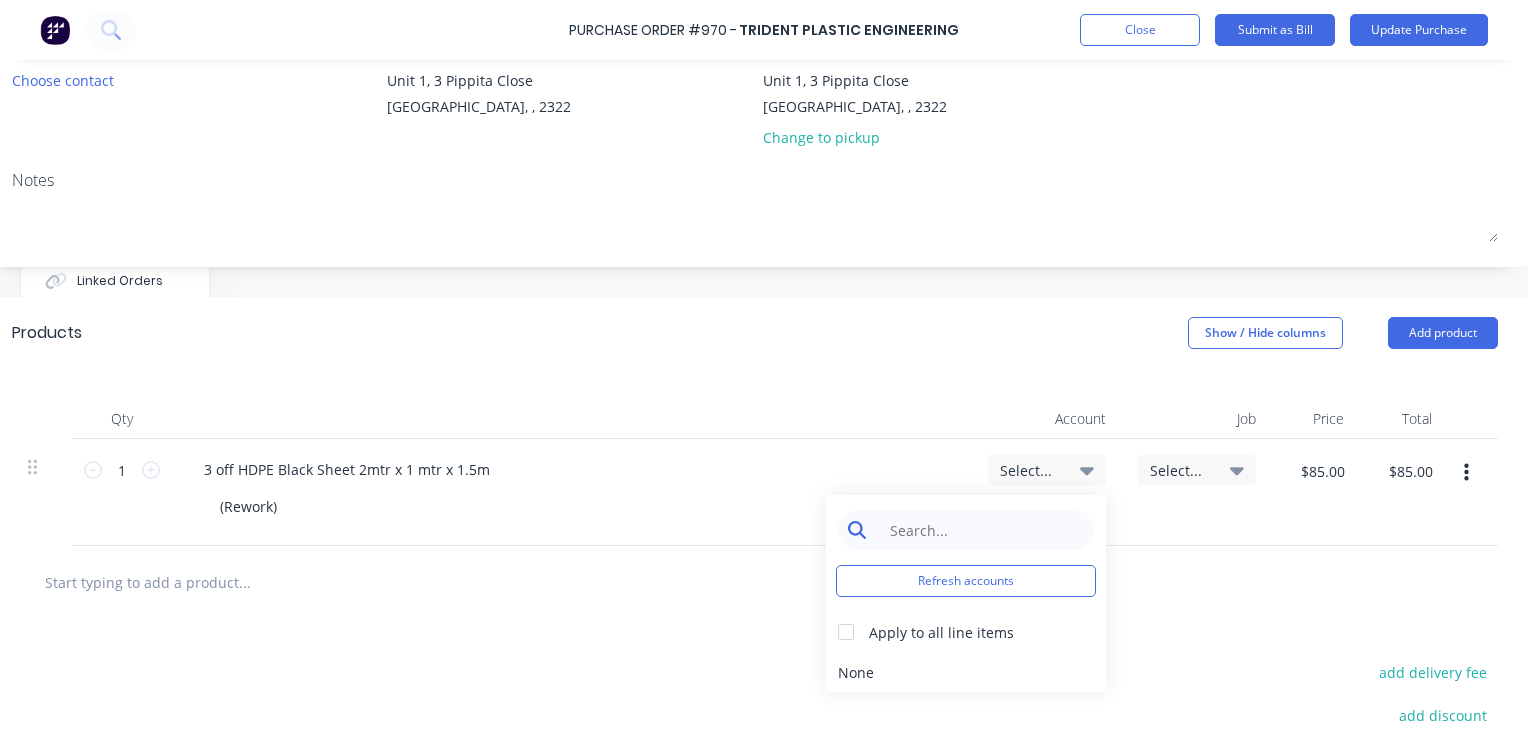 click at bounding box center (981, 530) 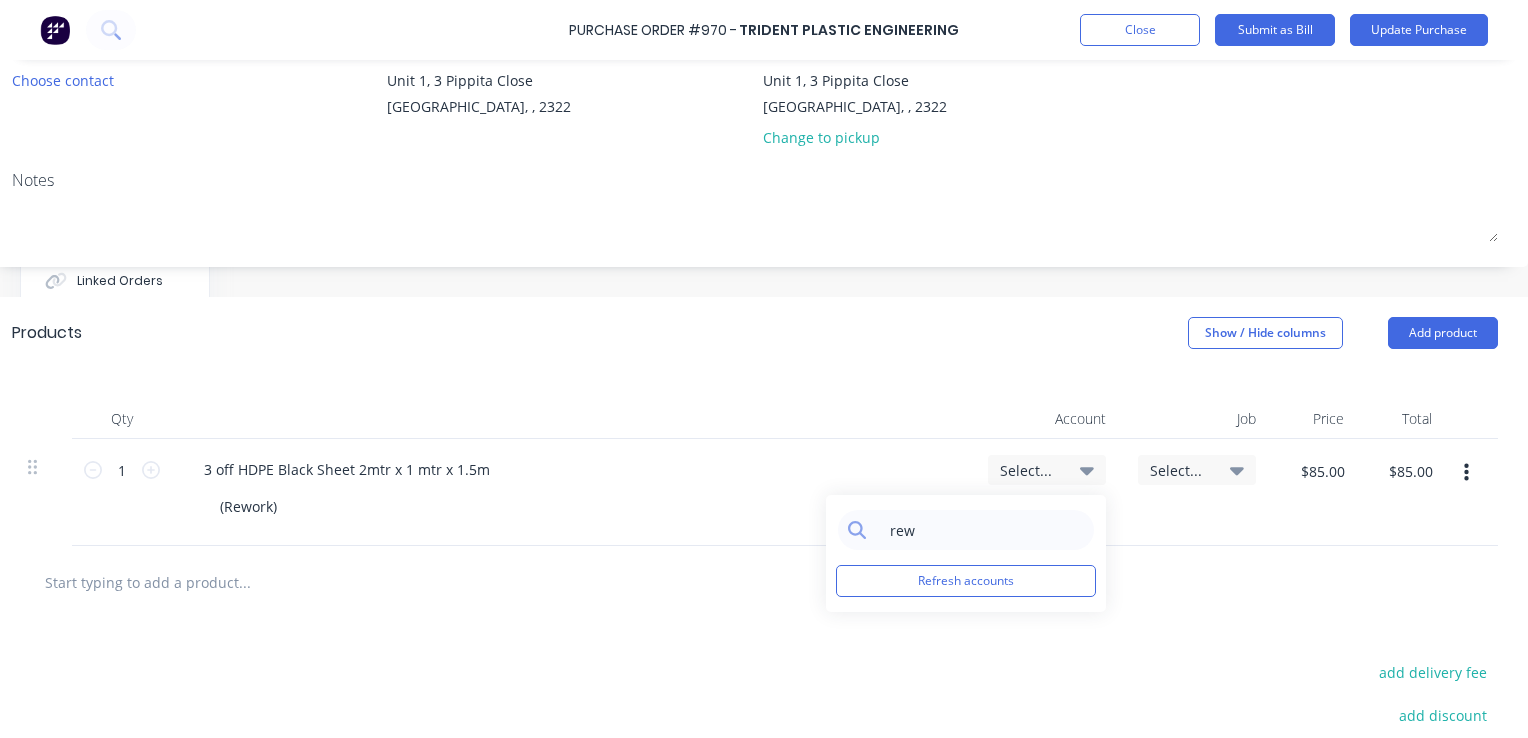 type on "rew" 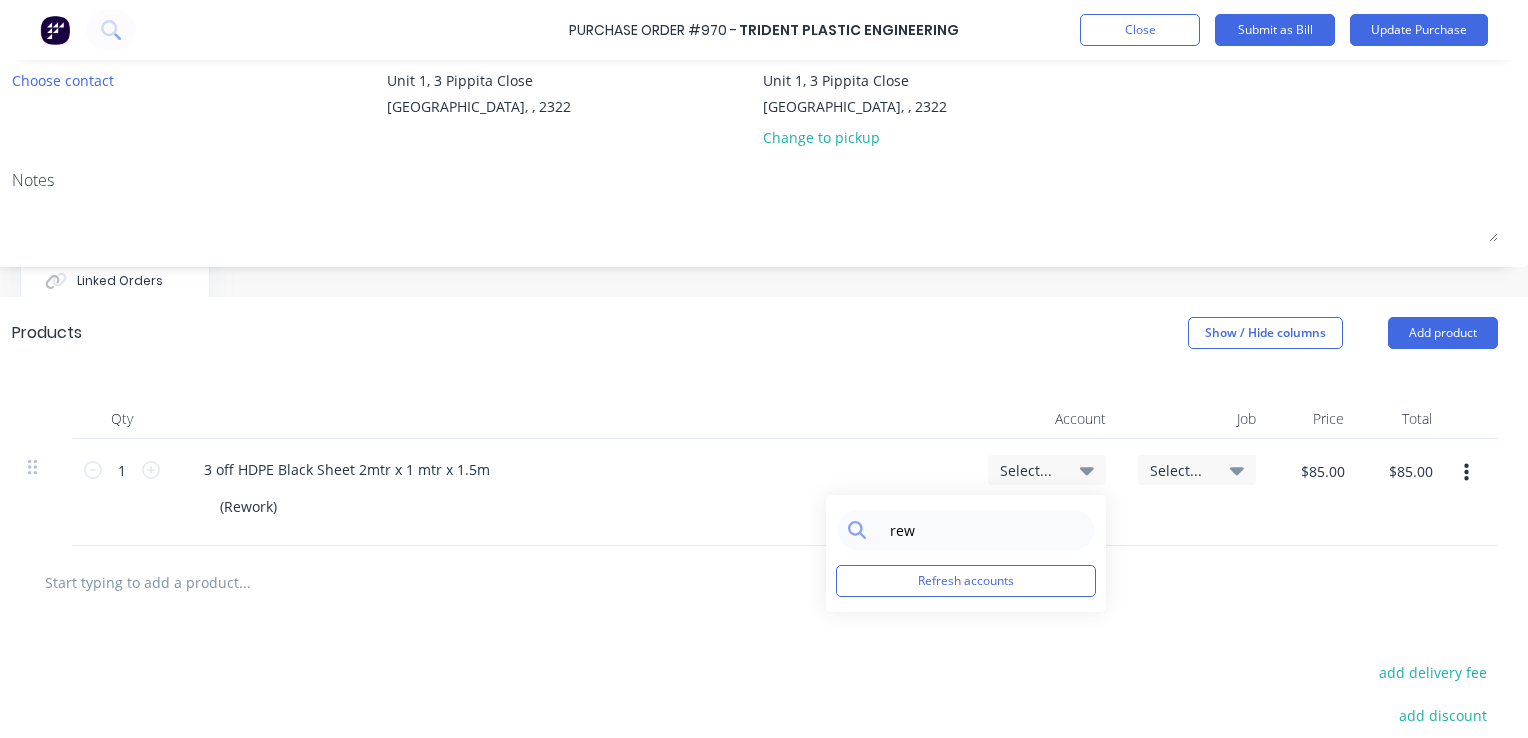 click on "(Rework)" at bounding box center (580, 506) 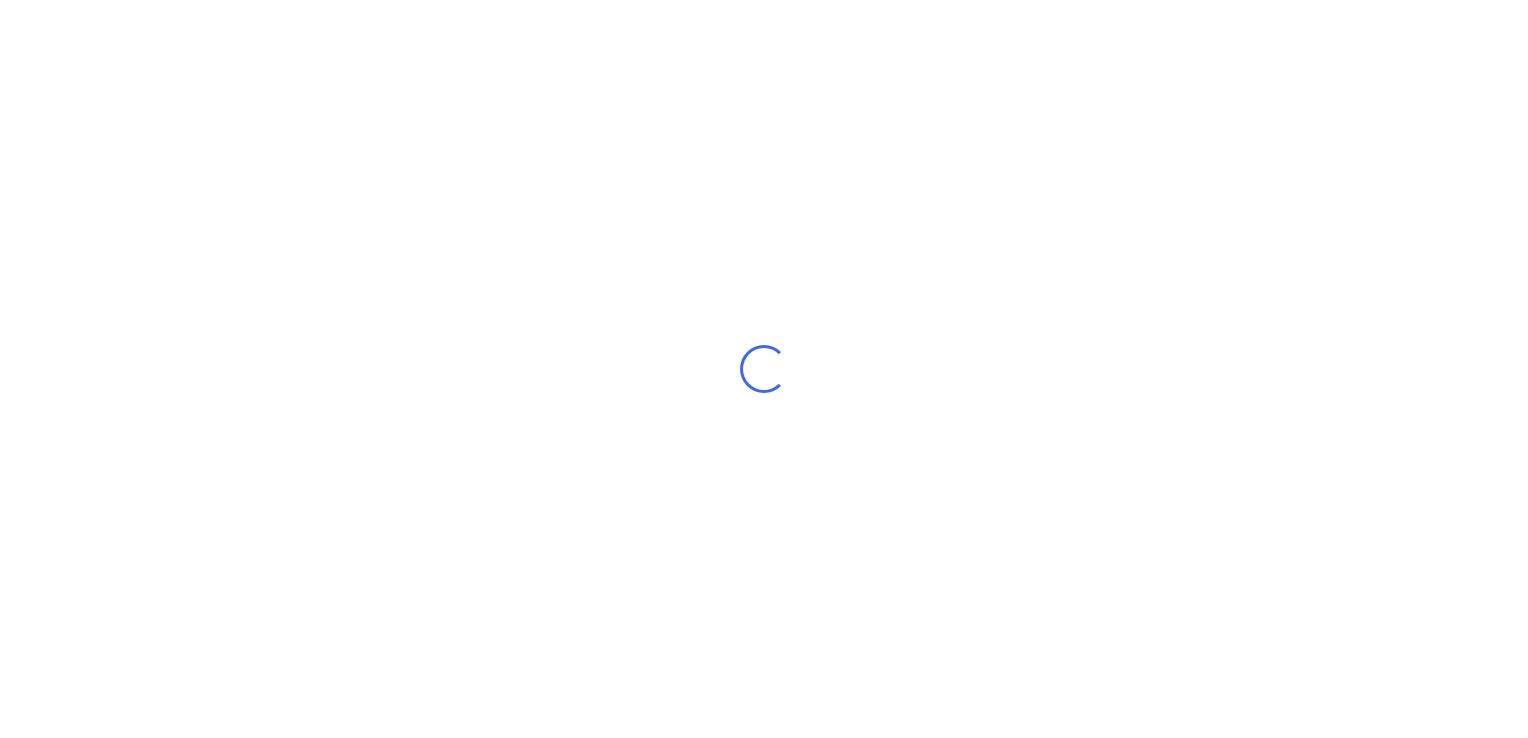 scroll, scrollTop: 0, scrollLeft: 0, axis: both 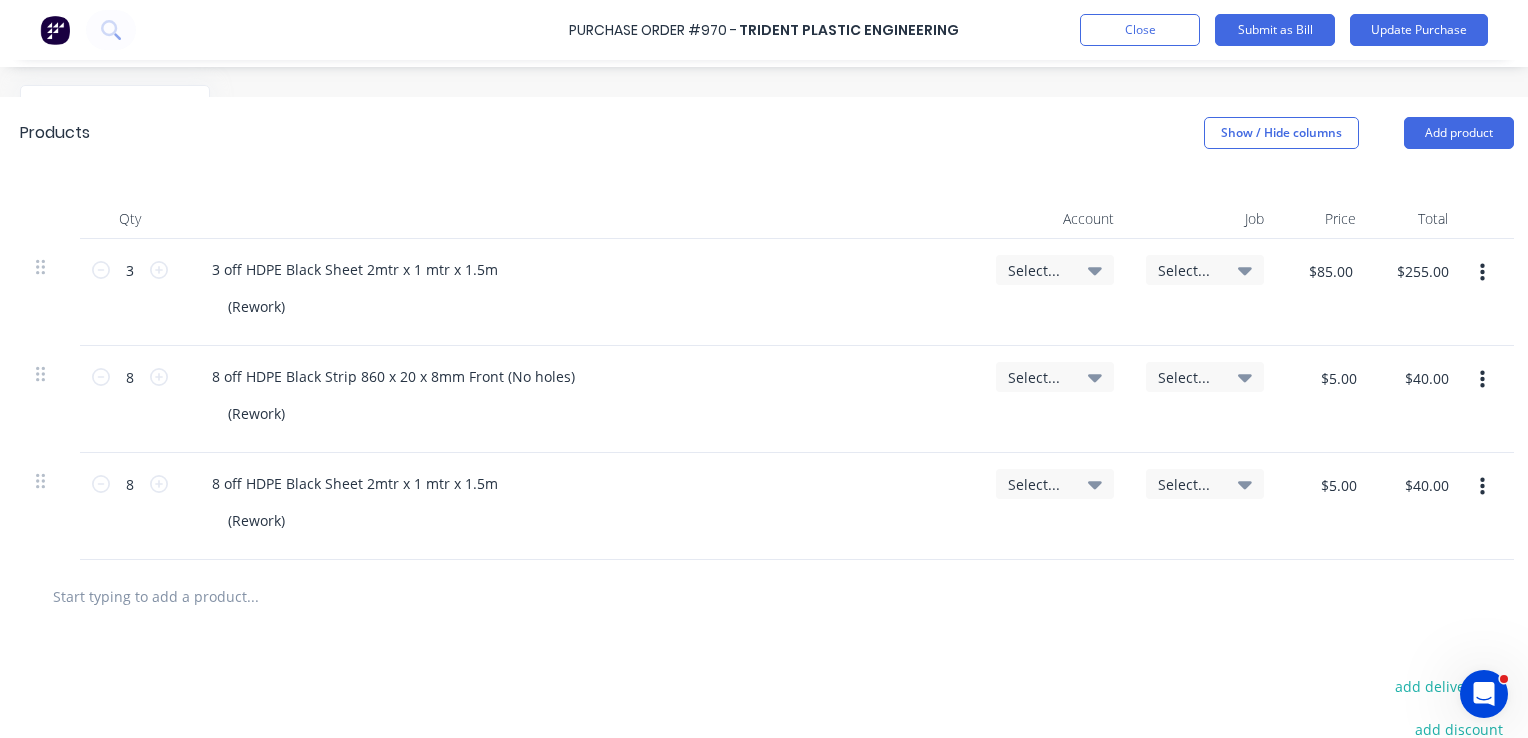 click 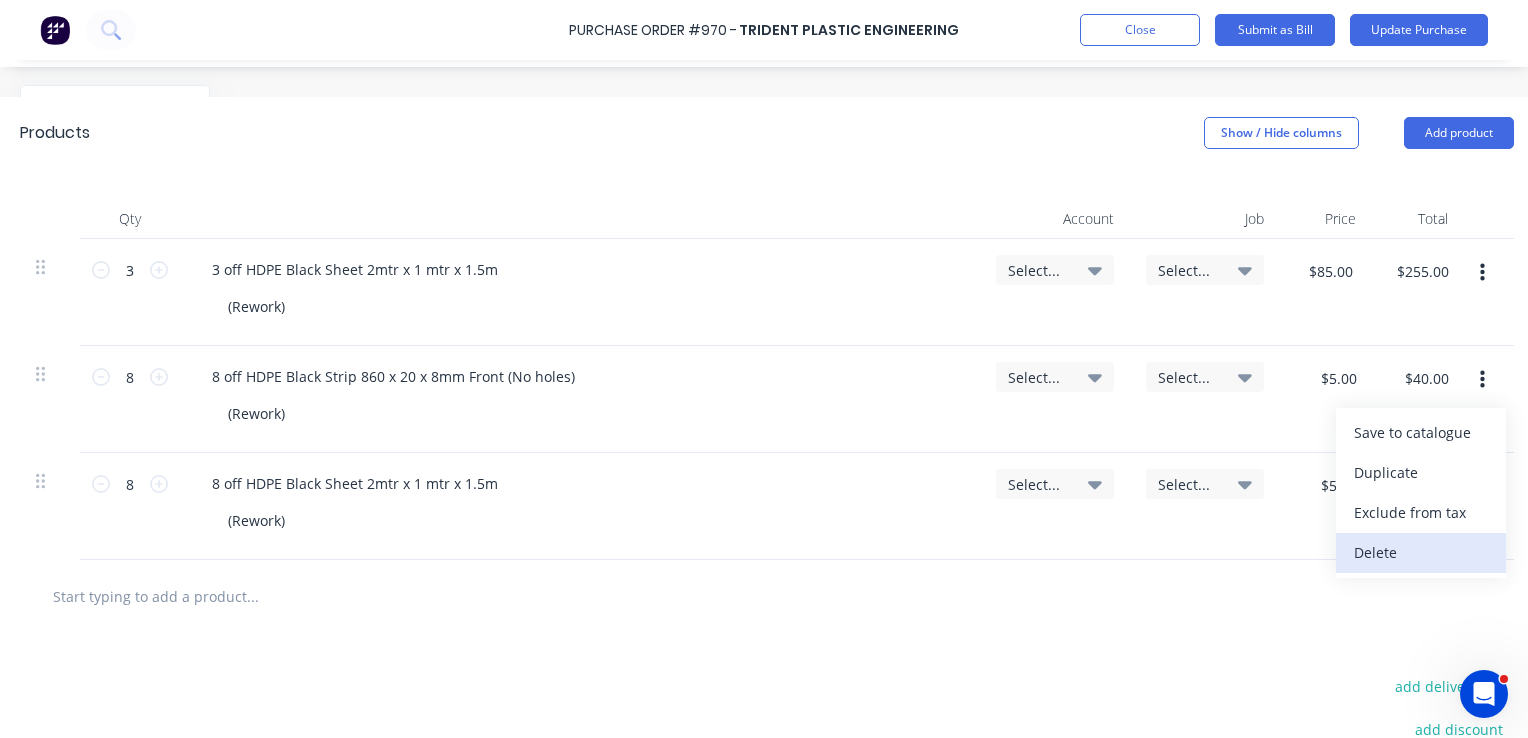 click on "Delete" at bounding box center [1421, 553] 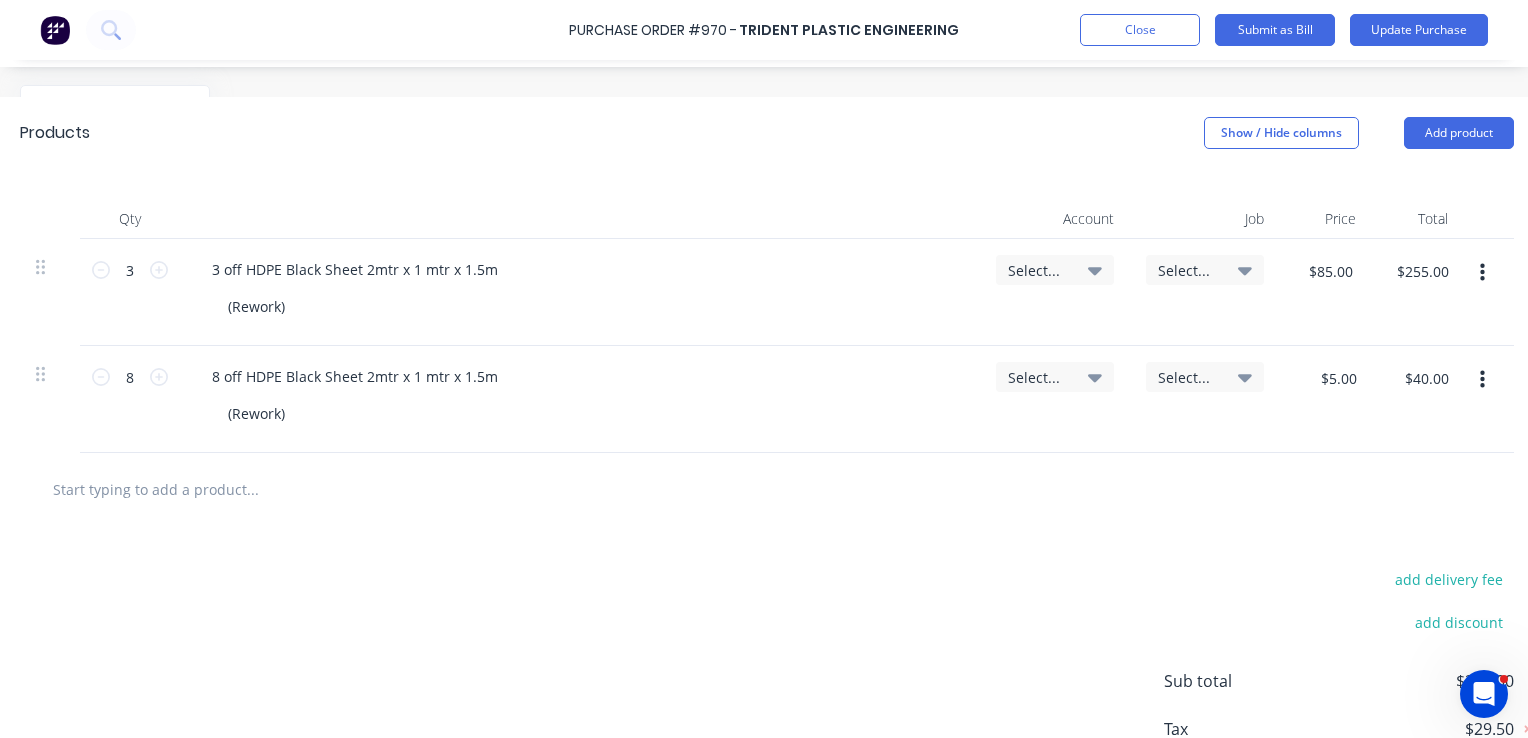 click 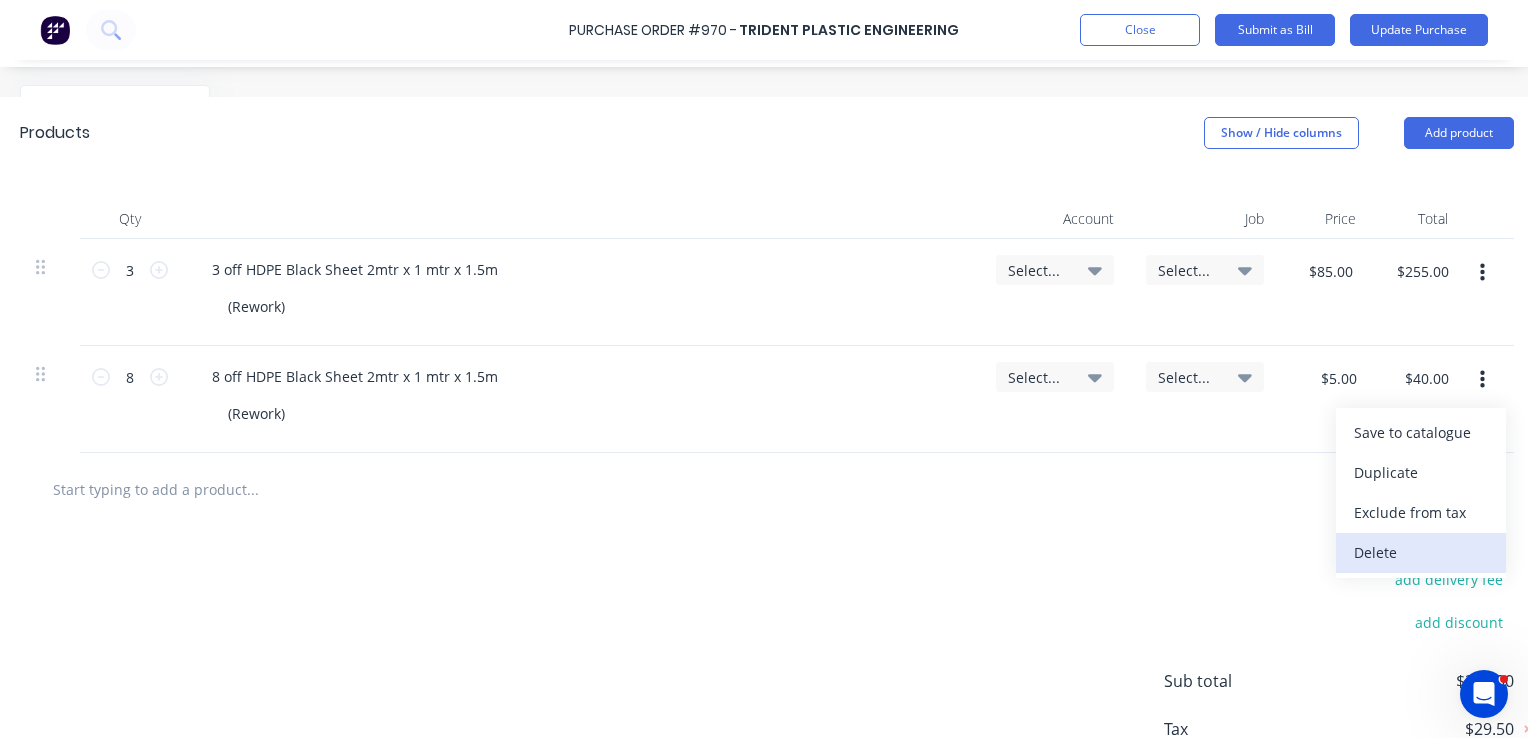 click on "Delete" at bounding box center [1421, 553] 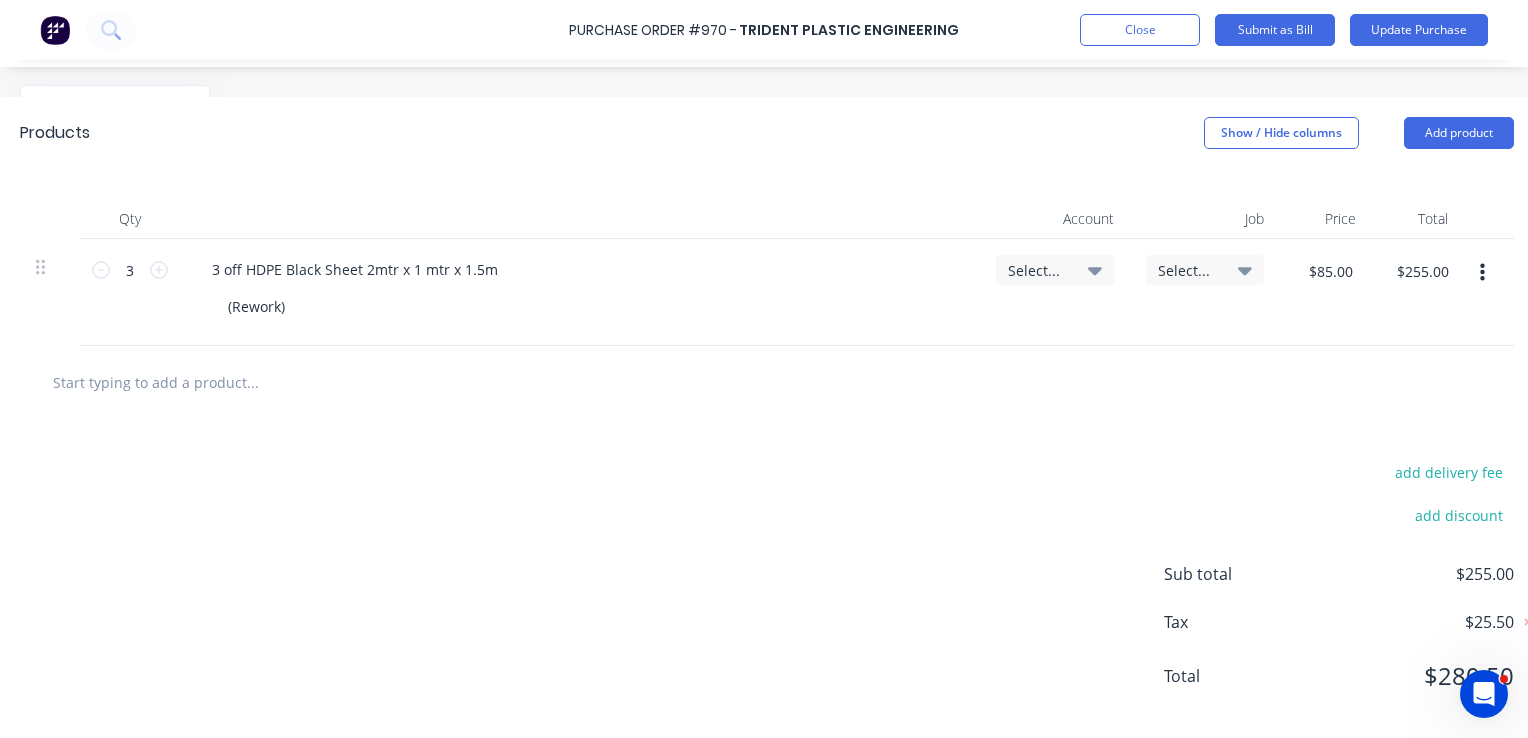 click on "Select..." at bounding box center (1038, 270) 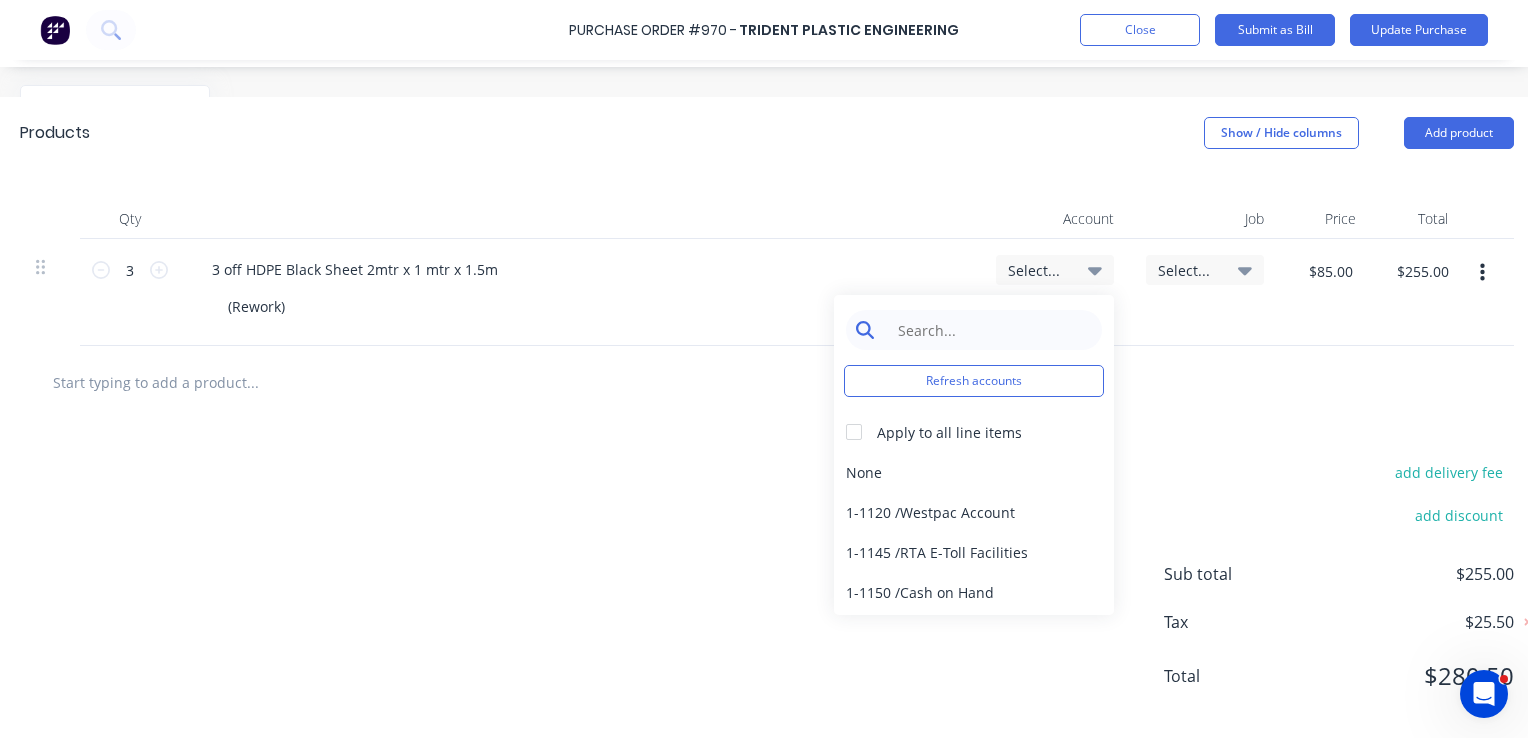 click at bounding box center [989, 330] 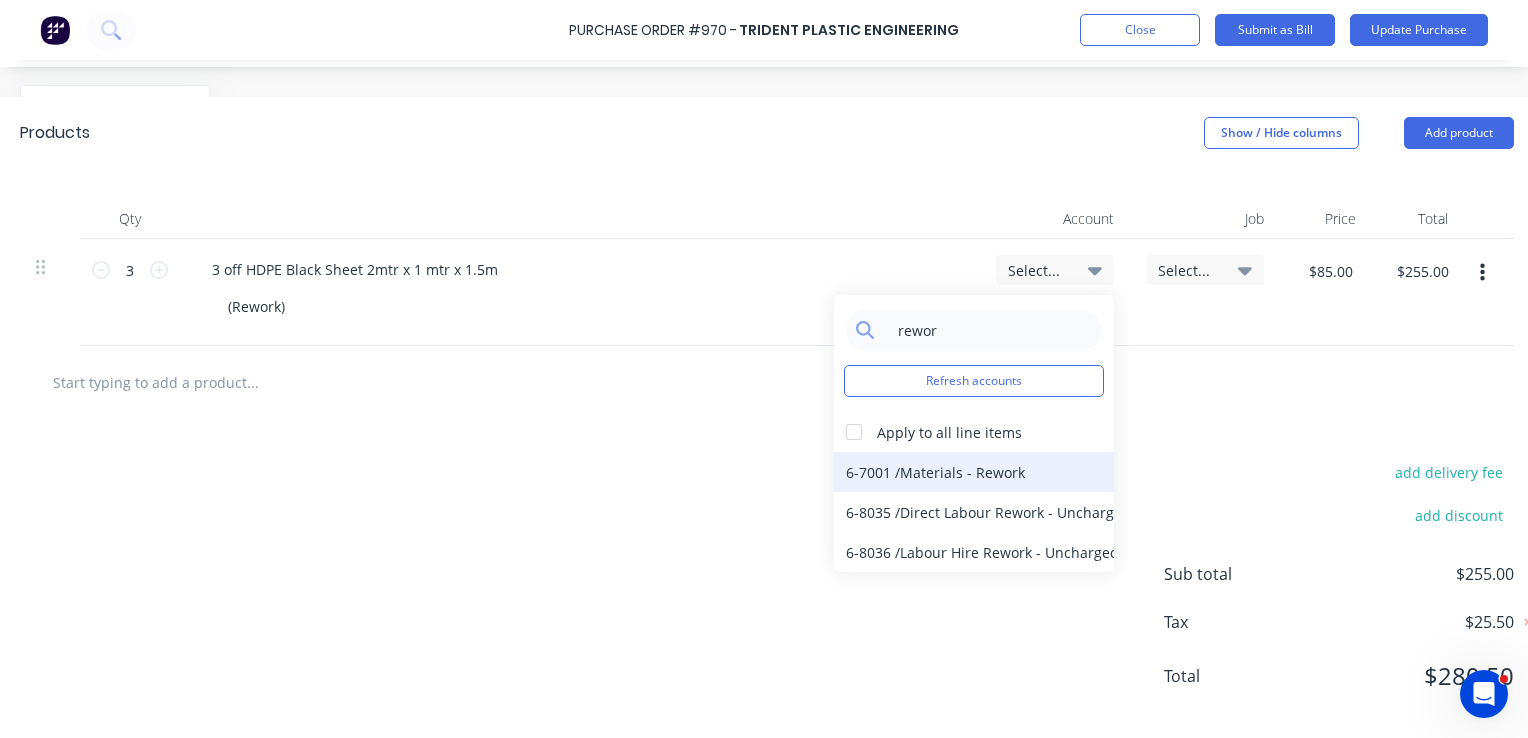 type on "rewor" 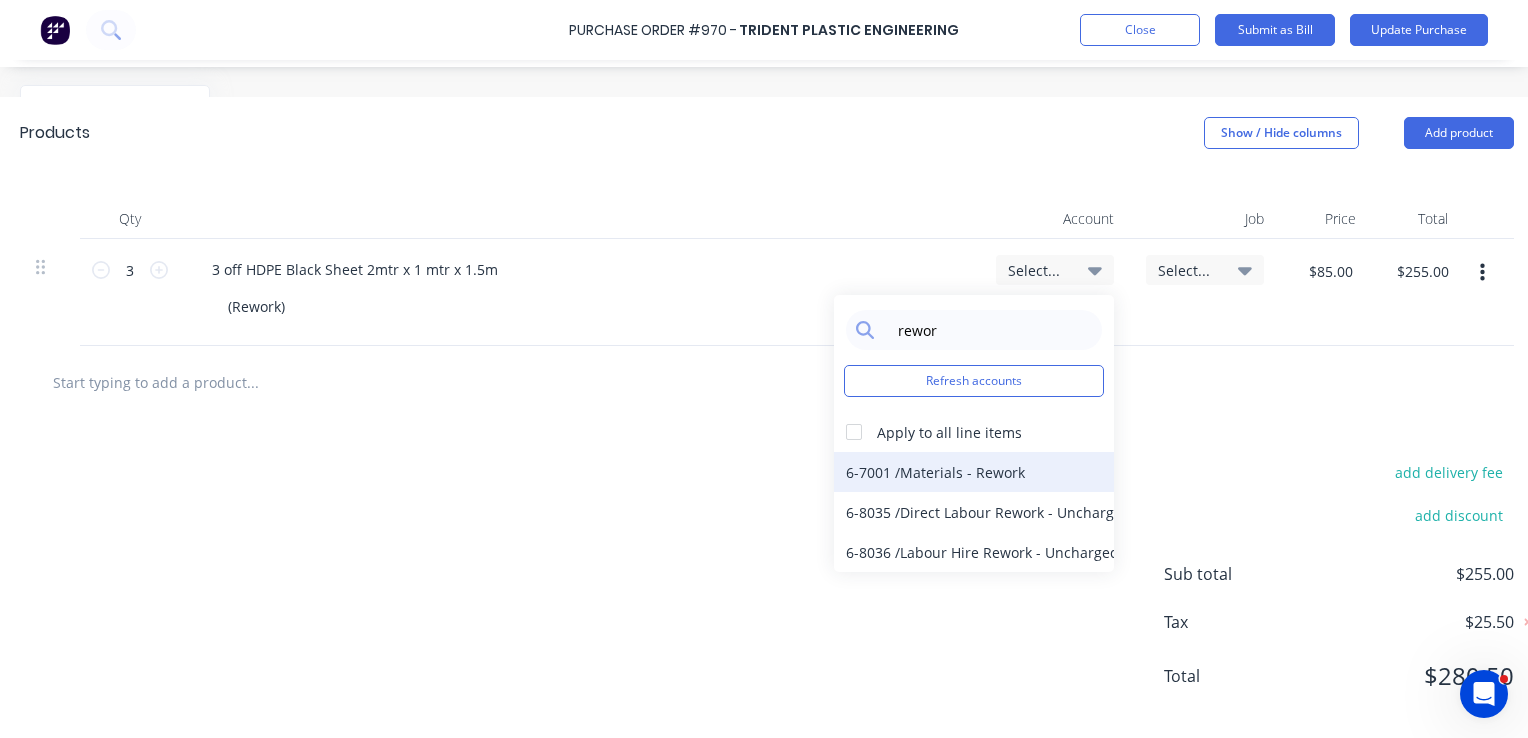 click on "6-7001 /  Materials - Rework" at bounding box center [974, 472] 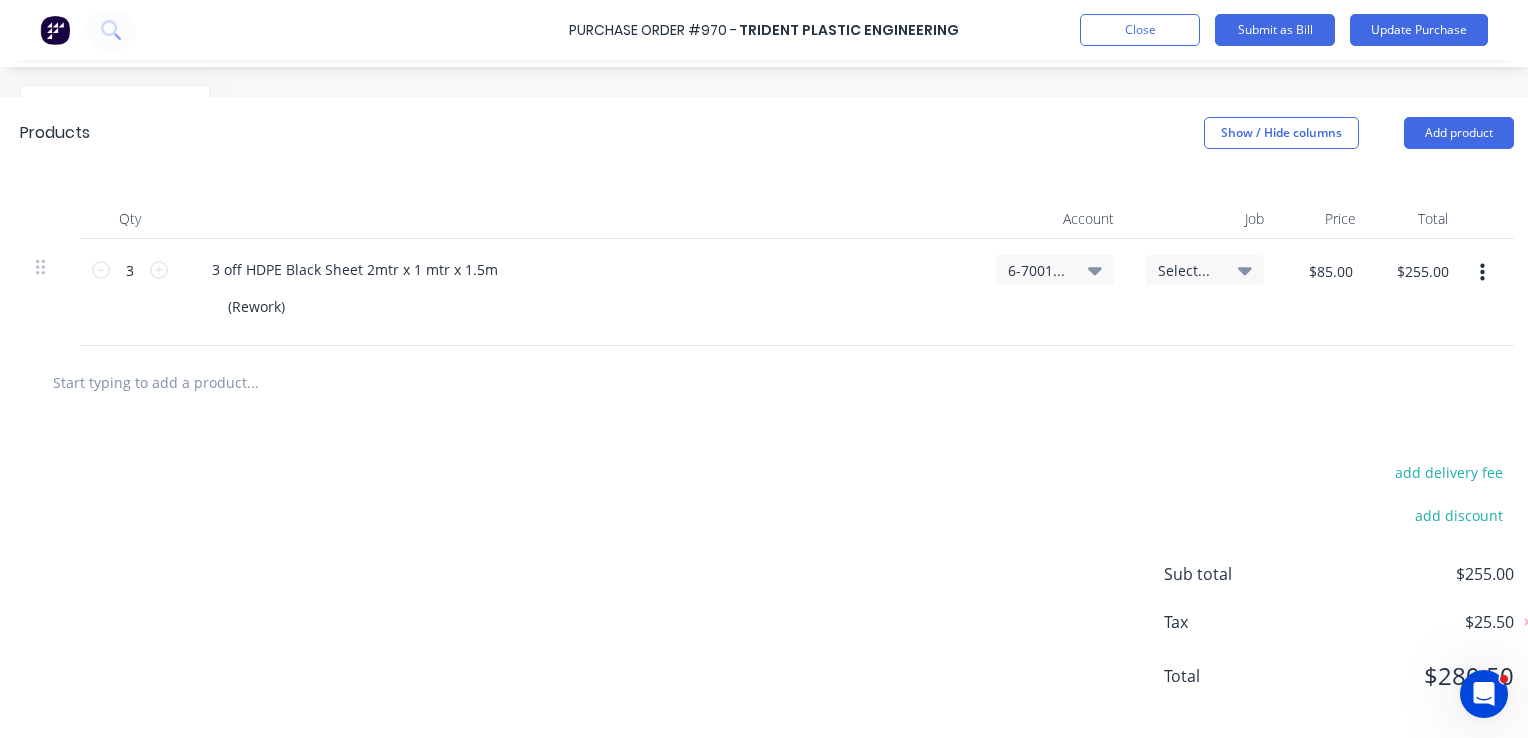 click on "Select..." at bounding box center [1188, 270] 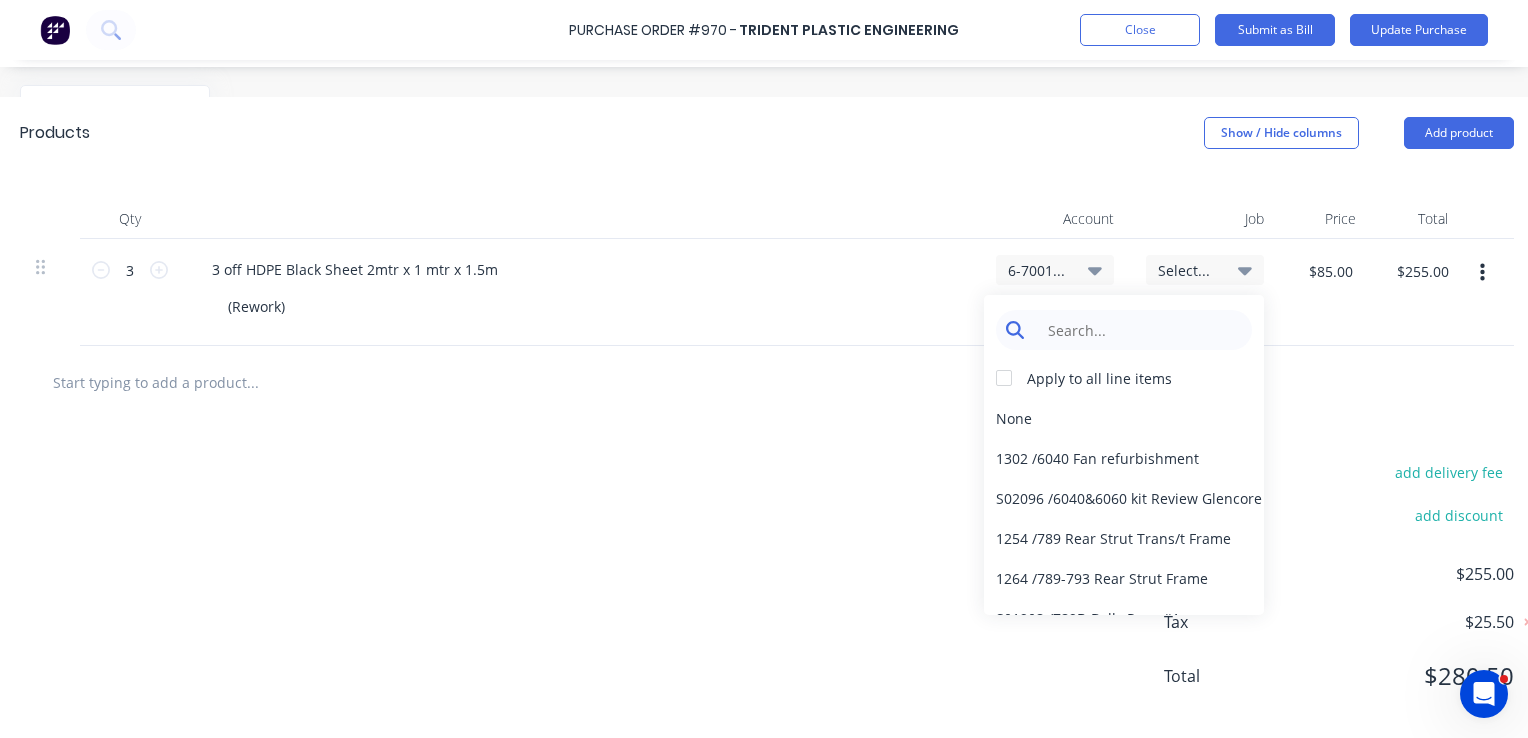 click at bounding box center [1139, 330] 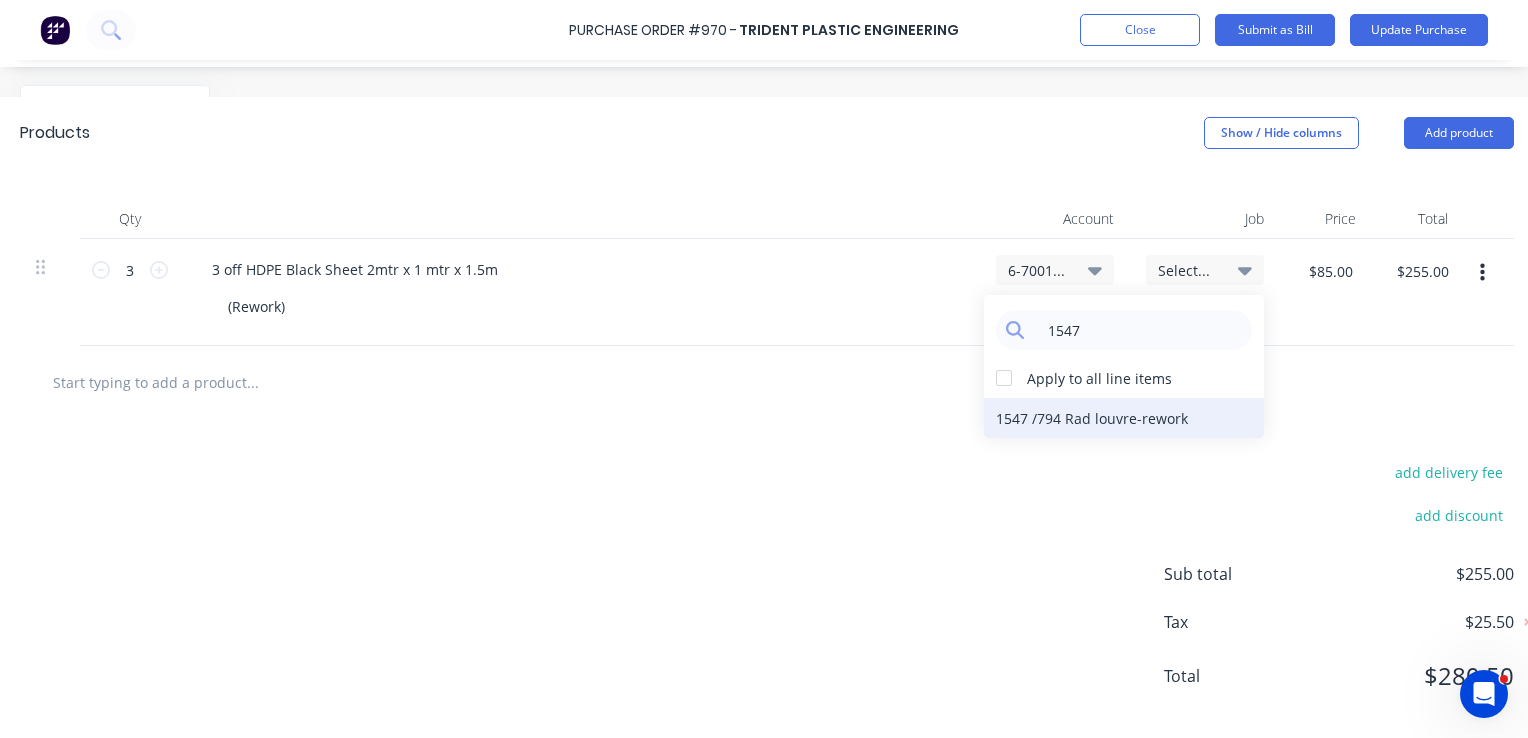 type on "1547" 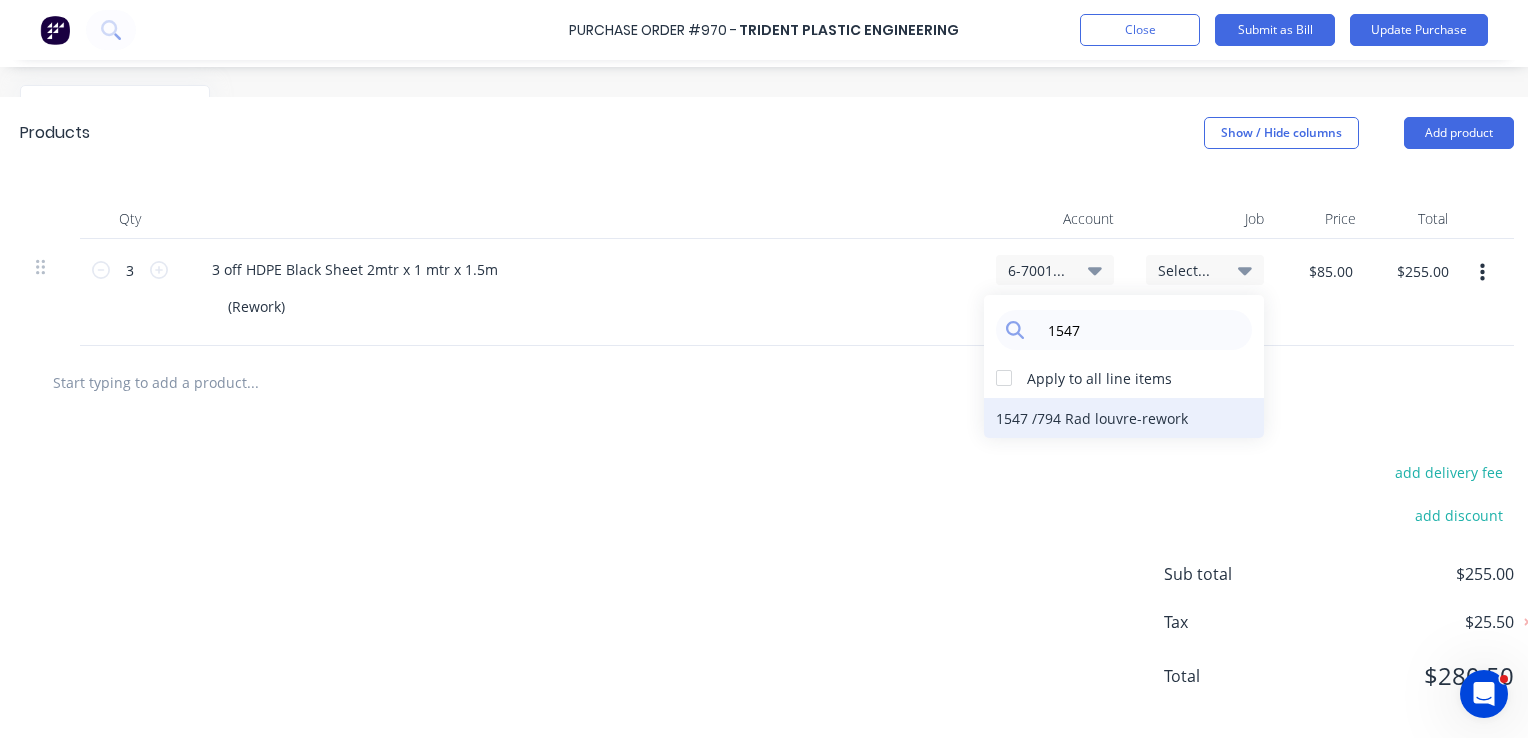click on "1547 /  794 Rad louvre-rework" at bounding box center [1124, 418] 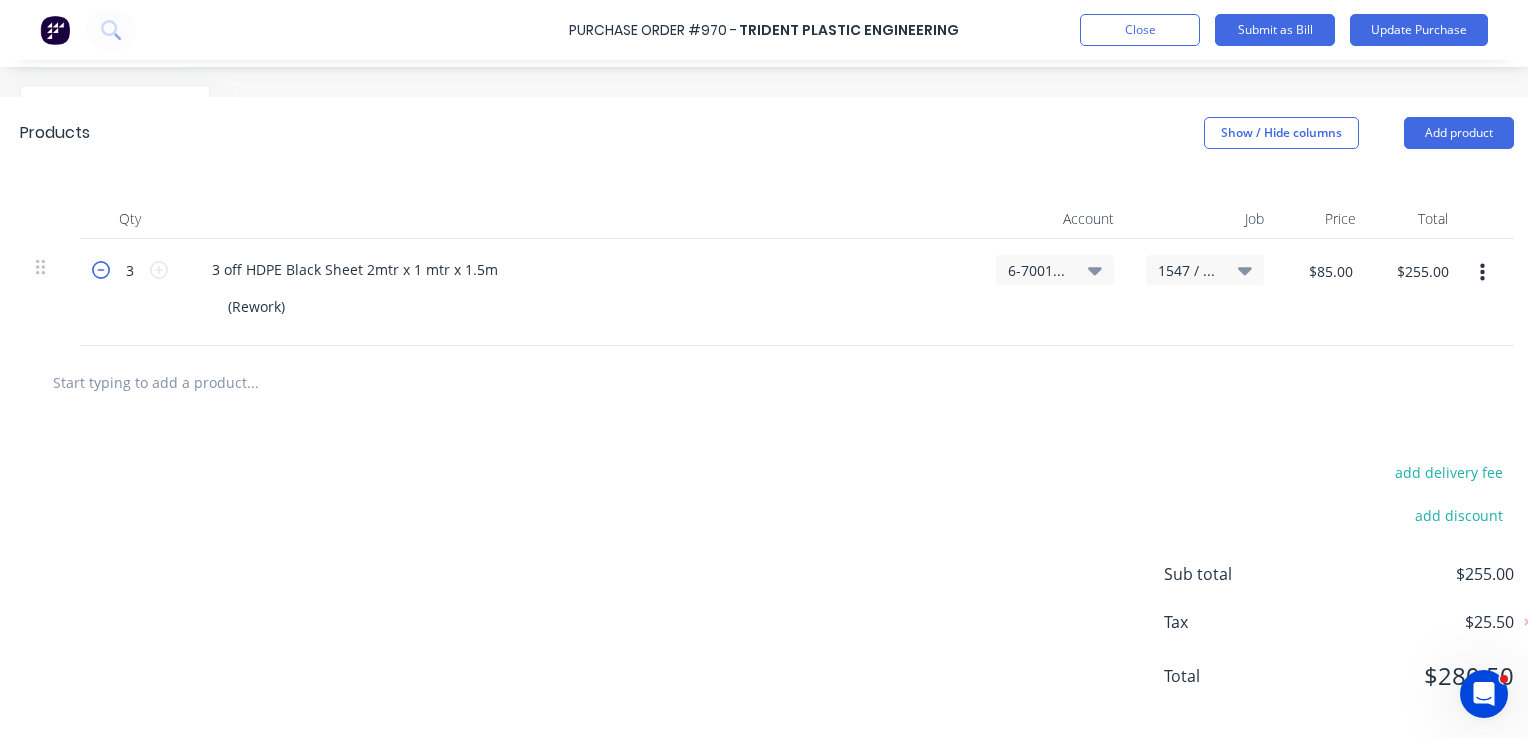 click 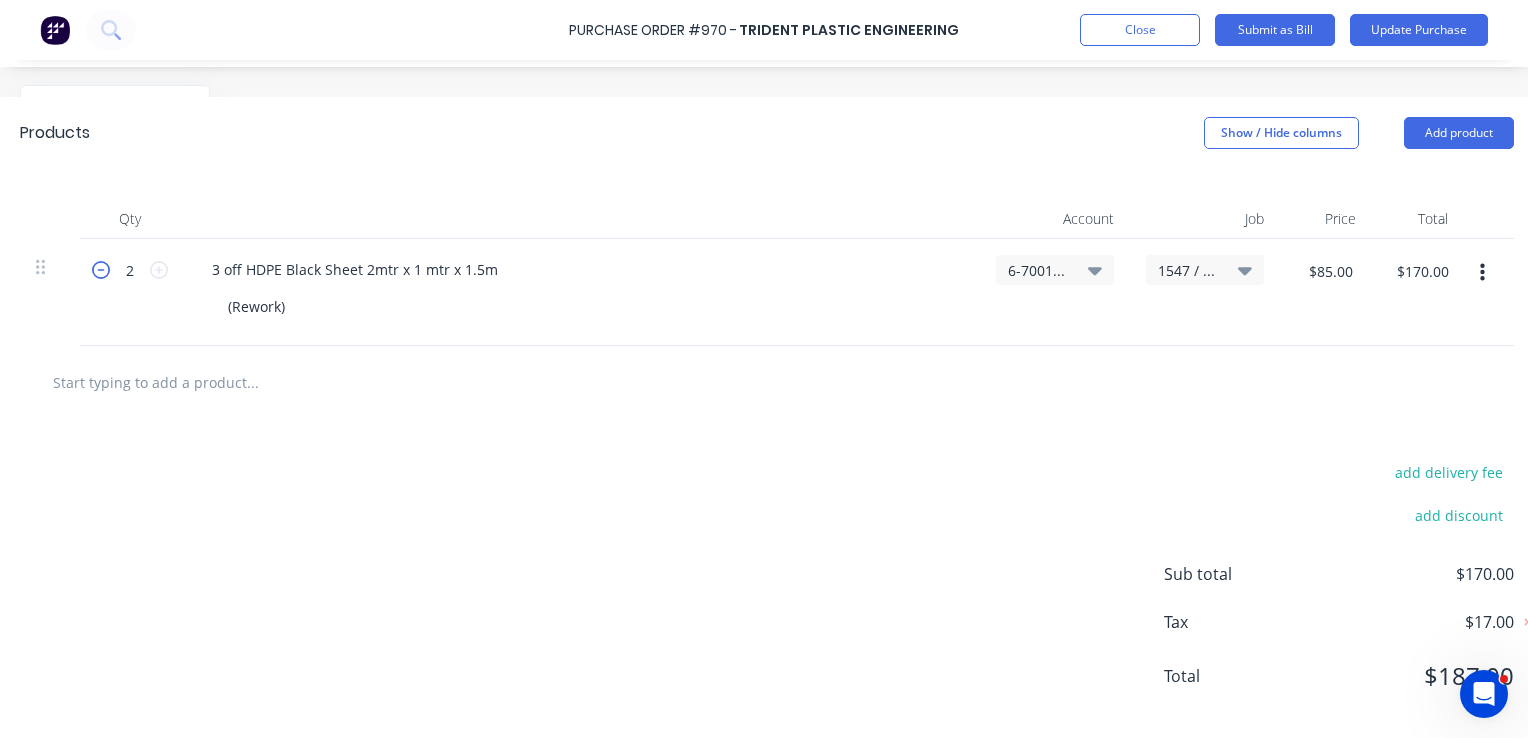 click 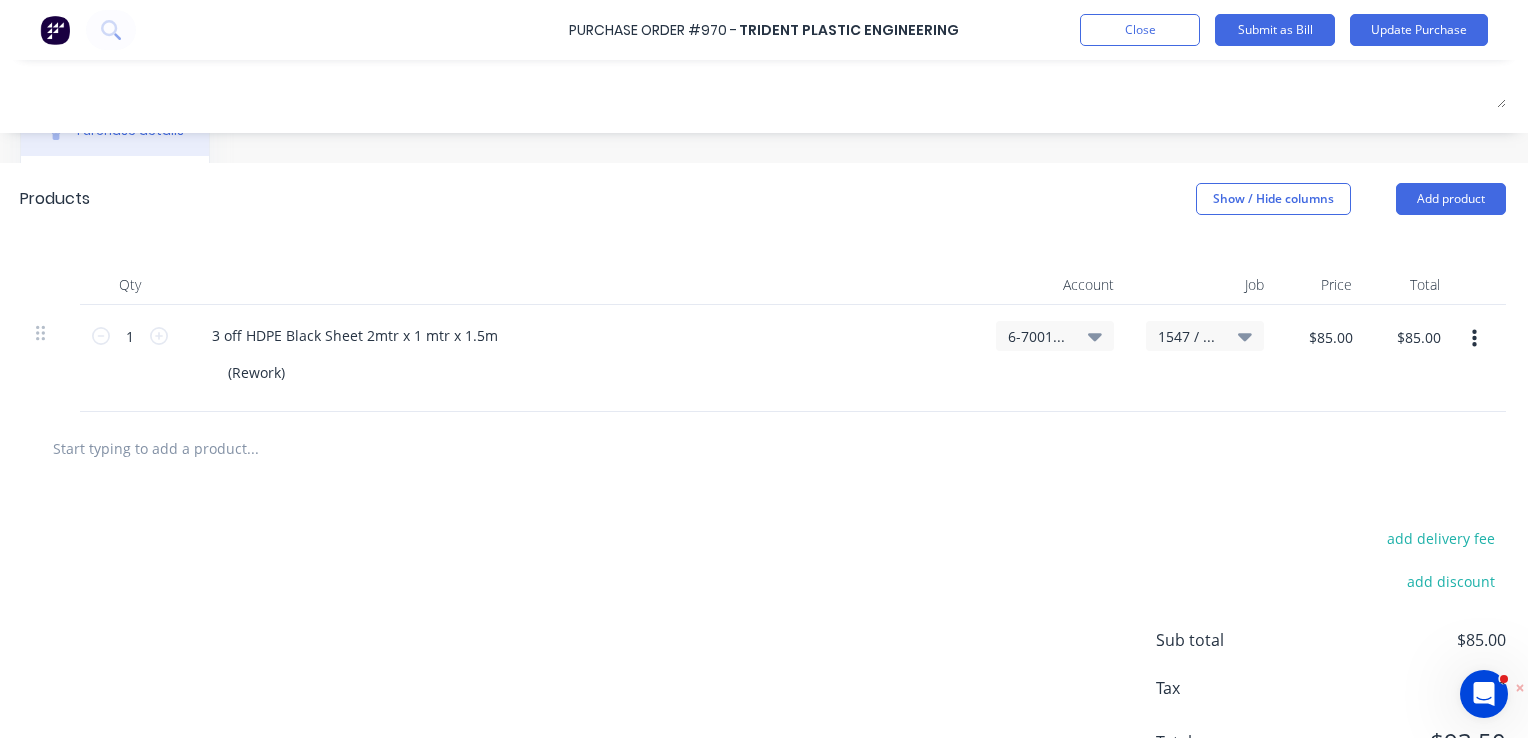 scroll, scrollTop: 300, scrollLeft: 250, axis: both 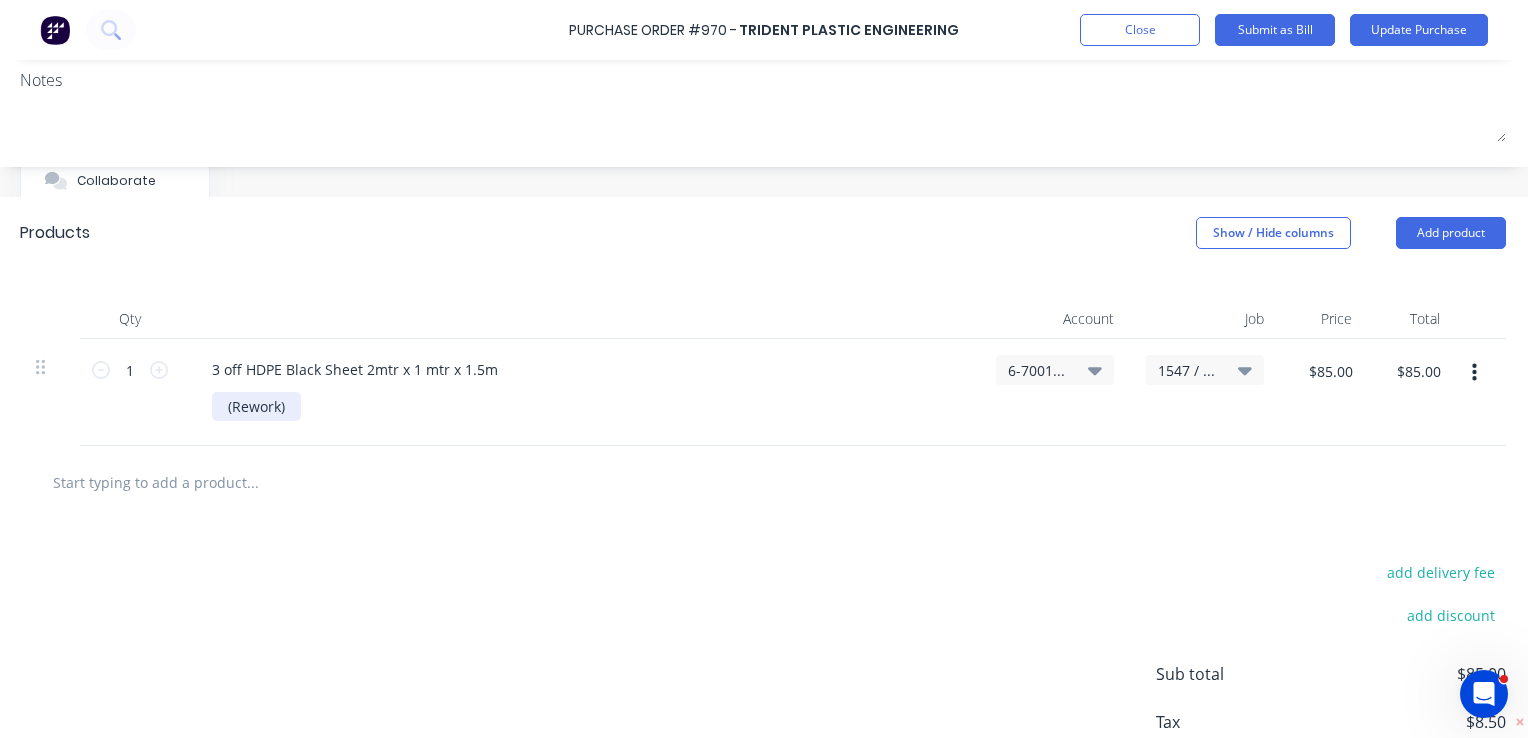 click on "(Rework)" at bounding box center [256, 406] 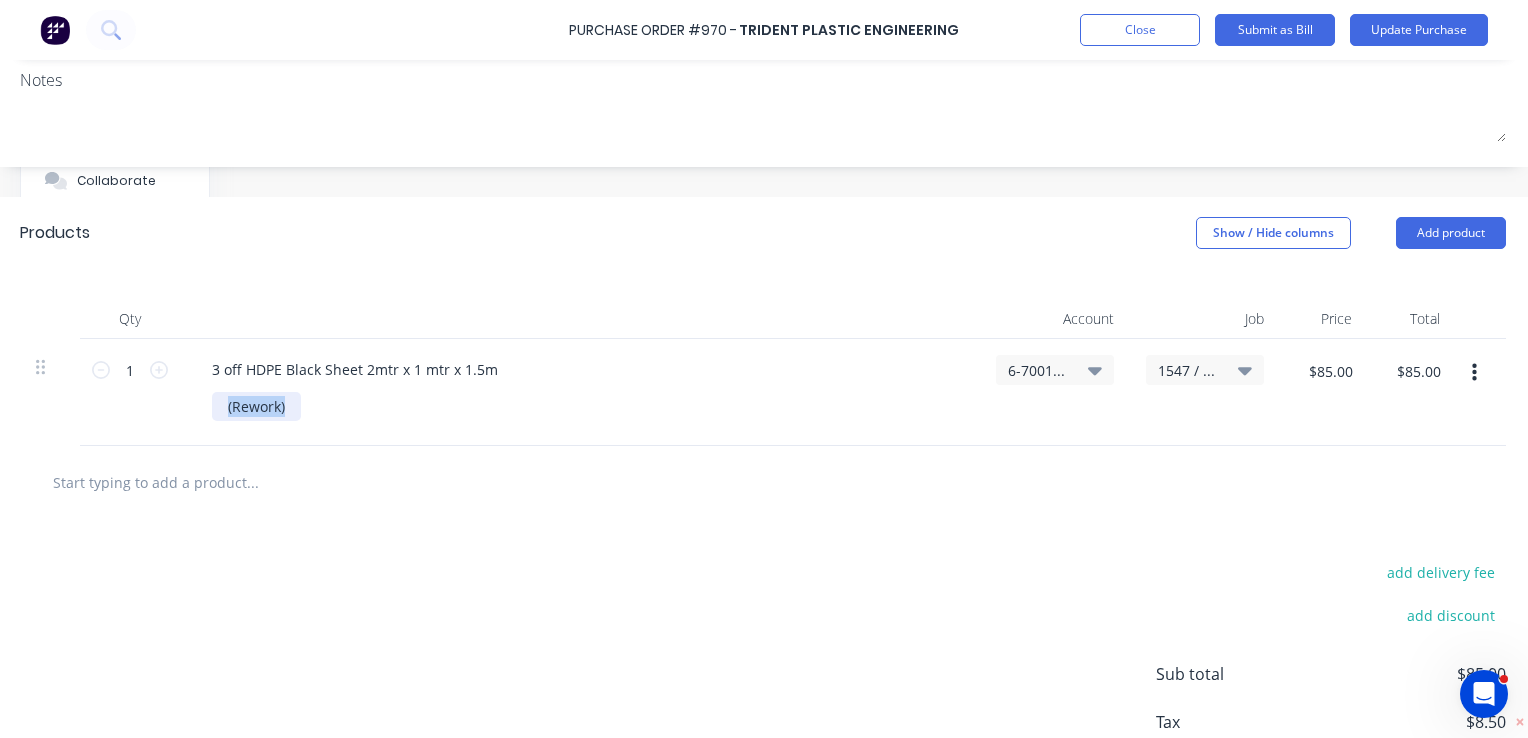 drag, startPoint x: 292, startPoint y: 411, endPoint x: 209, endPoint y: 408, distance: 83.0542 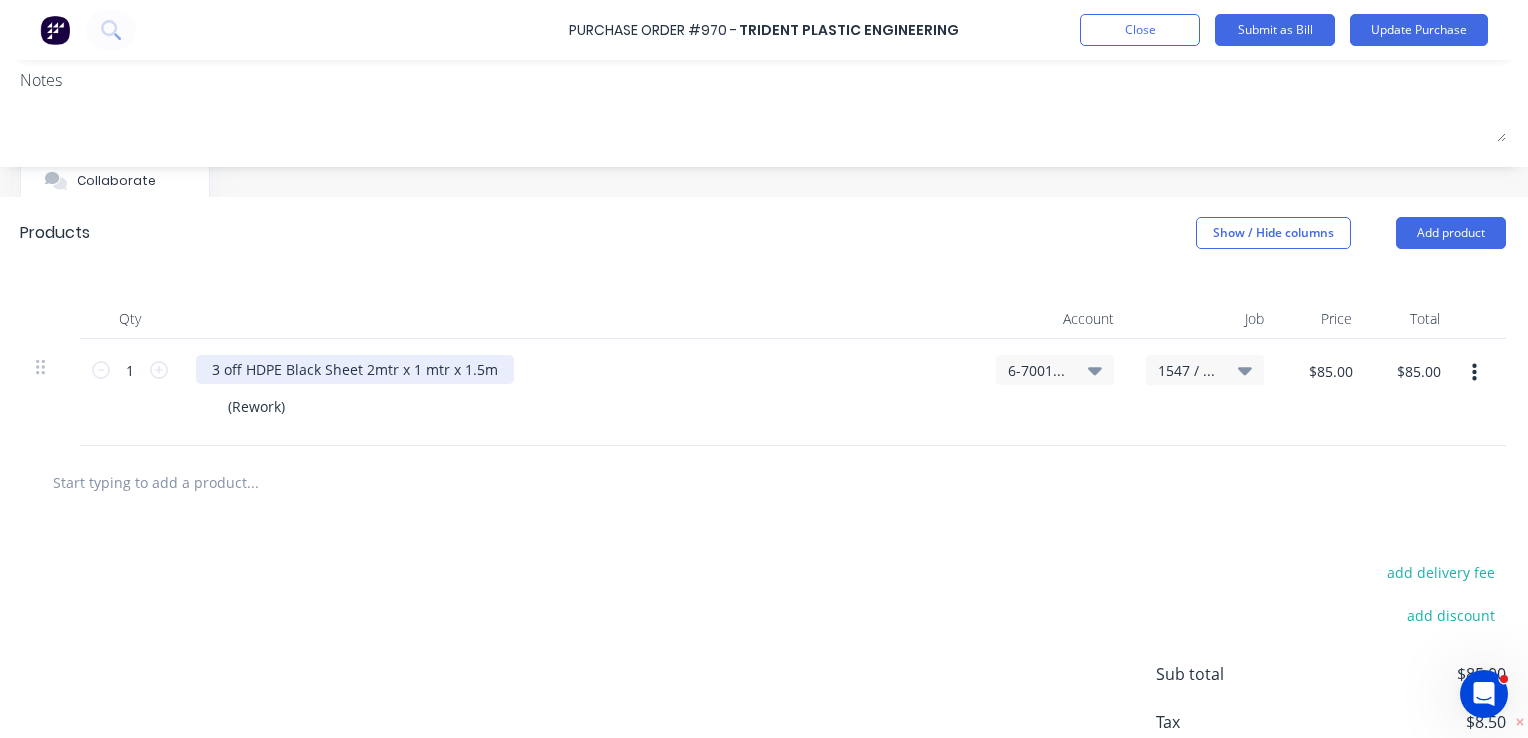 click on "3 off HDPE Black Sheet 2mtr x 1 mtr x 1.5m" at bounding box center [355, 369] 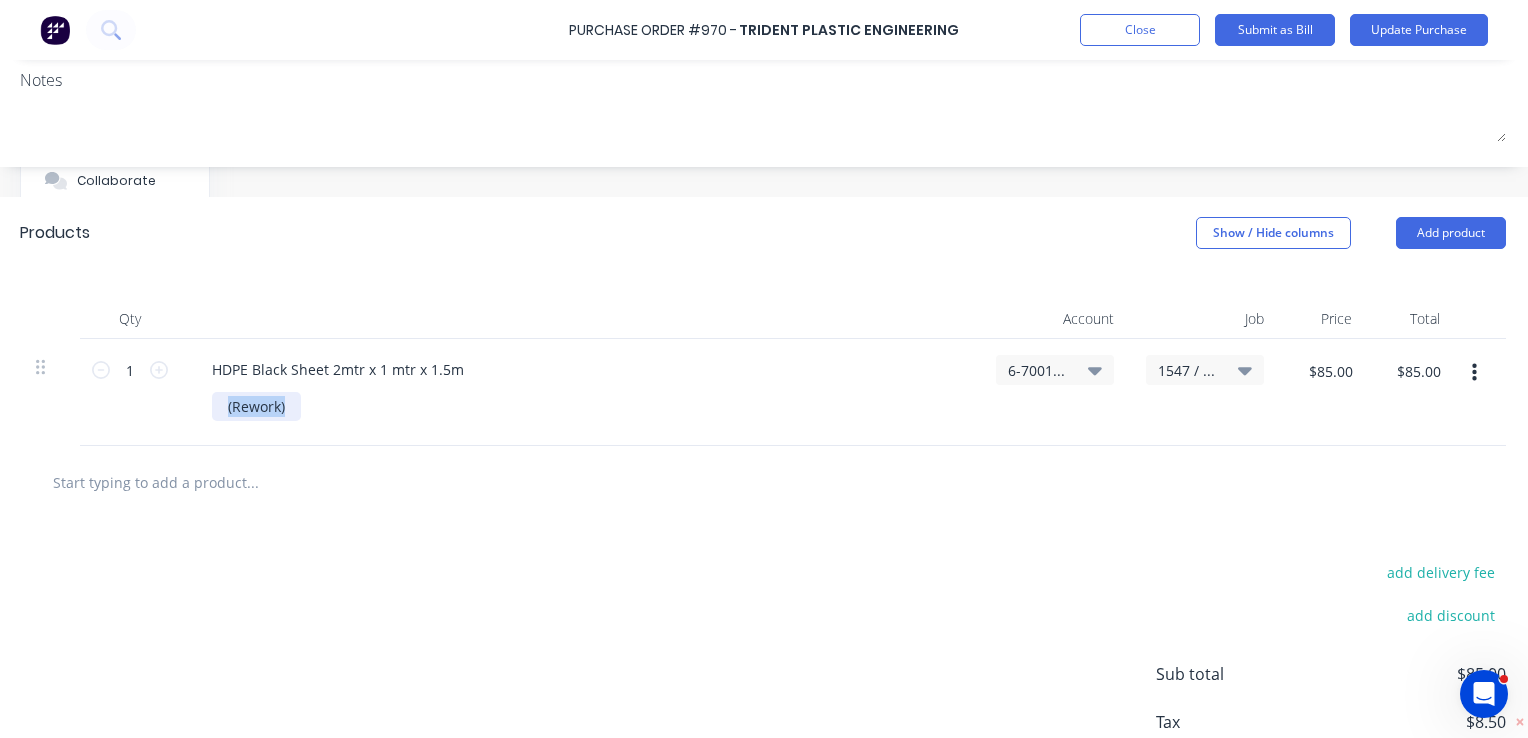 drag, startPoint x: 286, startPoint y: 408, endPoint x: 197, endPoint y: 403, distance: 89.140335 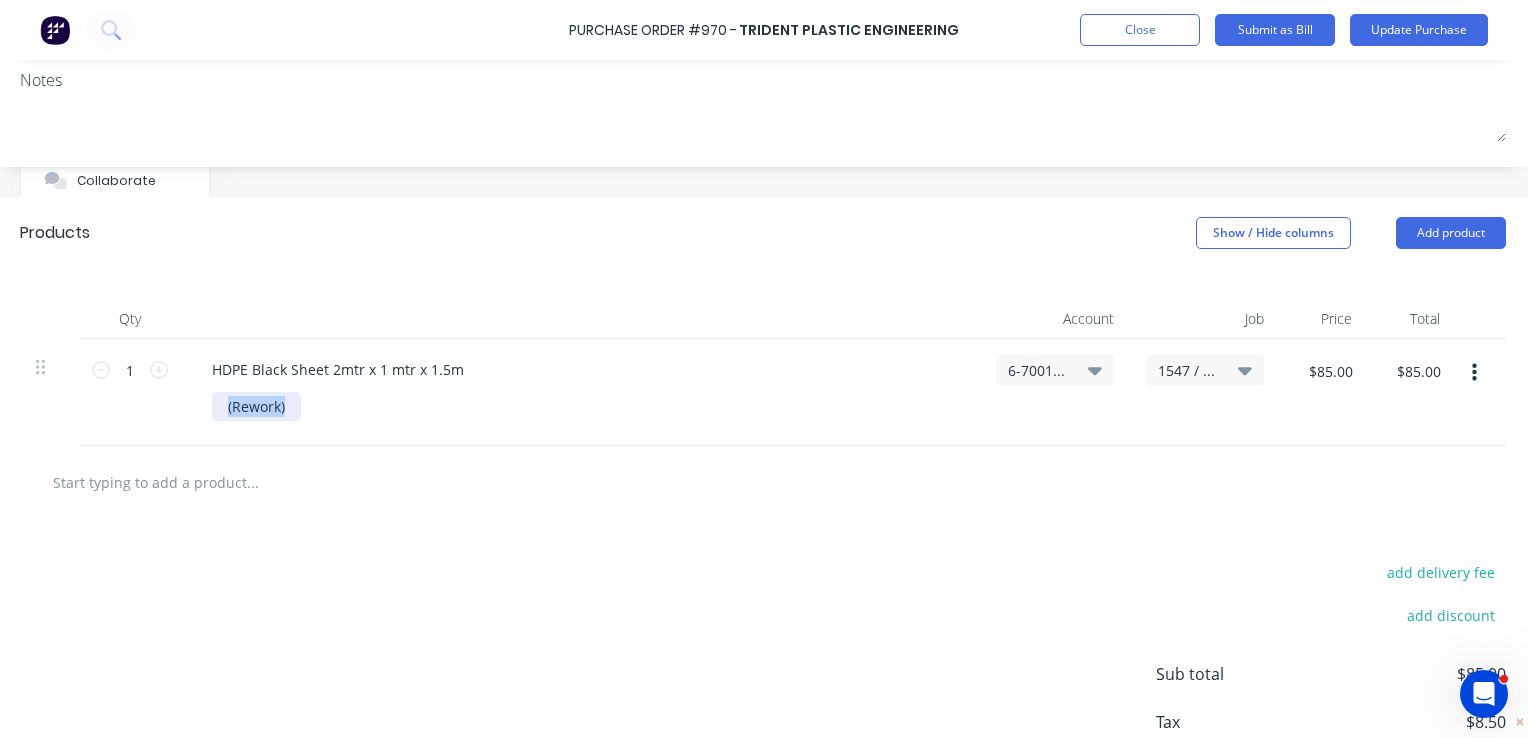type 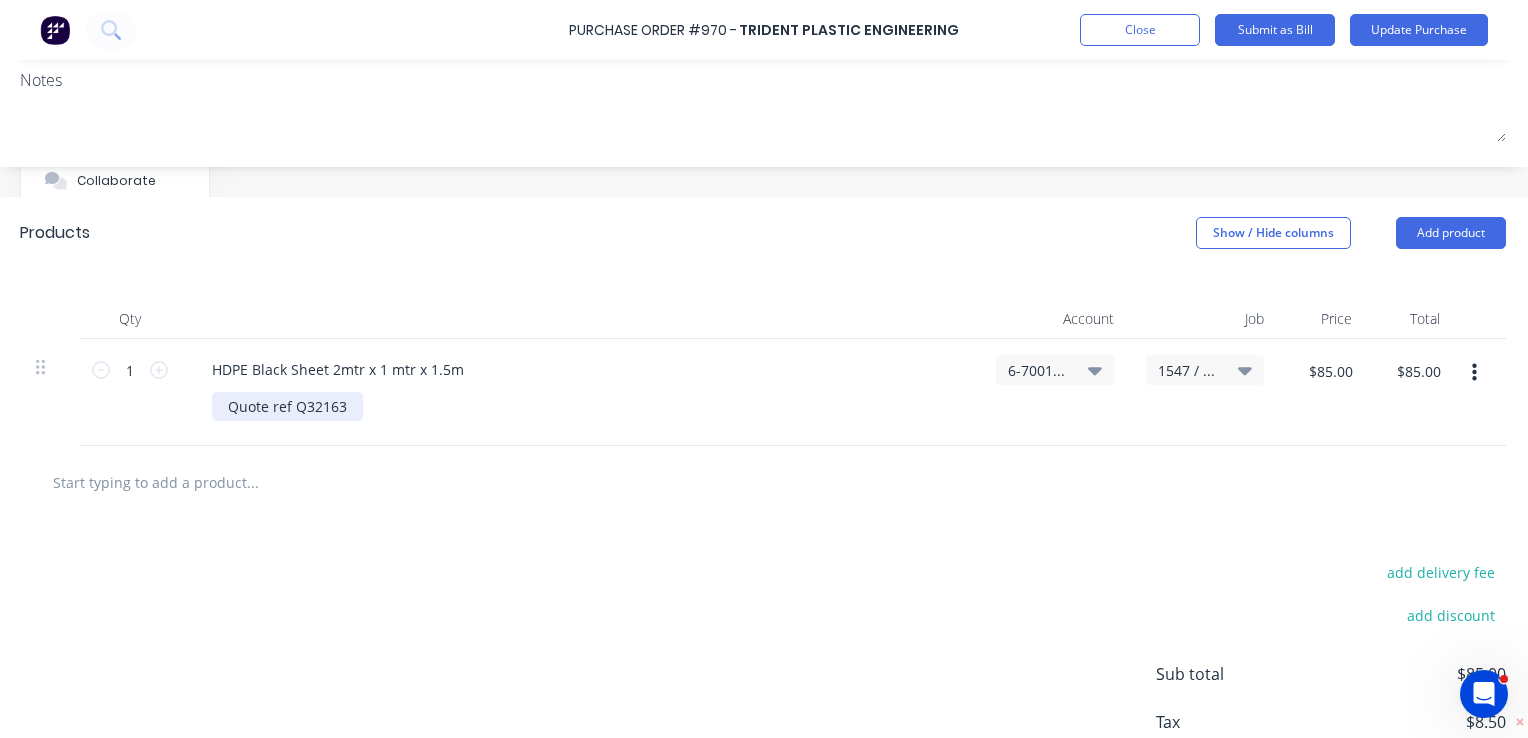 scroll, scrollTop: 0, scrollLeft: 250, axis: horizontal 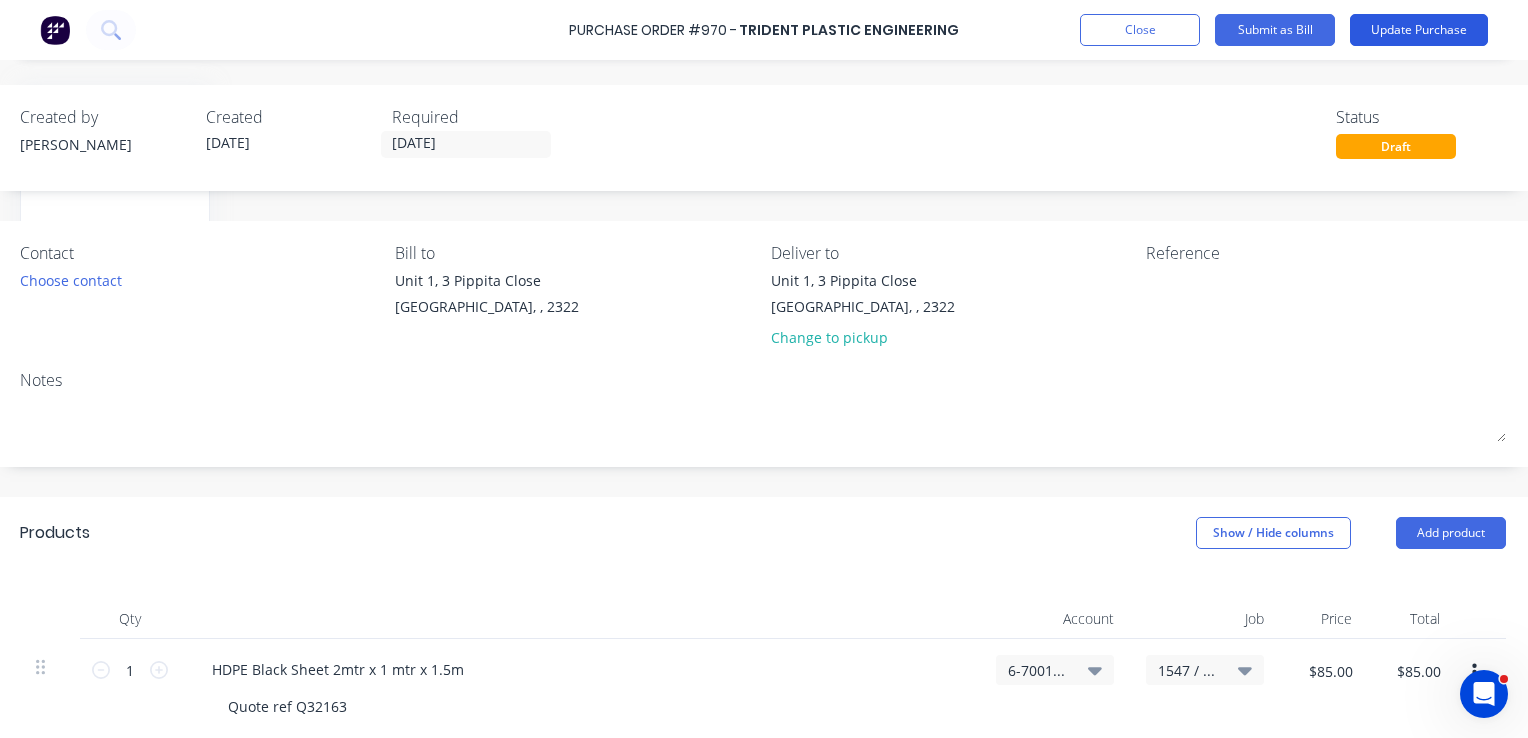 click on "Update Purchase" at bounding box center [1419, 30] 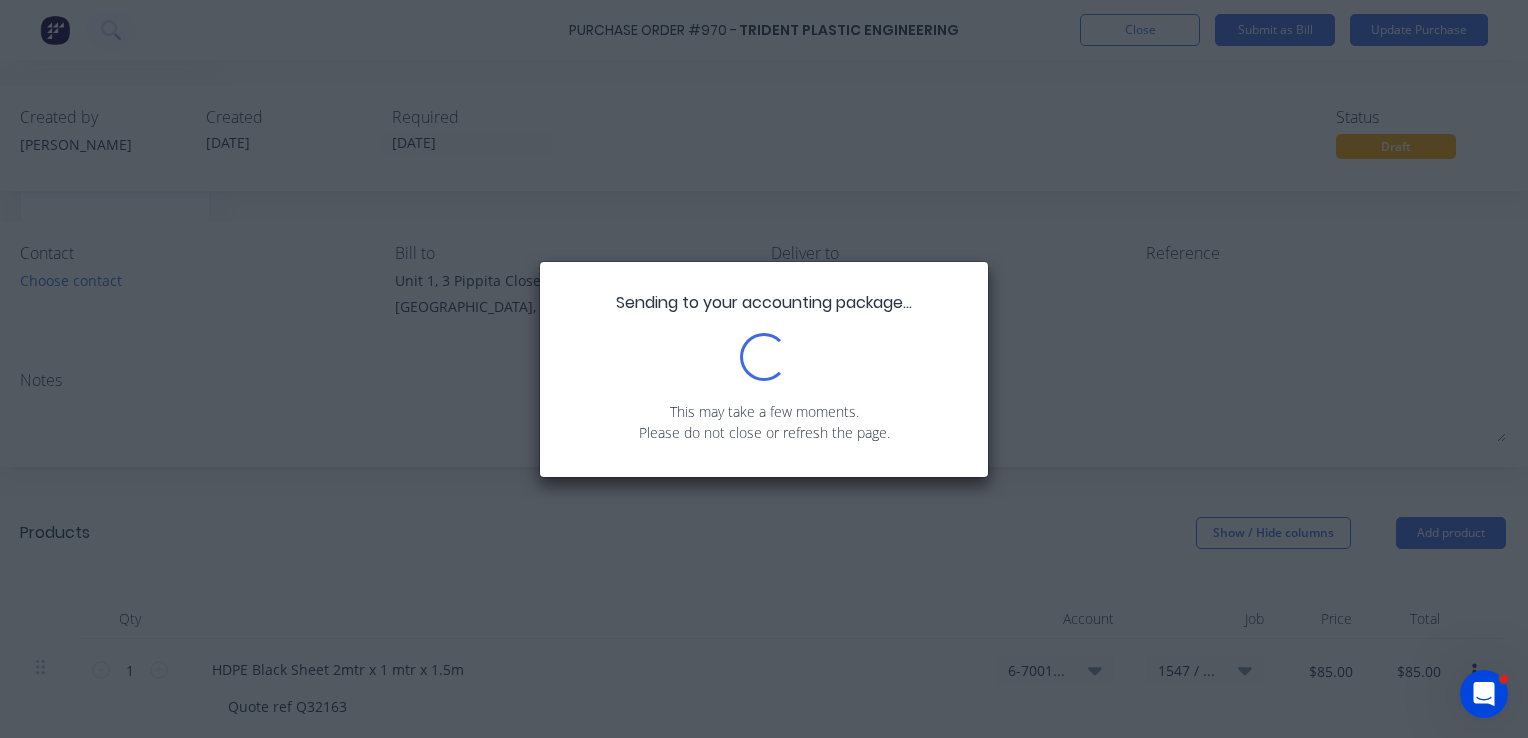 scroll, scrollTop: 0, scrollLeft: 0, axis: both 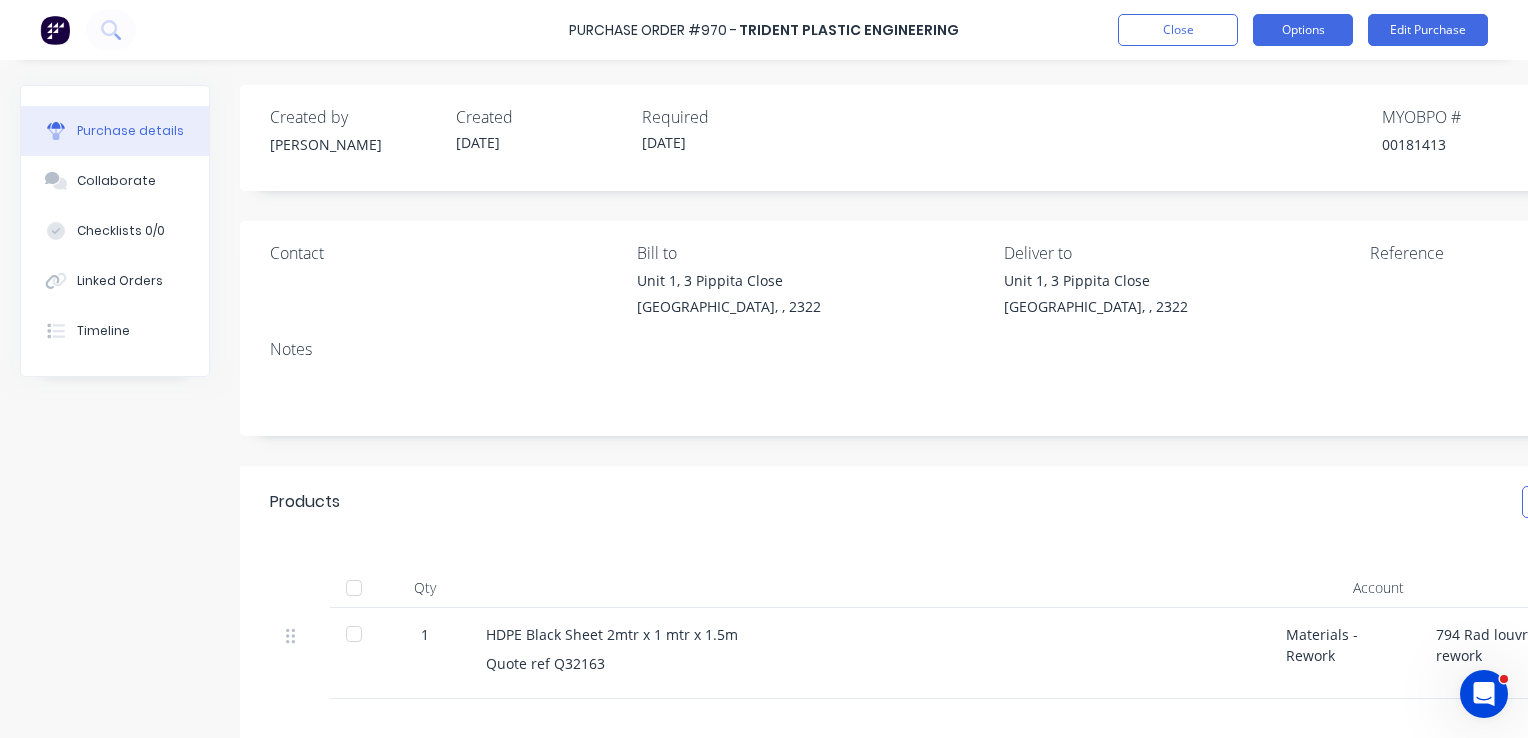 click on "Options" at bounding box center (1303, 30) 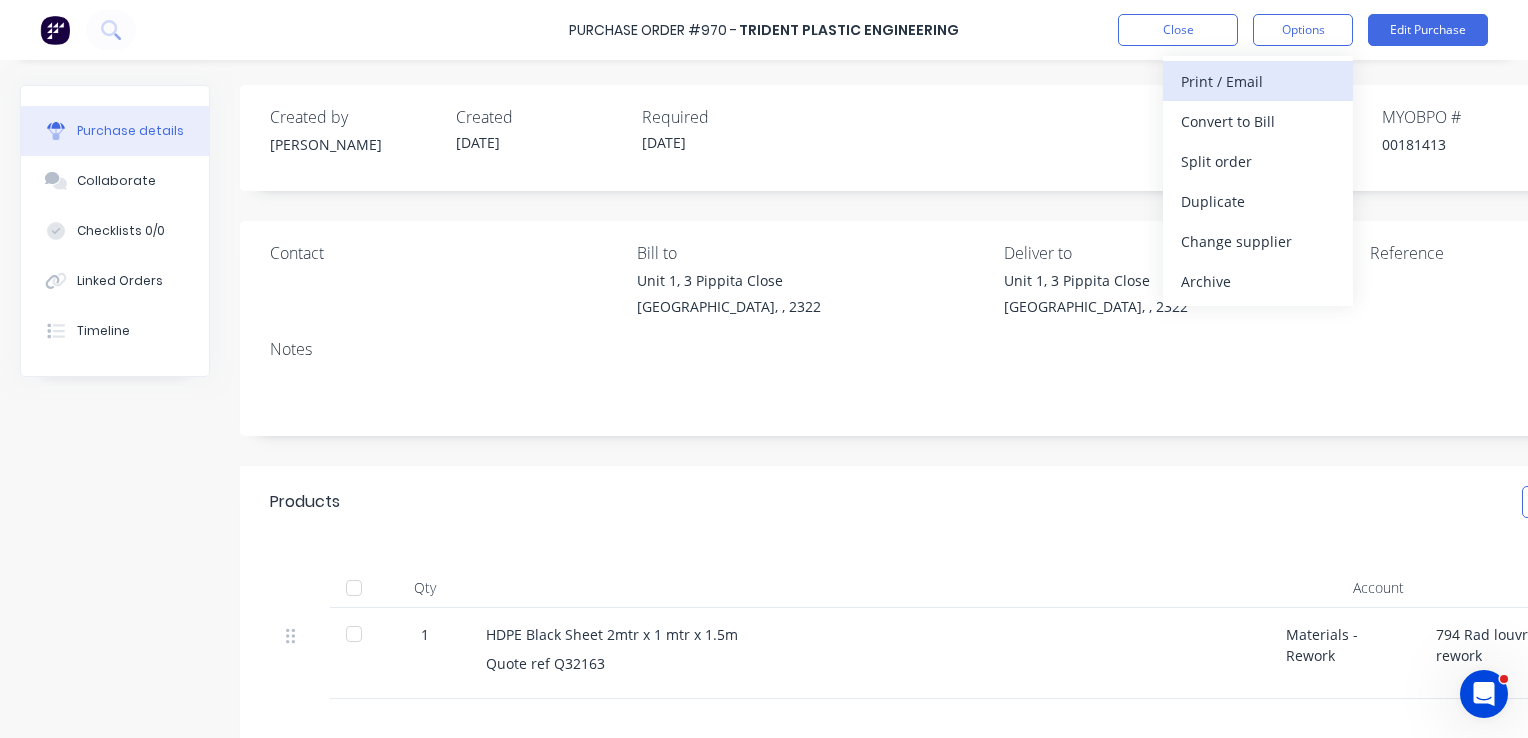 click on "Print / Email" at bounding box center (1258, 81) 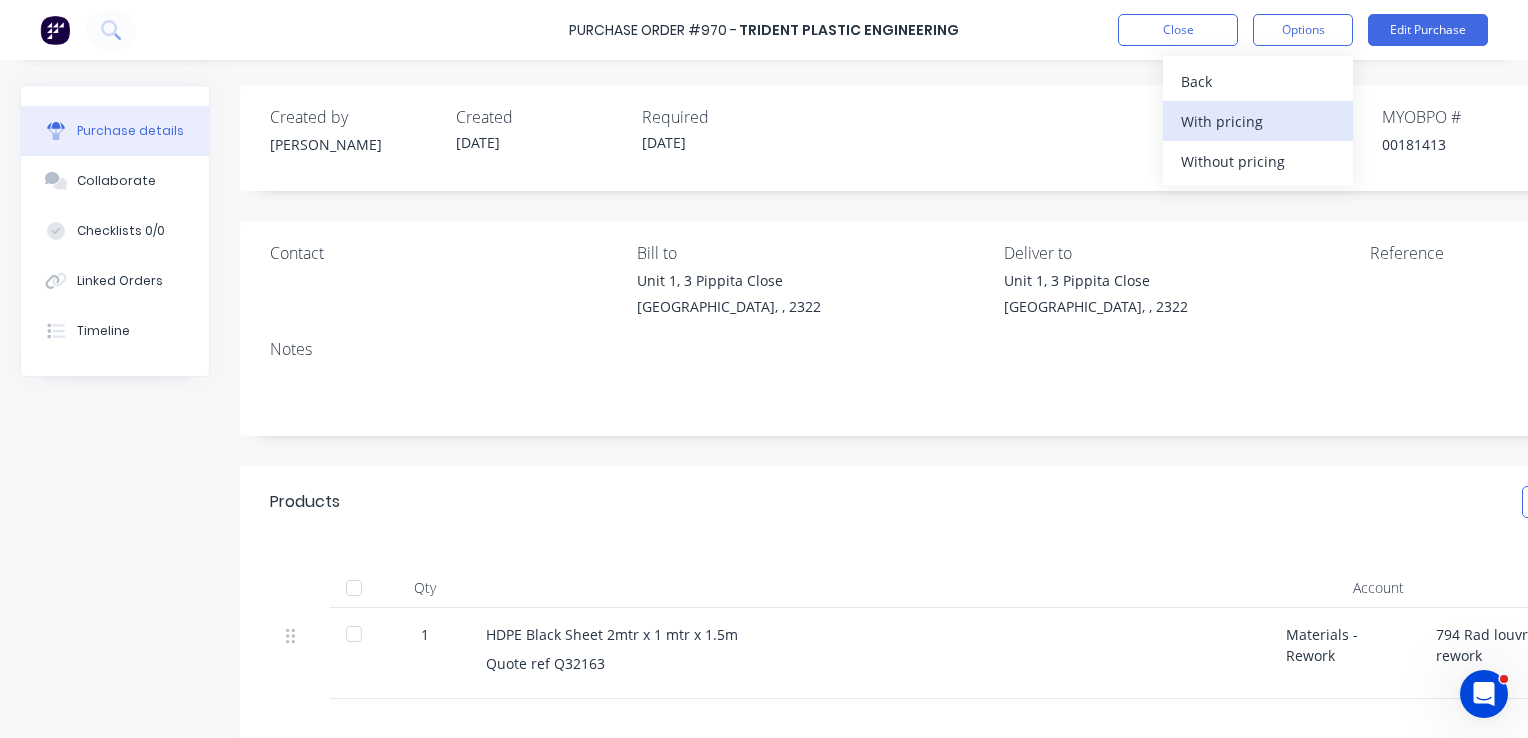 click on "With pricing" at bounding box center (1258, 121) 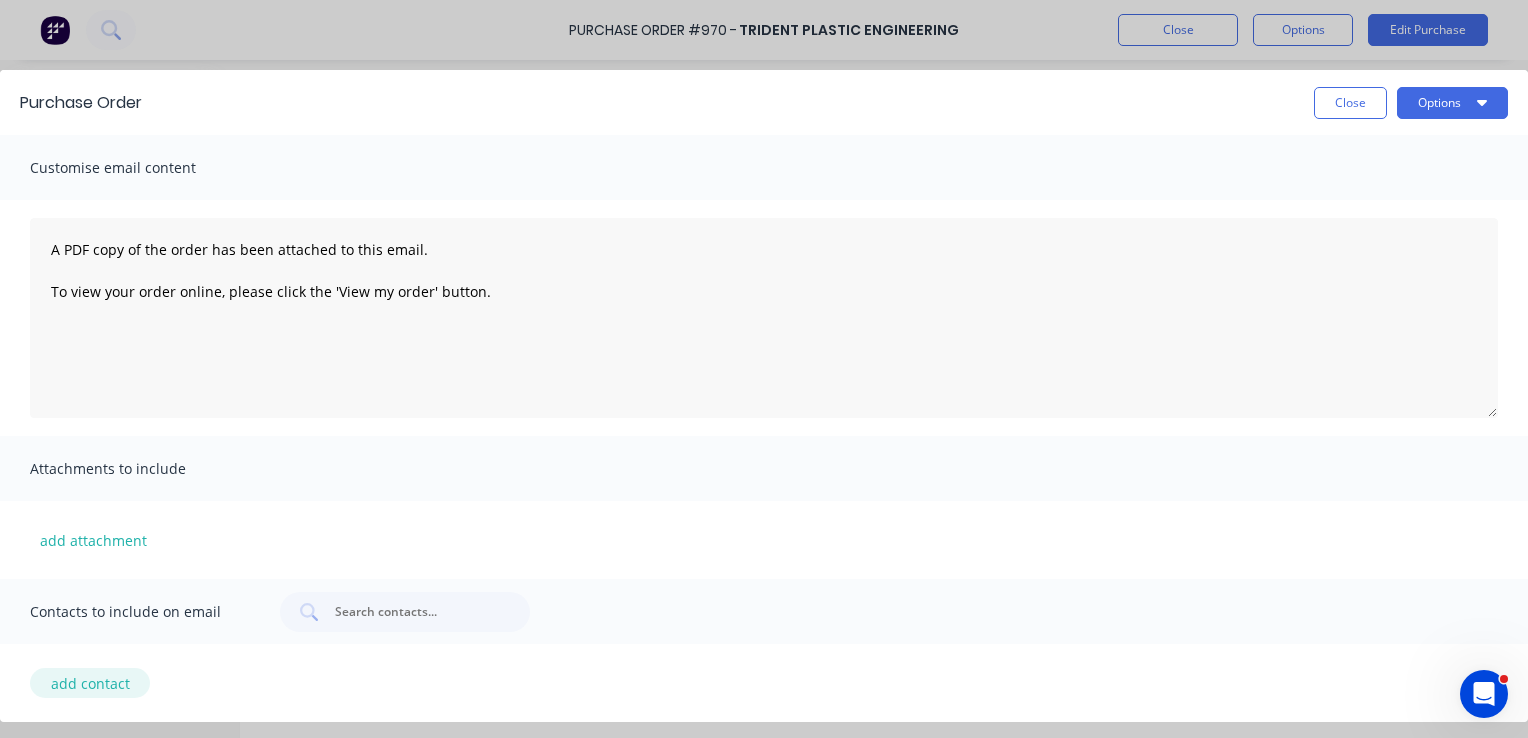 click on "add contact" at bounding box center (90, 683) 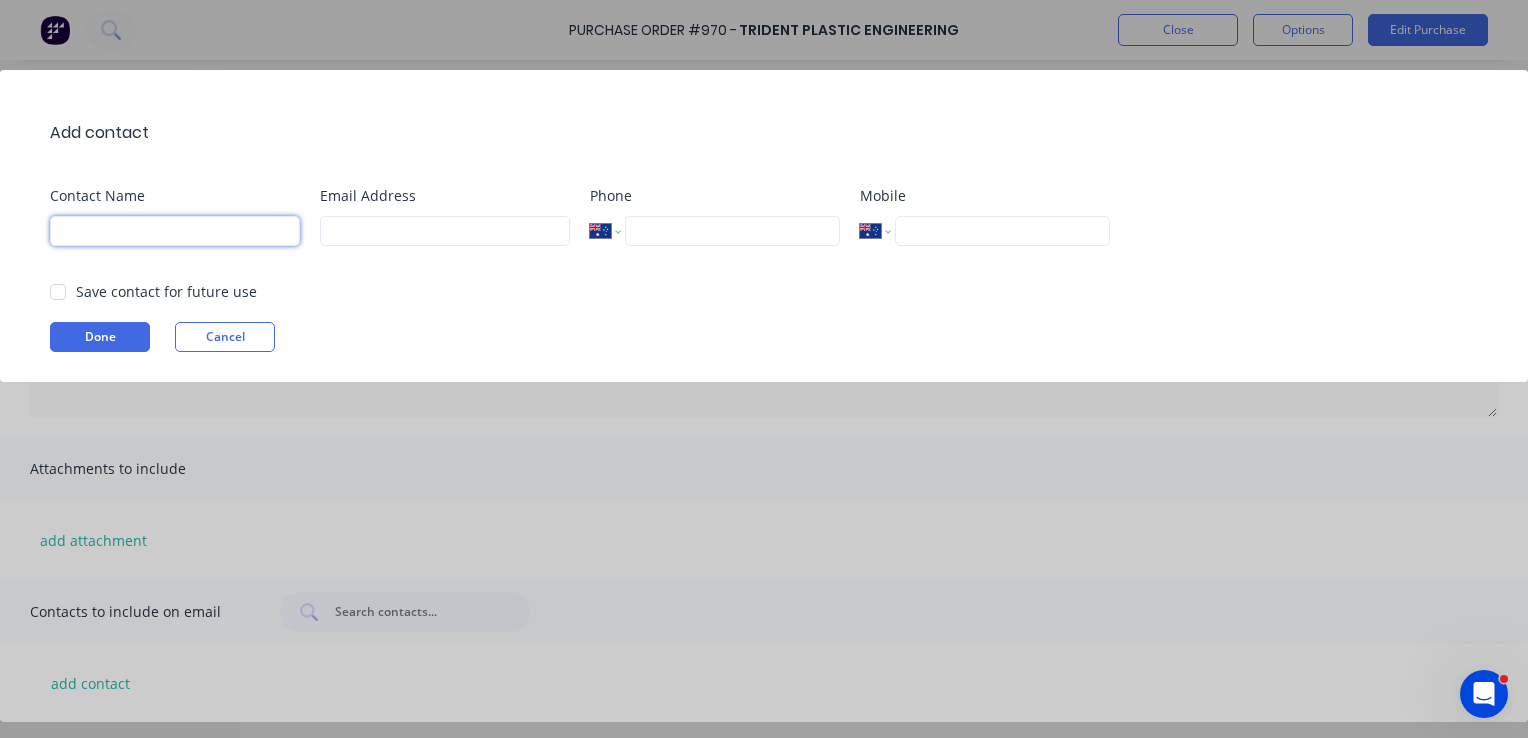 click at bounding box center (175, 231) 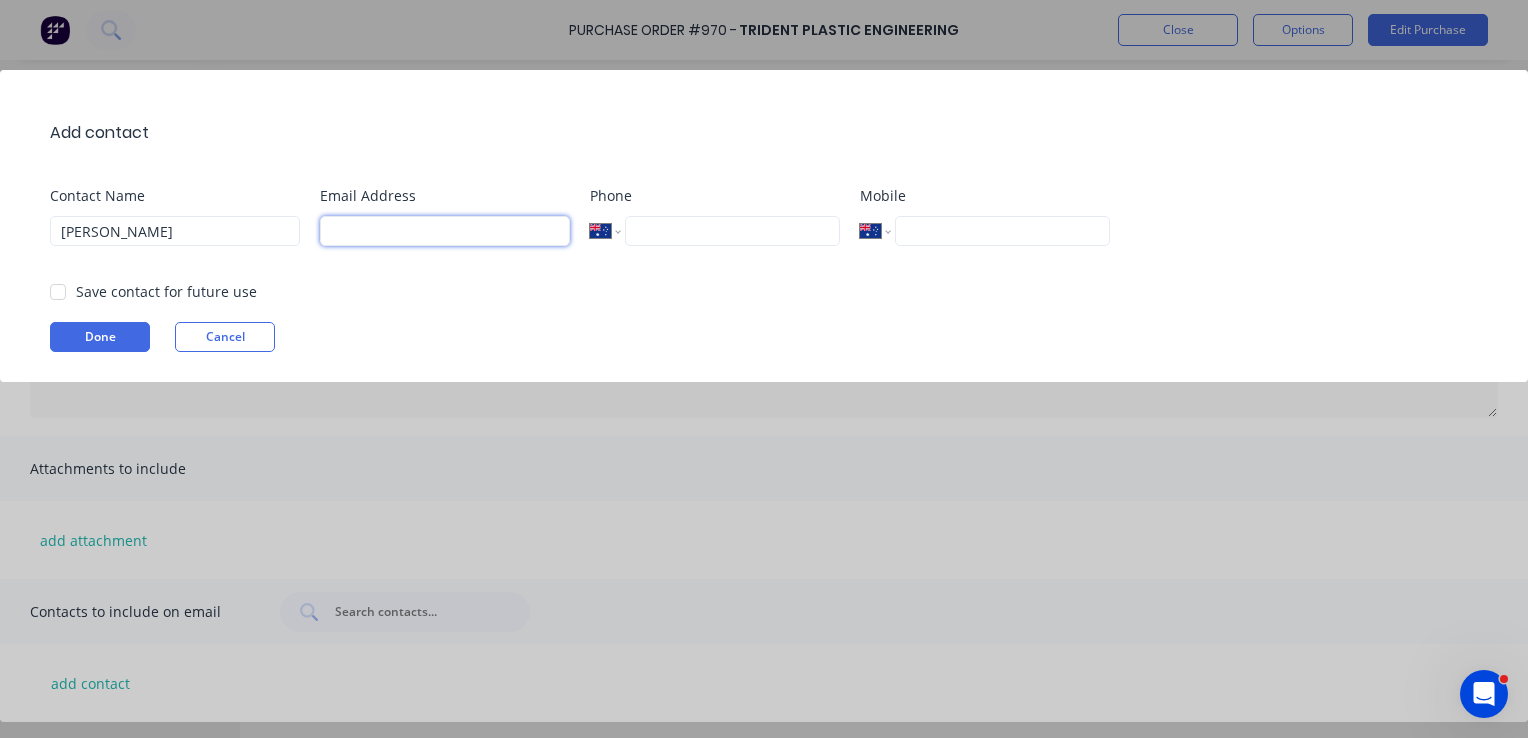 click at bounding box center (445, 231) 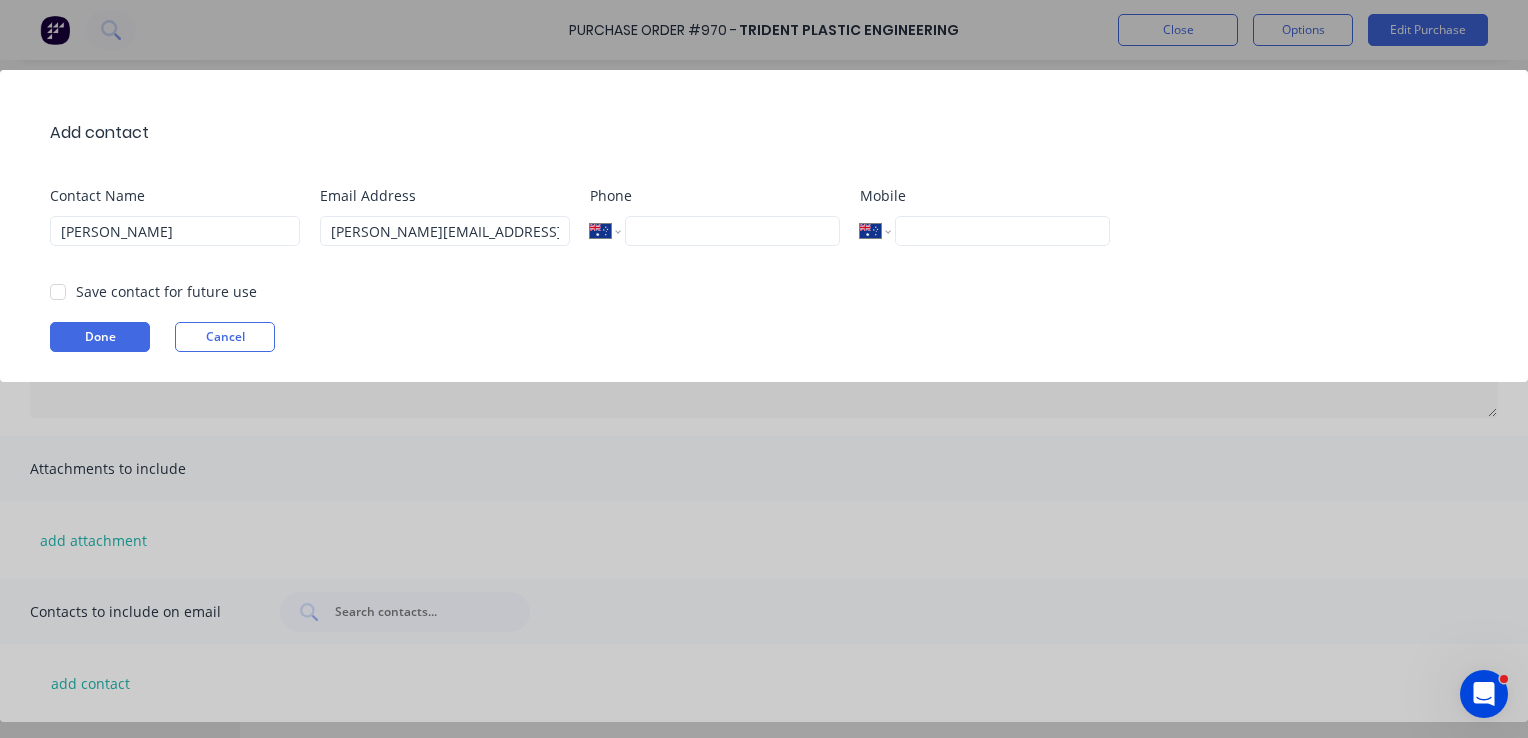 type on "0450 900 223" 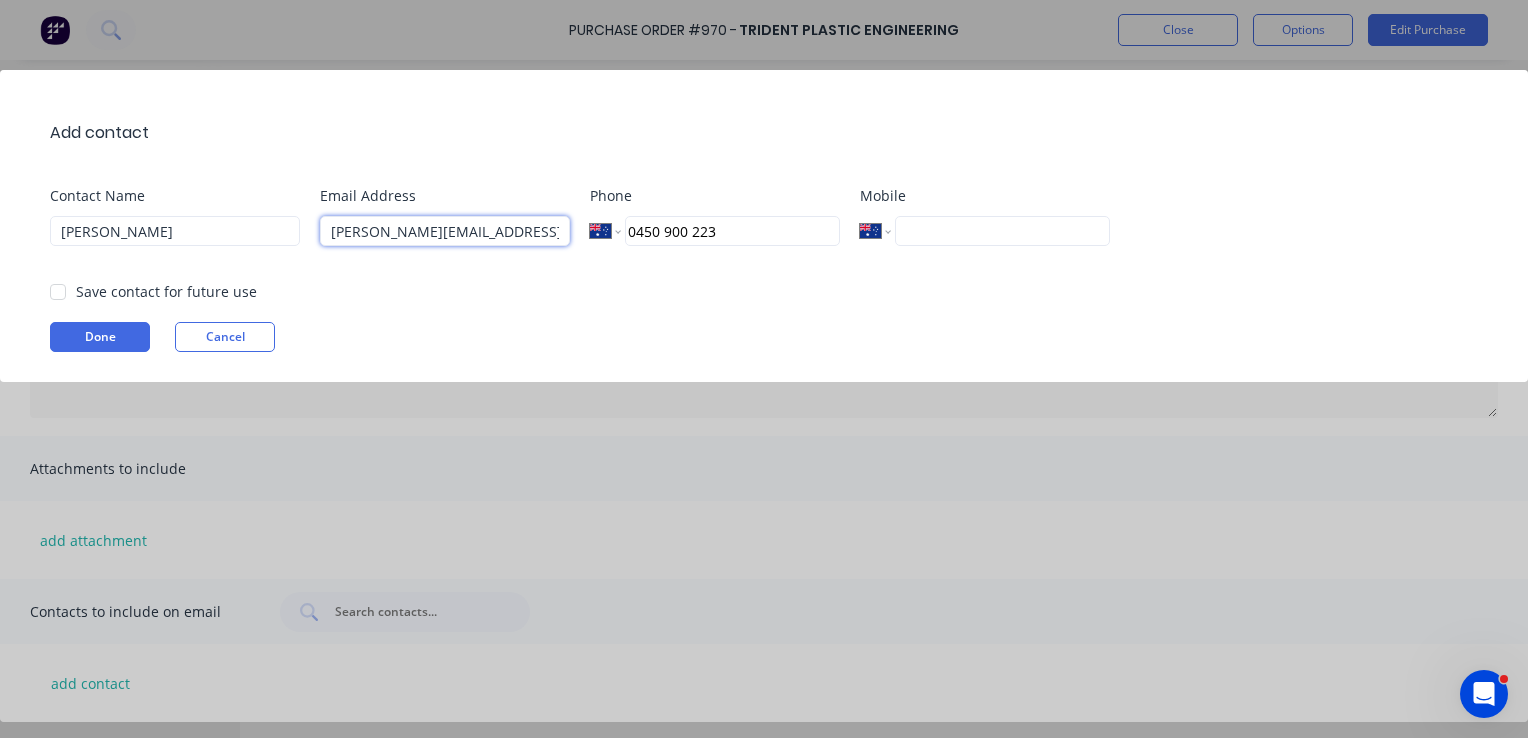 click at bounding box center (58, 292) 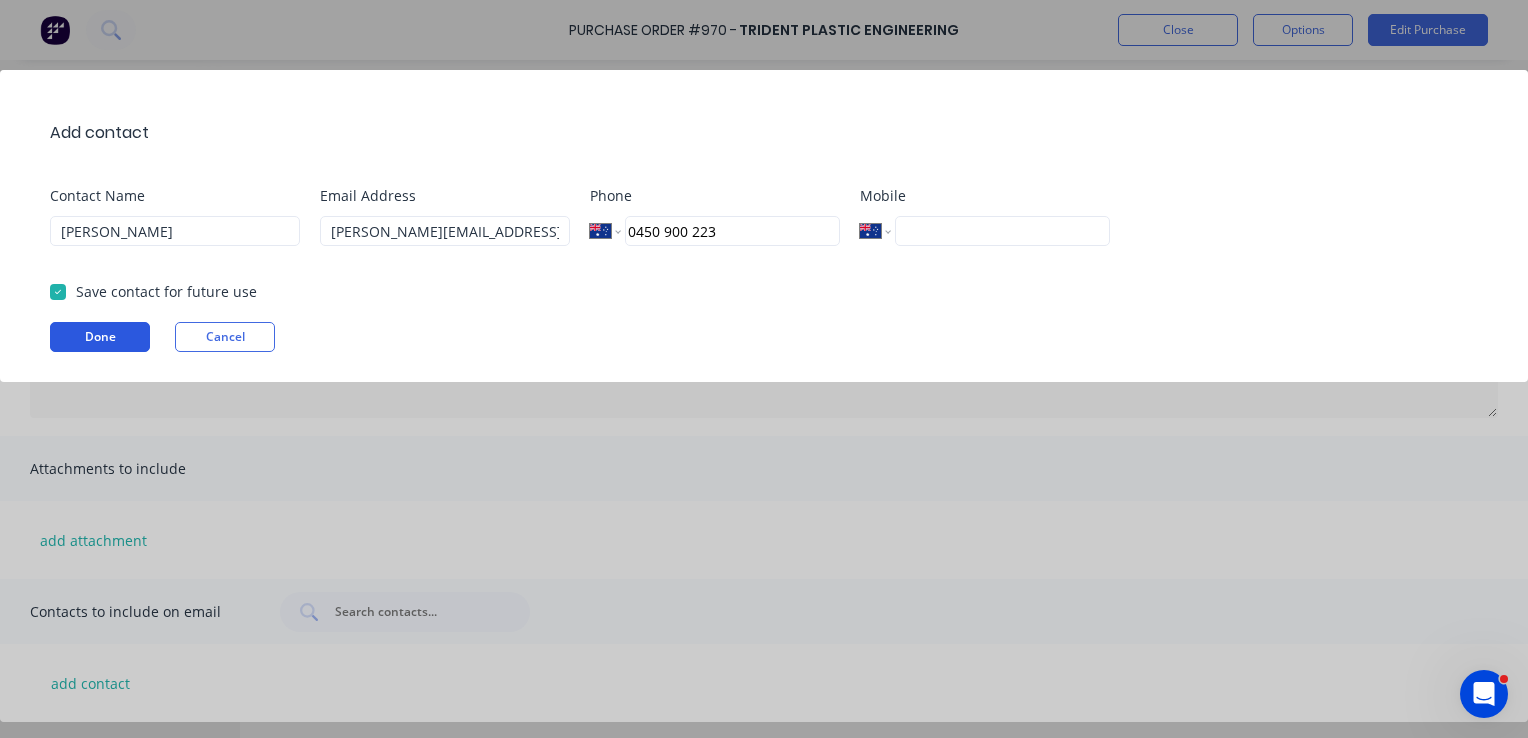 click on "Done" at bounding box center (100, 337) 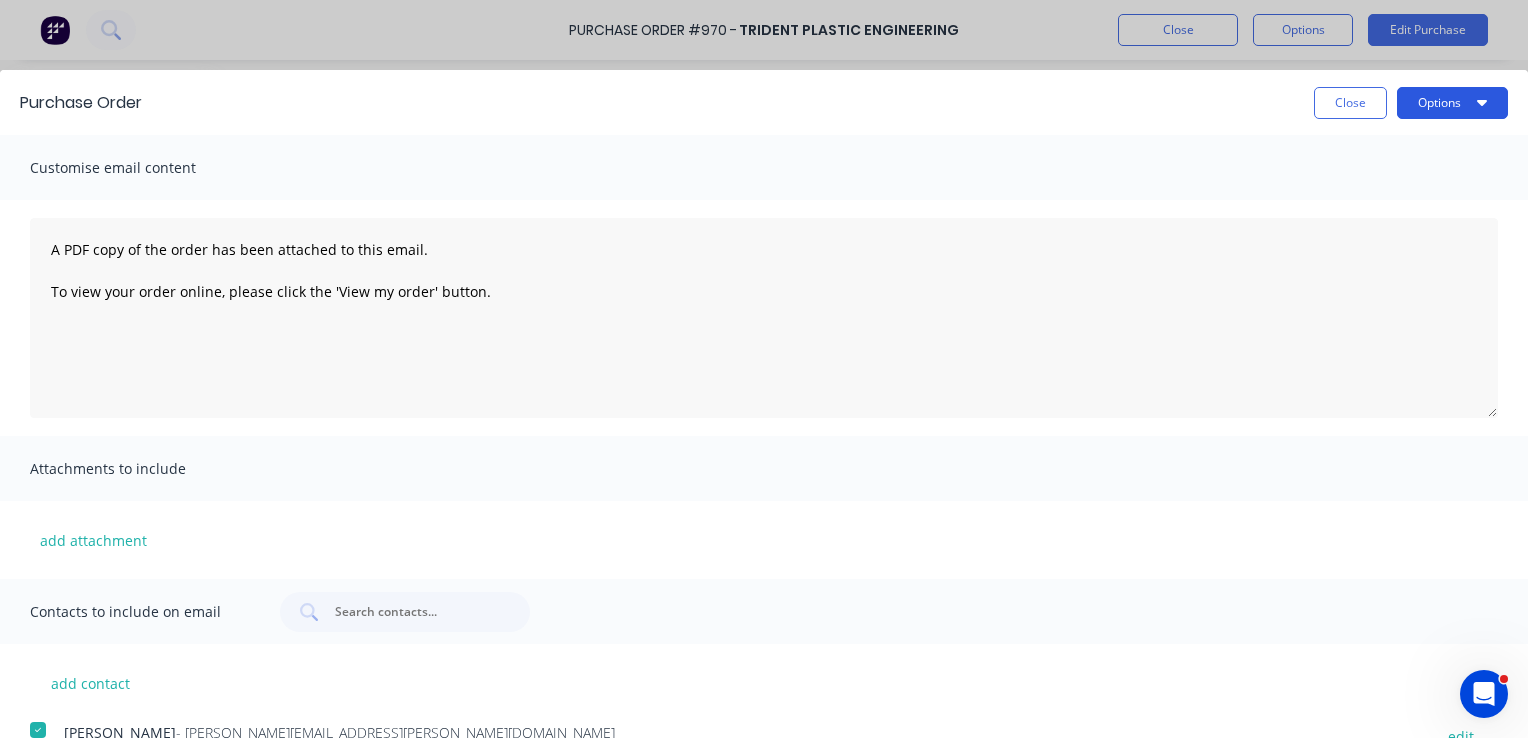 click on "Options" at bounding box center [1452, 103] 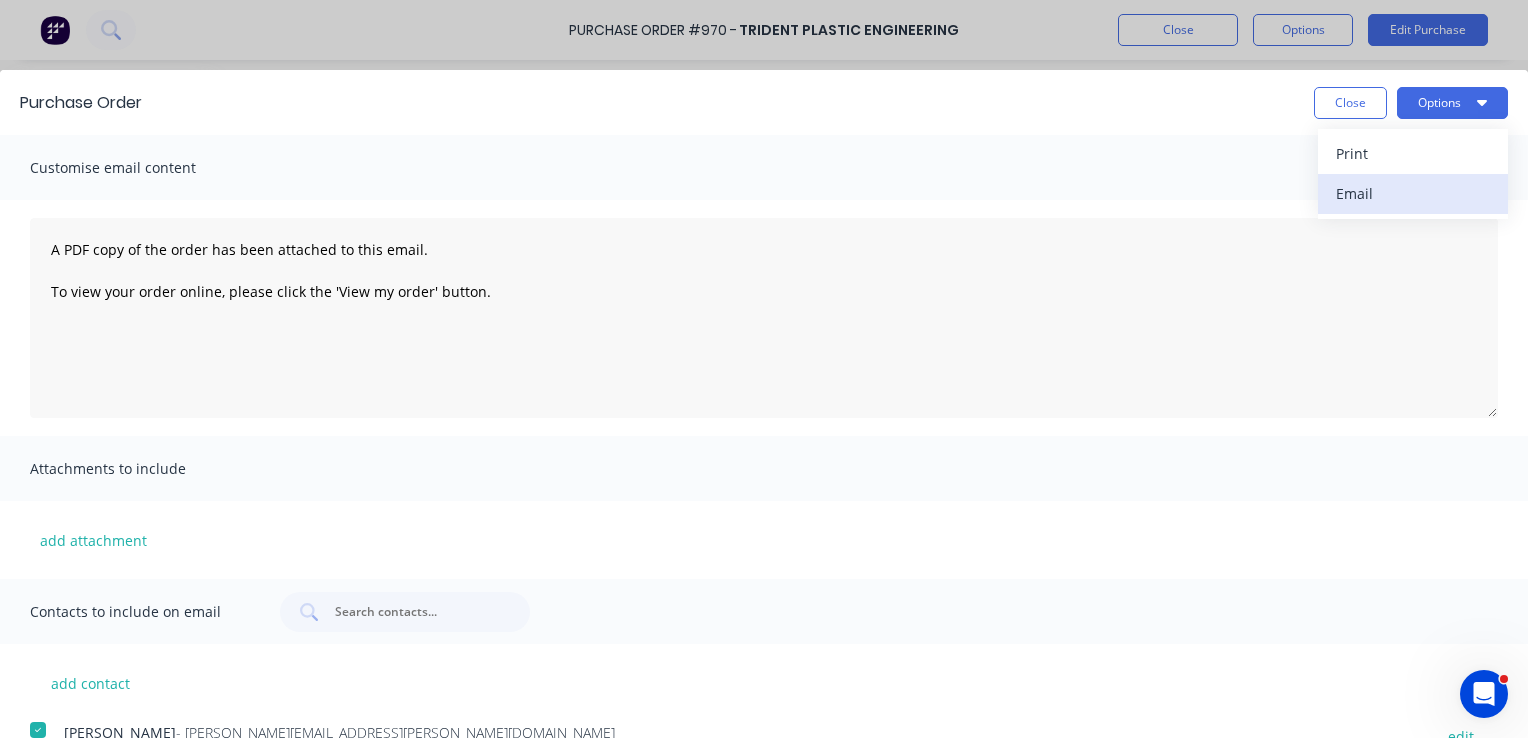 click on "Email" at bounding box center (1413, 193) 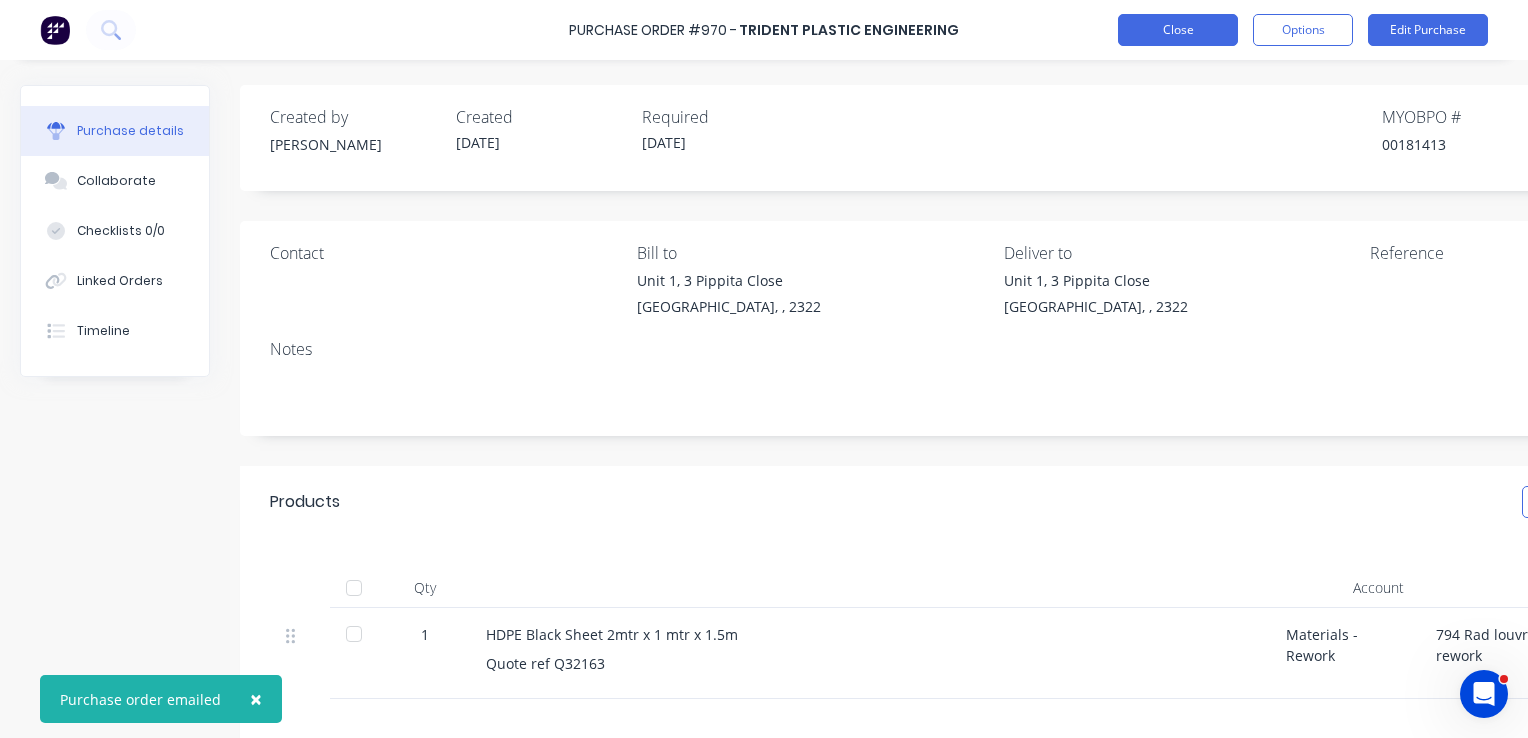 click on "Close" at bounding box center [1178, 30] 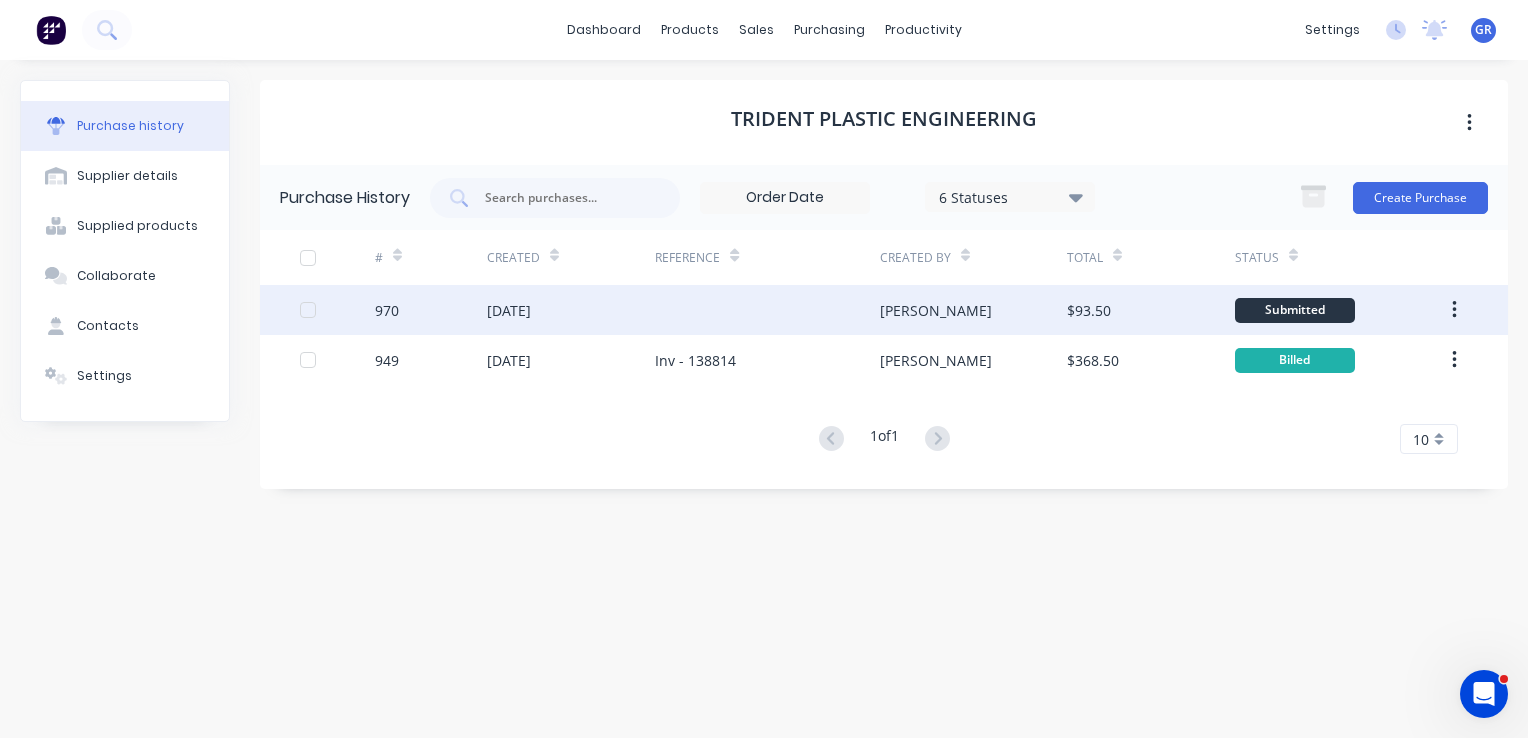 click on "970" at bounding box center [431, 310] 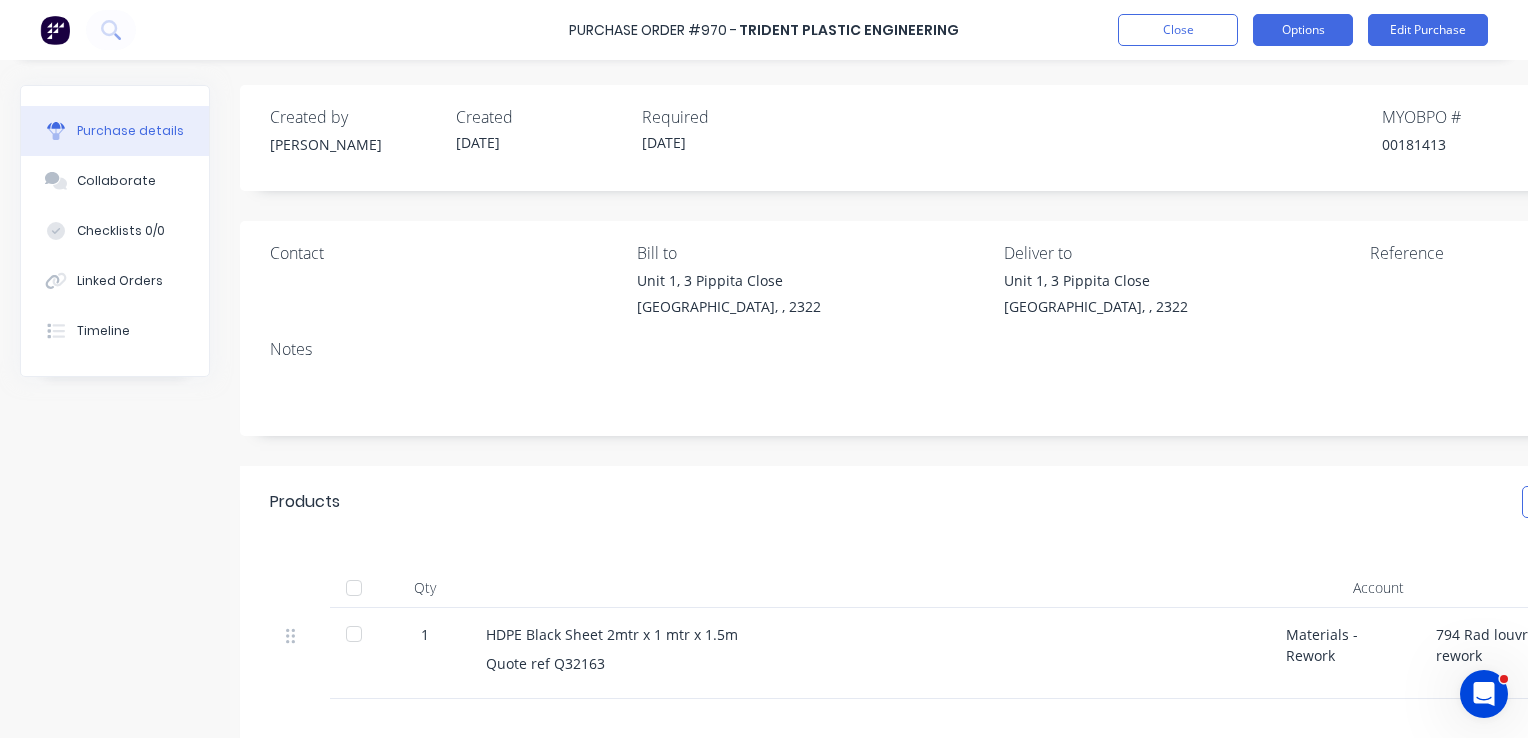 click on "Options" at bounding box center [1303, 30] 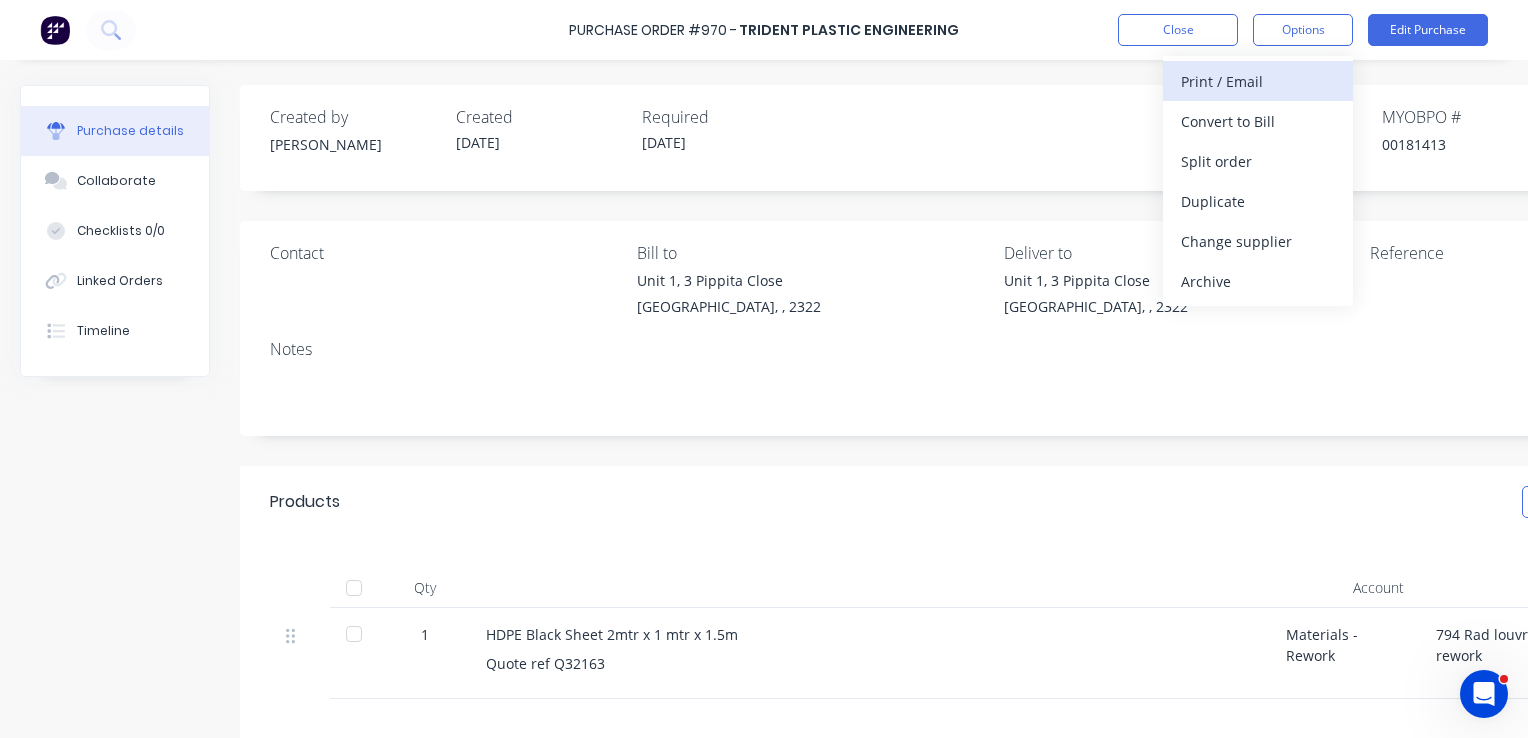 click on "Print / Email" at bounding box center [1258, 81] 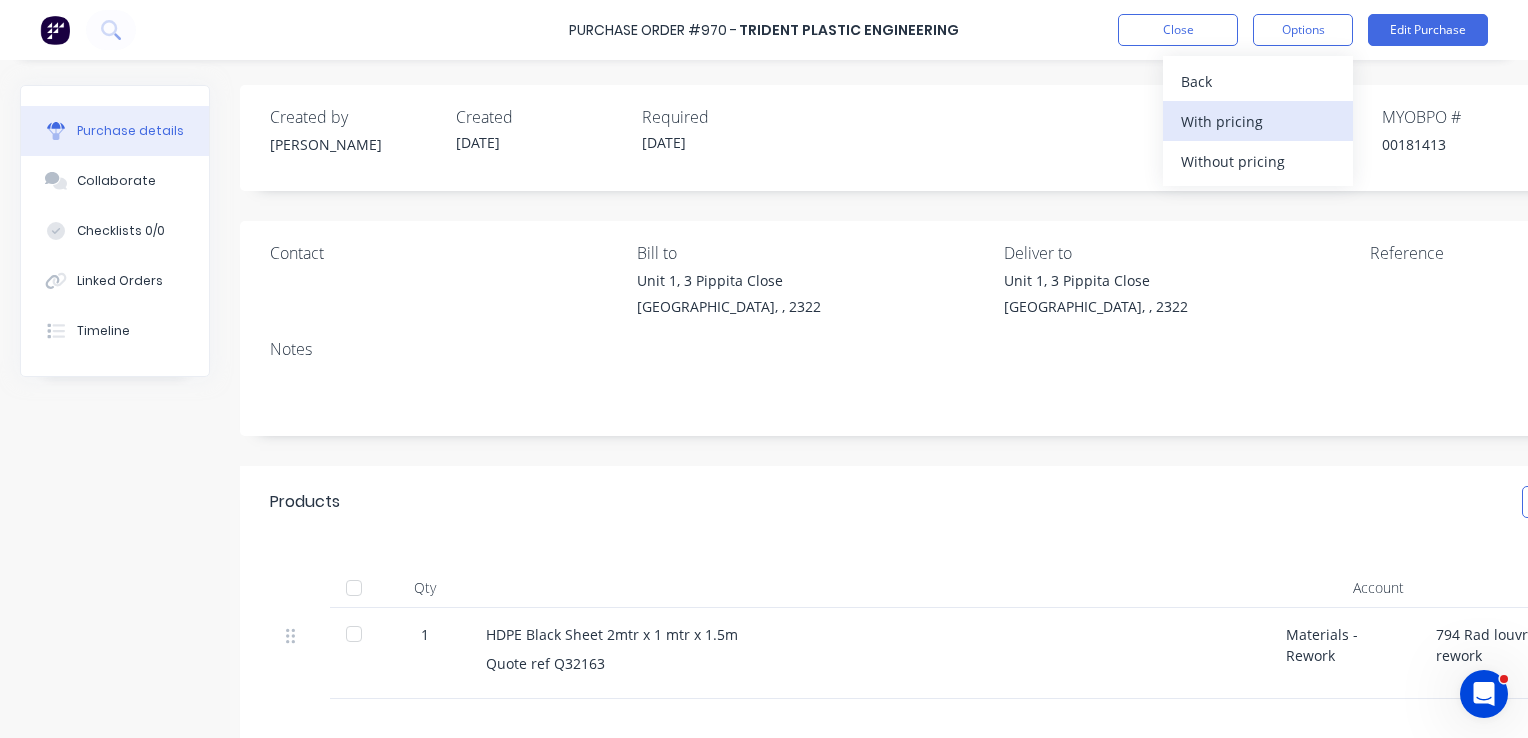 click on "With pricing" at bounding box center [1258, 121] 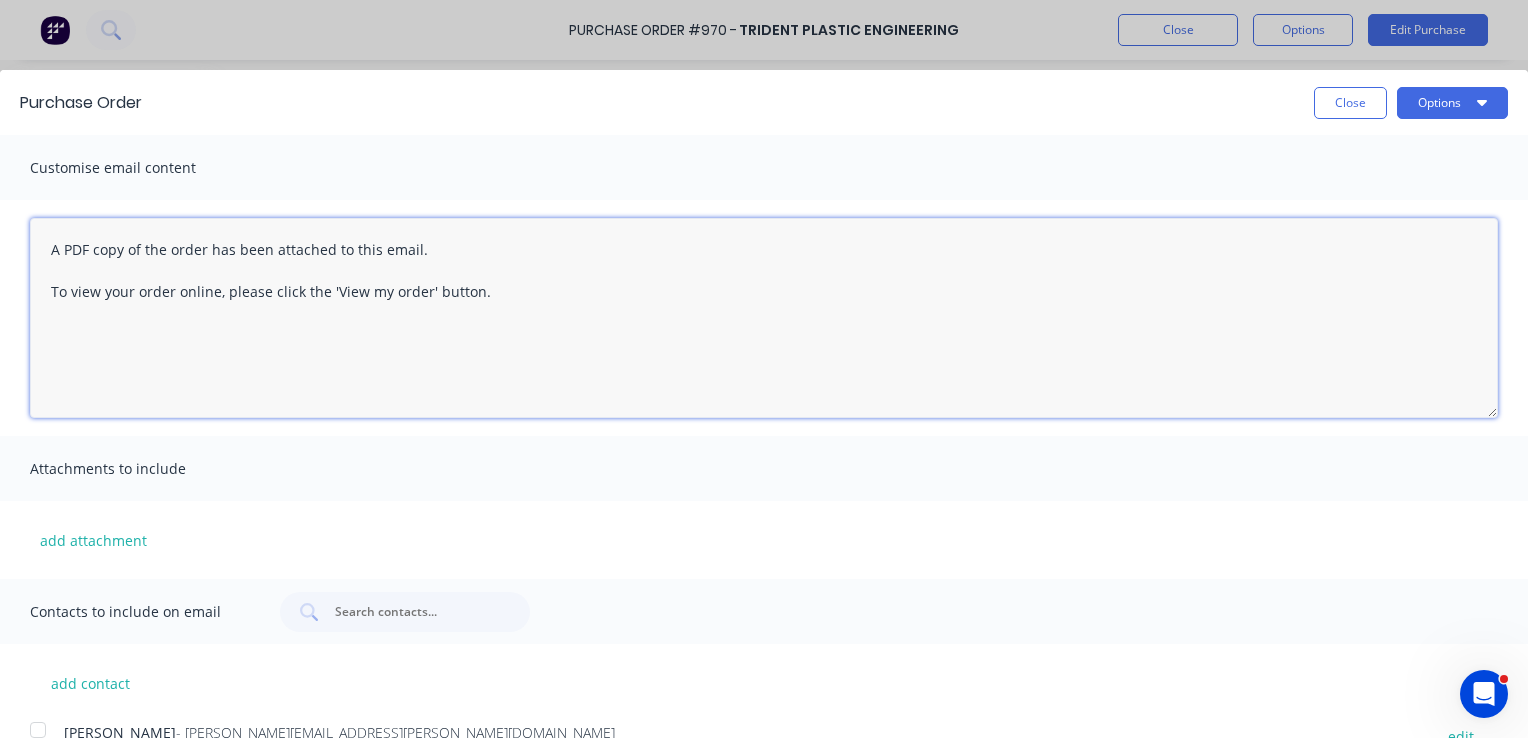 drag, startPoint x: 496, startPoint y: 290, endPoint x: 26, endPoint y: 252, distance: 471.53366 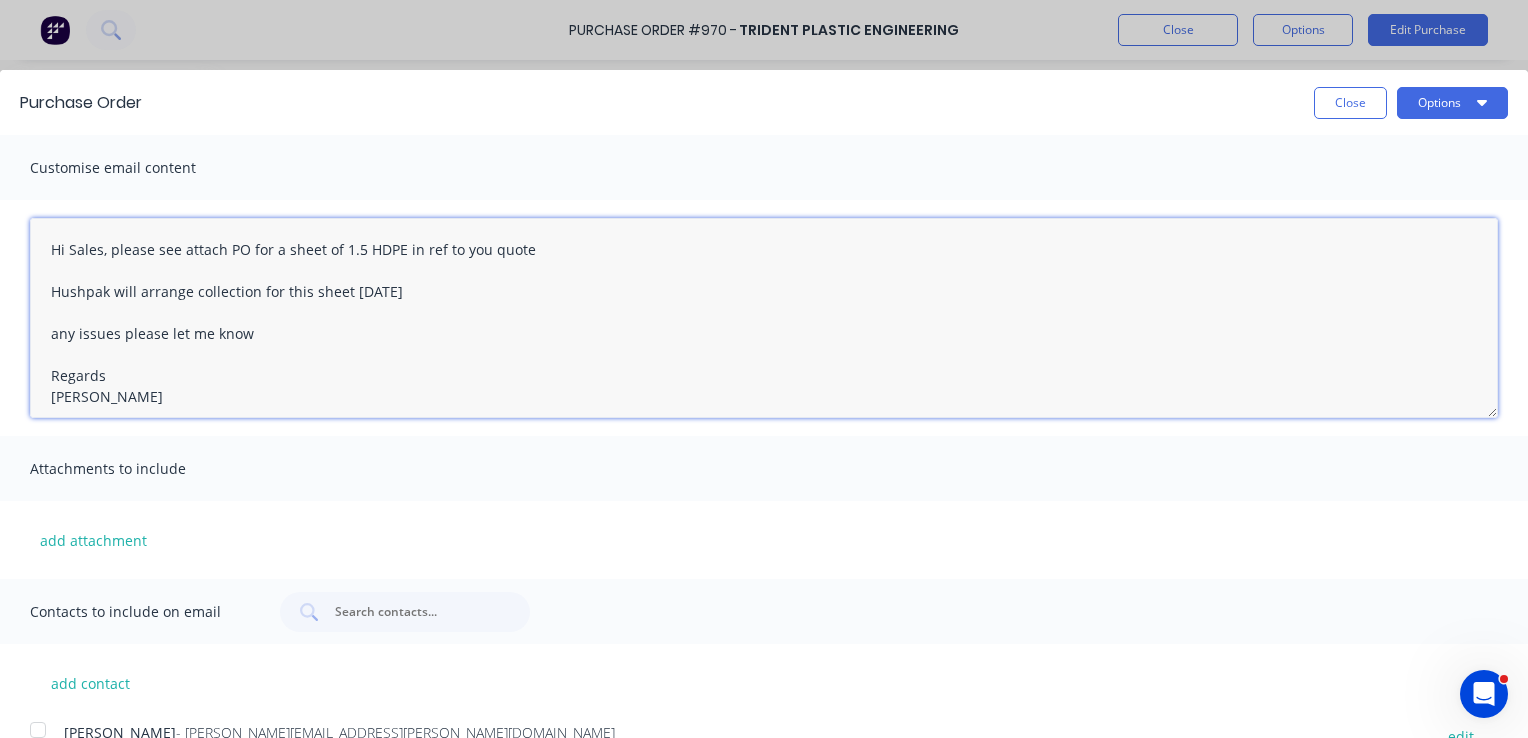 scroll, scrollTop: 9, scrollLeft: 0, axis: vertical 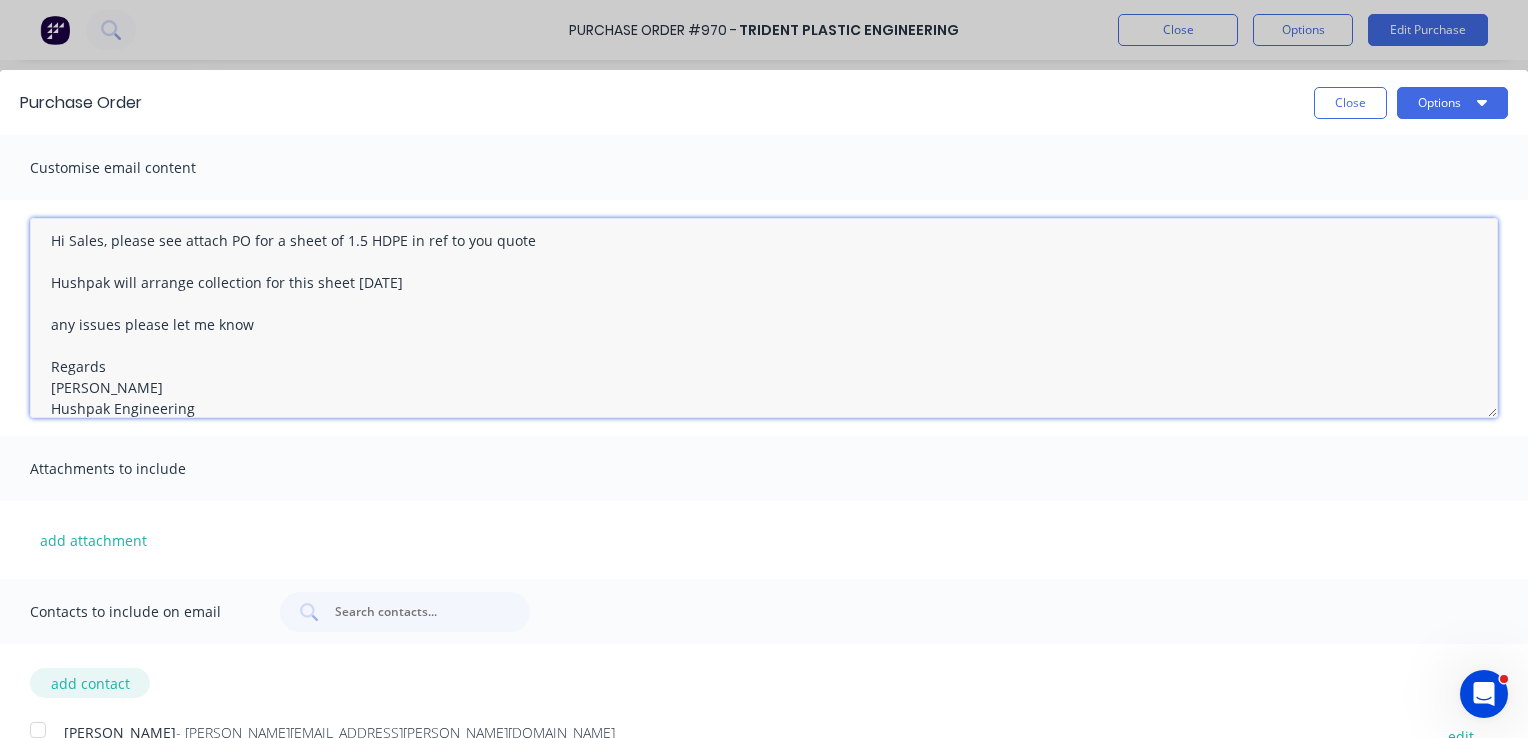 type on "Hi Sales, please see attach PO for a sheet of 1.5 HDPE in ref to you quote
Hushpak will arrange collection for this sheet today
any issues please let me know
Regards
Greg Rawe
Hushpak Engineering" 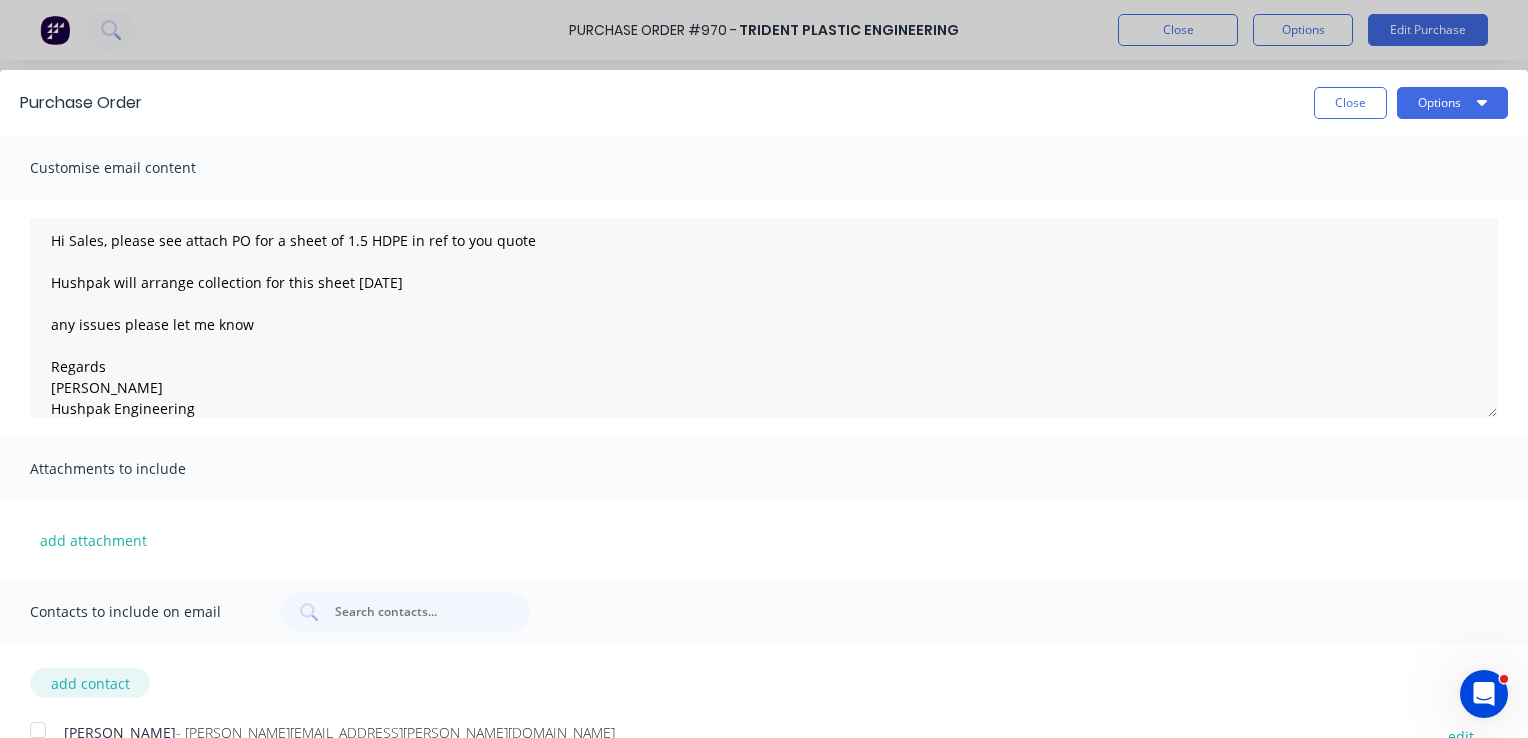 click on "add contact" at bounding box center (90, 683) 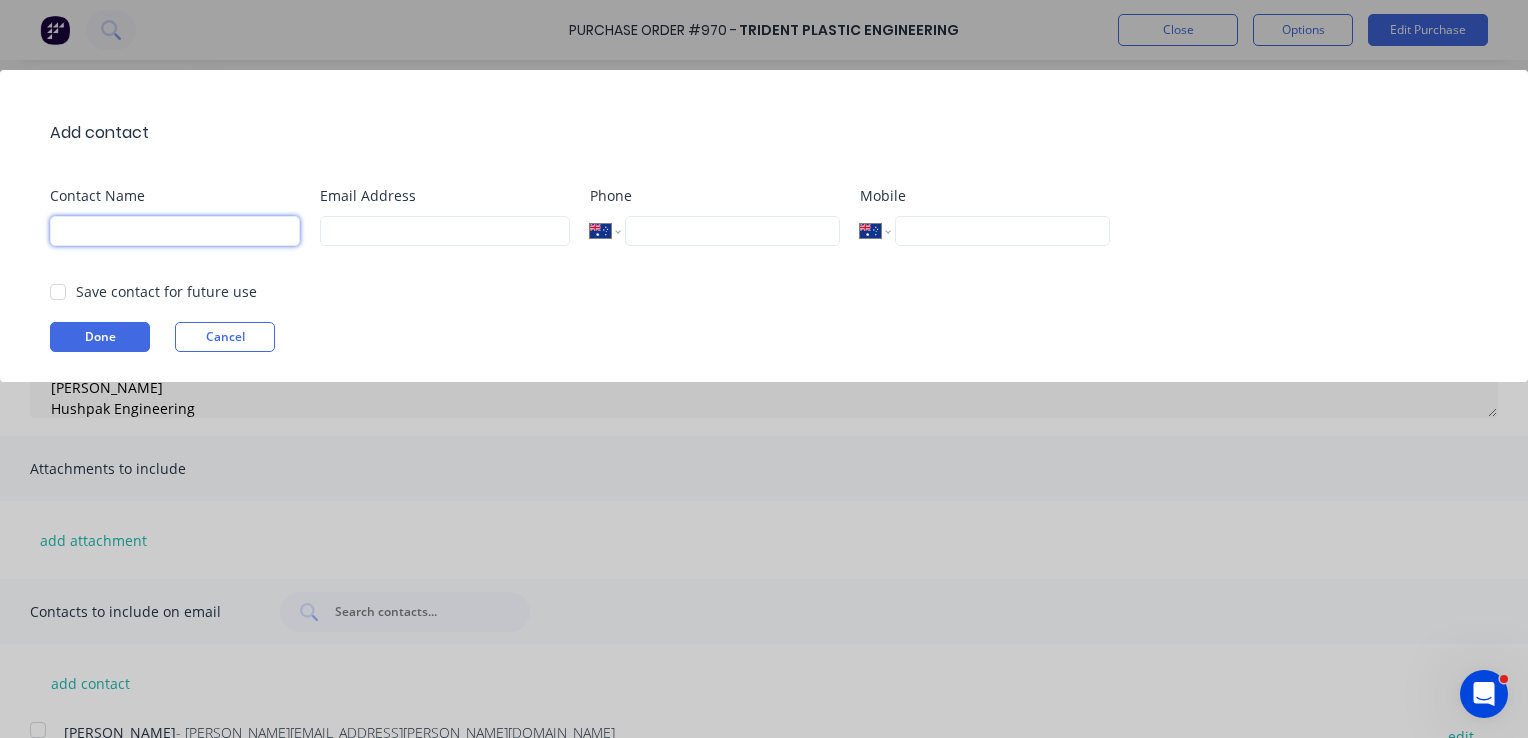 click at bounding box center (175, 231) 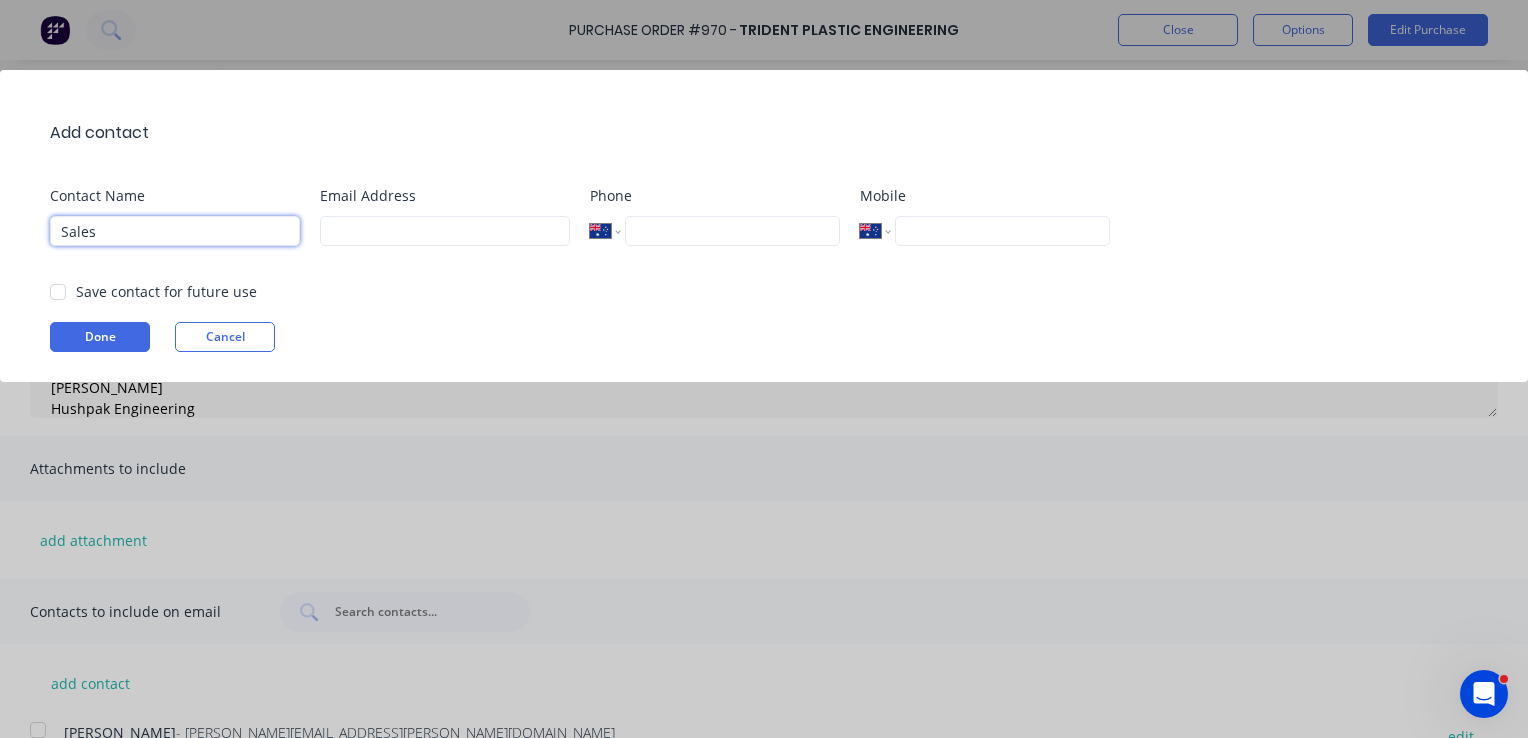 click on "Sales" at bounding box center [175, 231] 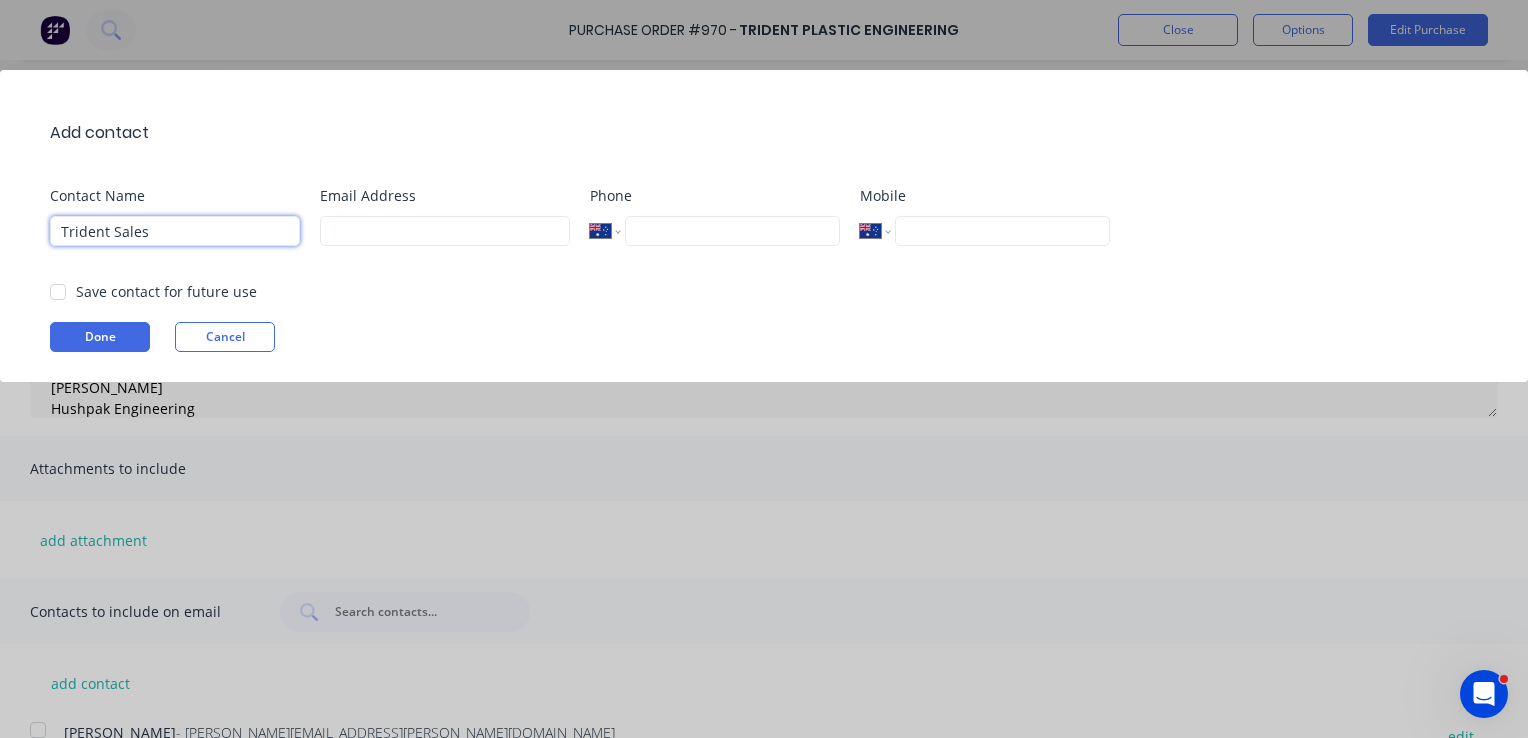 type on "Trident Sales" 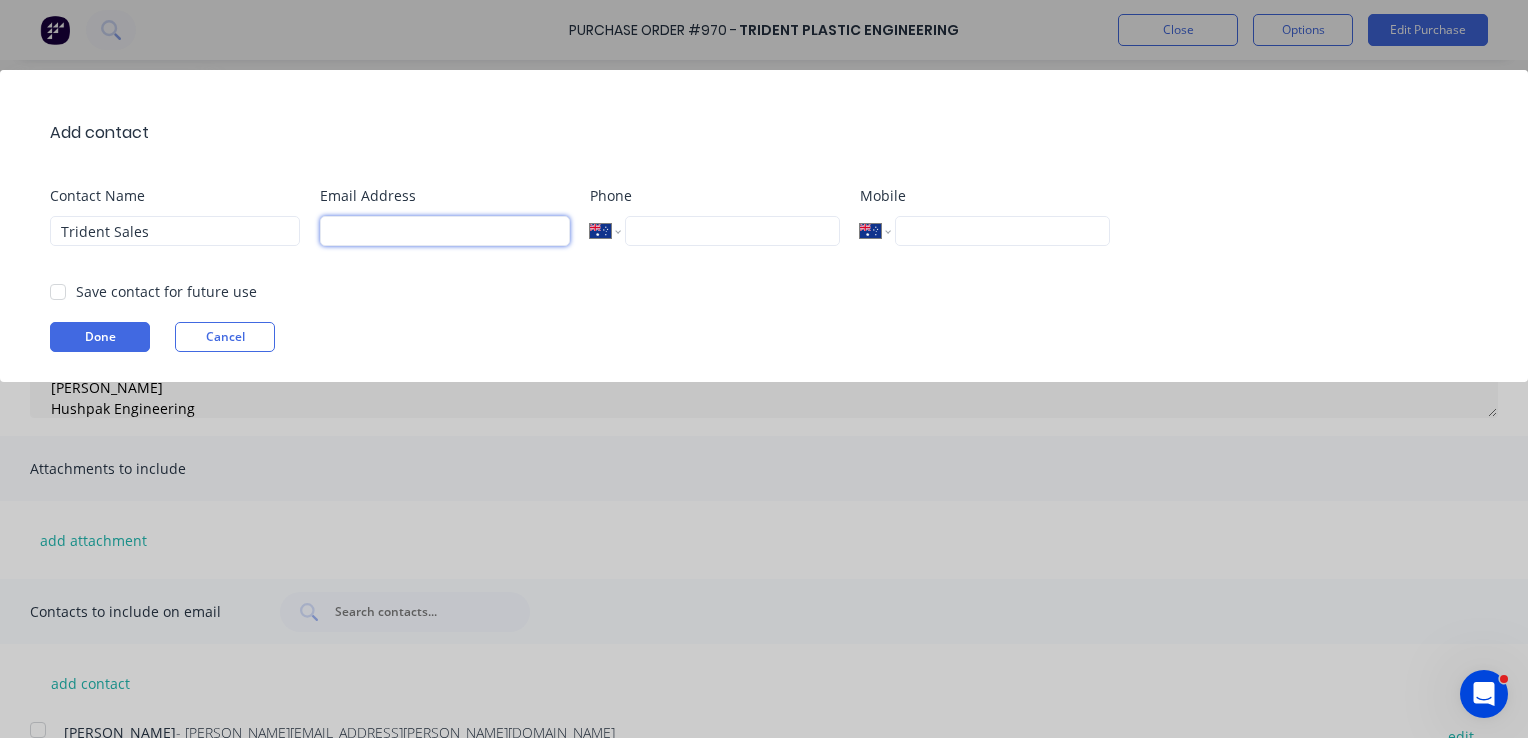 click at bounding box center [445, 231] 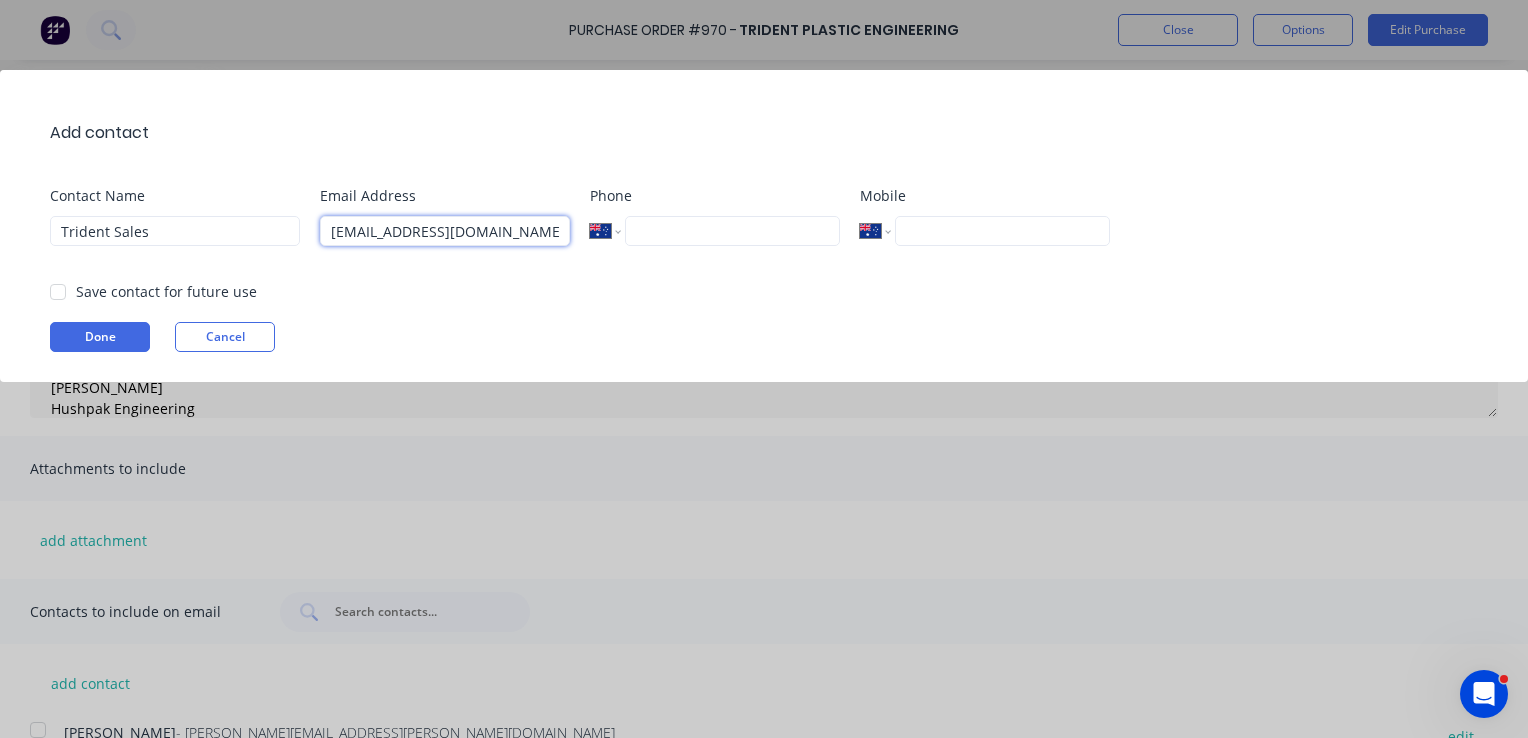 click at bounding box center [58, 292] 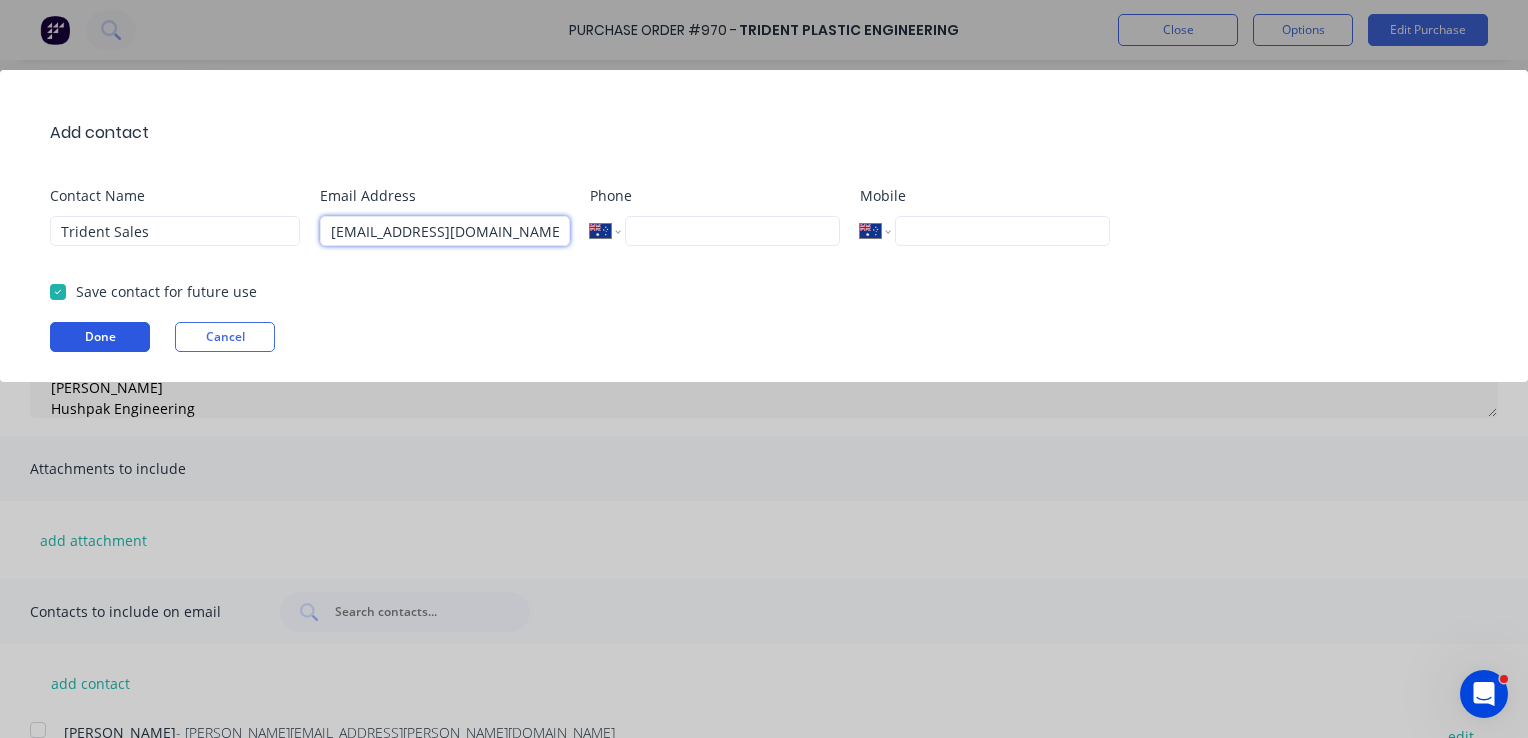 type on "info@tridentplastic.com.au" 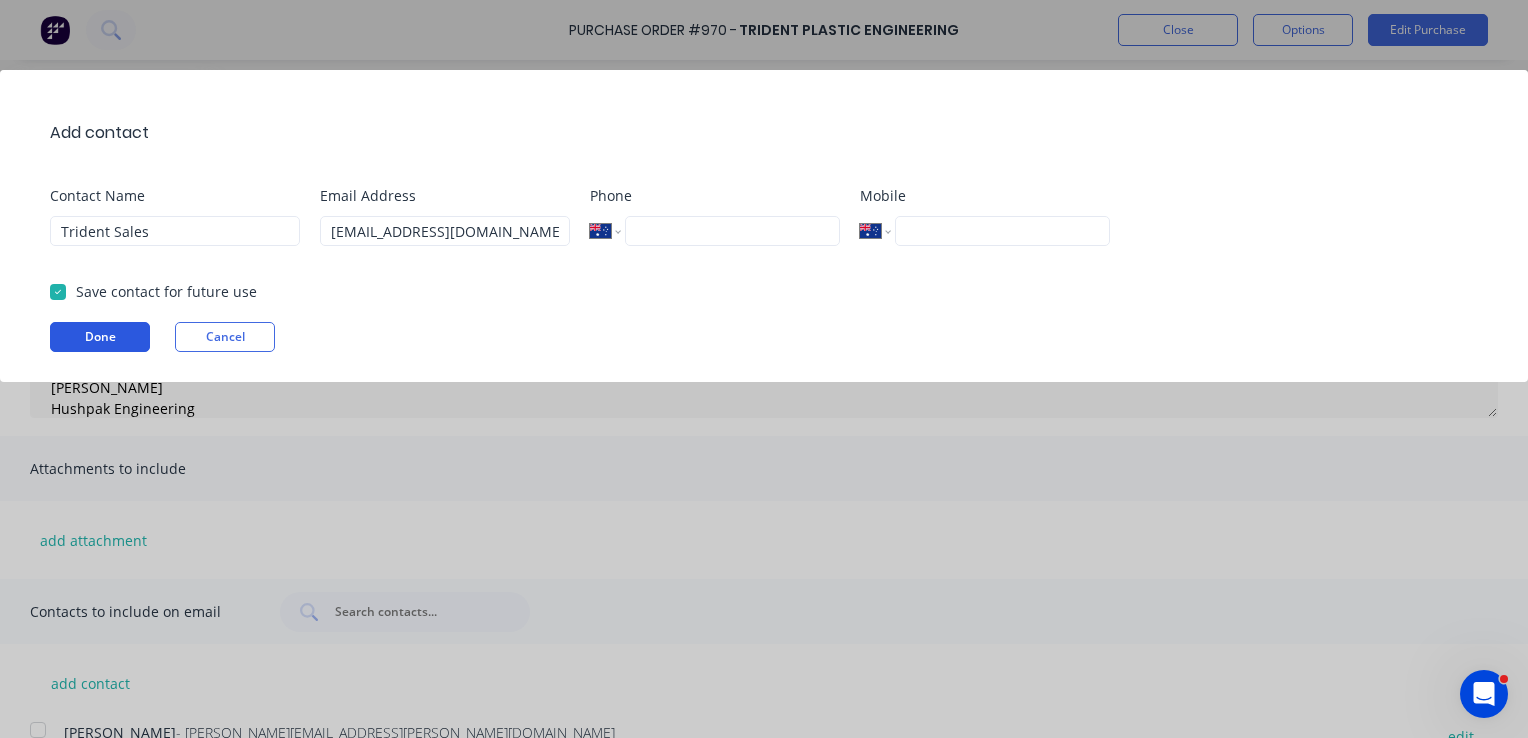 click on "Done" at bounding box center (100, 337) 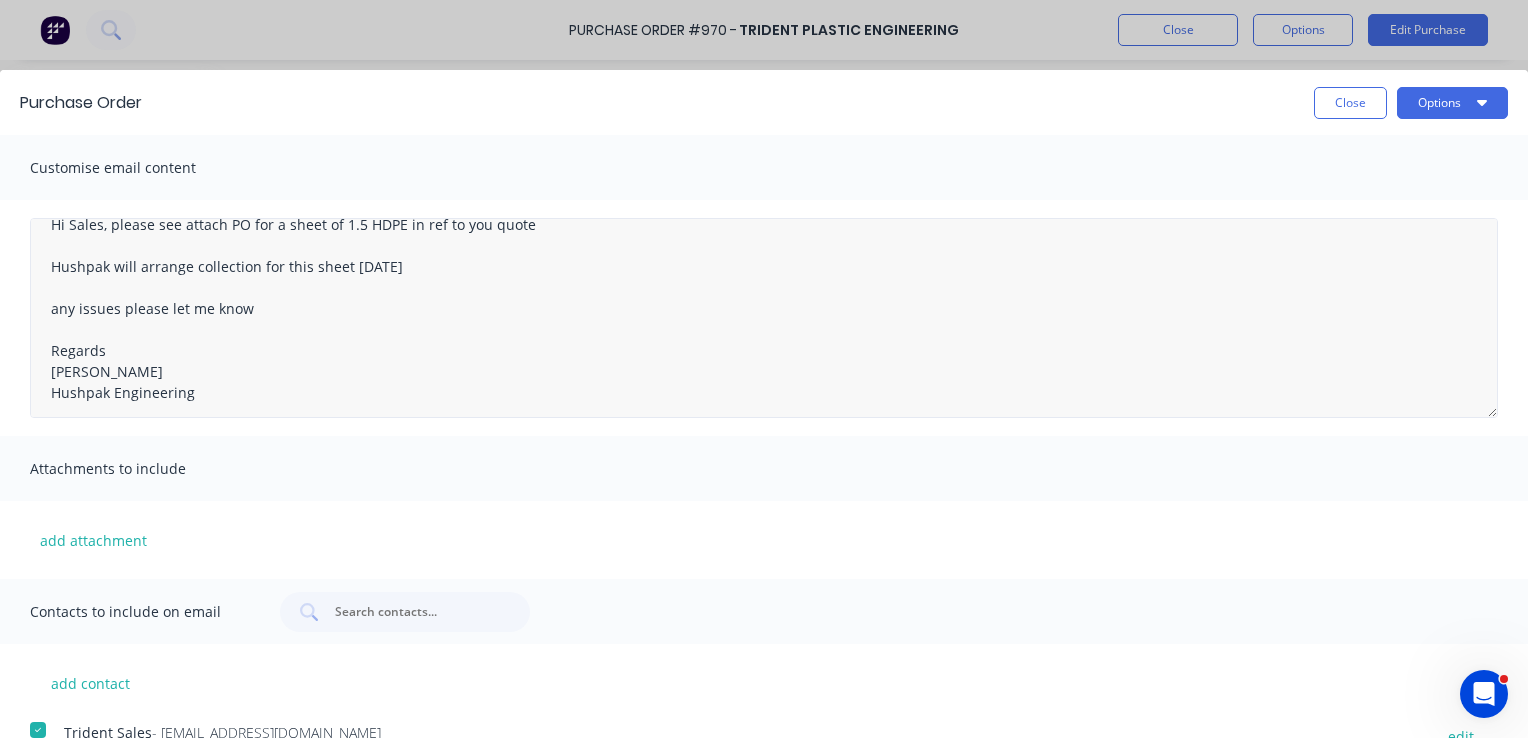 scroll, scrollTop: 30, scrollLeft: 0, axis: vertical 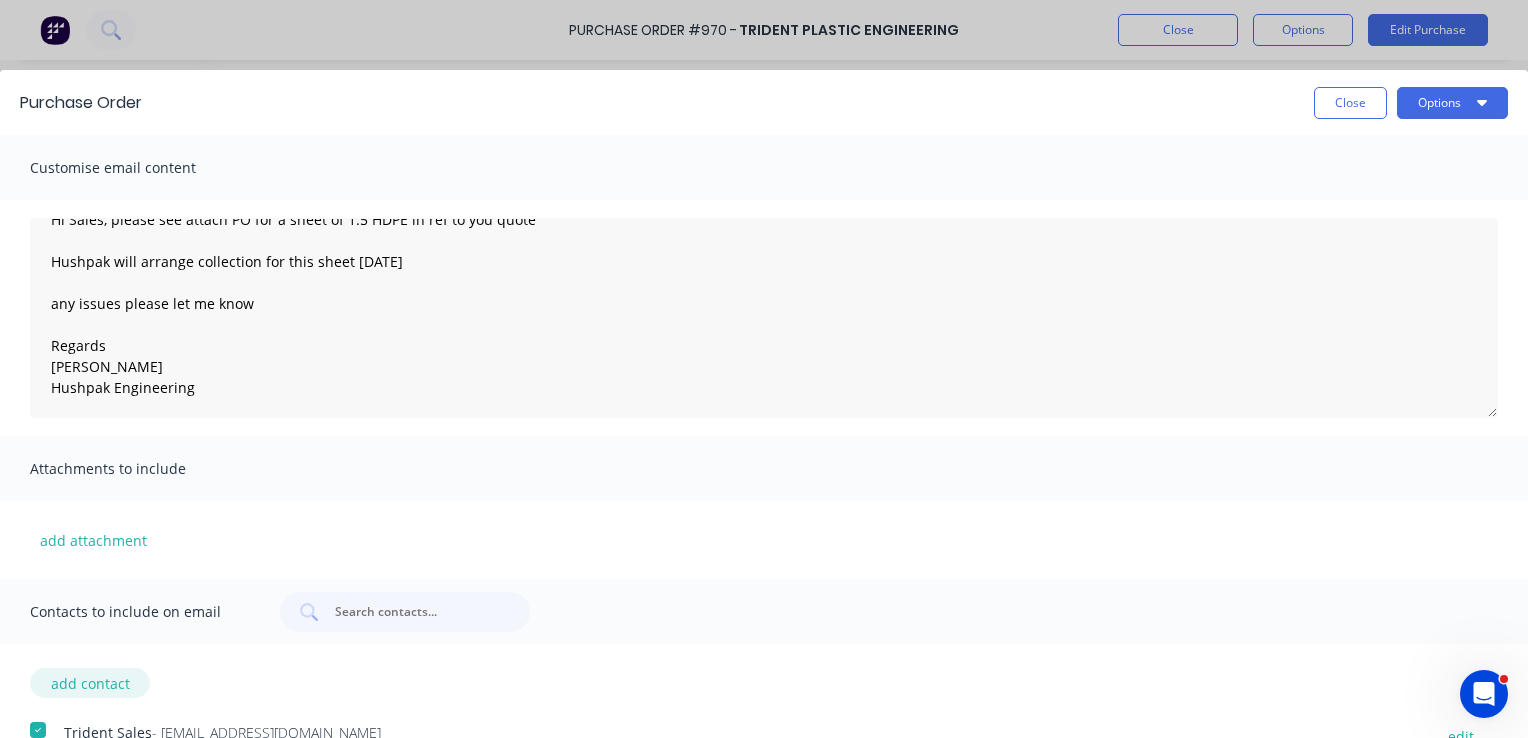 click on "add contact" at bounding box center [90, 683] 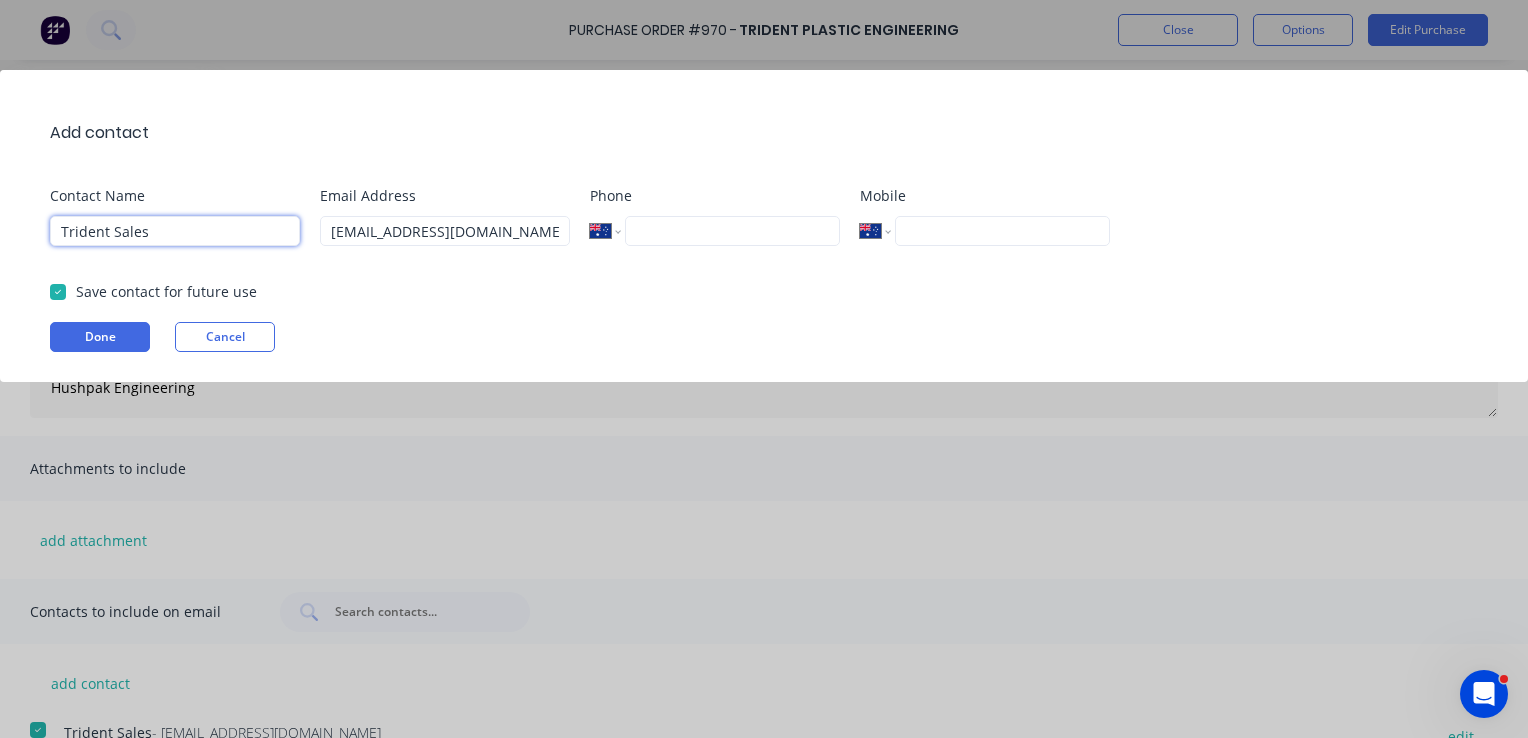 drag, startPoint x: 158, startPoint y: 232, endPoint x: 53, endPoint y: 228, distance: 105.076164 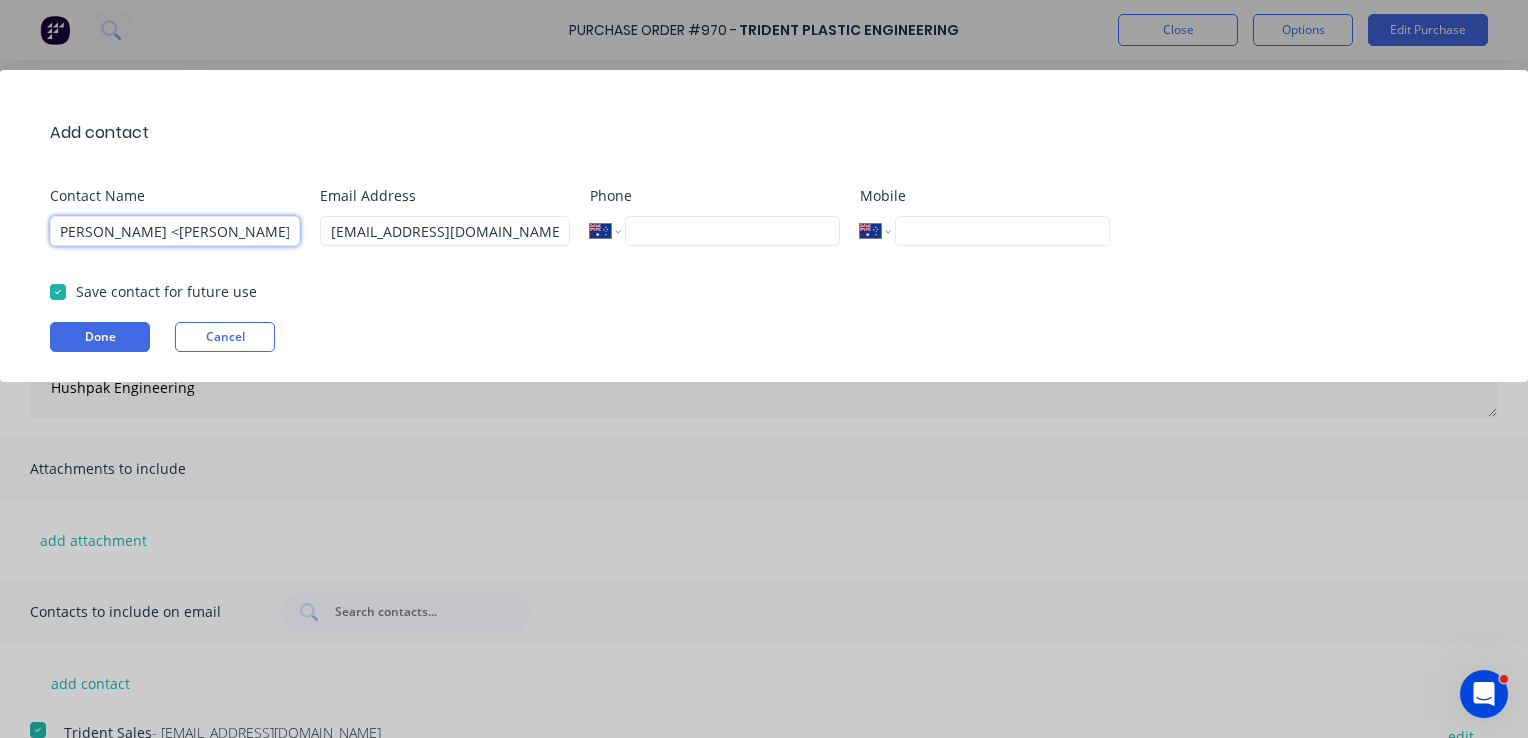 scroll, scrollTop: 0, scrollLeft: 0, axis: both 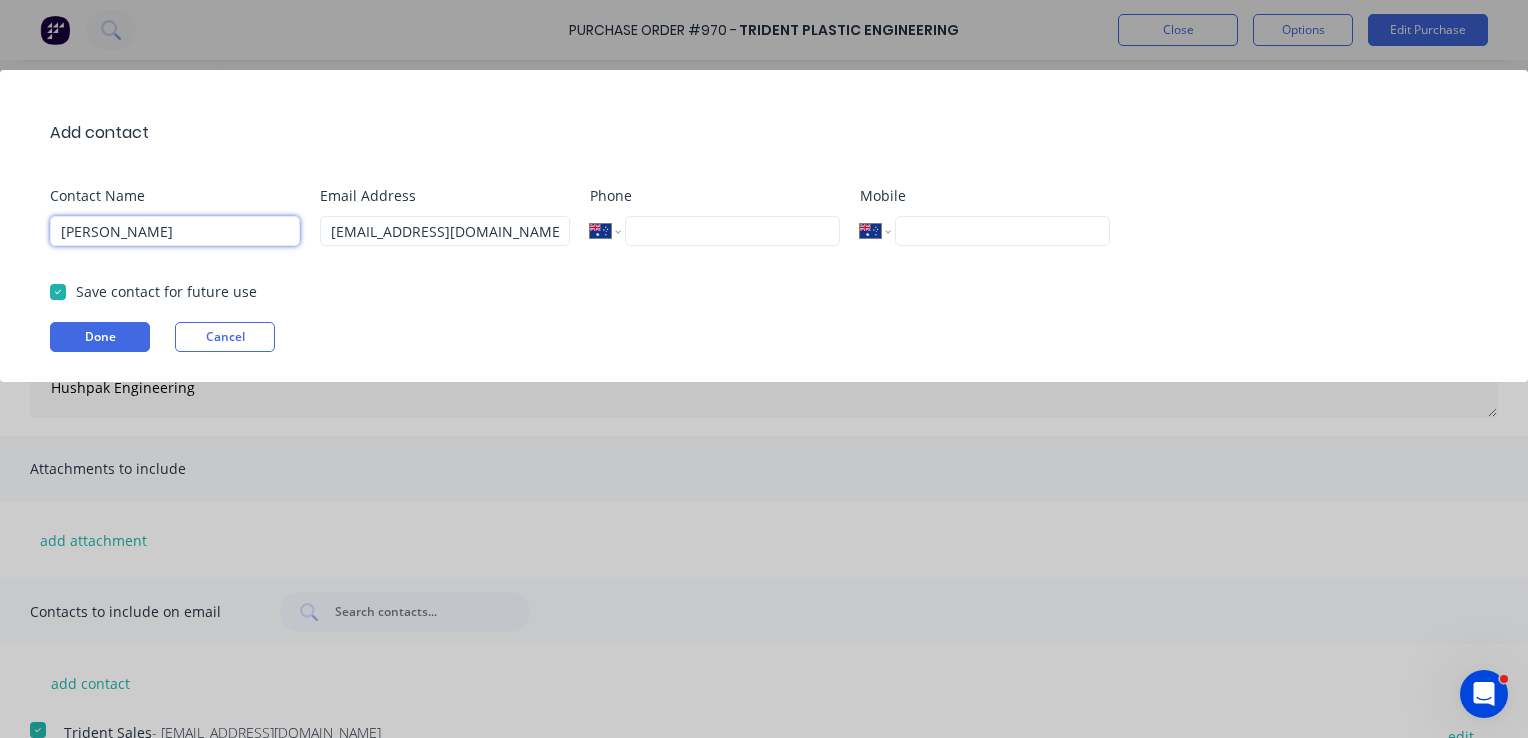 type on "Chloe Acason" 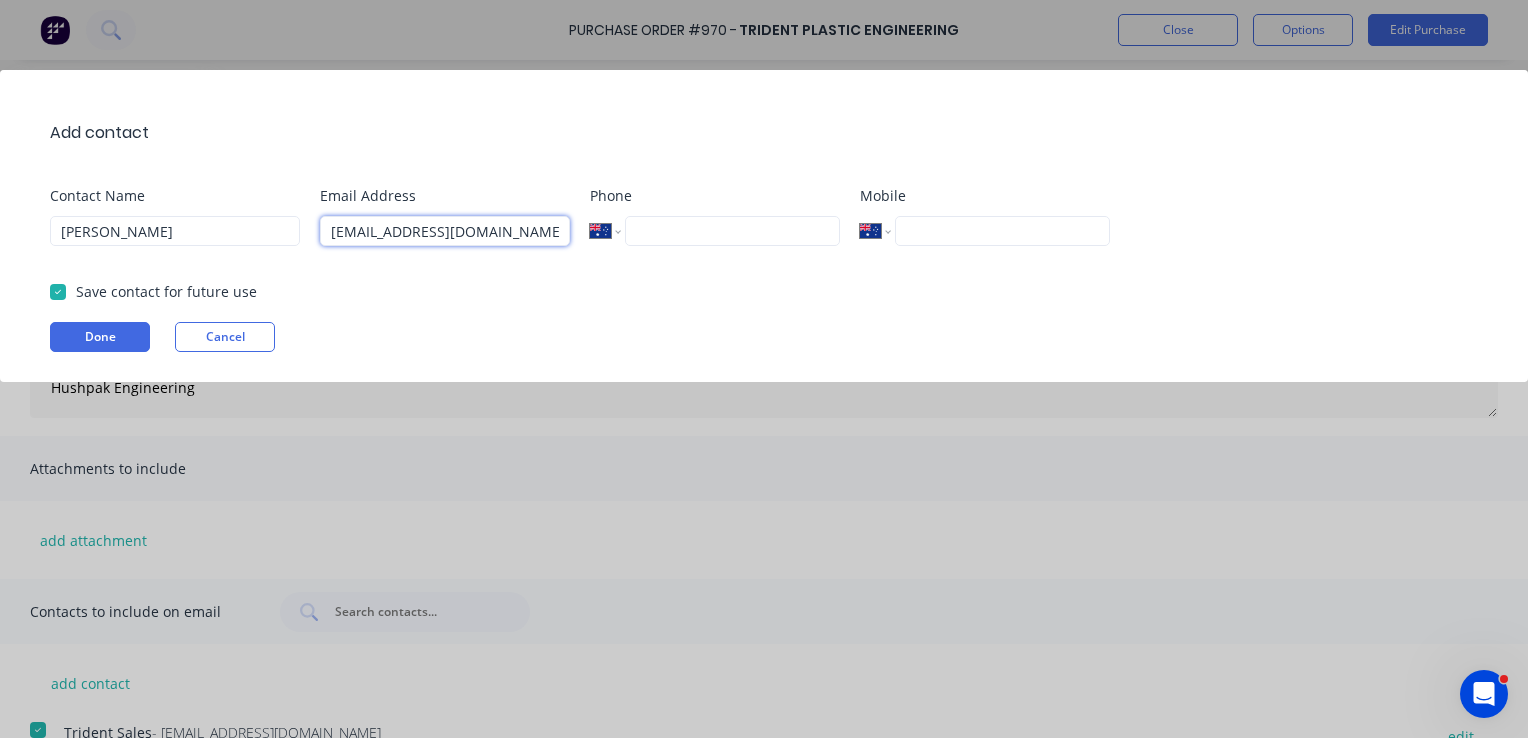 click on "info@tridentplastic.com.au" at bounding box center [445, 231] 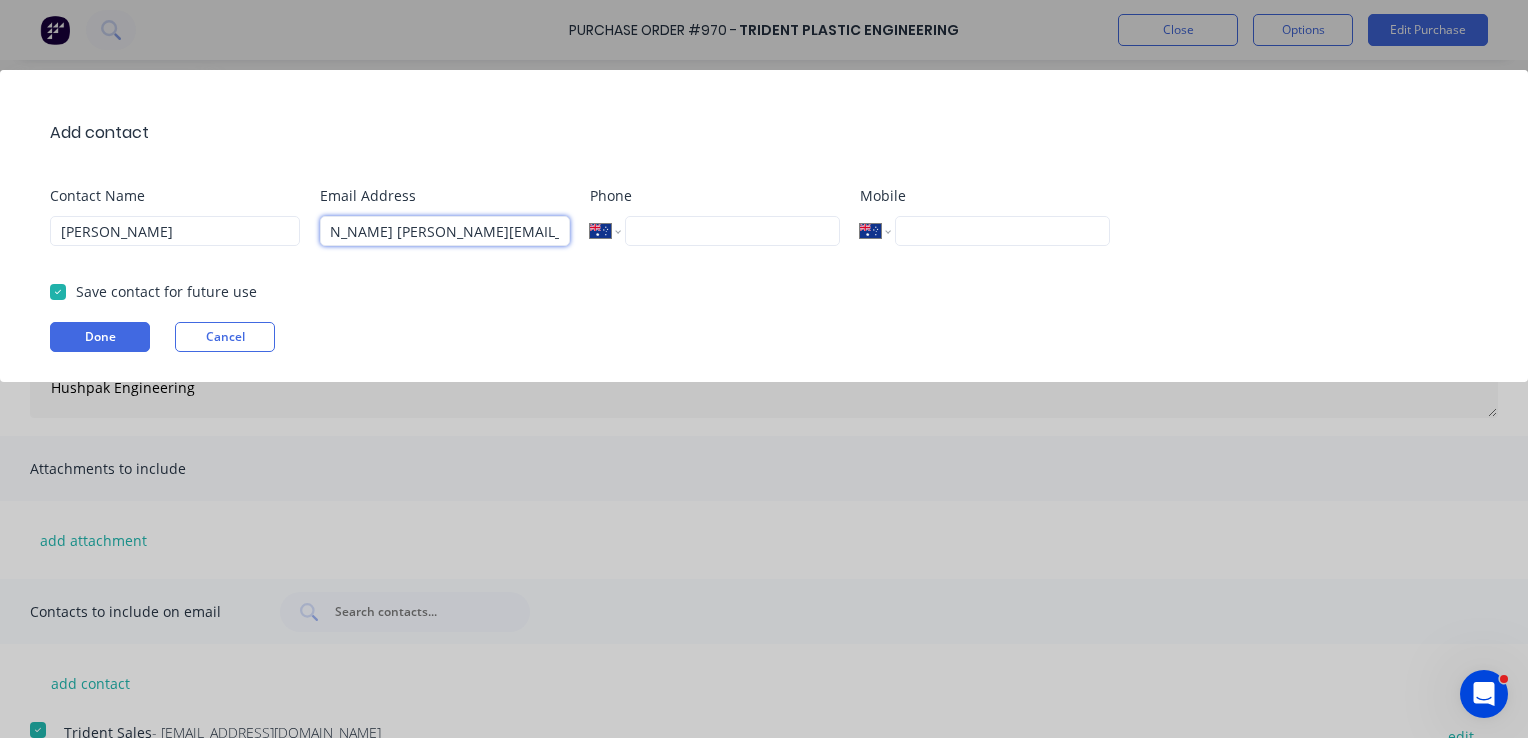 scroll, scrollTop: 0, scrollLeft: 0, axis: both 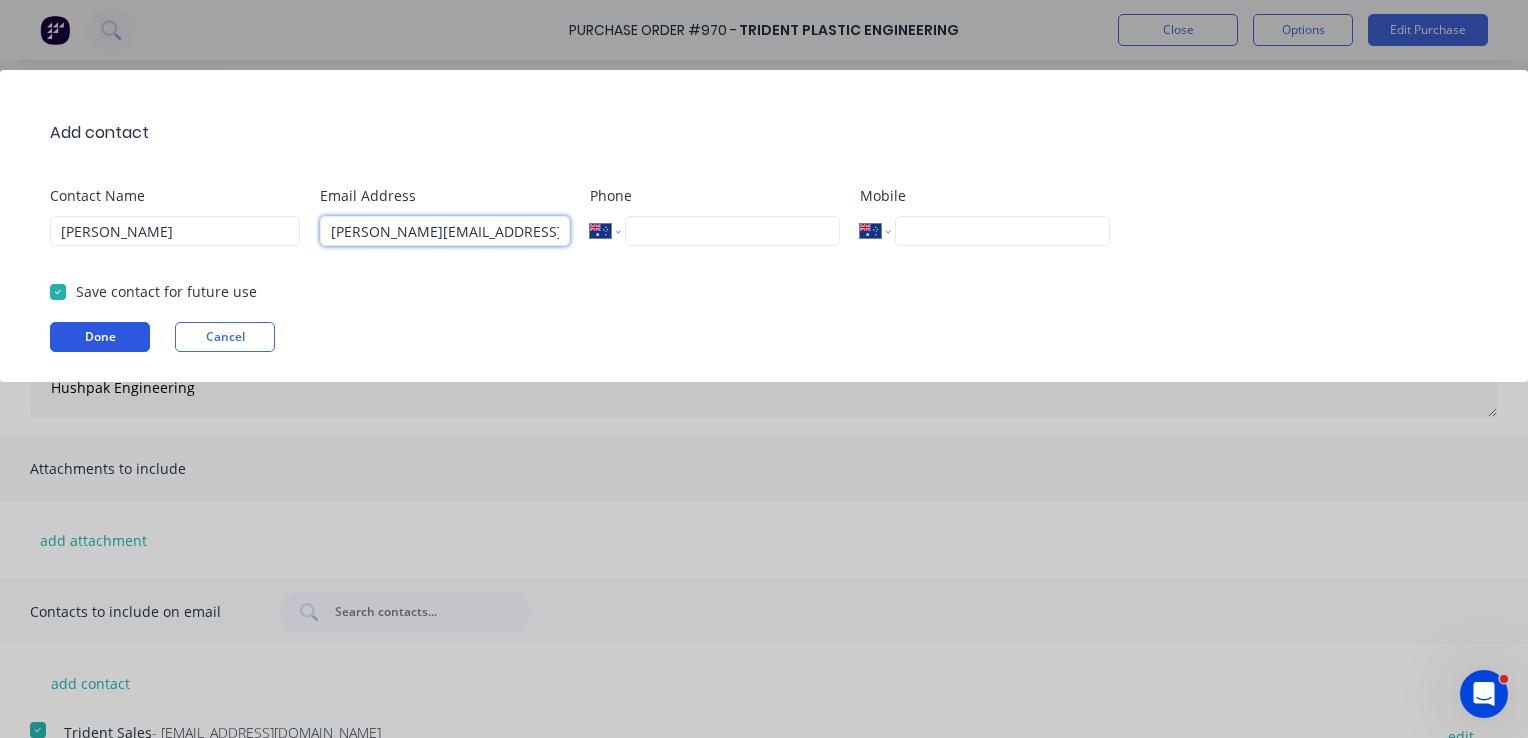 type on "Chloe@tridentplastic.com.au" 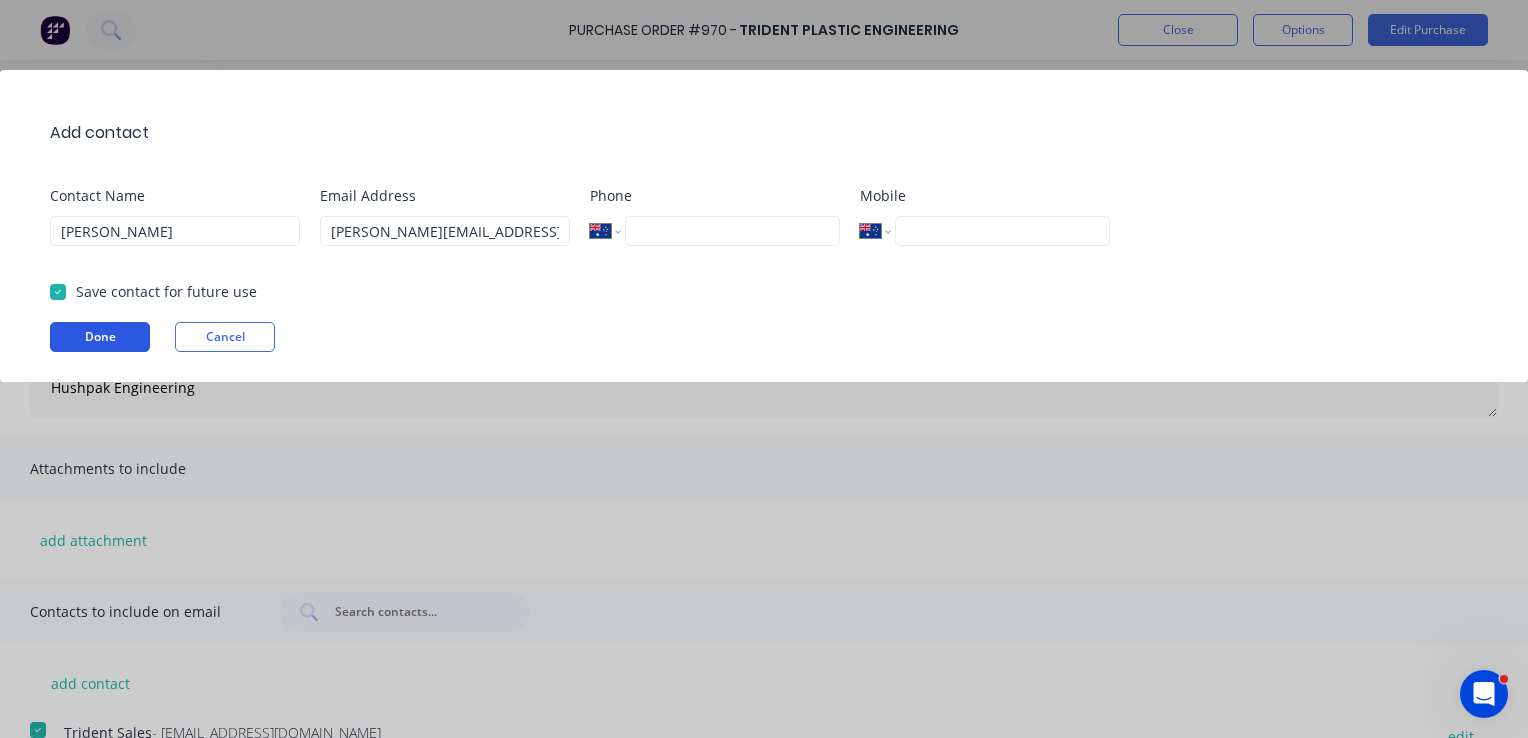 click on "Done" at bounding box center [100, 337] 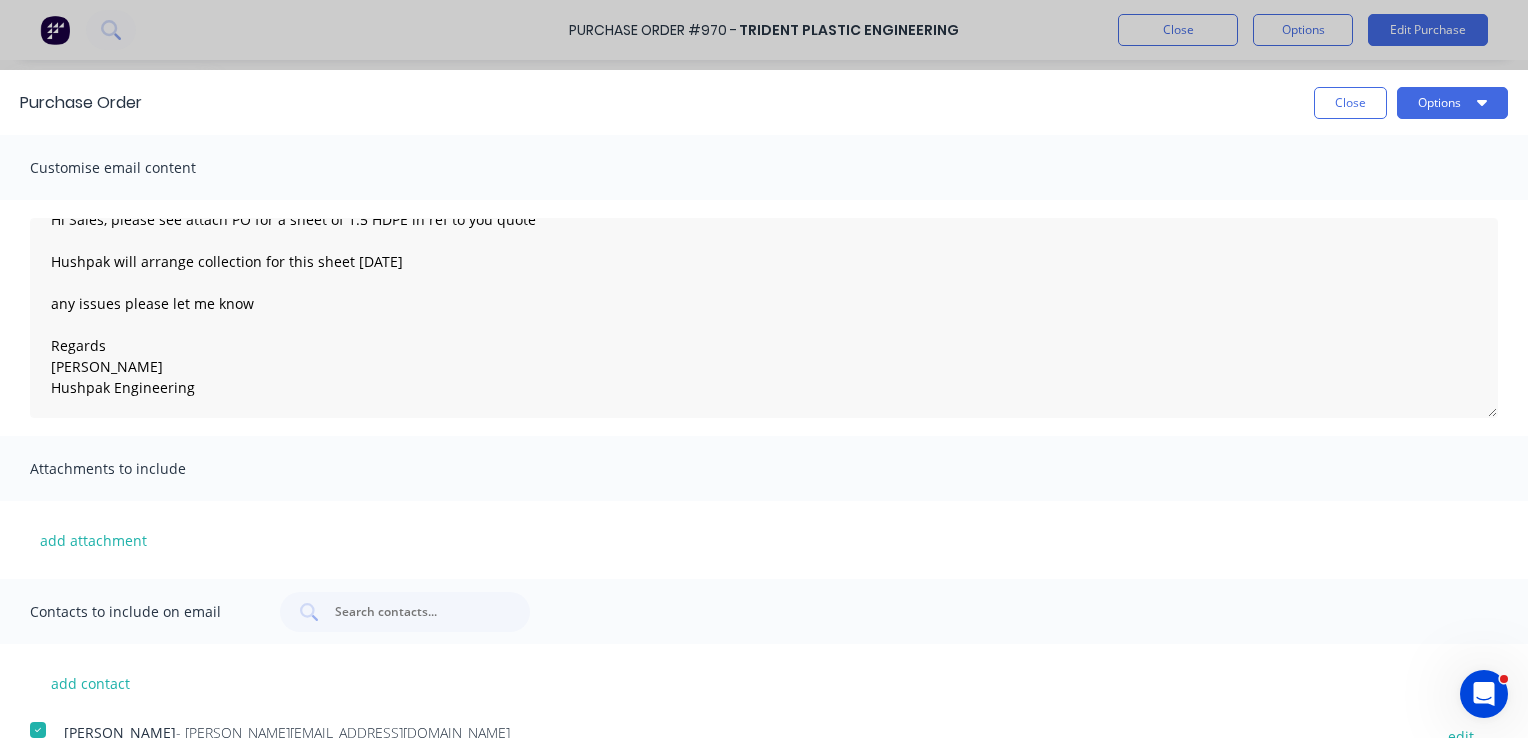 scroll, scrollTop: 6, scrollLeft: 0, axis: vertical 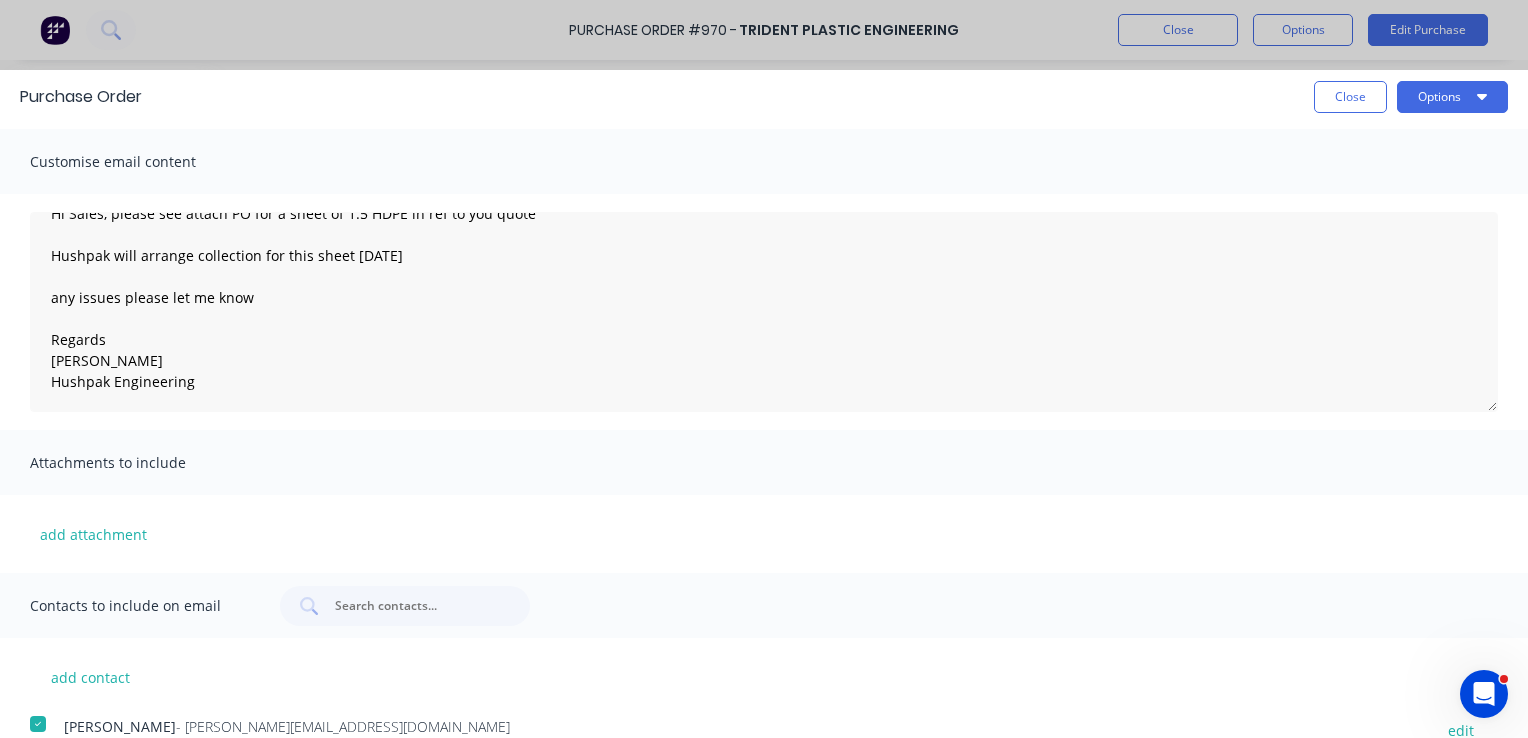 click at bounding box center (38, 724) 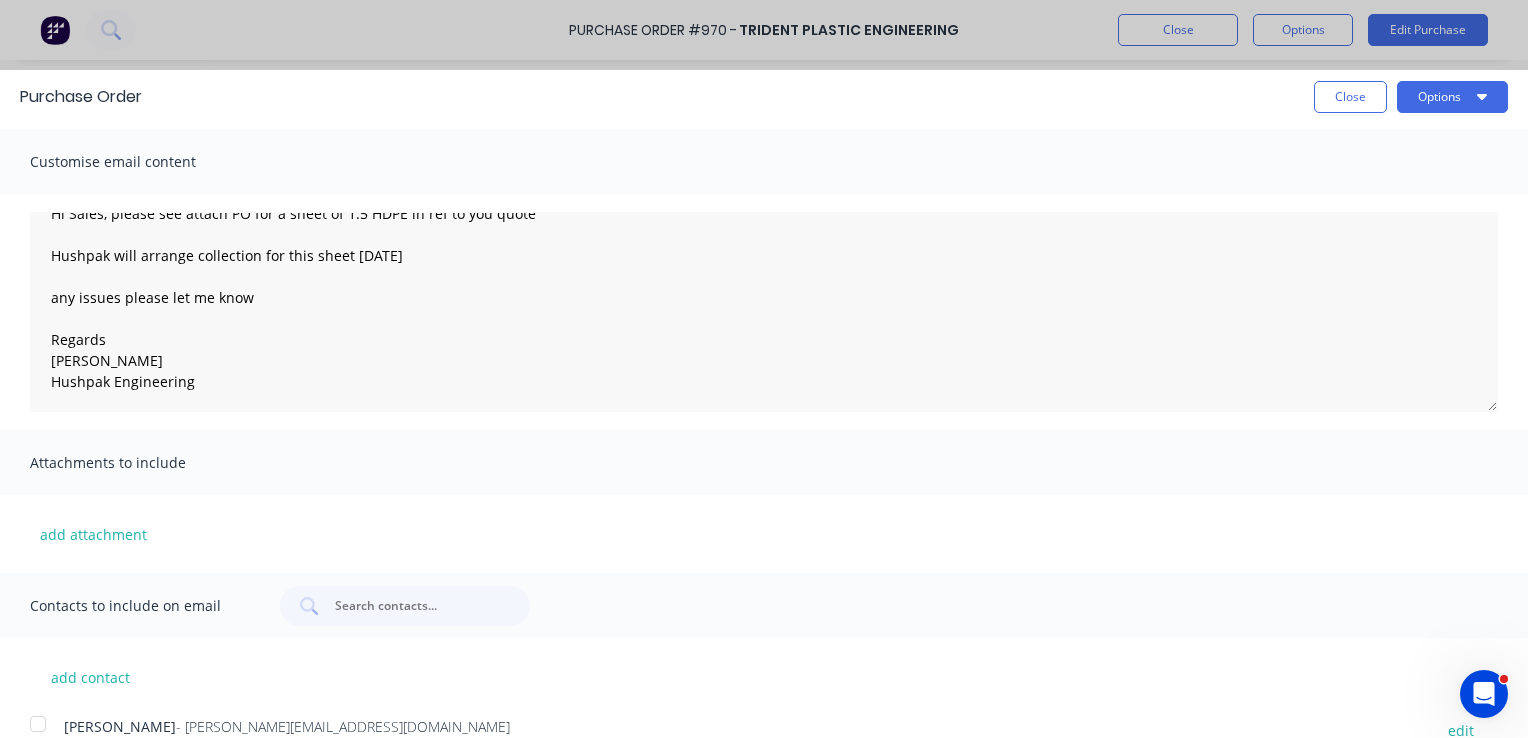 click at bounding box center (38, 724) 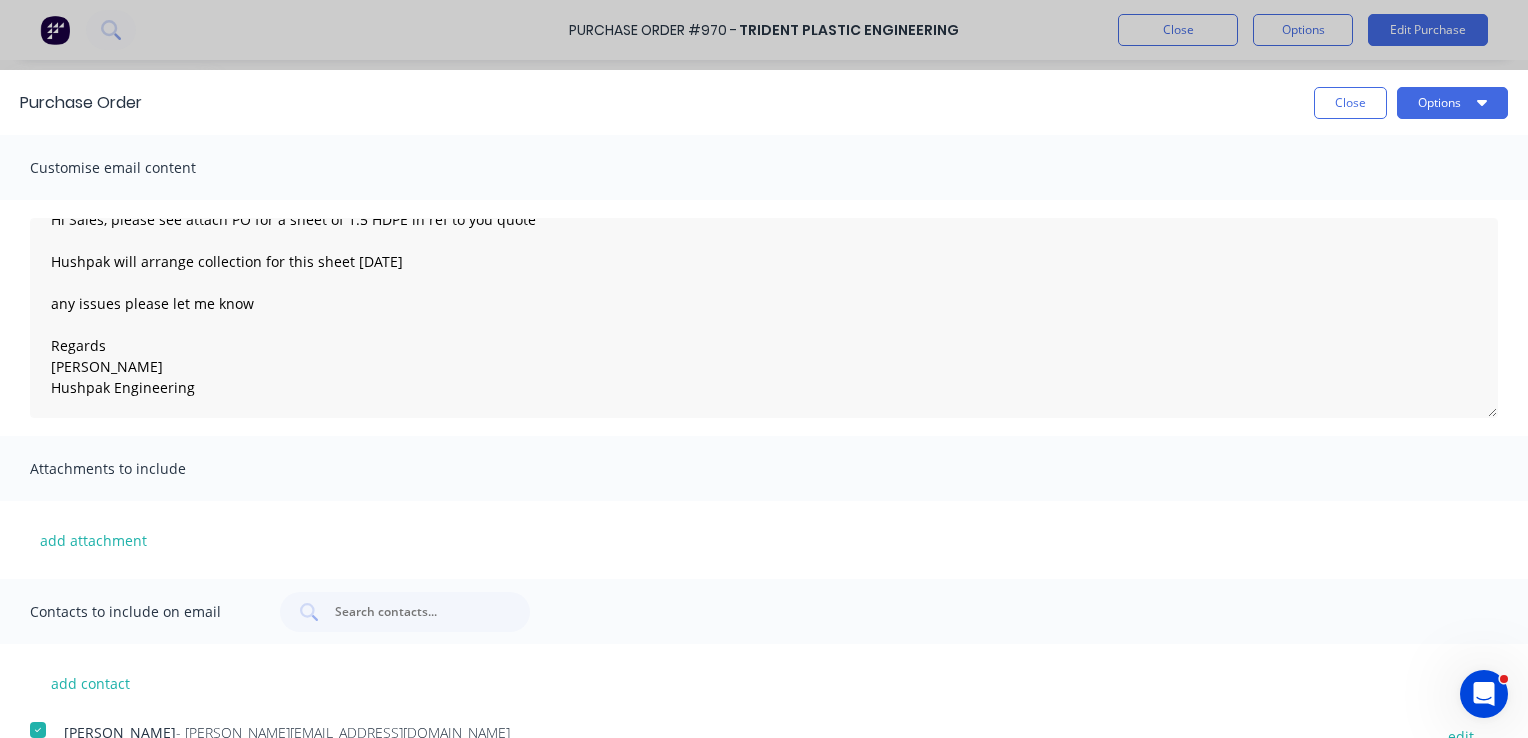scroll, scrollTop: 6, scrollLeft: 0, axis: vertical 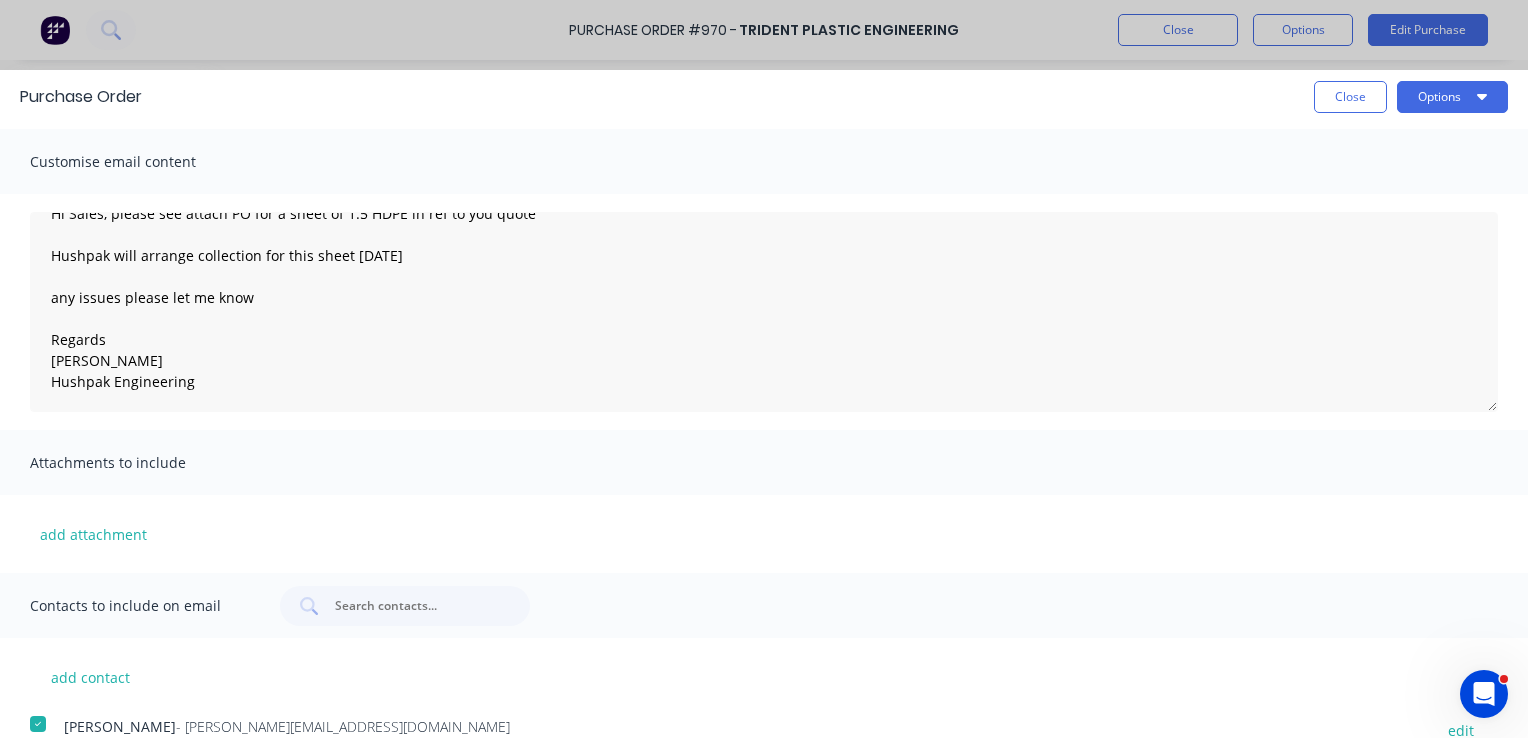 click on "add contact   Chloe Acason  - Chloe@tridentplastic.com.au edit   Trident Sales  - info@tridentplastic.com.au edit   Greg Rawe  - greg.rawe@hushpak.com.au edit" at bounding box center (764, 742) 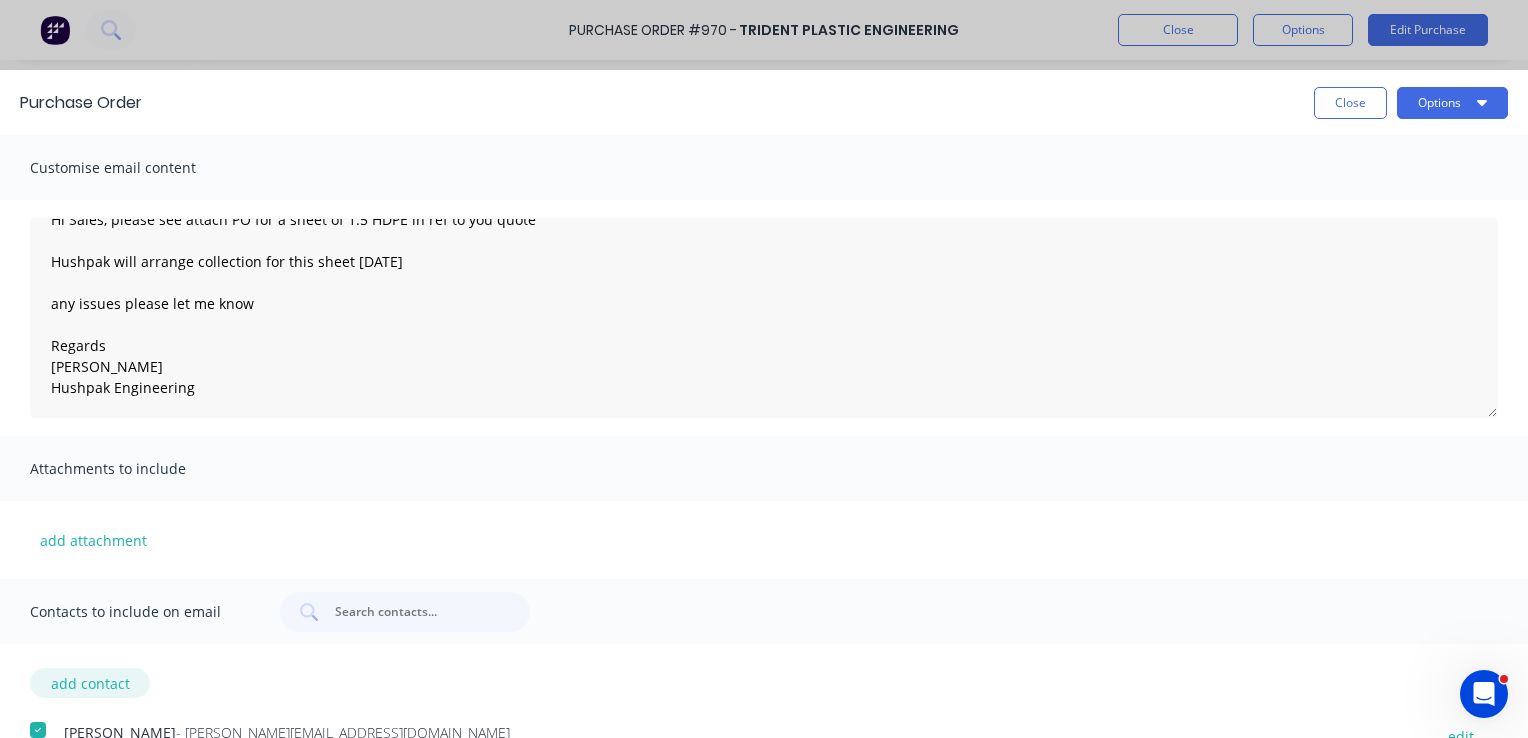 scroll, scrollTop: 6, scrollLeft: 0, axis: vertical 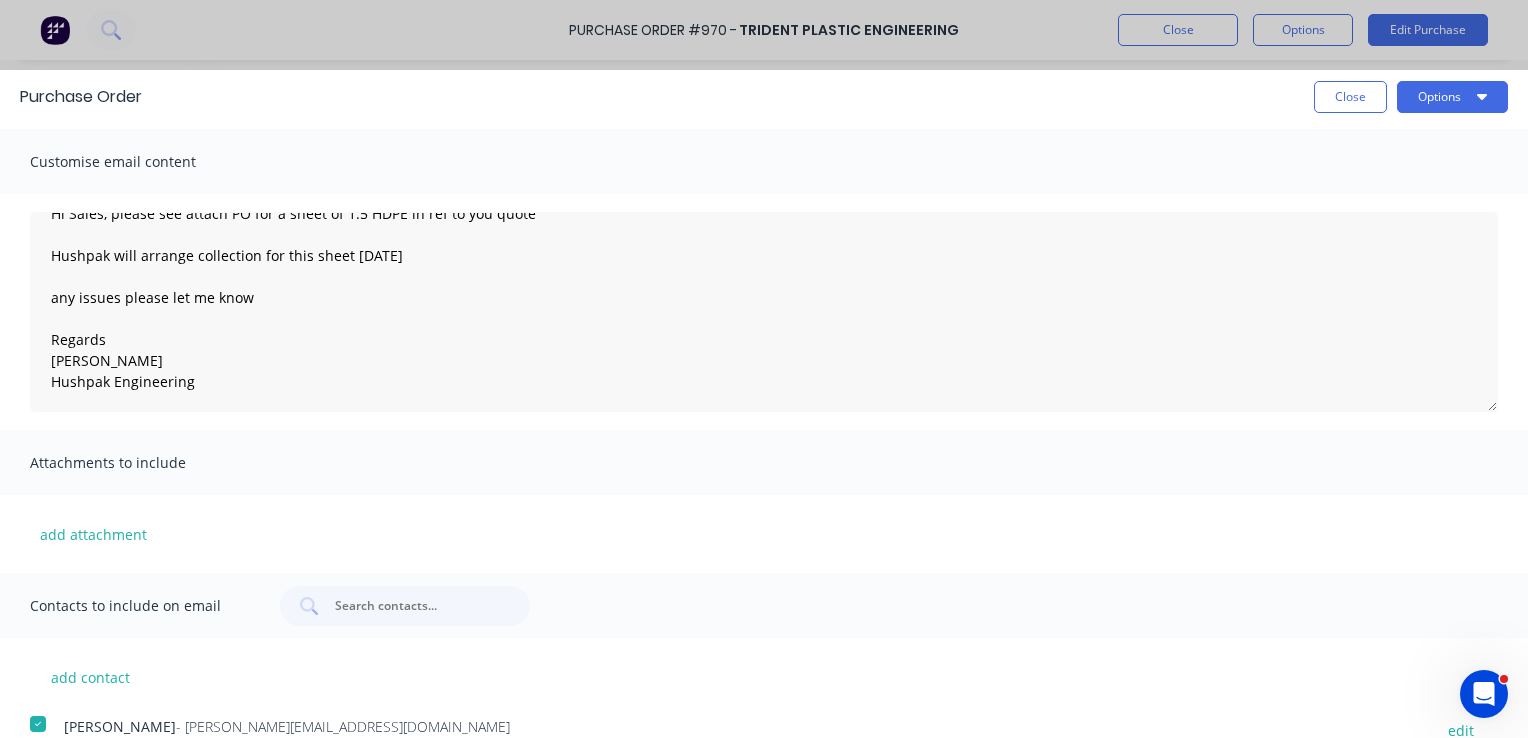 click on "Contacts to include on email" at bounding box center [140, 606] 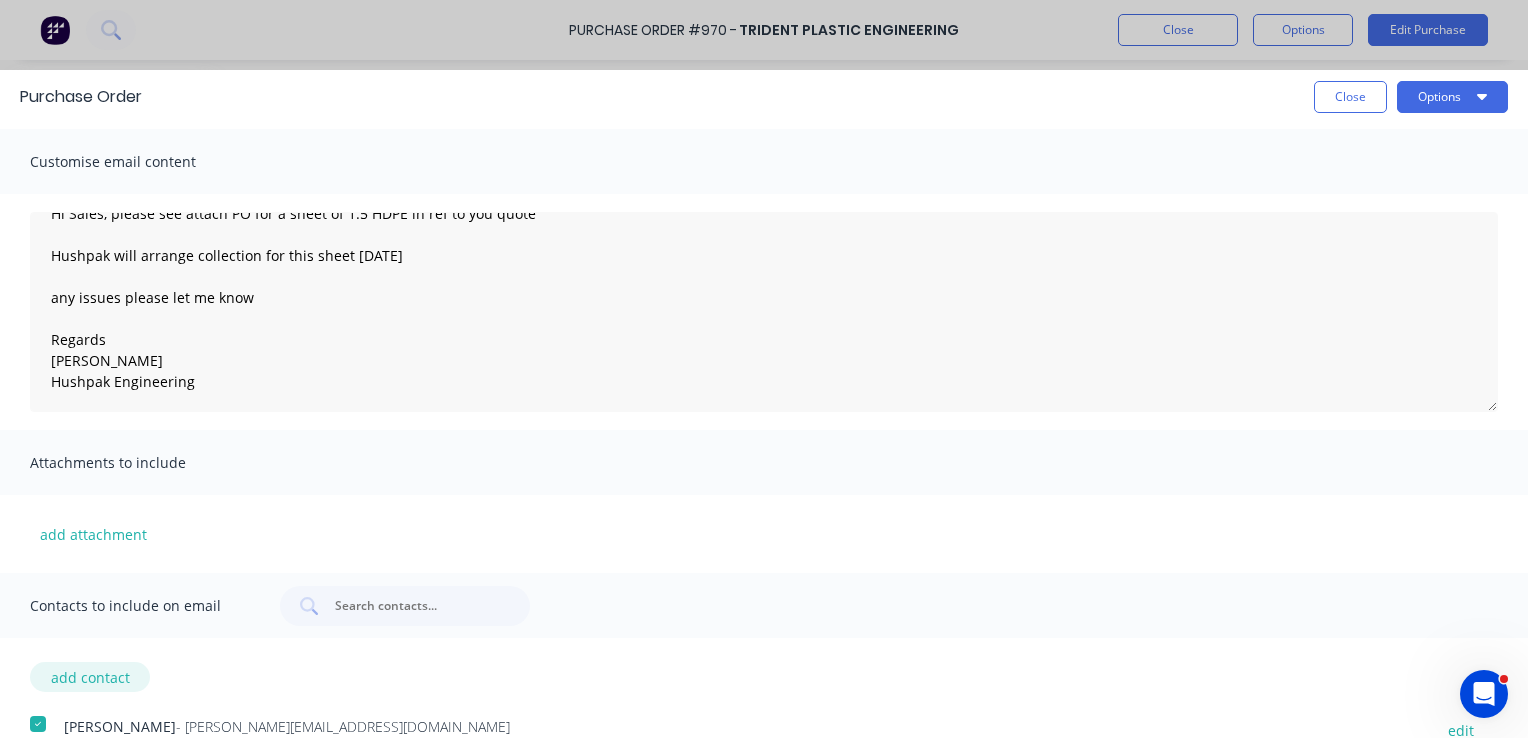 click on "add contact" at bounding box center (90, 677) 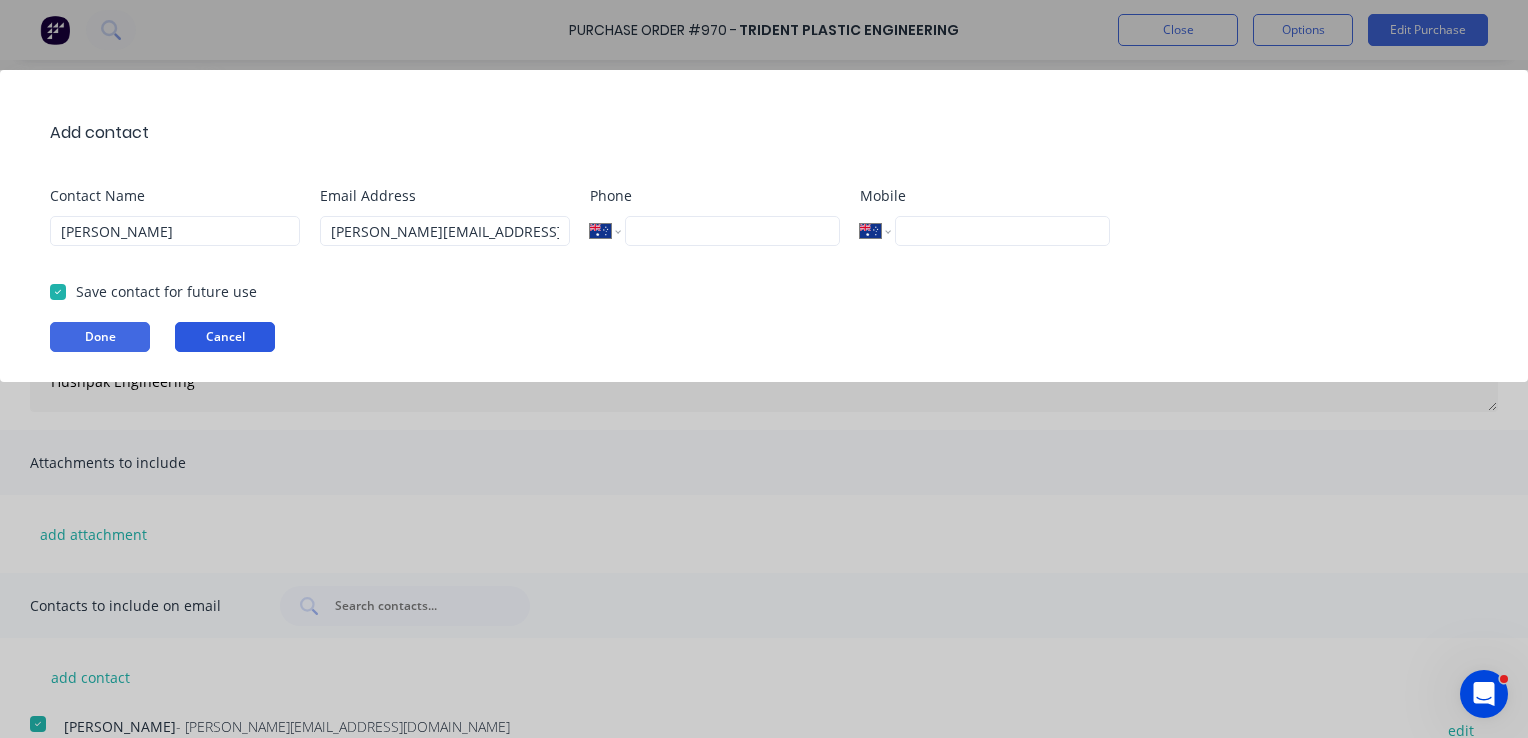 click on "Cancel" at bounding box center [225, 337] 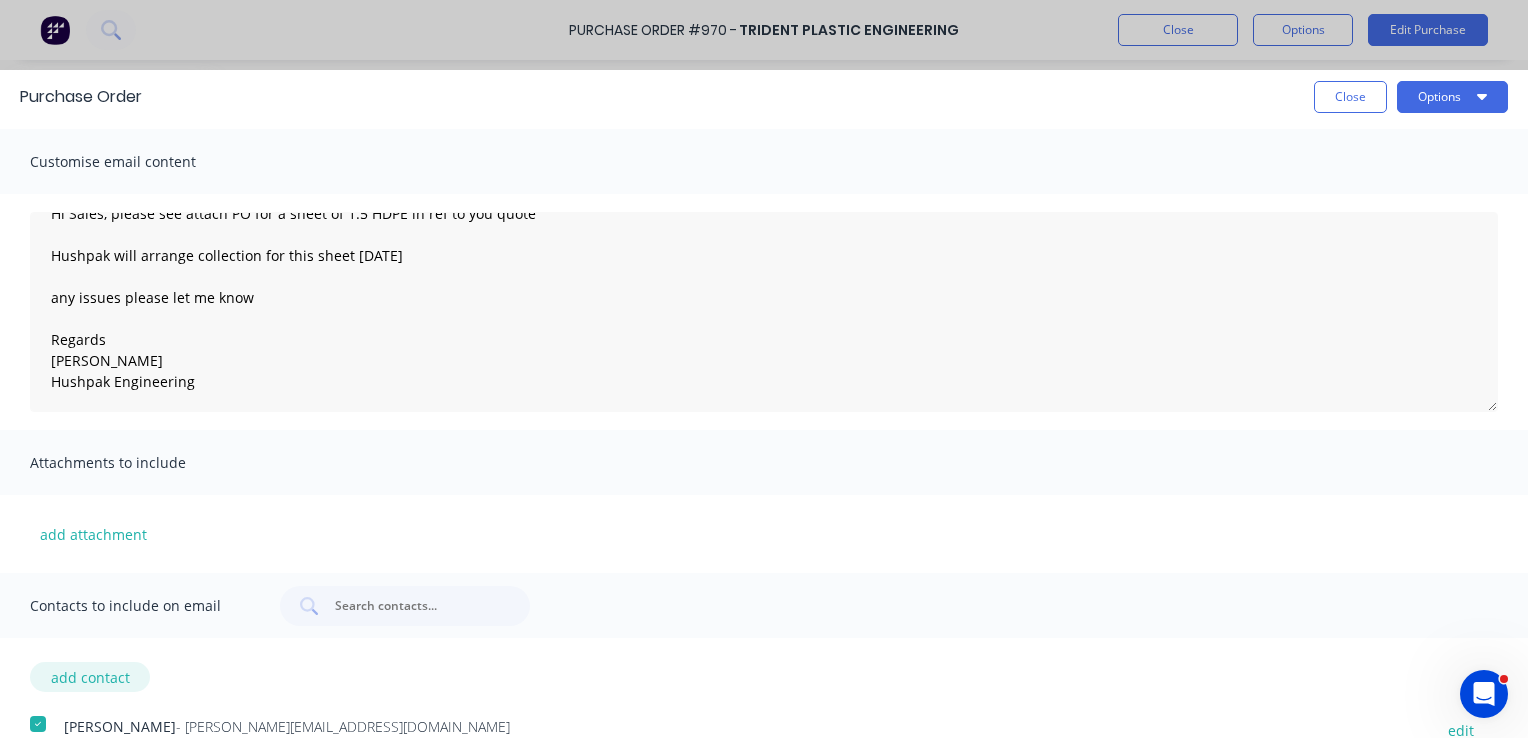click on "add contact" at bounding box center [90, 677] 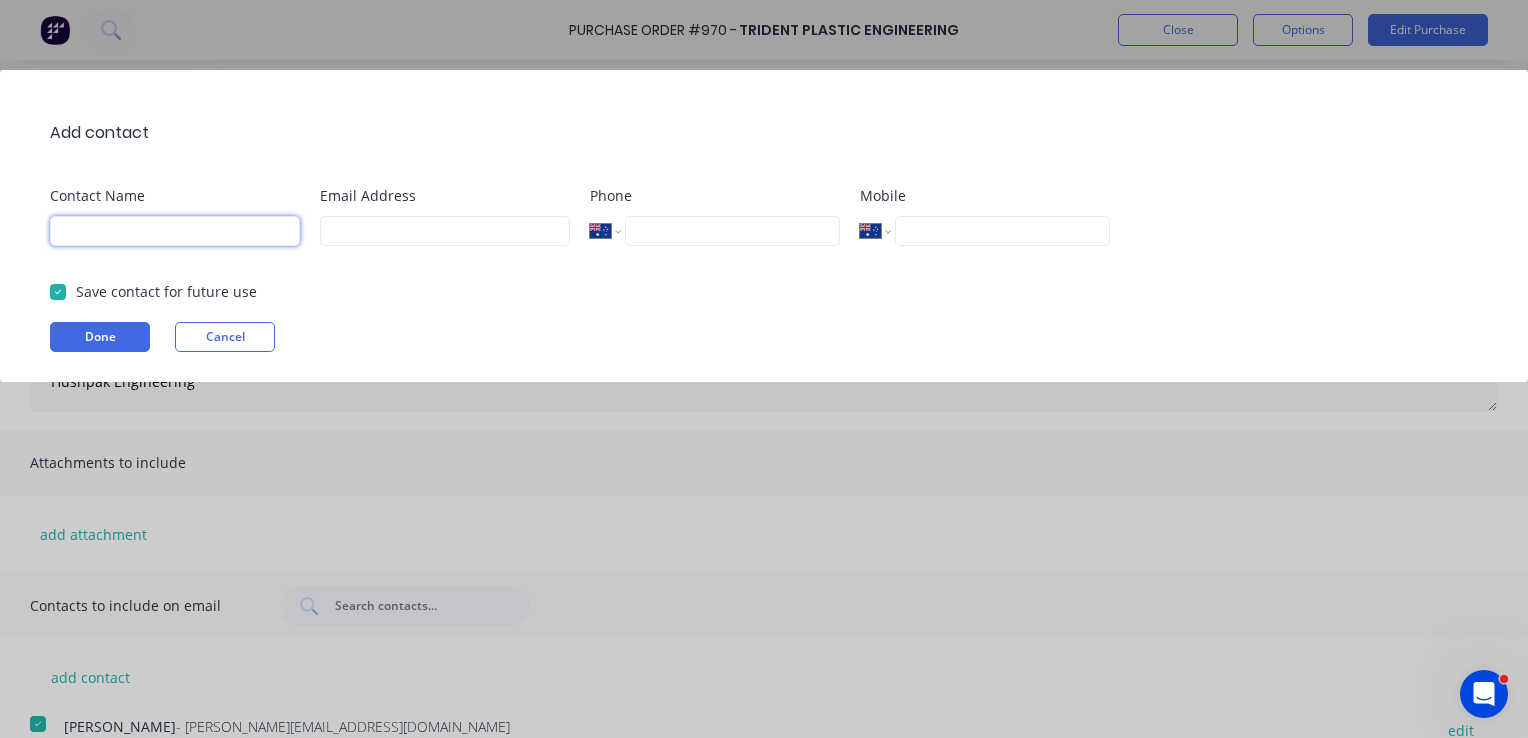 click at bounding box center [175, 231] 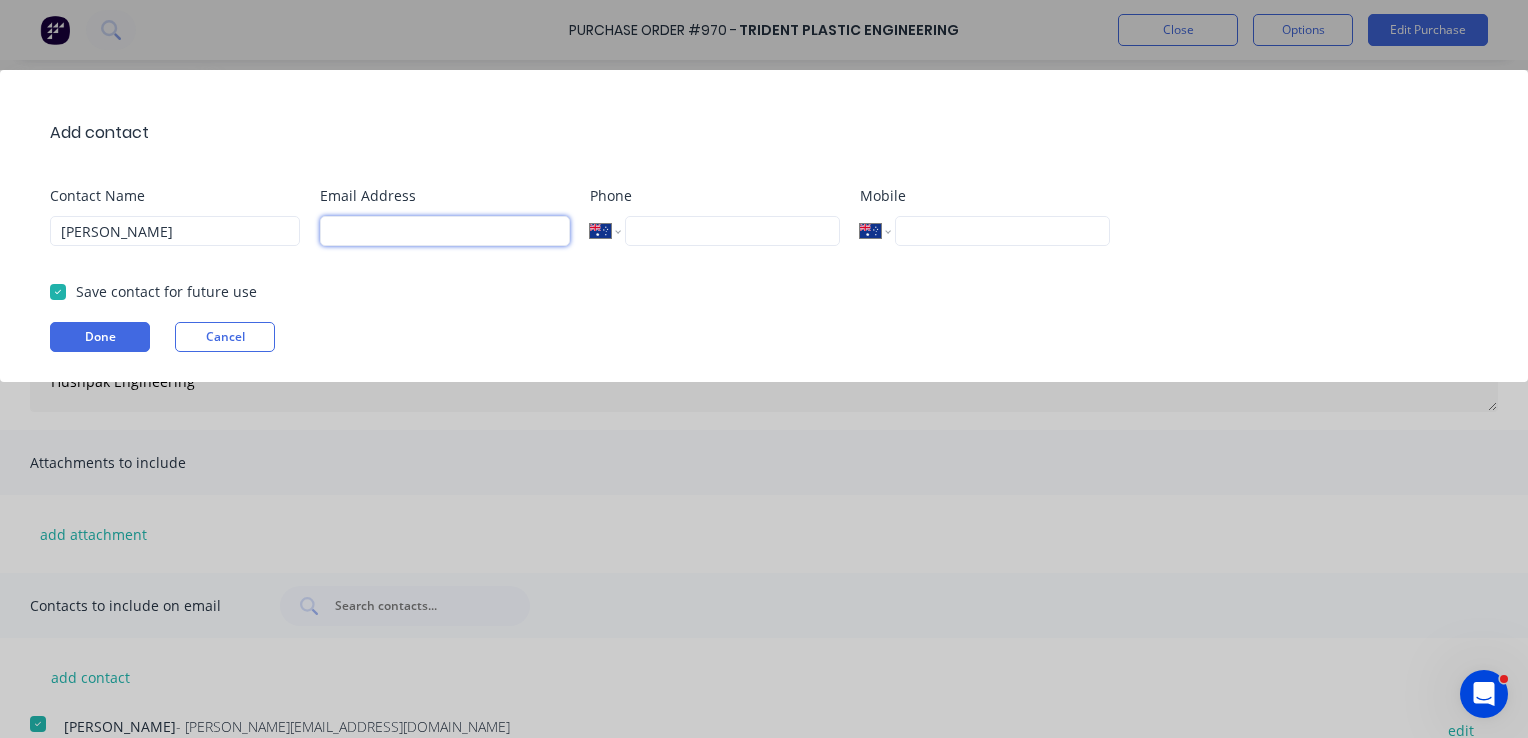 click at bounding box center [445, 231] 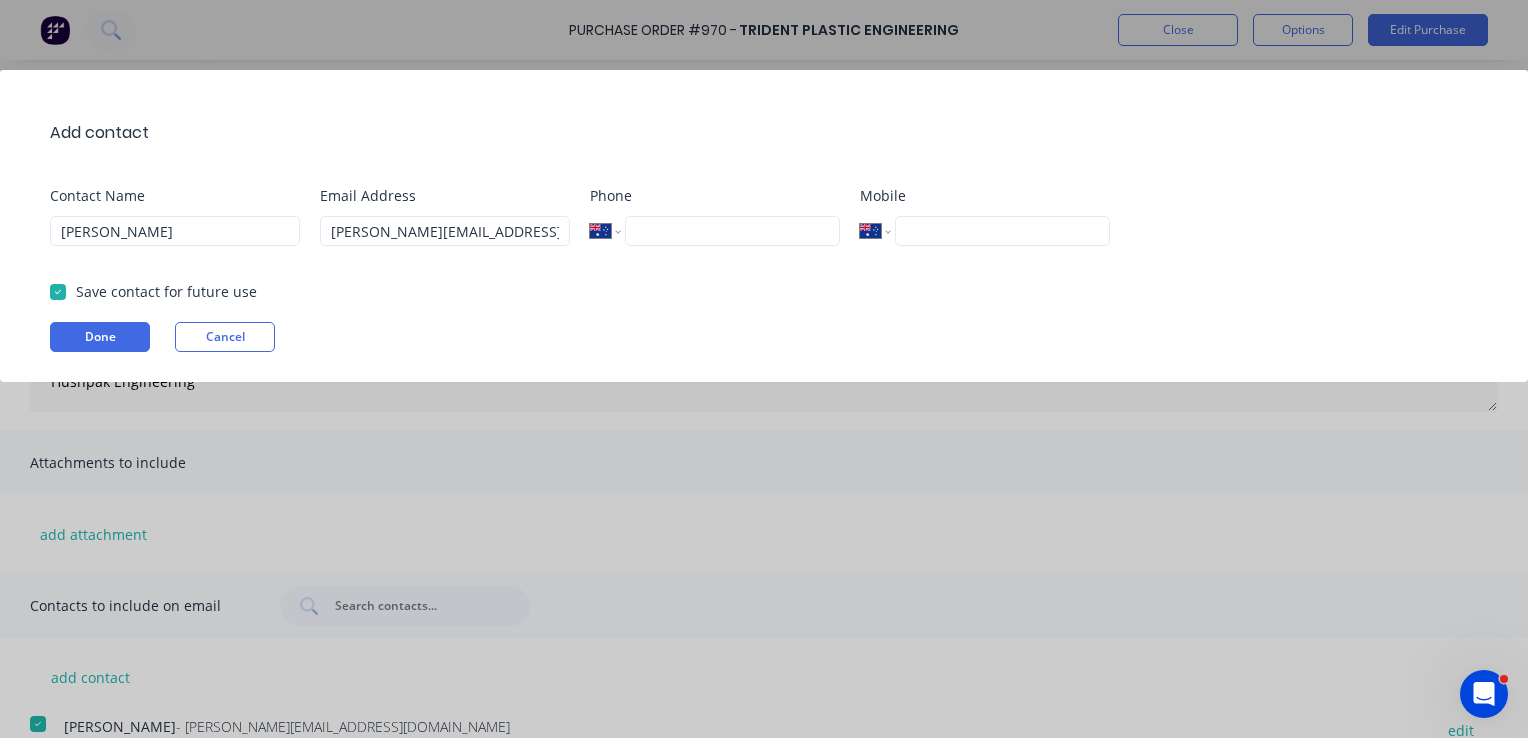 type on "0450 900 223" 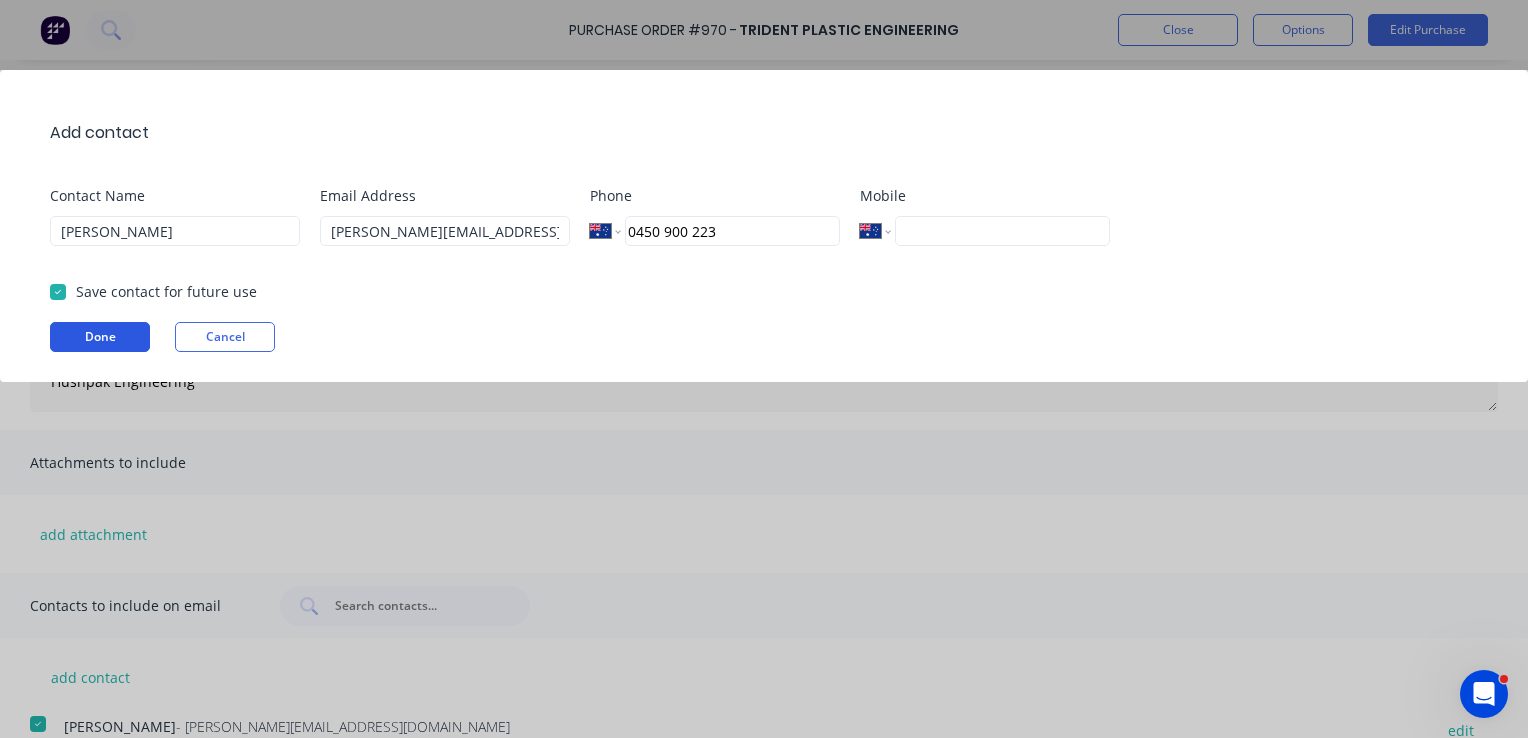 click on "Done" at bounding box center [100, 337] 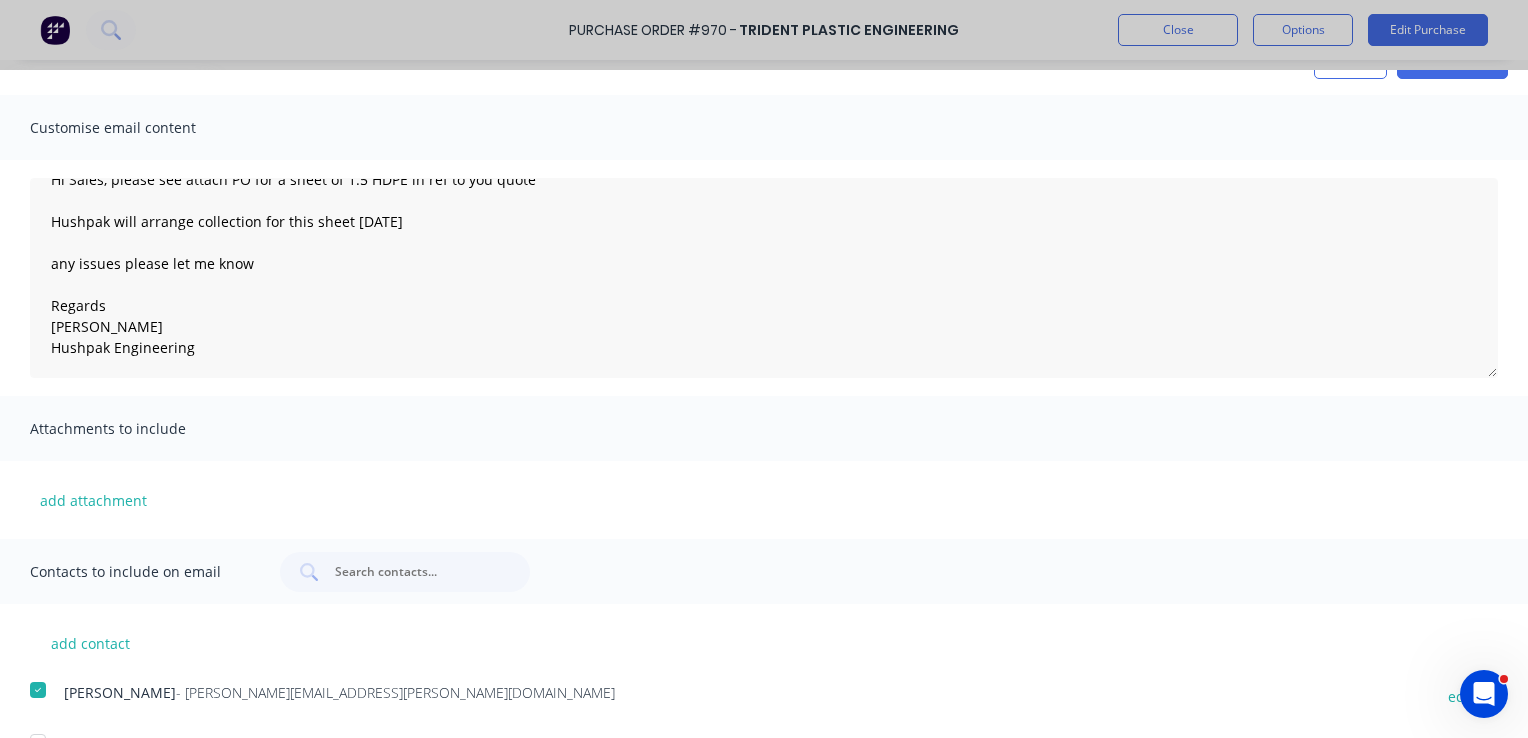 scroll, scrollTop: 57, scrollLeft: 0, axis: vertical 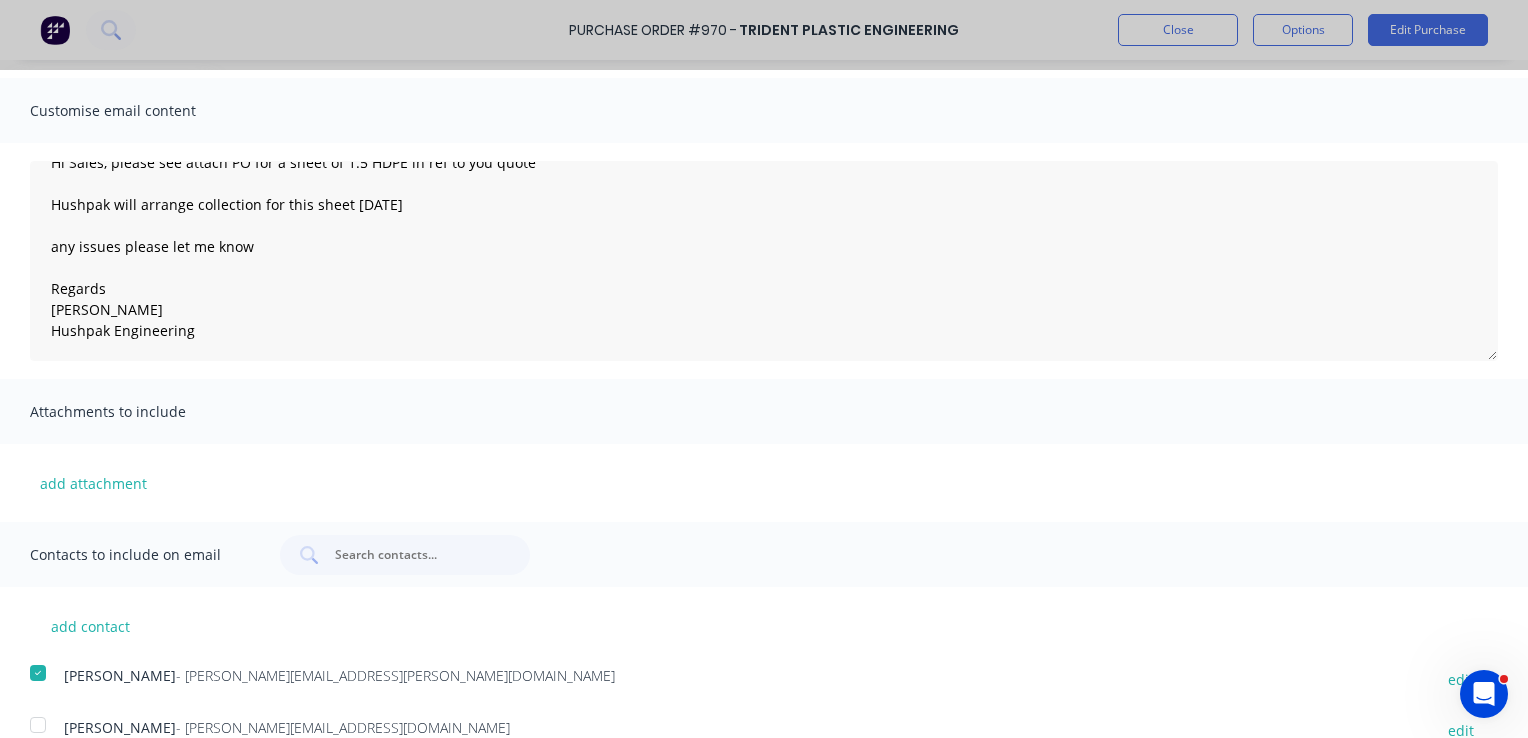 click at bounding box center (38, 725) 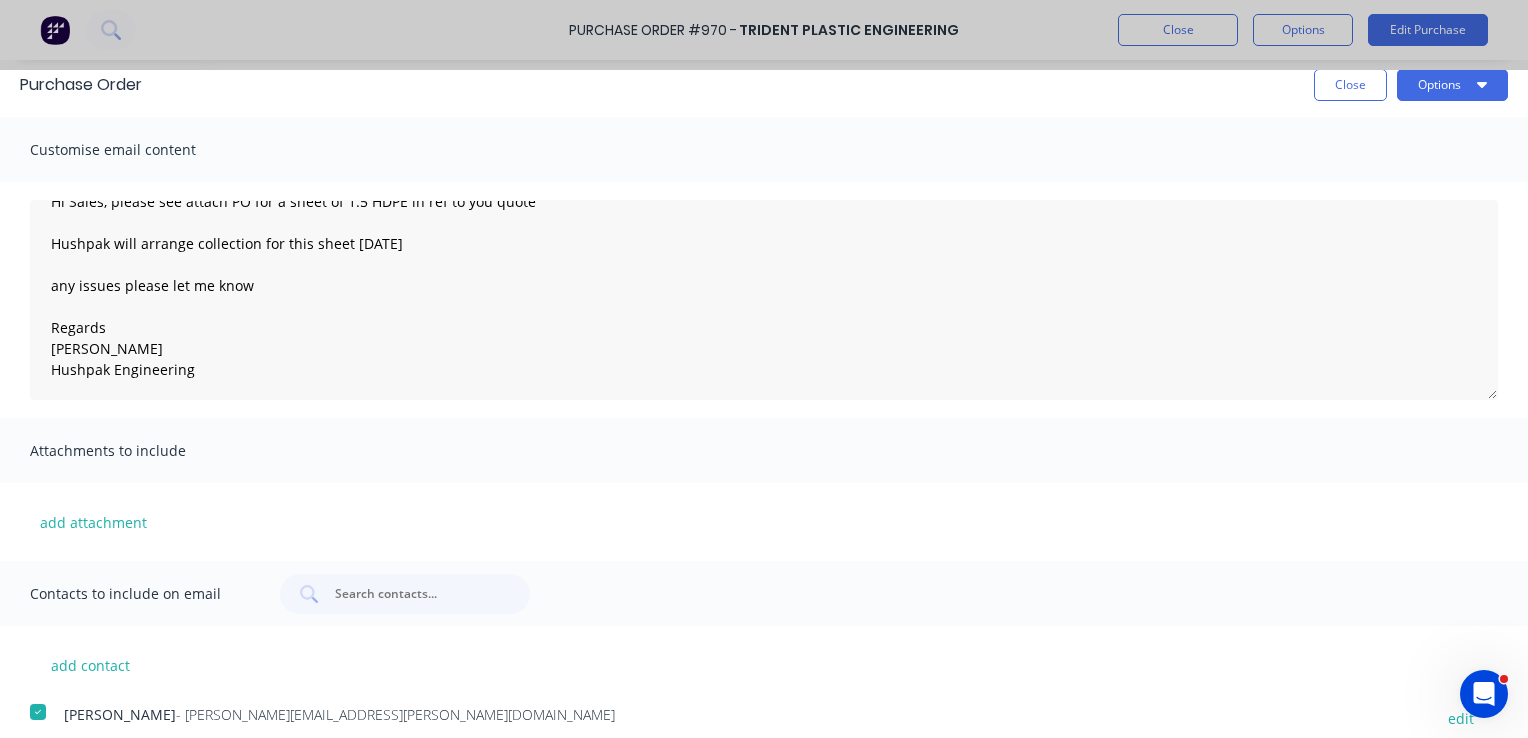 scroll, scrollTop: 0, scrollLeft: 0, axis: both 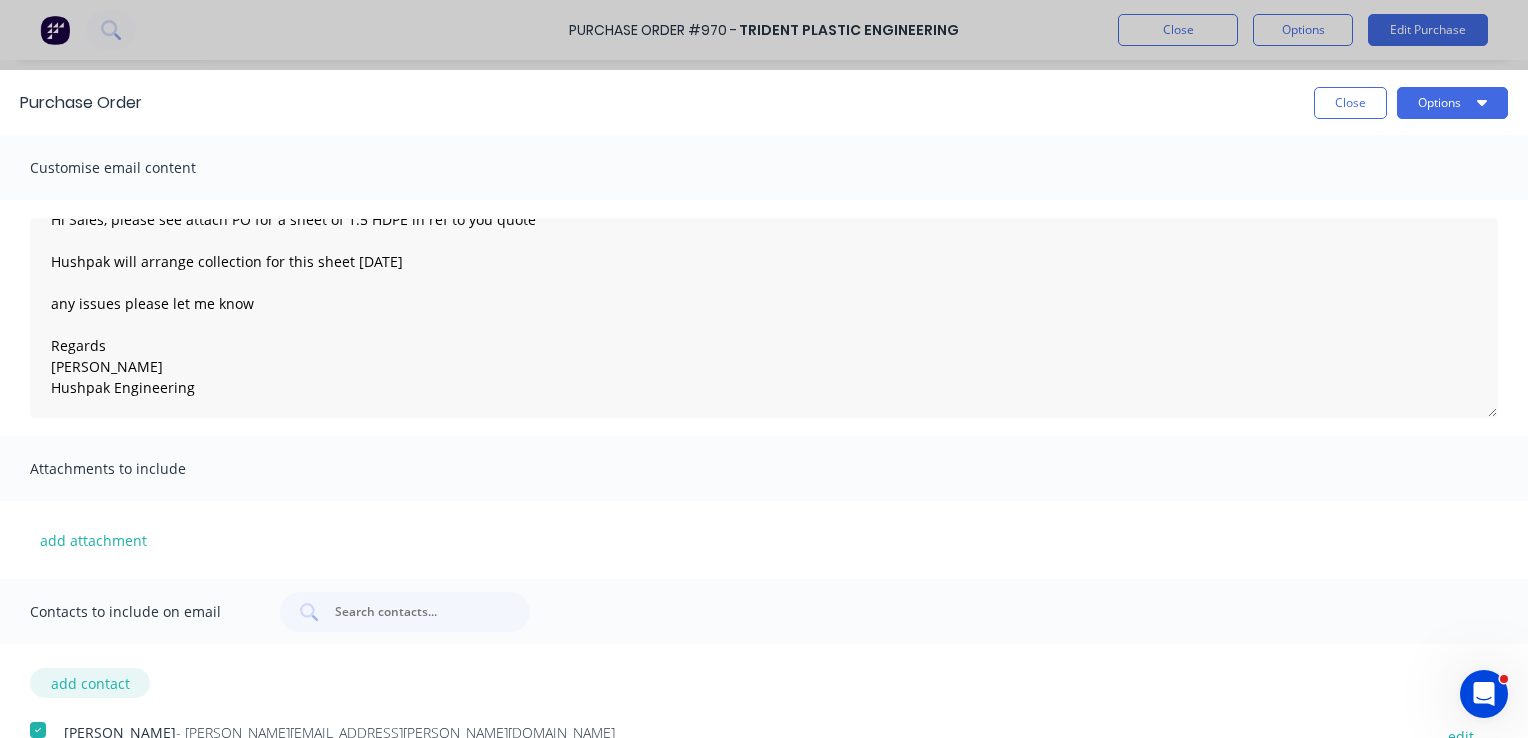 click on "add contact" at bounding box center [90, 683] 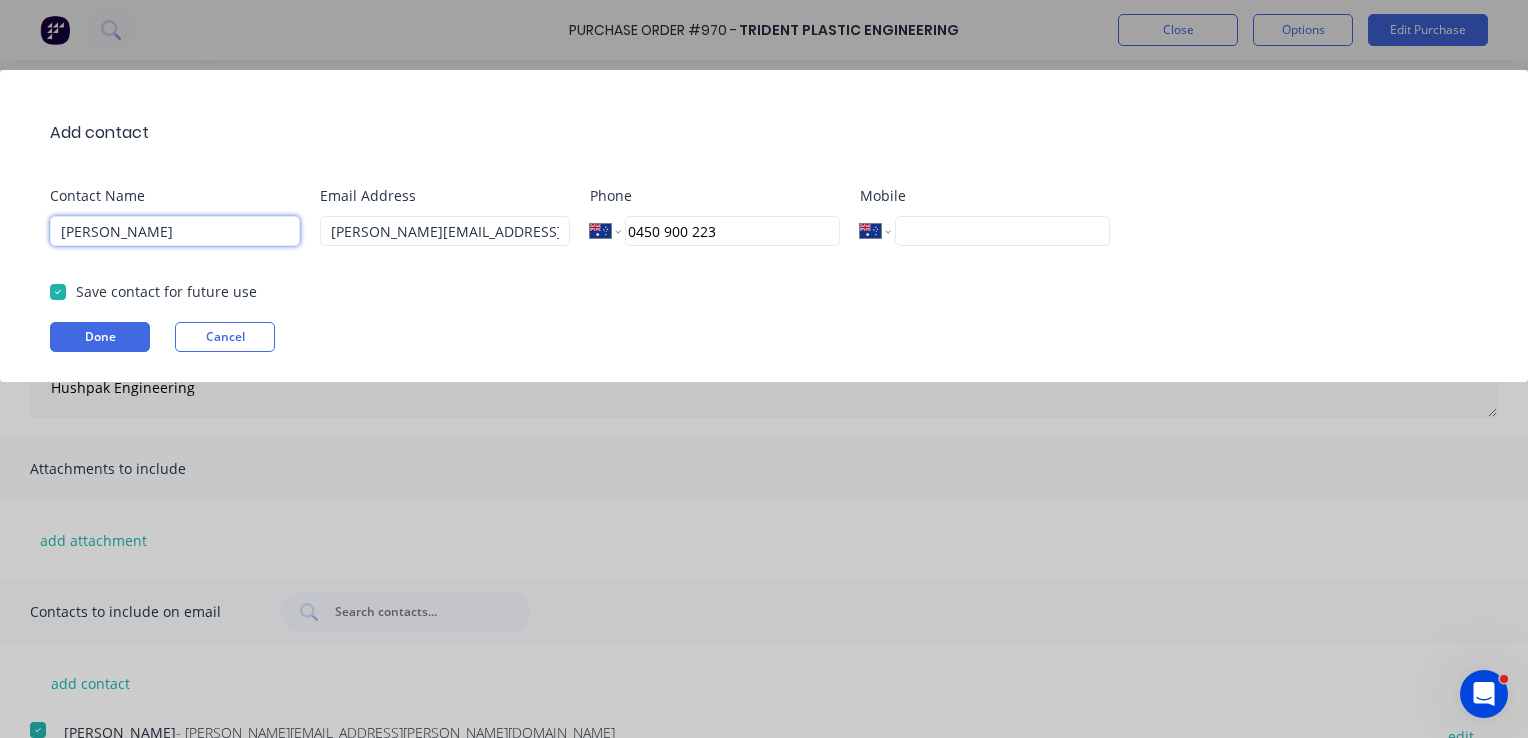 click on "[PERSON_NAME]" at bounding box center [175, 231] 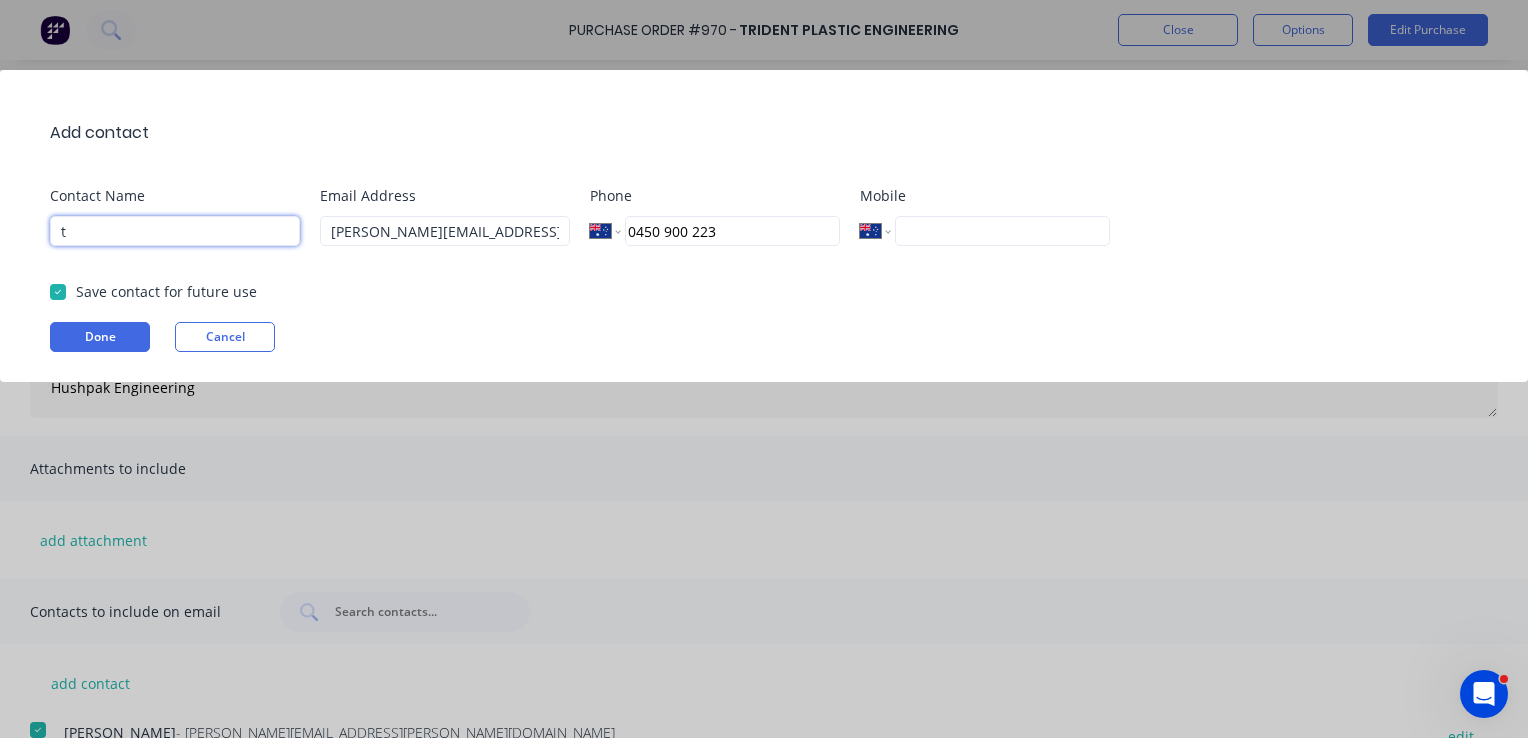 type on "Trident Sales" 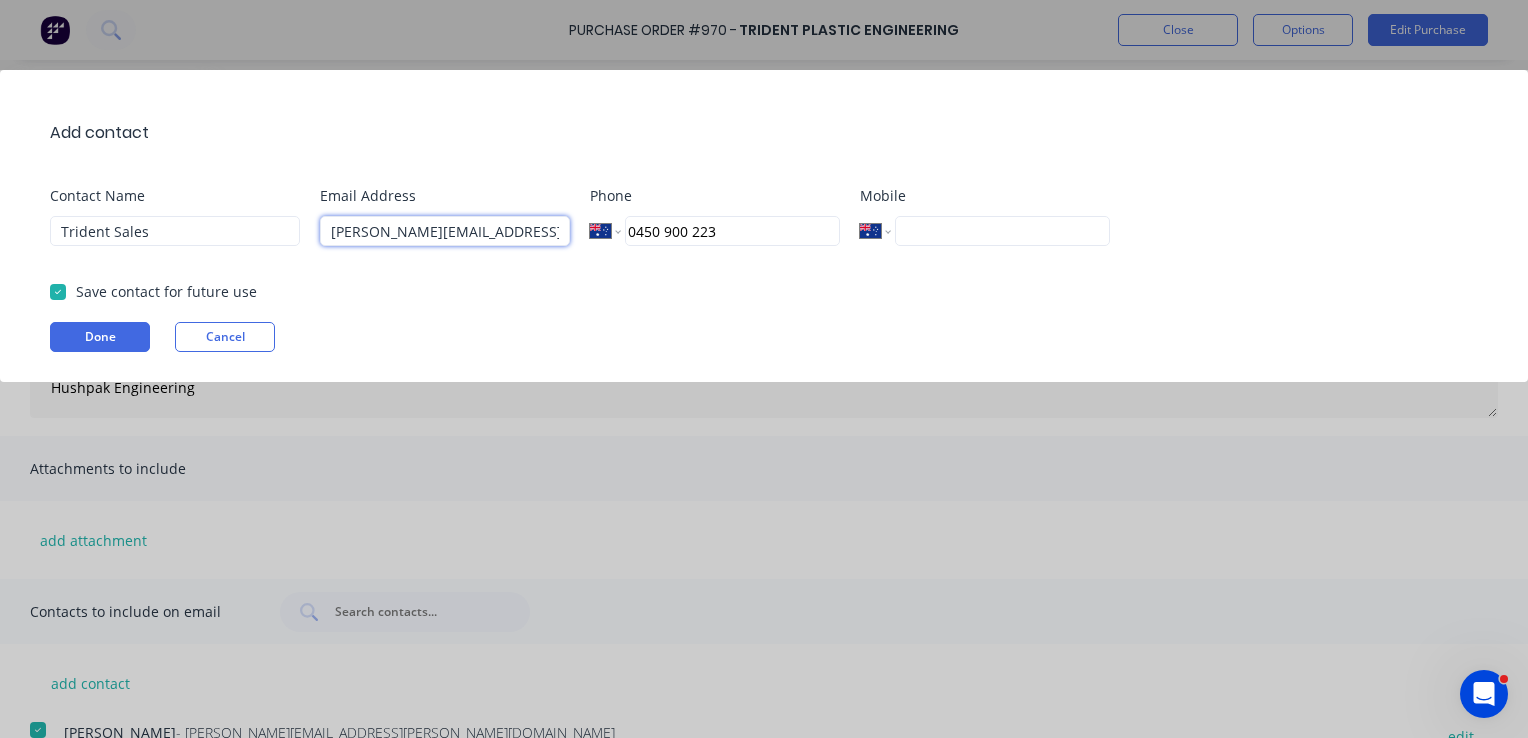 click on "greg.rawe@hushpak.com.au" at bounding box center (445, 231) 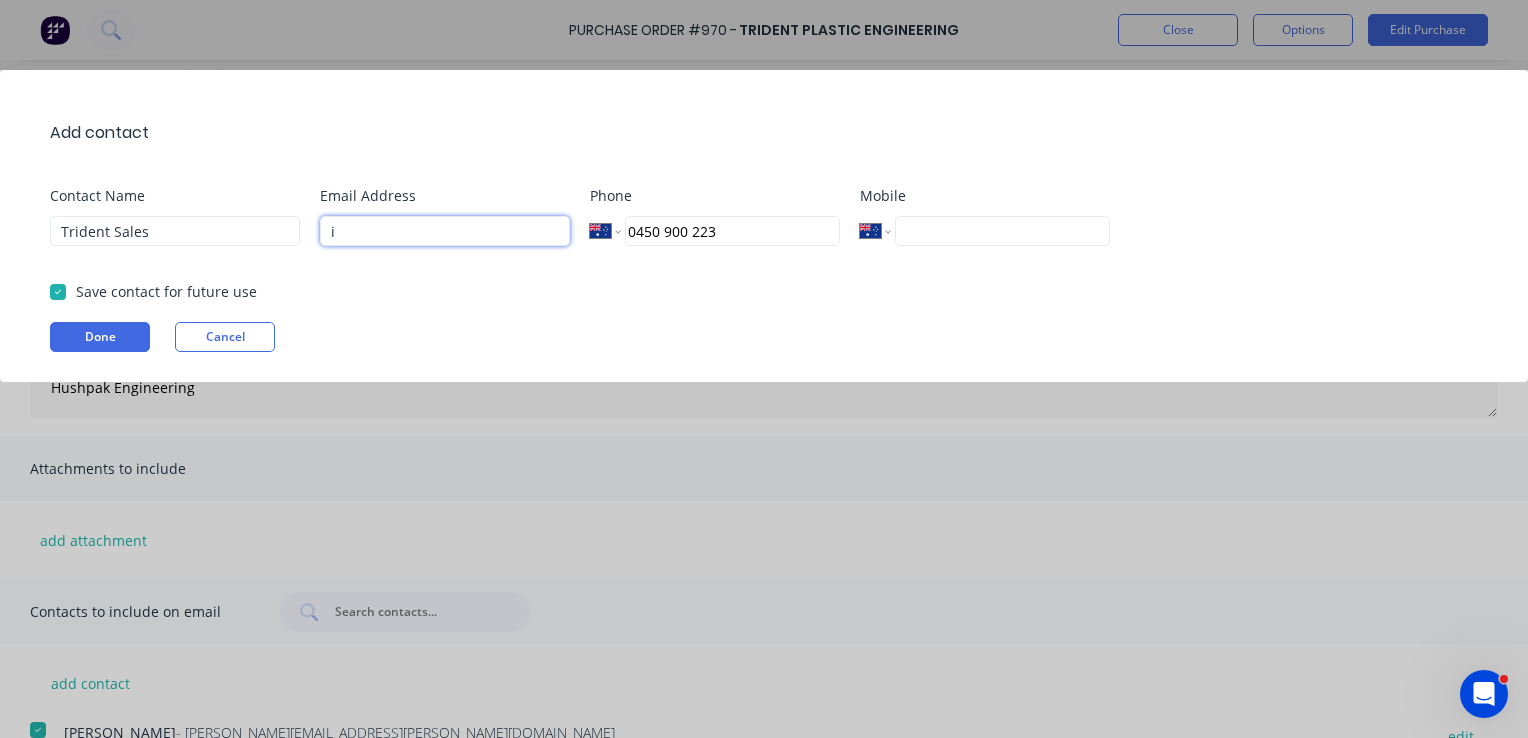 type on "info@tridentplastic.com.au" 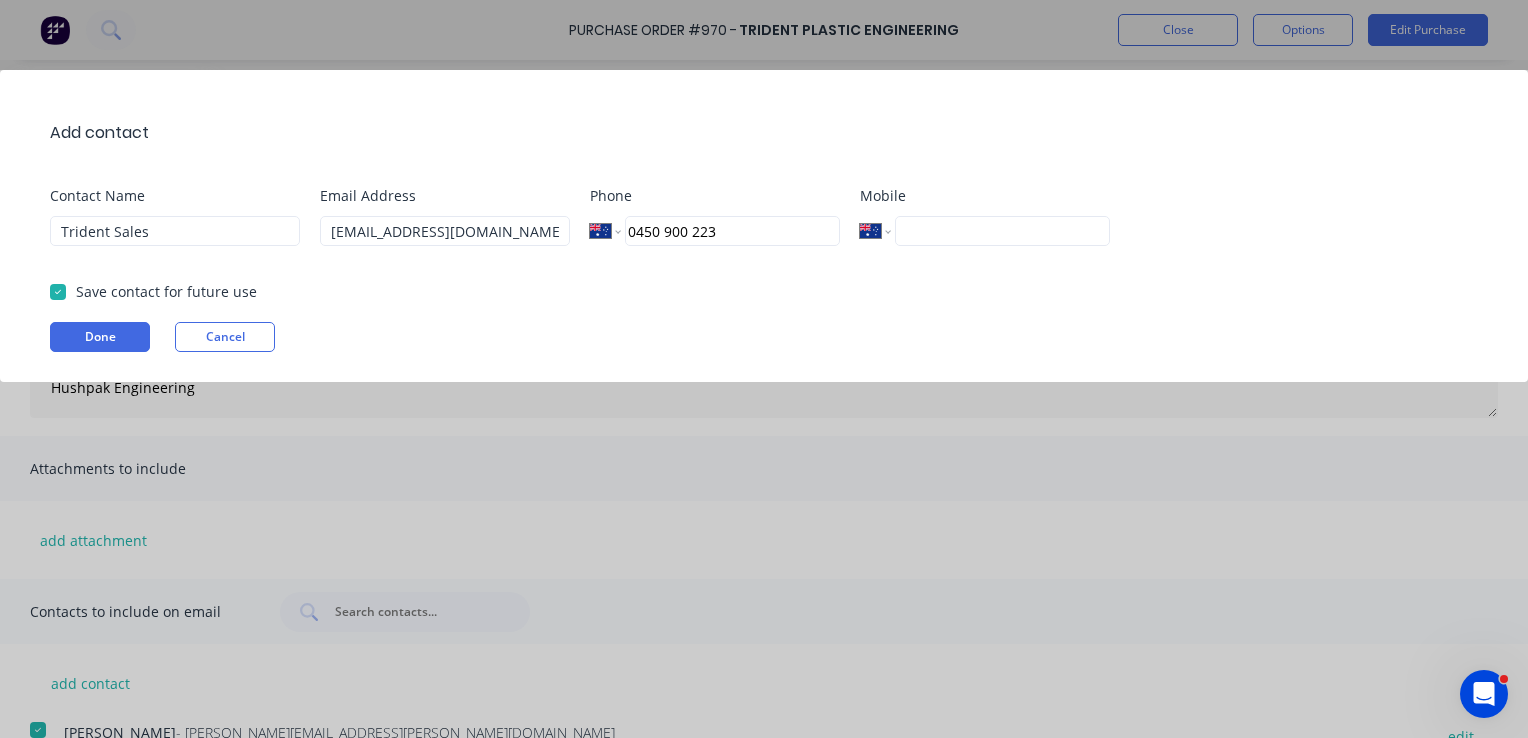 drag, startPoint x: 732, startPoint y: 233, endPoint x: 608, endPoint y: 234, distance: 124.004036 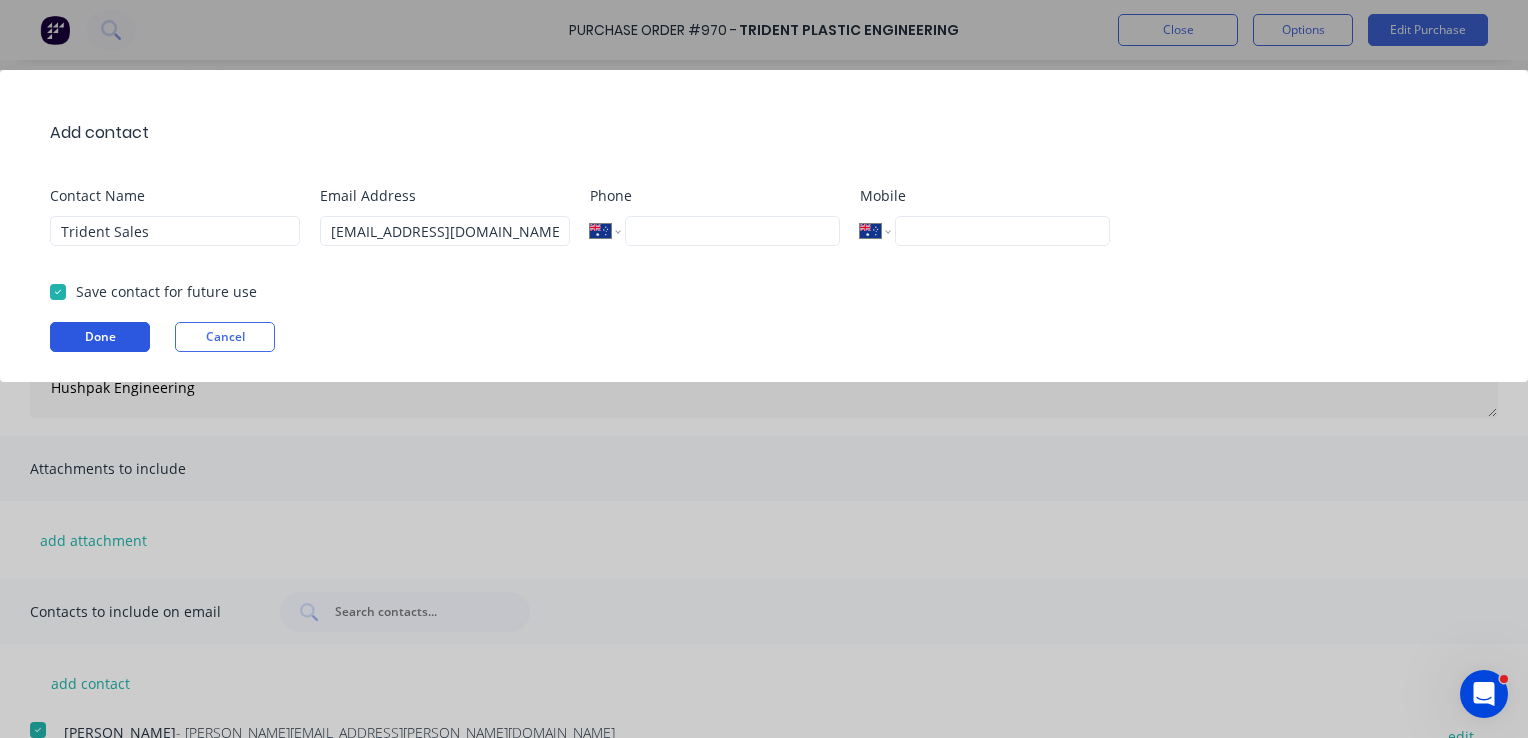 click on "Done" at bounding box center [100, 337] 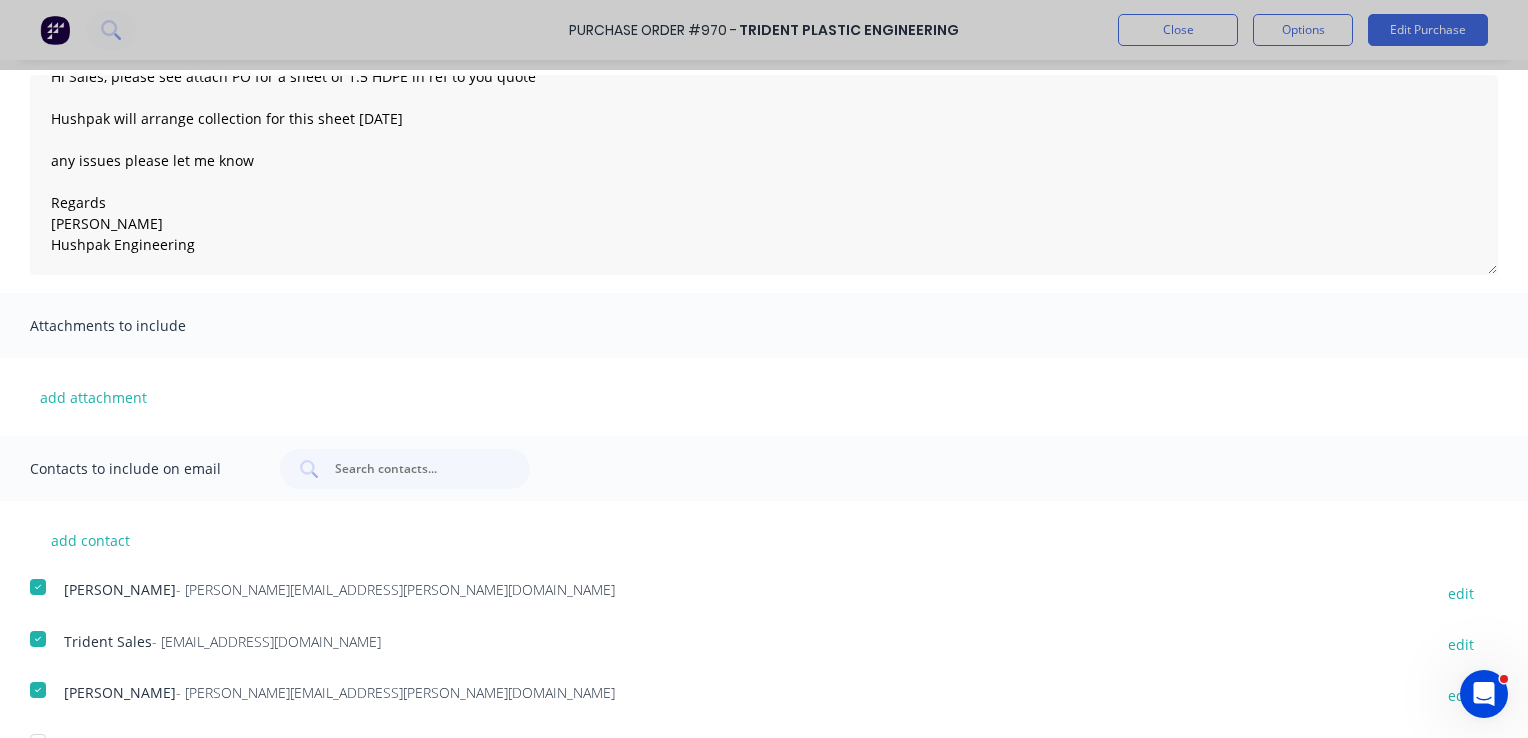 scroll, scrollTop: 160, scrollLeft: 0, axis: vertical 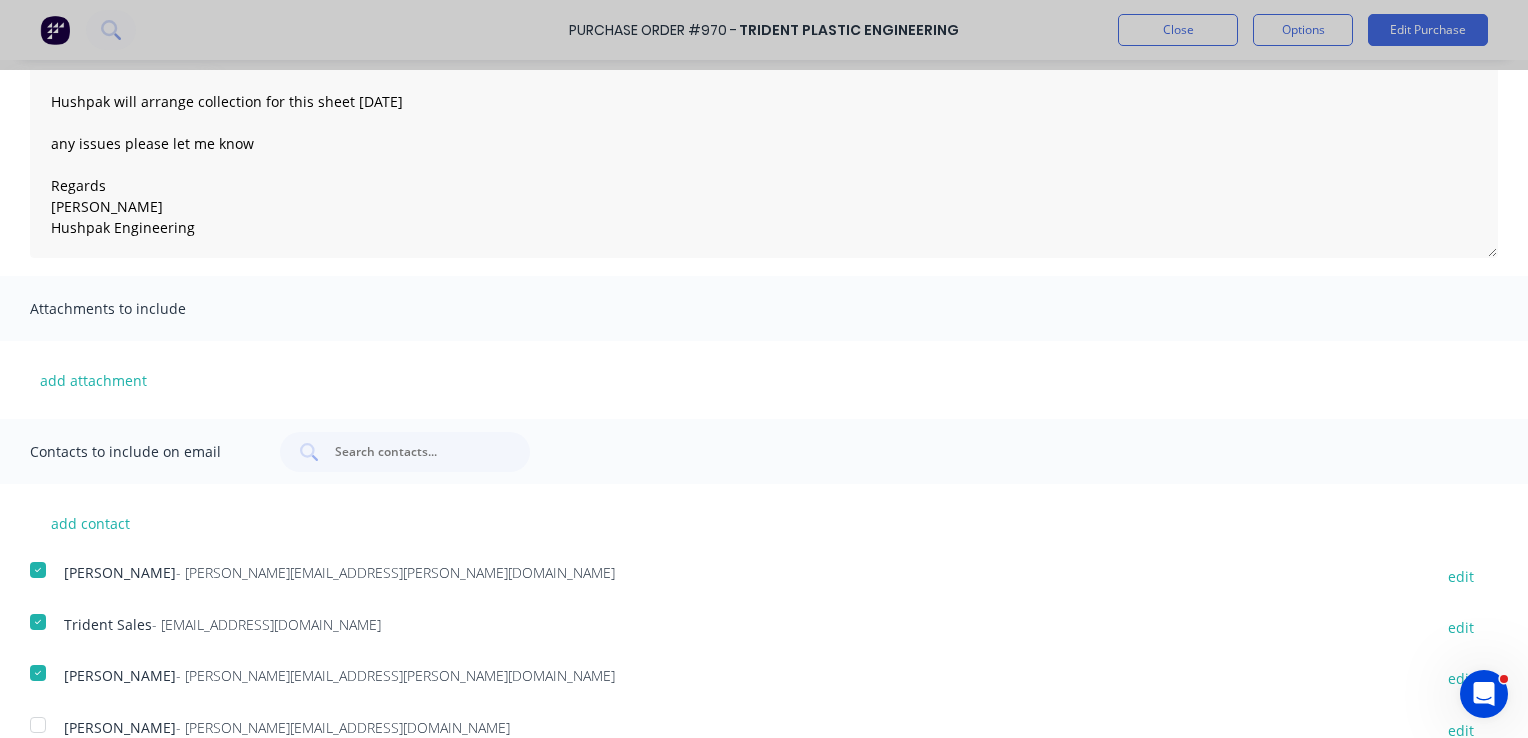 click at bounding box center (38, 673) 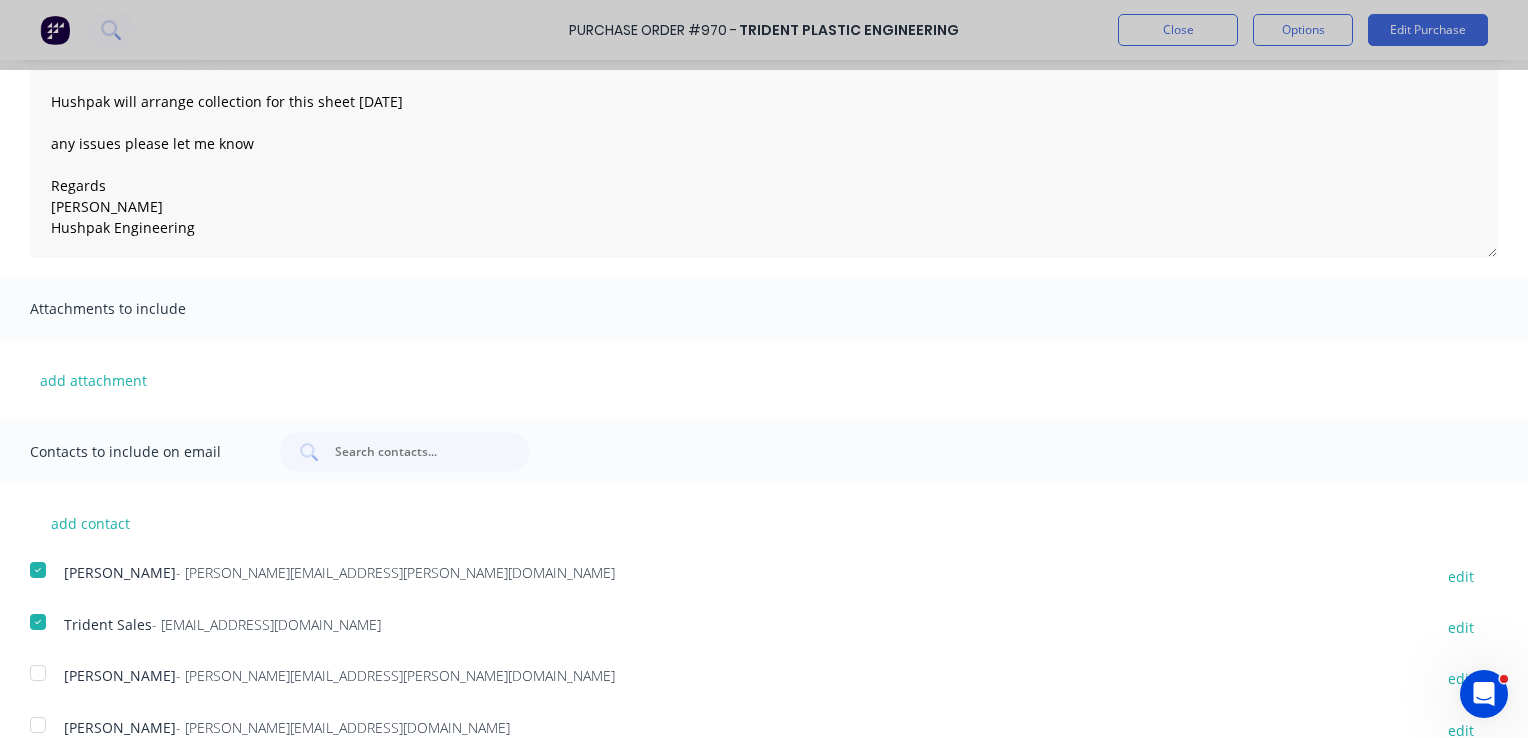 click at bounding box center [38, 725] 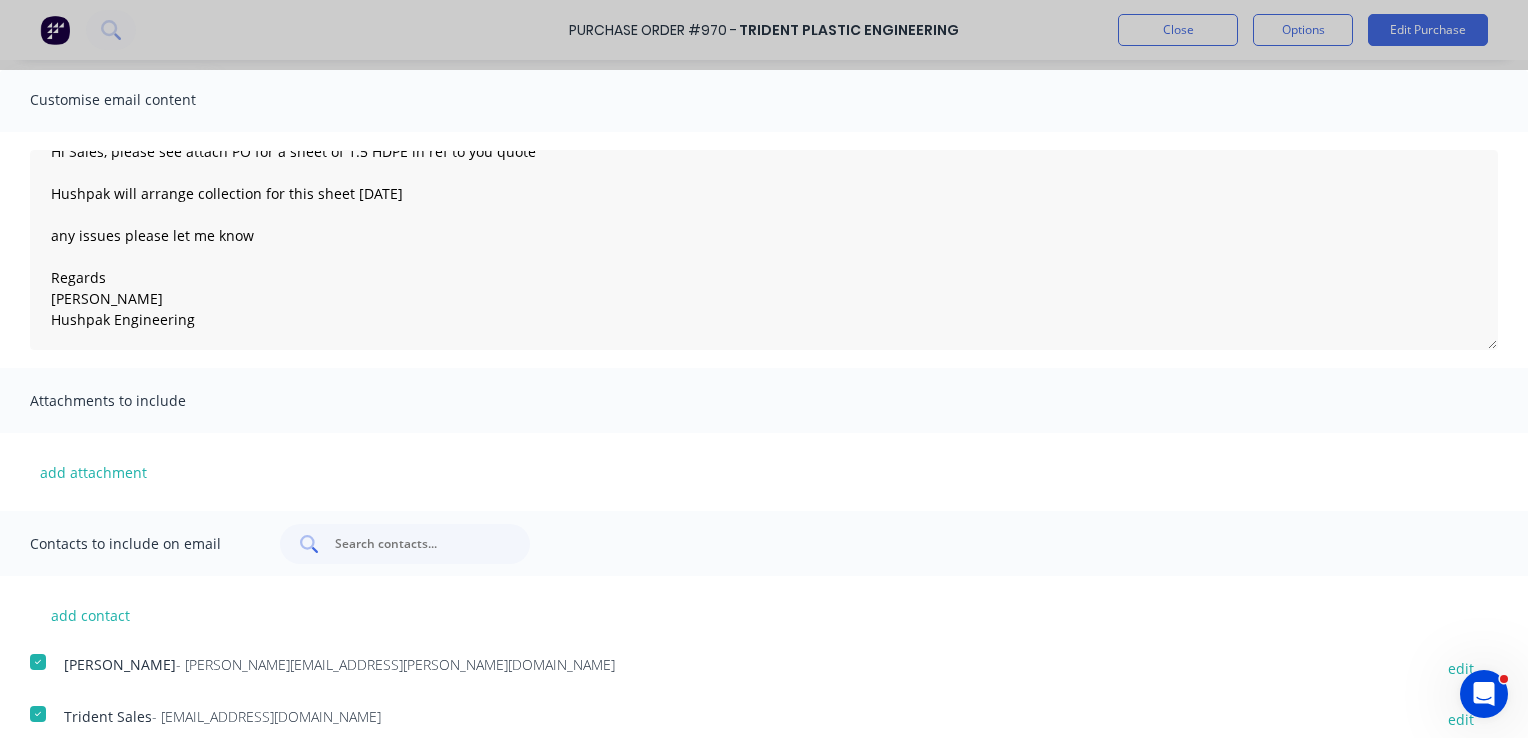 scroll, scrollTop: 0, scrollLeft: 0, axis: both 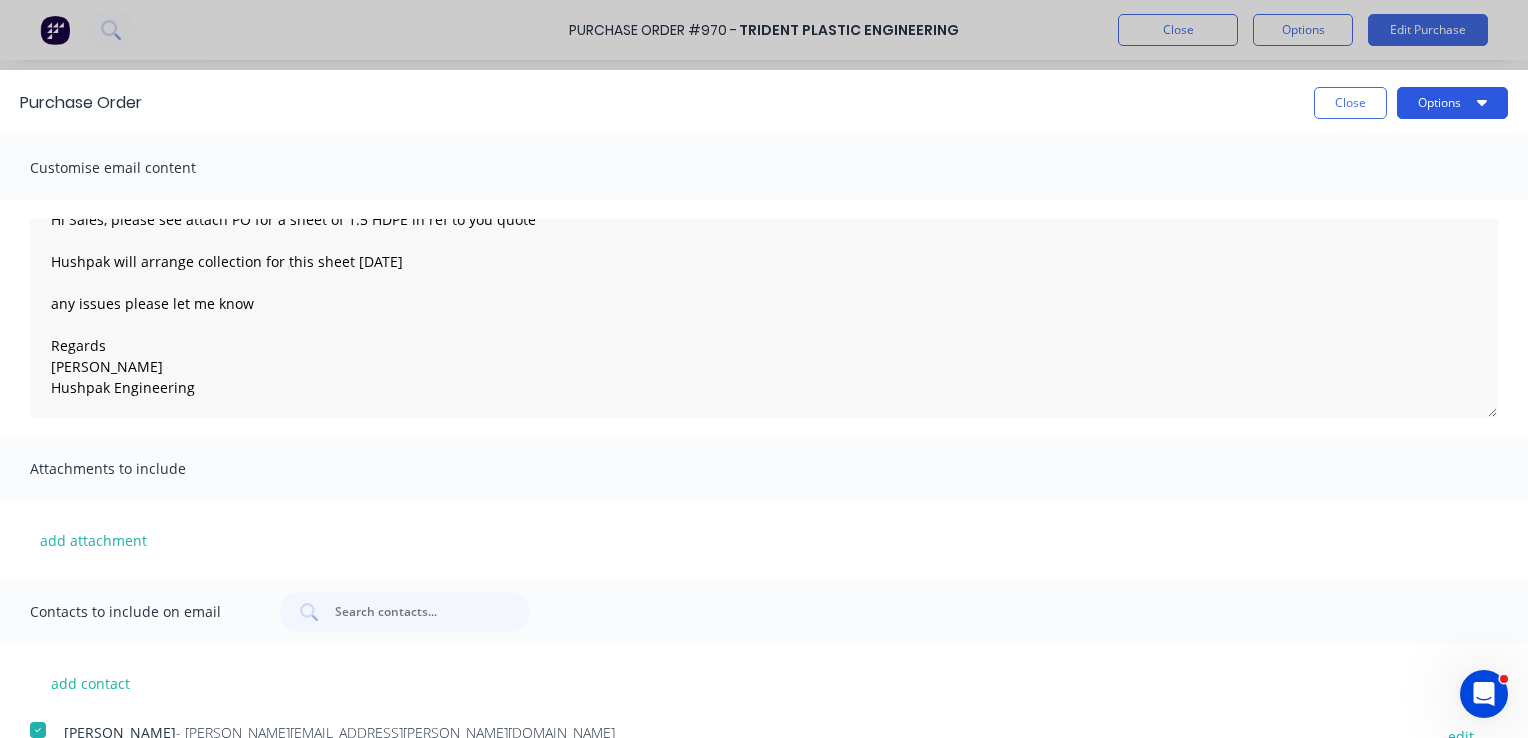 click on "Options" at bounding box center (1452, 103) 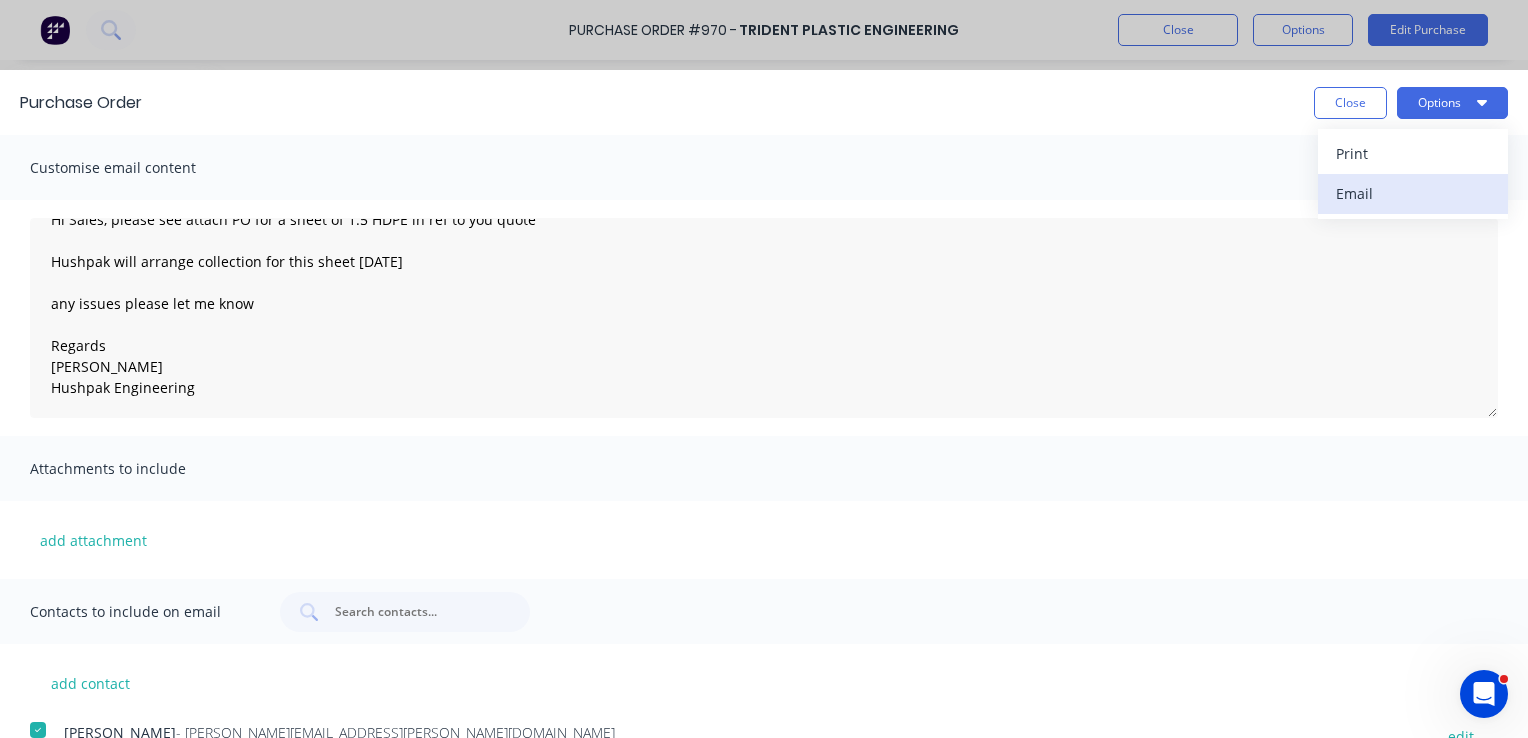 click on "Email" at bounding box center (1413, 193) 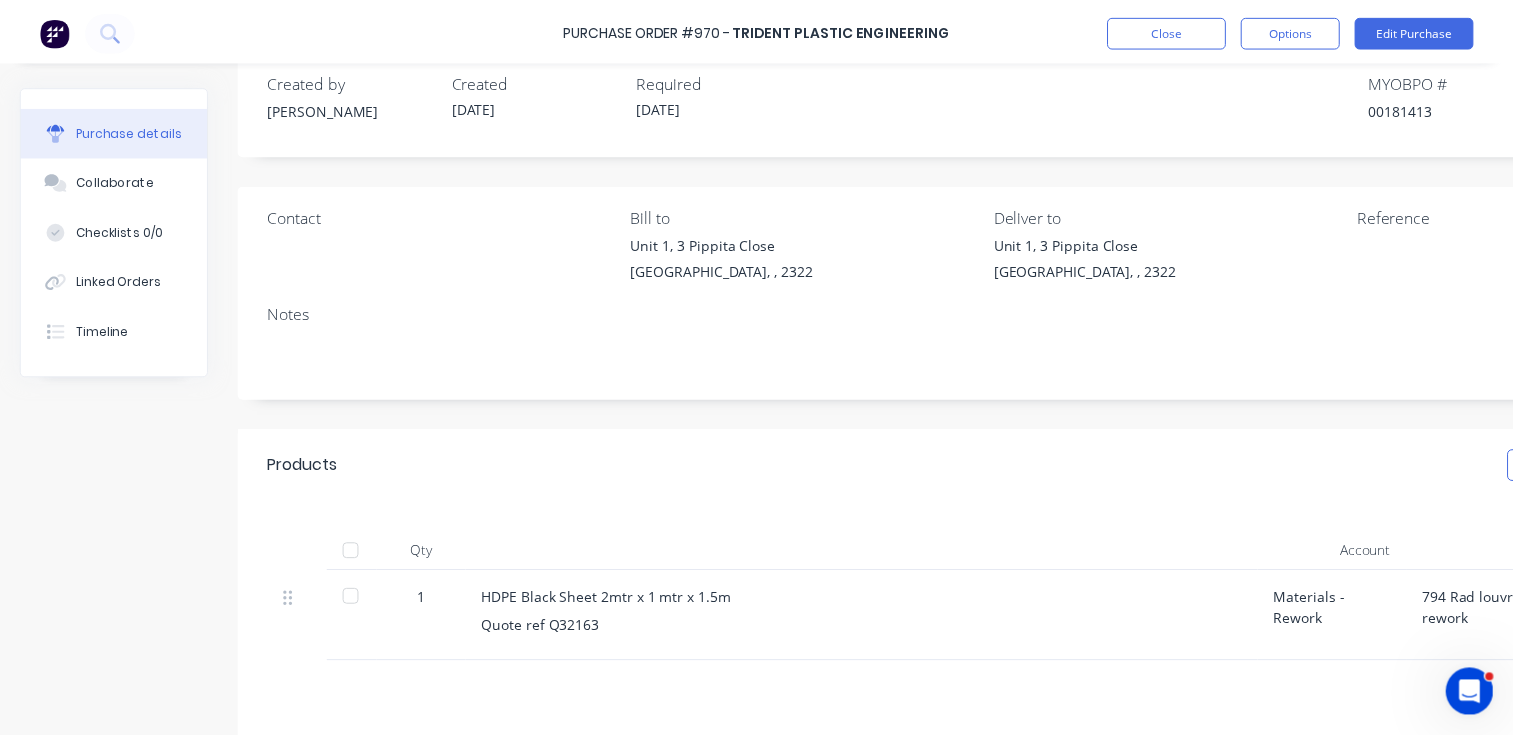 scroll, scrollTop: 0, scrollLeft: 0, axis: both 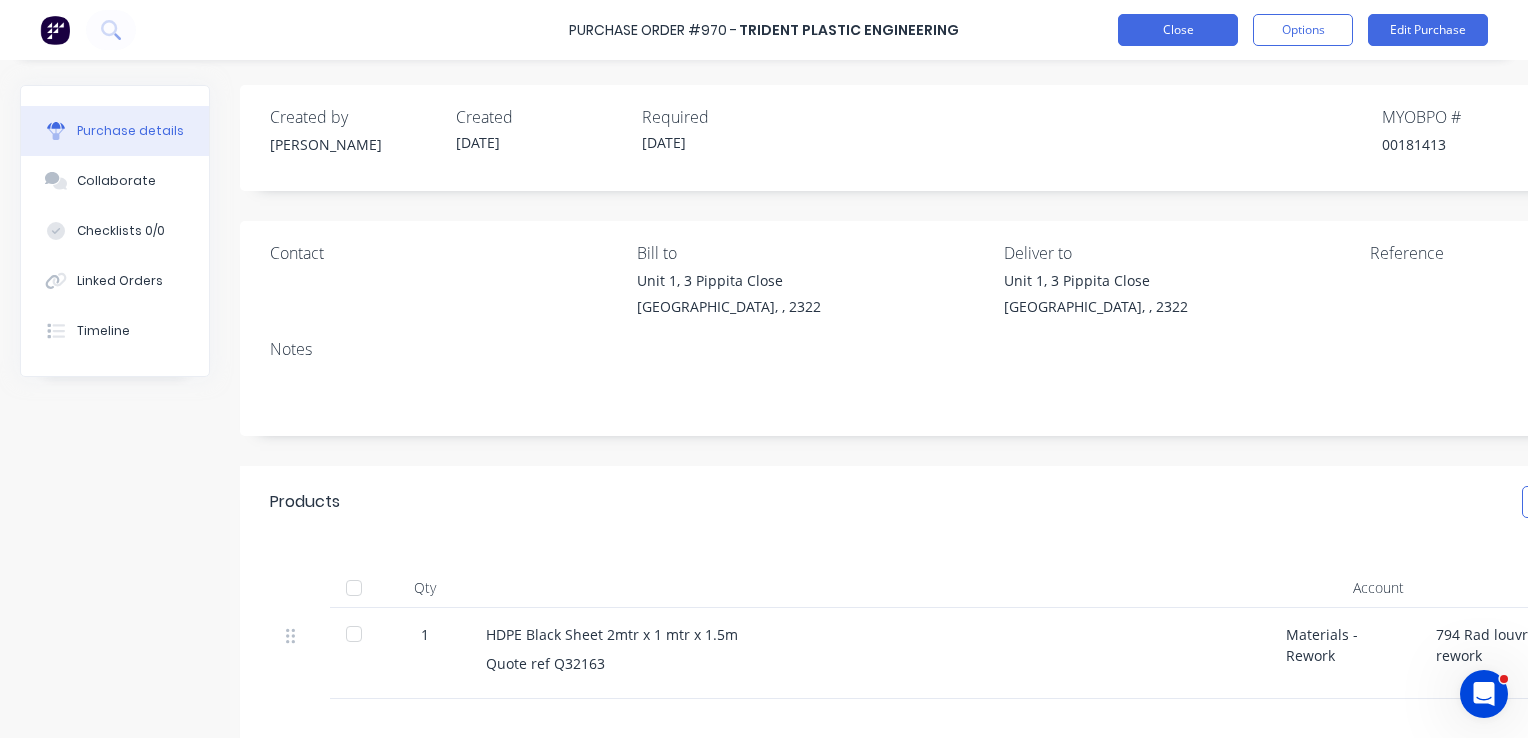 click on "Close" at bounding box center (1178, 30) 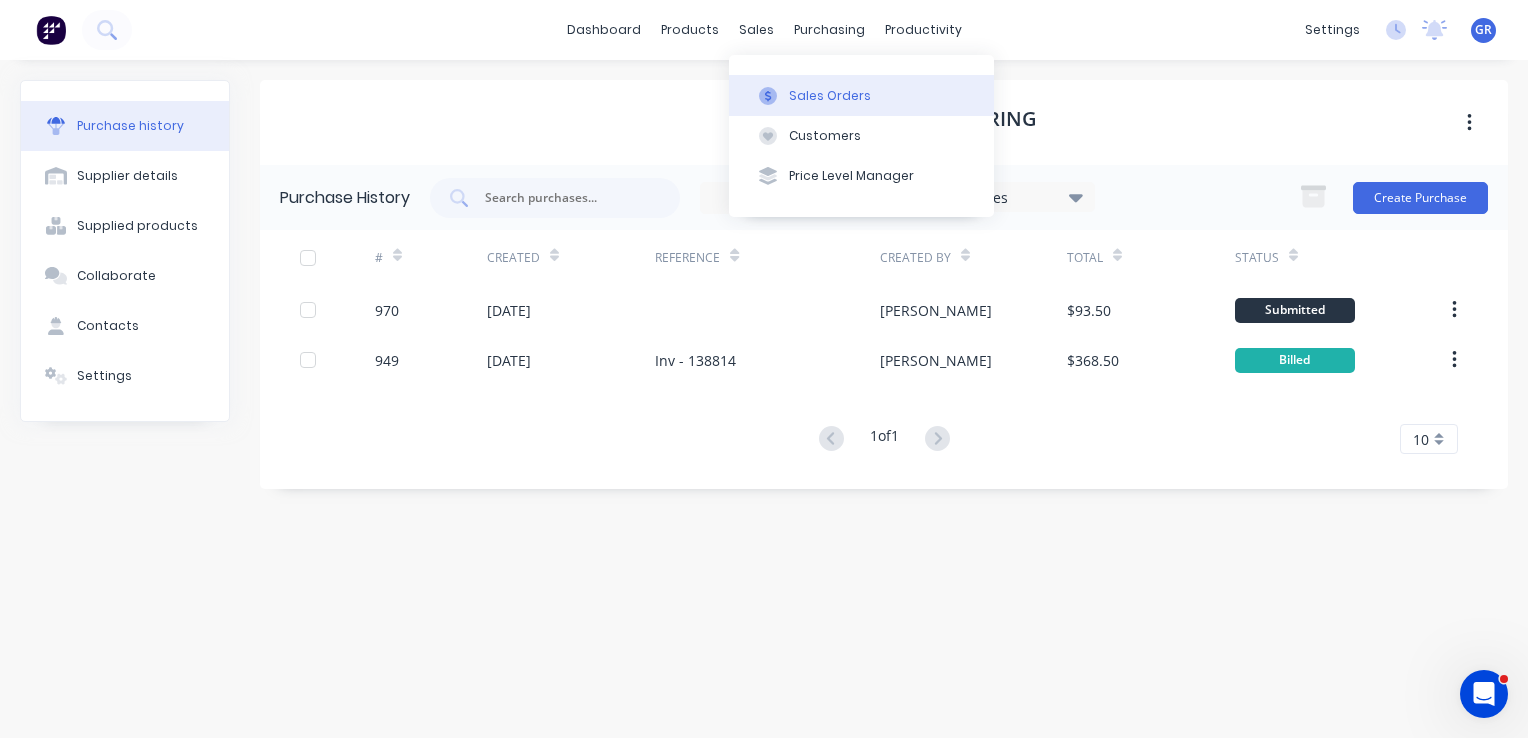 click on "Sales Orders" at bounding box center [861, 95] 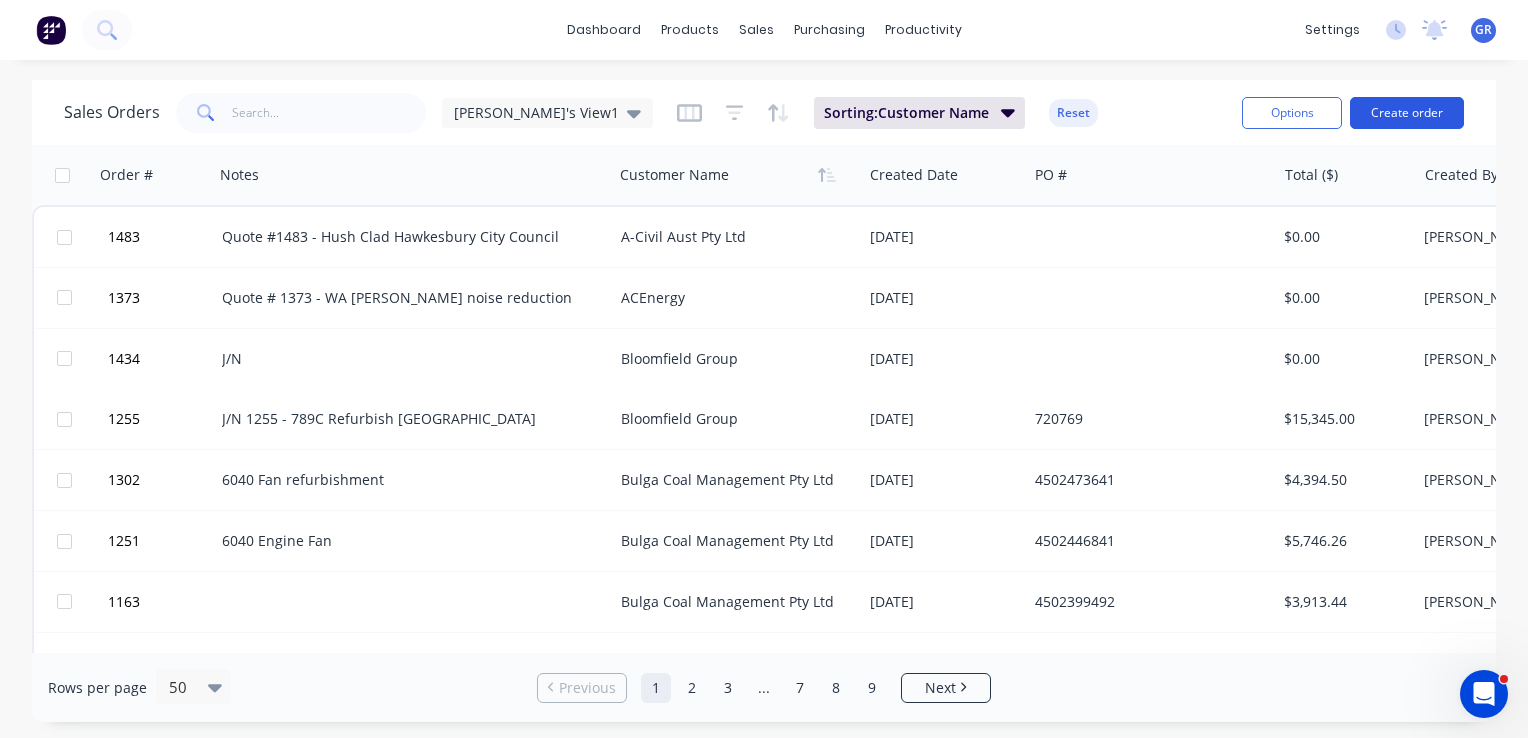 click on "Create order" at bounding box center [1407, 113] 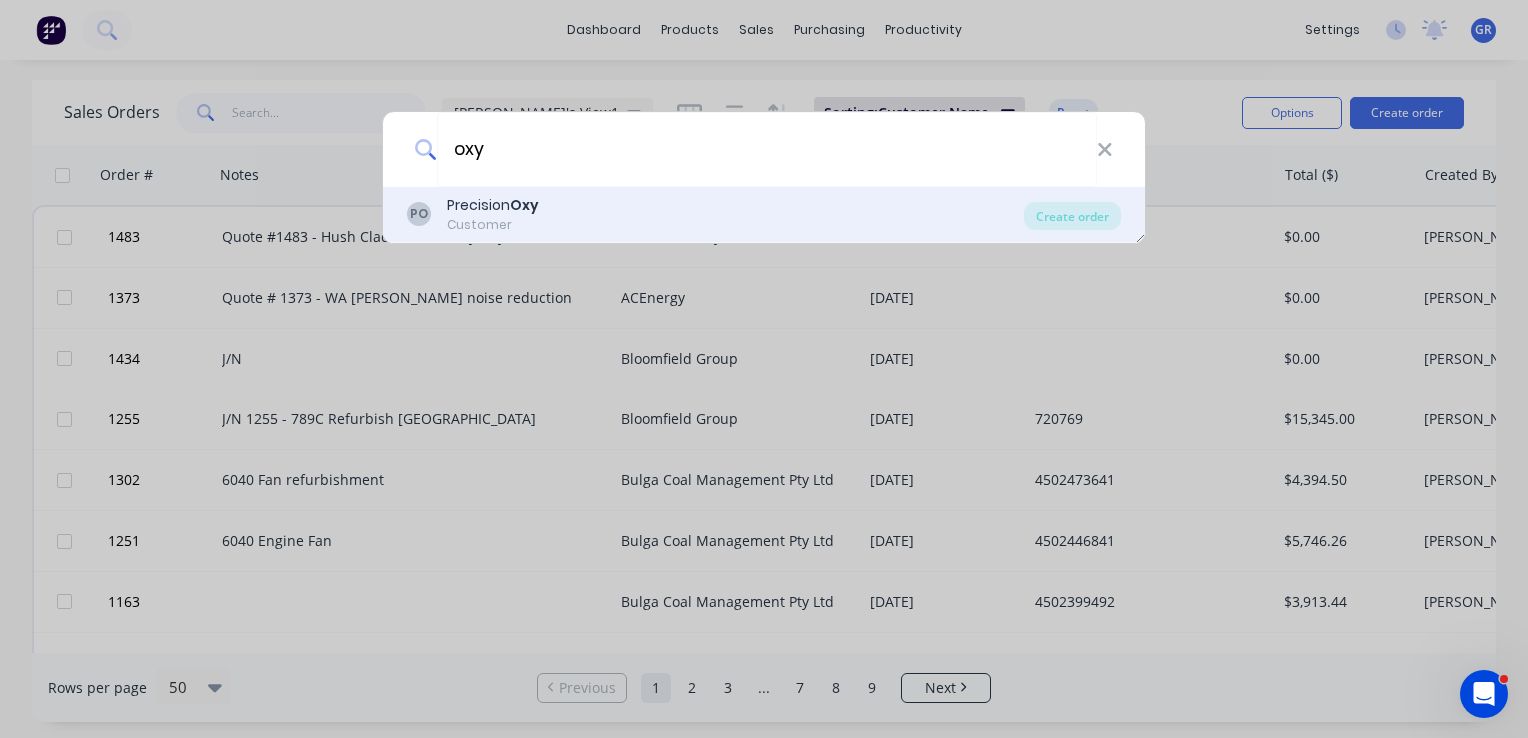 type on "oxy" 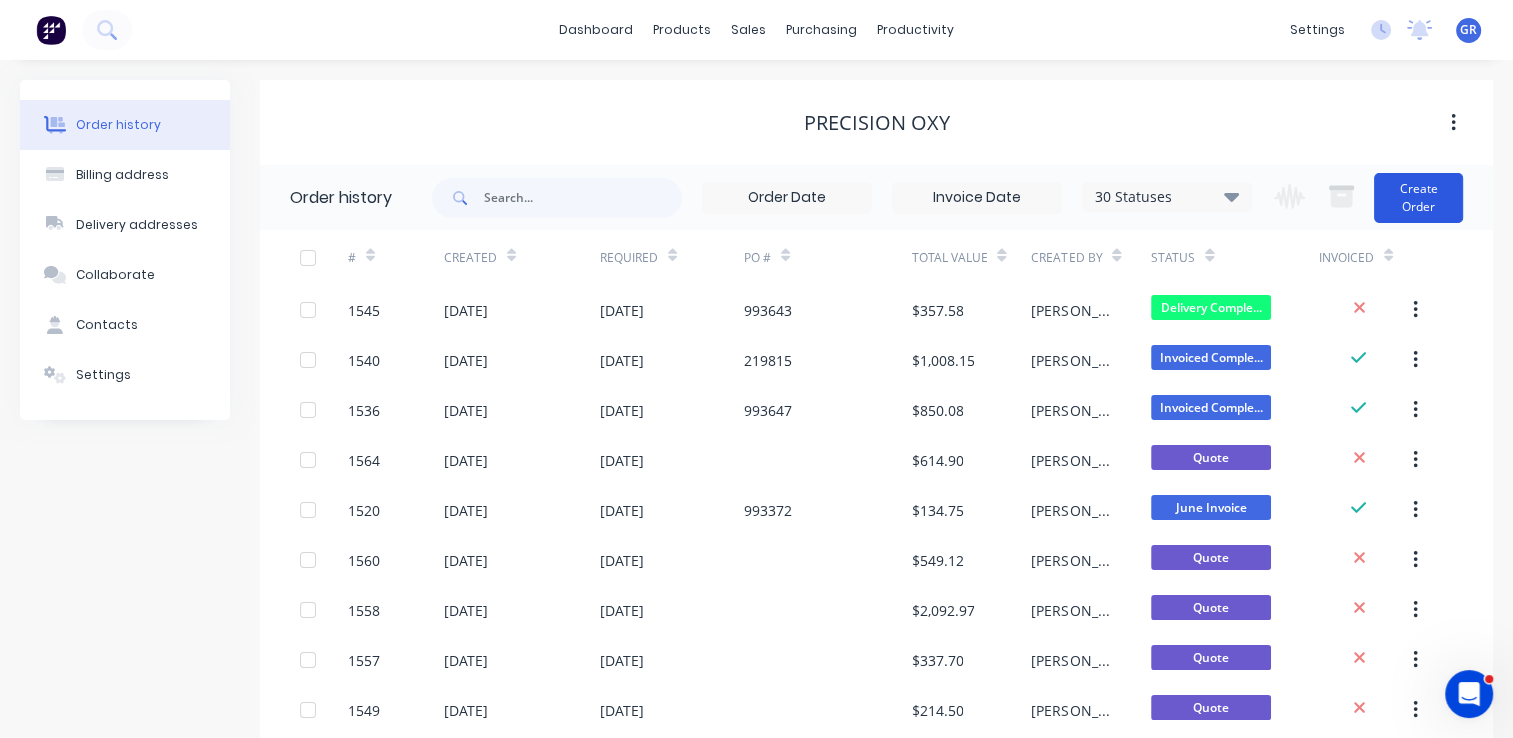 click on "Create Order" at bounding box center [1418, 198] 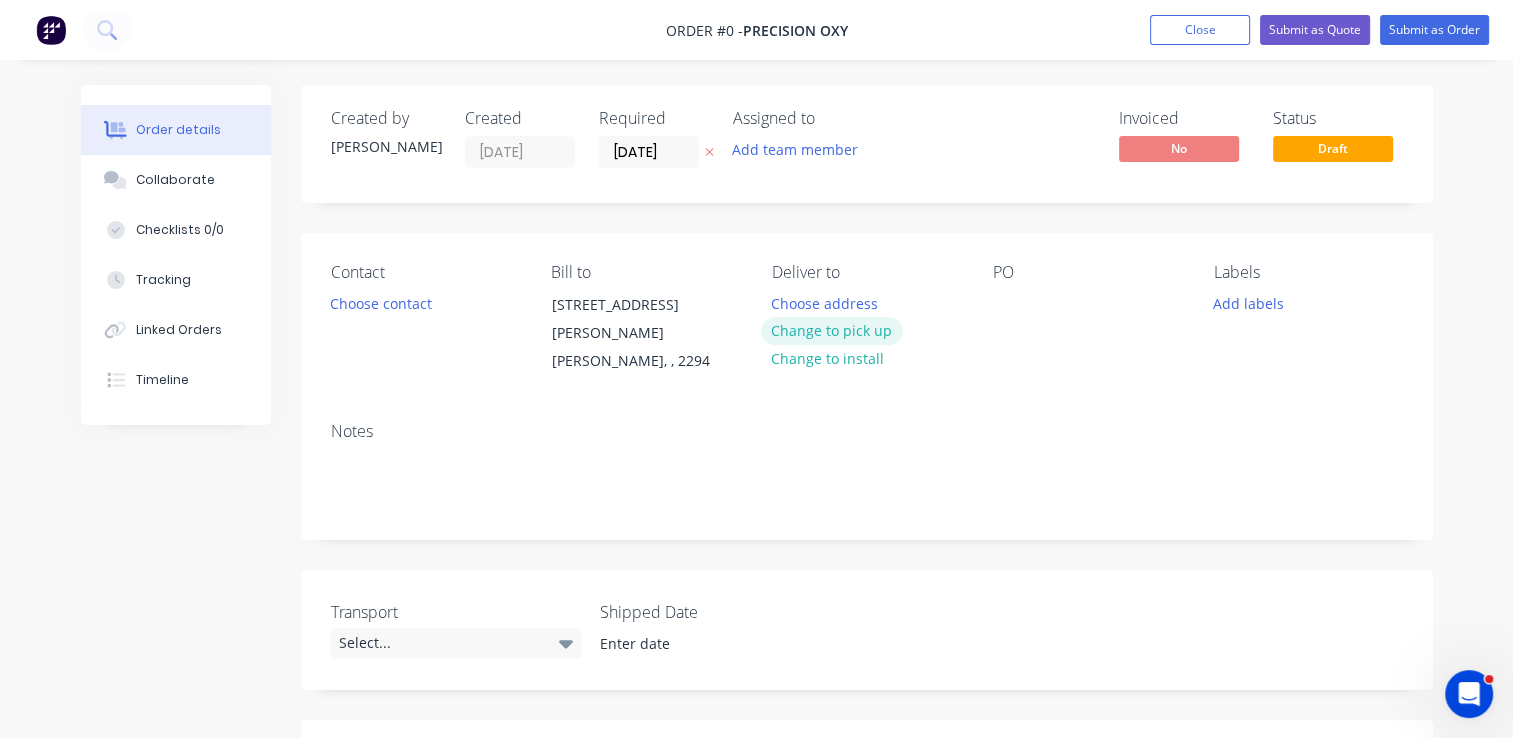click on "Change to pick up" at bounding box center (832, 330) 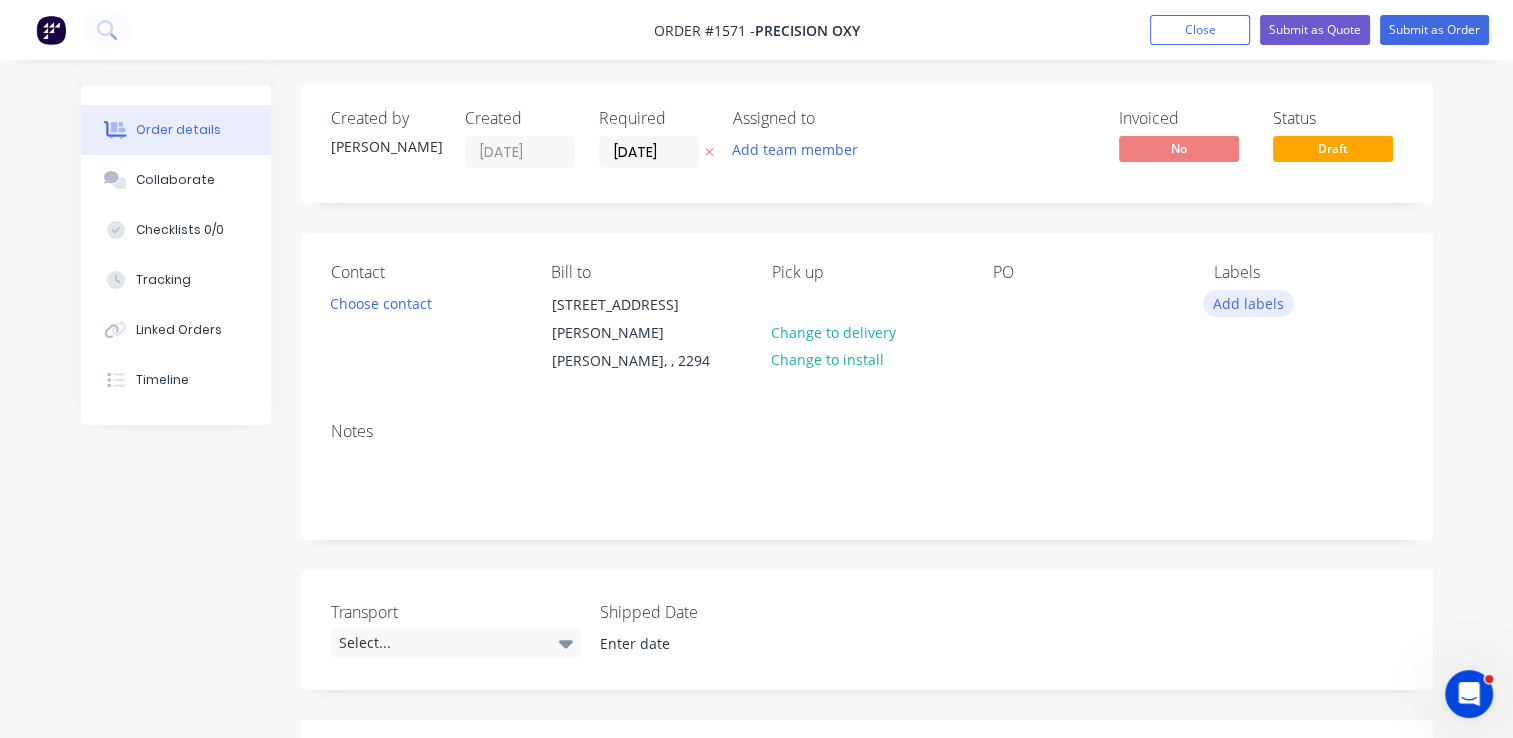 click on "Add labels" at bounding box center (1249, 303) 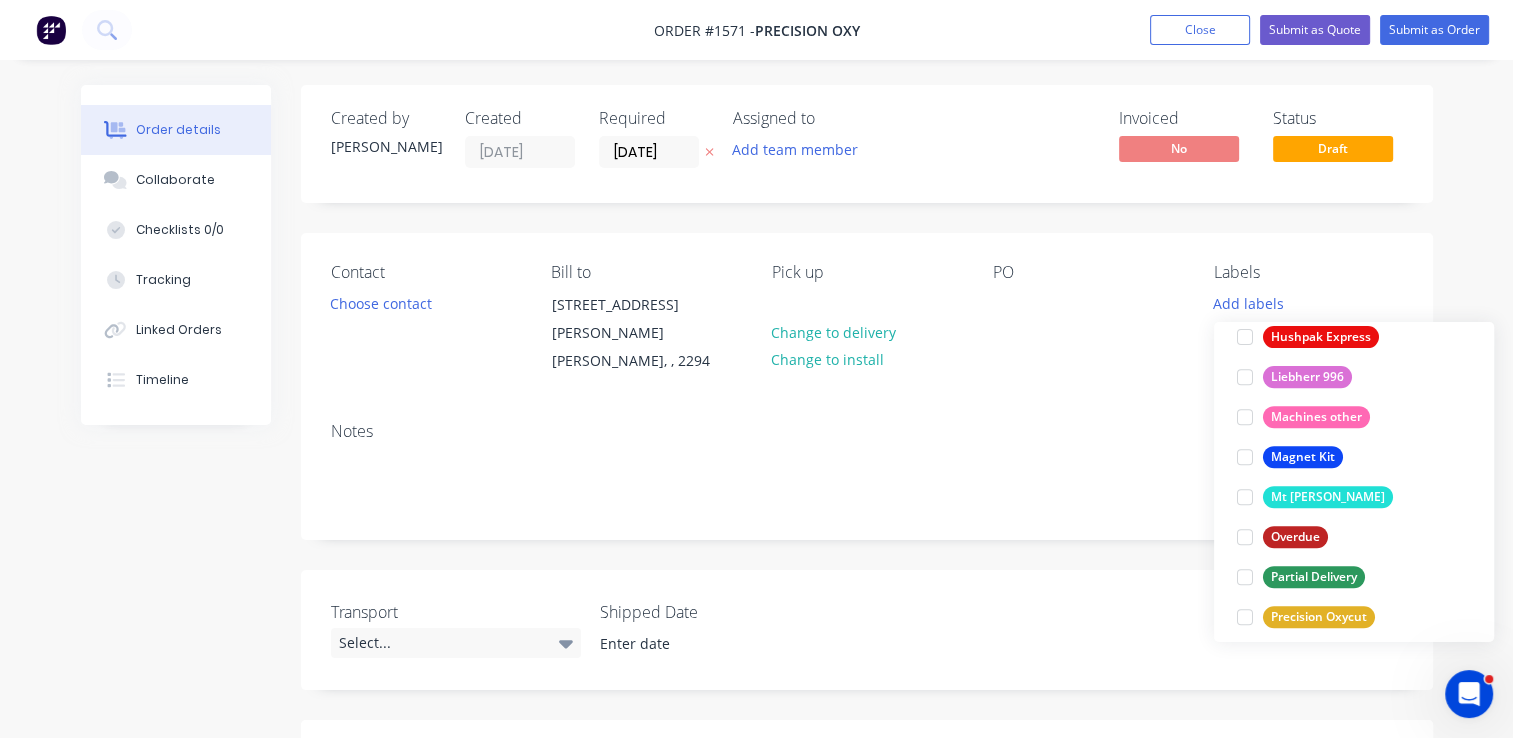 scroll, scrollTop: 1000, scrollLeft: 0, axis: vertical 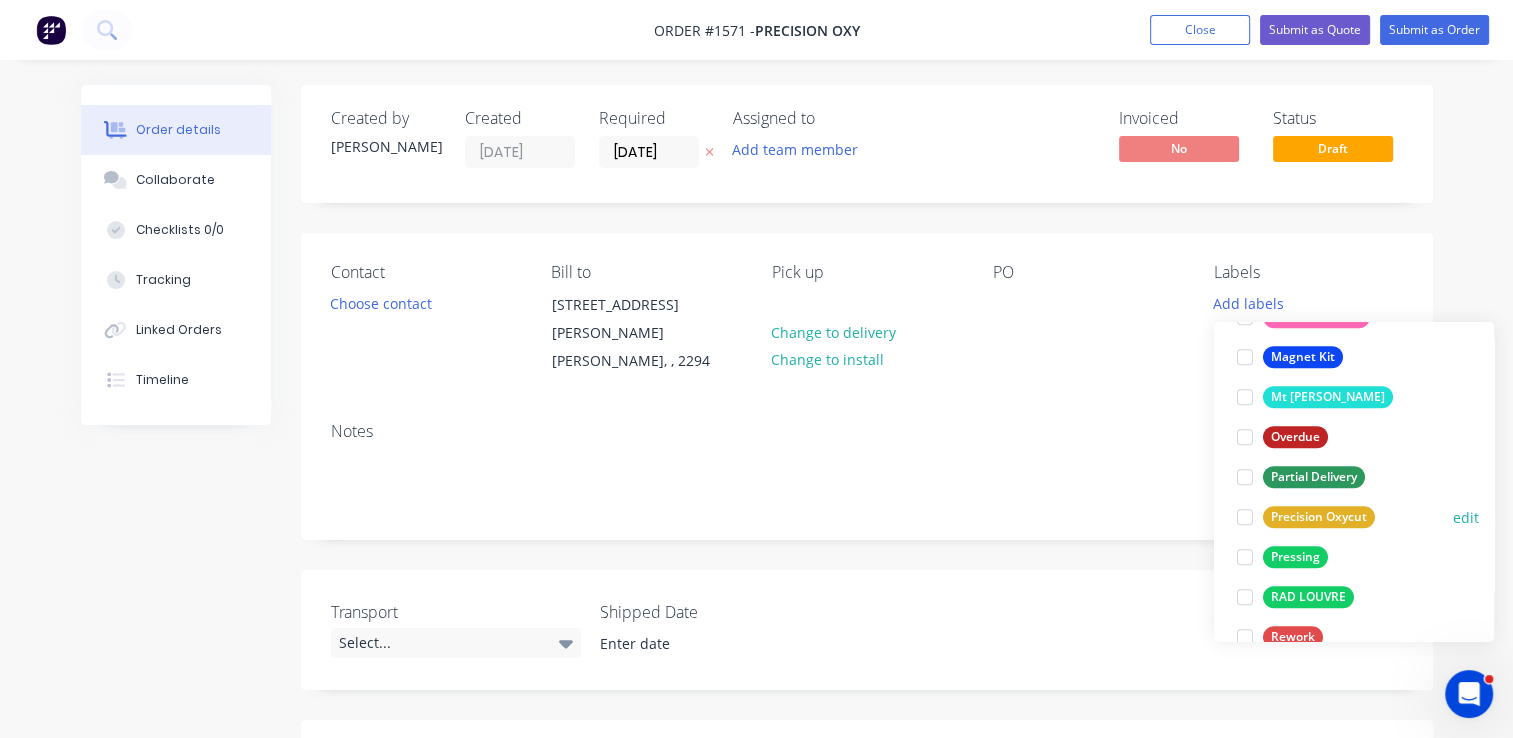 click on "Precision Oxycut" at bounding box center (1319, 517) 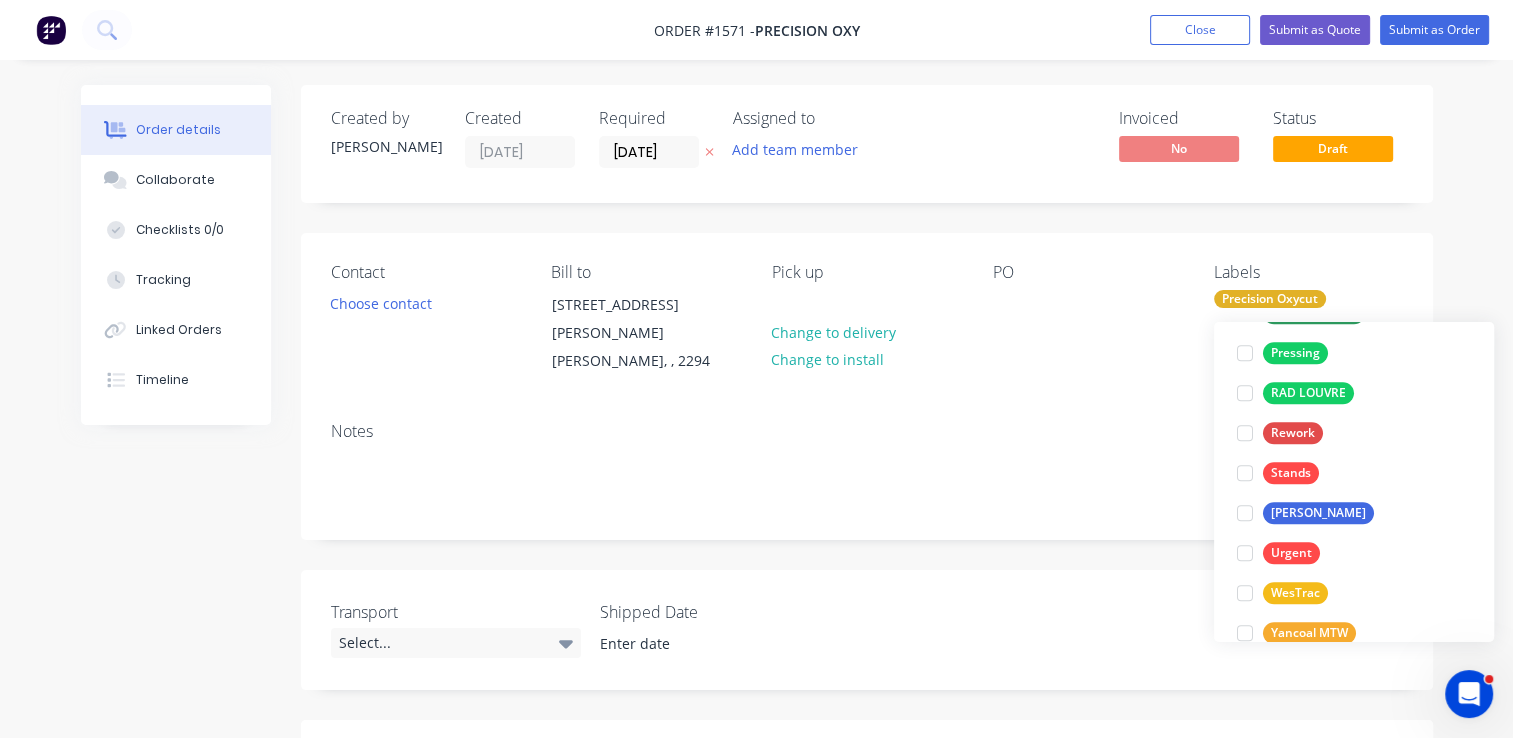 scroll, scrollTop: 1229, scrollLeft: 0, axis: vertical 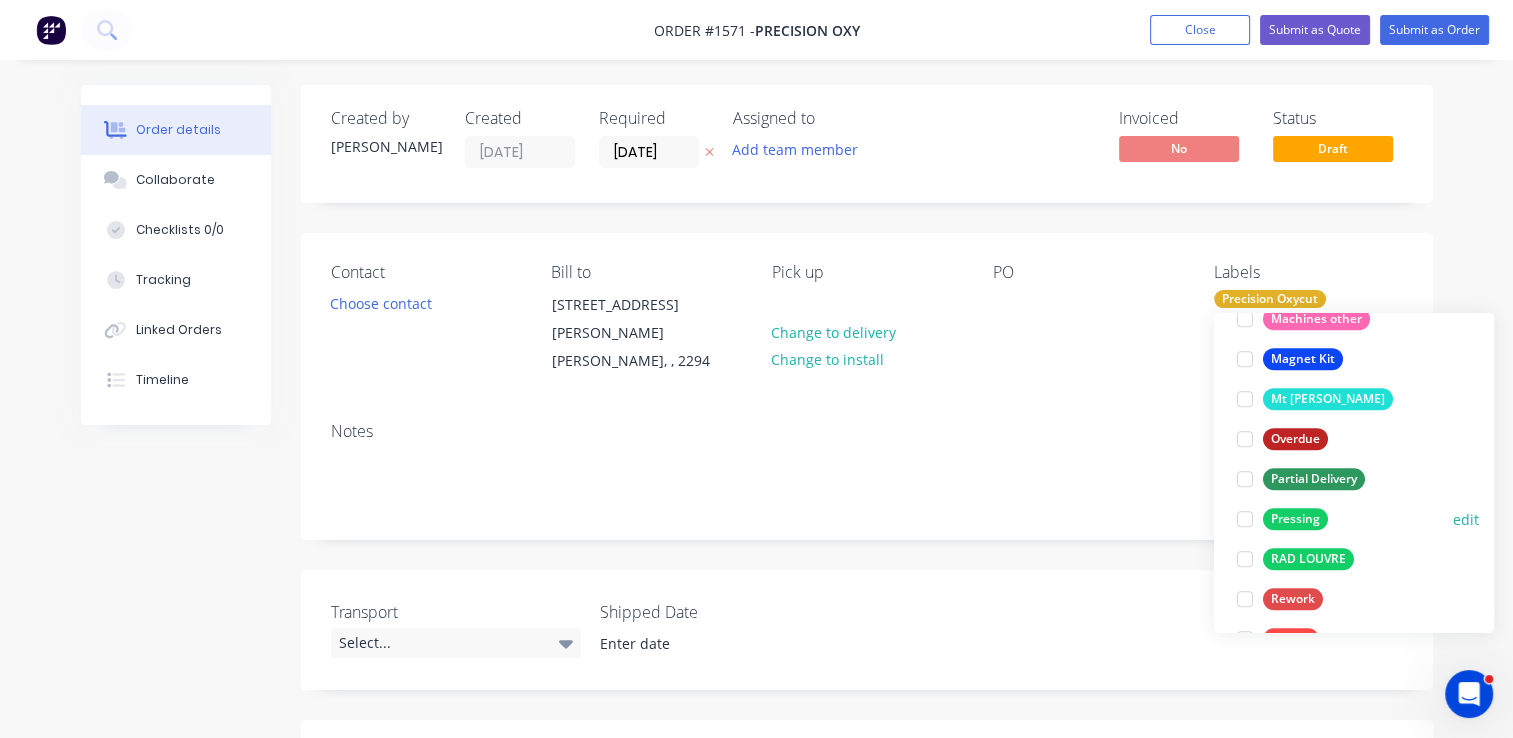 click on "Pressing" at bounding box center [1295, 519] 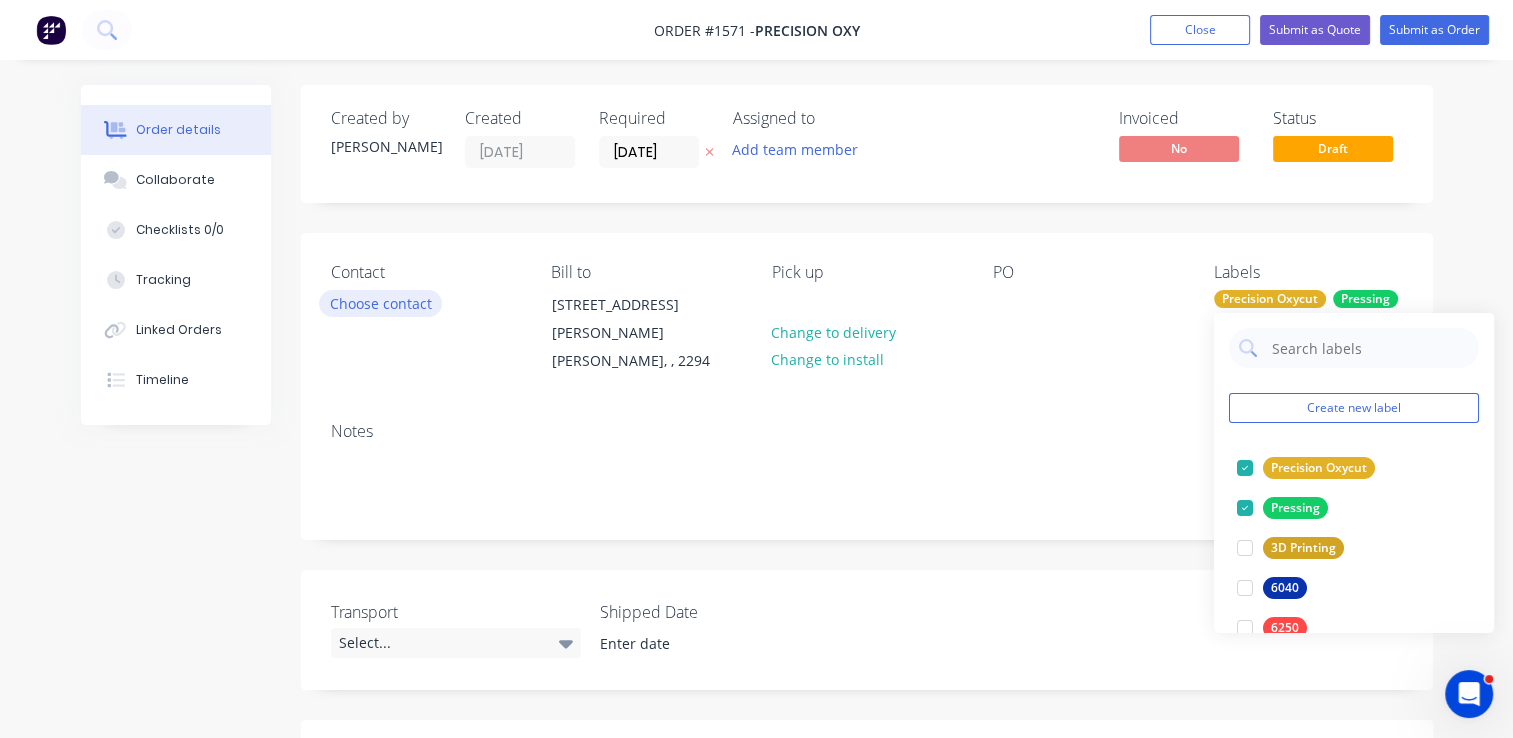 click on "Choose contact" at bounding box center (380, 303) 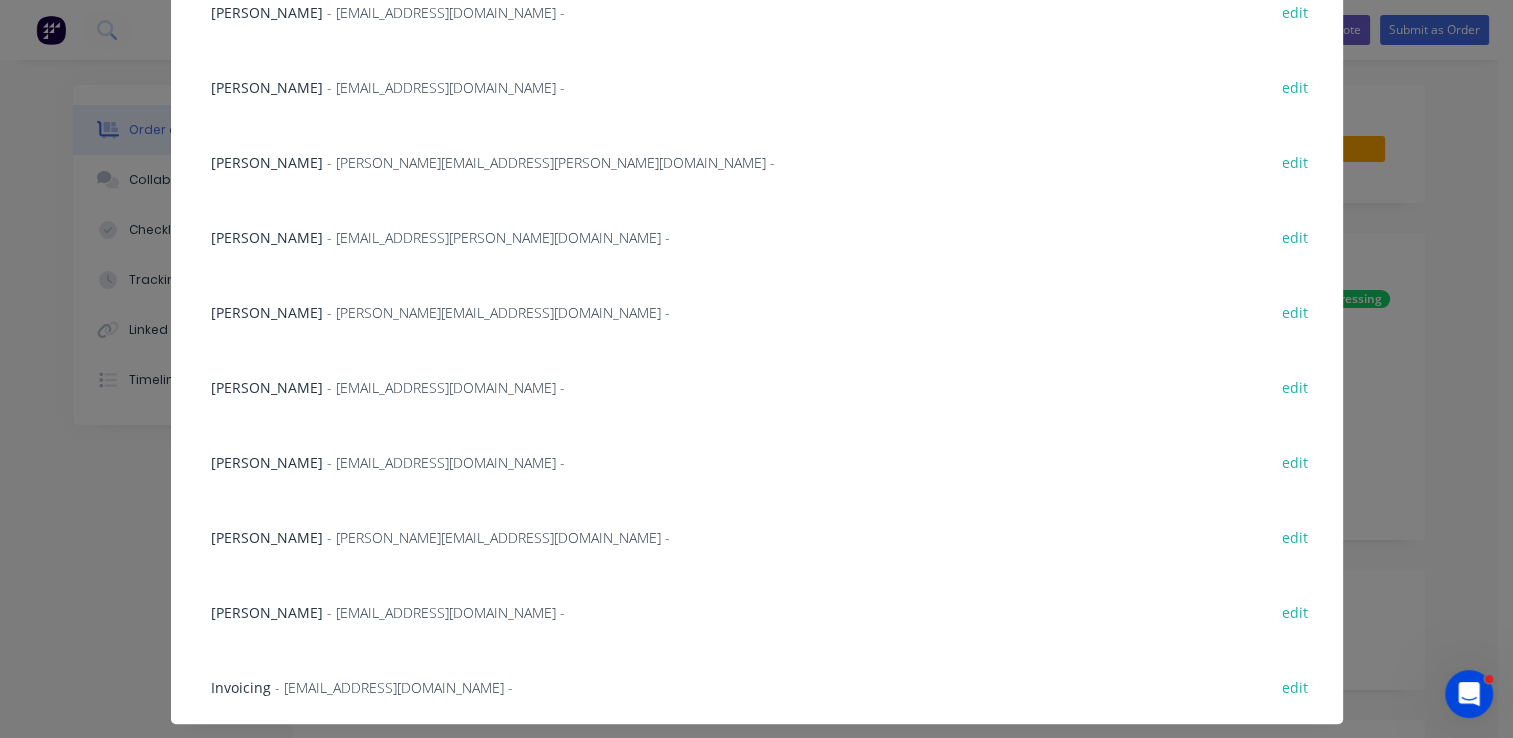 scroll, scrollTop: 290, scrollLeft: 0, axis: vertical 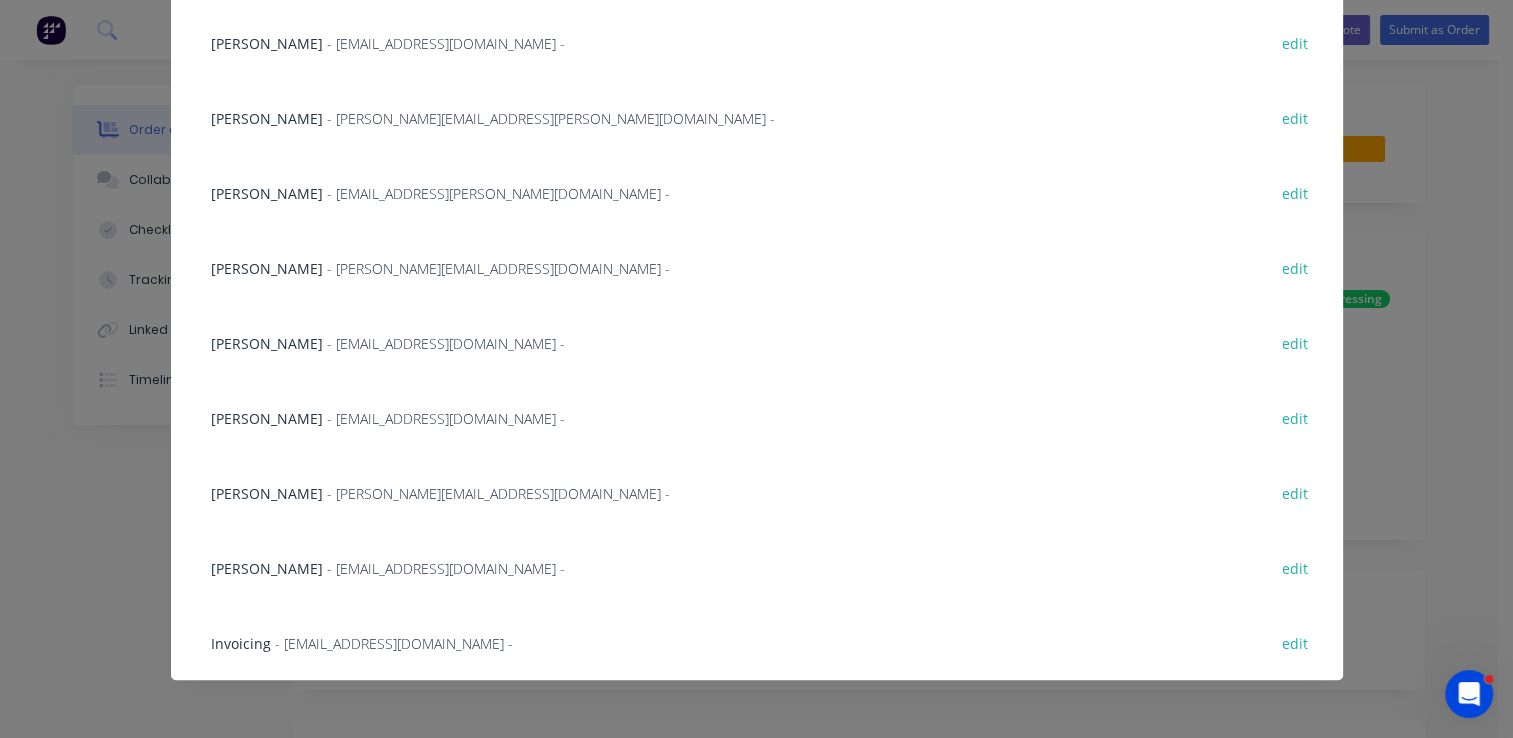click on "Marc Peverini" at bounding box center (267, 568) 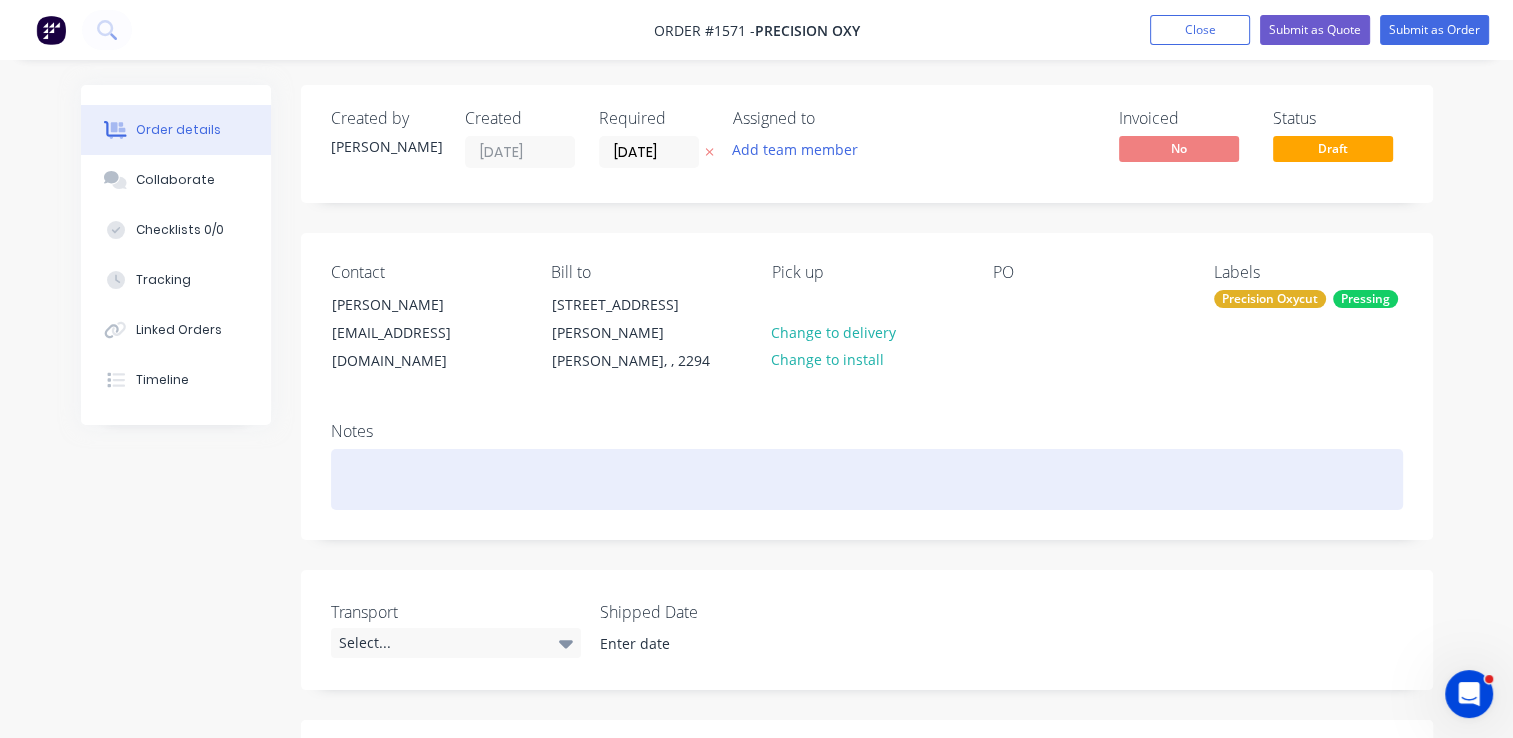 click at bounding box center (867, 479) 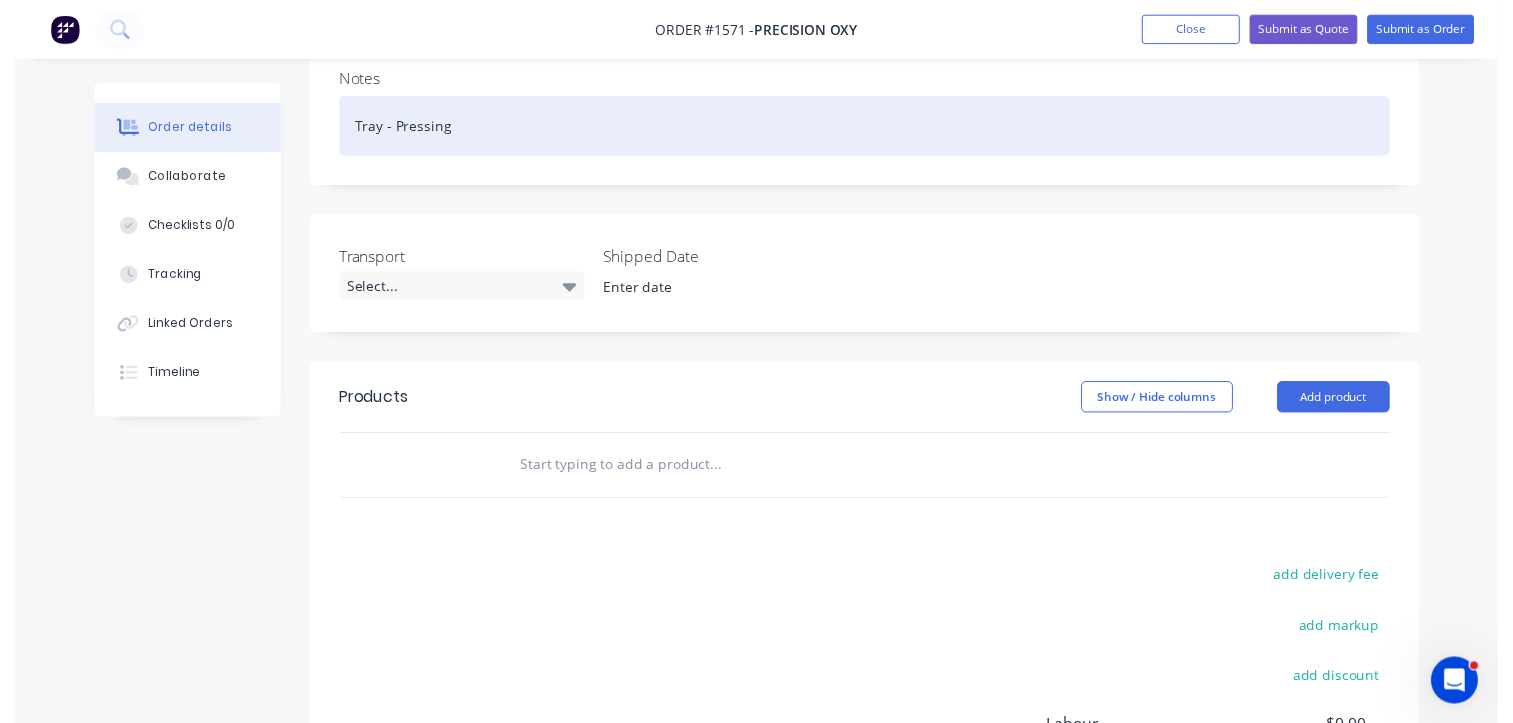 scroll, scrollTop: 400, scrollLeft: 0, axis: vertical 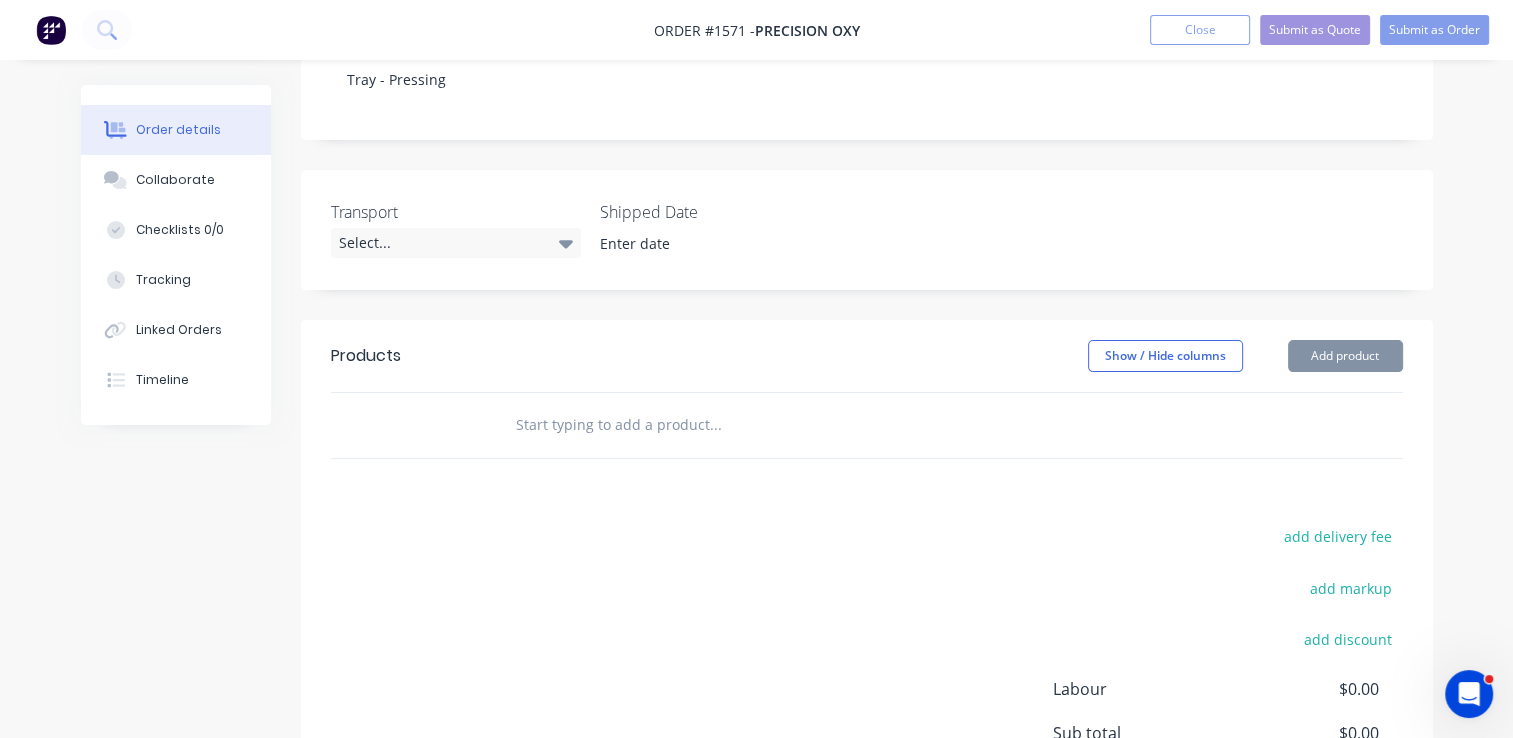 click at bounding box center [715, 425] 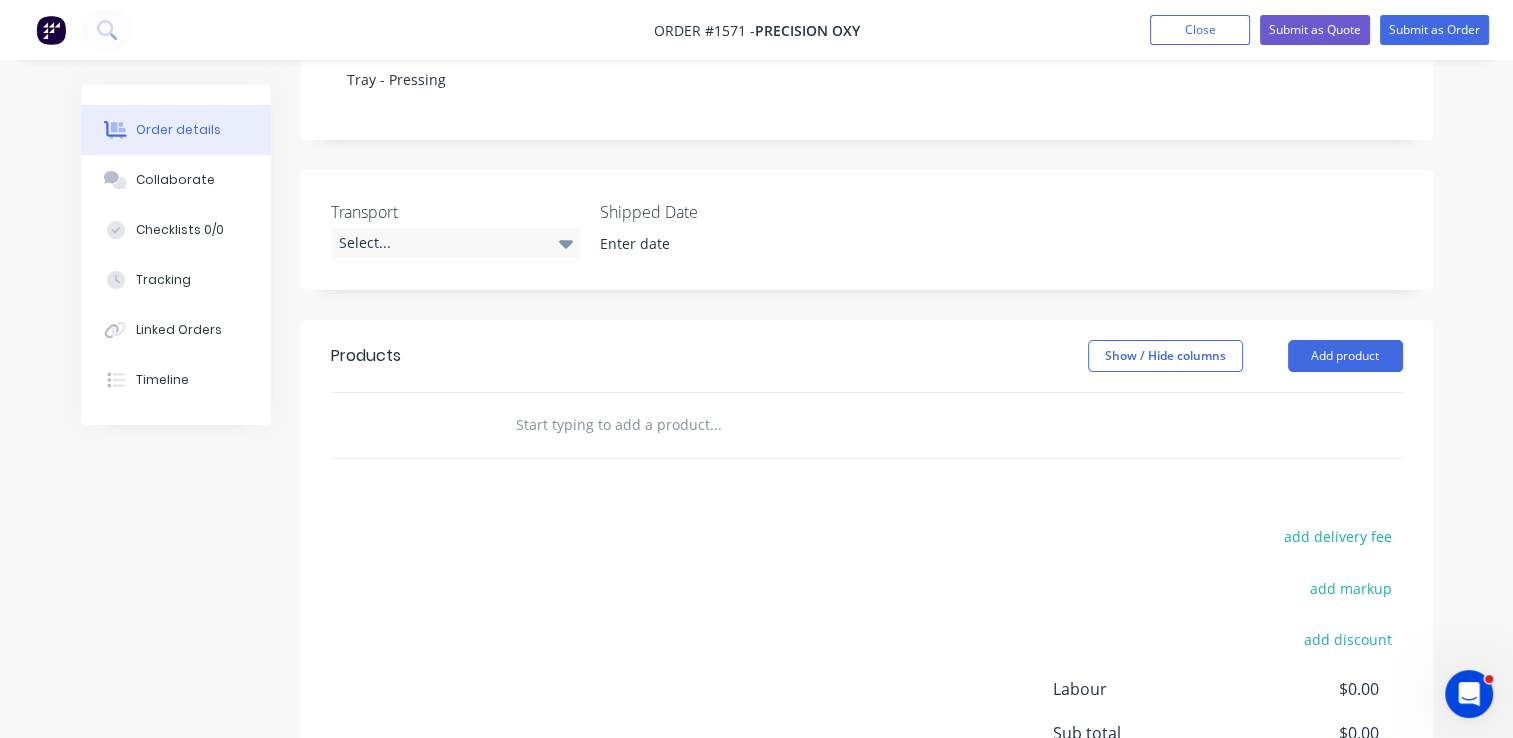 paste on "309.221025" 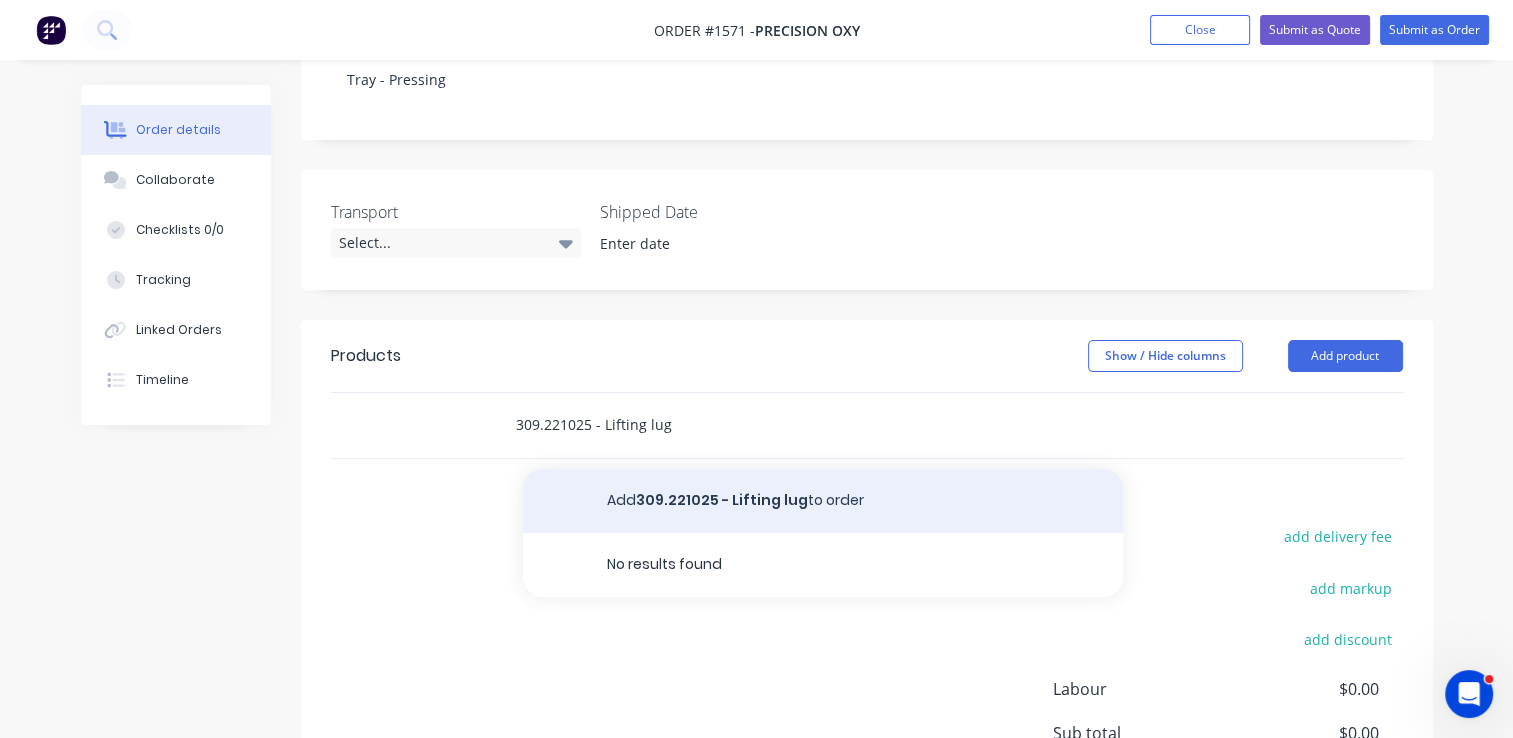 type on "309.221025 - Lifting lug" 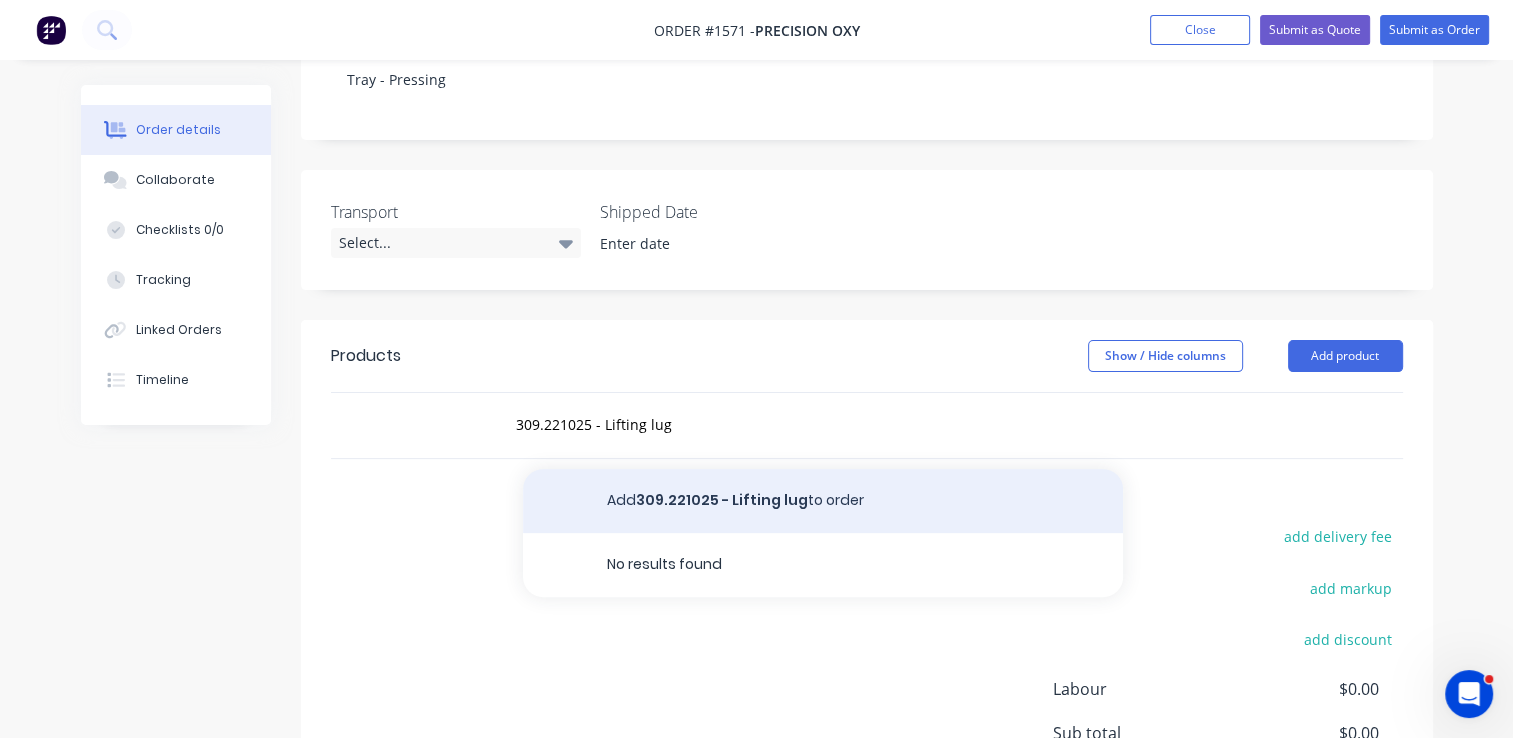 click on "Add  309.221025 - Lifting lug  to order" at bounding box center (823, 501) 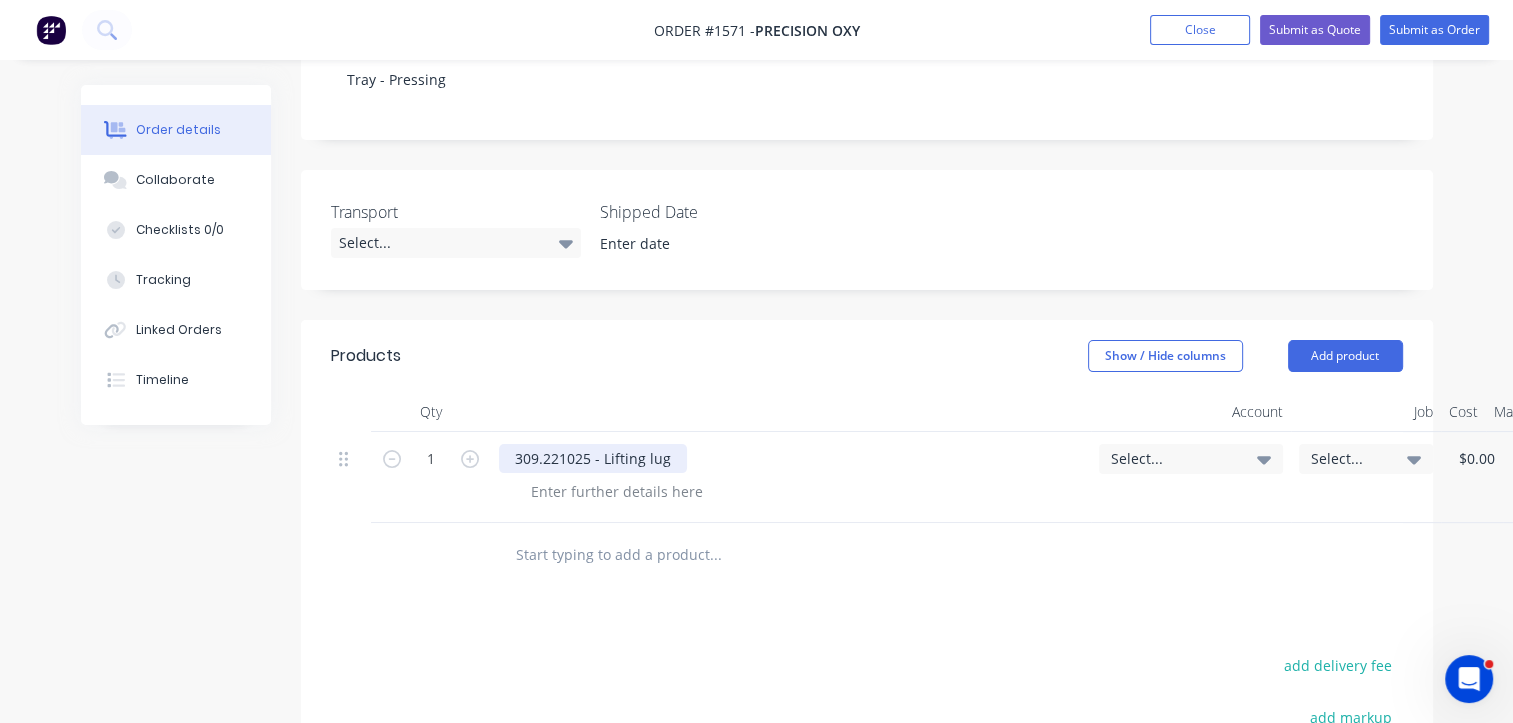click on "309.221025 - Lifting lug" at bounding box center [593, 458] 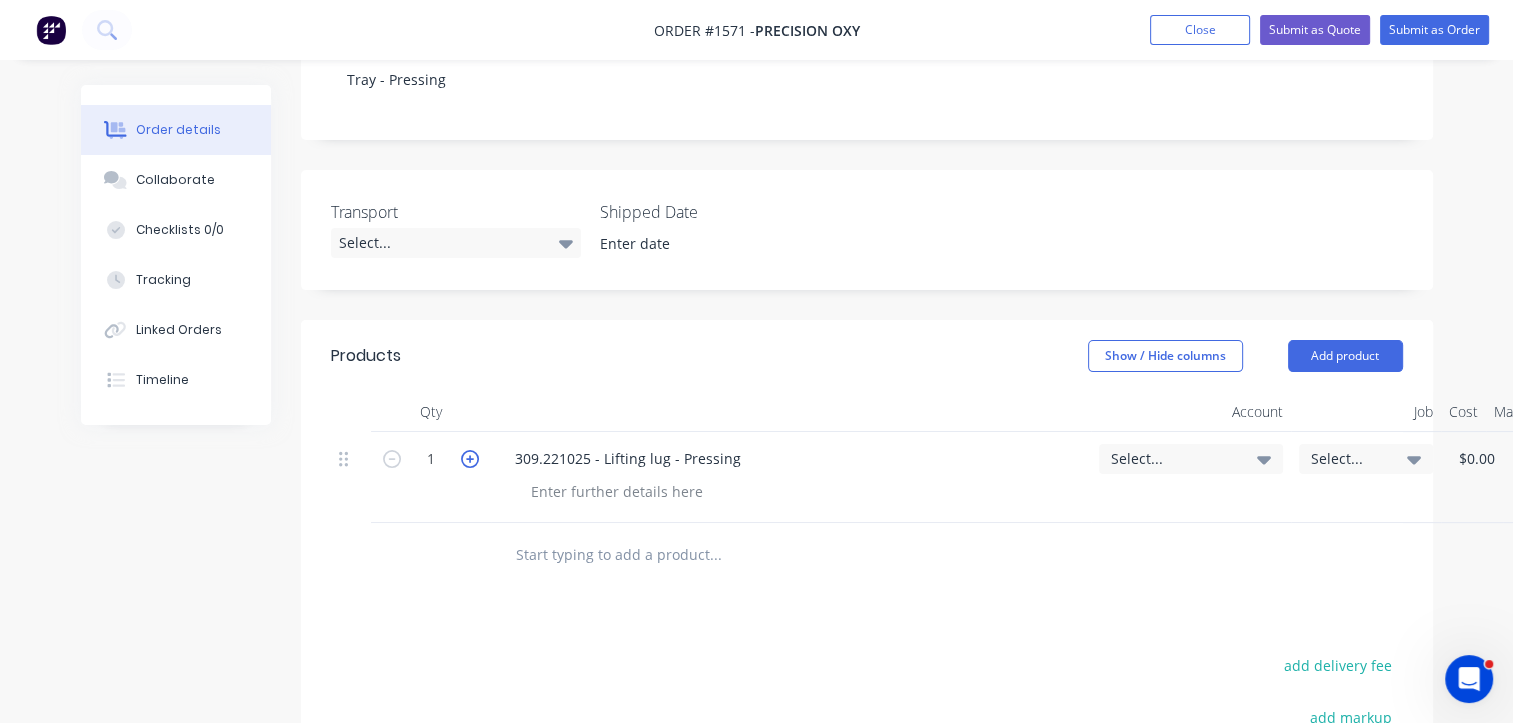 click 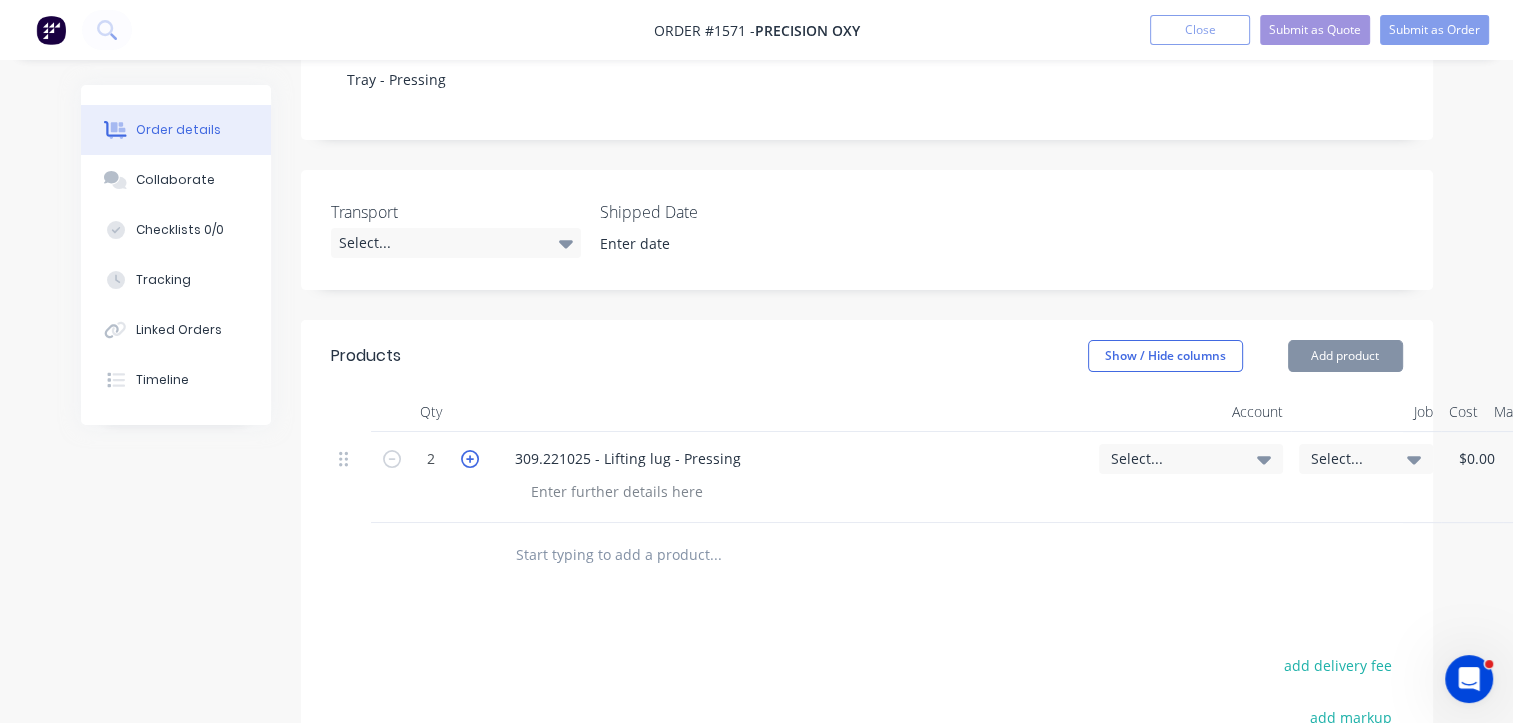 click 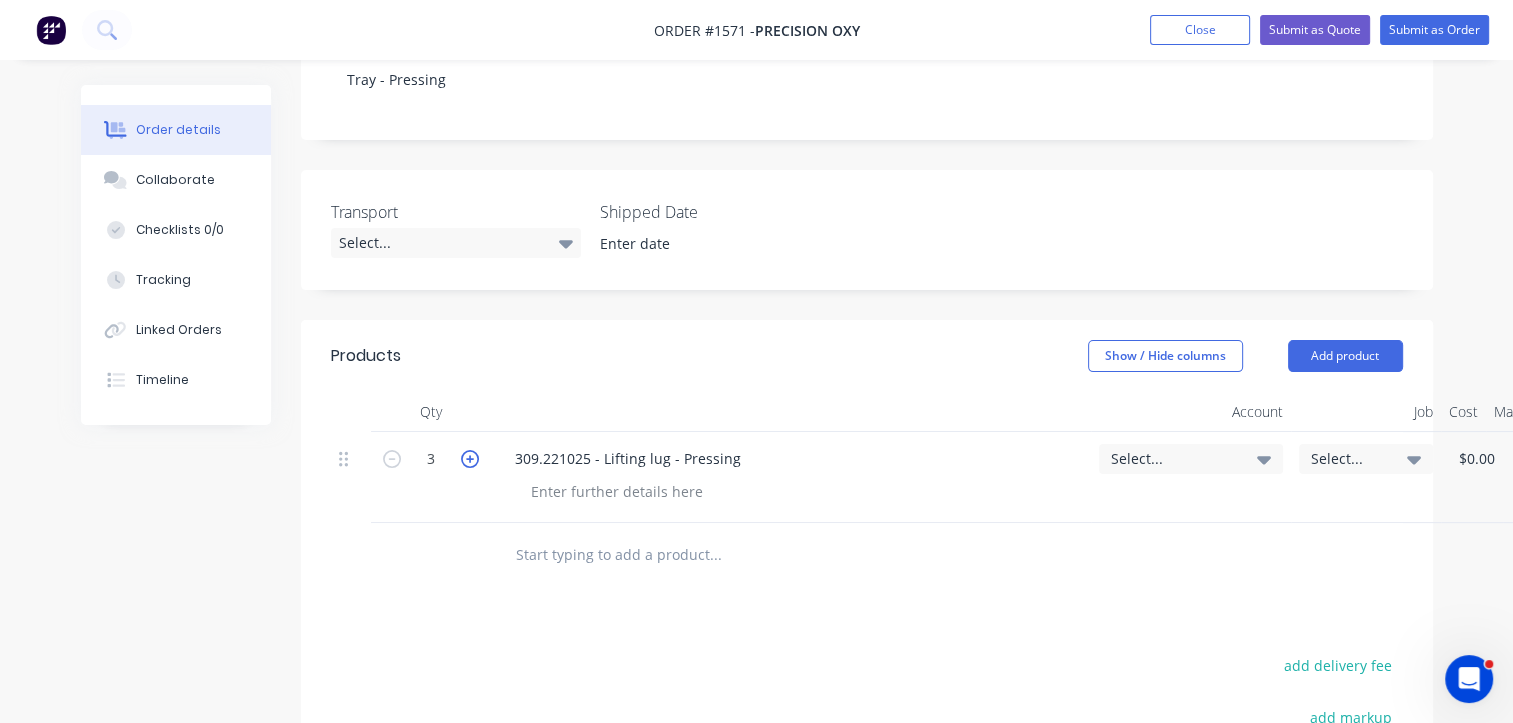 click 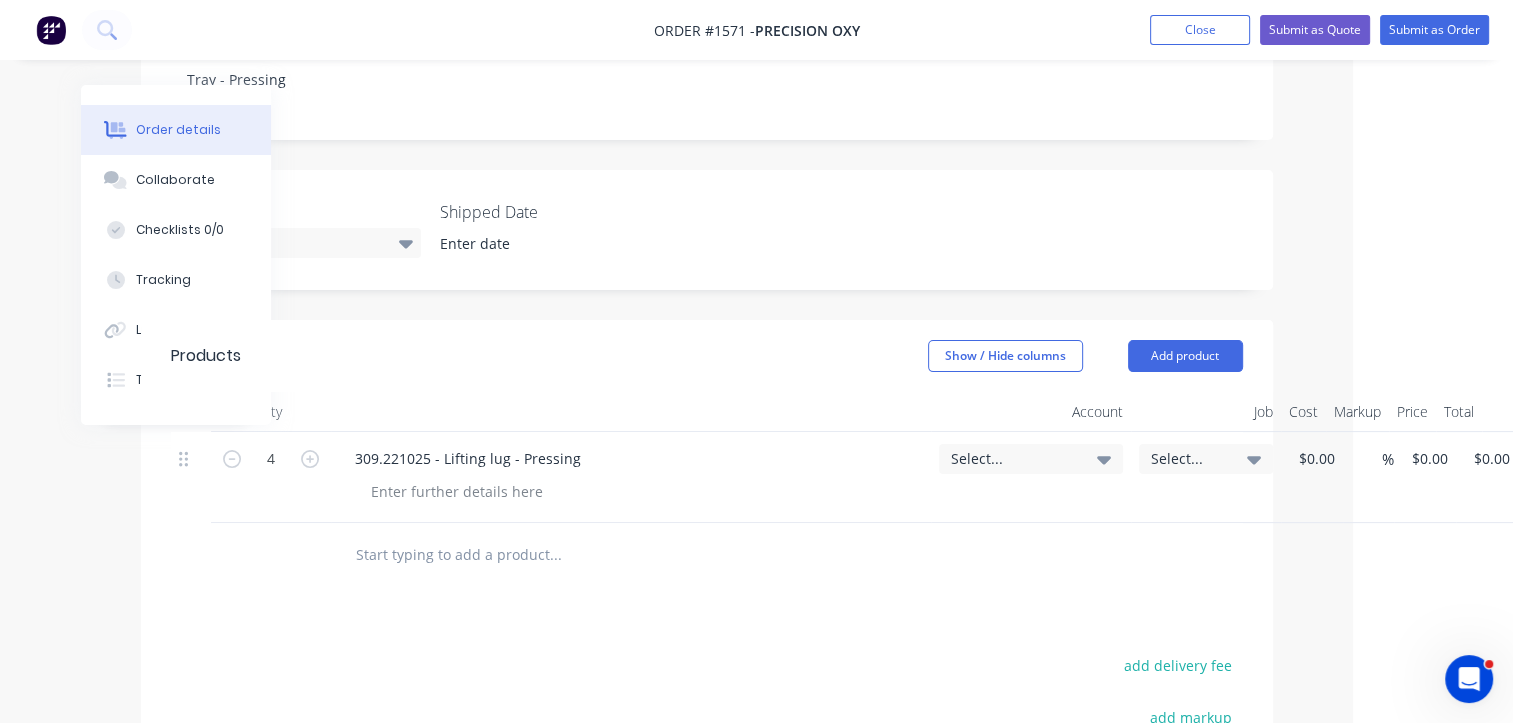 scroll, scrollTop: 400, scrollLeft: 161, axis: both 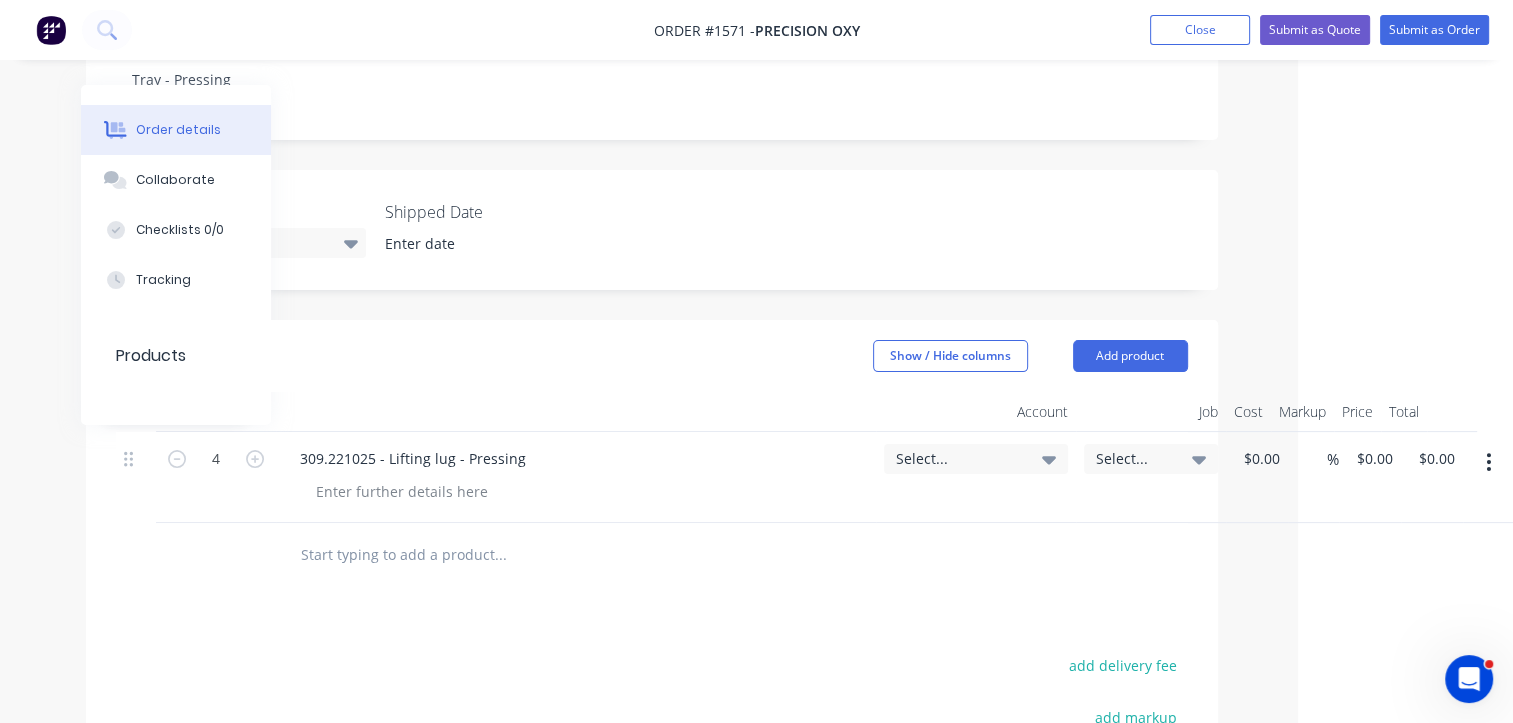 click at bounding box center (1488, 462) 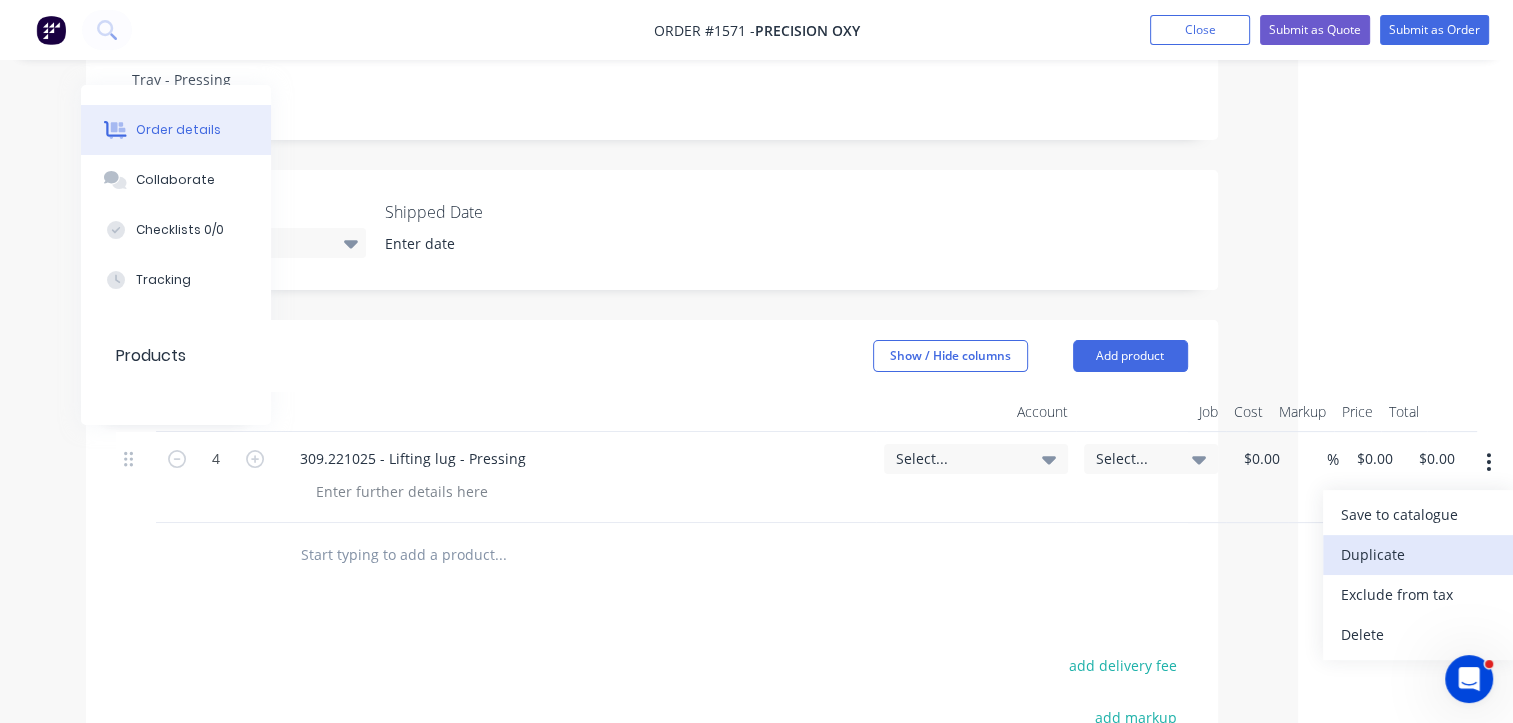 click on "Duplicate" at bounding box center (1418, 554) 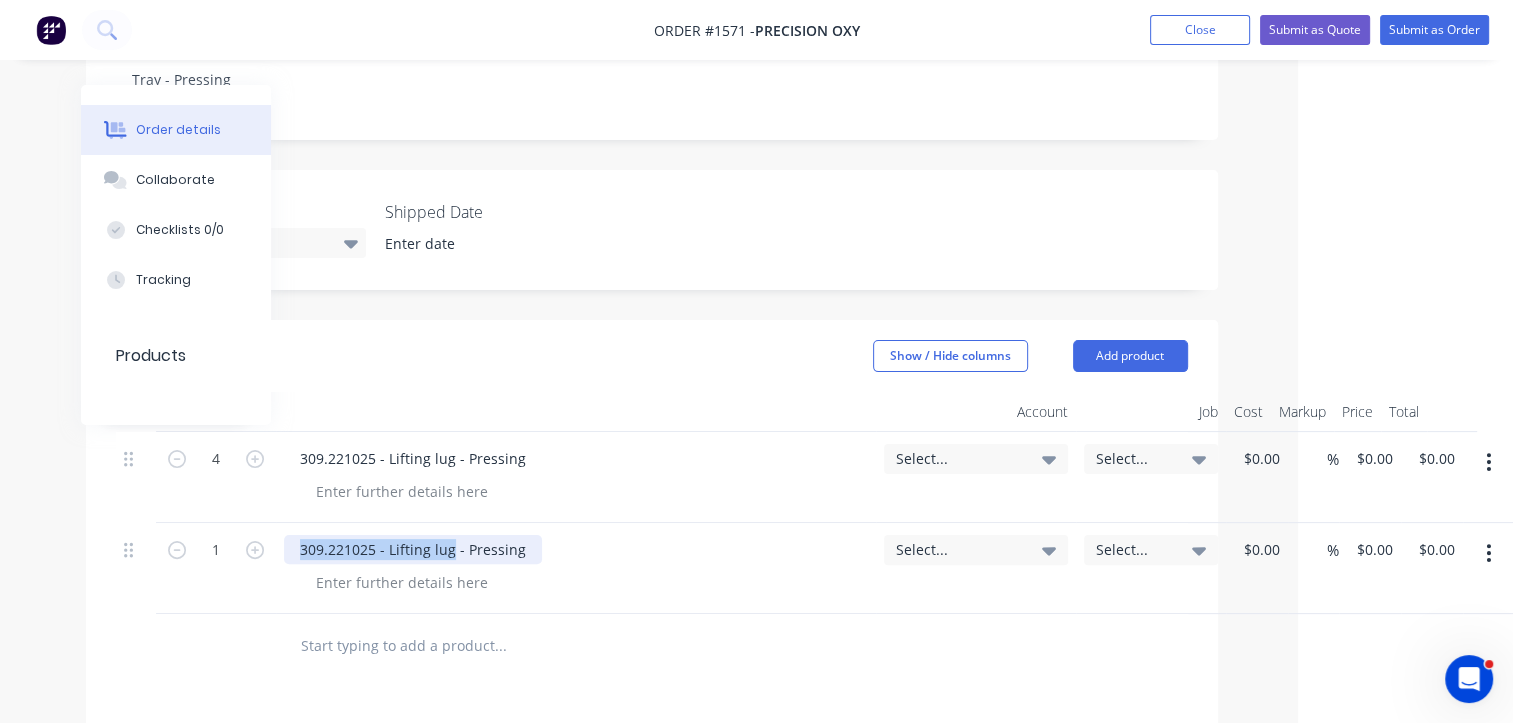 drag, startPoint x: 448, startPoint y: 526, endPoint x: 273, endPoint y: 531, distance: 175.07141 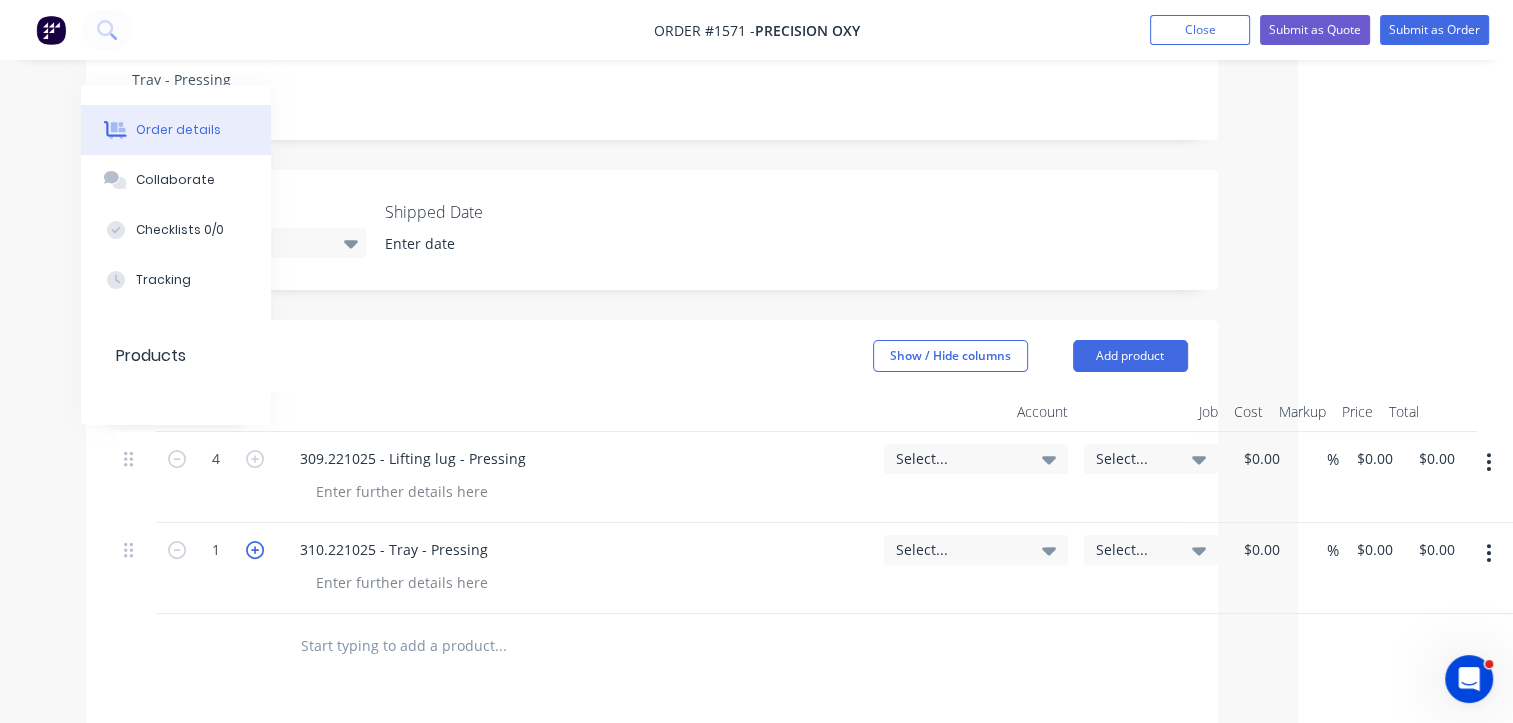click 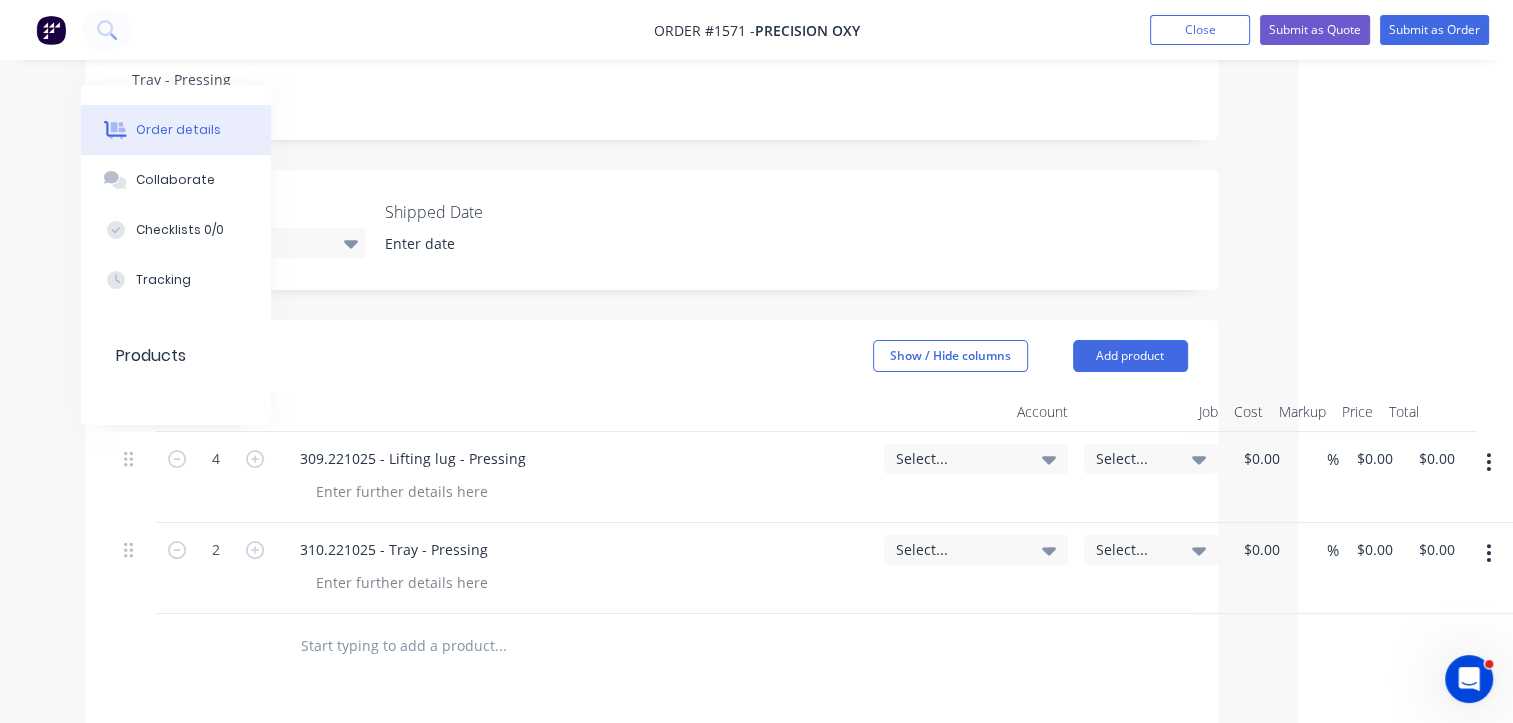 click on "Select..." at bounding box center [959, 458] 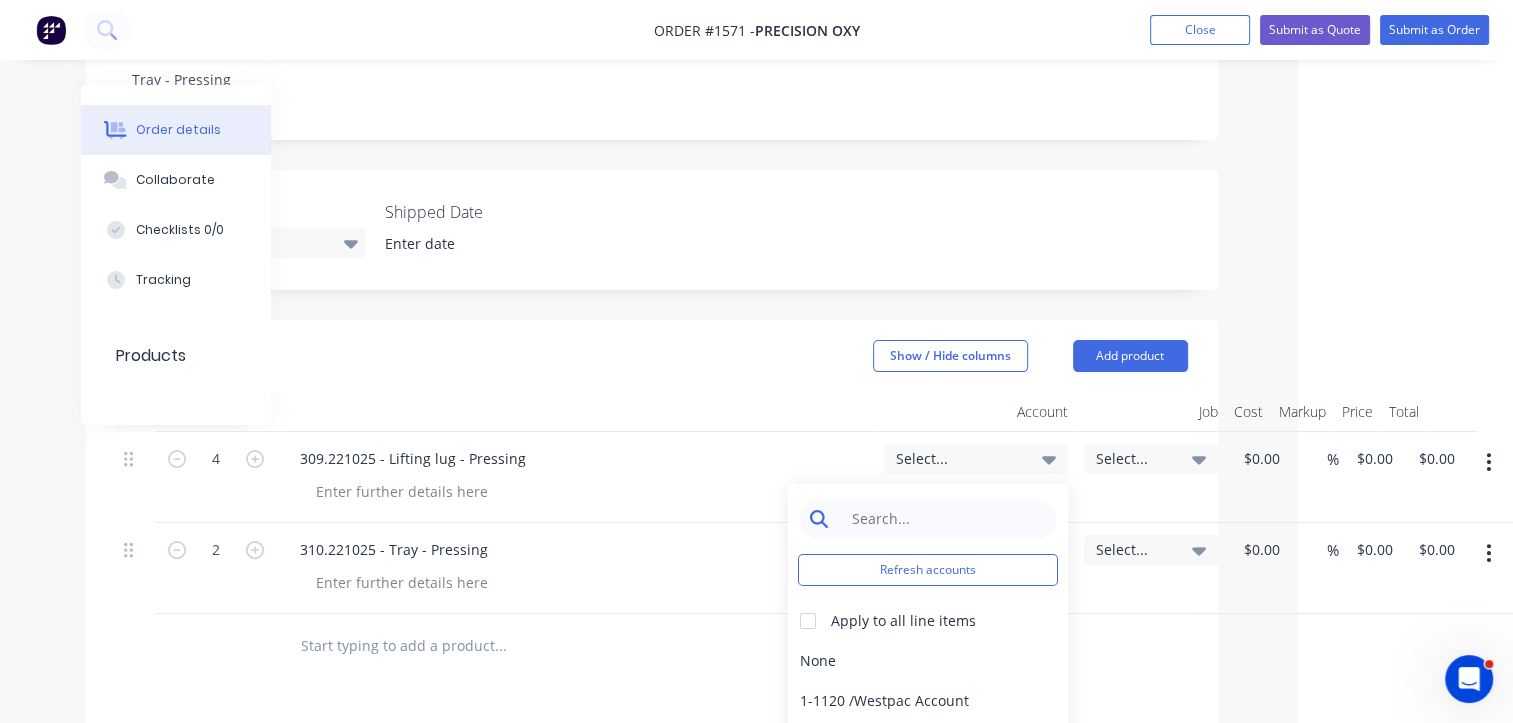click at bounding box center [943, 519] 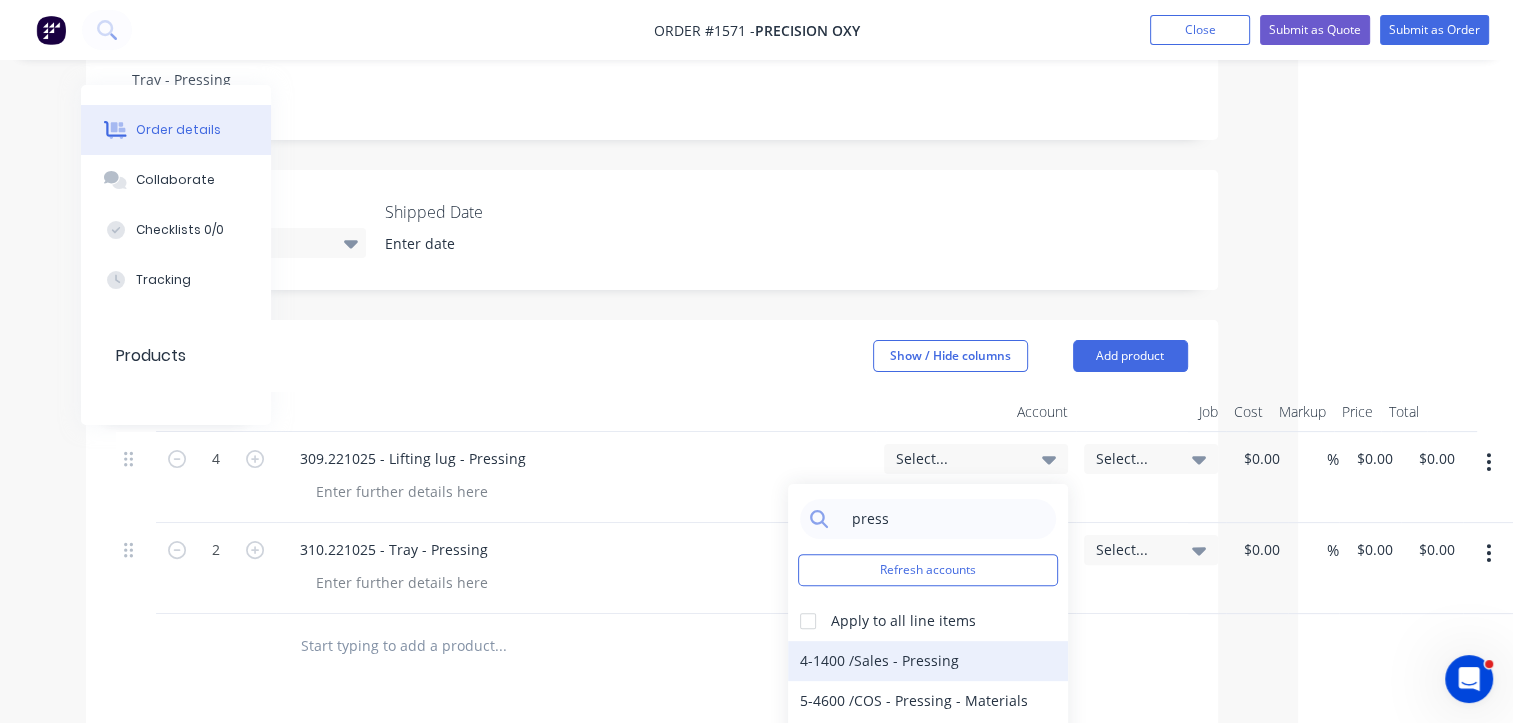 type on "press" 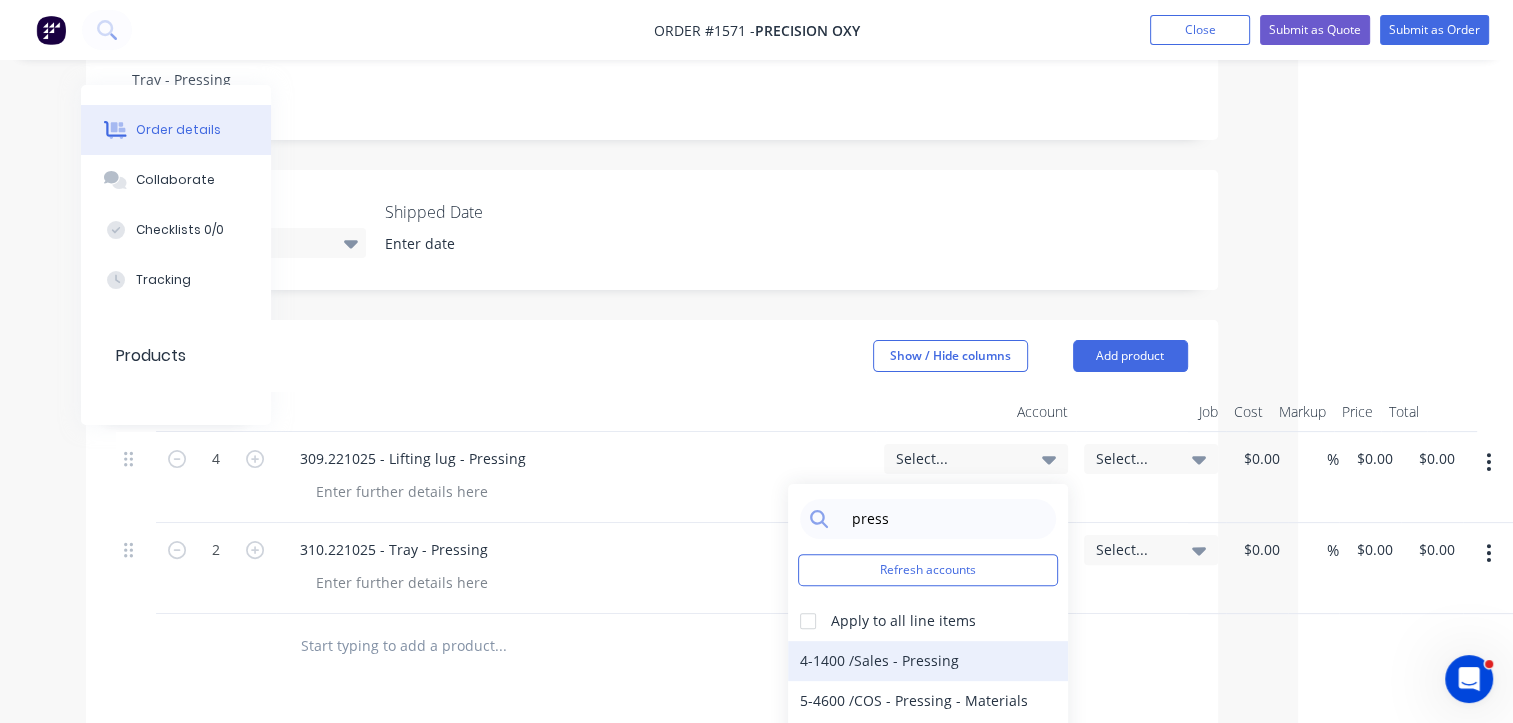 click on "4-1400 /  Sales - Pressing" at bounding box center [928, 661] 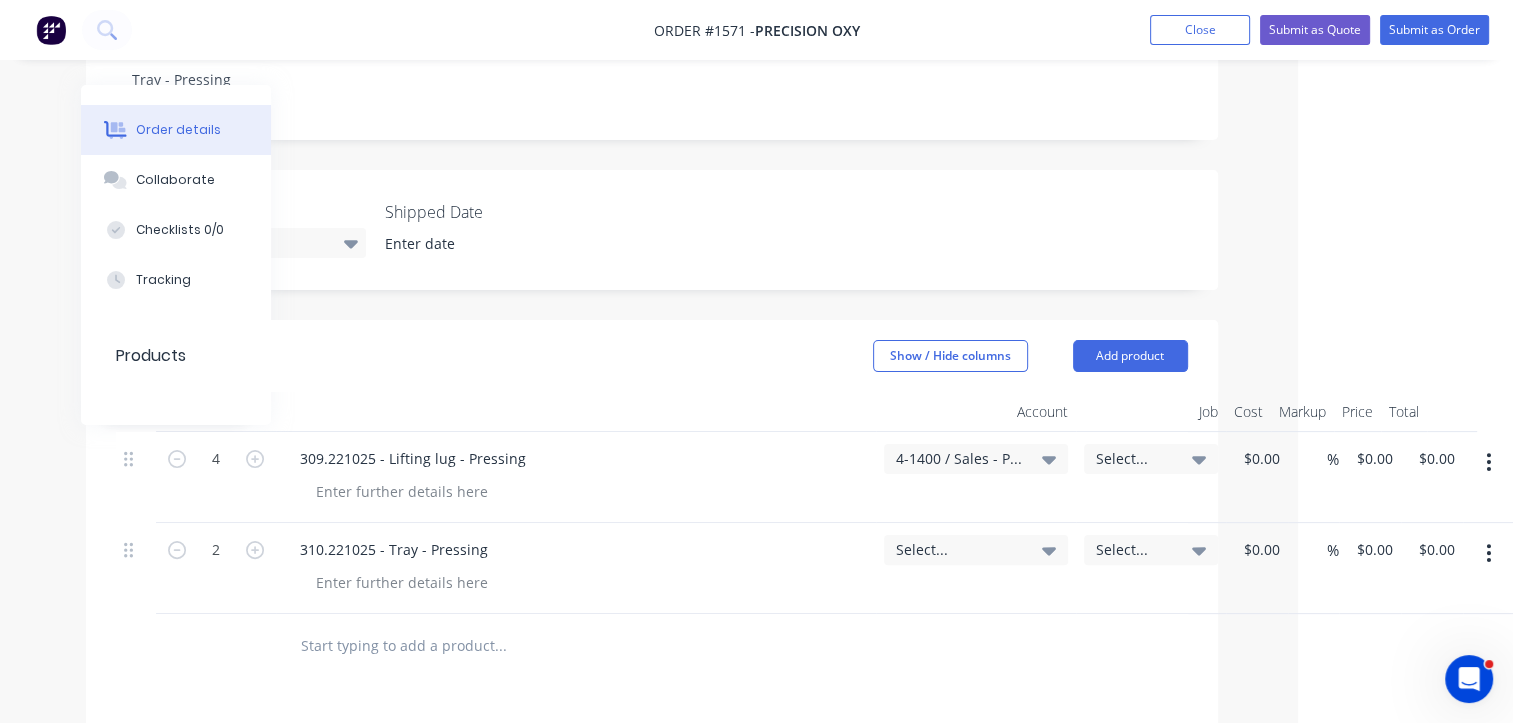 click on "Select..." at bounding box center [959, 549] 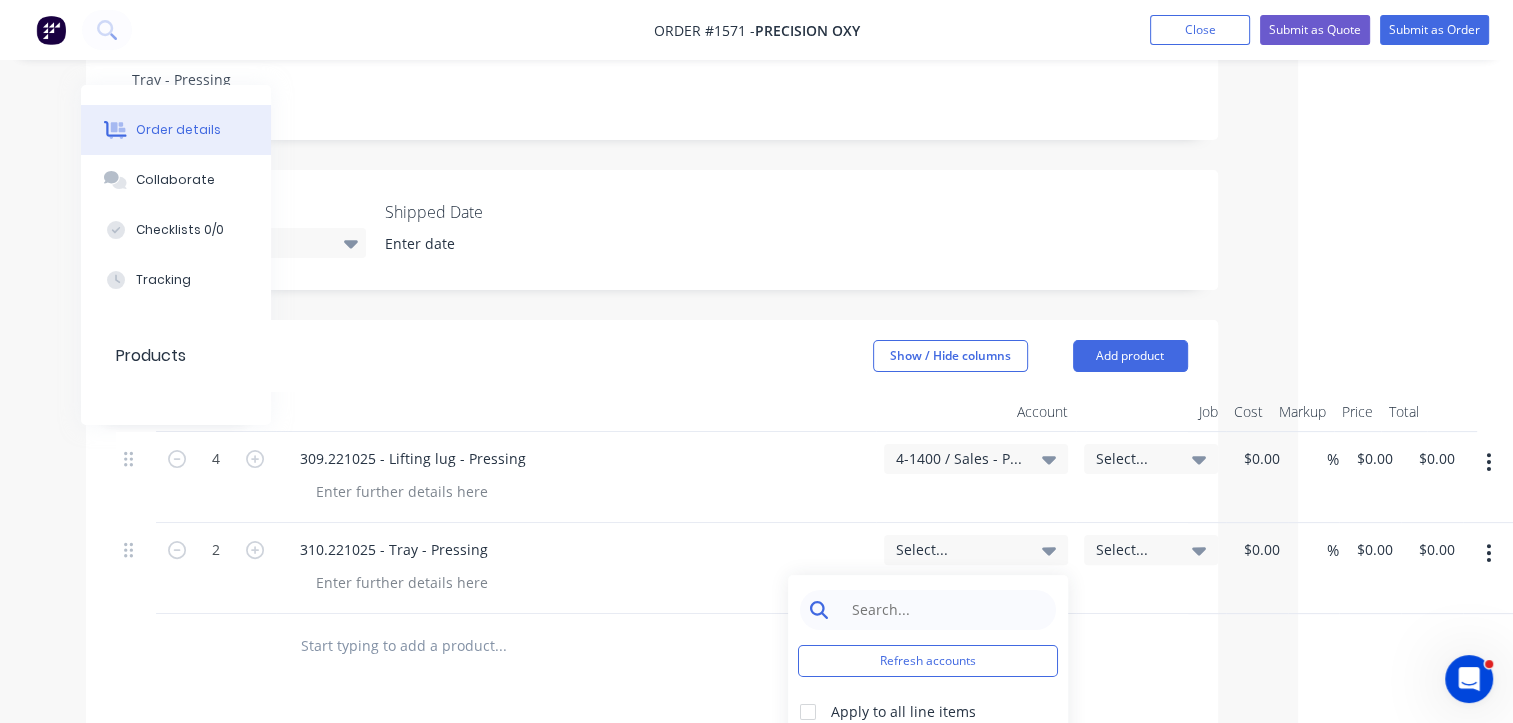 click at bounding box center [943, 610] 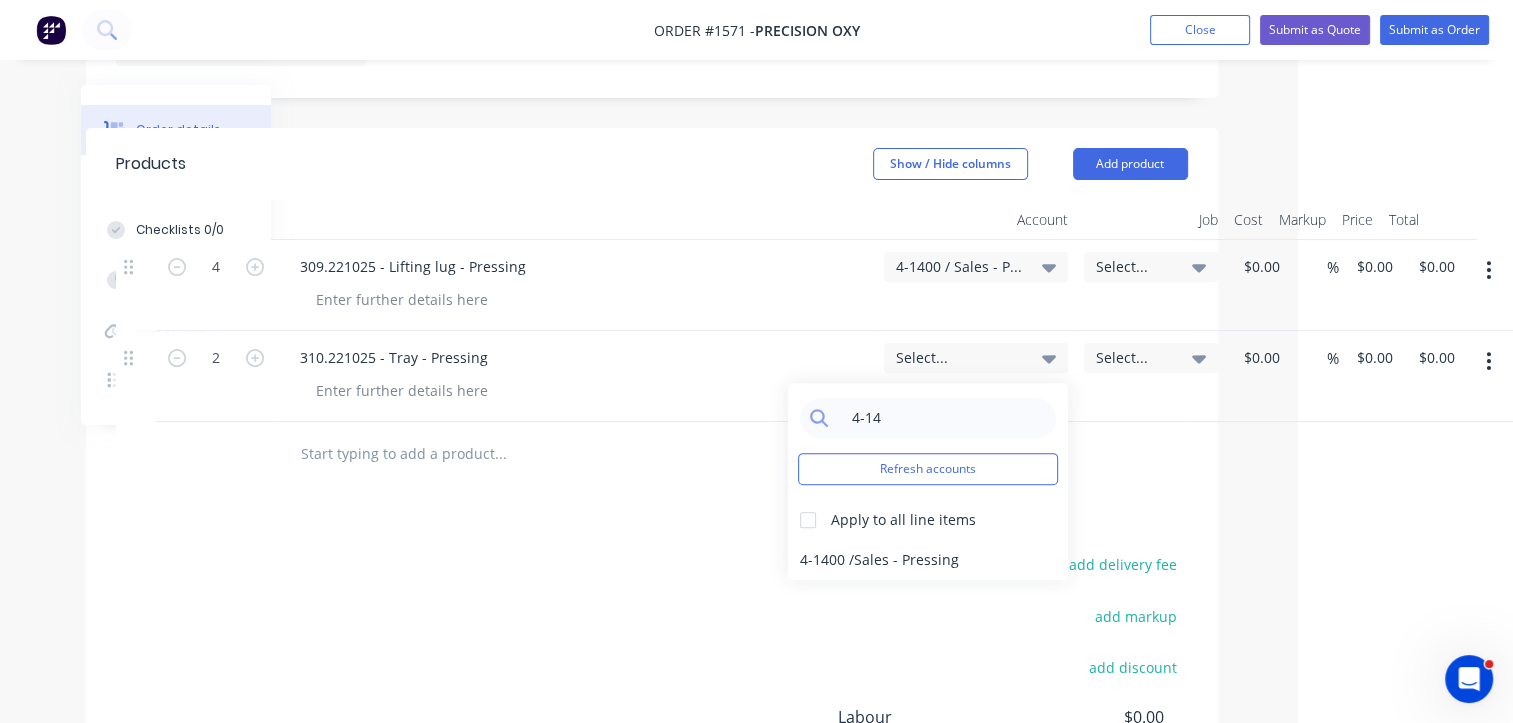 scroll, scrollTop: 600, scrollLeft: 215, axis: both 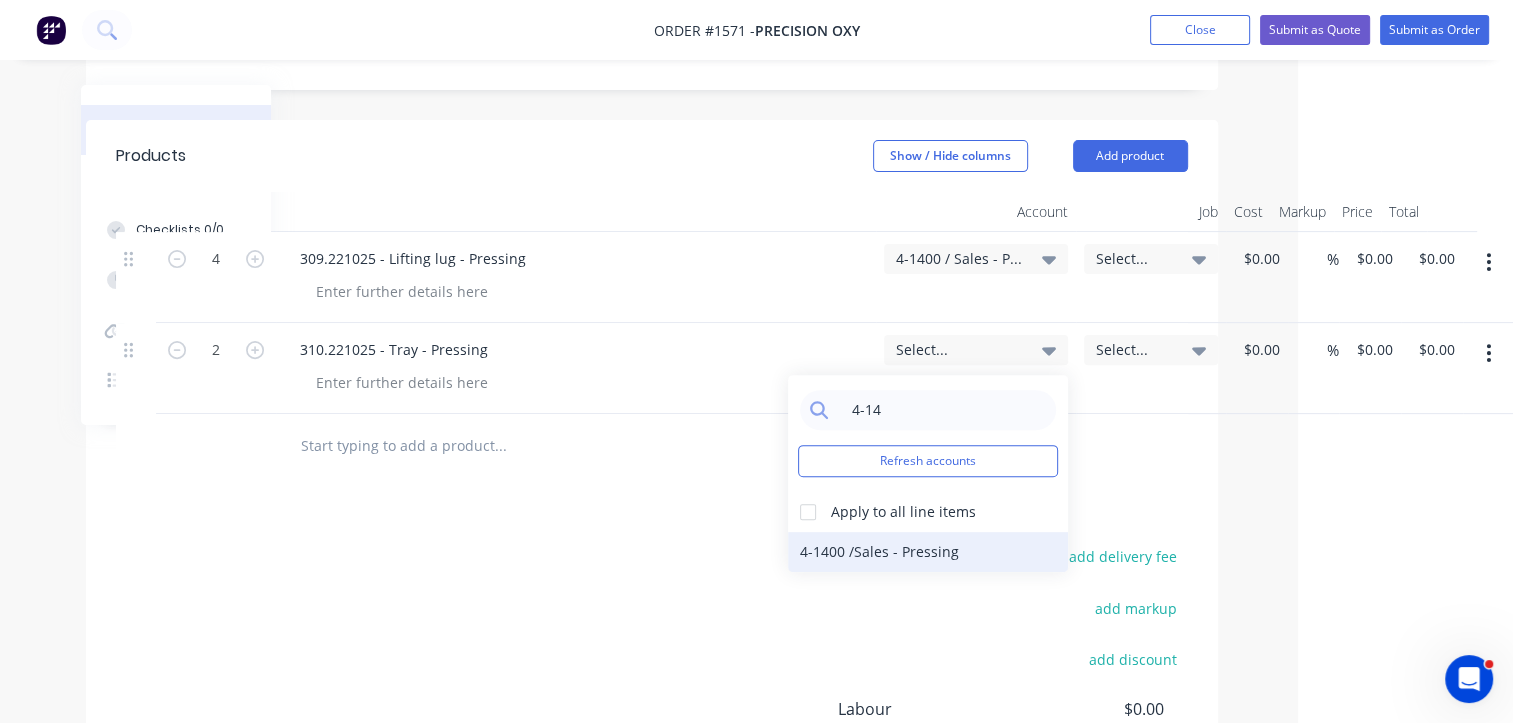 type on "4-14" 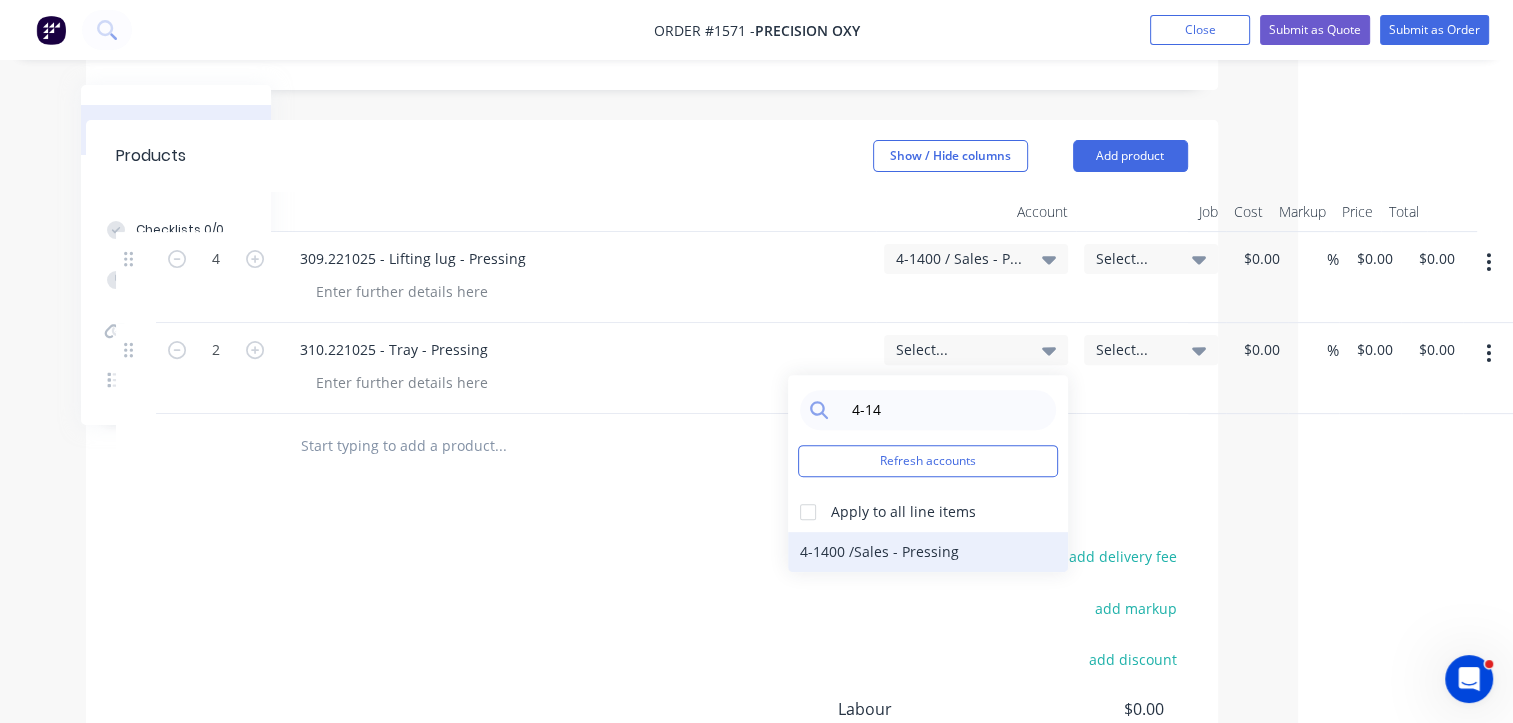 click on "4-1400 /  Sales - Pressing" at bounding box center [928, 552] 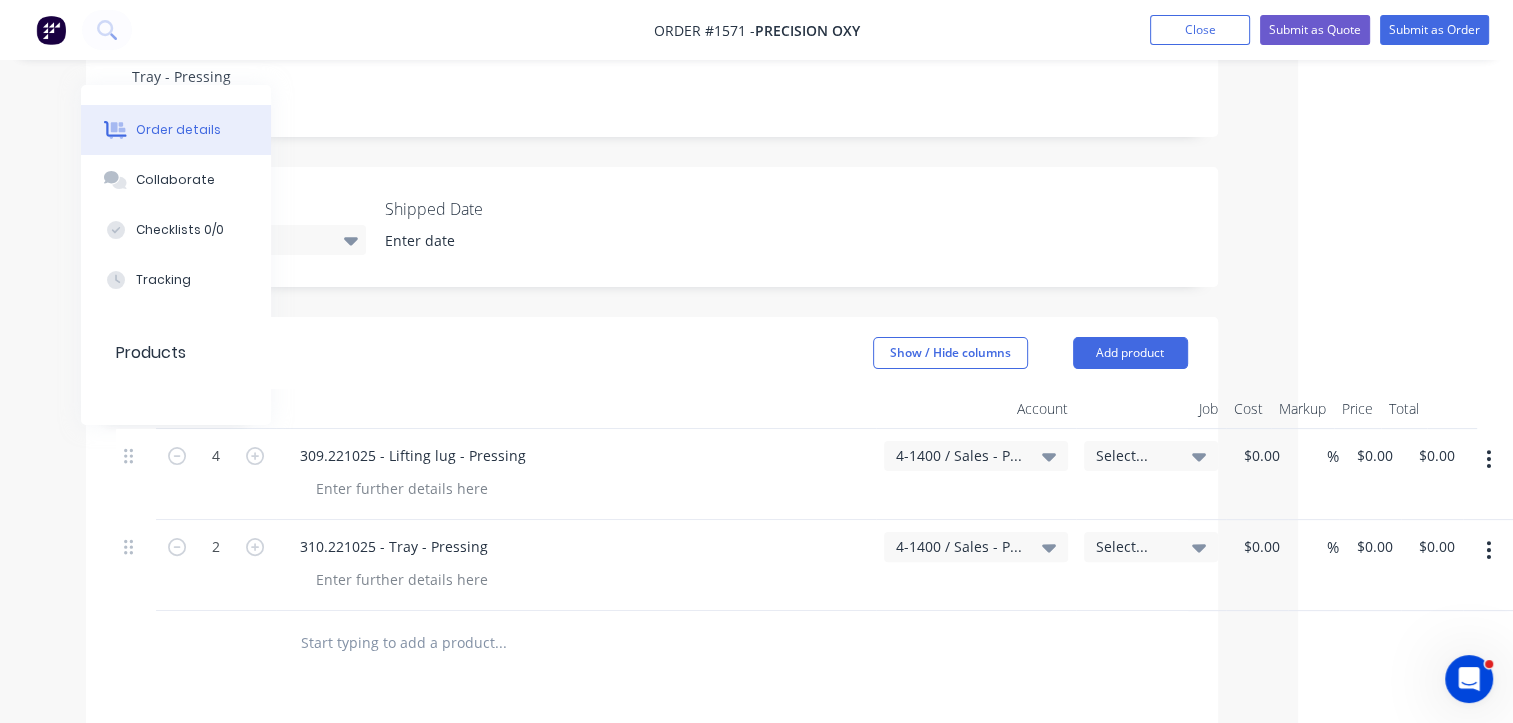 scroll, scrollTop: 400, scrollLeft: 215, axis: both 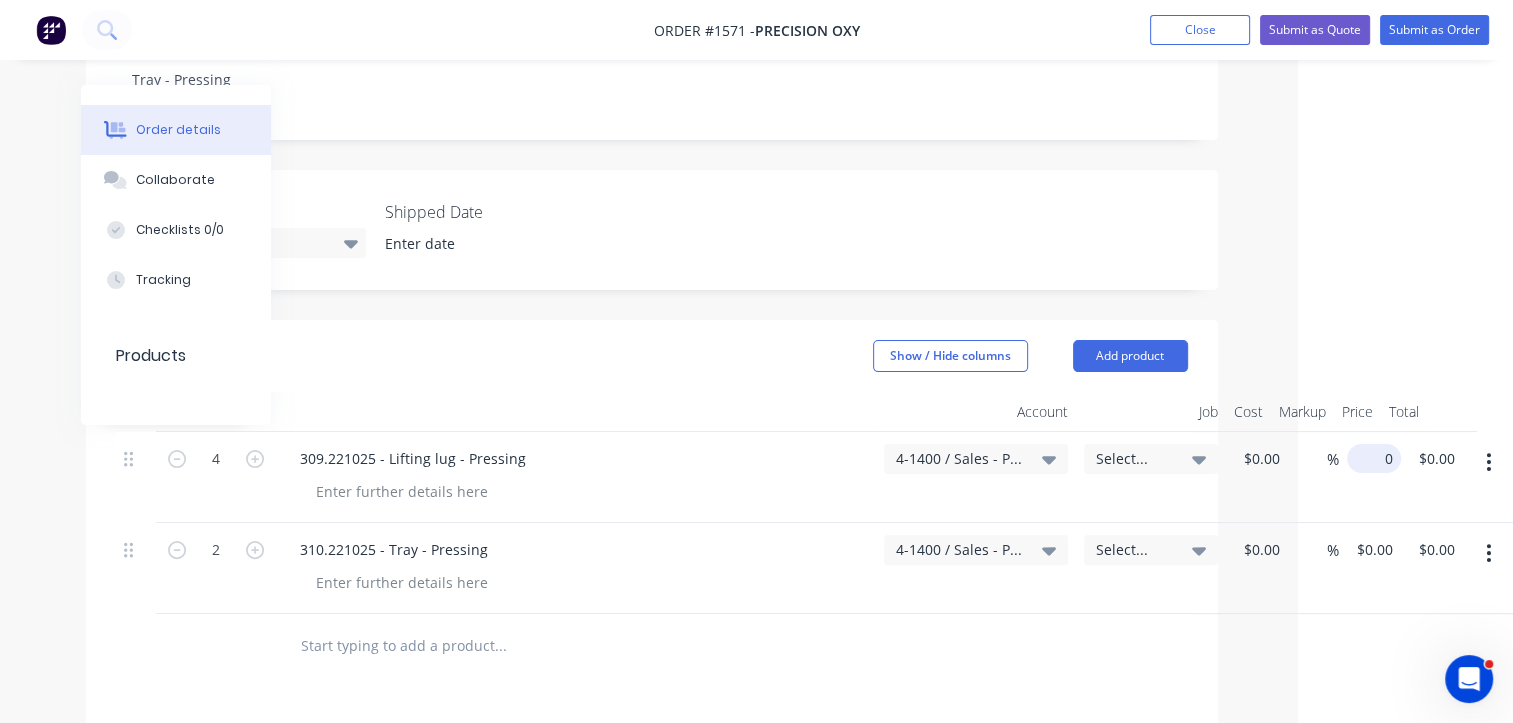 click on "0" at bounding box center (1378, 458) 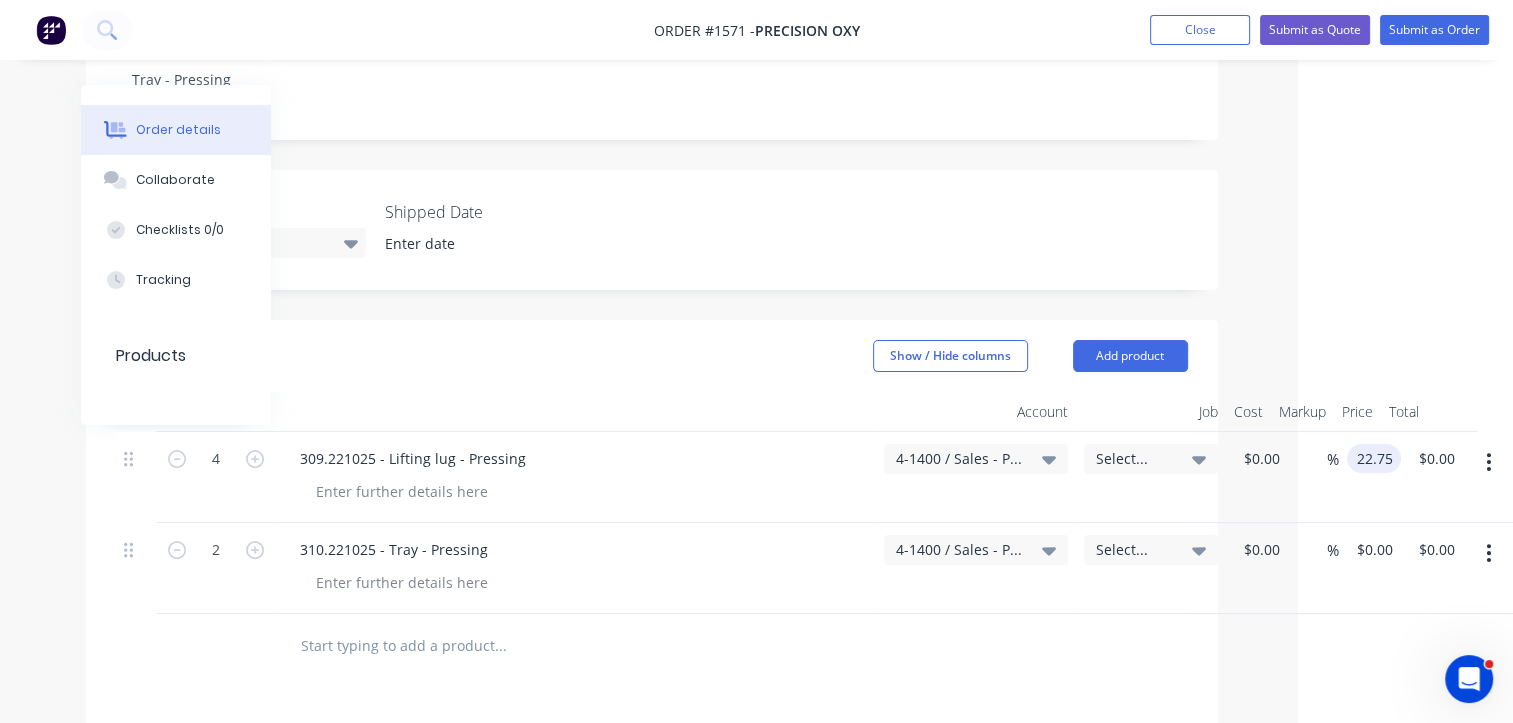 type on "$22.75" 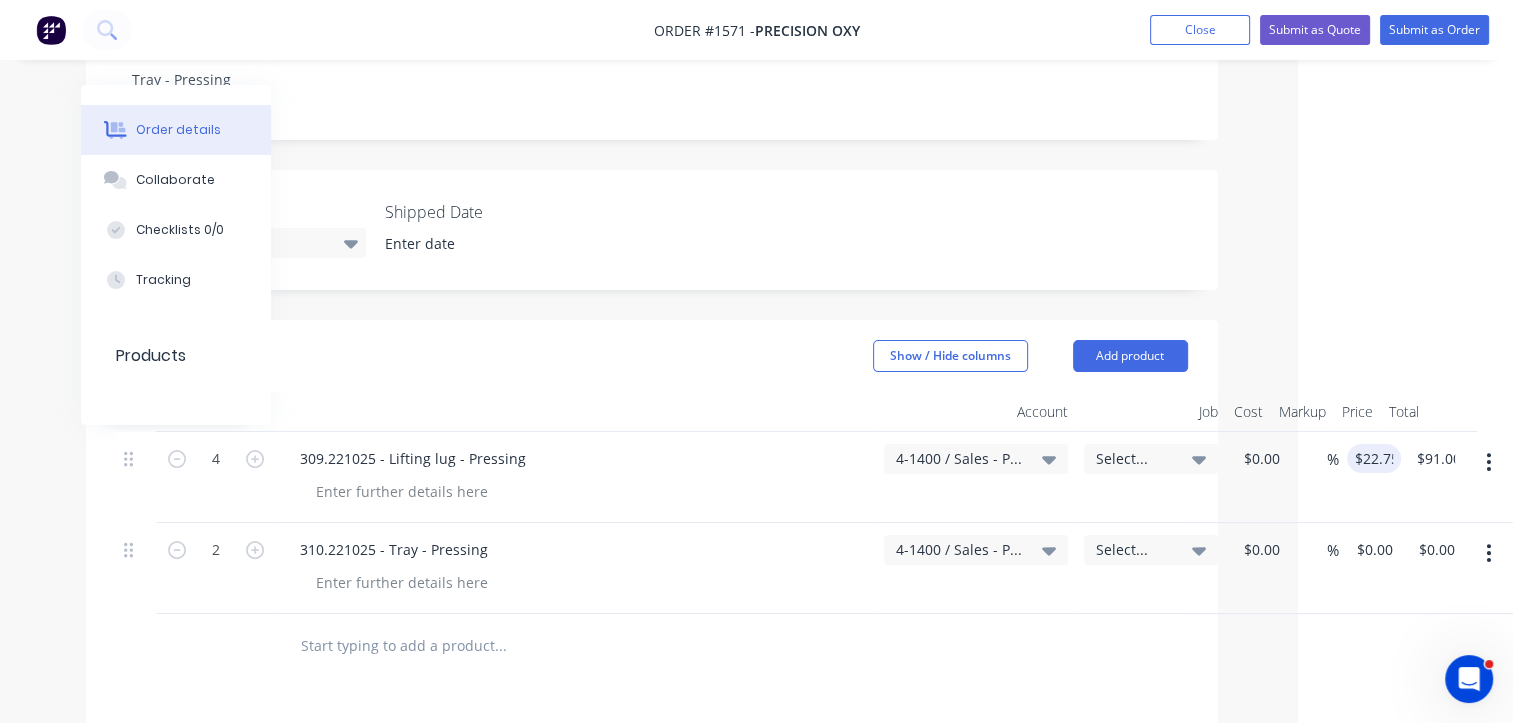 click on "Order #1571 -  Precision Oxy Add product     Close Submit as Quote Submit as Order Order details Collaborate Checklists 0/0 Tracking Linked Orders Timeline   Order details   Collaborate   Checklists   Tracking   Linked Orders   Timeline Created by Greg Created 11/07/25 Required 11/07/25 Assigned to Add team member Invoiced No Status Draft Contact Marc Peverini marcp@oxycut.com.au Bill to 8 Everett Street  Carrington, , 2294 Pick up Change to delivery Change to install PO Labels Precision Oxycut Pressing Create new label Notes Tray - Pressing Transport Select... Shipped Date Products Show / Hide columns Add product     Qty Account Job Cost Markup Price Total 4 309.221025 - Lifting lug - Pressing 4-1400 /    Sales - Pressing   Select... $0.00 $0.00 % $22.75 22.75 $91.00 $0.00   2 310.221025 - Tray - Pressing 4-1400 /    Sales - Pressing   Select... $0.00 $0.00 % $0.00 $0.00 $0.00 $0.00   add delivery fee add markup add discount Labour $0.00 Sub total $0.00 Margin $0.00  ( 0.00 %) Tax $0.00 Total $0.00 x" at bounding box center (541, 394) 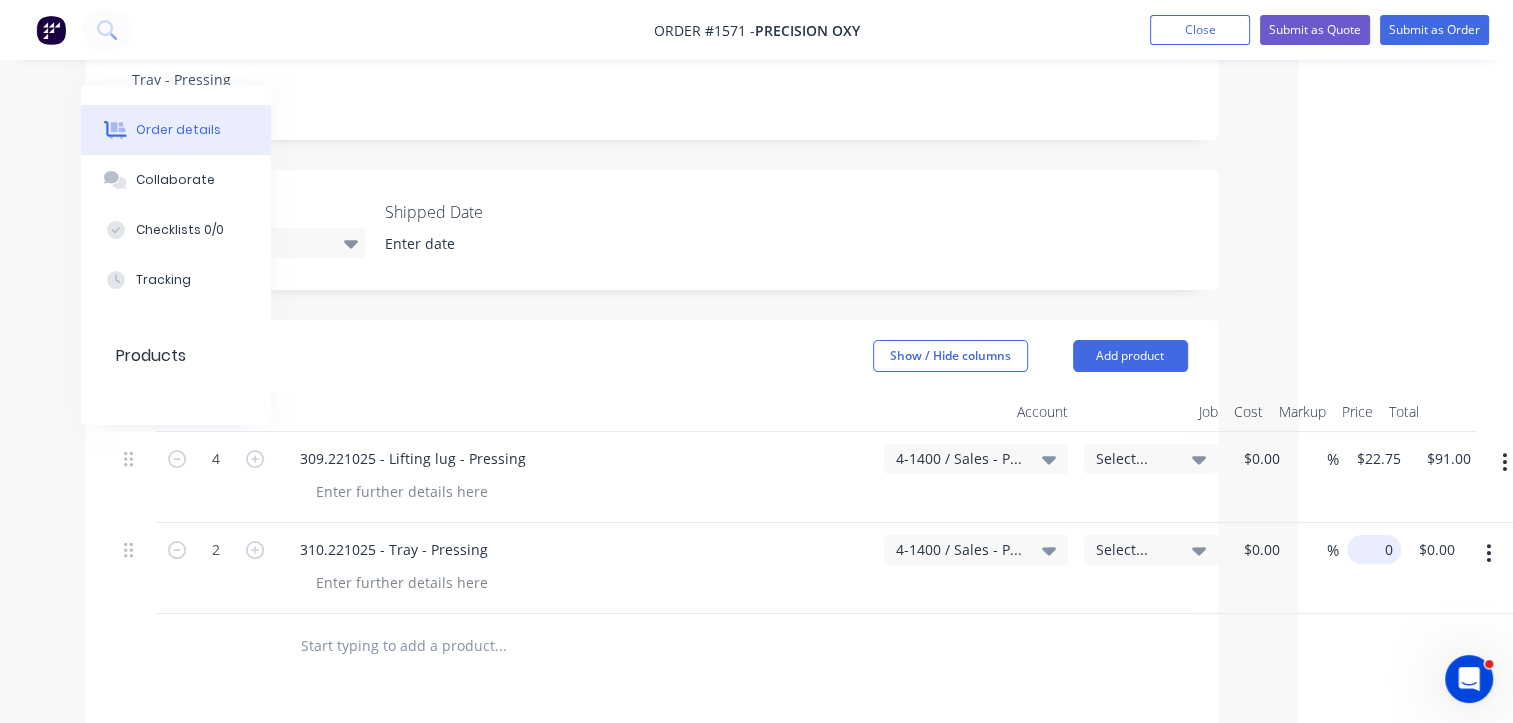 click on "0" at bounding box center (1378, 549) 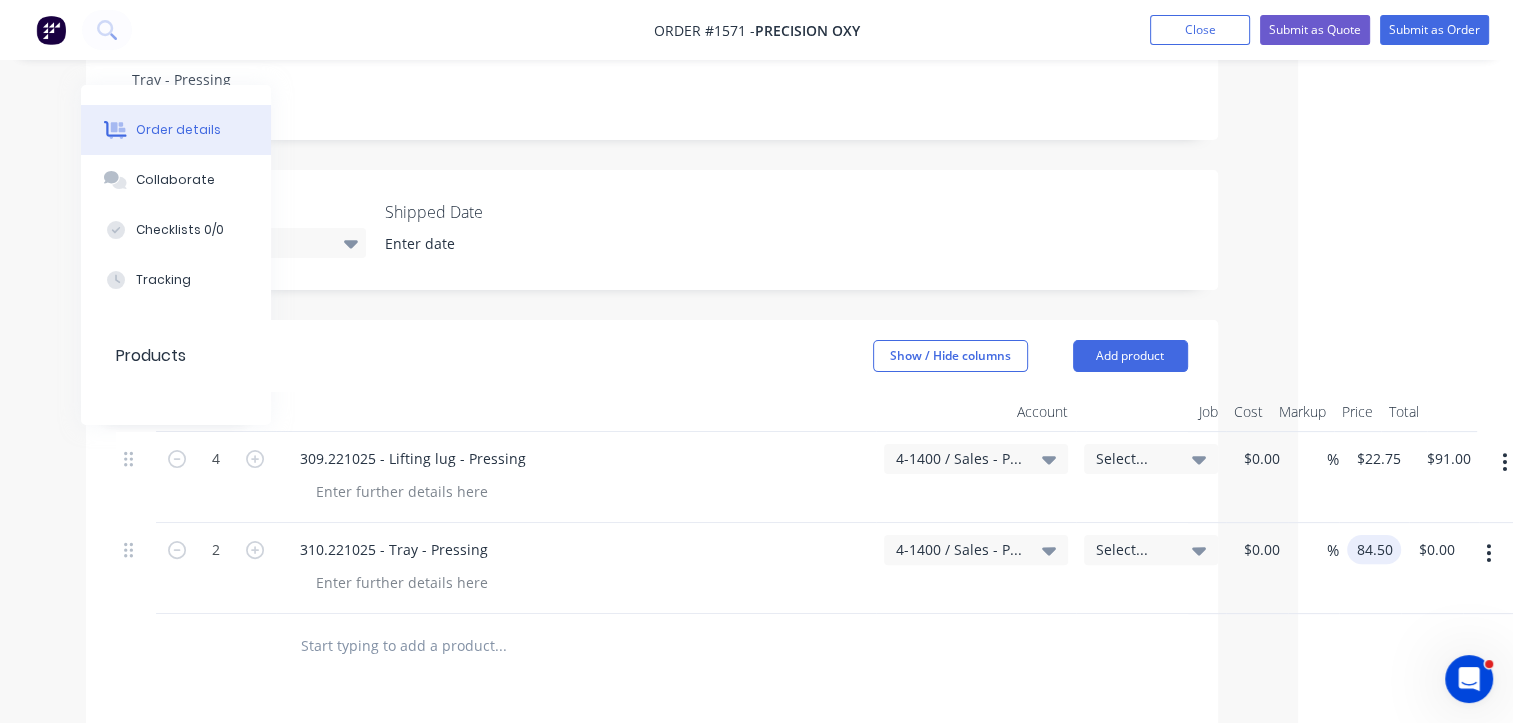 type on "$84.50" 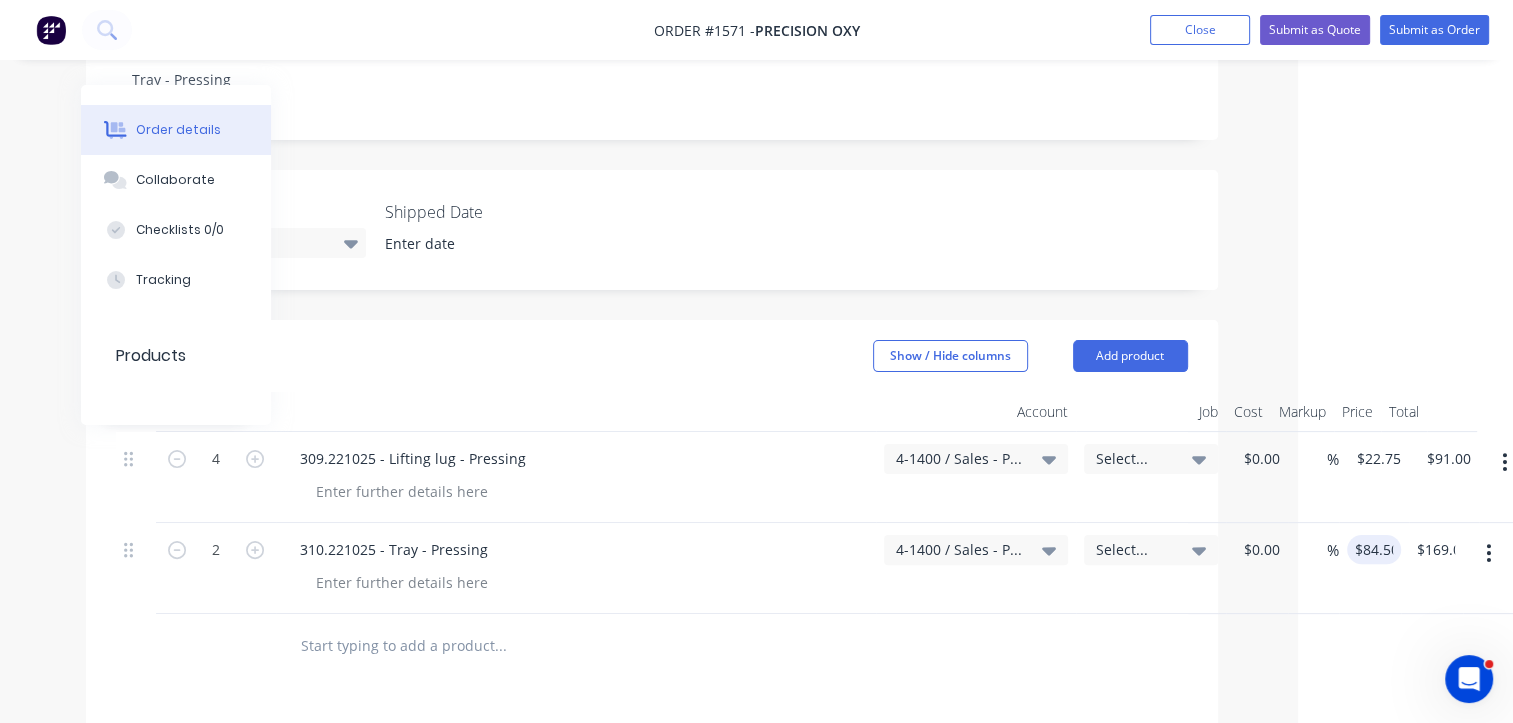 click on "$84.50 84.50" at bounding box center (1370, 568) 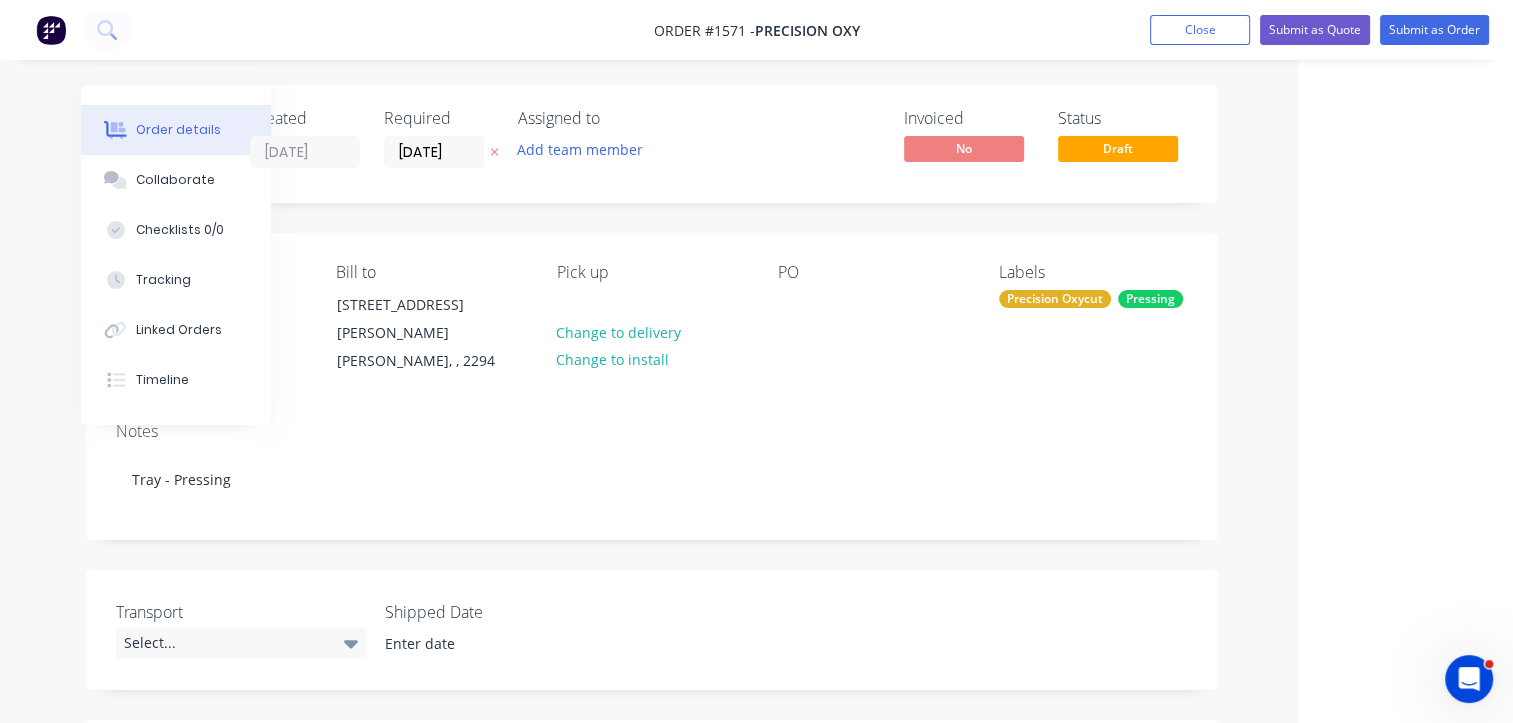 scroll, scrollTop: 0, scrollLeft: 215, axis: horizontal 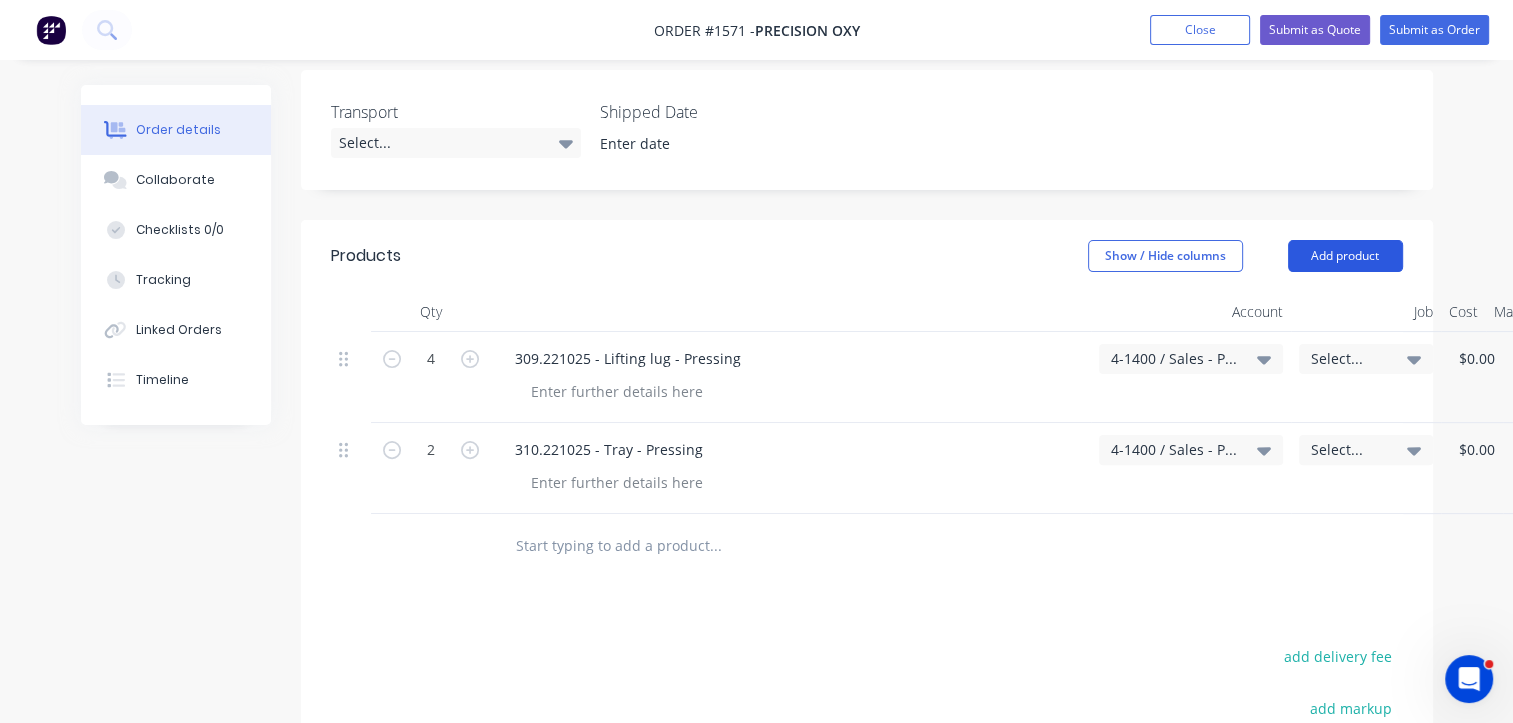 click on "Add product" at bounding box center (1345, 256) 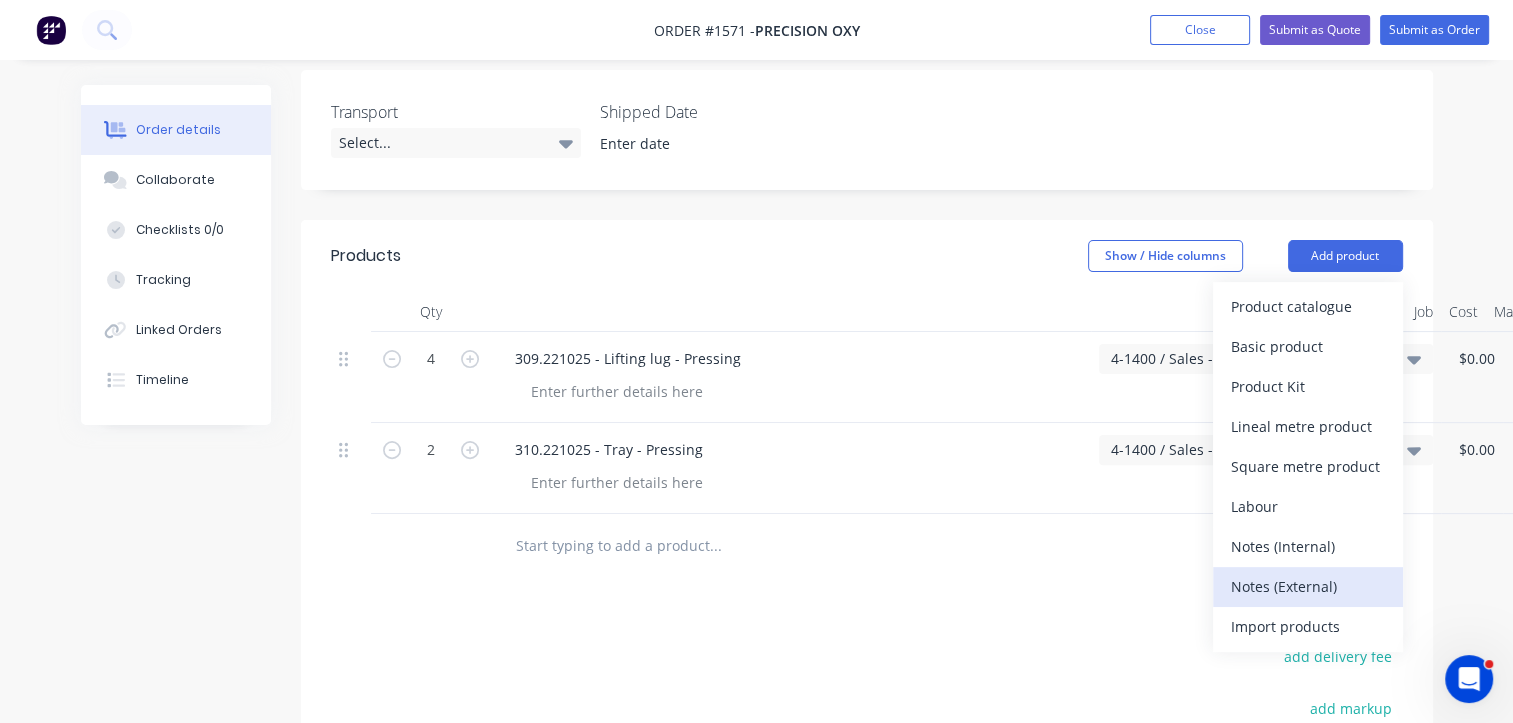 click on "Notes (External)" at bounding box center (1308, 586) 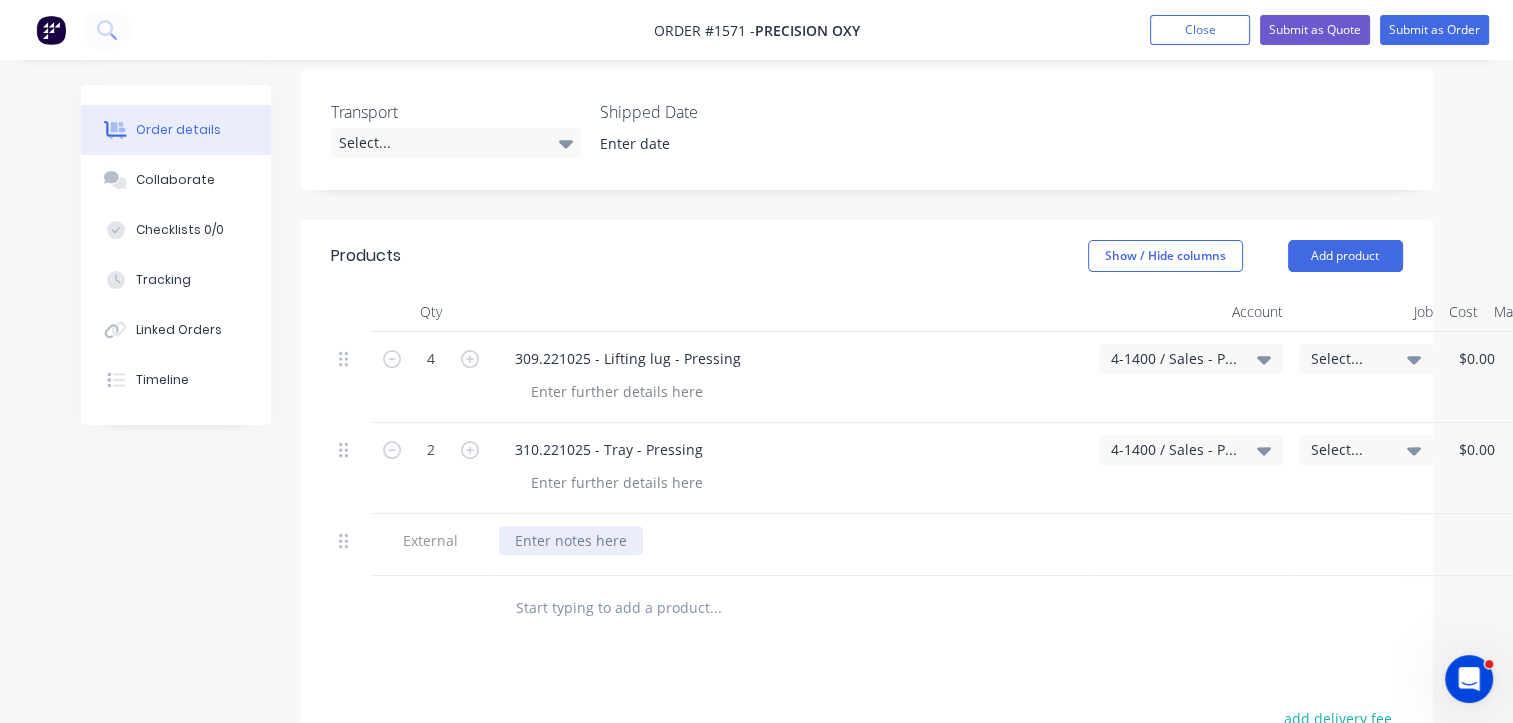 click at bounding box center [571, 540] 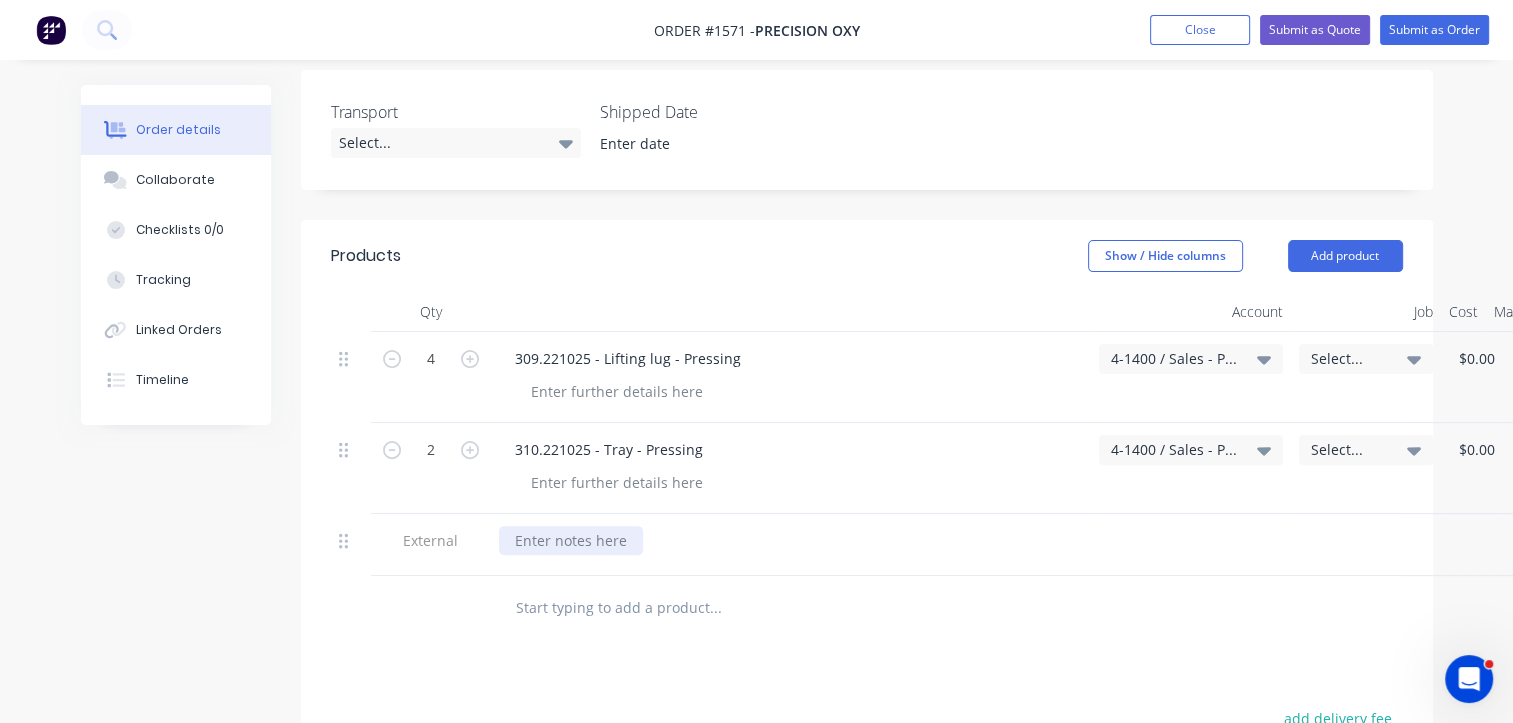 type 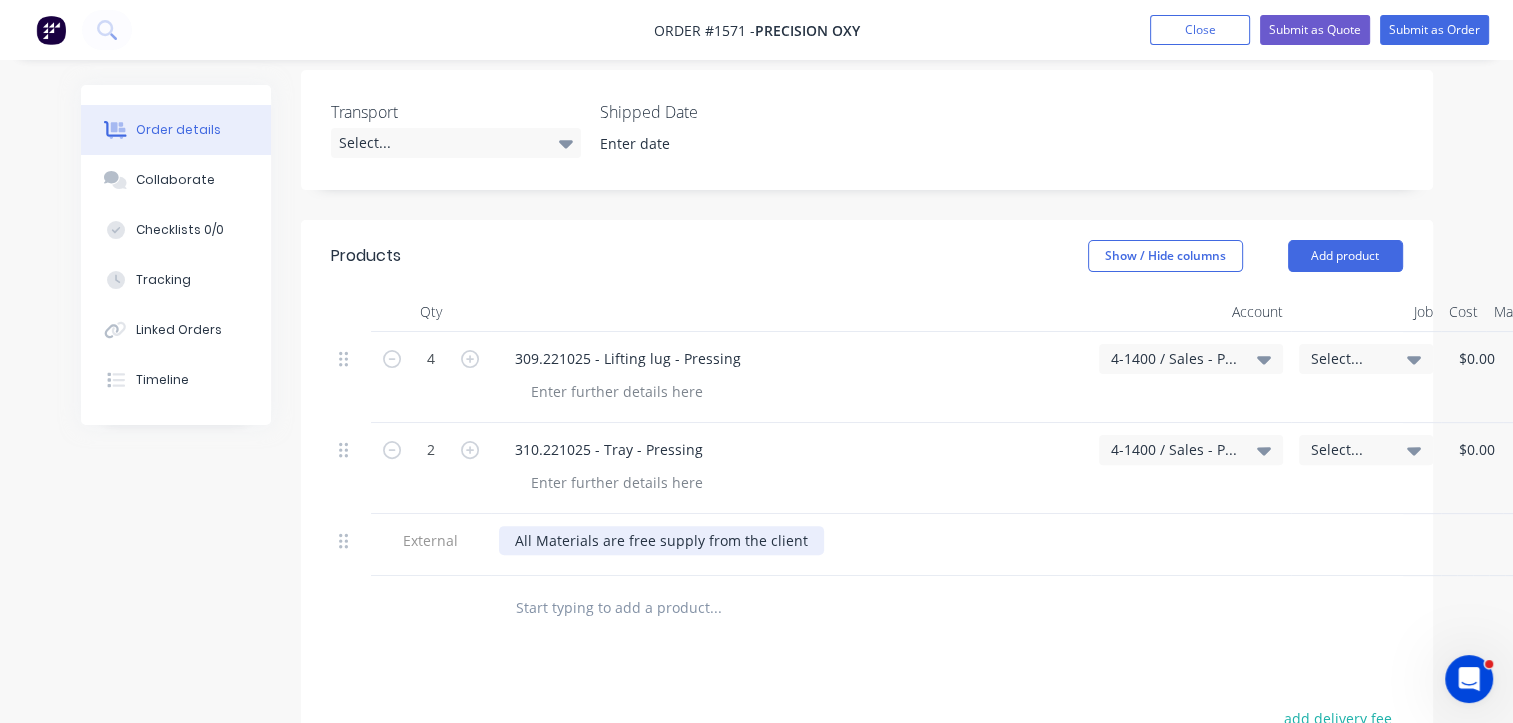 drag, startPoint x: 795, startPoint y: 520, endPoint x: 880, endPoint y: 532, distance: 85.84288 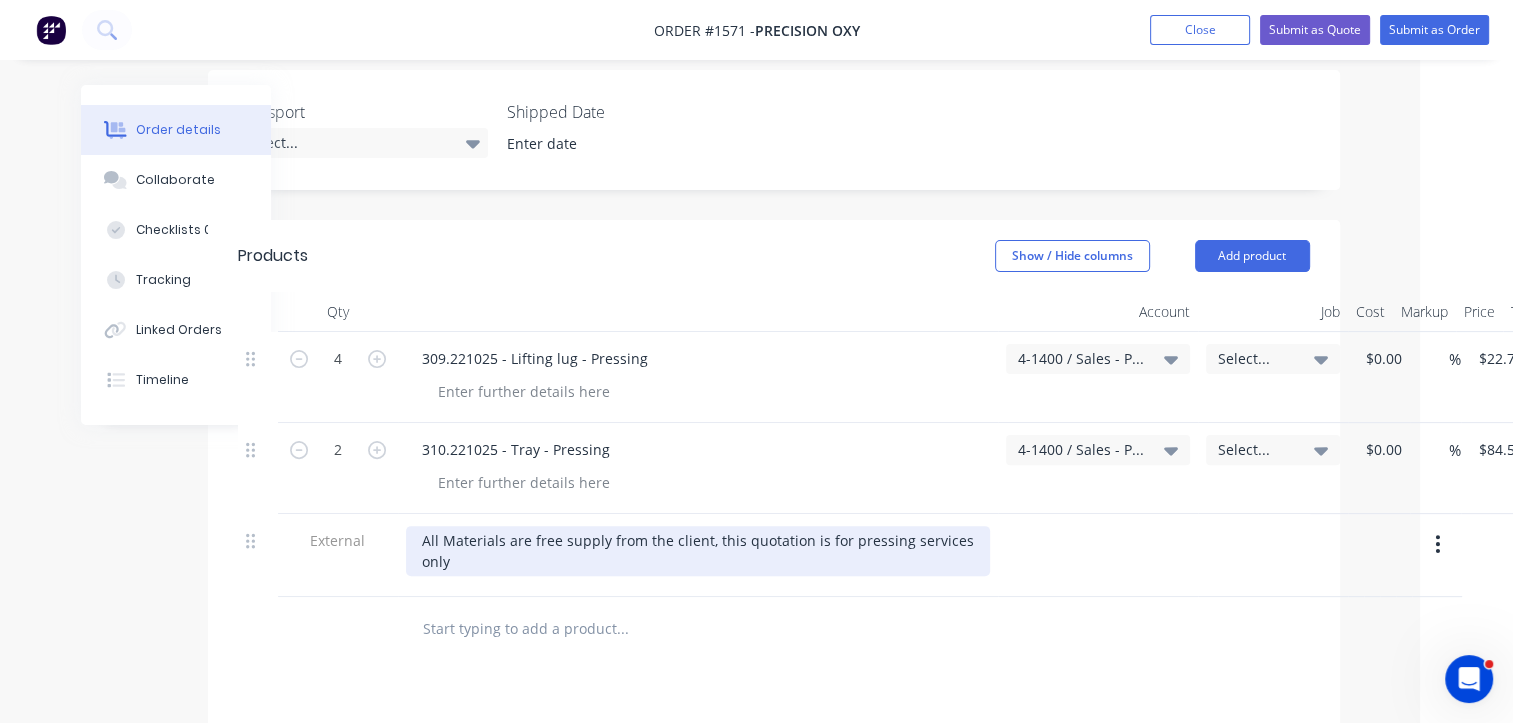 scroll, scrollTop: 500, scrollLeft: 239, axis: both 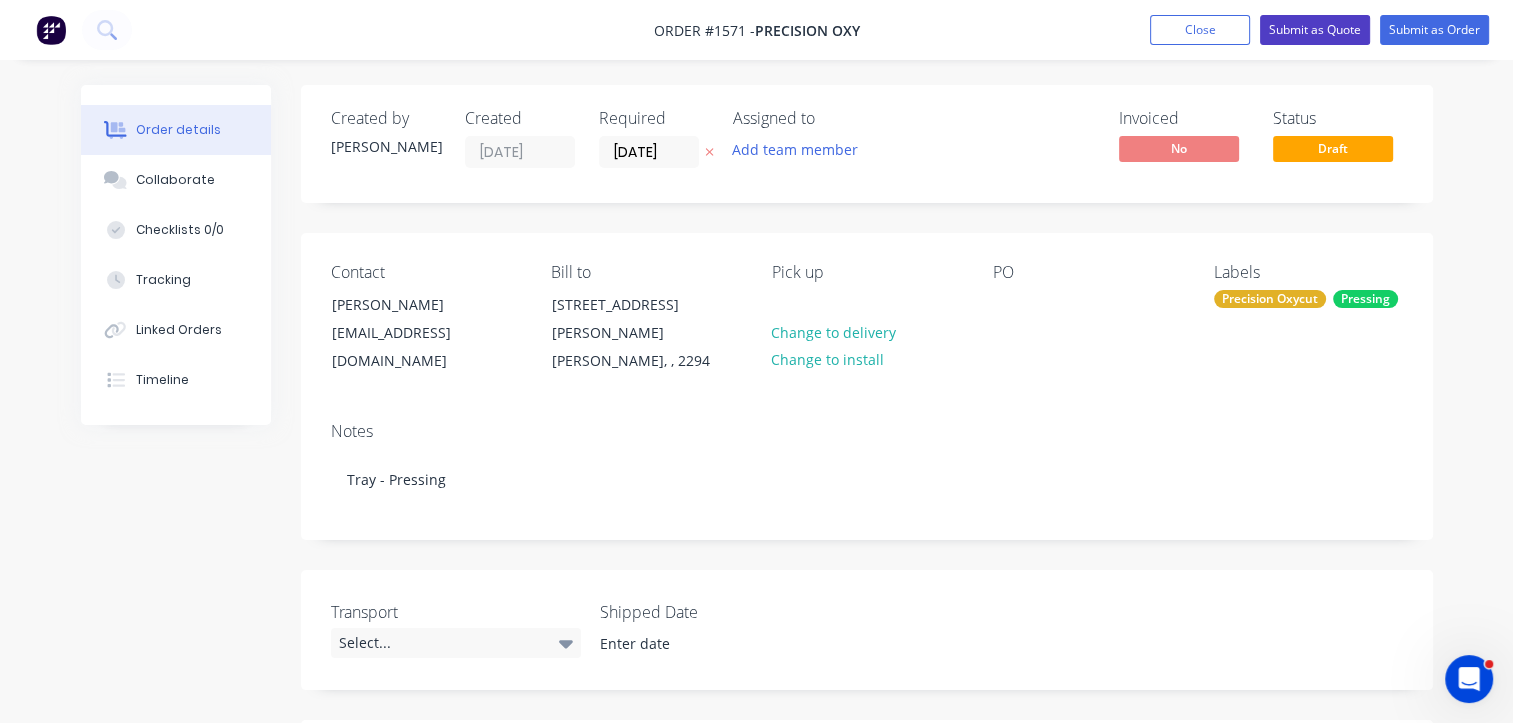 click on "Submit as Quote" at bounding box center [1315, 30] 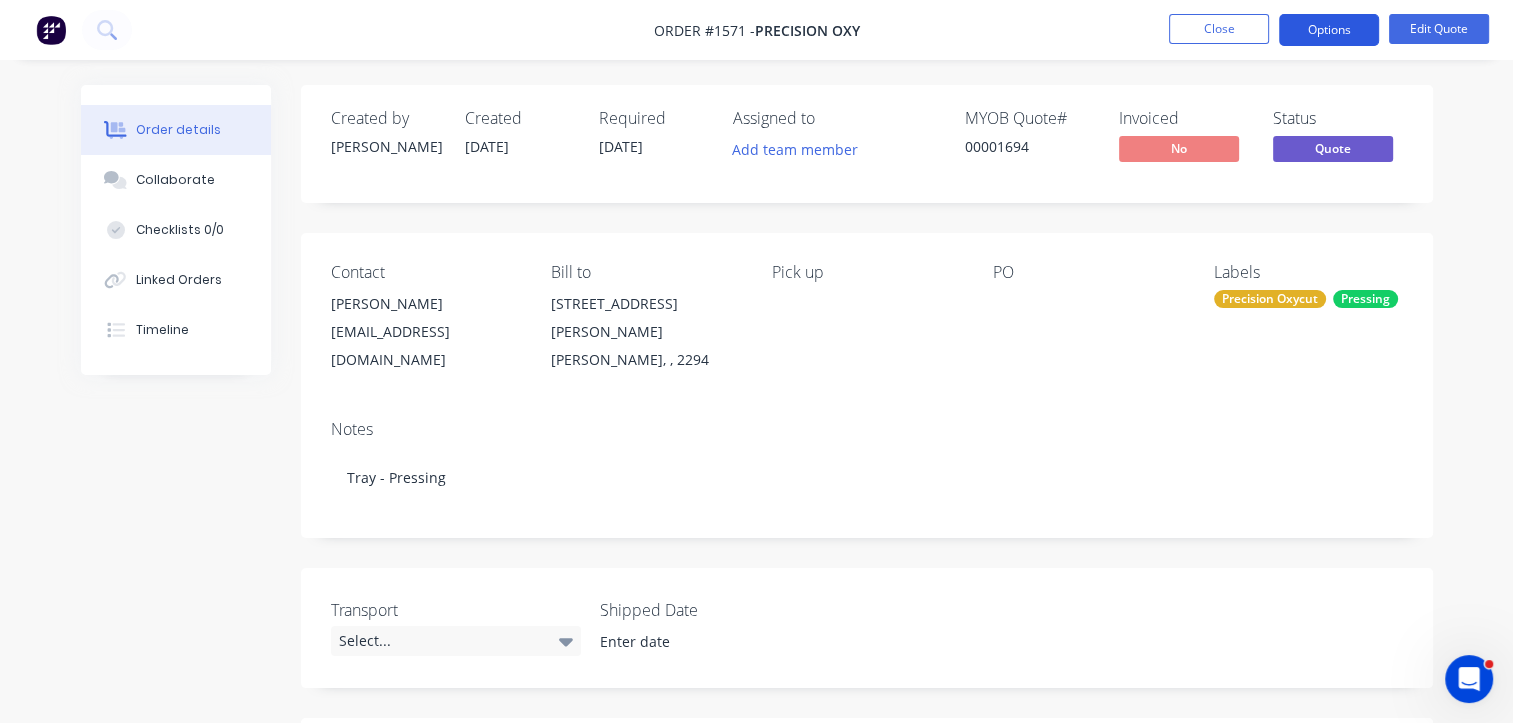click on "Options" at bounding box center (1329, 30) 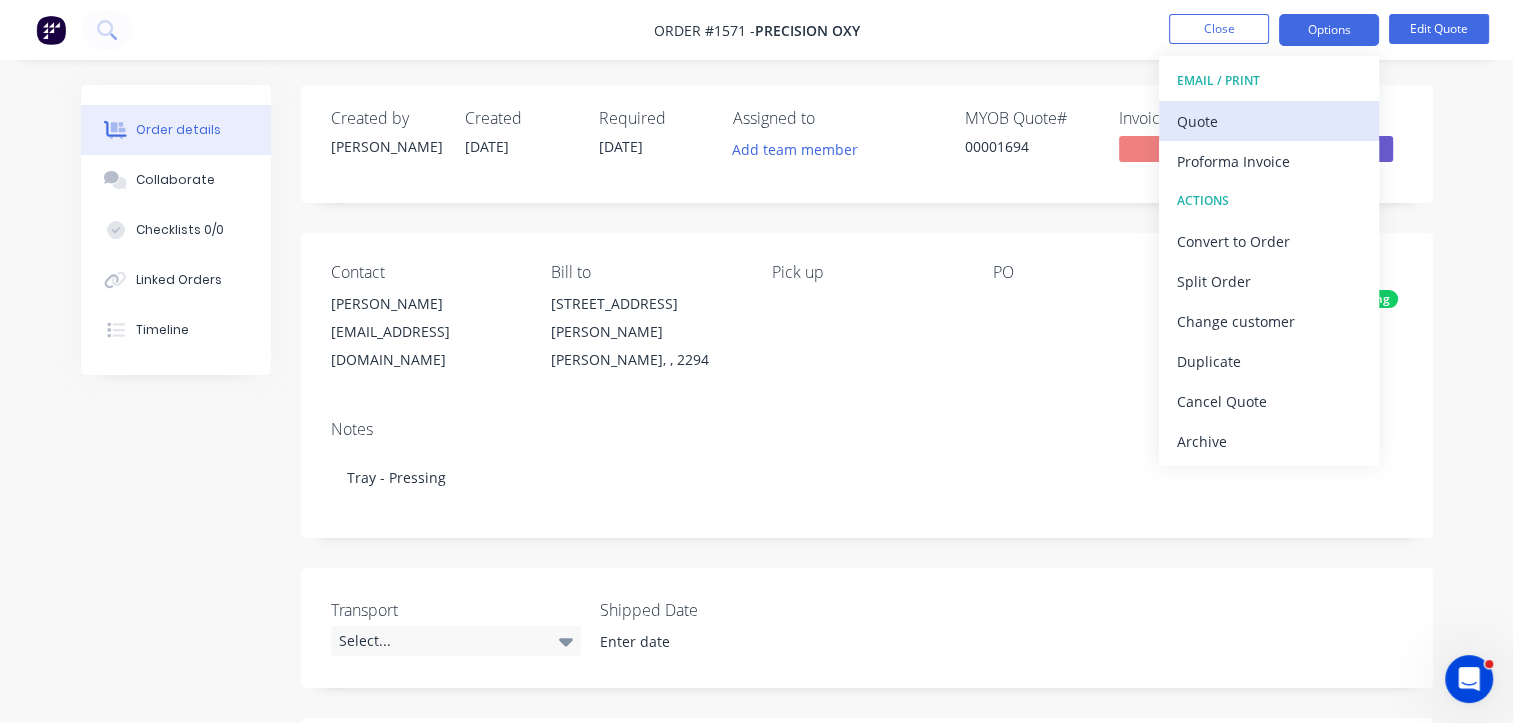 click on "Quote" at bounding box center [1269, 121] 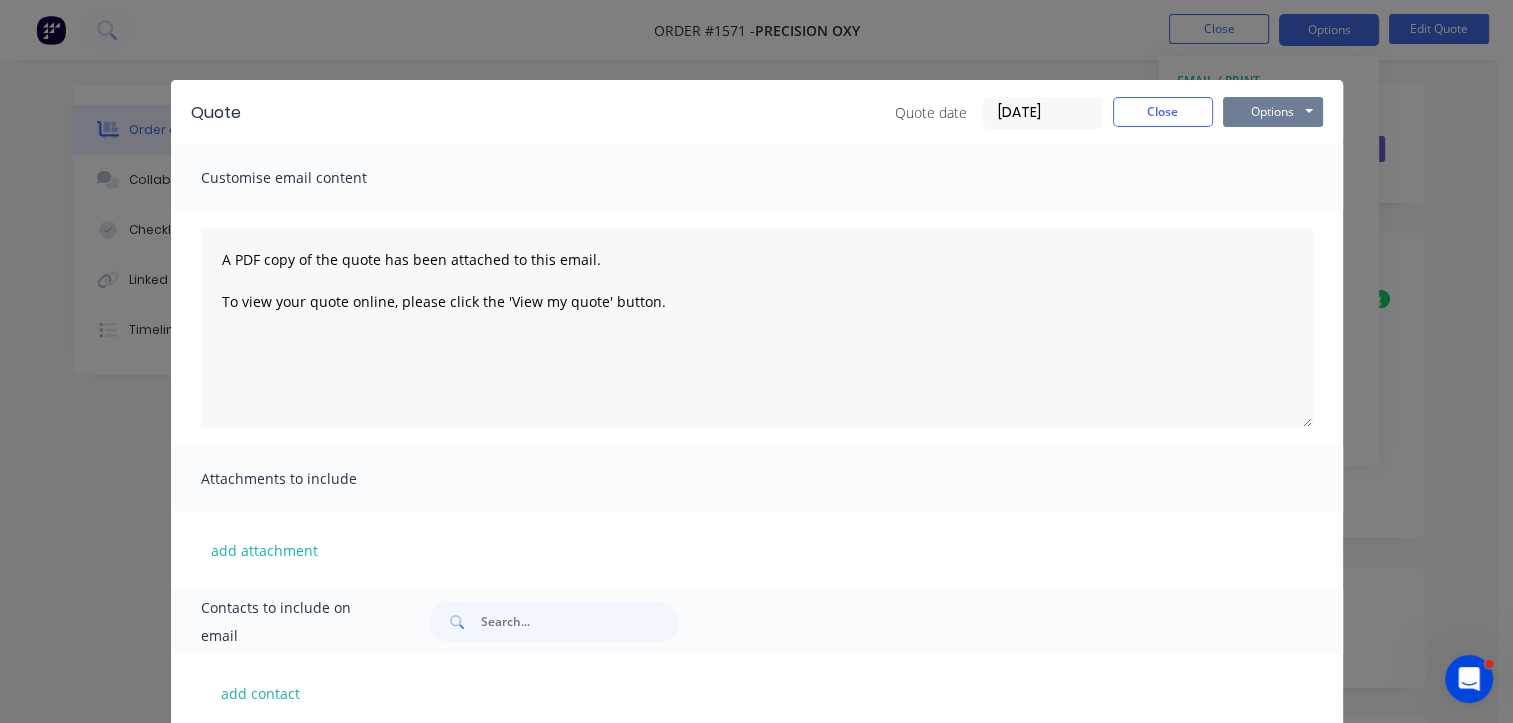 click on "Options" at bounding box center (1273, 112) 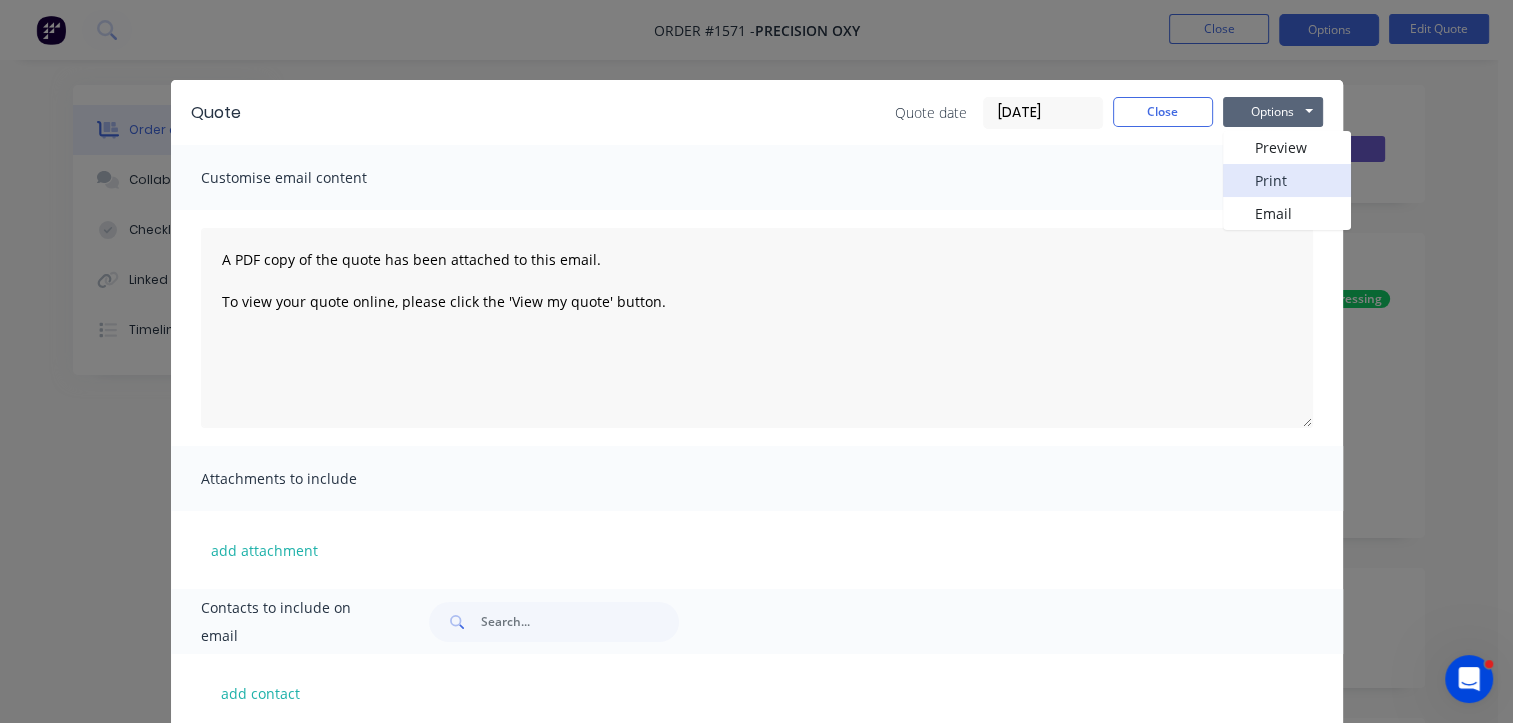 click on "Print" at bounding box center [1287, 180] 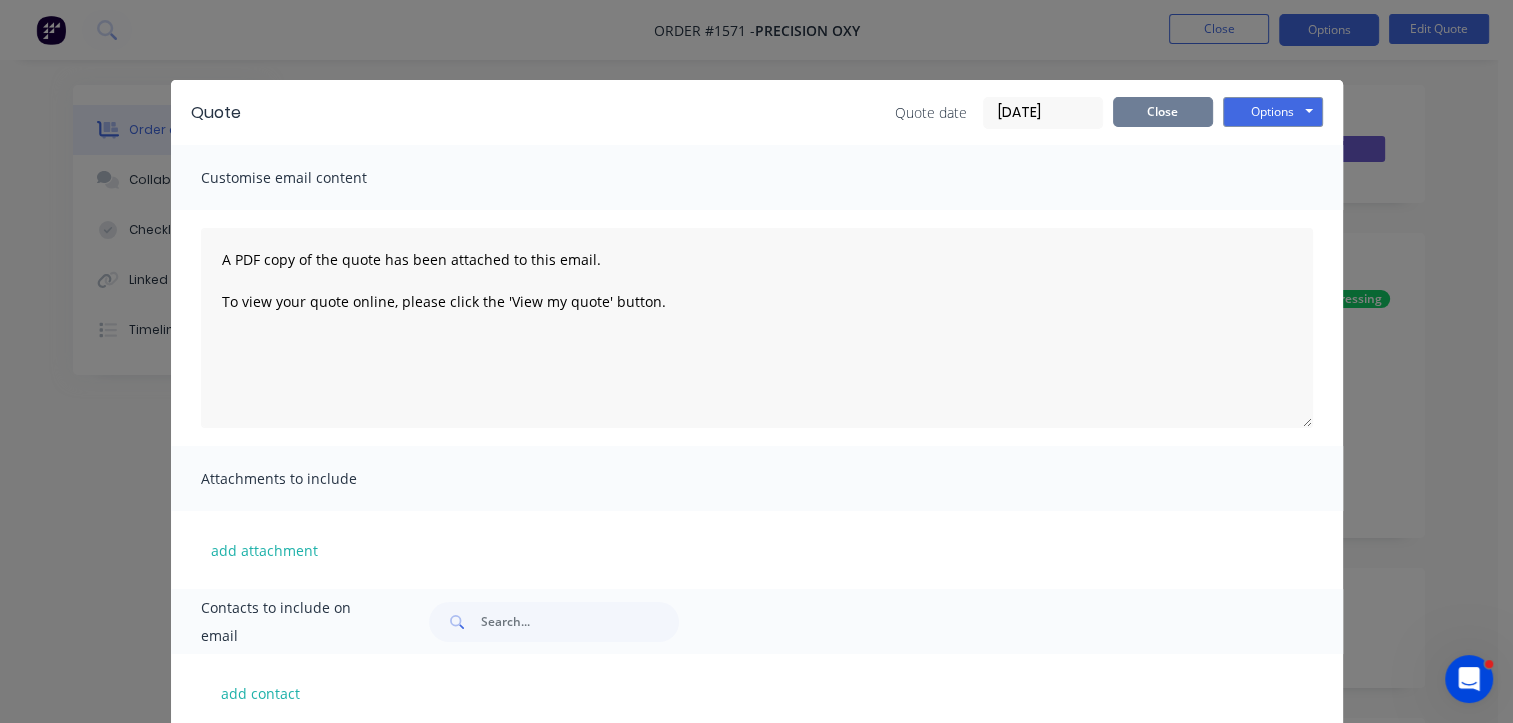 click on "Close" at bounding box center (1163, 112) 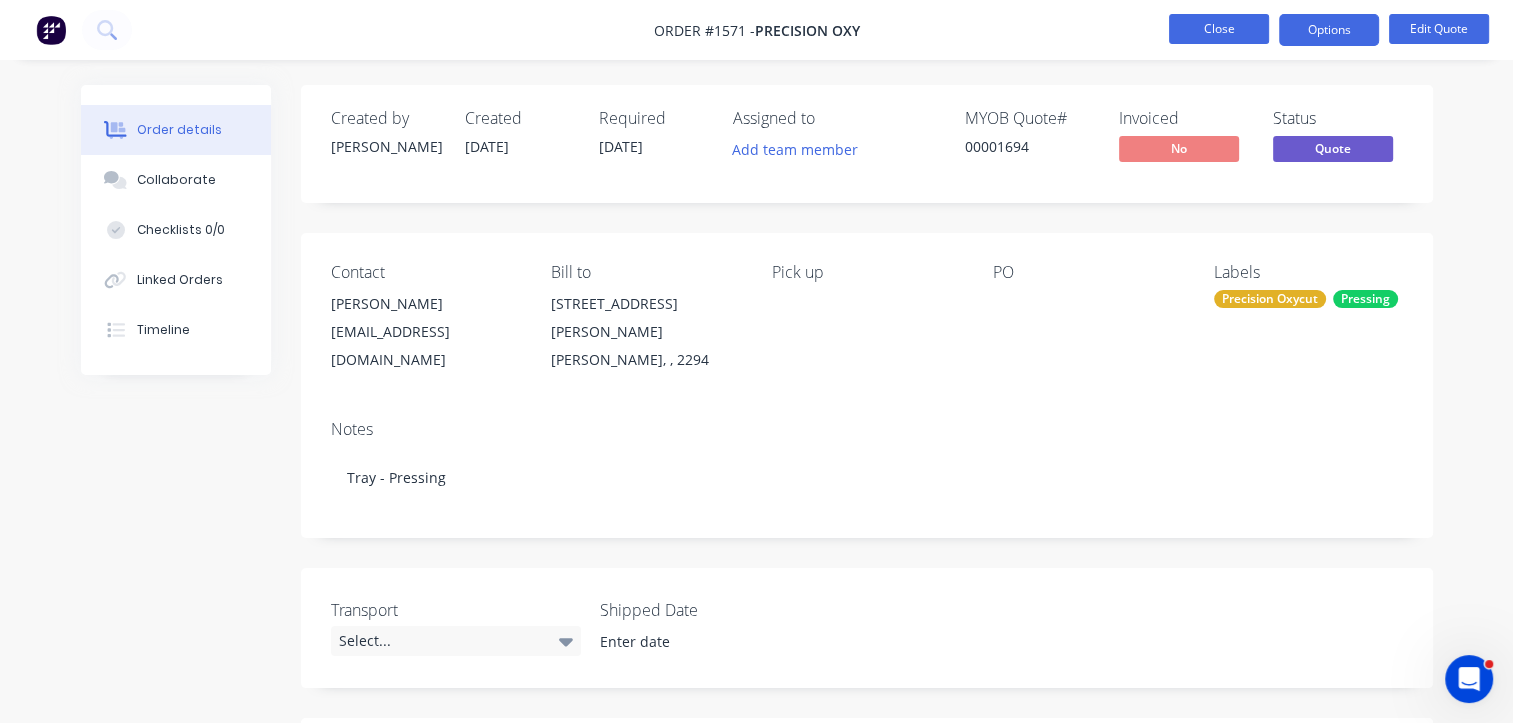 click on "Close" at bounding box center [1219, 29] 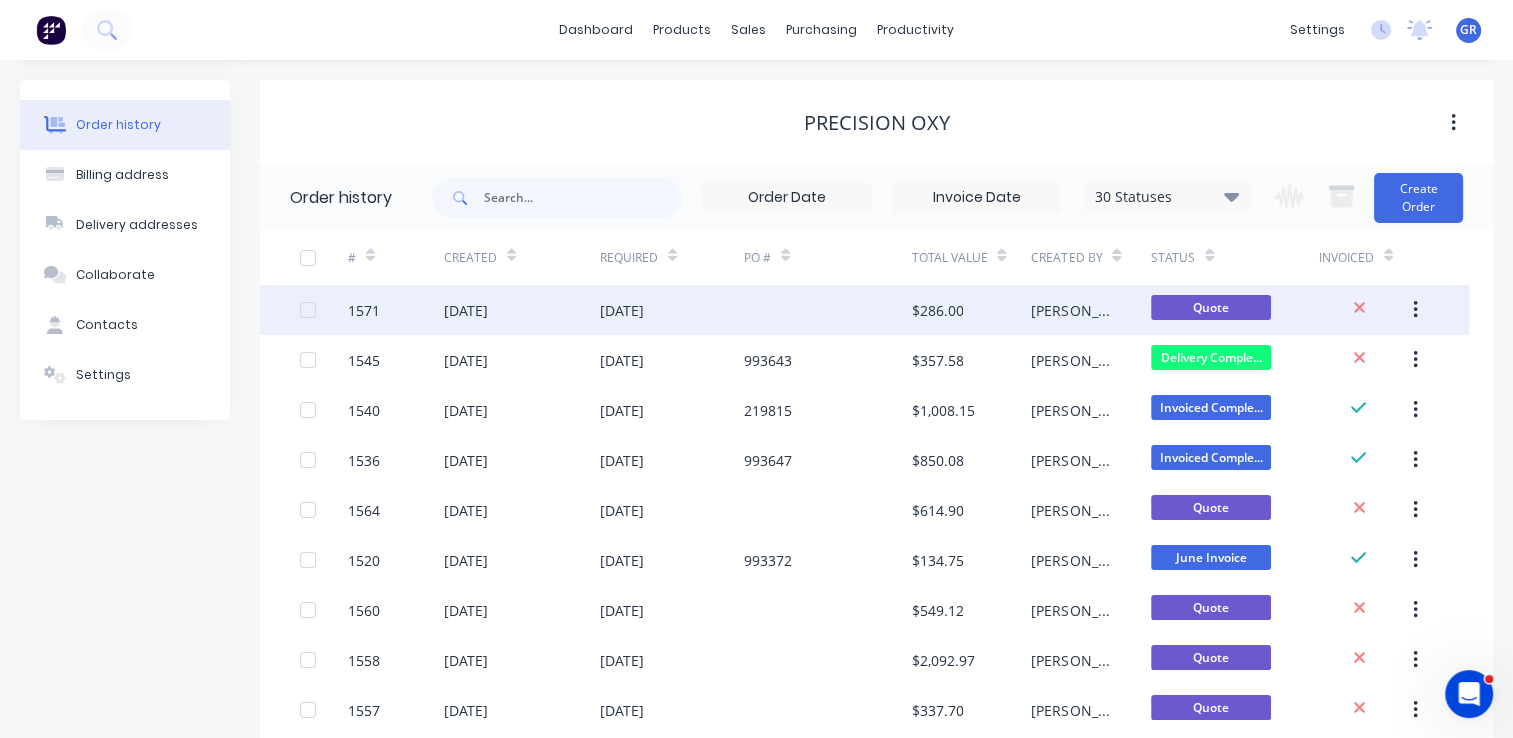 click 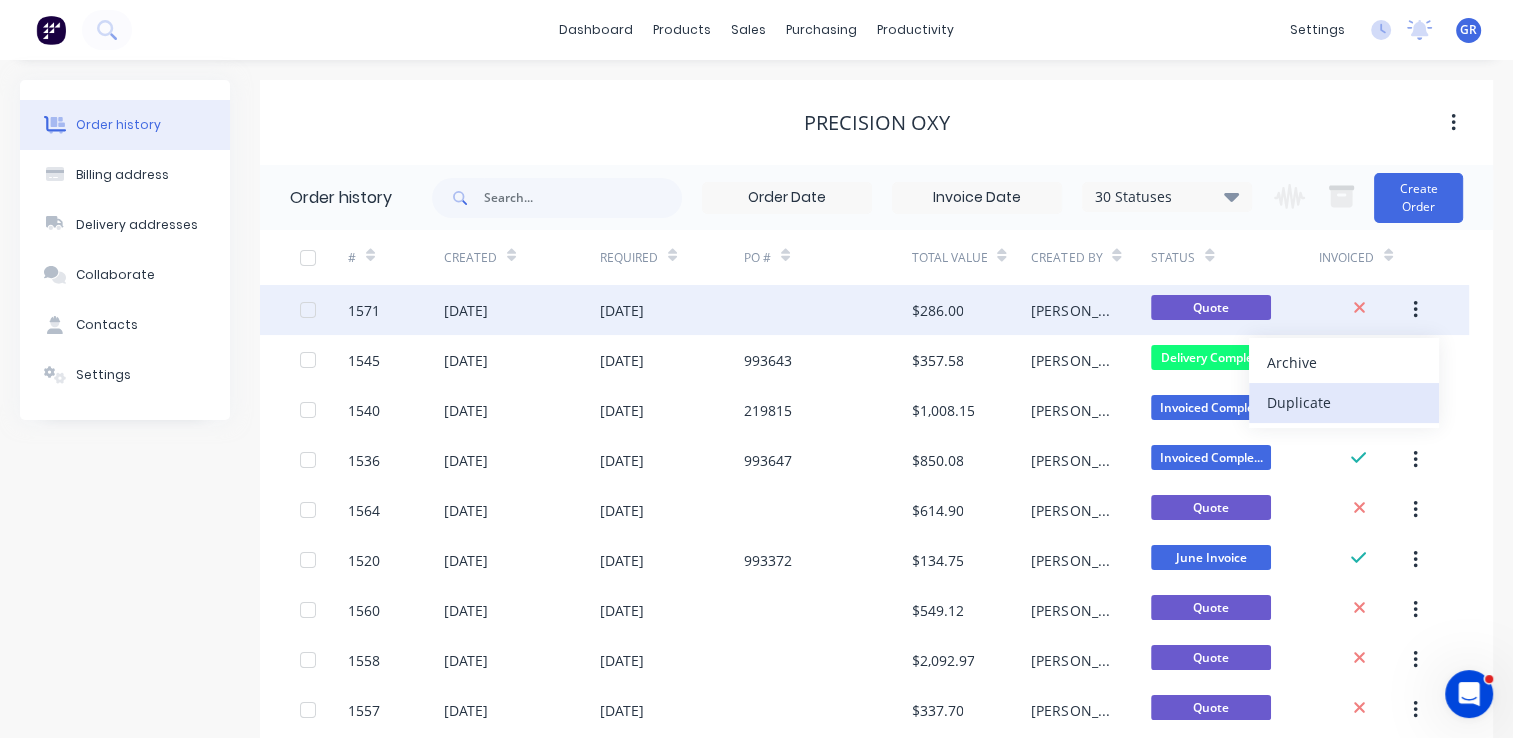 click on "Duplicate" at bounding box center (1344, 402) 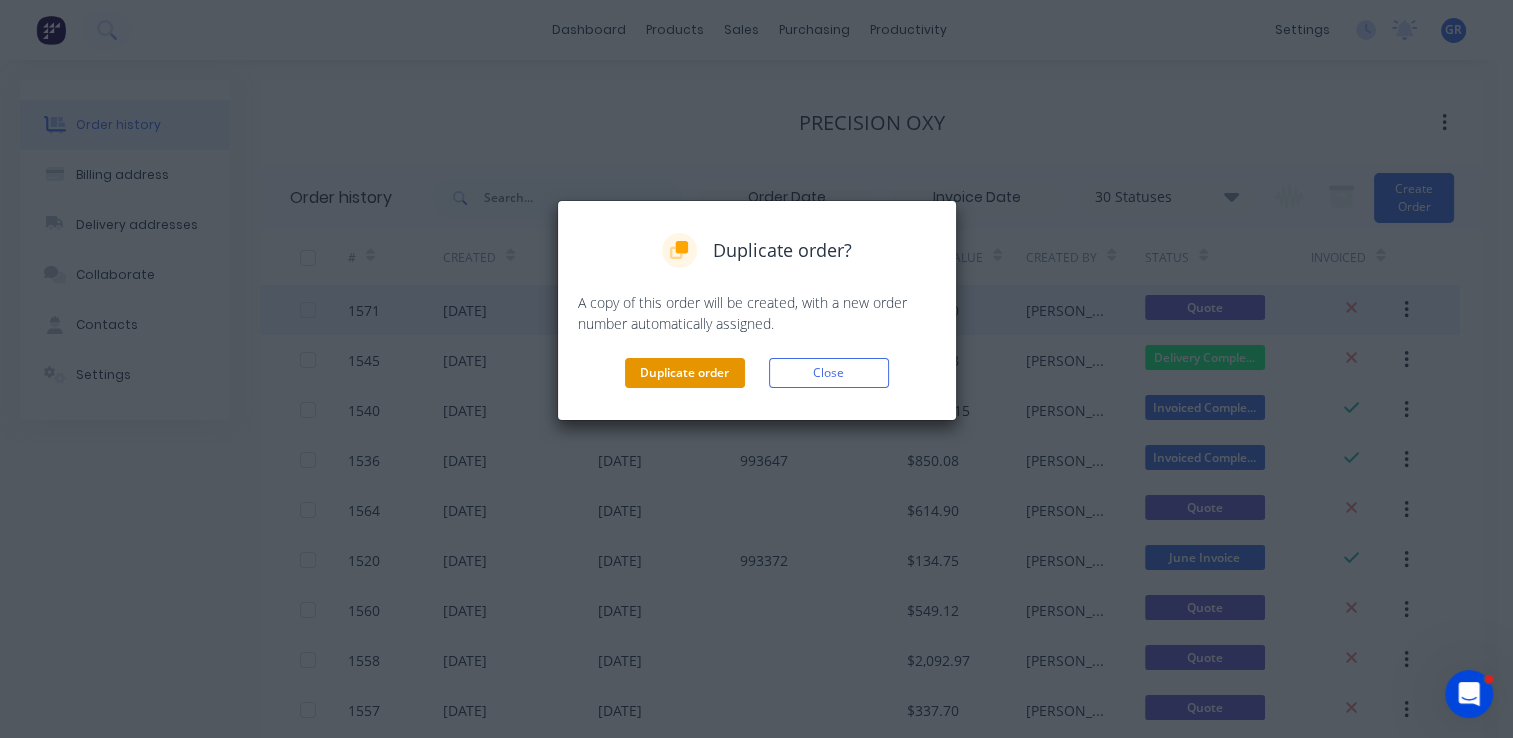 click on "Duplicate order" at bounding box center (685, 373) 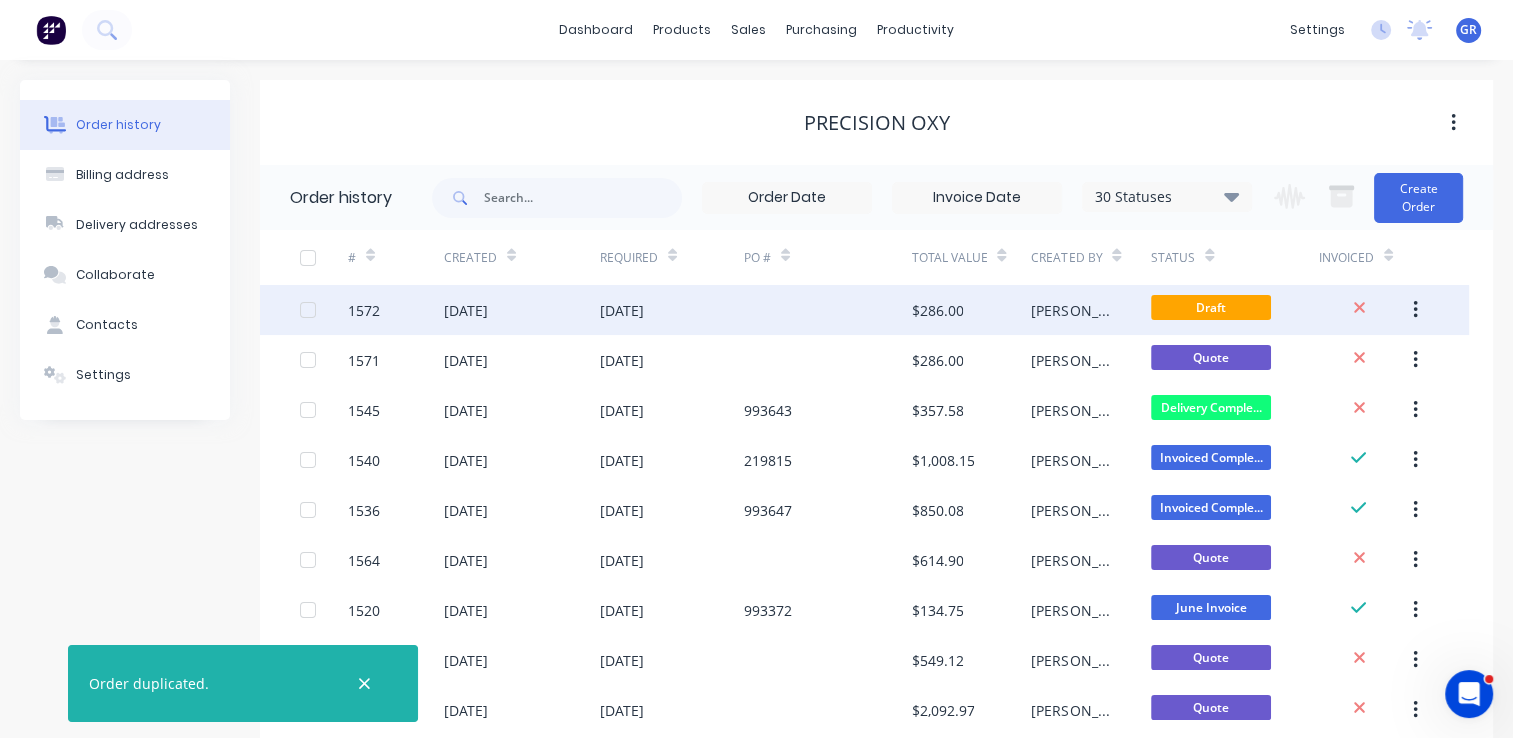 click on "1572" at bounding box center [364, 310] 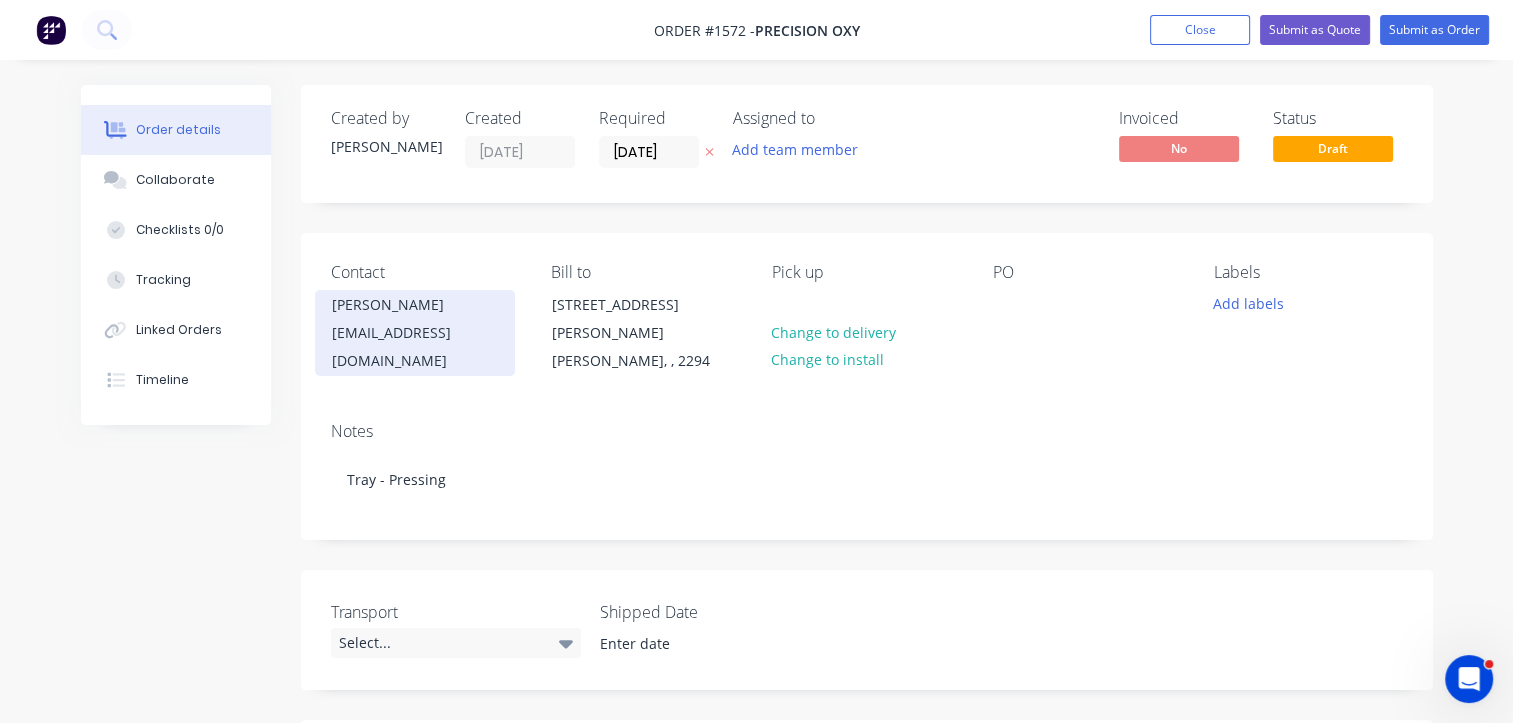 click on "Marc Peverini" at bounding box center [415, 305] 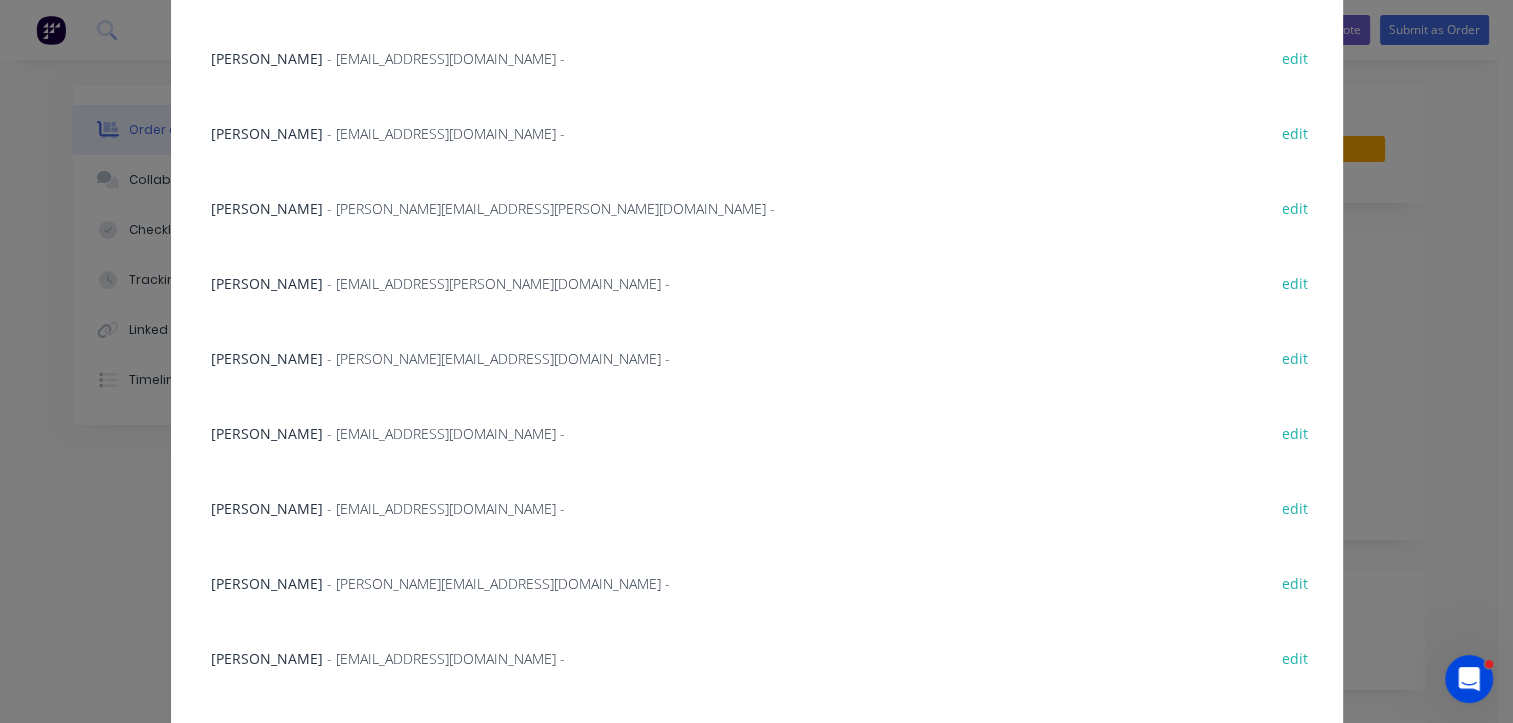scroll, scrollTop: 300, scrollLeft: 0, axis: vertical 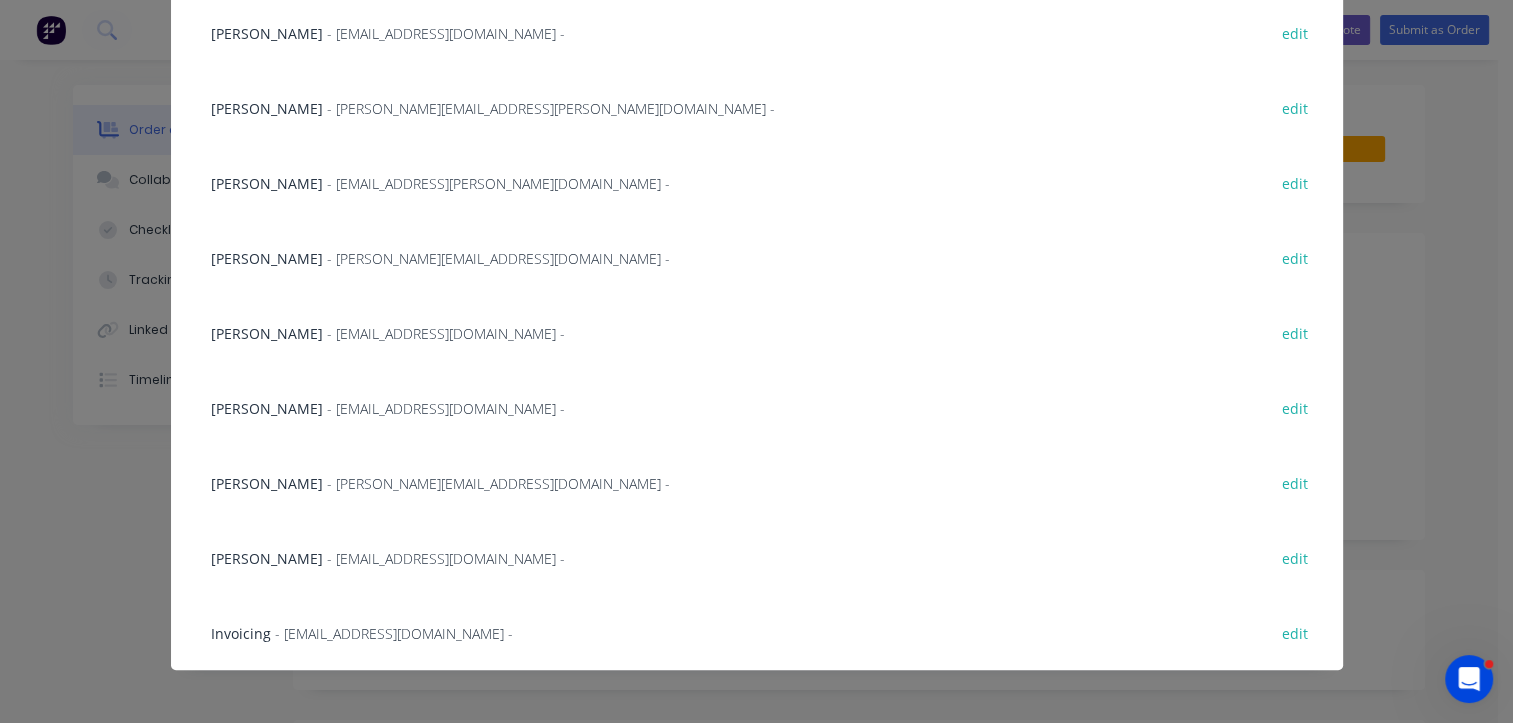 click on "John Mattiello" at bounding box center [267, 483] 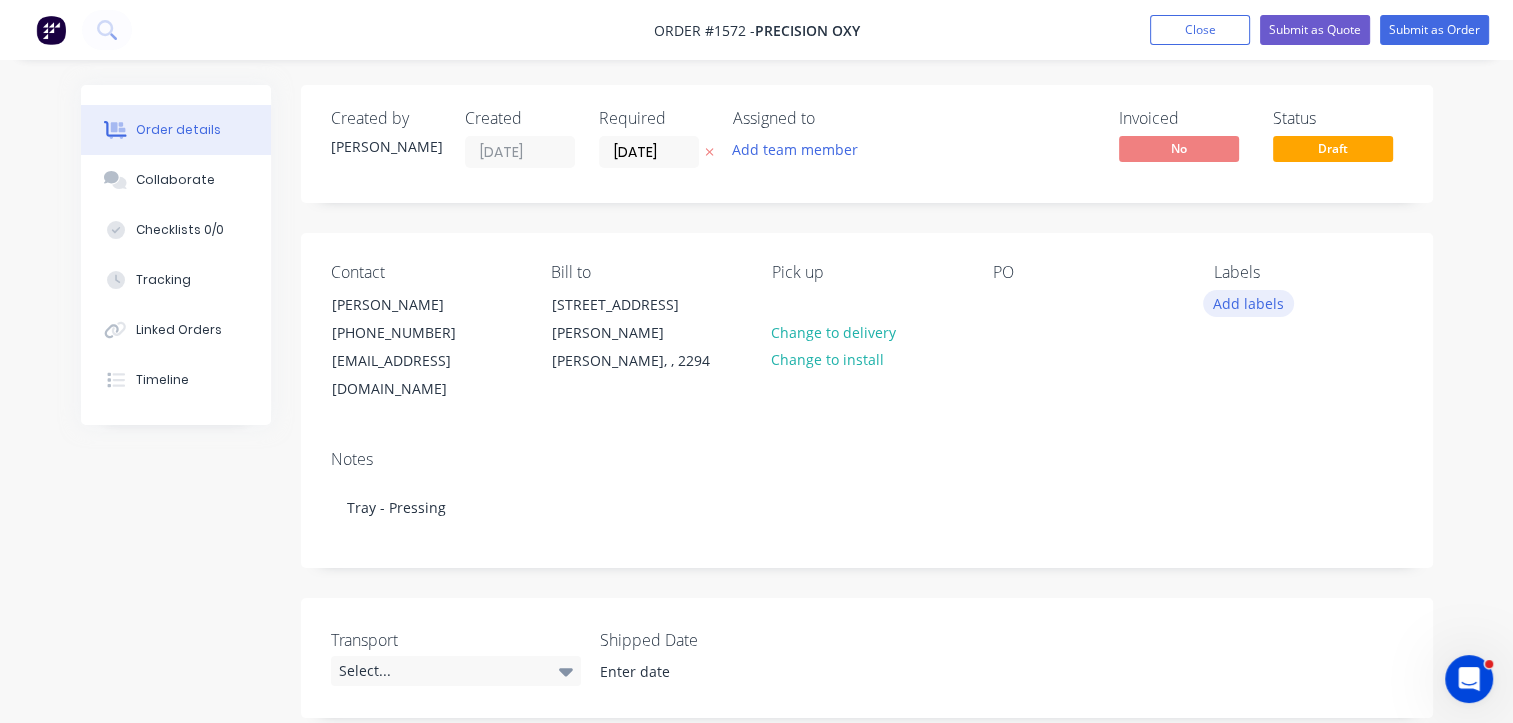 click on "Add labels" at bounding box center (1249, 303) 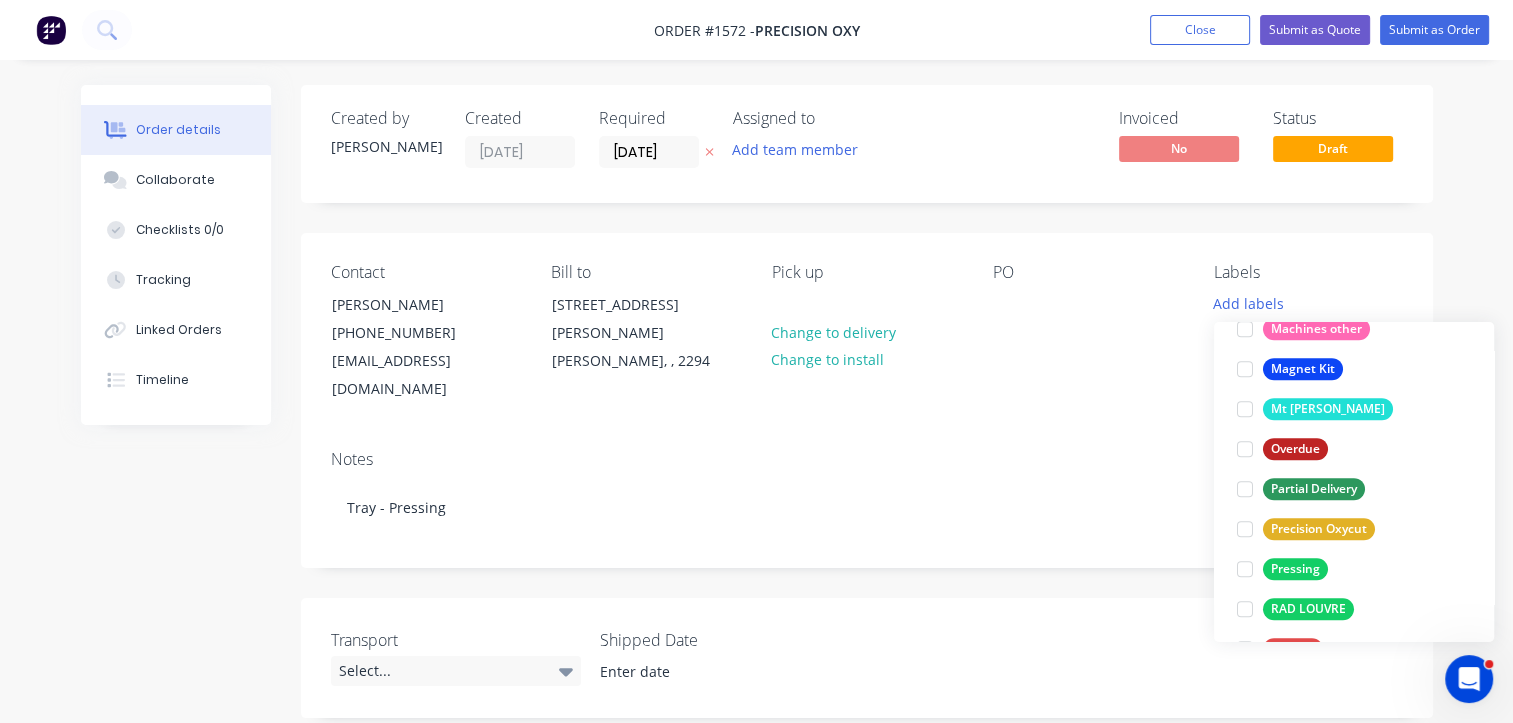 scroll, scrollTop: 1000, scrollLeft: 0, axis: vertical 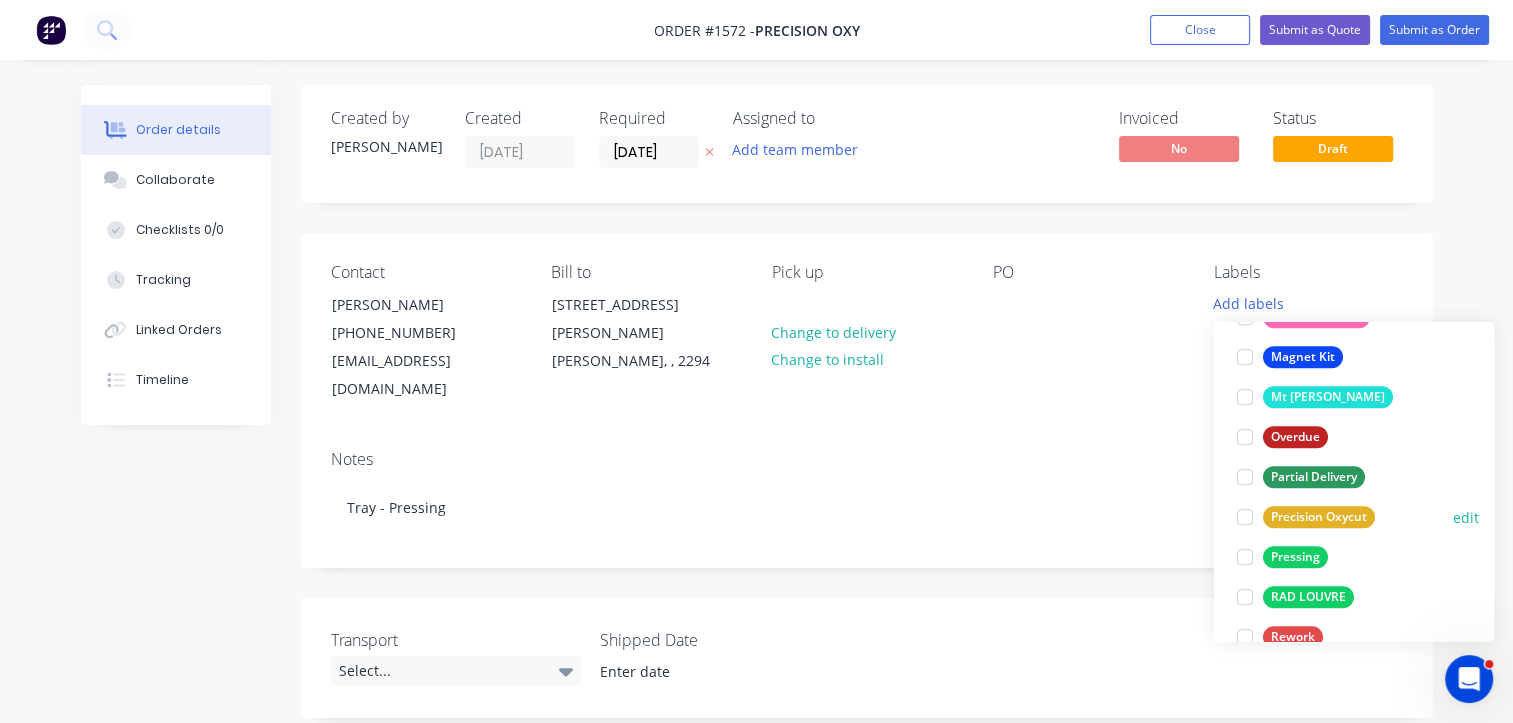 click on "Precision Oxycut" at bounding box center [1319, 517] 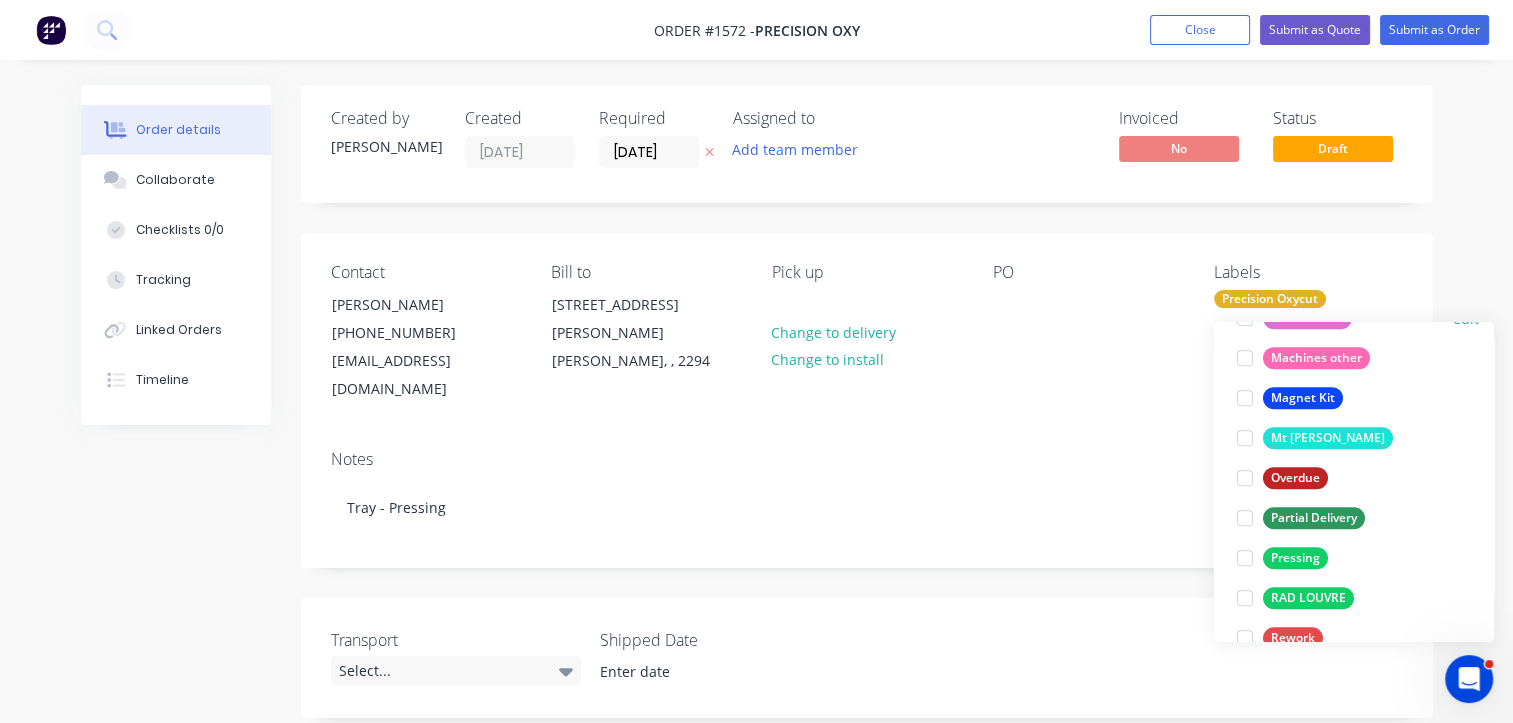 scroll, scrollTop: 1000, scrollLeft: 0, axis: vertical 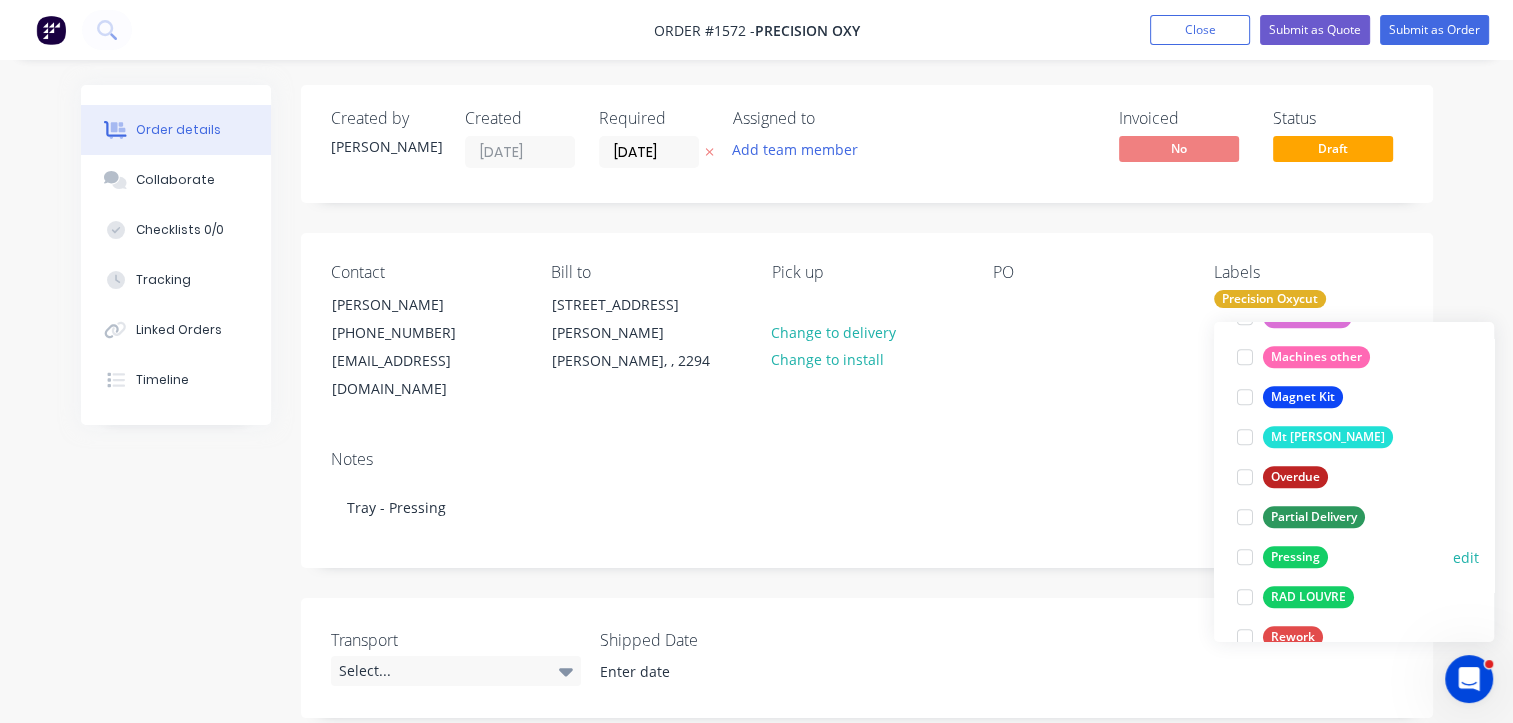 click on "Pressing" at bounding box center (1295, 557) 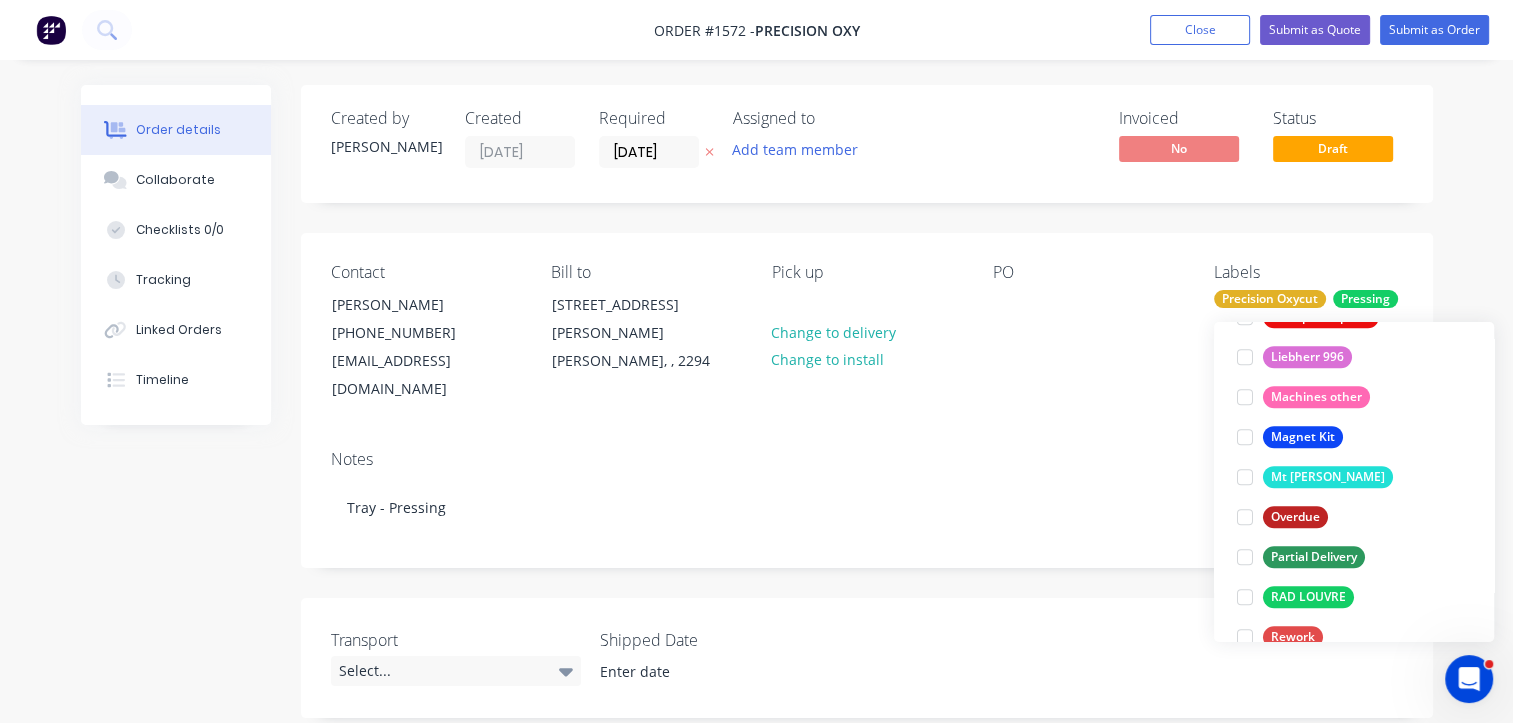 scroll, scrollTop: 0, scrollLeft: 0, axis: both 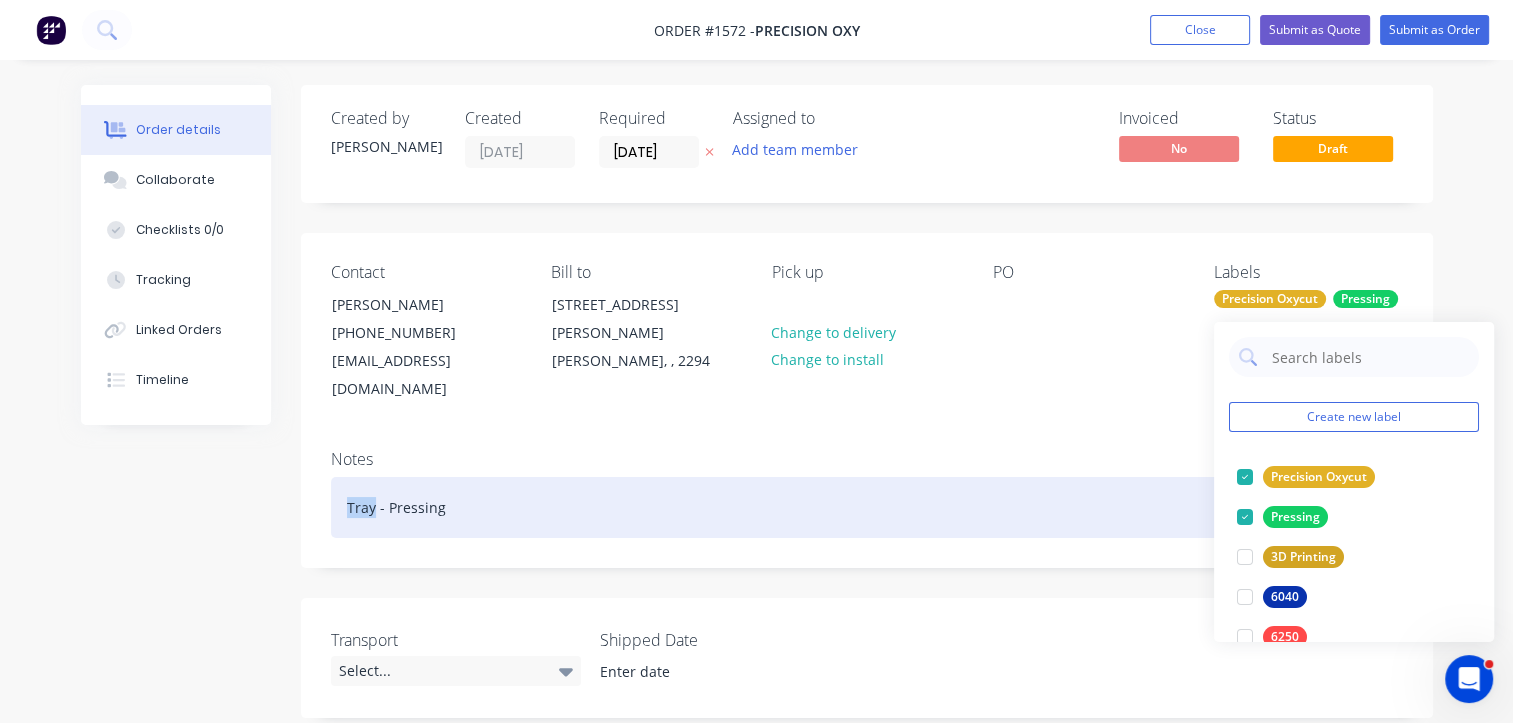 drag, startPoint x: 371, startPoint y: 483, endPoint x: 326, endPoint y: 489, distance: 45.39824 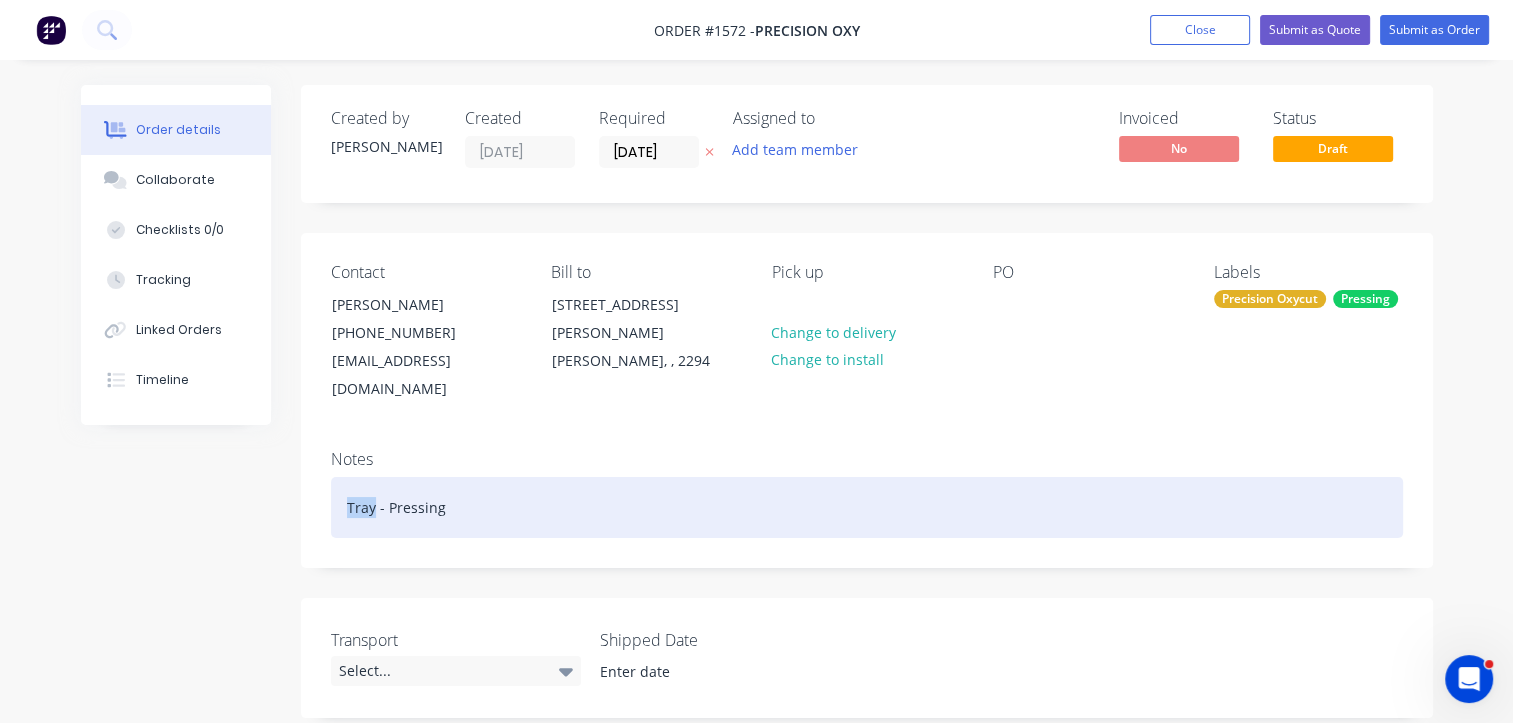type 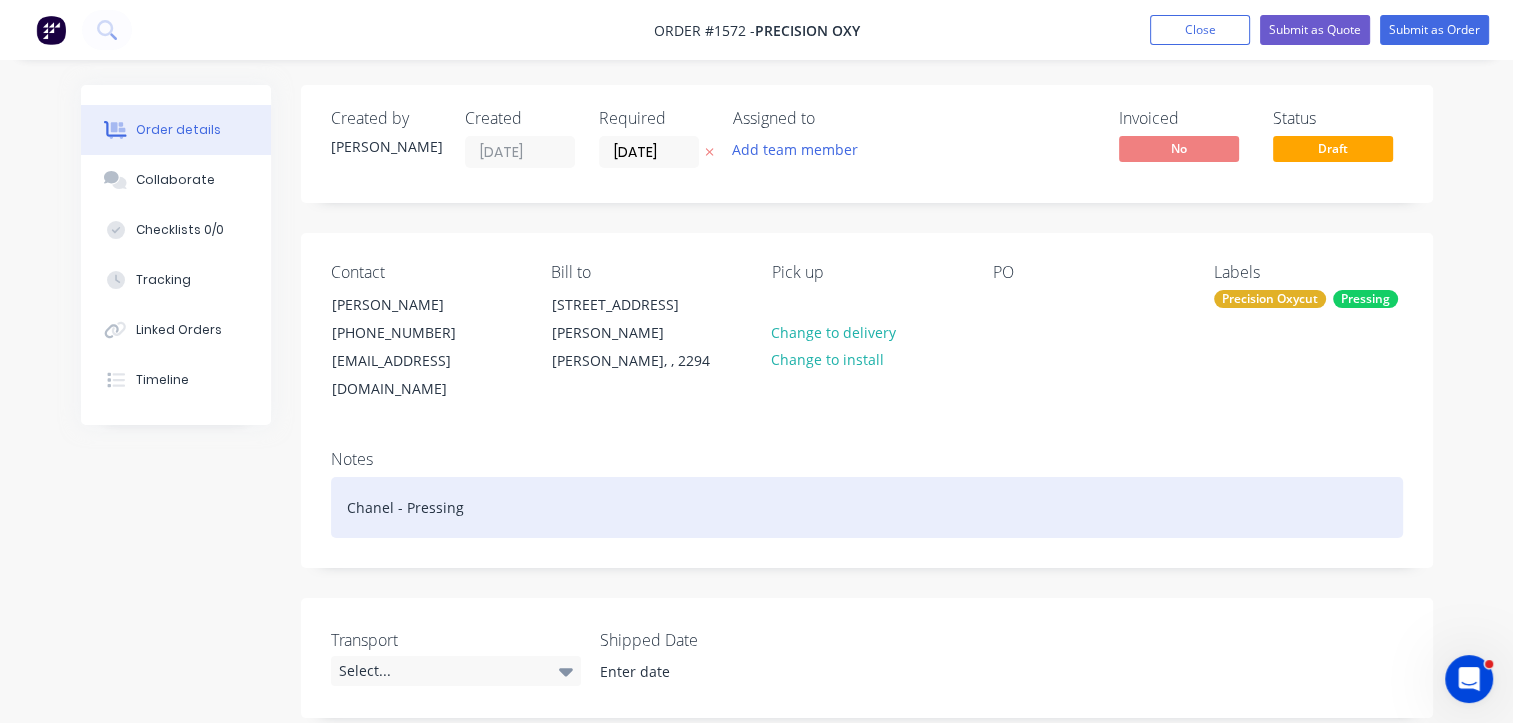 click on "Chanel - Pressing" at bounding box center (867, 507) 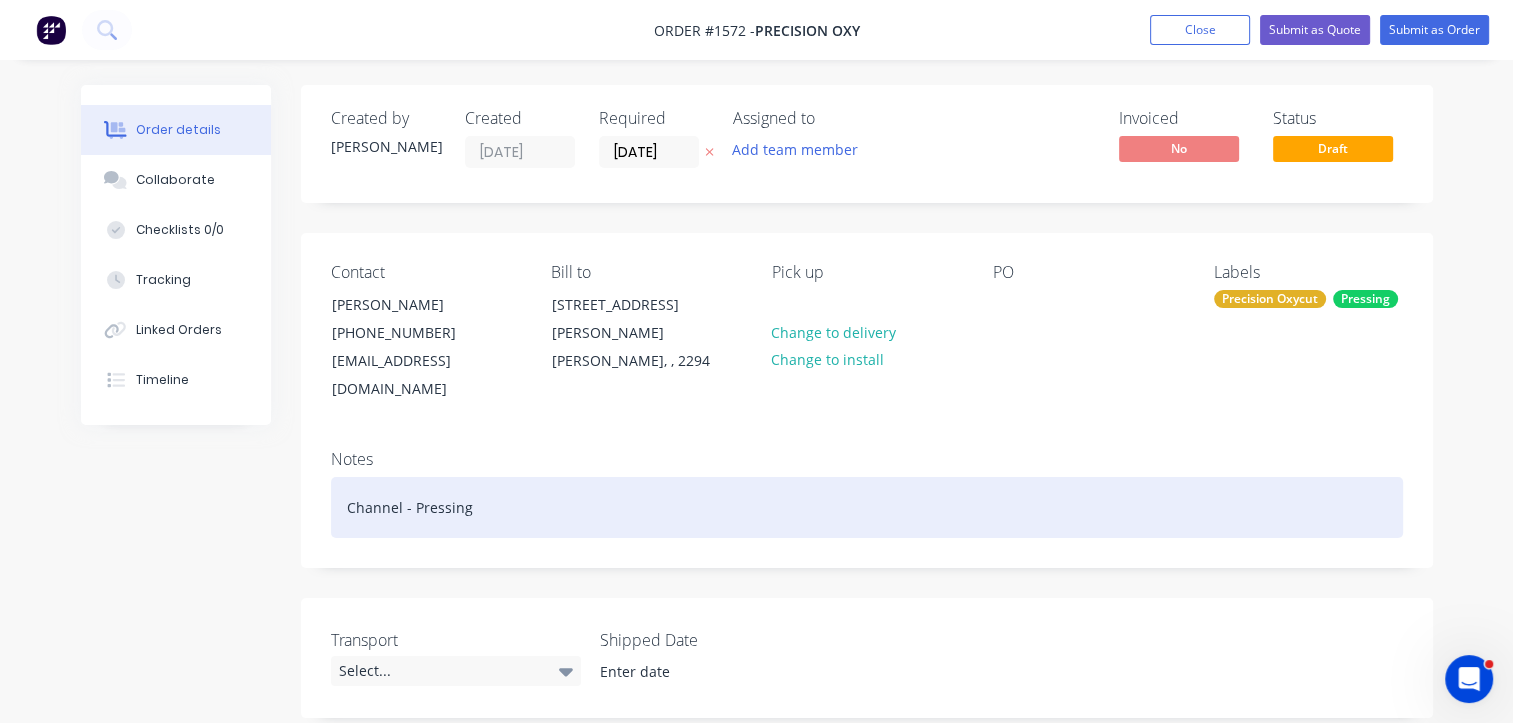 click on "Channel - Pressing" at bounding box center [867, 507] 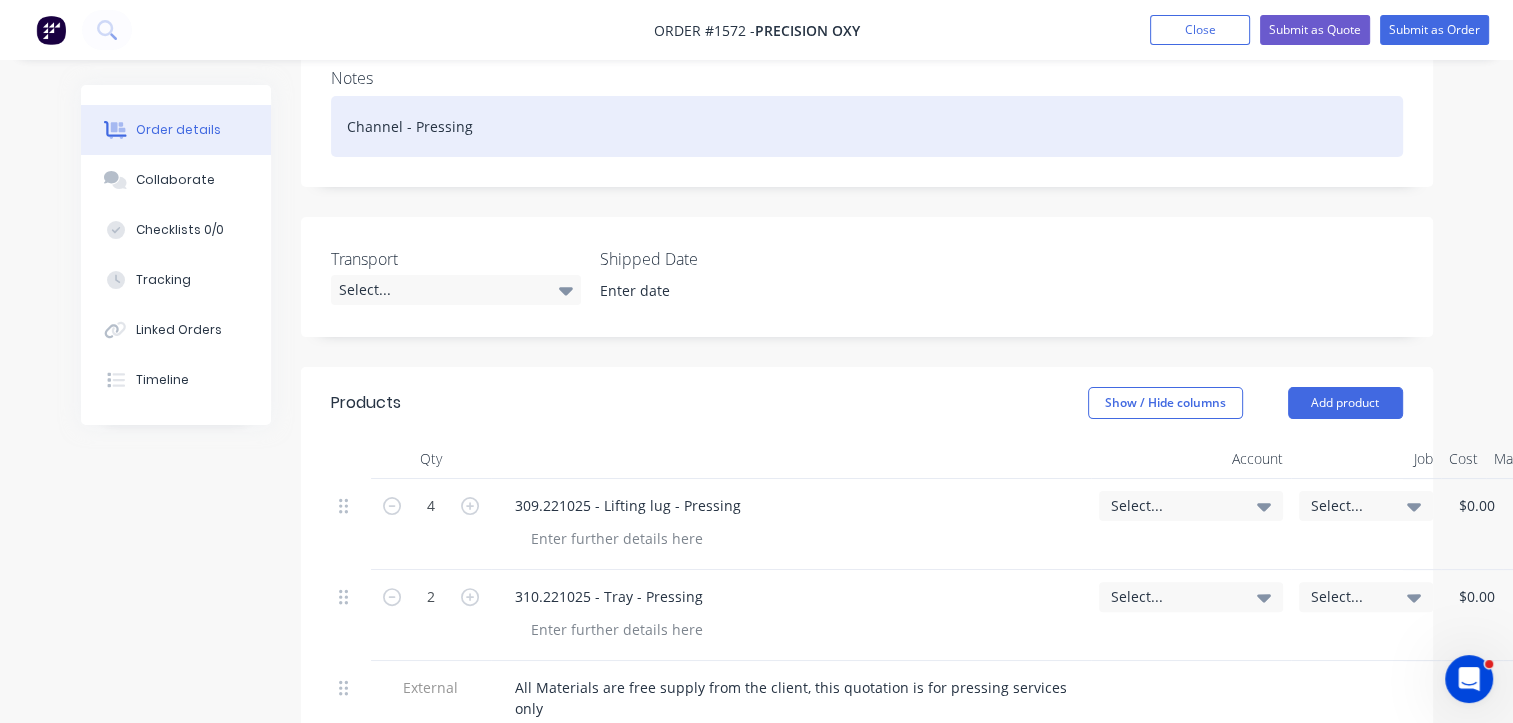 scroll, scrollTop: 500, scrollLeft: 0, axis: vertical 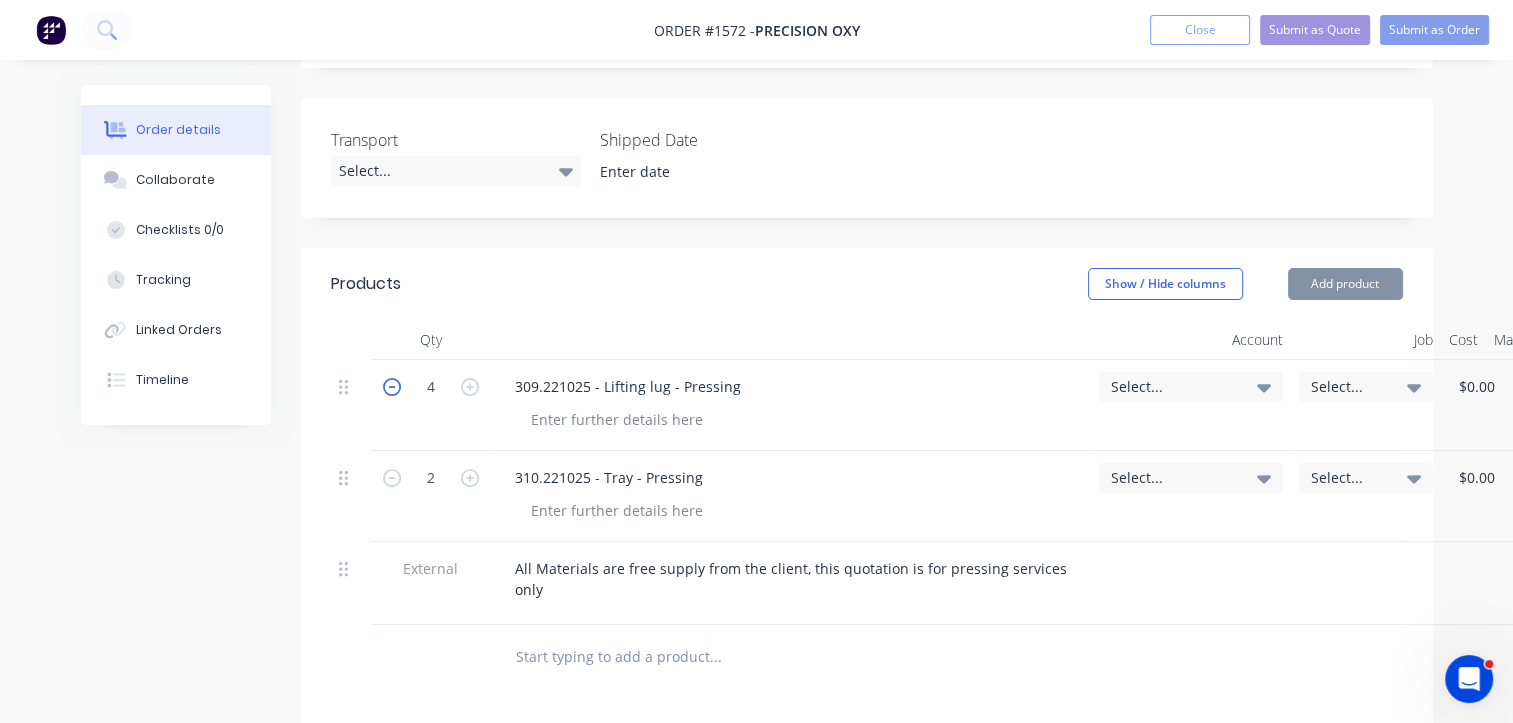 click 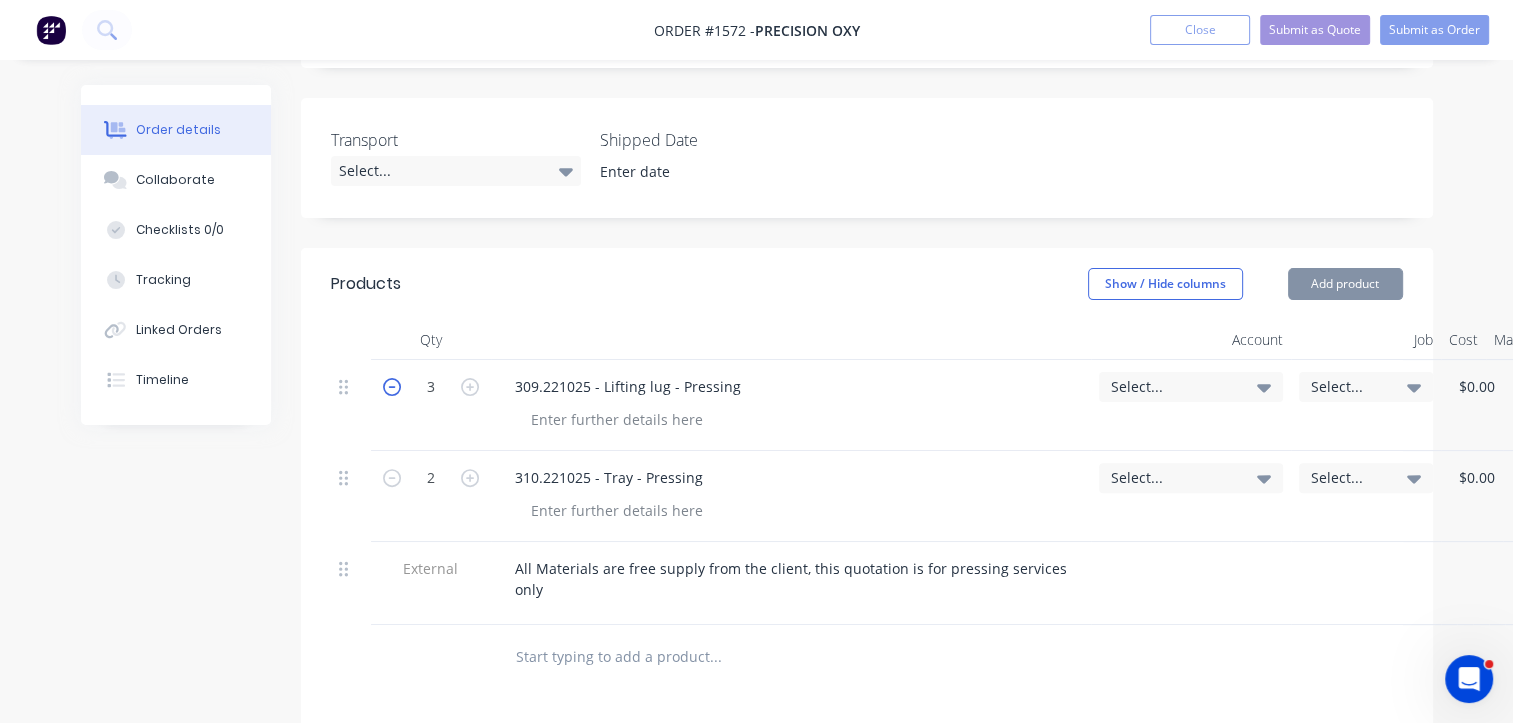 click 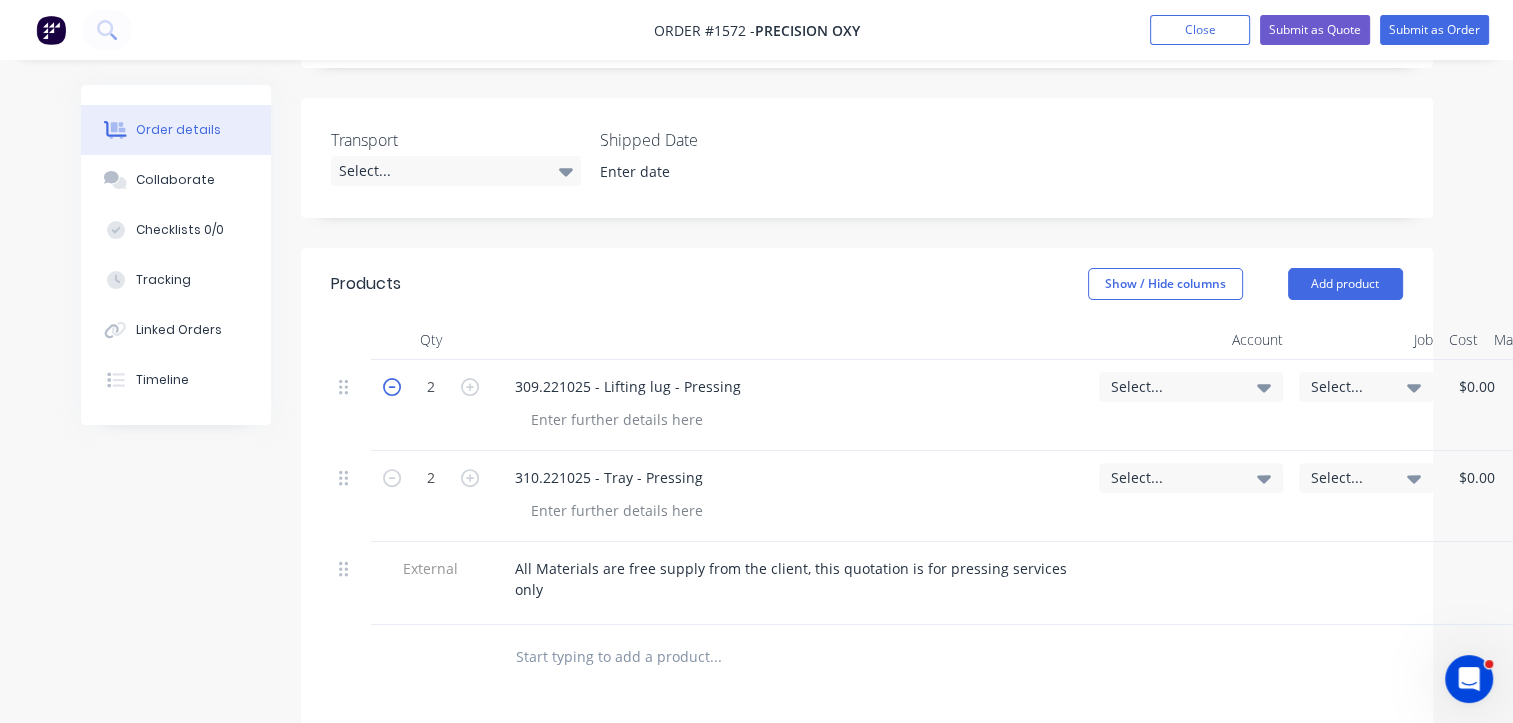 click 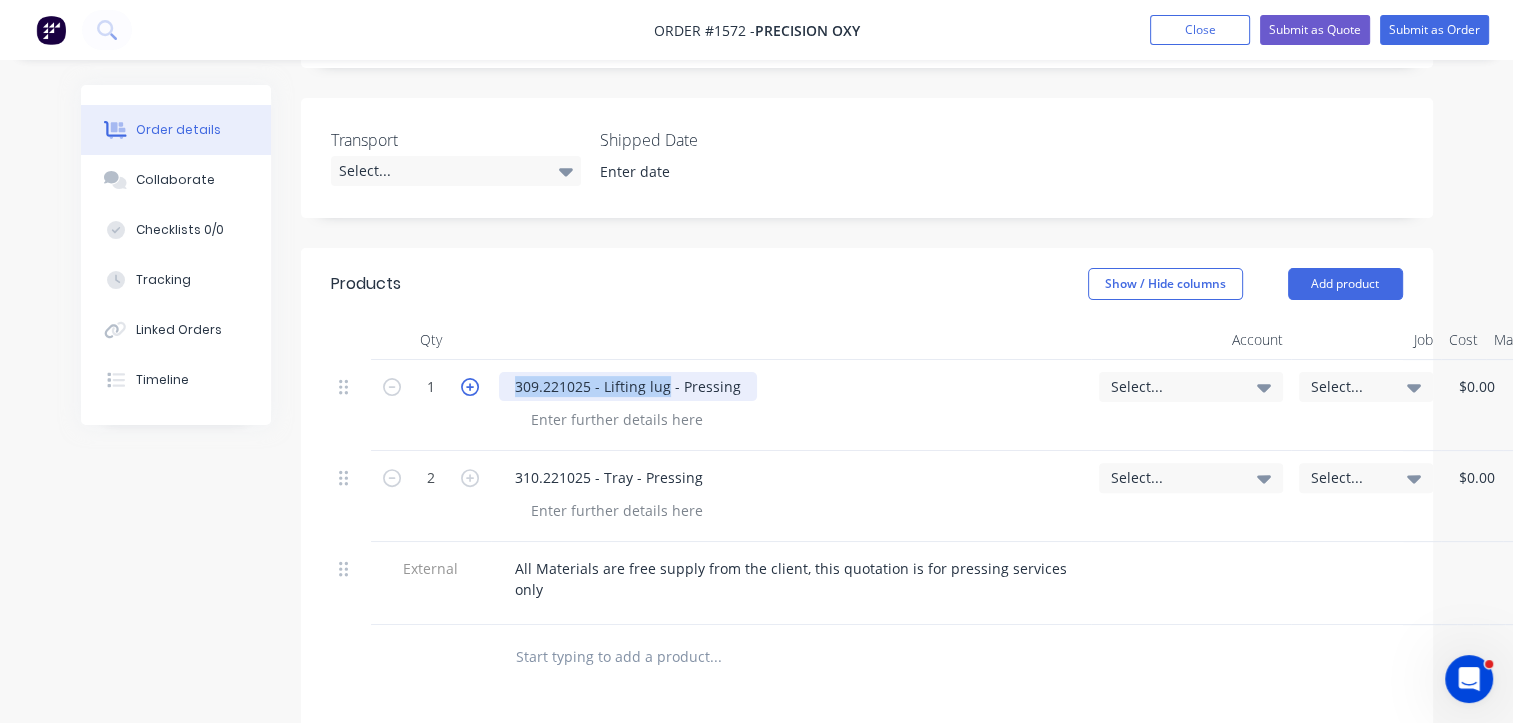 drag, startPoint x: 664, startPoint y: 355, endPoint x: 469, endPoint y: 360, distance: 195.06409 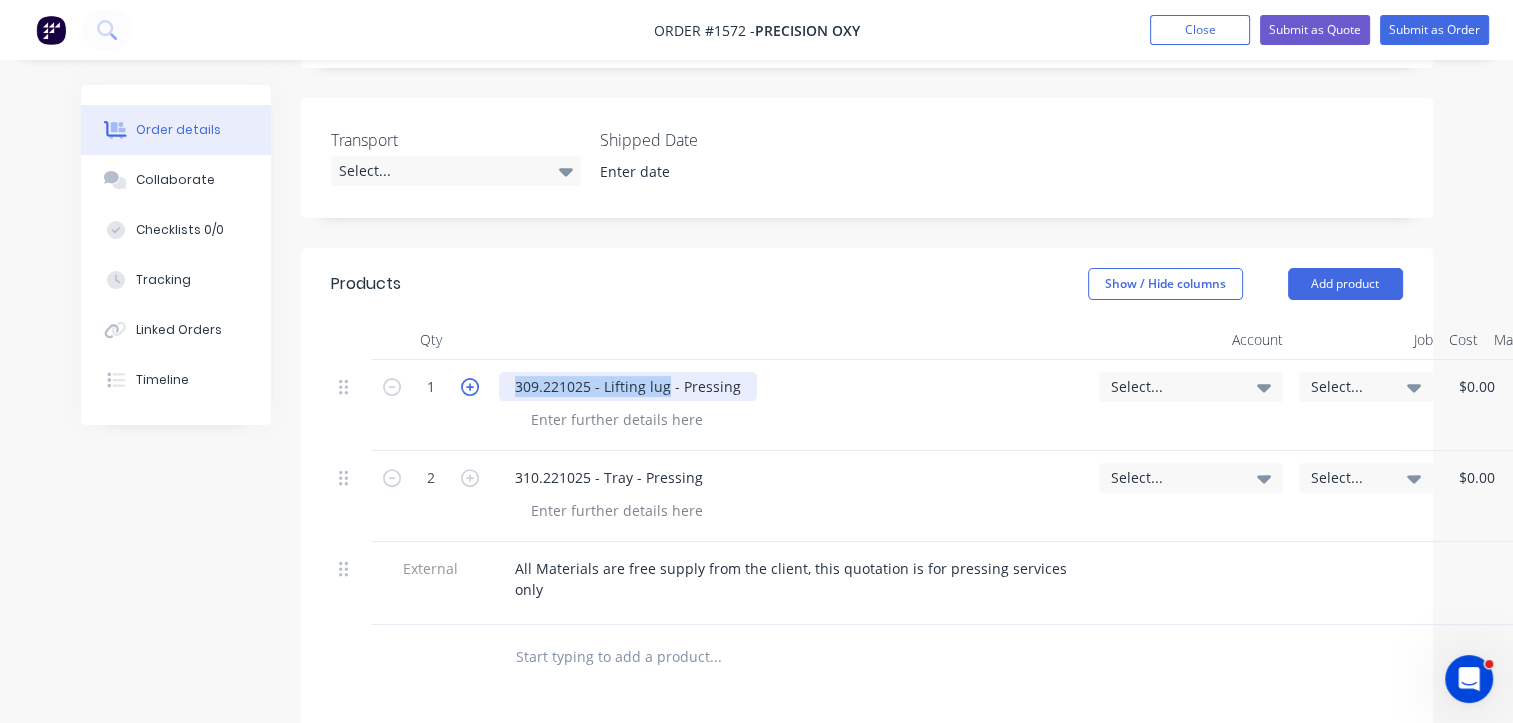 click on "1 309.221025 - Lifting lug - Pressing   Select...   Select... $0.00 $0.00 % $22.75 $22.75 $22.75 $22.75" at bounding box center (867, 405) 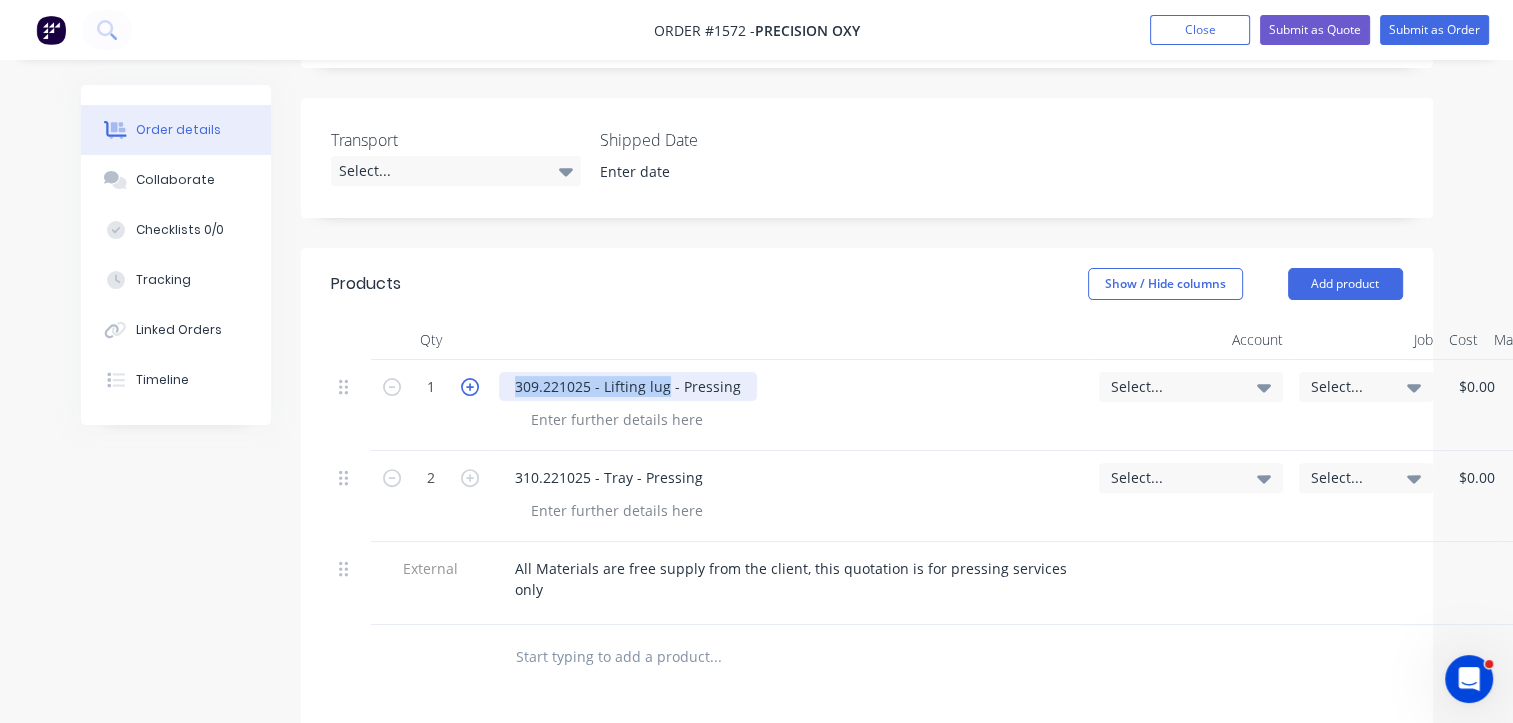 type 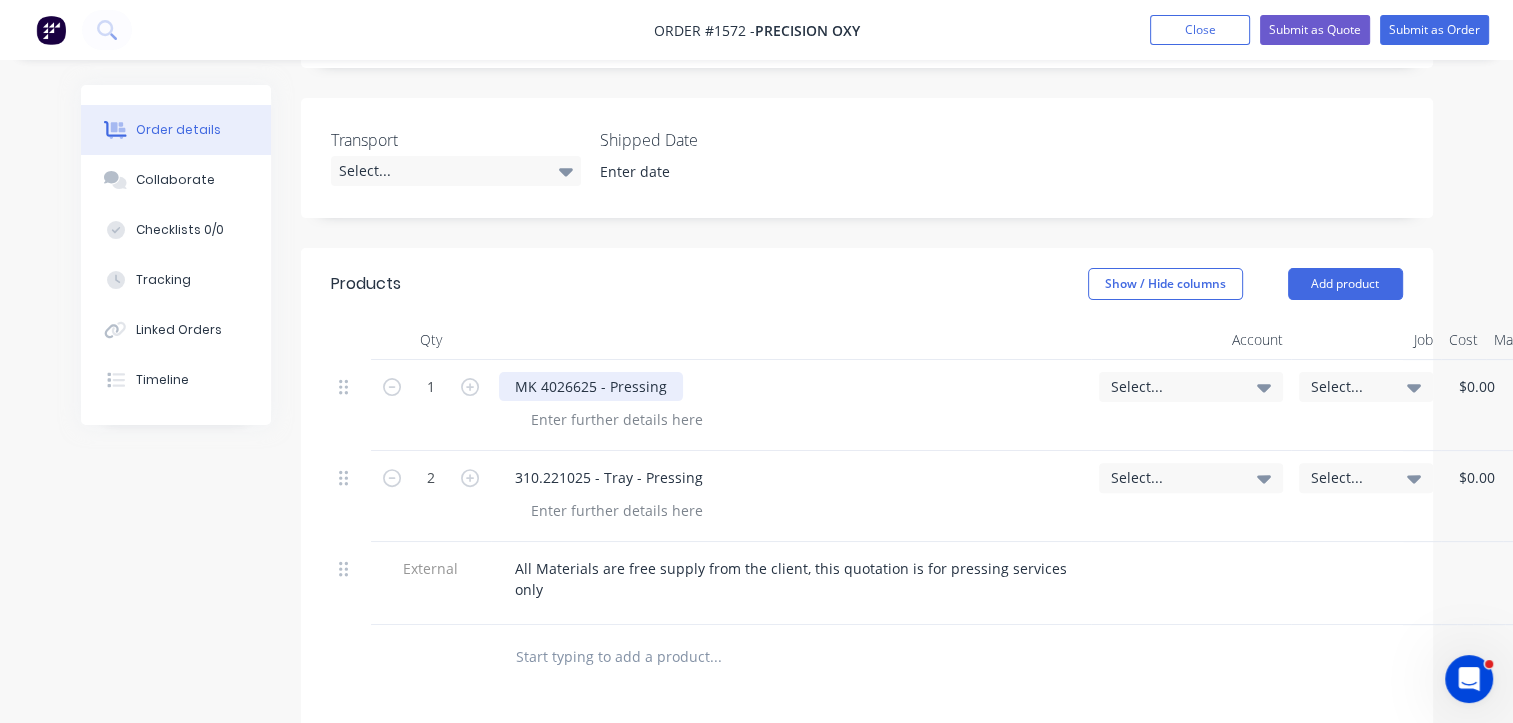 click on "MK 4026625 - Pressing" at bounding box center [591, 386] 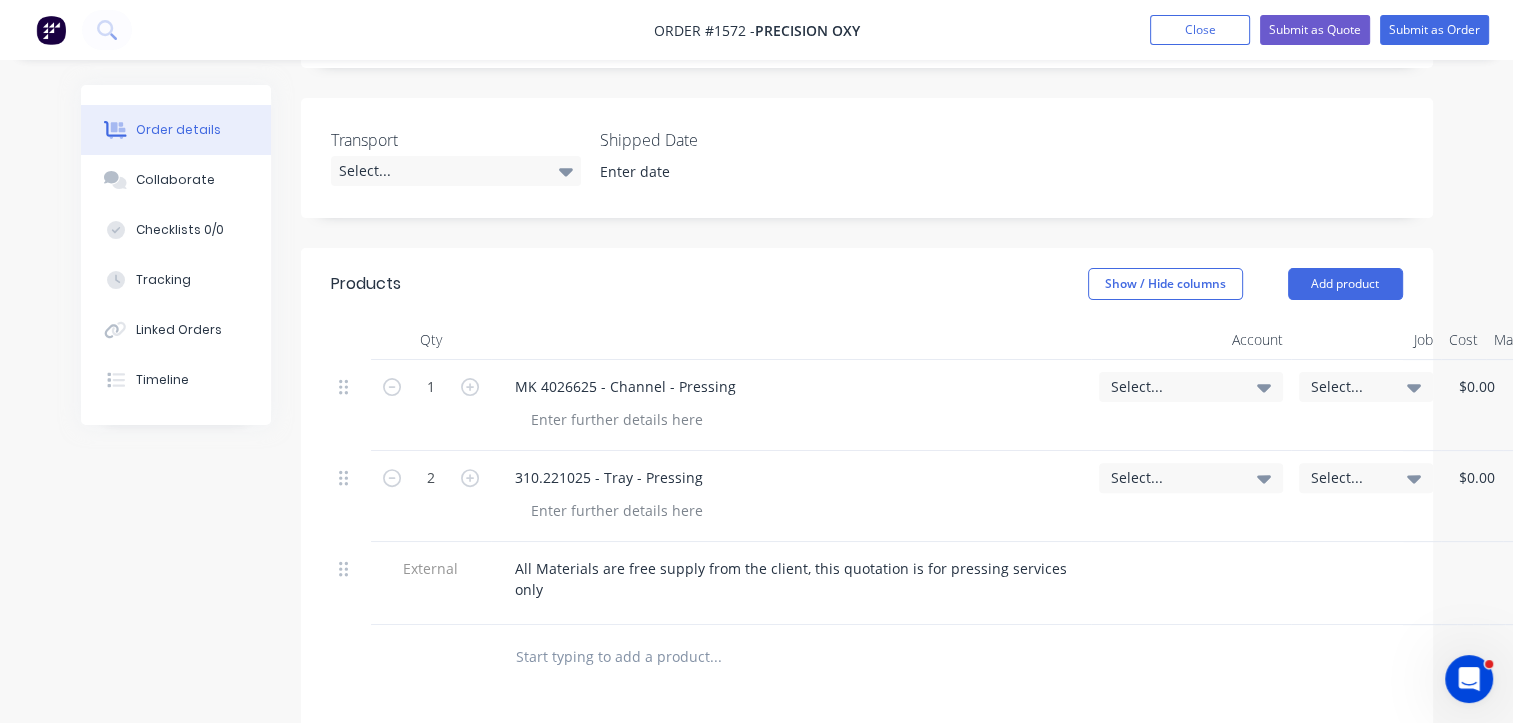 click on "Select..." at bounding box center (1174, 386) 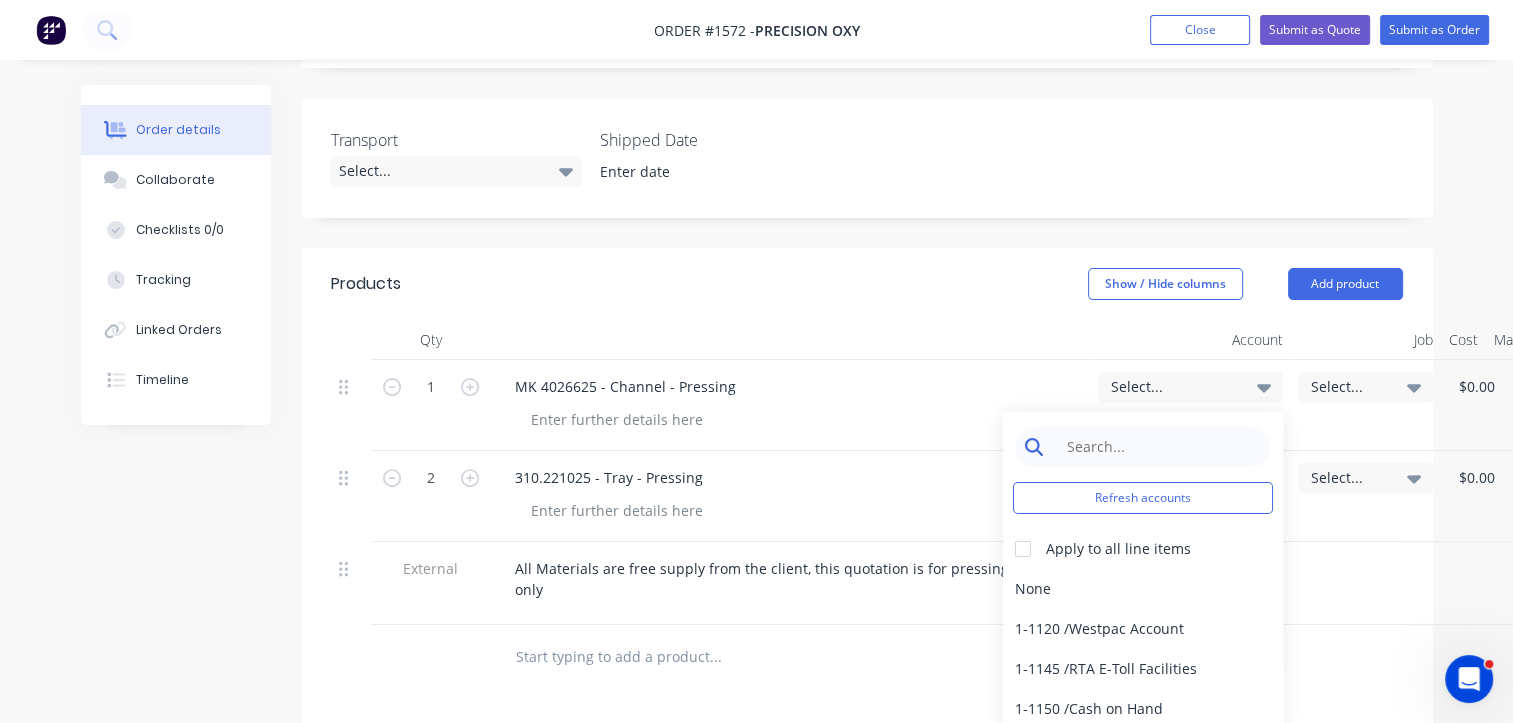 click at bounding box center [1158, 447] 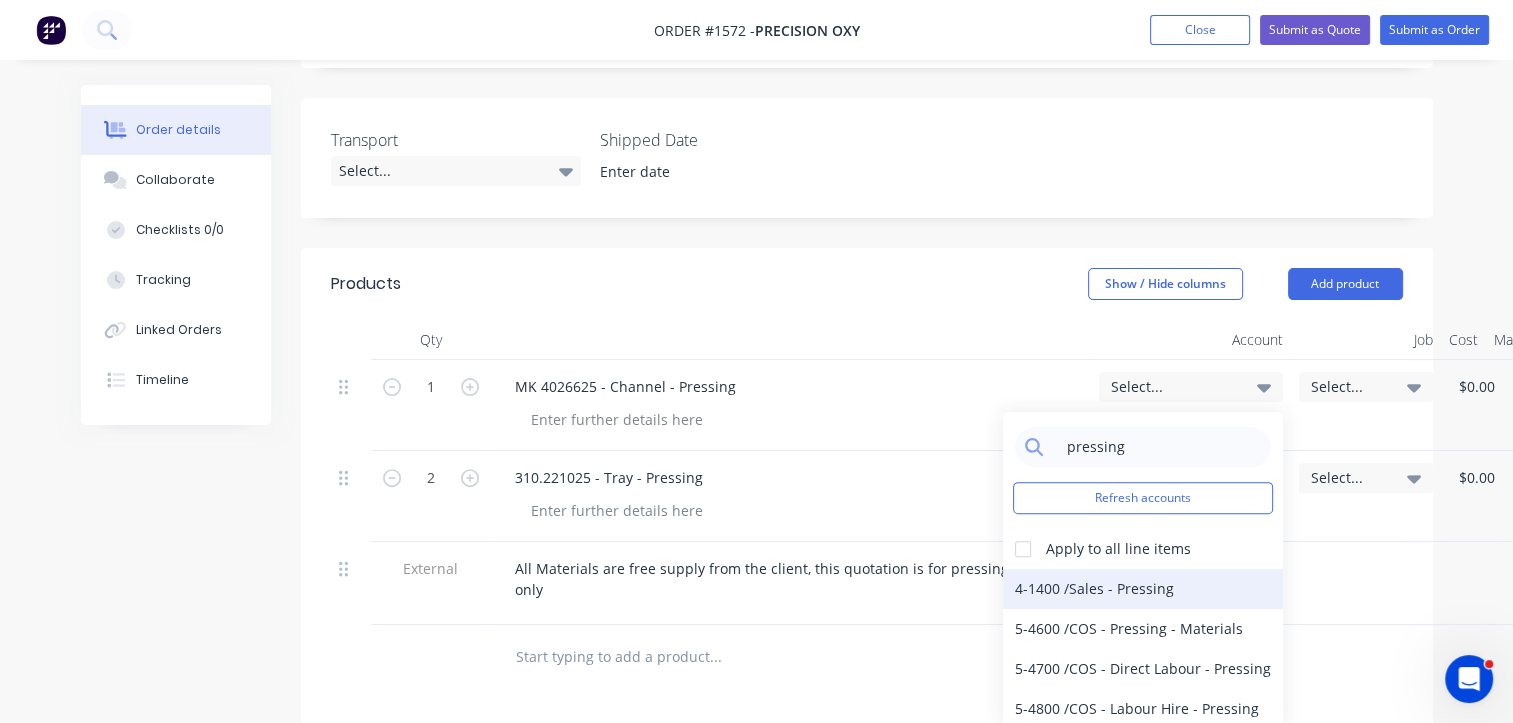 type on "pressing" 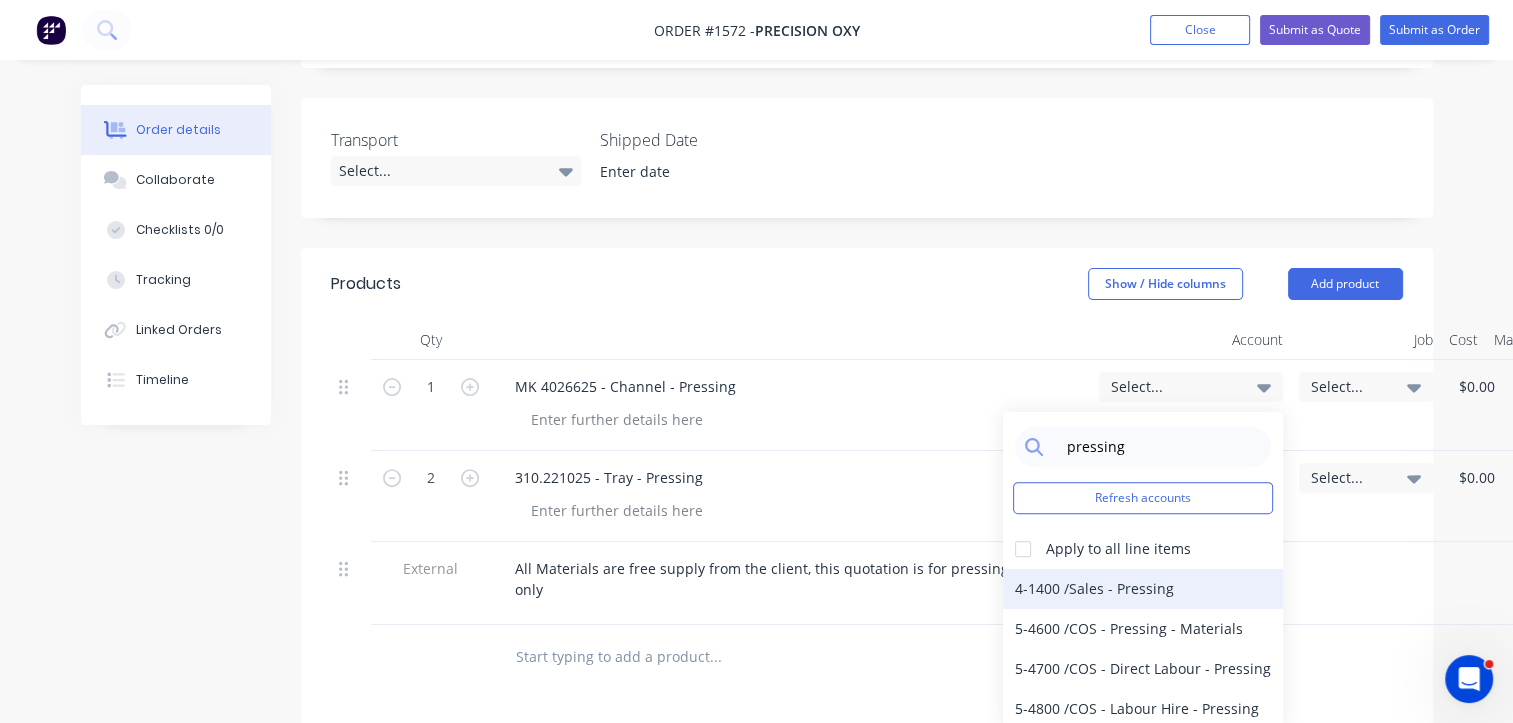 click on "4-1400 /  Sales - Pressing" at bounding box center [1143, 589] 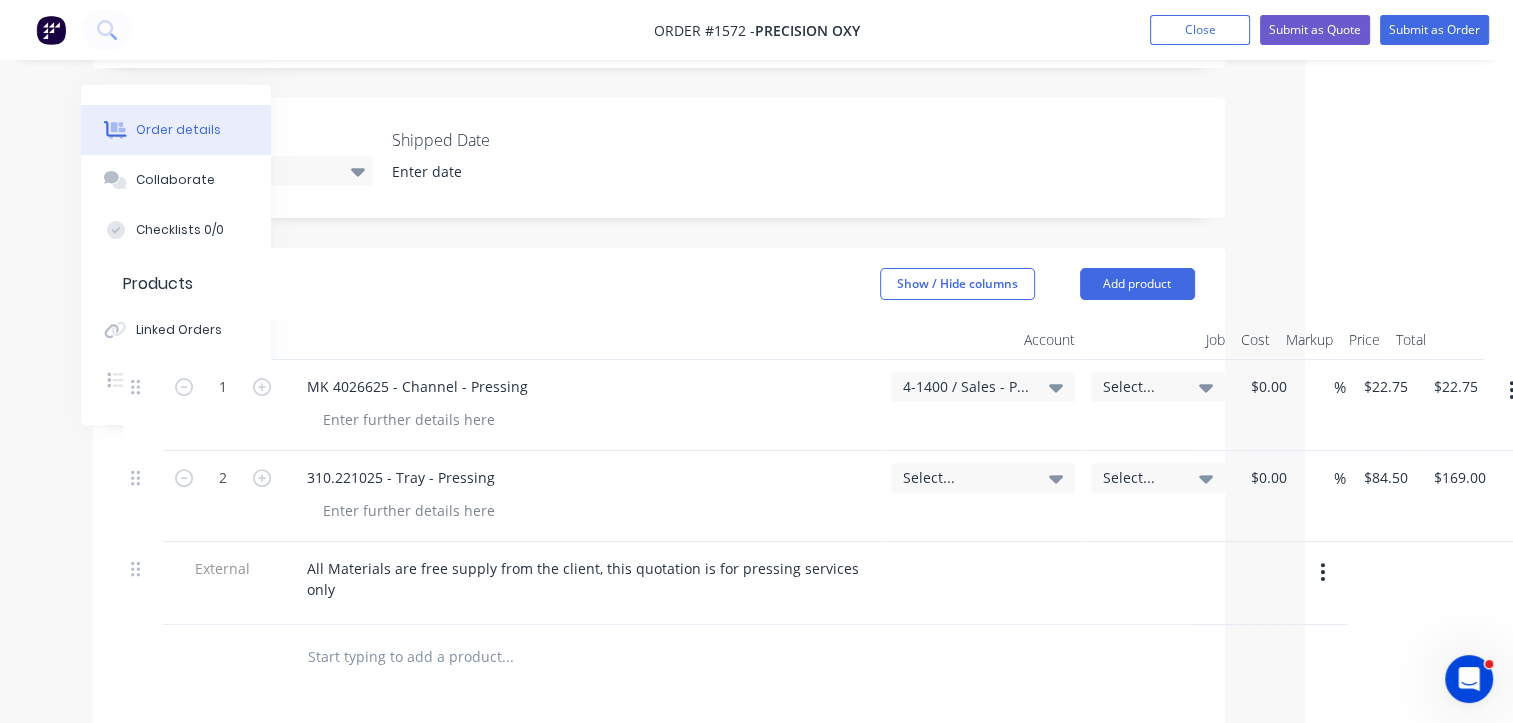 scroll, scrollTop: 500, scrollLeft: 239, axis: both 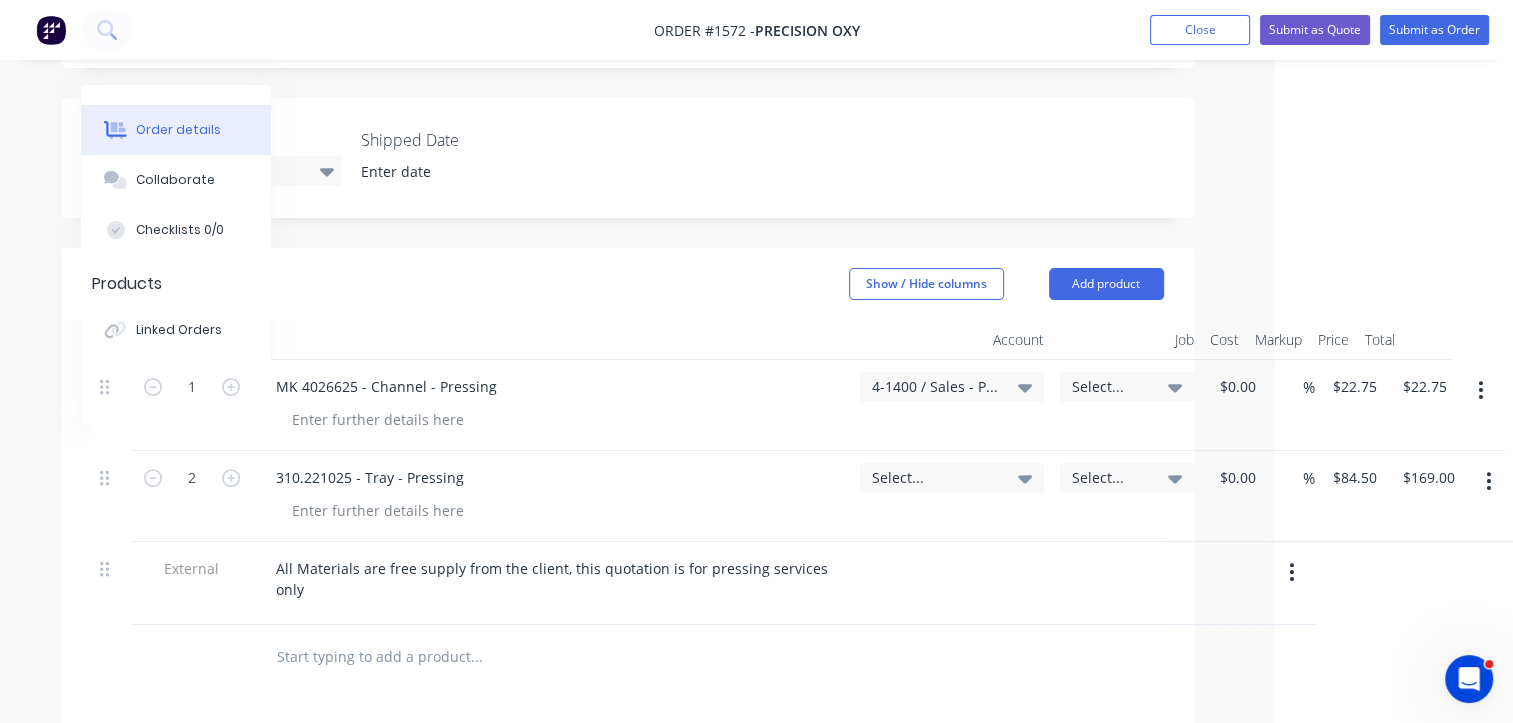 click 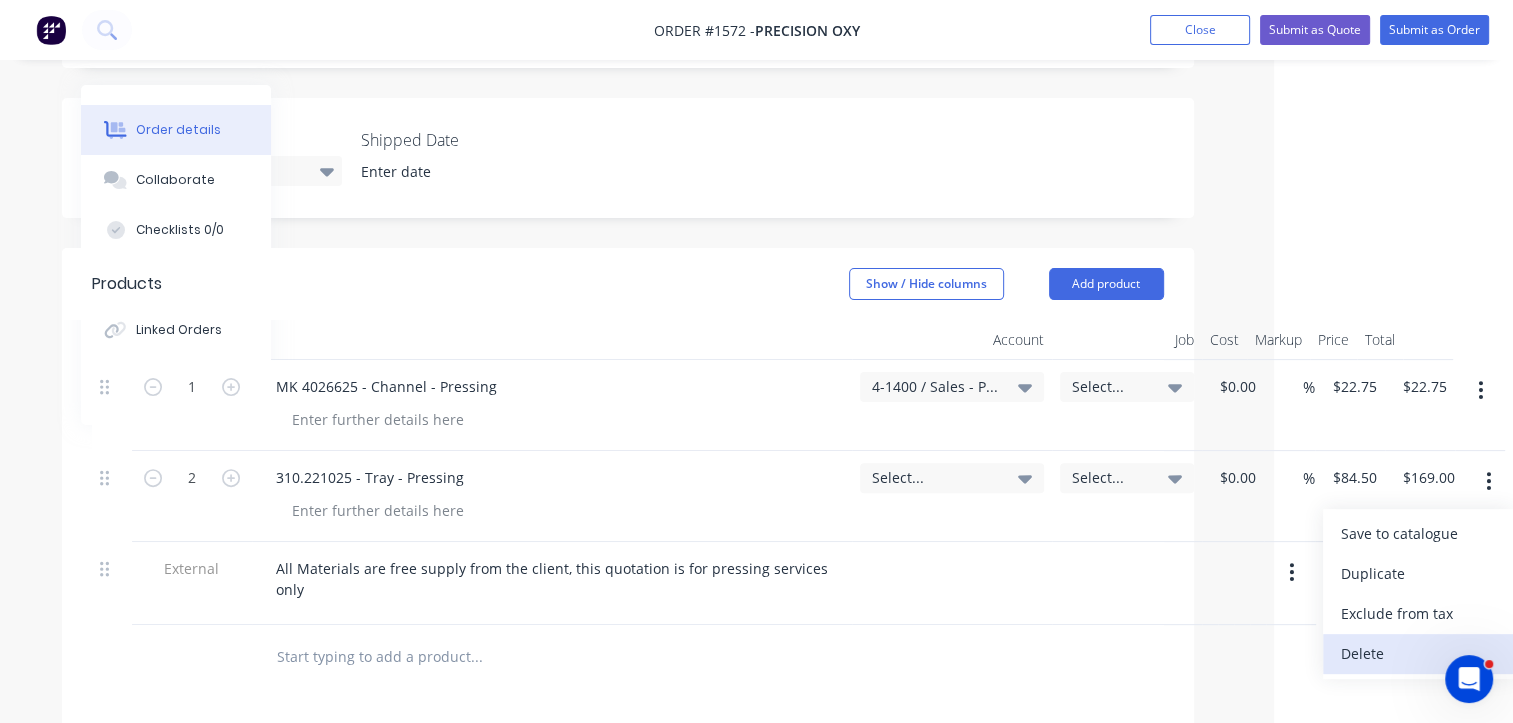 click on "Delete" at bounding box center [1418, 653] 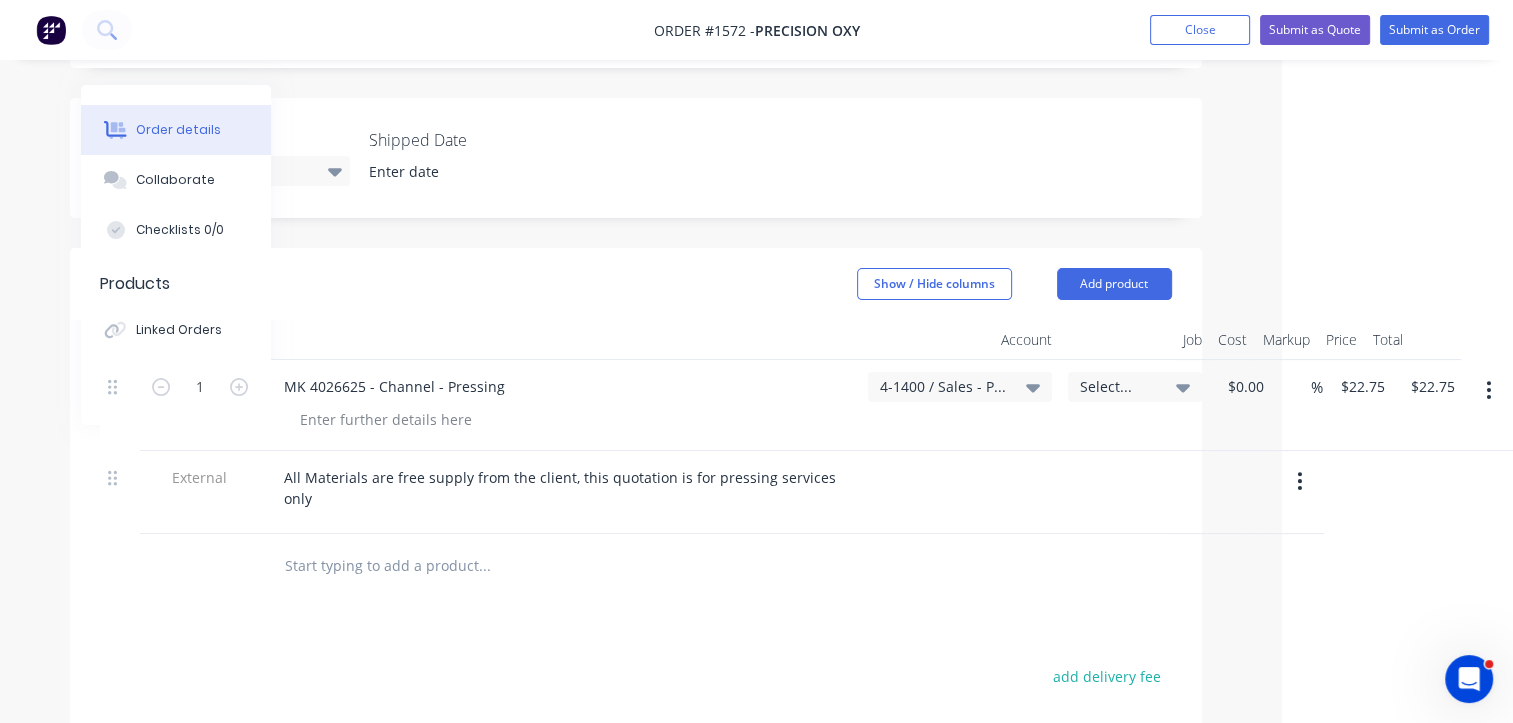 scroll, scrollTop: 500, scrollLeft: 231, axis: both 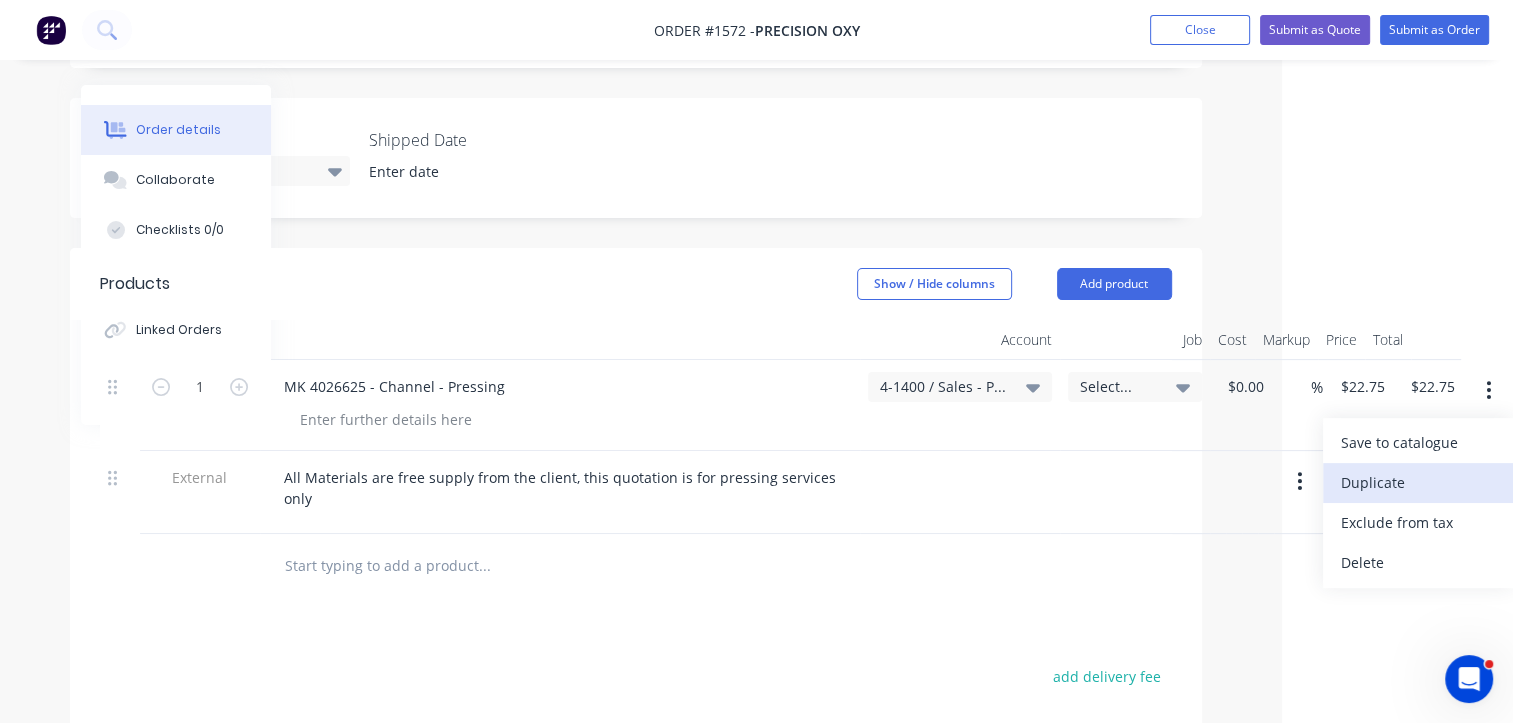 click on "Duplicate" at bounding box center (1418, 482) 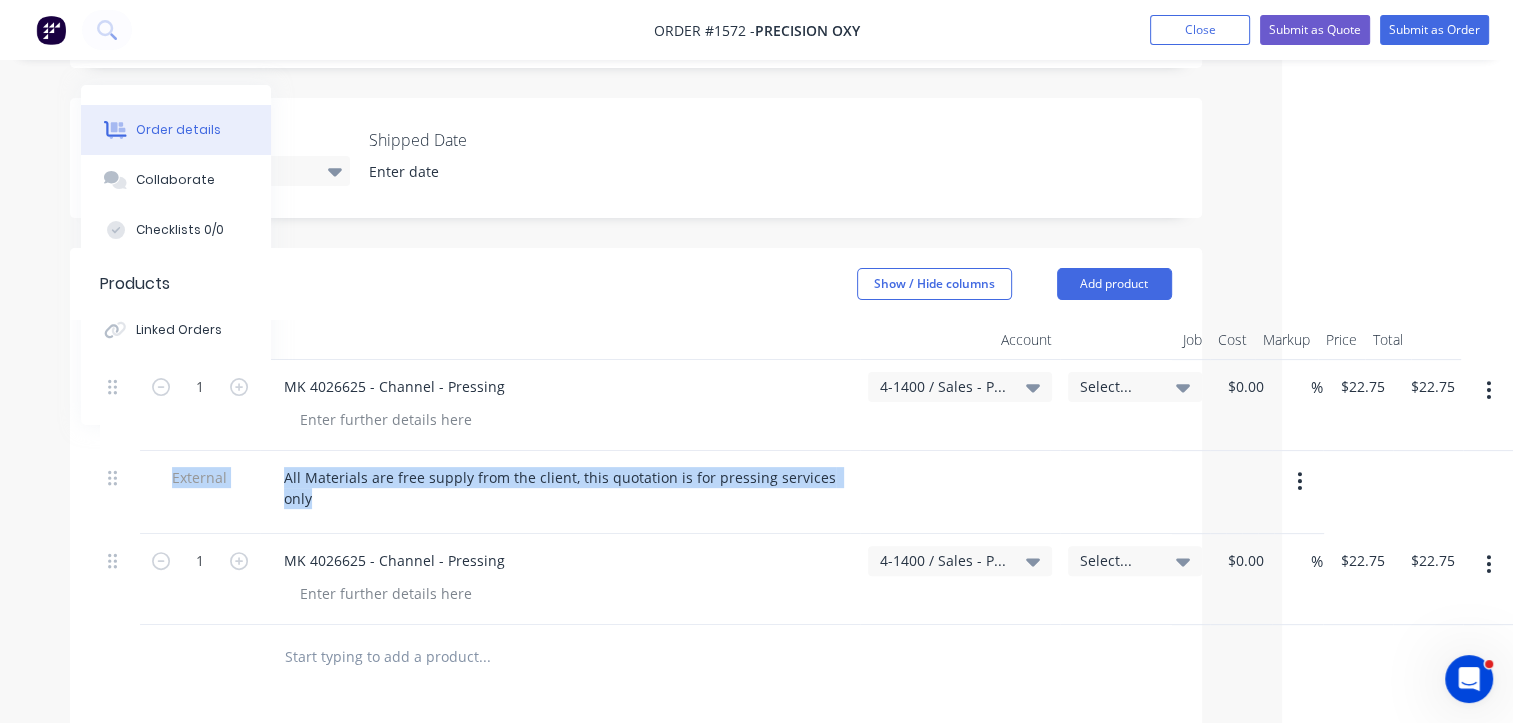 drag, startPoint x: 106, startPoint y: 451, endPoint x: 106, endPoint y: 522, distance: 71 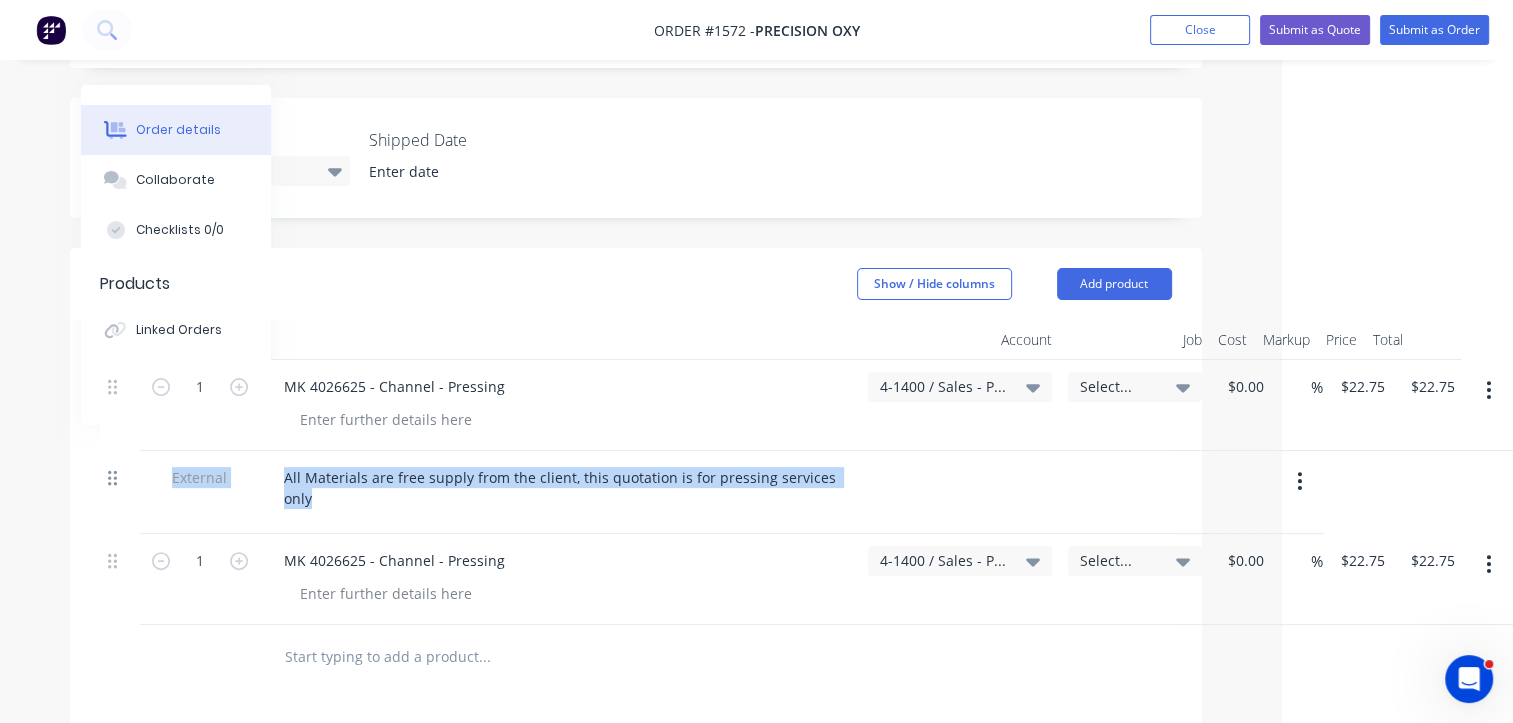 drag, startPoint x: 106, startPoint y: 522, endPoint x: 113, endPoint y: 447, distance: 75.32596 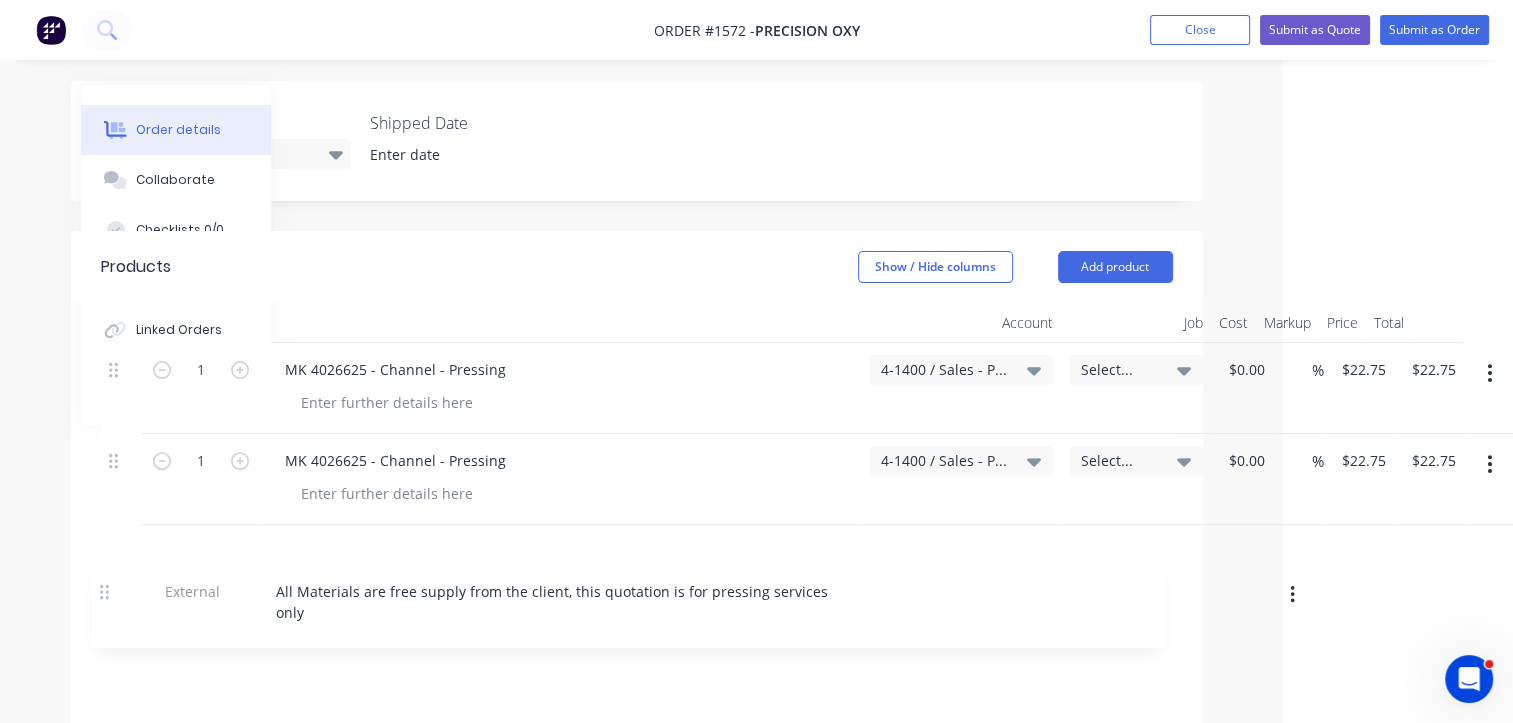 drag, startPoint x: 111, startPoint y: 446, endPoint x: 103, endPoint y: 575, distance: 129.24782 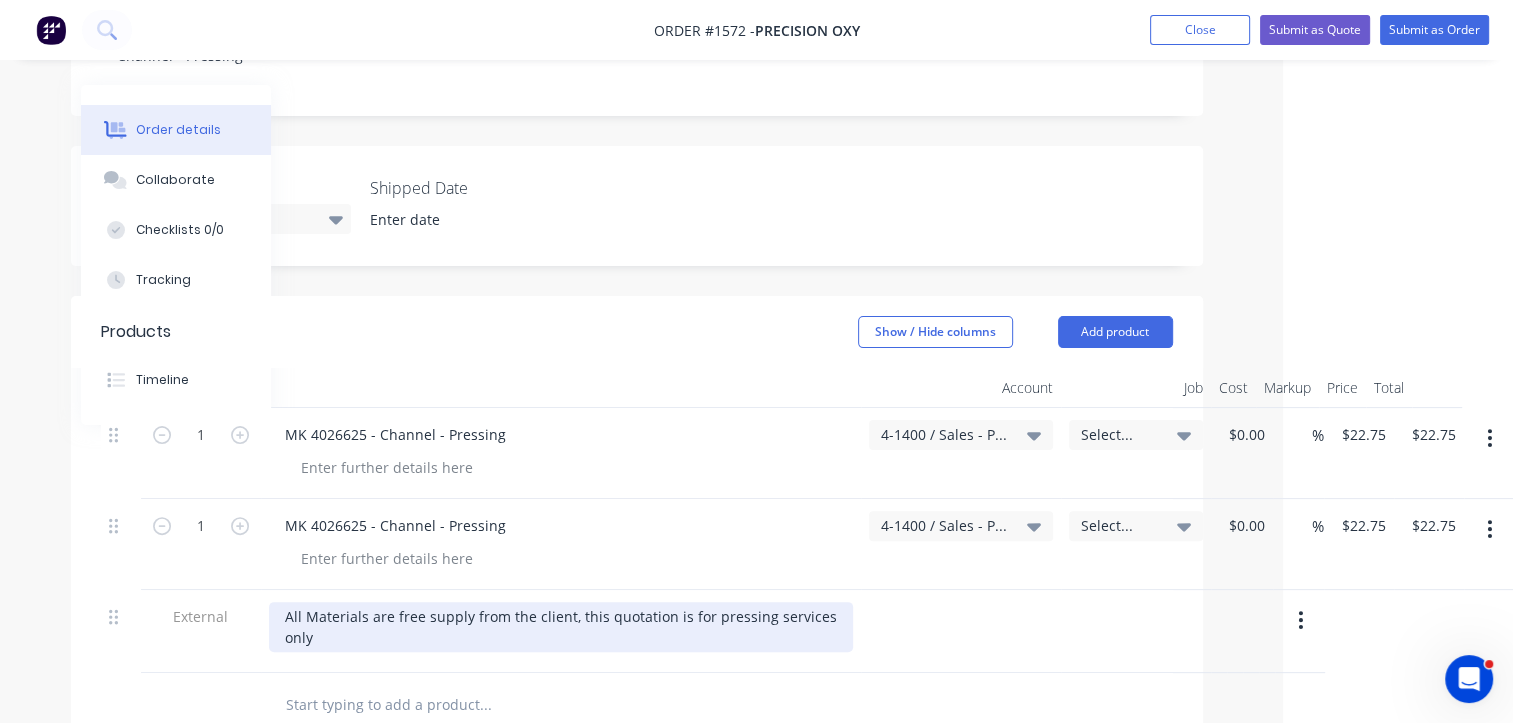 scroll, scrollTop: 422, scrollLeft: 230, axis: both 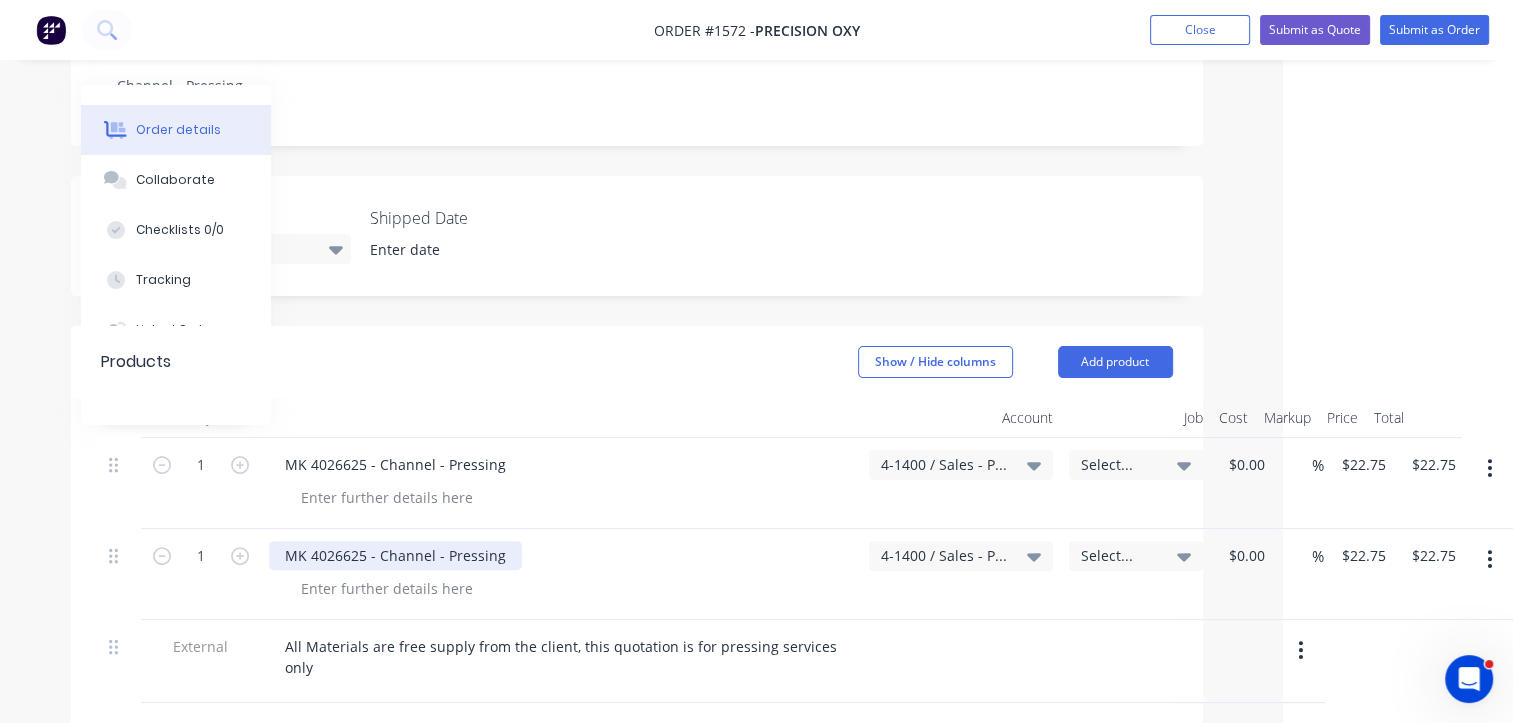 click on "MK 4026625 - Channel - Pressing" at bounding box center (395, 555) 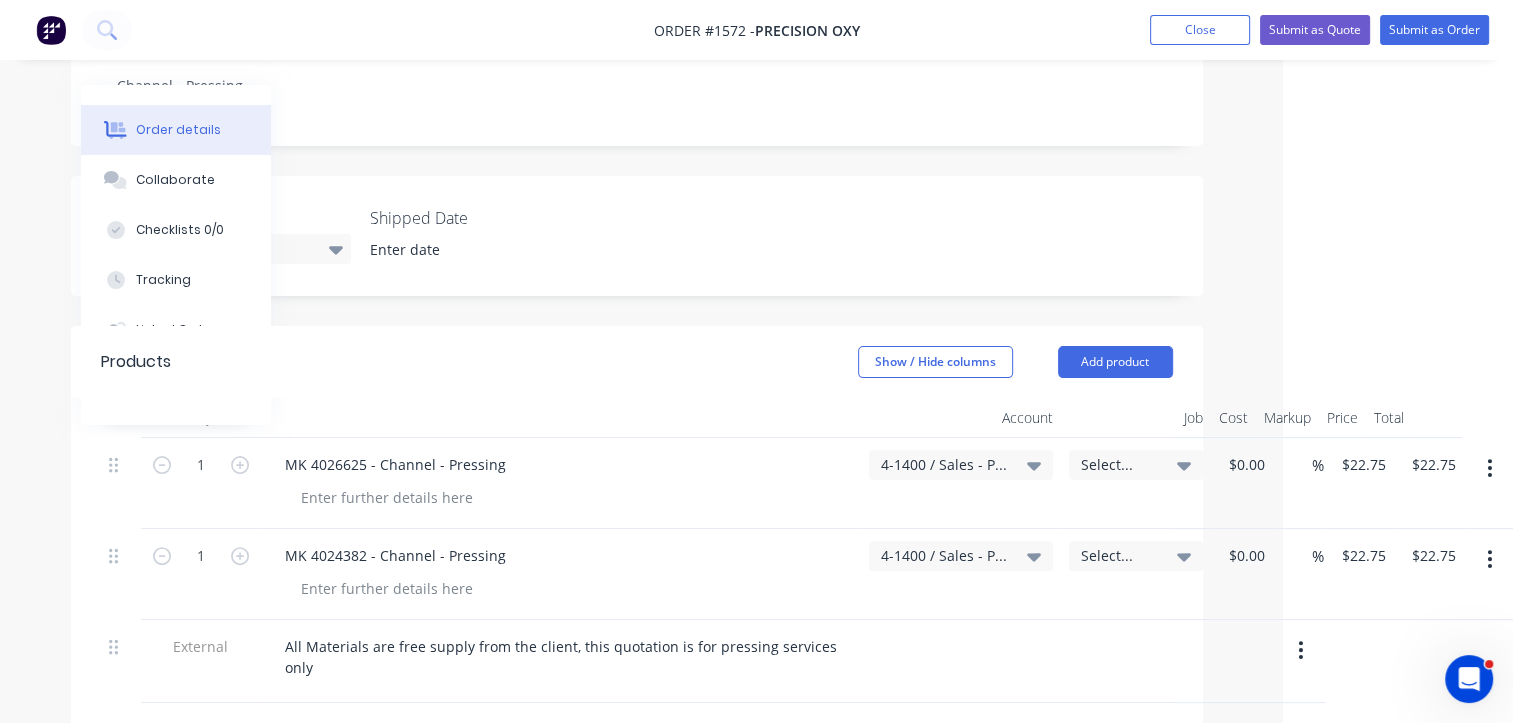 click 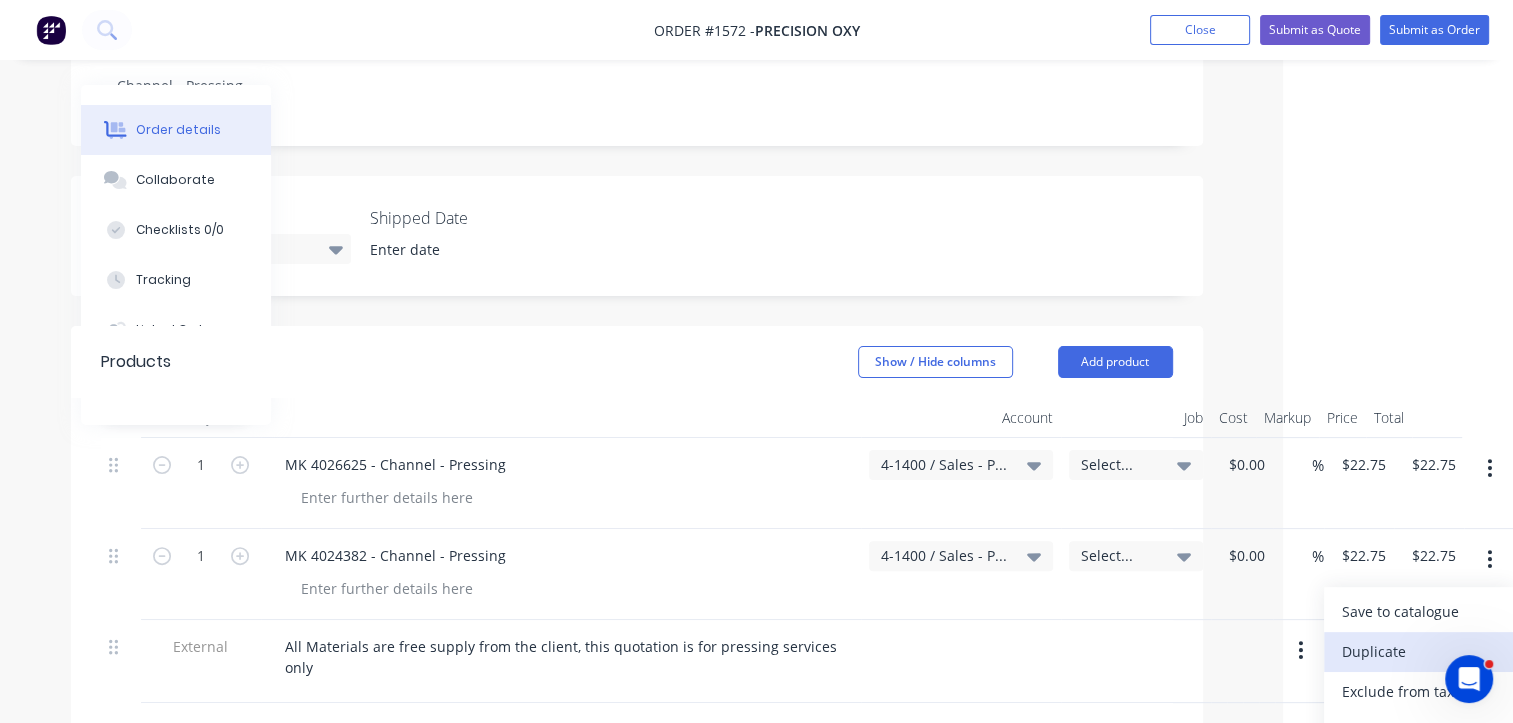 click on "Duplicate" at bounding box center [1419, 651] 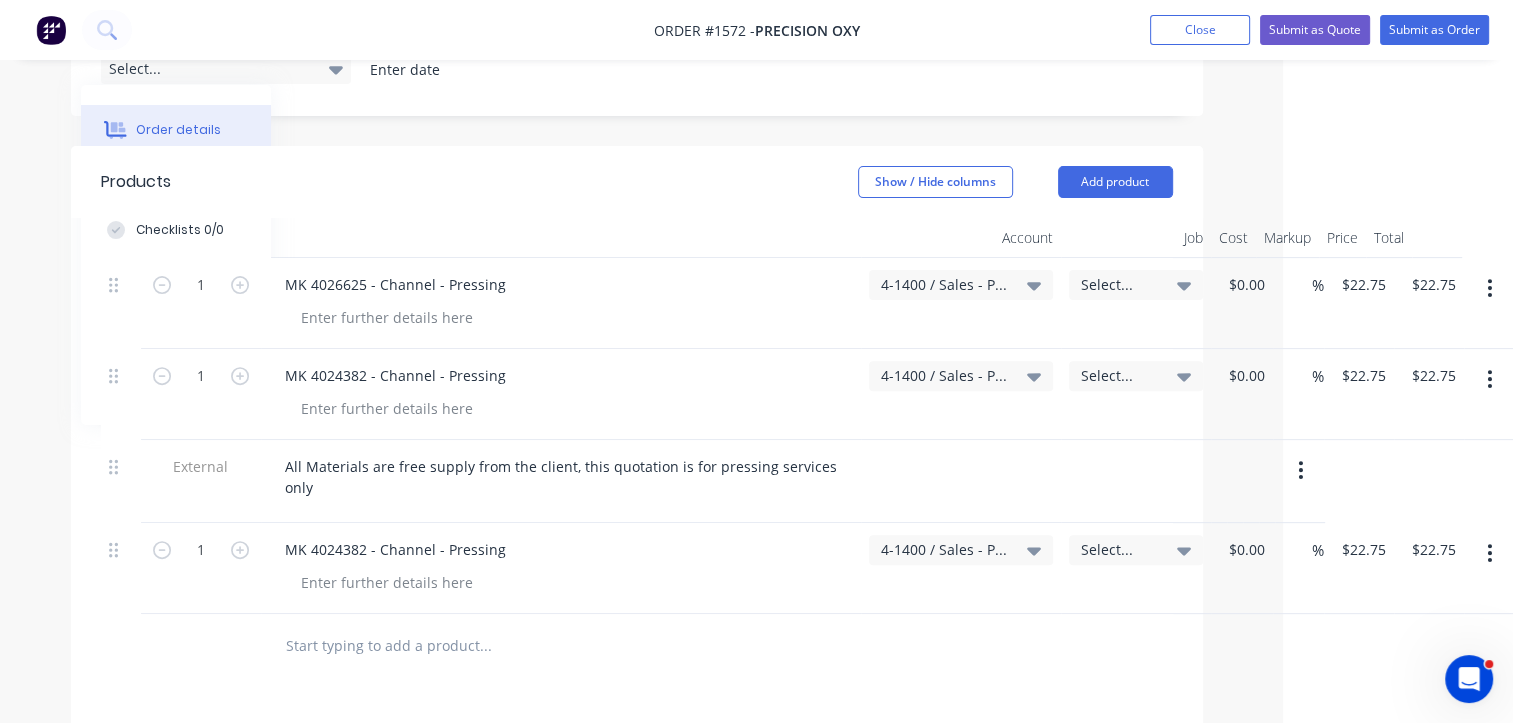 scroll, scrollTop: 722, scrollLeft: 230, axis: both 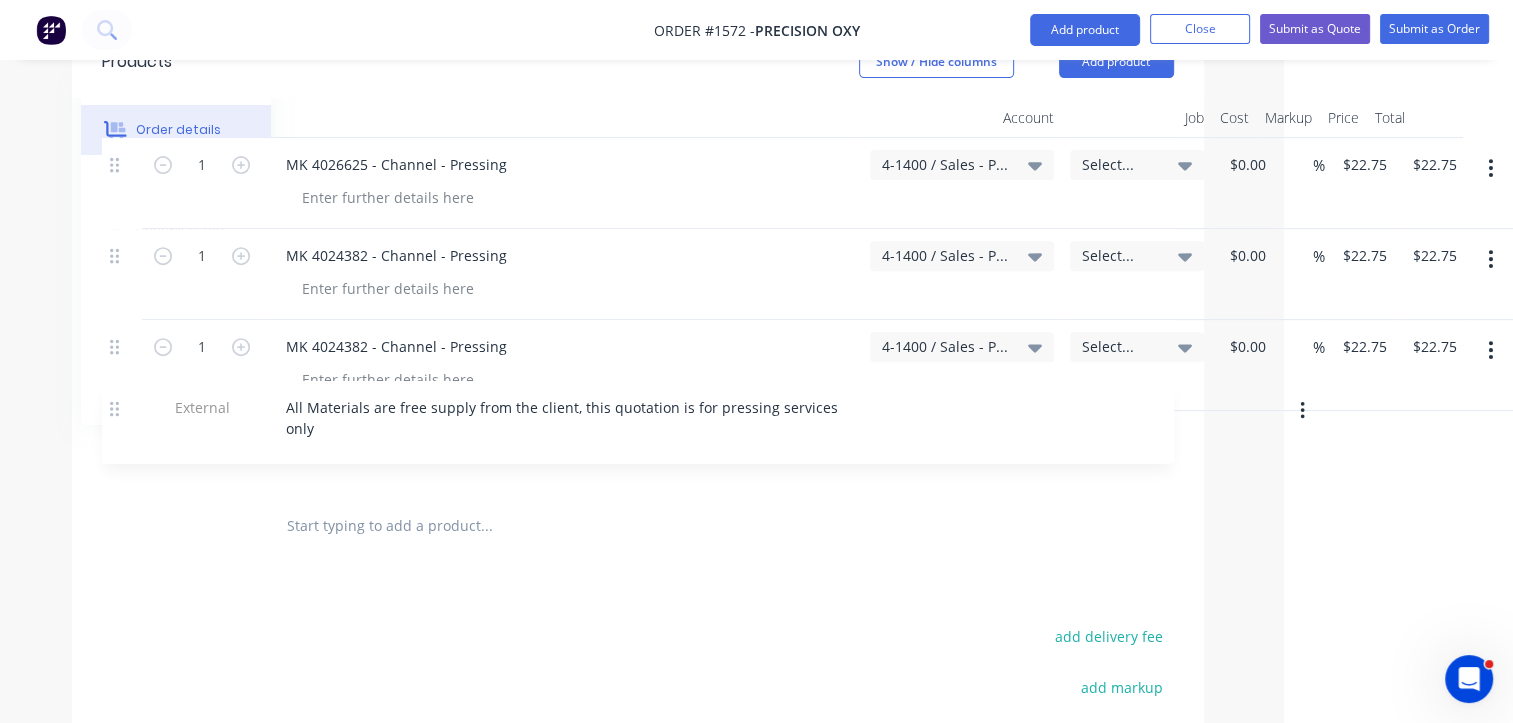 drag, startPoint x: 109, startPoint y: 319, endPoint x: 111, endPoint y: 421, distance: 102.01961 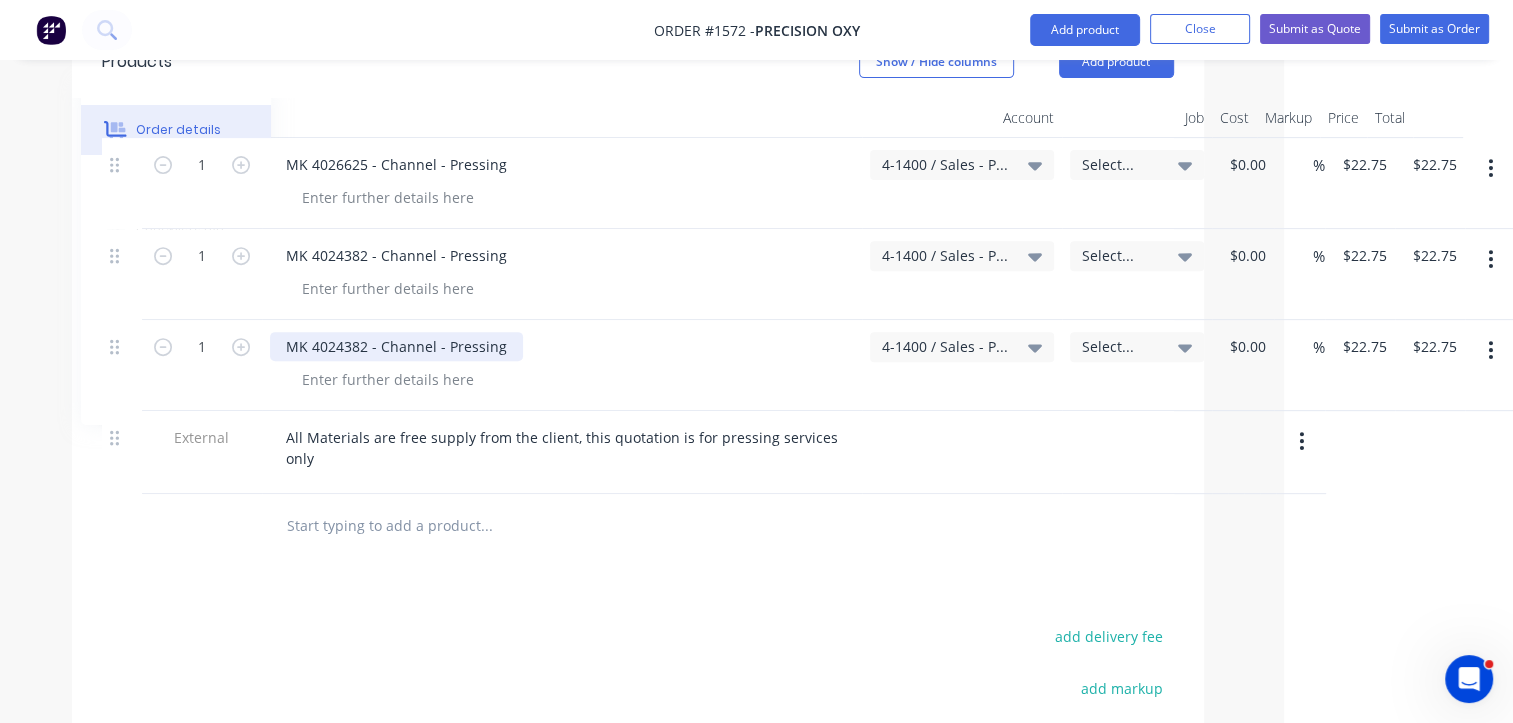 click on "MK 4024382 - Channel - Pressing" at bounding box center [396, 346] 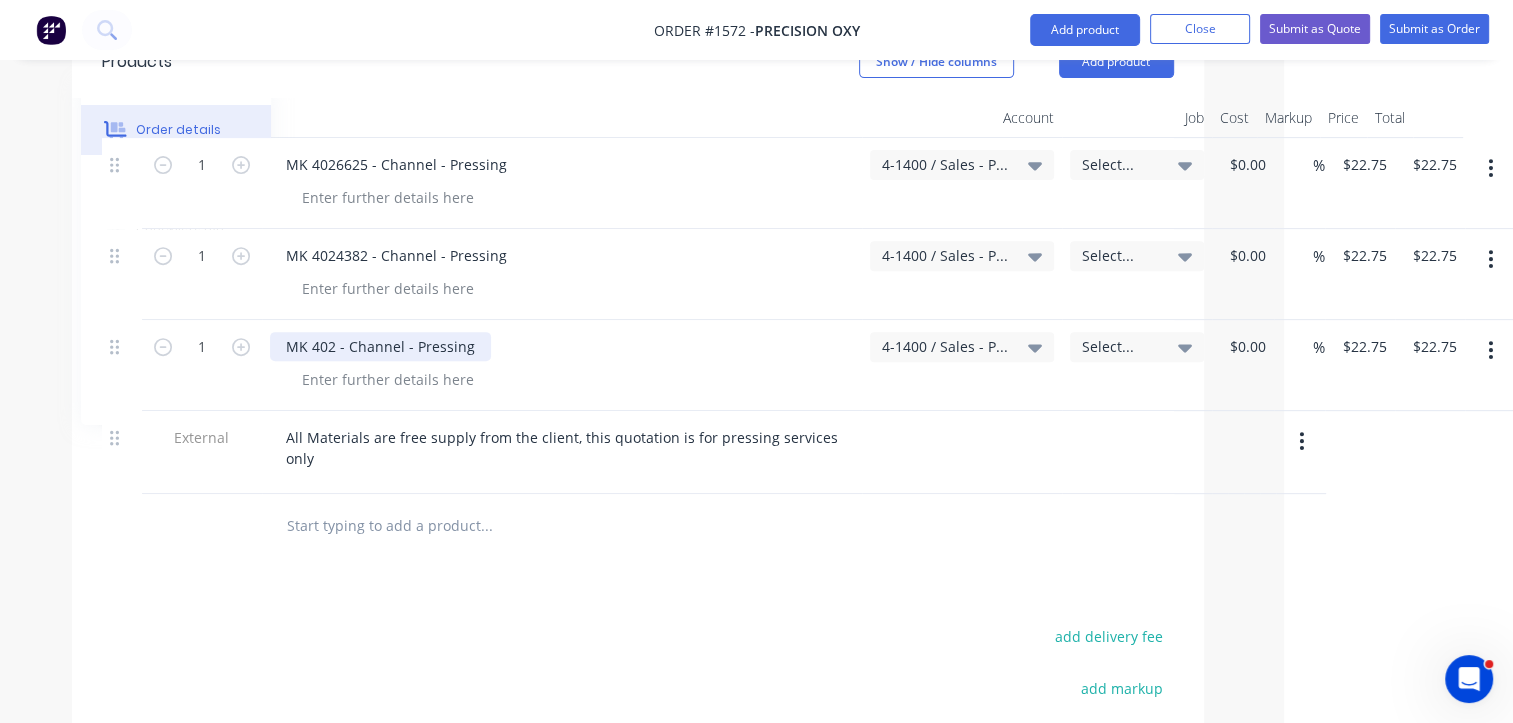 click on "MK 402 - Channel - Pressing" at bounding box center [380, 346] 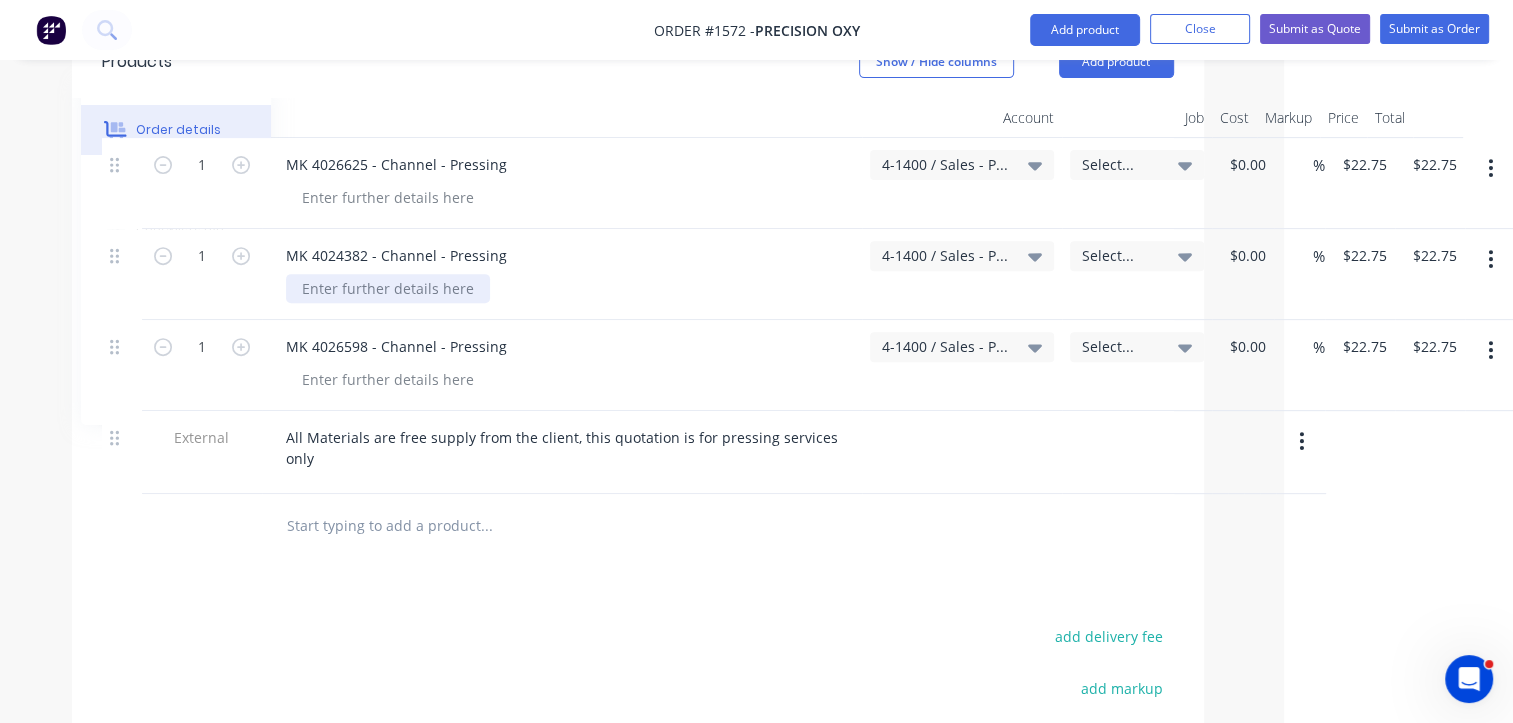 click at bounding box center (388, 288) 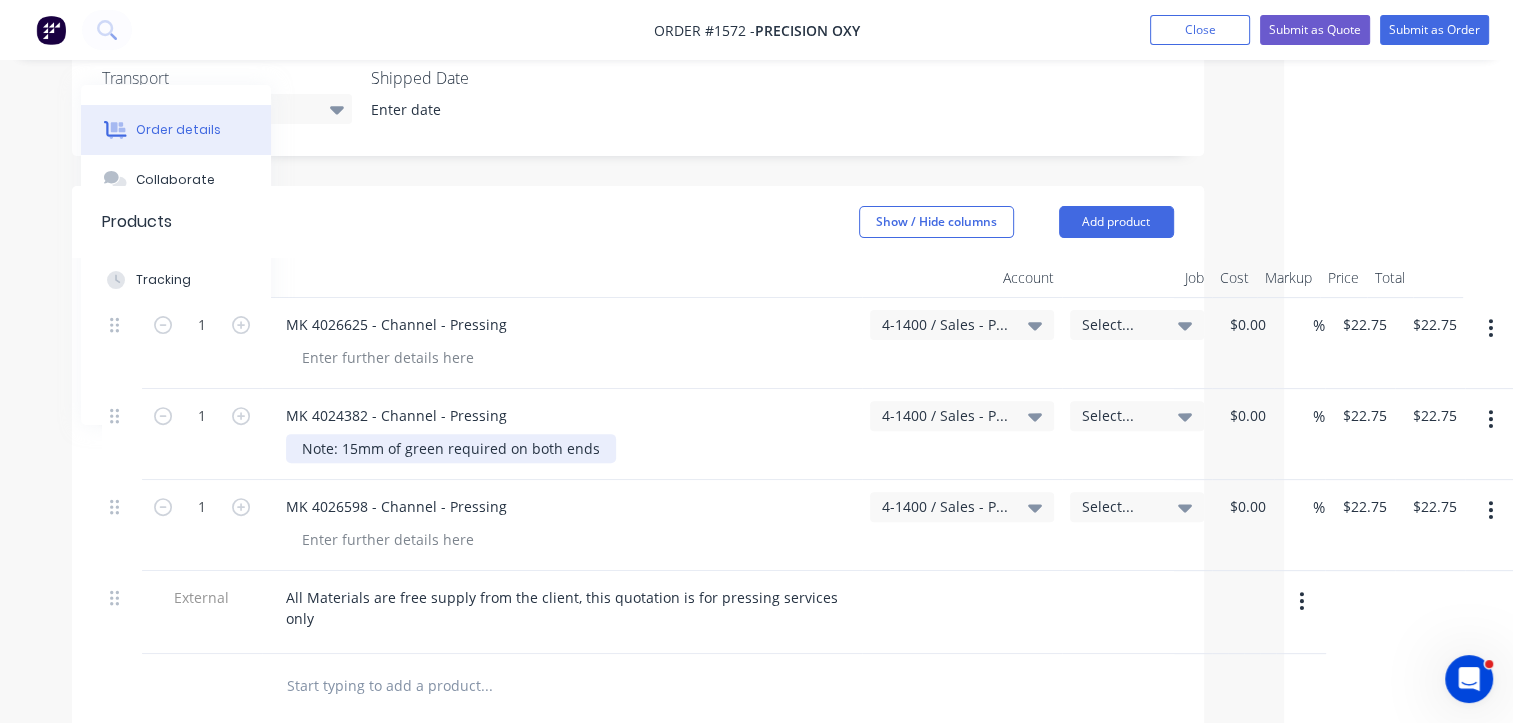scroll, scrollTop: 622, scrollLeft: 229, axis: both 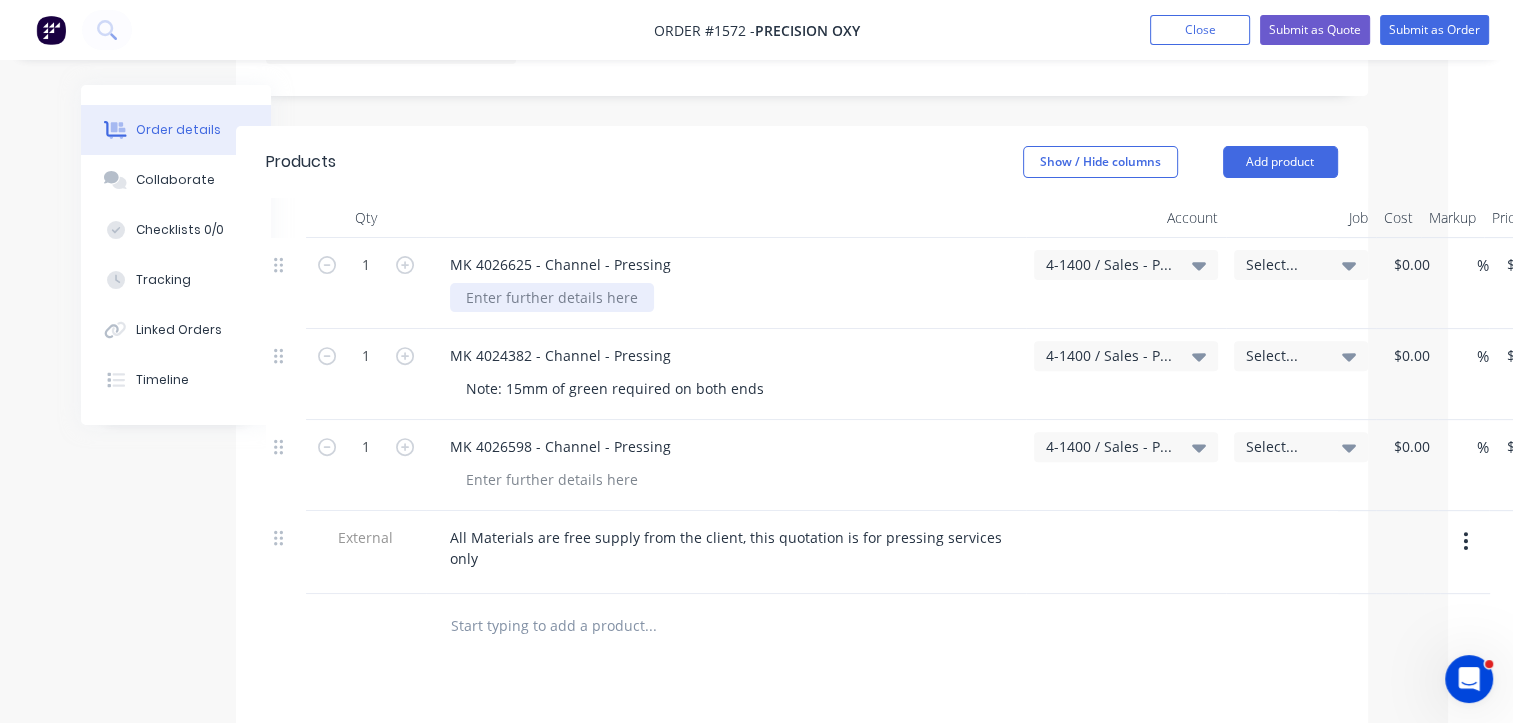 click at bounding box center [552, 297] 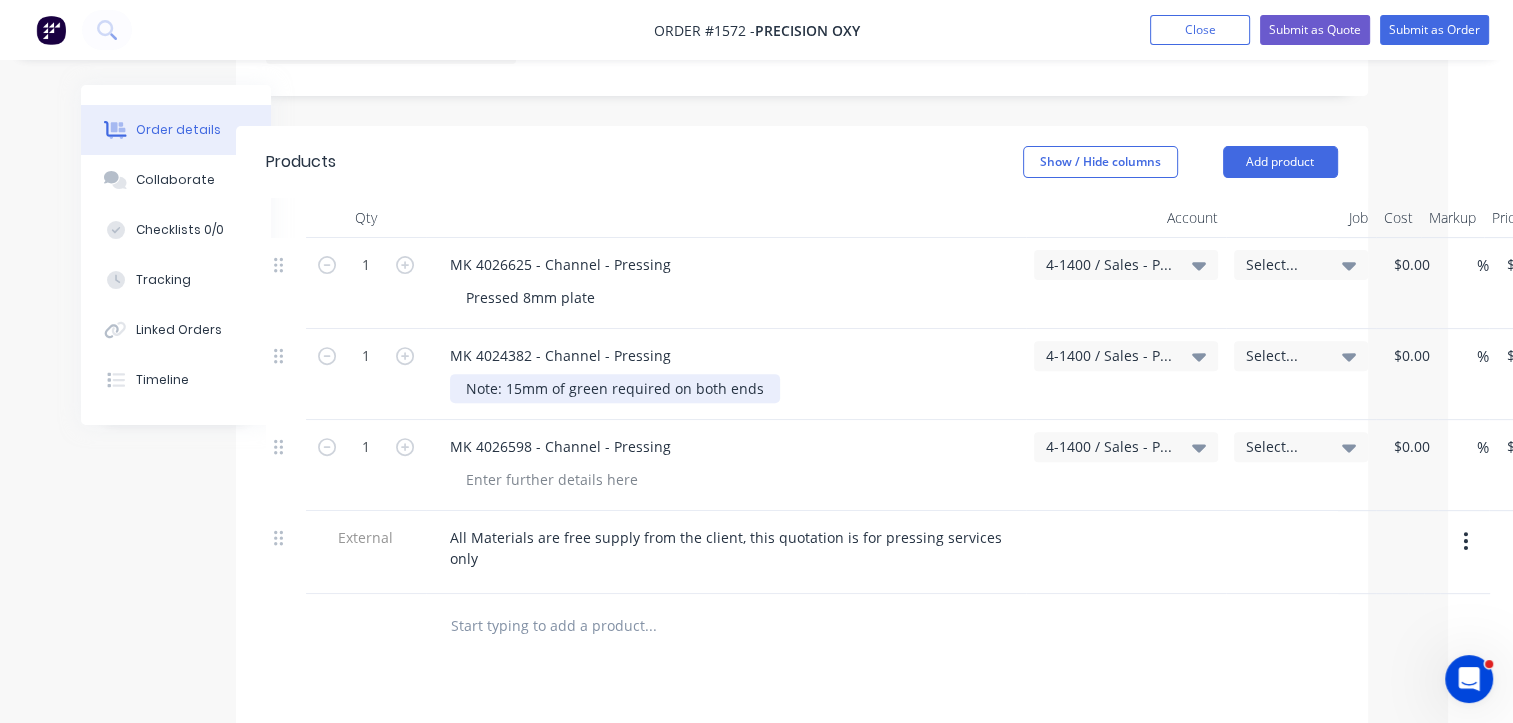 click on "Note: 15mm of green required on both ends" at bounding box center (615, 388) 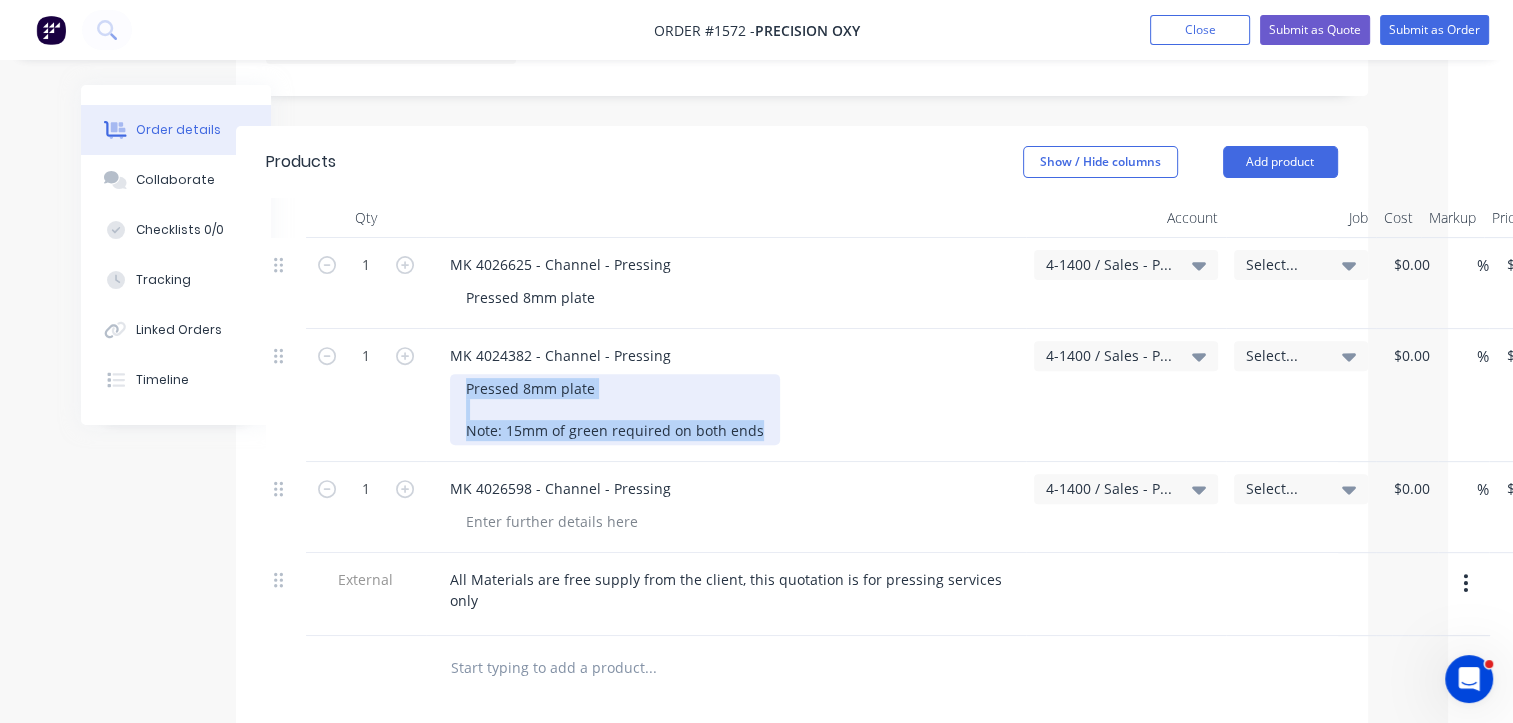 drag, startPoint x: 756, startPoint y: 399, endPoint x: 424, endPoint y: 350, distance: 335.5965 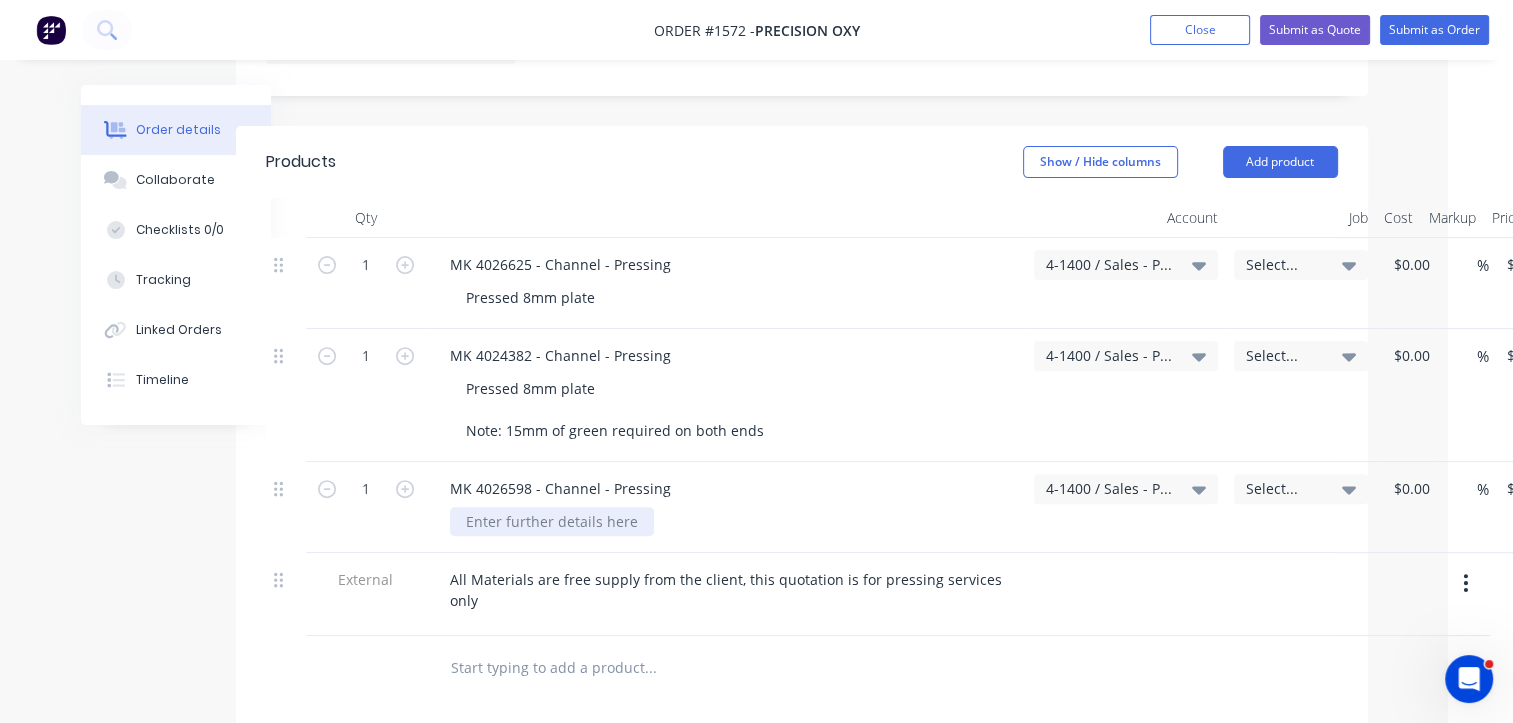click at bounding box center (552, 521) 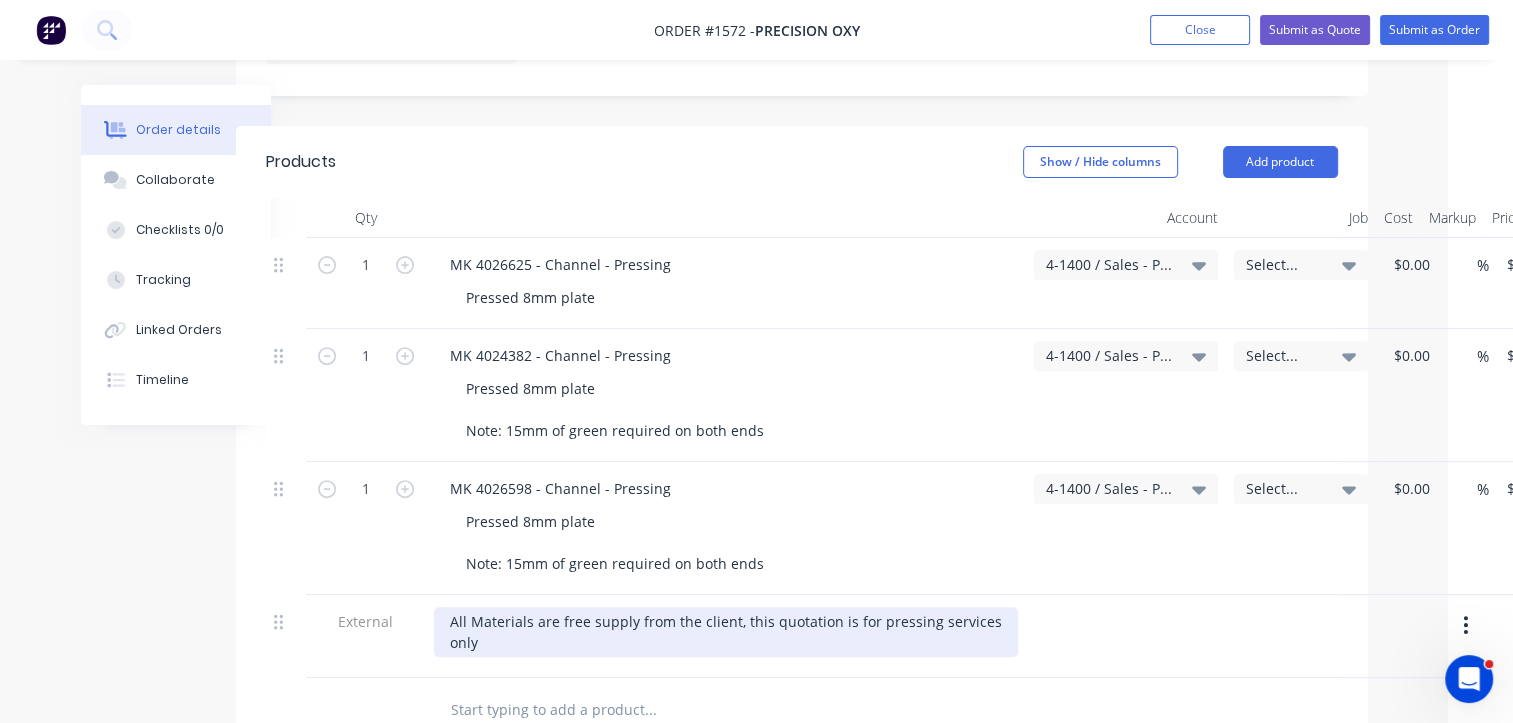 click on "All Materials are free supply from the client, this quotation is for pressing services only" at bounding box center [726, 632] 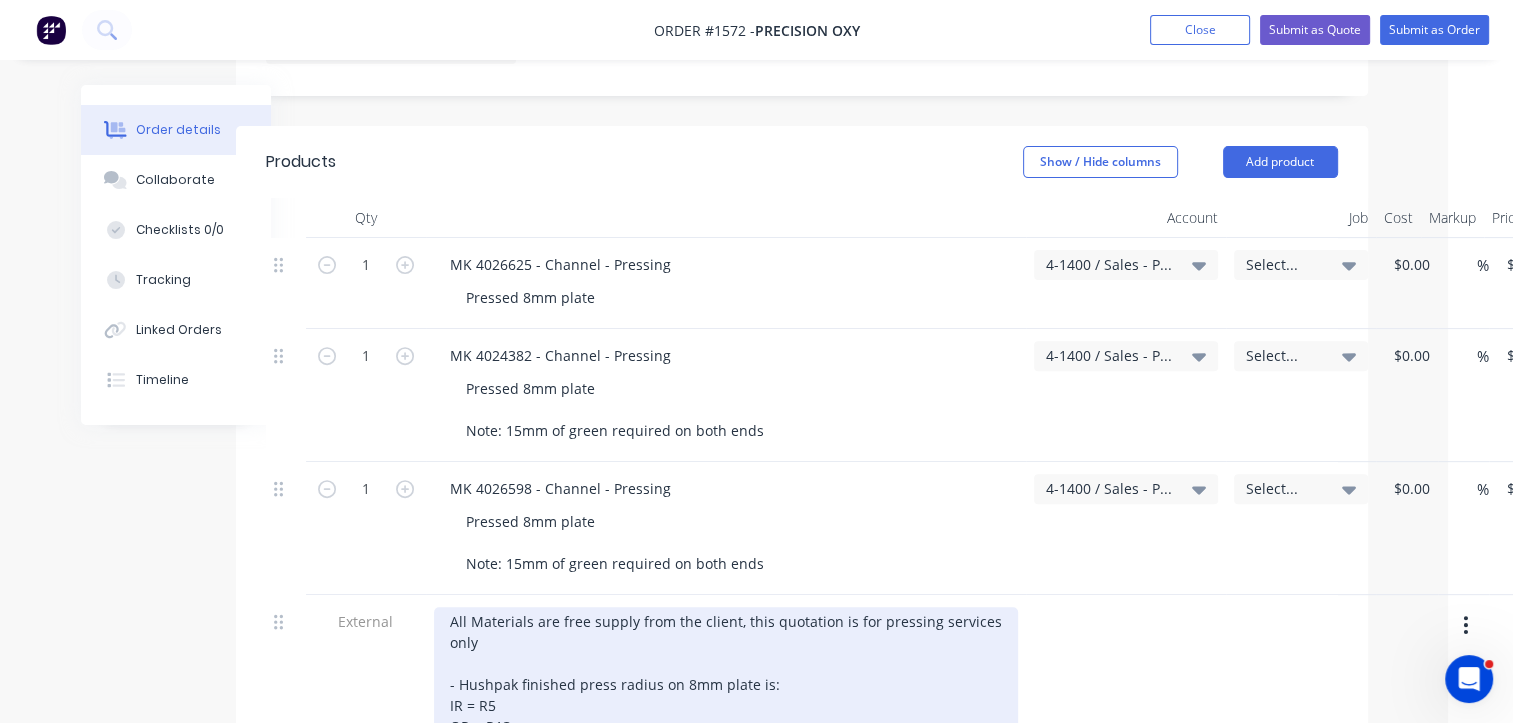 click on "All Materials are free supply from the client, this quotation is for pressing services only
- Hushpak finished press radius on 8mm plate is:
IR = R5
OR = R13" at bounding box center (726, 674) 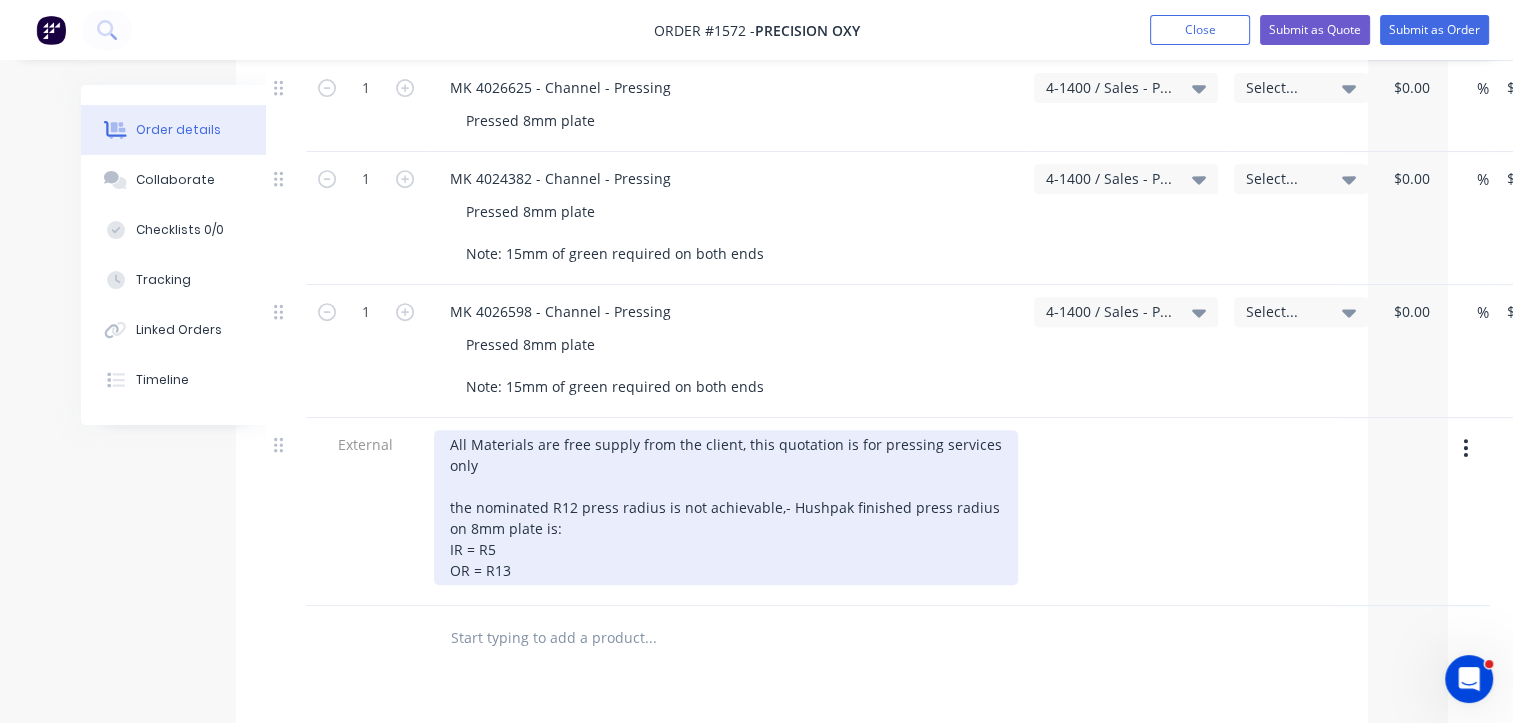 scroll, scrollTop: 822, scrollLeft: 65, axis: both 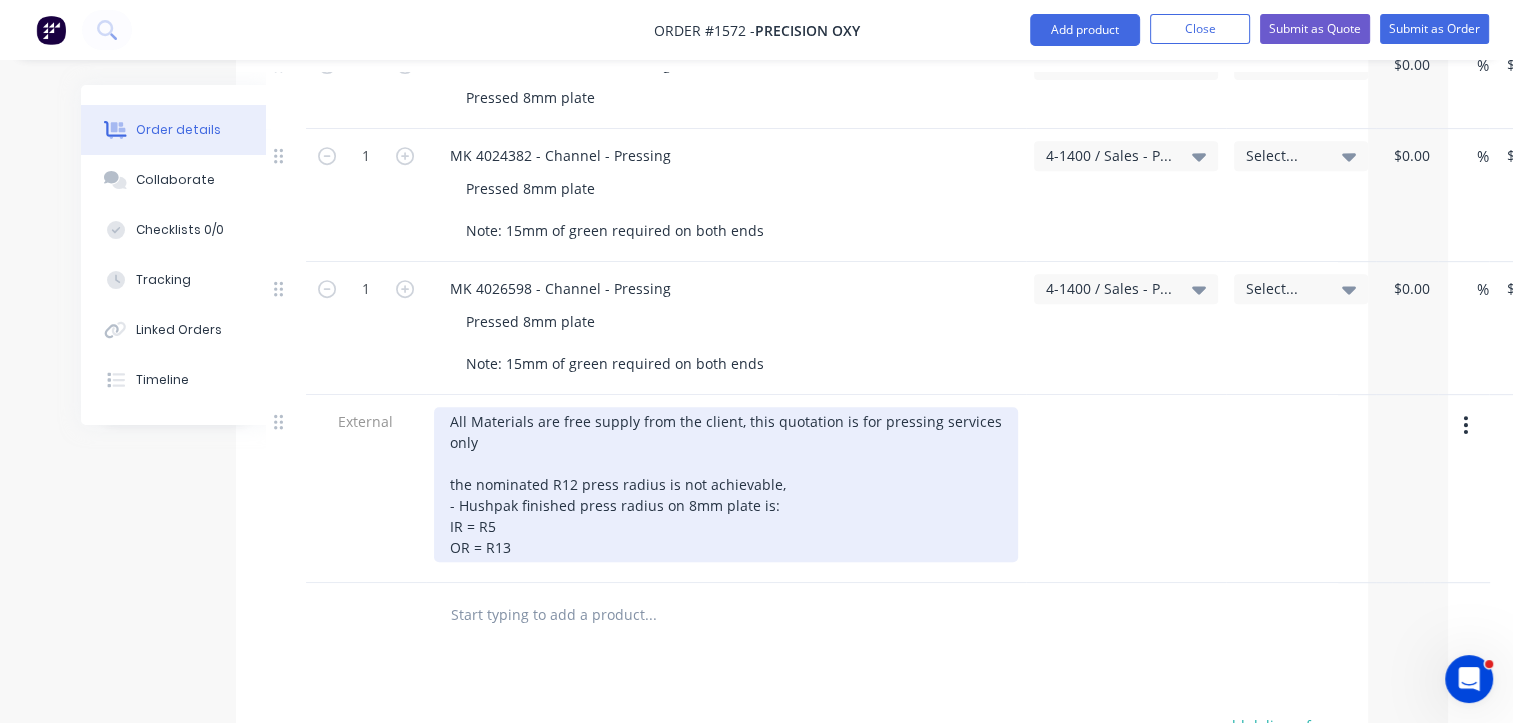 click on "All Materials are free supply from the client, this quotation is for pressing services only
the nominated R12 press radius is not achievable,
- Hushpak finished press radius on 8mm plate is:
IR = R5
OR = R13" at bounding box center (726, 484) 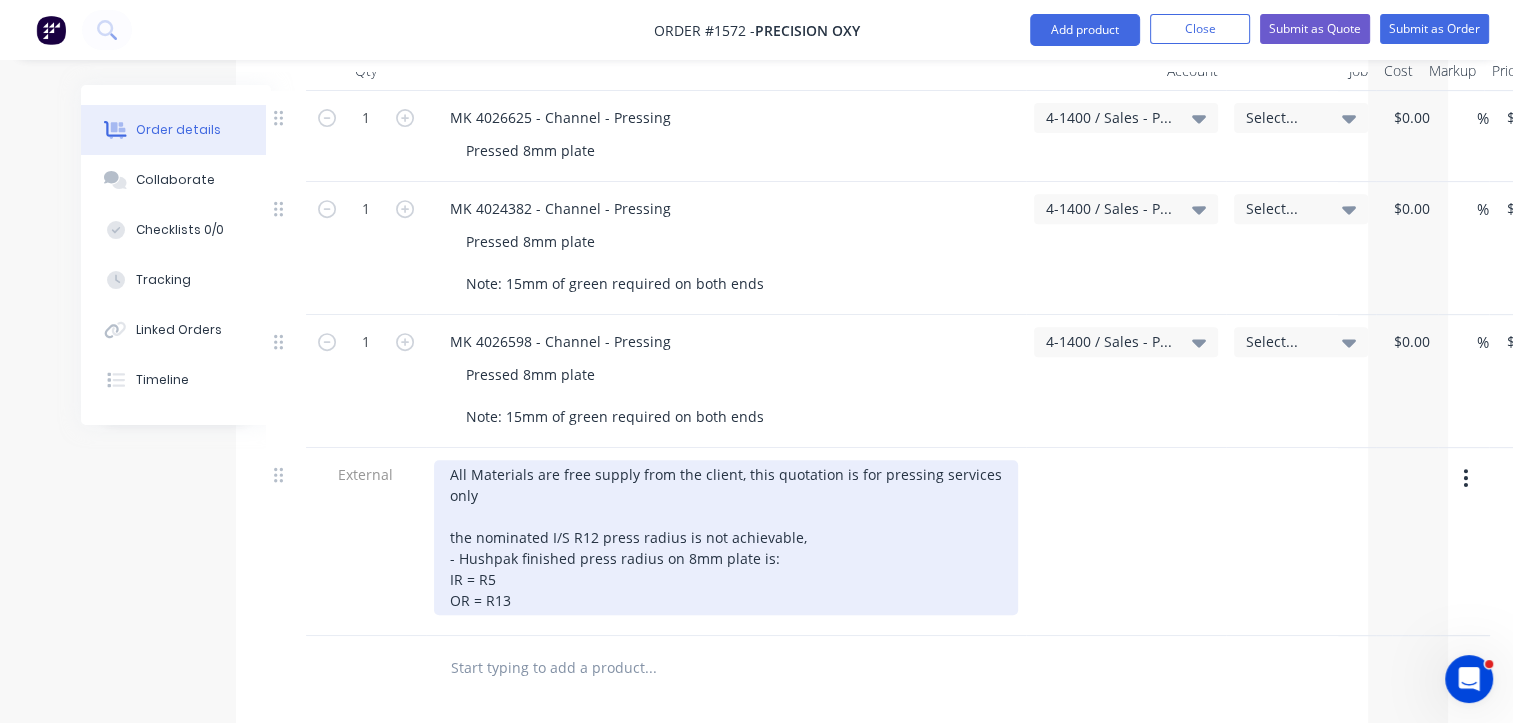 scroll, scrollTop: 722, scrollLeft: 65, axis: both 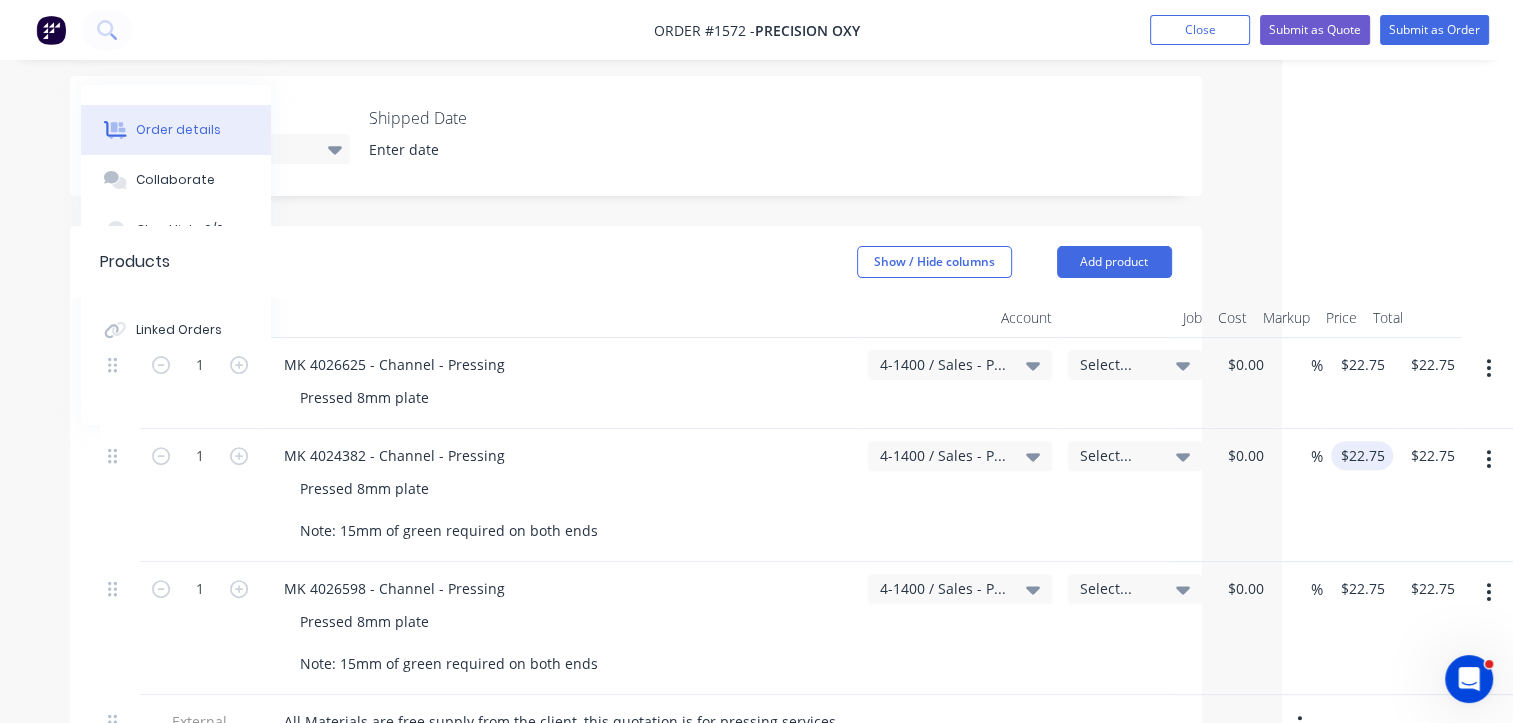 type on "22.75" 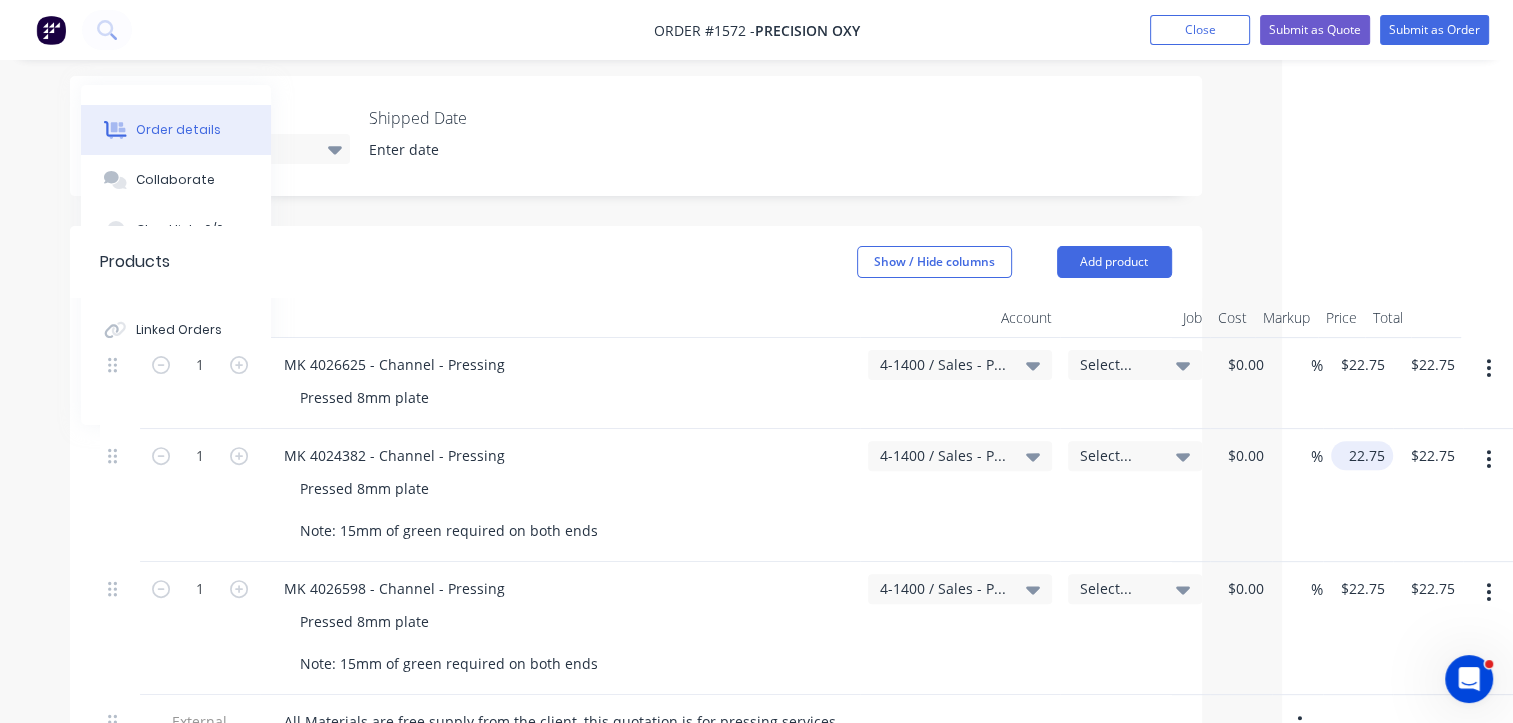 click on "22.75" at bounding box center [1366, 455] 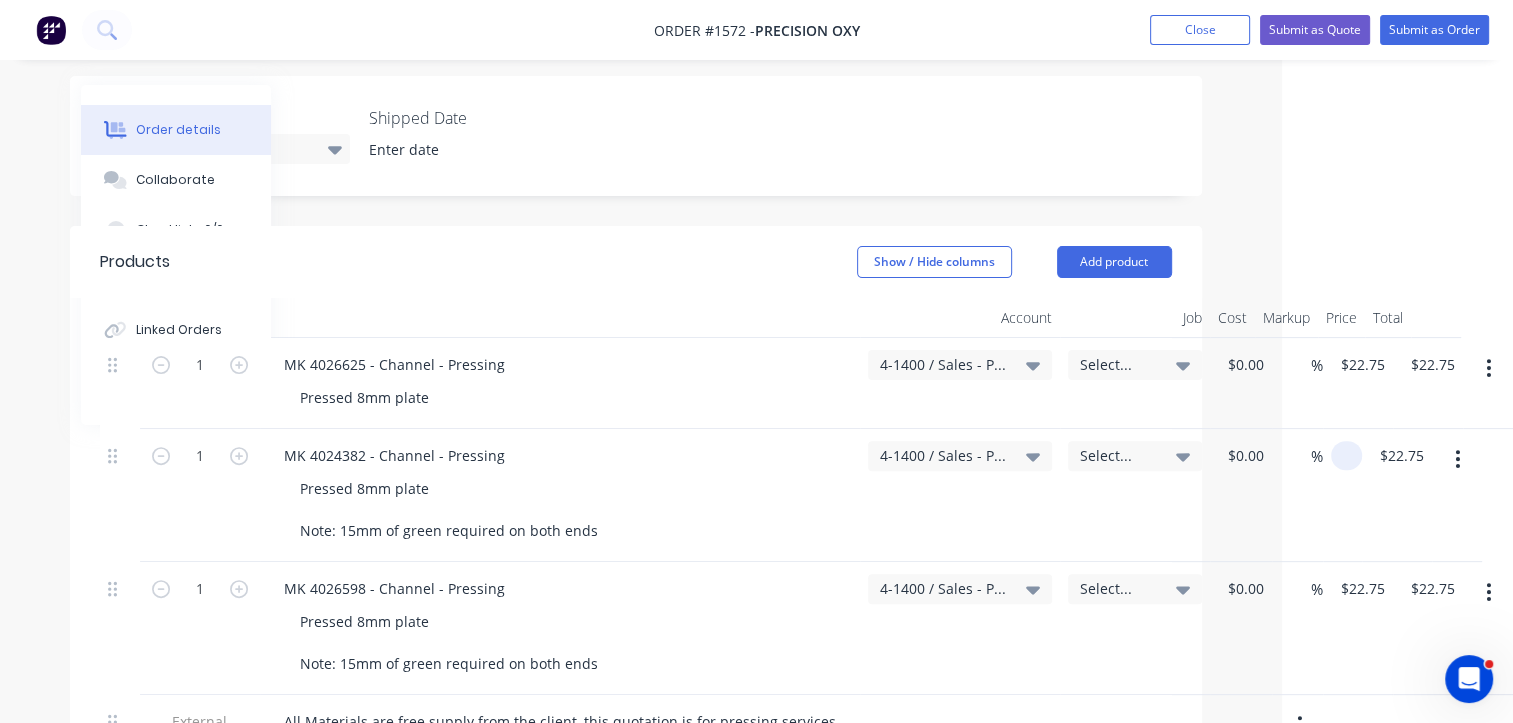 type on "$0.00" 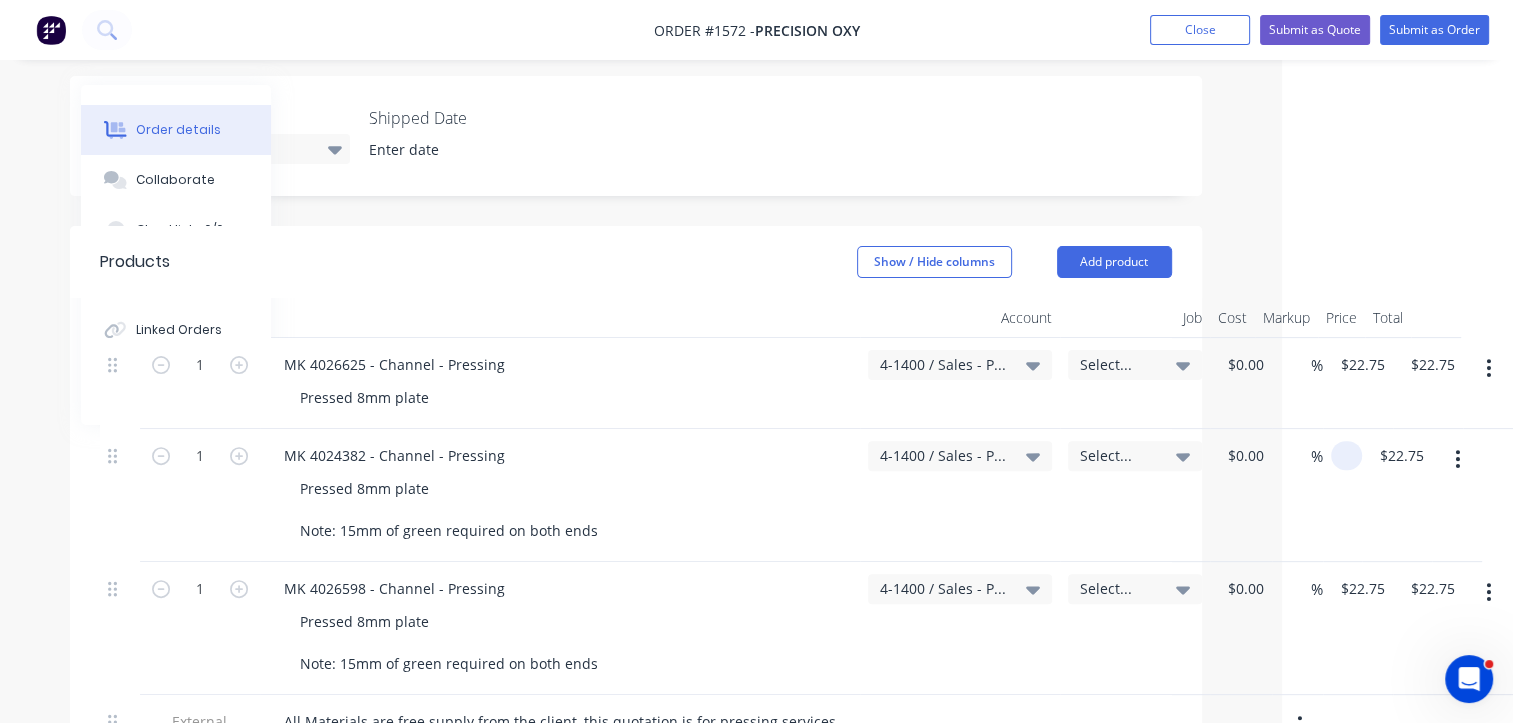 type on "$0.00" 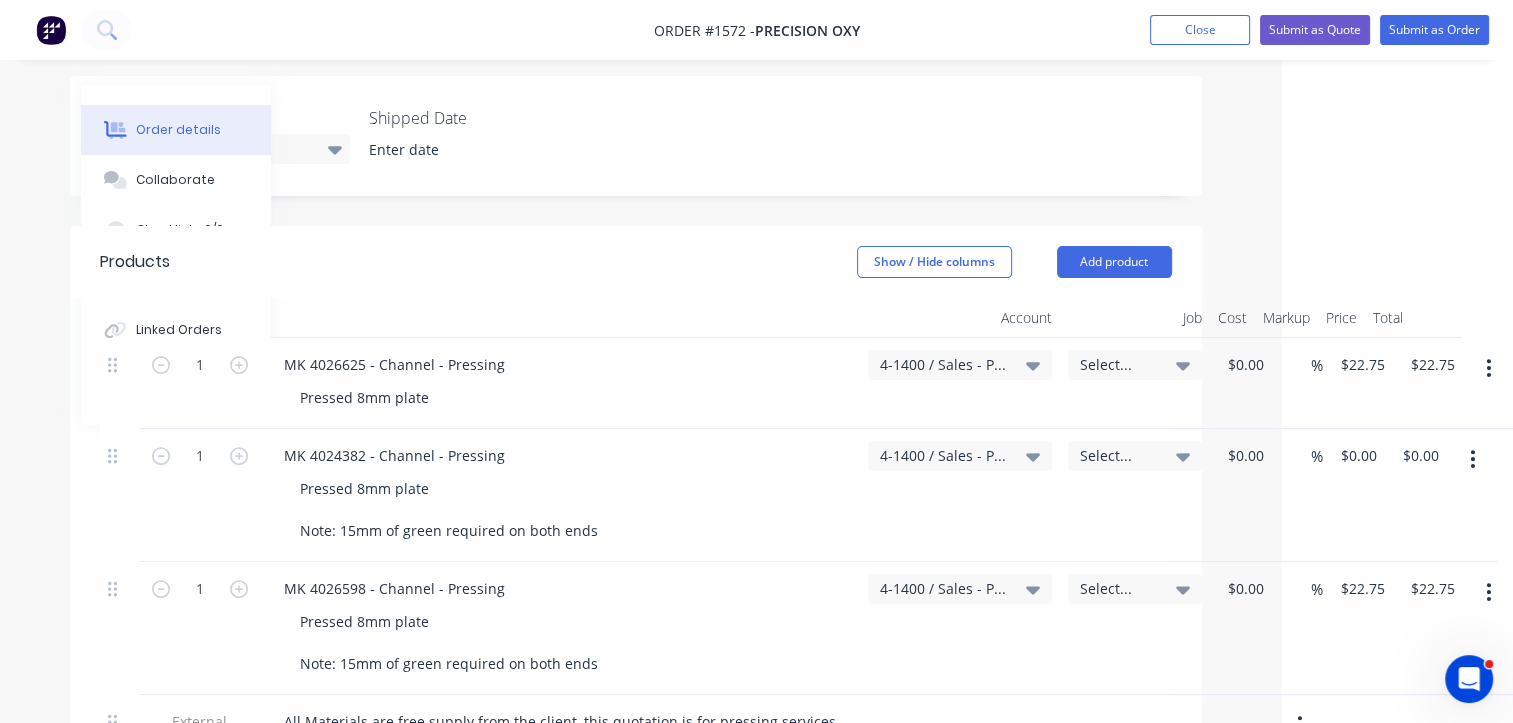 type on "0" 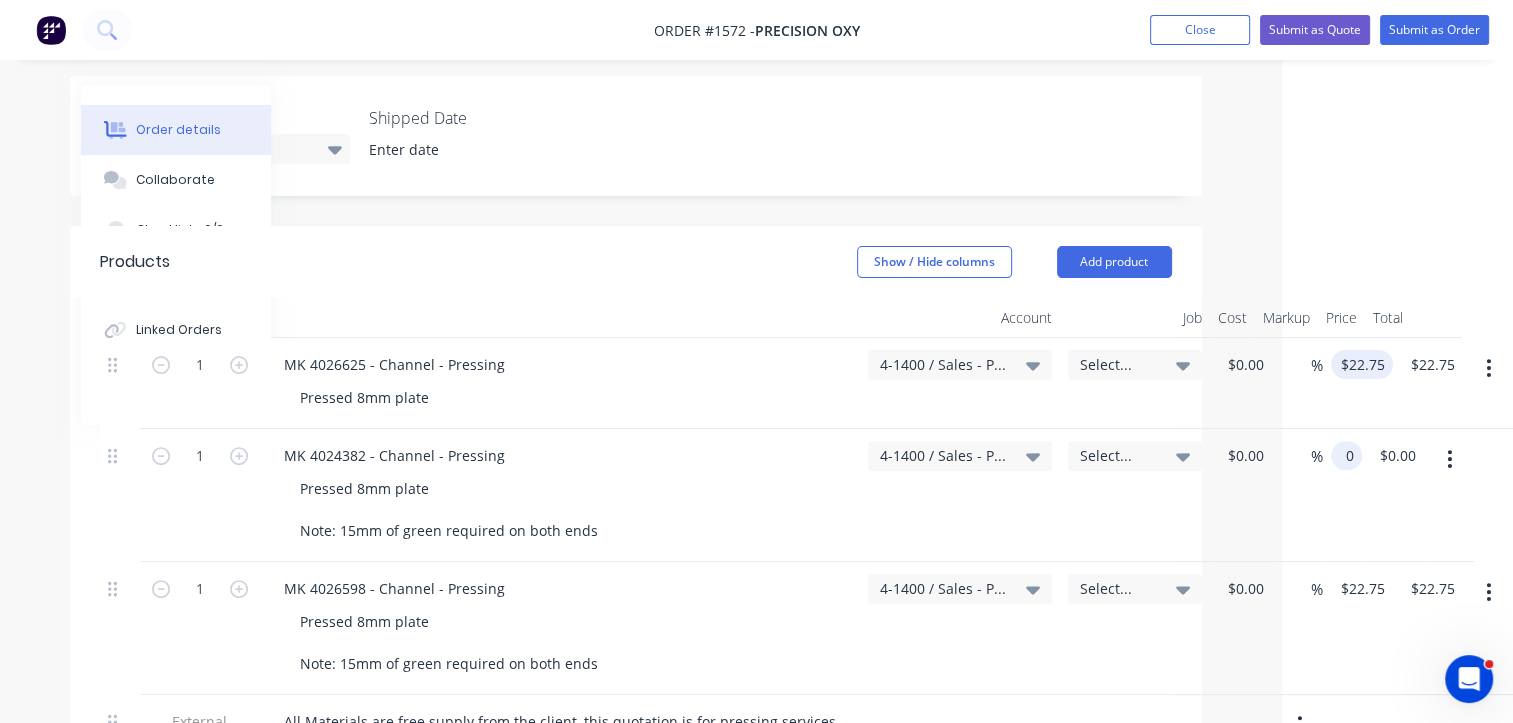 type on "22.75" 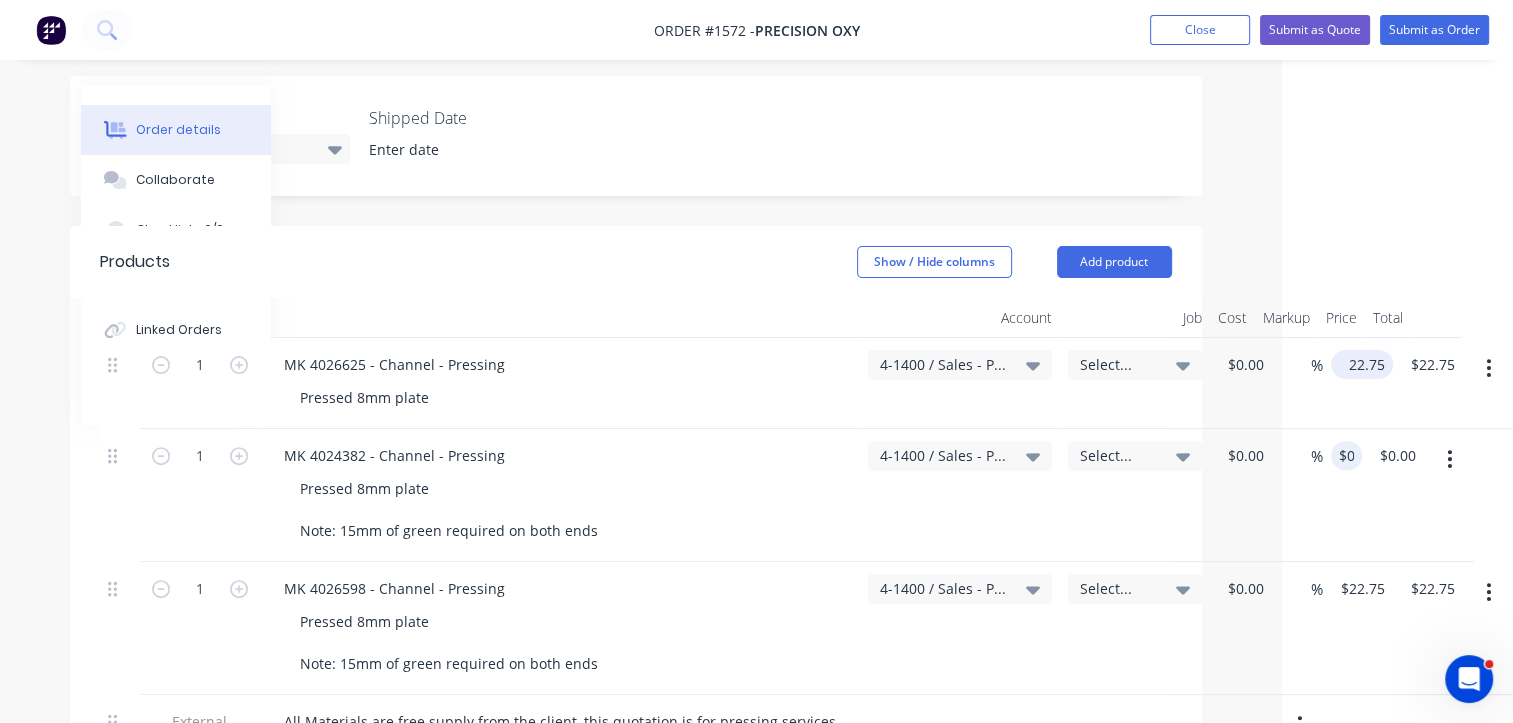 click on "22.75" at bounding box center (1366, 364) 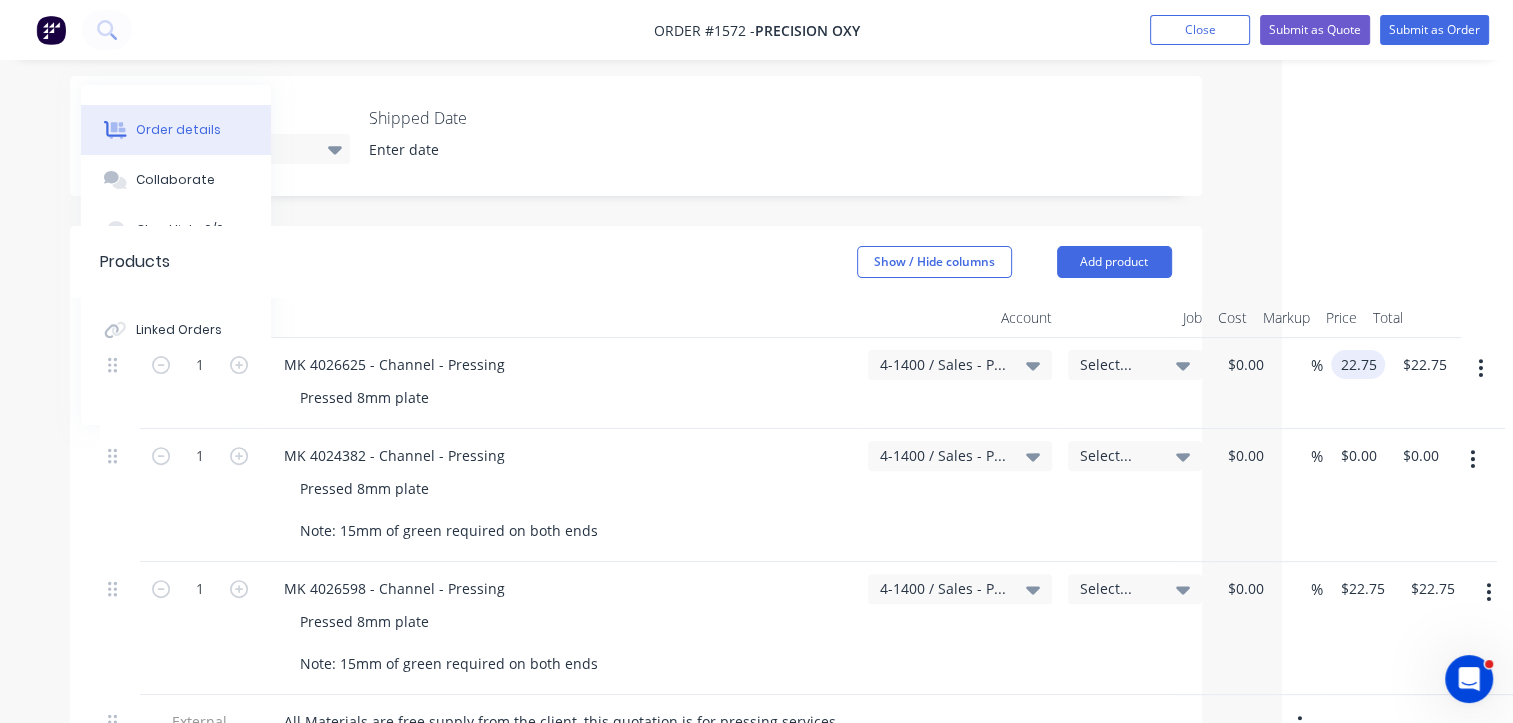type on "1" 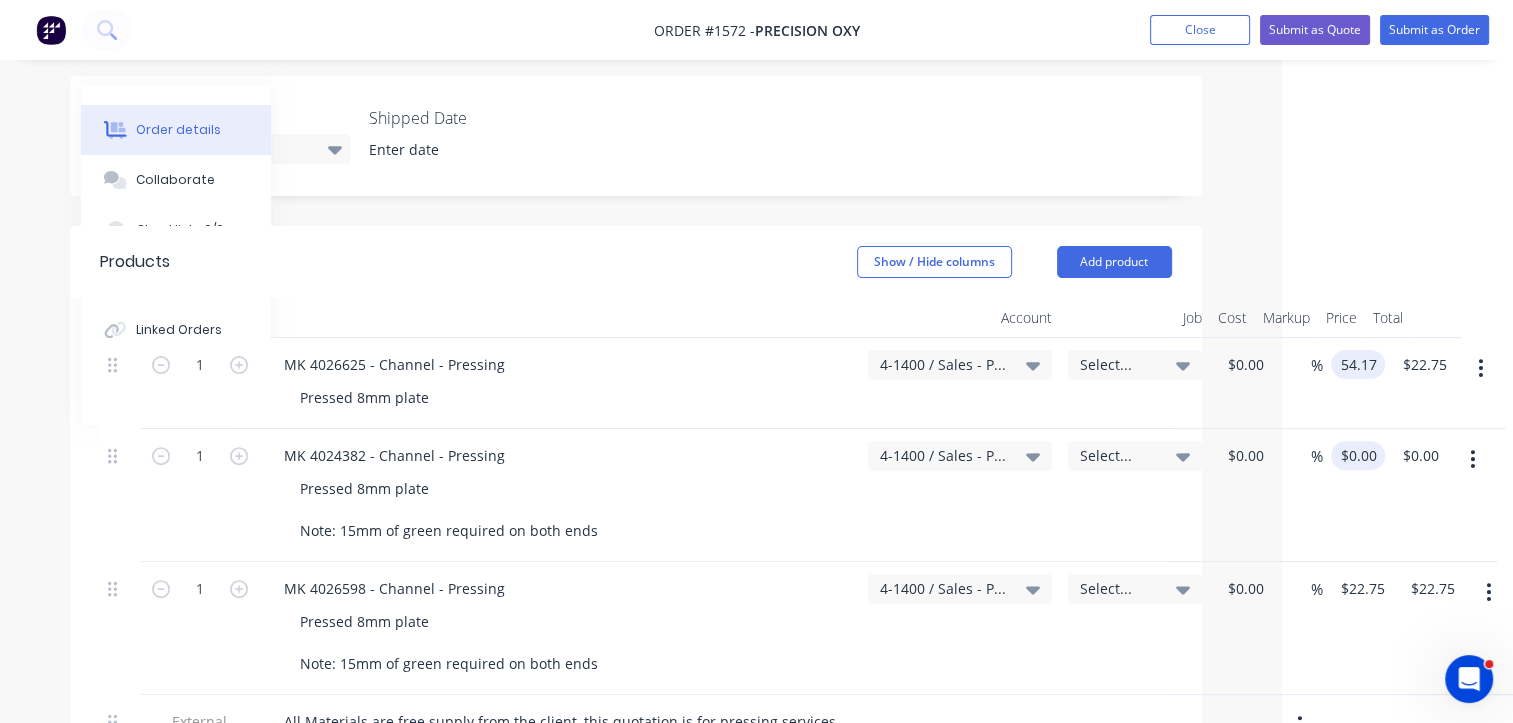 type on "$54.17" 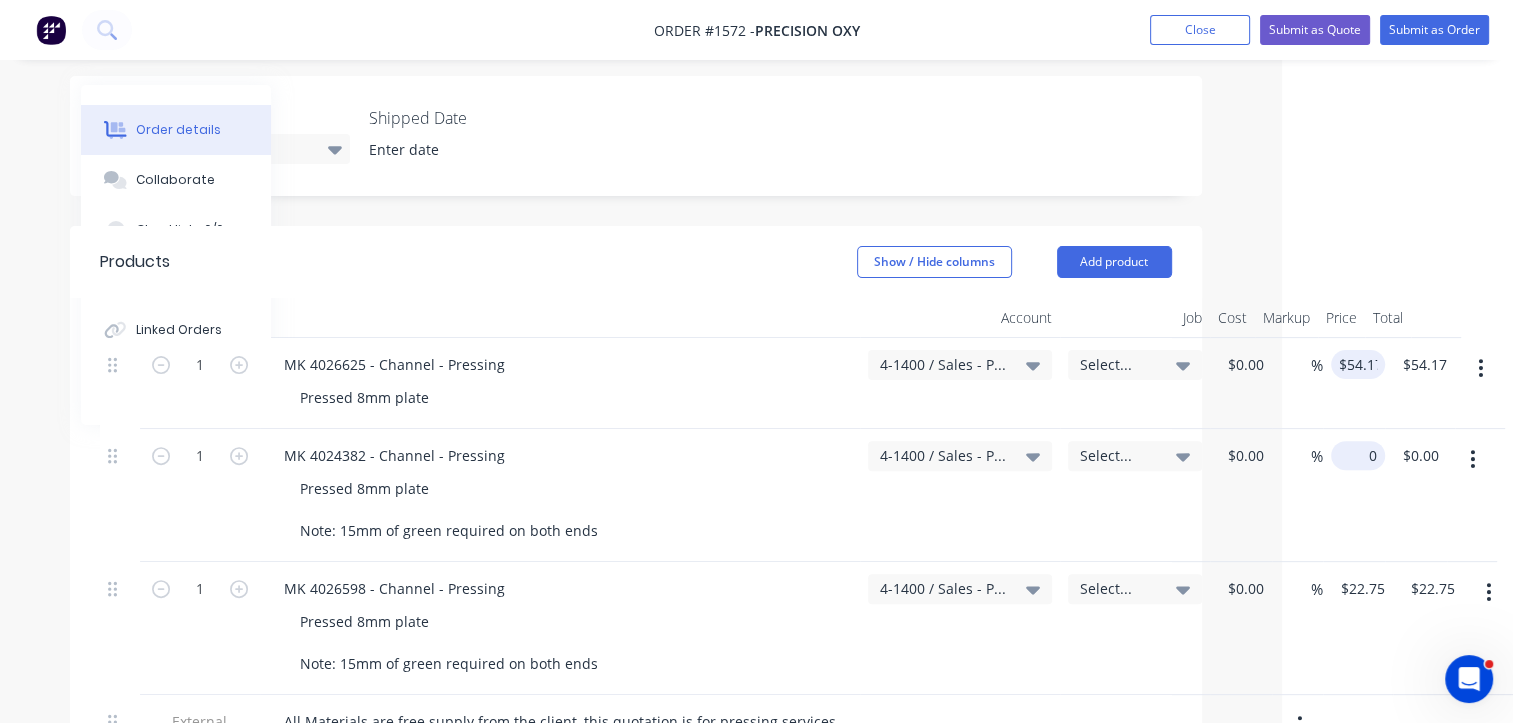 click on "1 MK 4024382 - Channel - Pressing Pressed 8mm plate
Note: 15mm of green required on both ends 4-1400 /    Sales - Pressing   Select... $0.00 $0.00 % 0 $0.00 $0.00 $0.00" at bounding box center (636, 495) 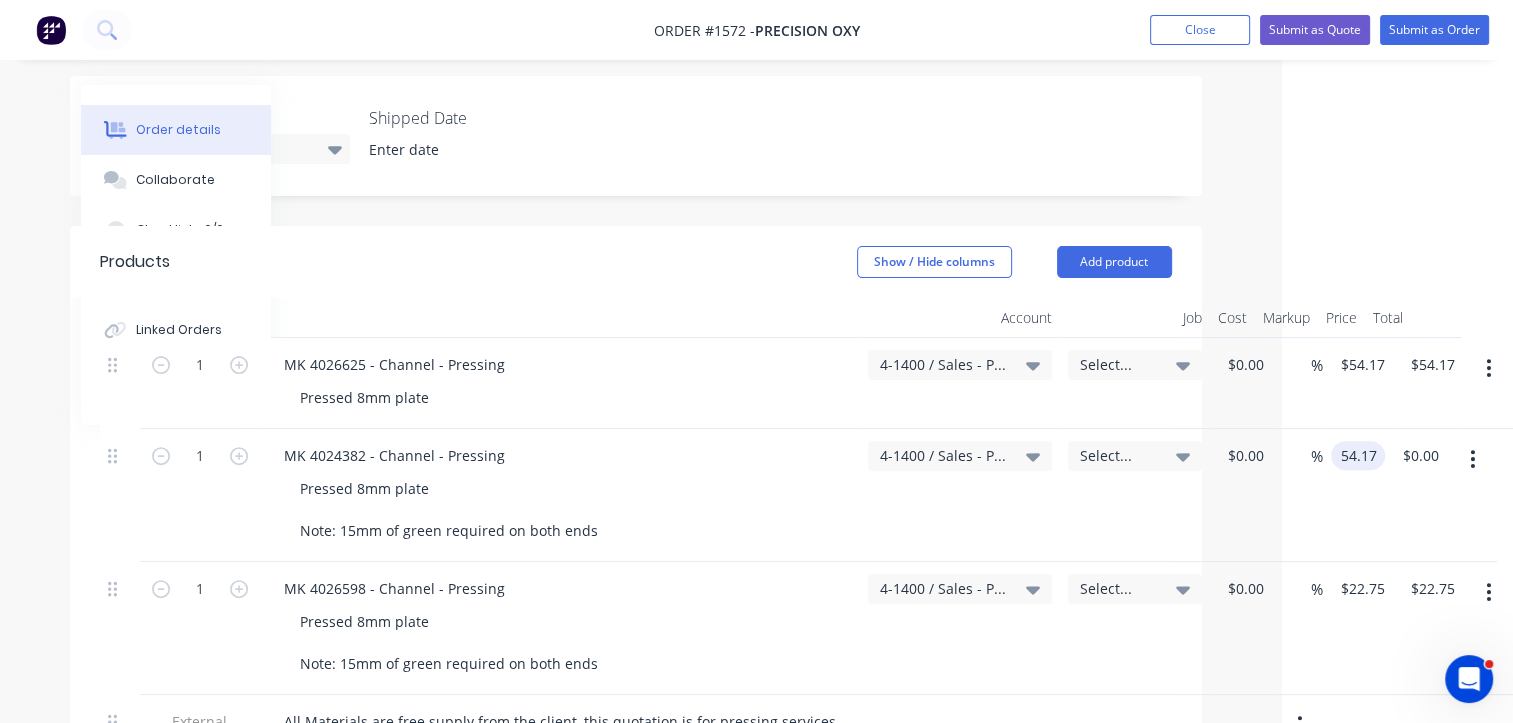 type on "$54.17" 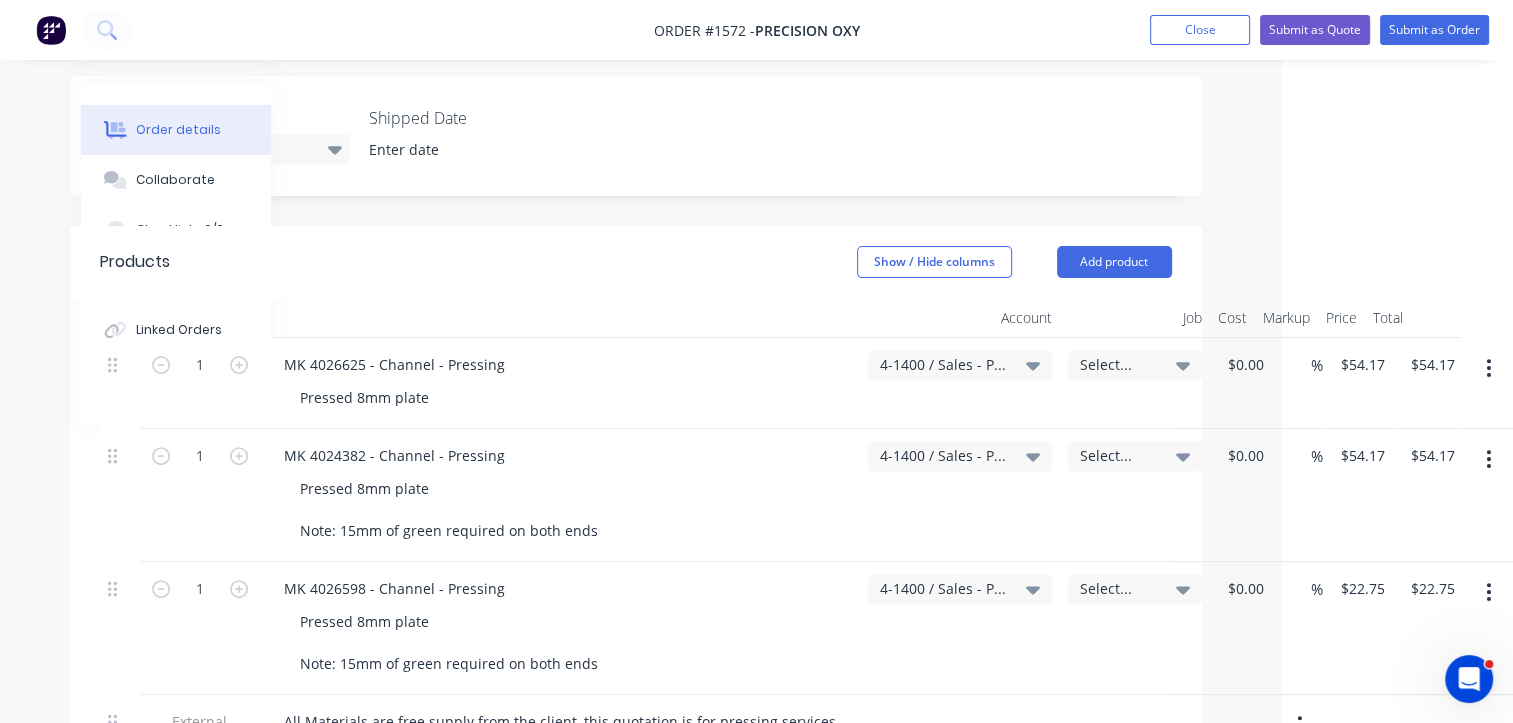 click on "$54.17 $54.17" at bounding box center (1358, 495) 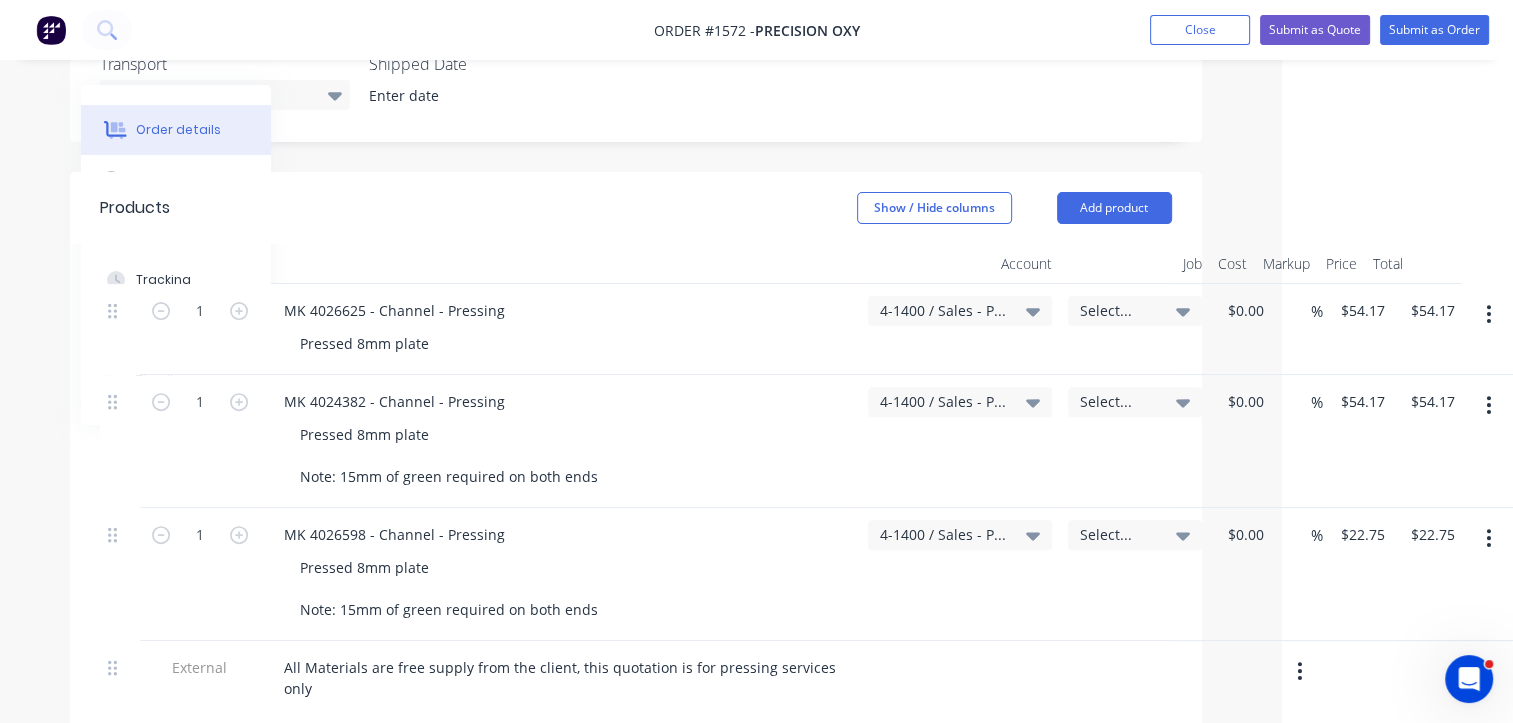 scroll, scrollTop: 622, scrollLeft: 231, axis: both 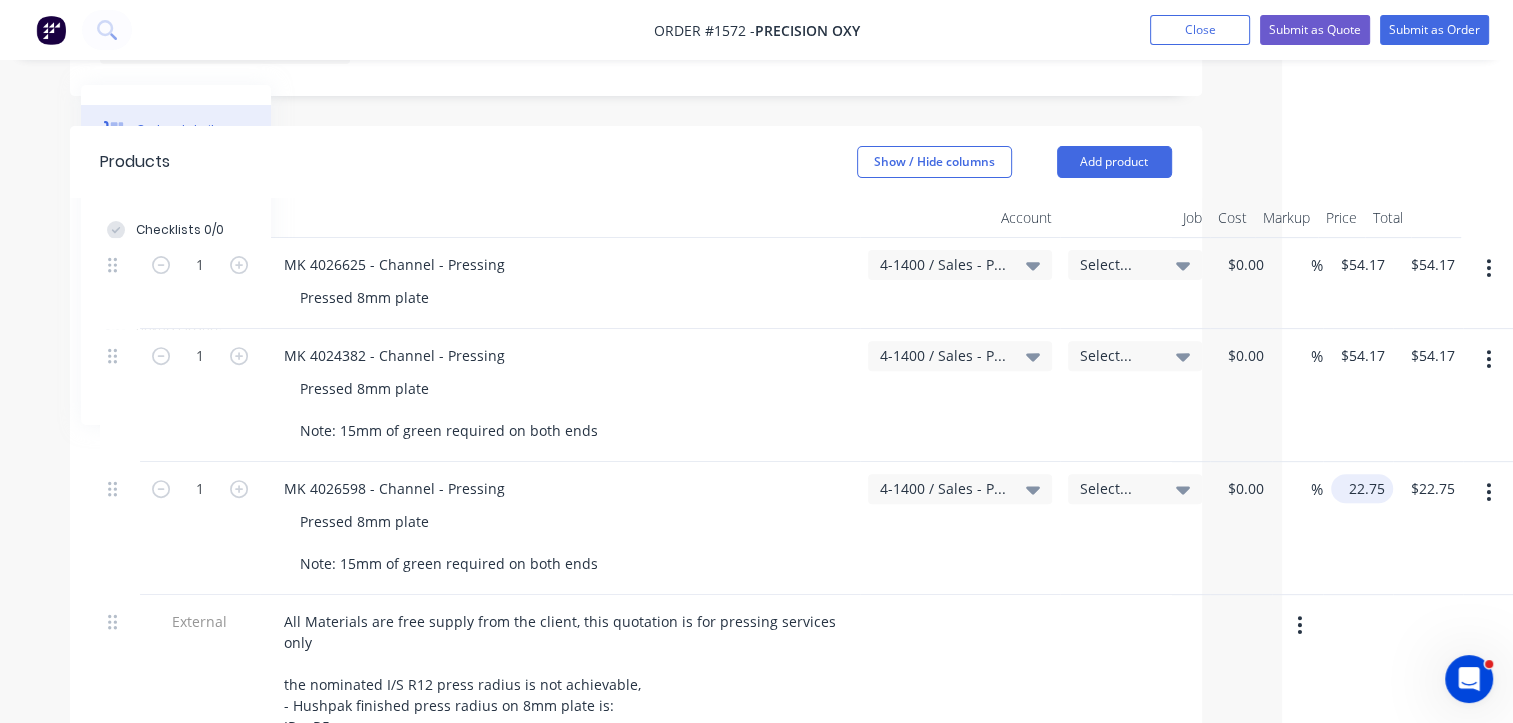 click on "22.75" at bounding box center [1366, 488] 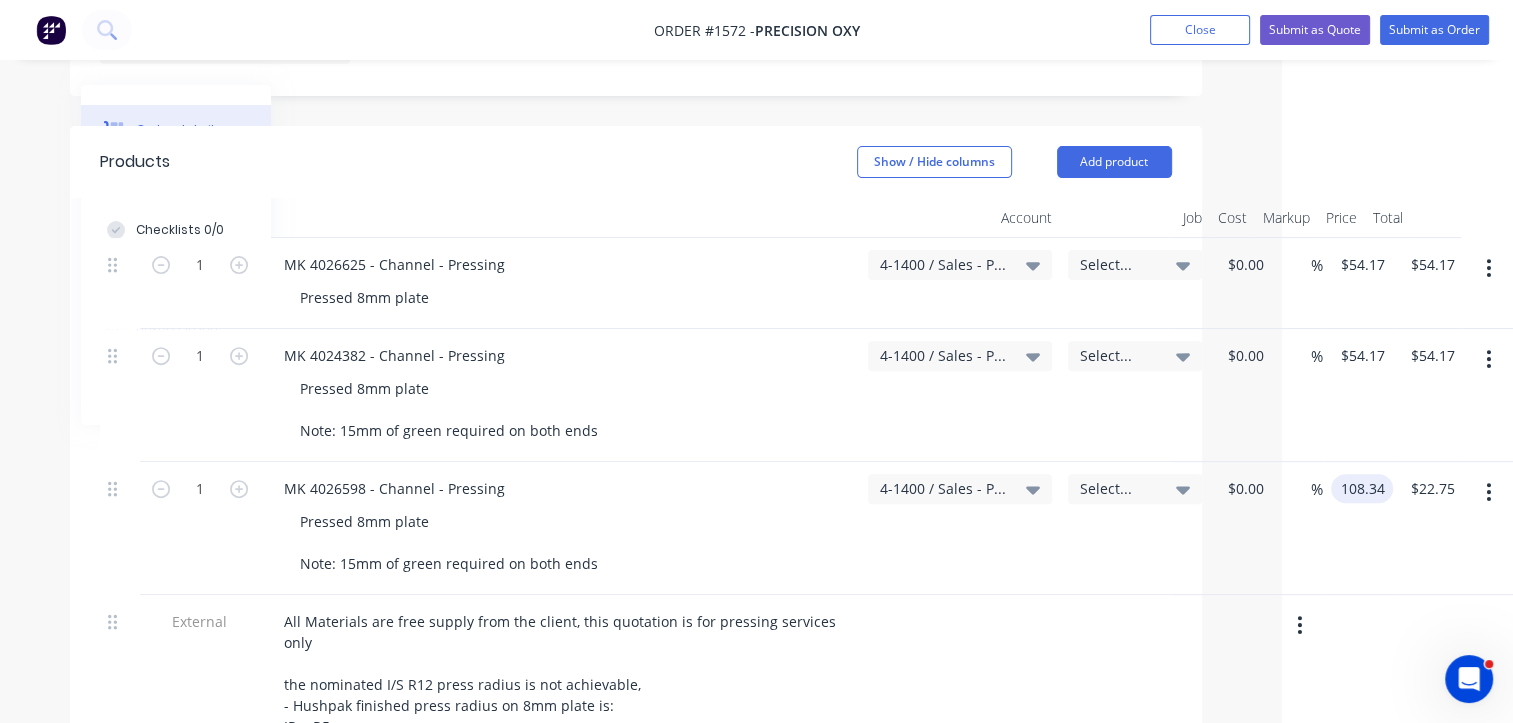 type on "$108.34" 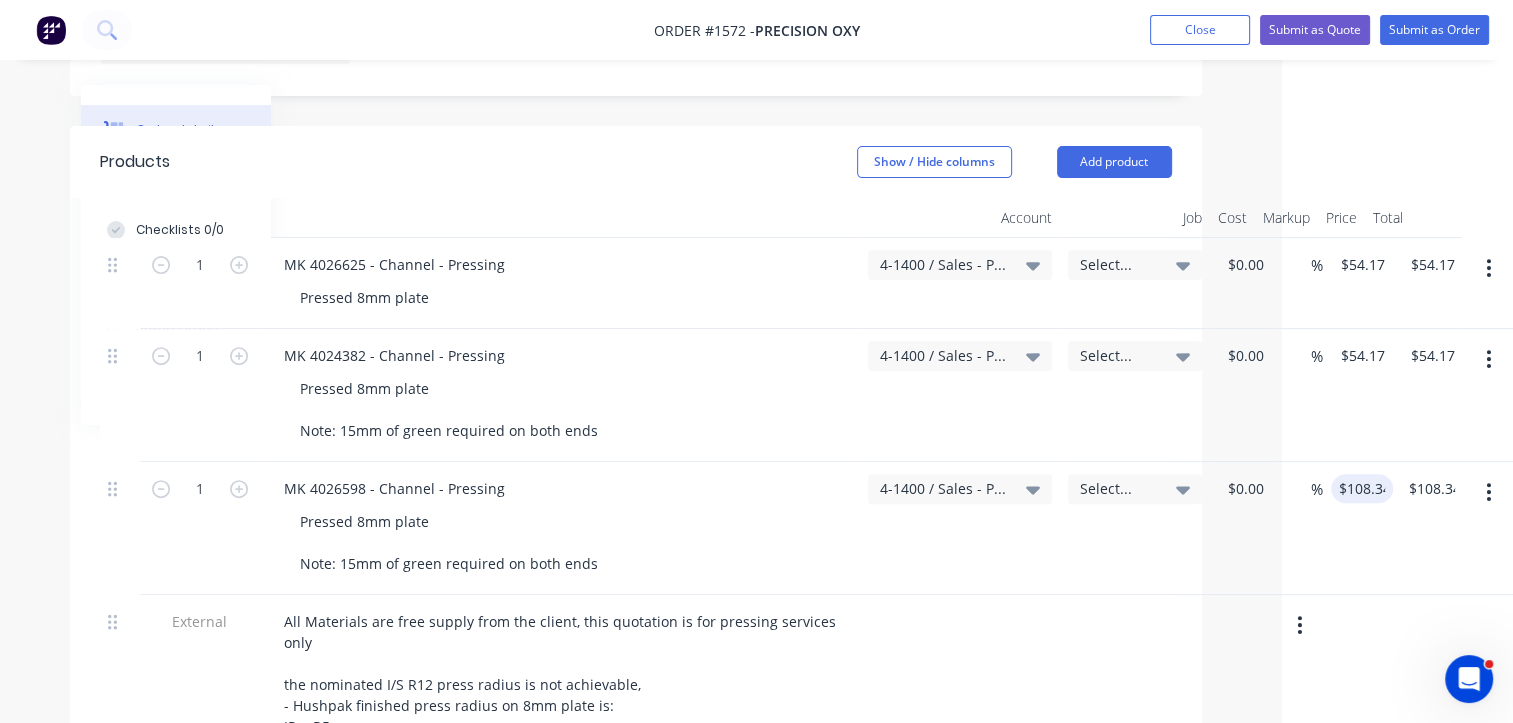 click on "$108.34 108.34" at bounding box center [1358, 528] 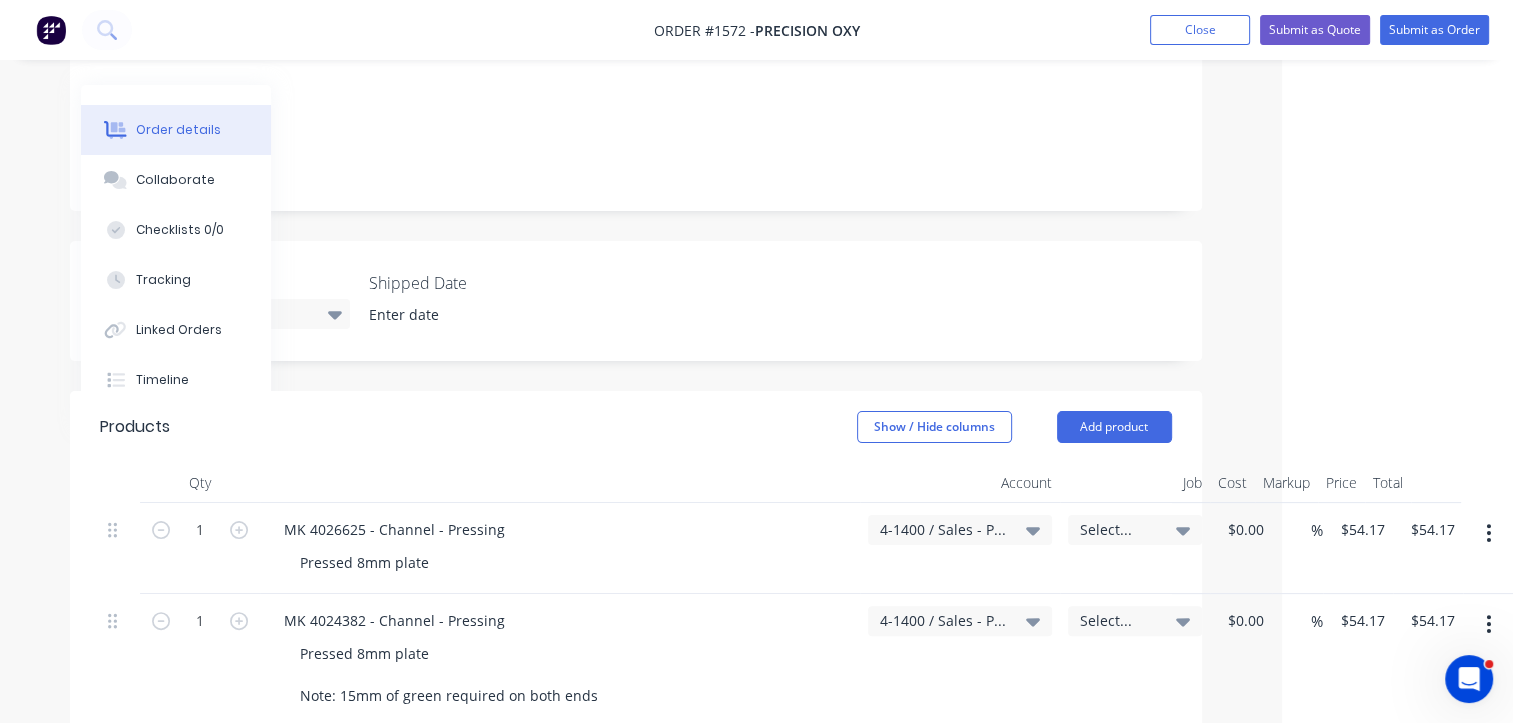 scroll, scrollTop: 322, scrollLeft: 231, axis: both 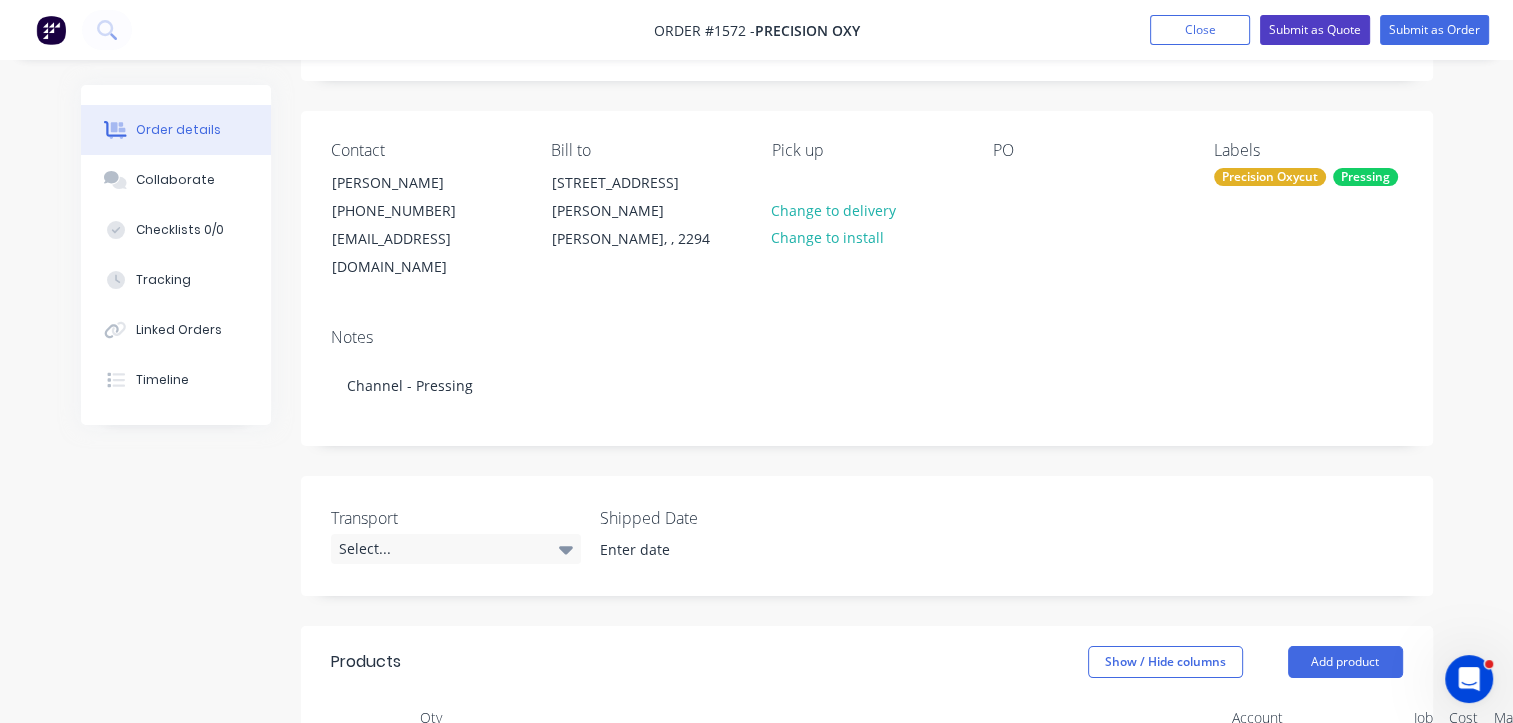 click on "Submit as Quote" at bounding box center (1315, 30) 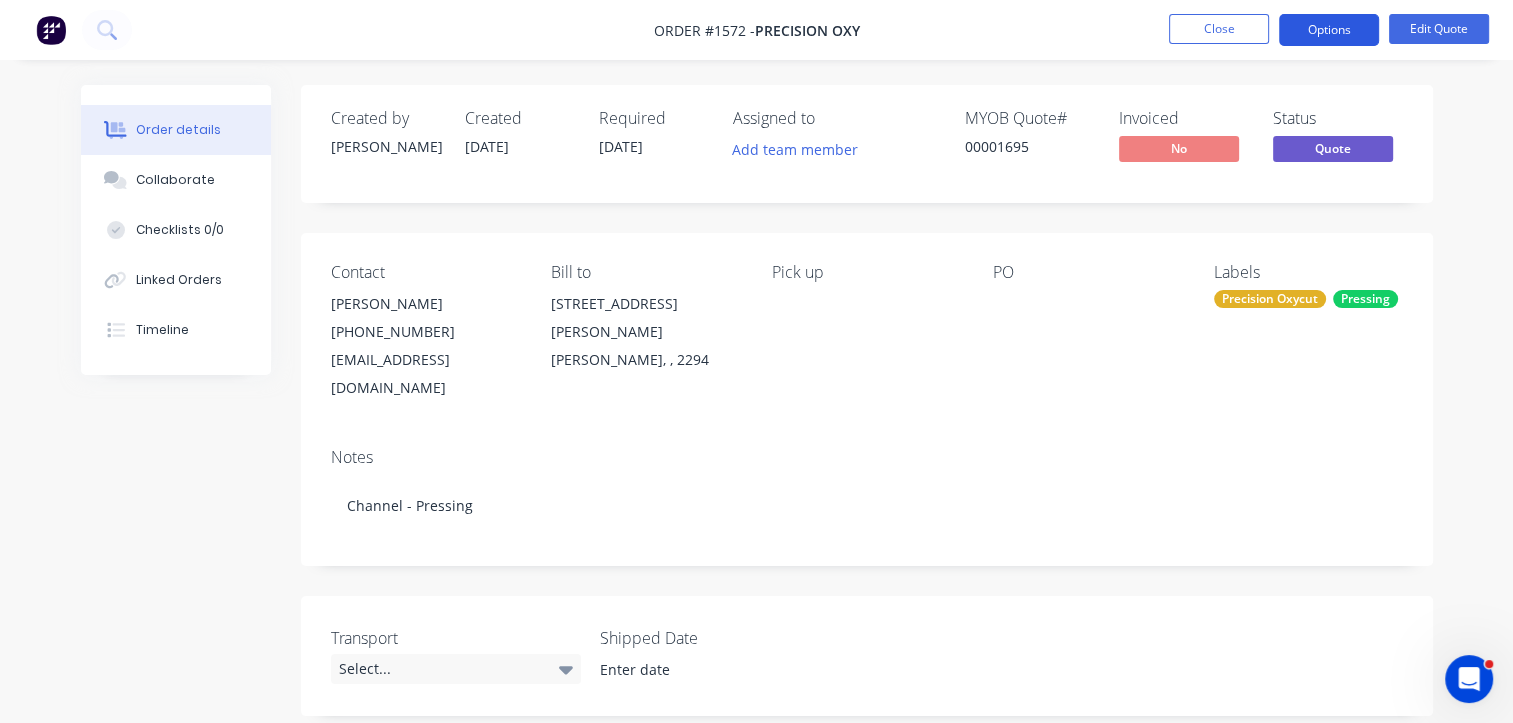click on "Options" at bounding box center [1329, 30] 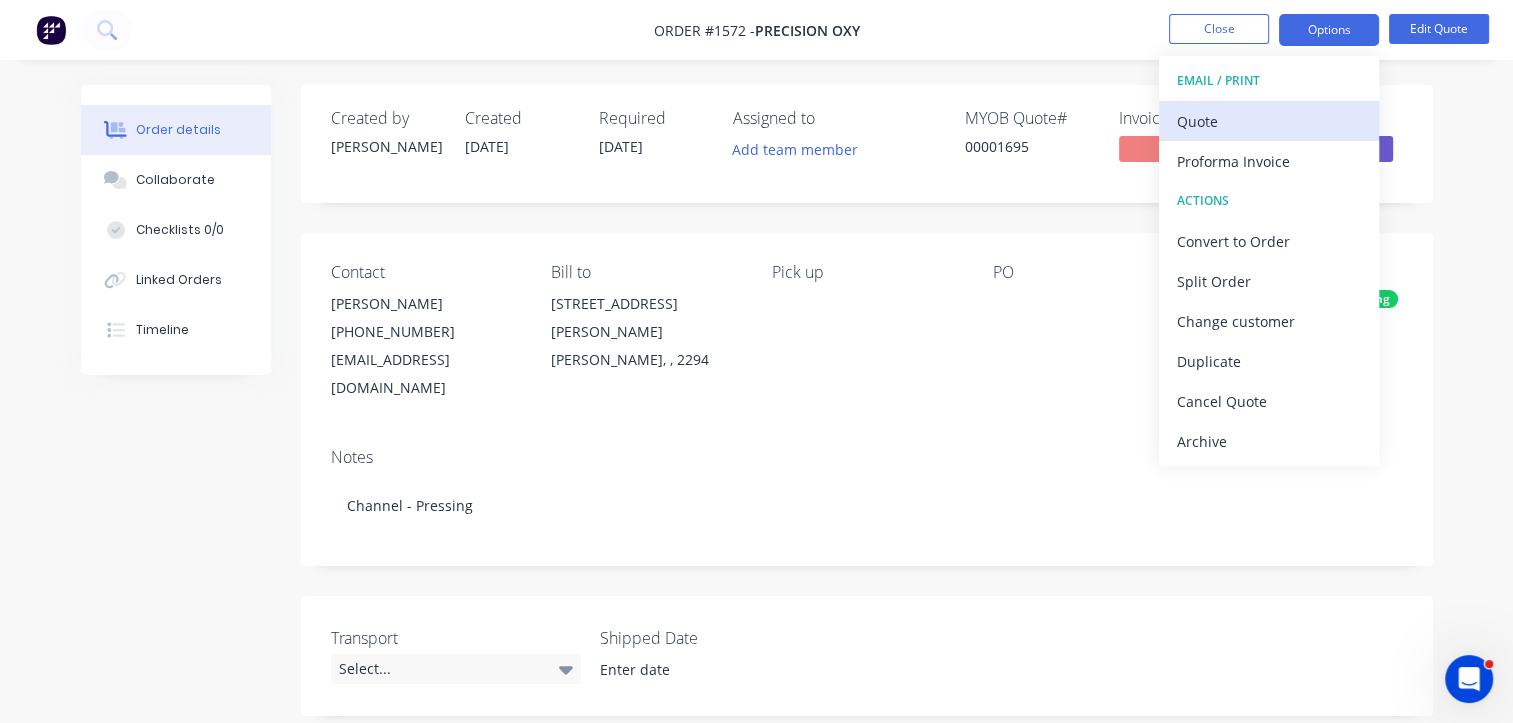 click on "Quote" at bounding box center (1269, 121) 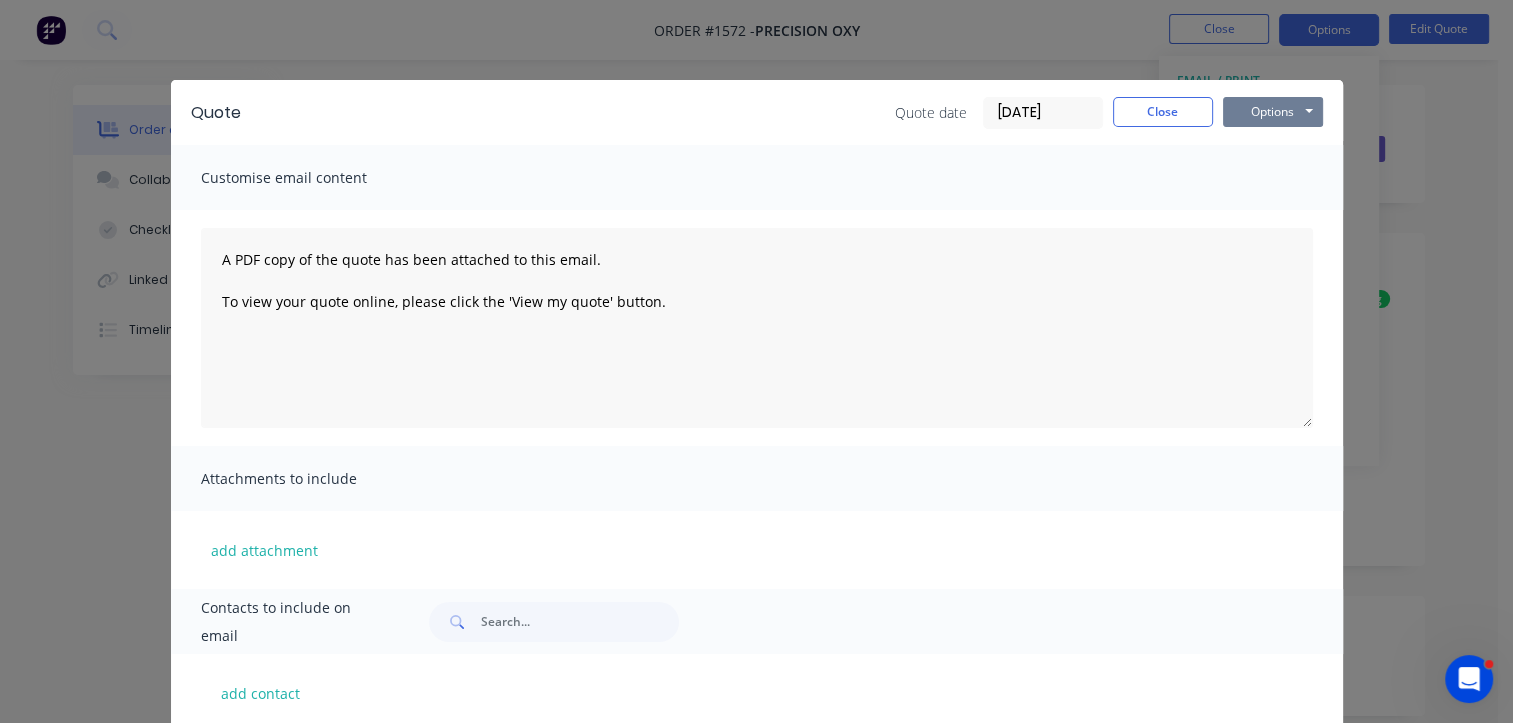 click on "Options" at bounding box center (1273, 112) 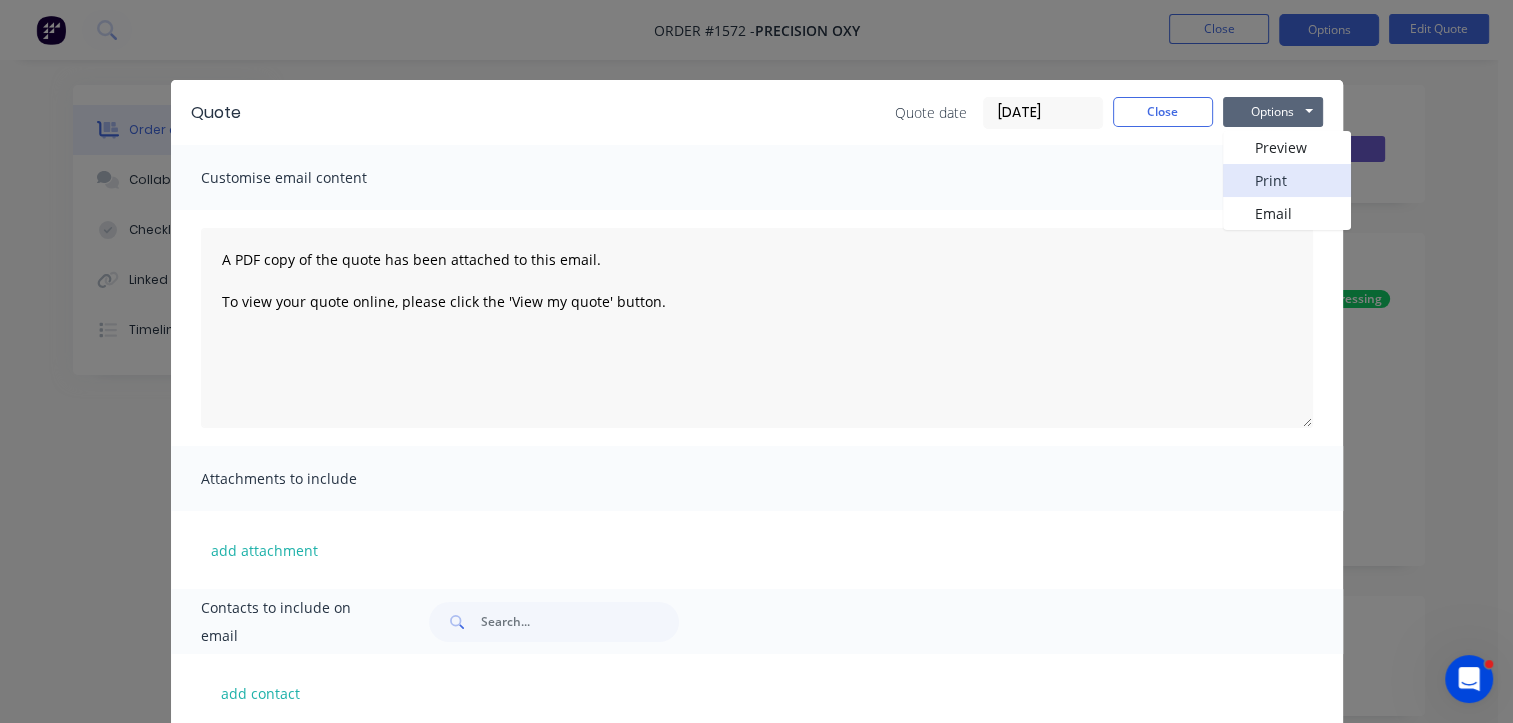 click on "Print" at bounding box center [1287, 180] 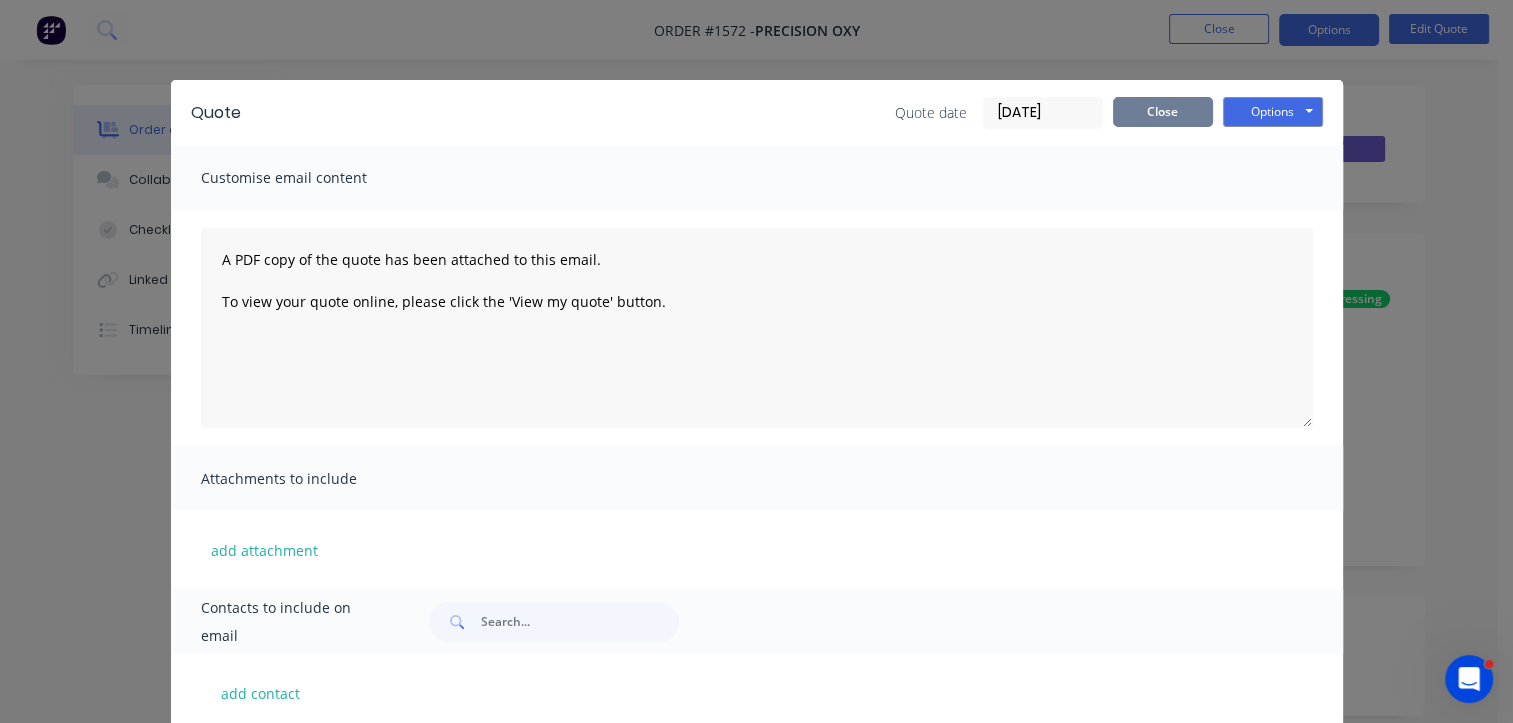 click on "Close" at bounding box center (1163, 112) 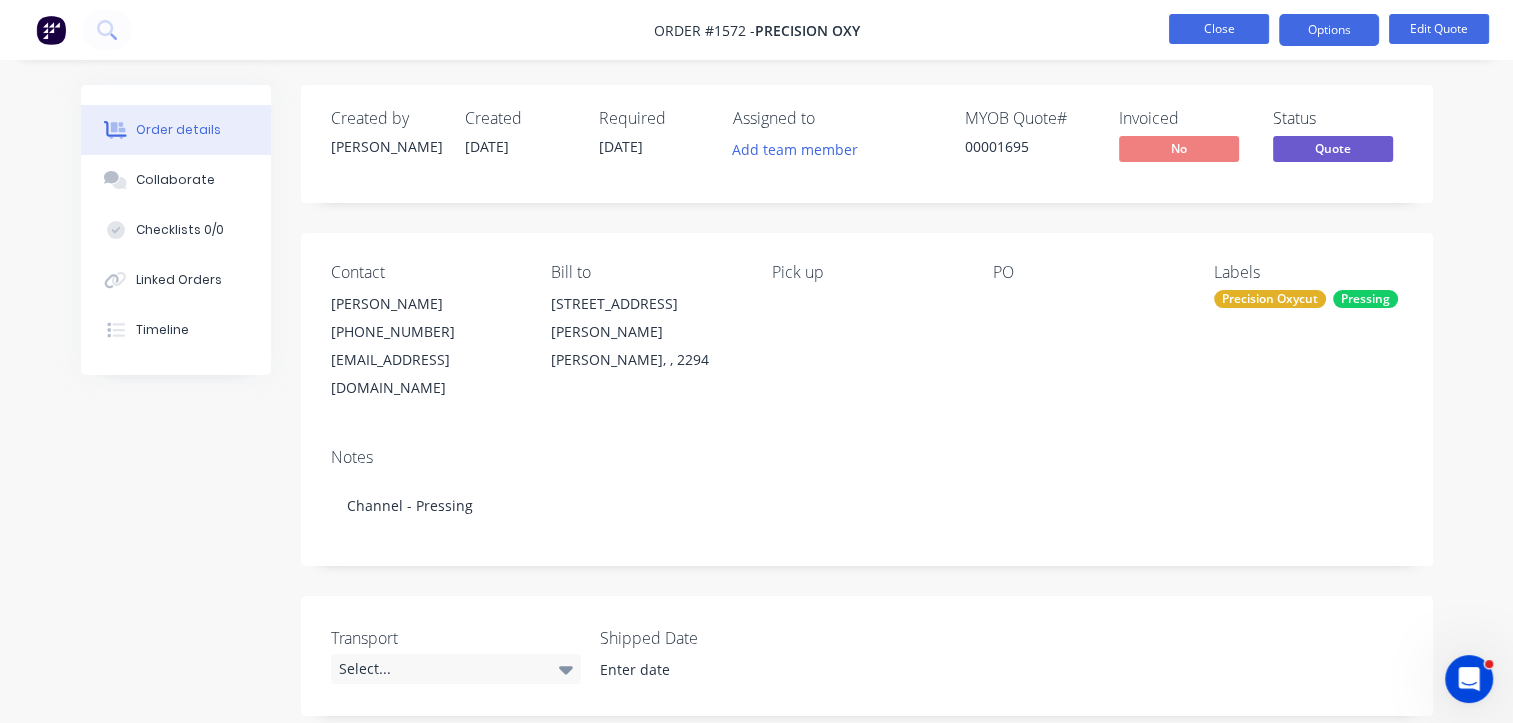 click on "Close" at bounding box center (1219, 29) 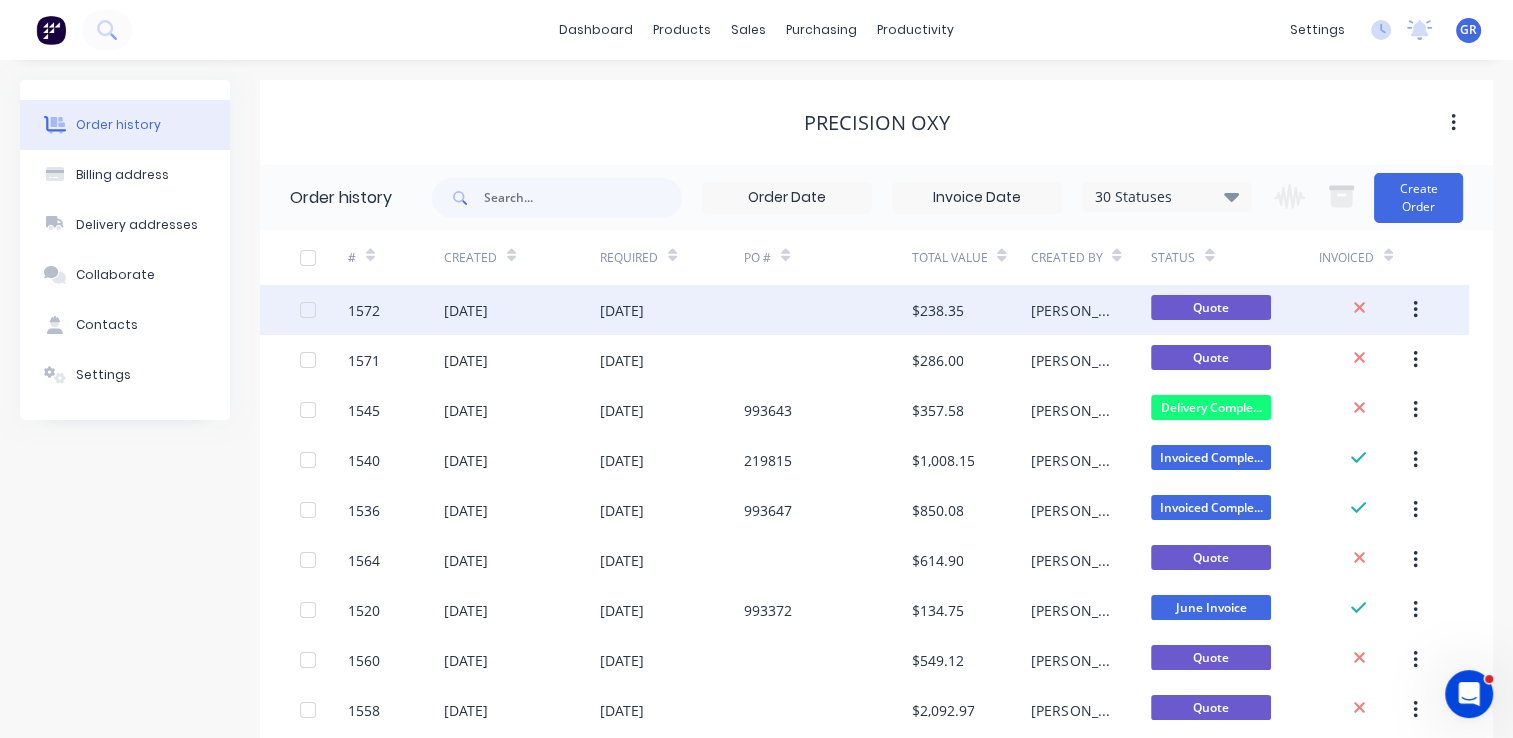 click on "1572" at bounding box center [364, 310] 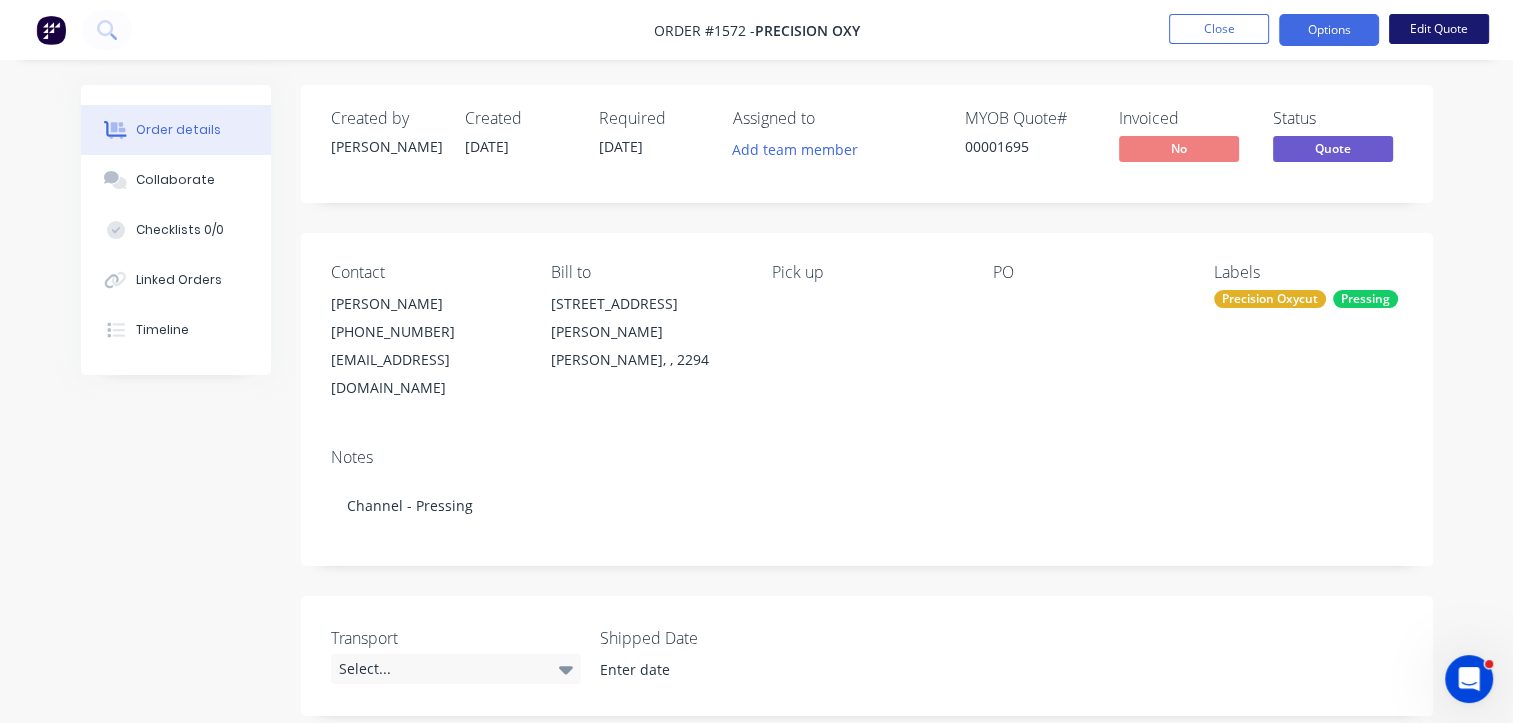 click on "Edit Quote" at bounding box center (1439, 29) 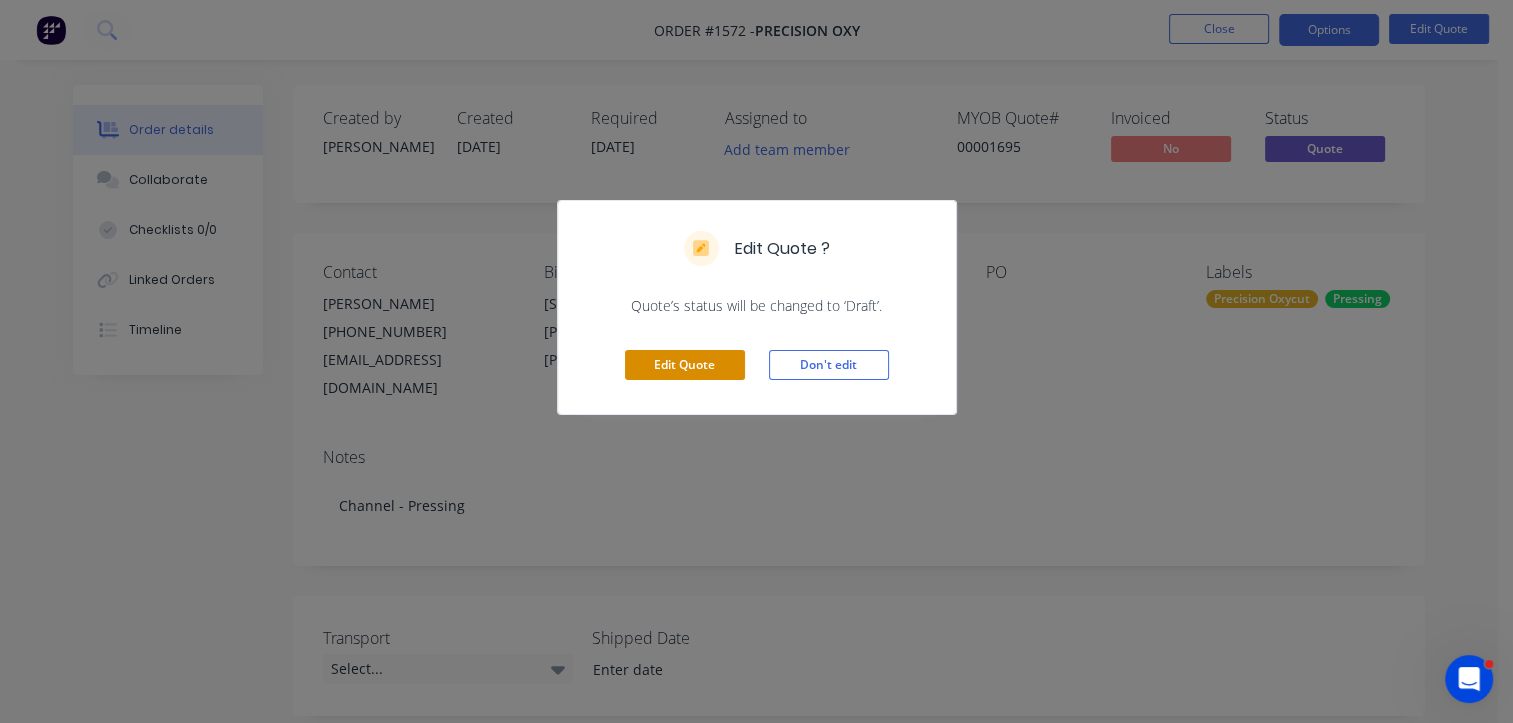 click on "Edit Quote" at bounding box center [685, 365] 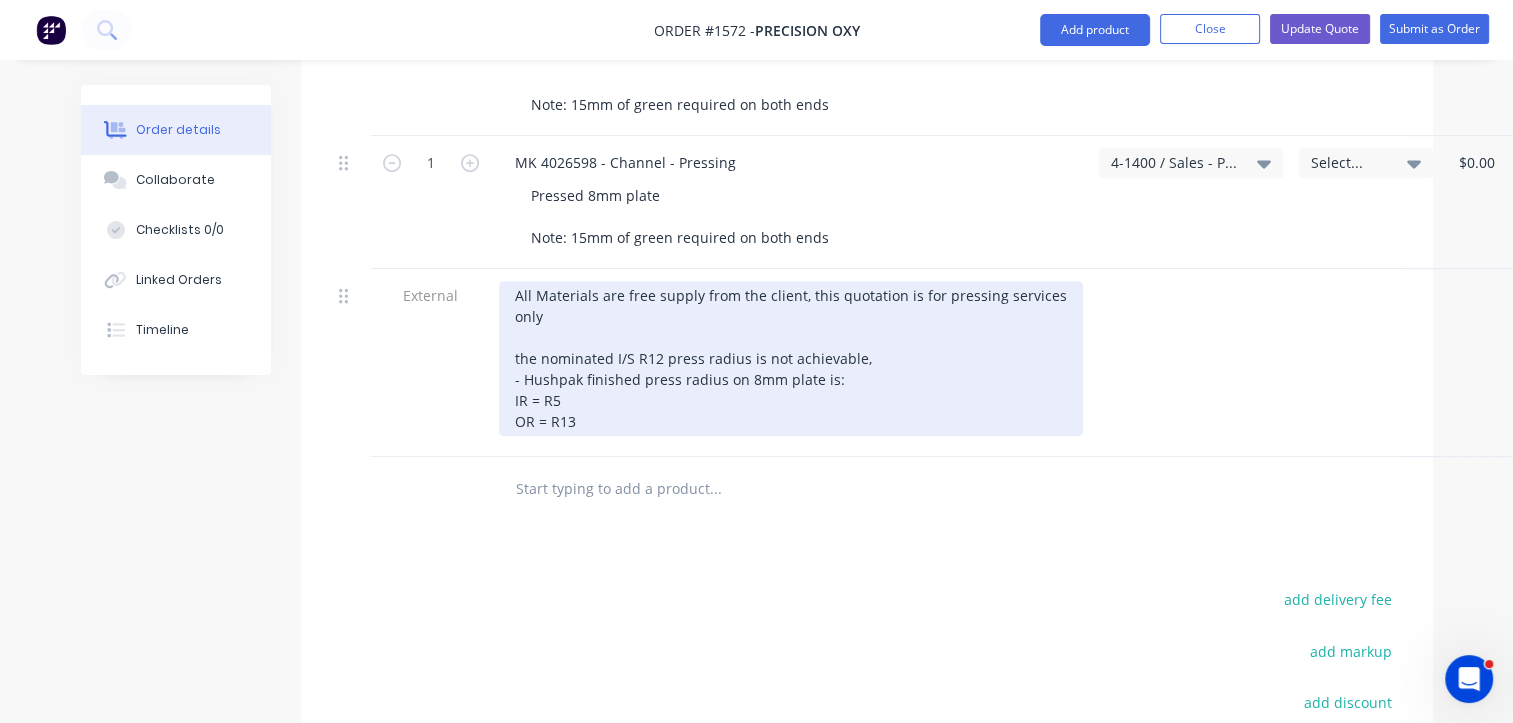 scroll, scrollTop: 827, scrollLeft: 0, axis: vertical 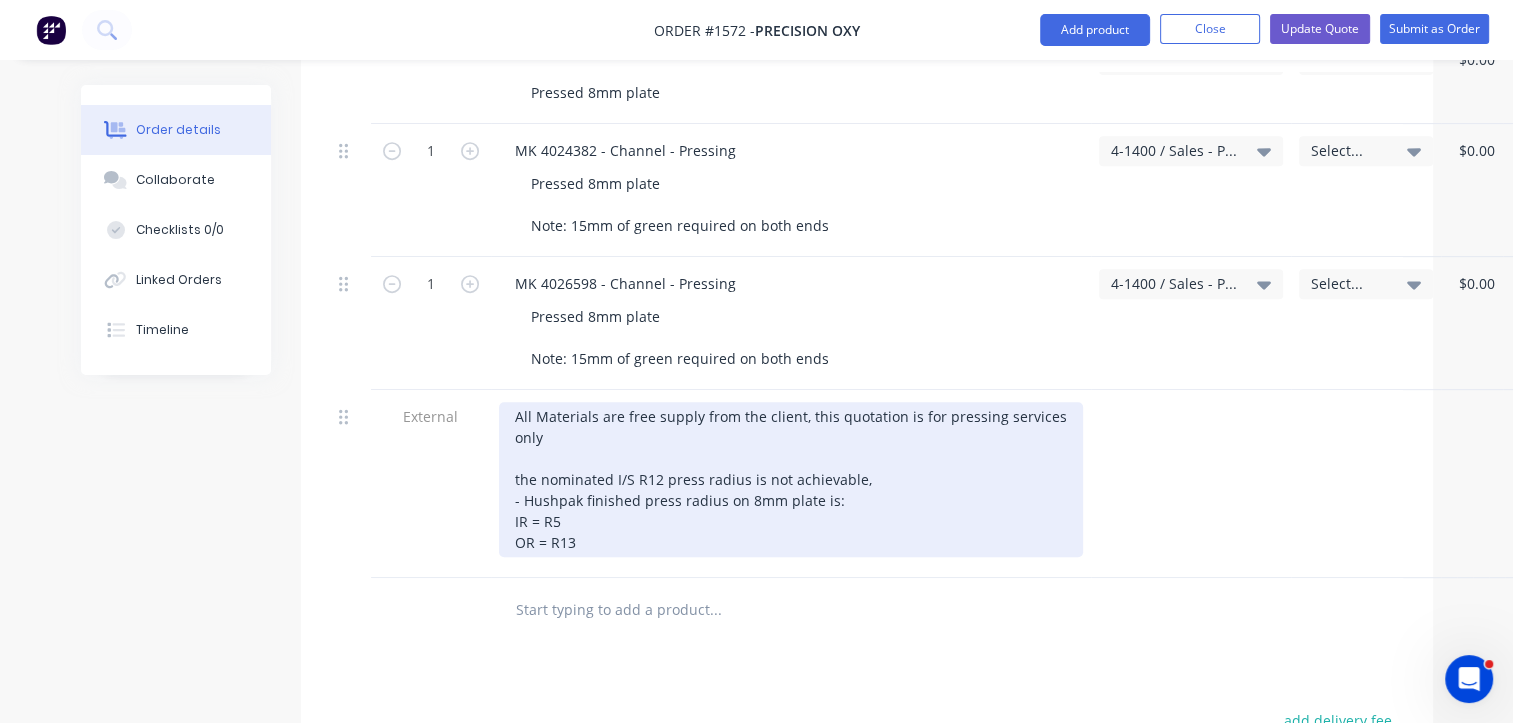 click on "All Materials are free supply from the client, this quotation is for pressing services only
the nominated I/S R12 press radius is not achievable,
- Hushpak finished press radius on 8mm plate is:
IR = R5
OR = R13" at bounding box center (791, 479) 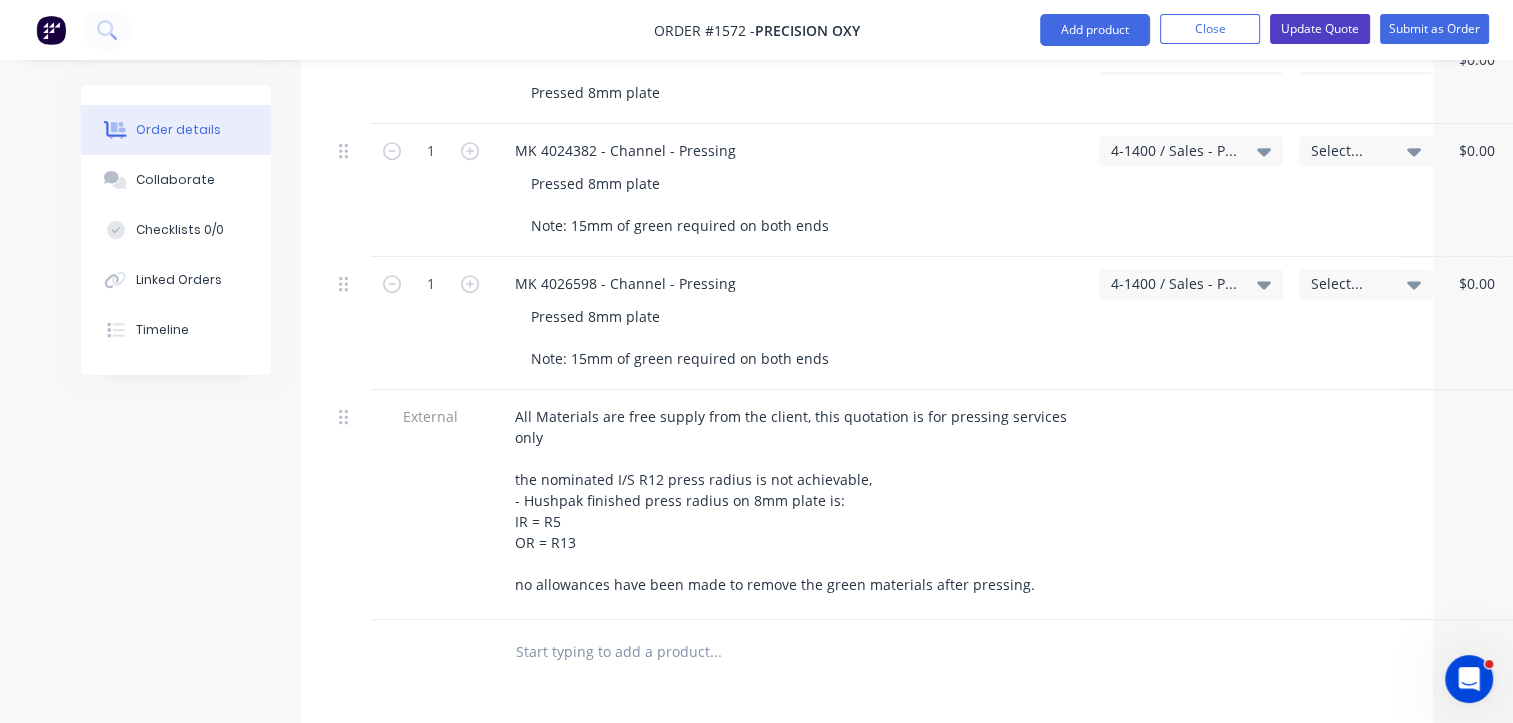 click on "Update Quote" at bounding box center [1320, 29] 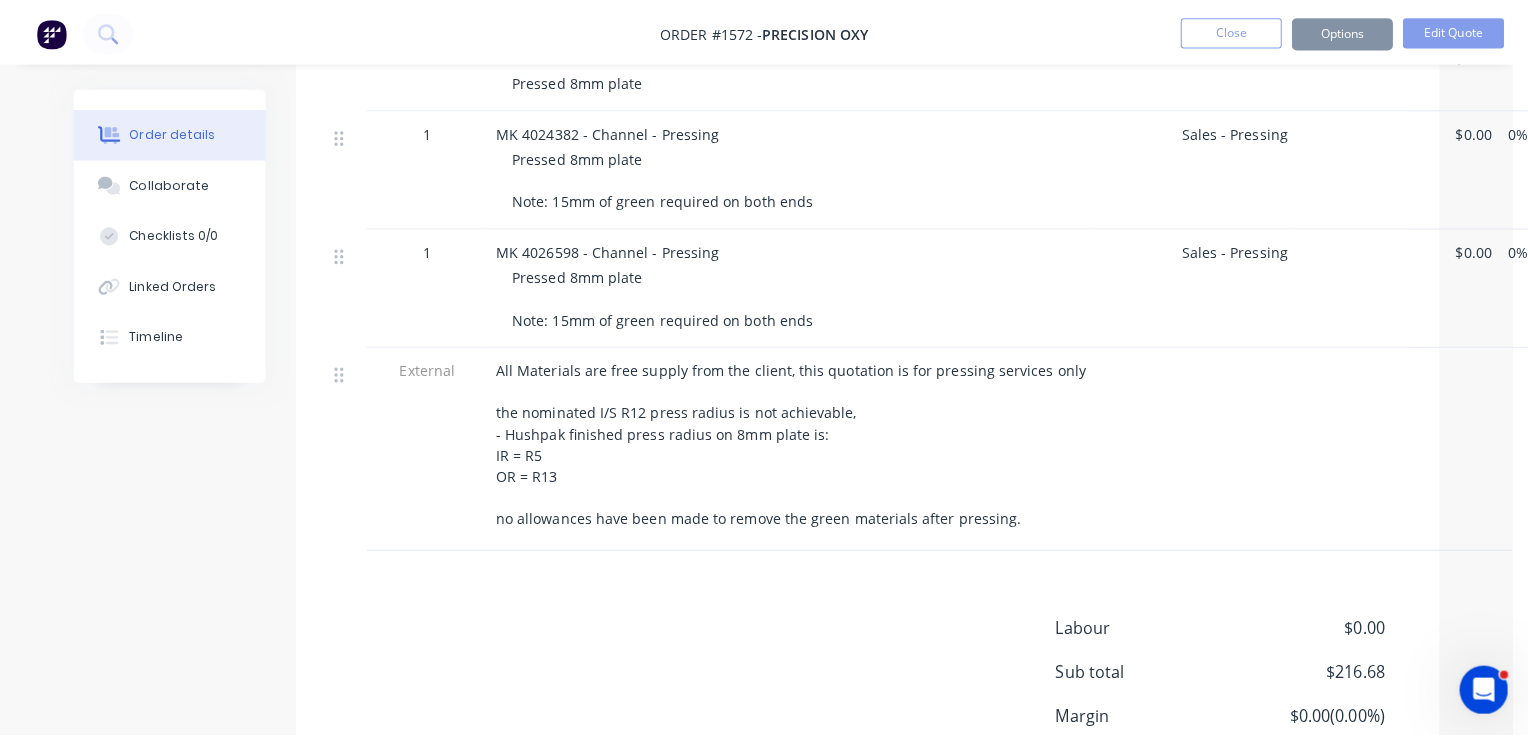 scroll, scrollTop: 0, scrollLeft: 0, axis: both 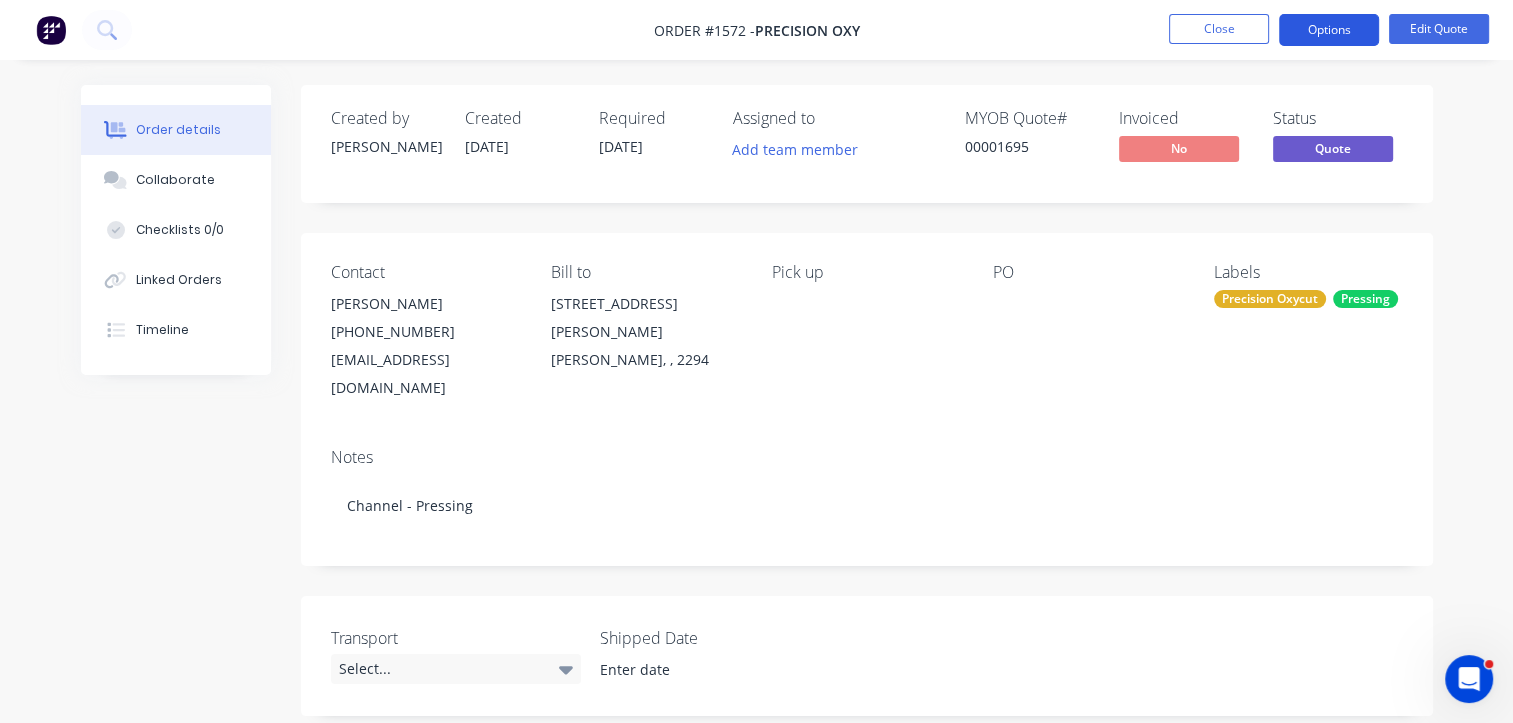 click on "Options" at bounding box center [1329, 30] 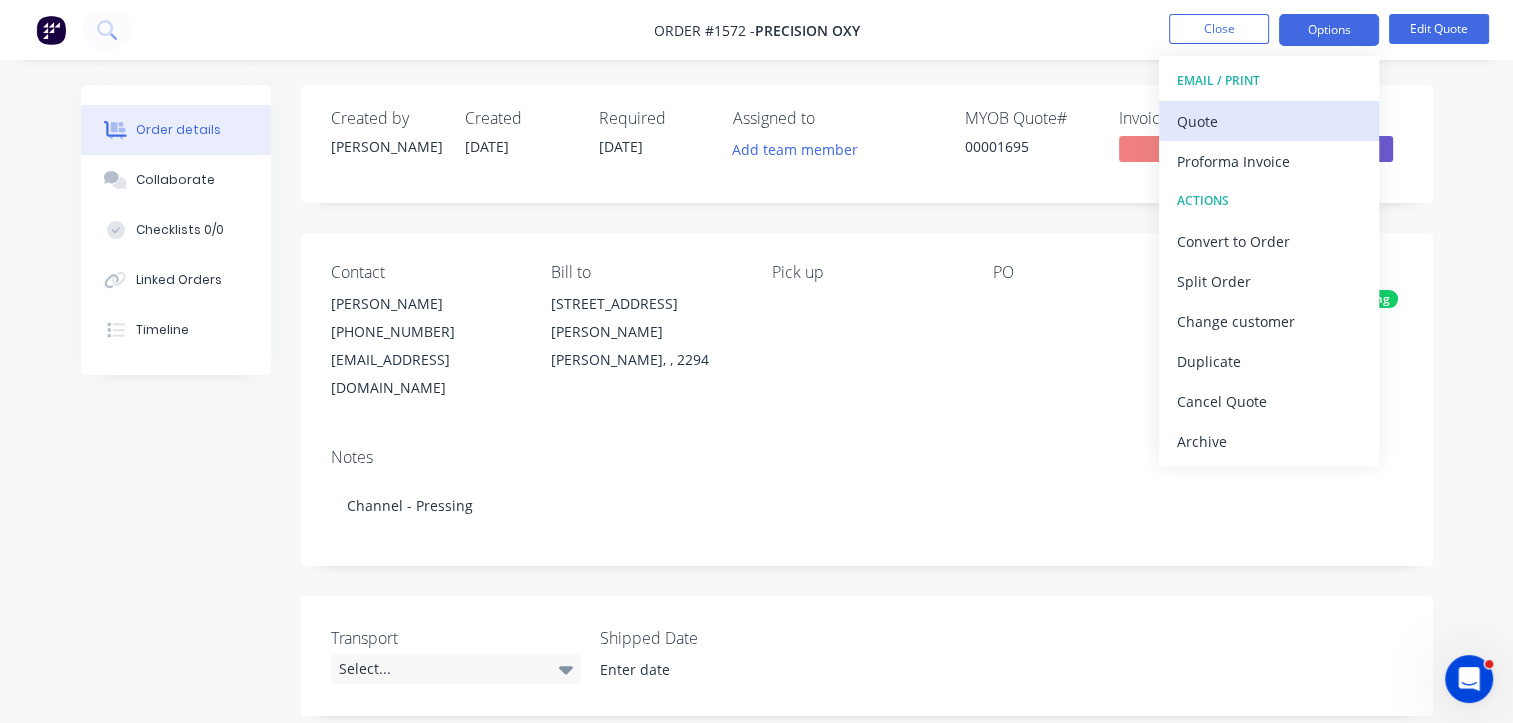 click on "Quote" at bounding box center [1269, 121] 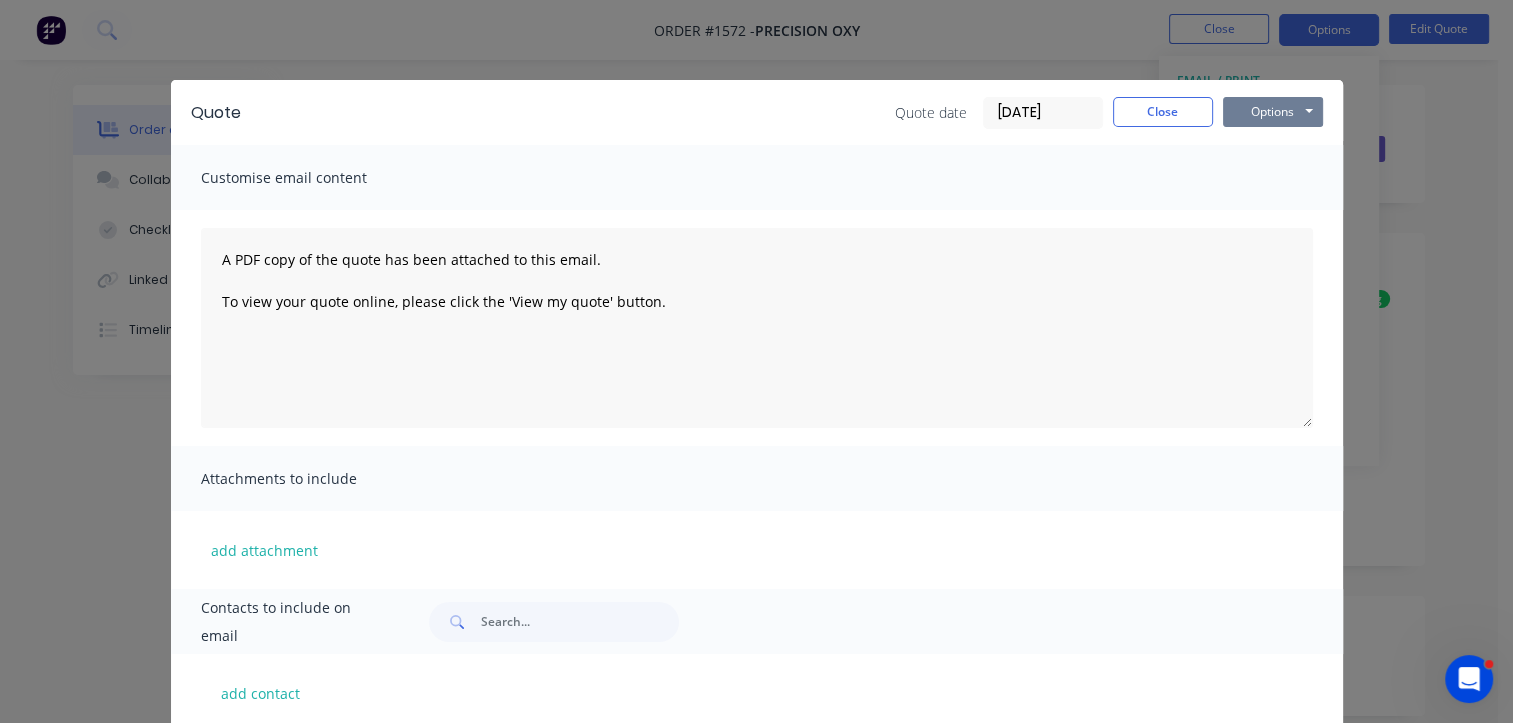 click on "Options" at bounding box center (1273, 112) 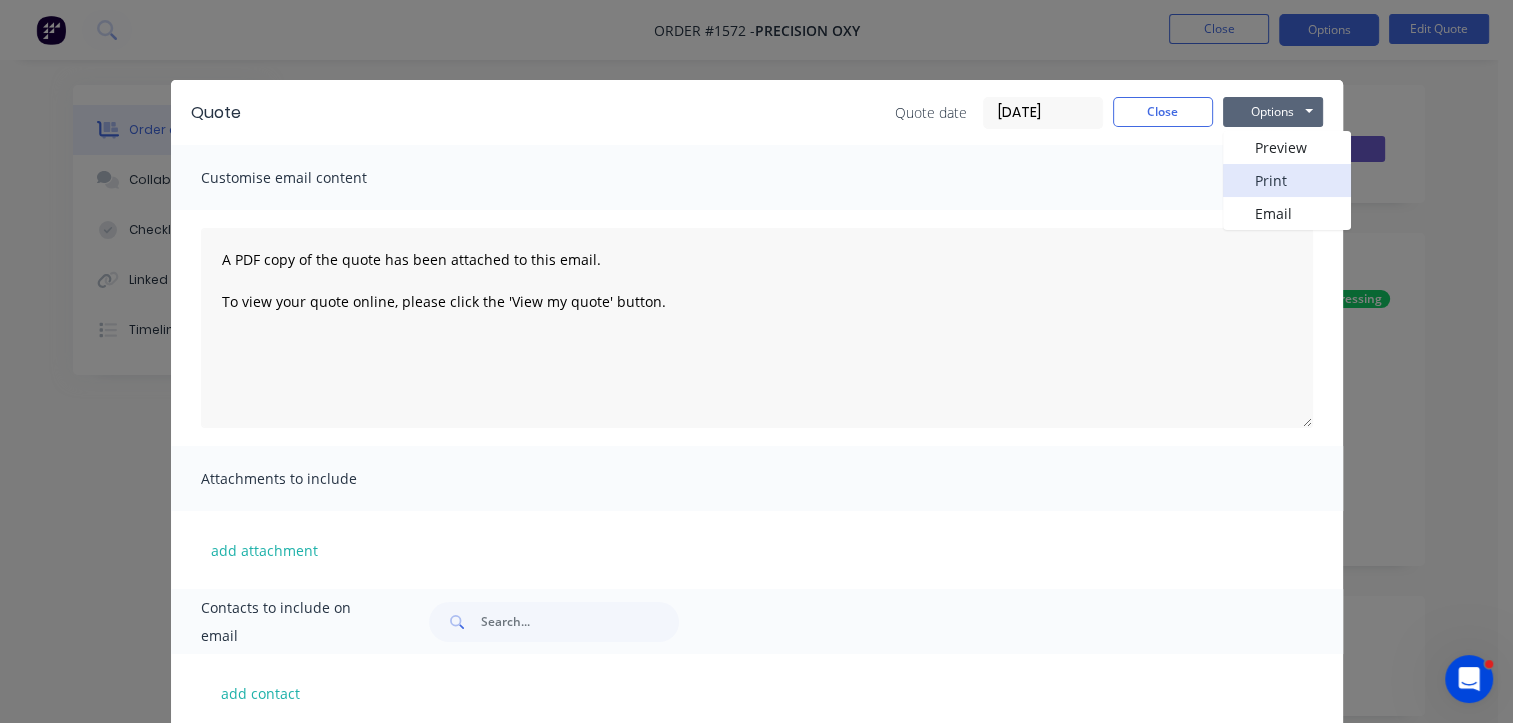 click on "Print" at bounding box center (1287, 180) 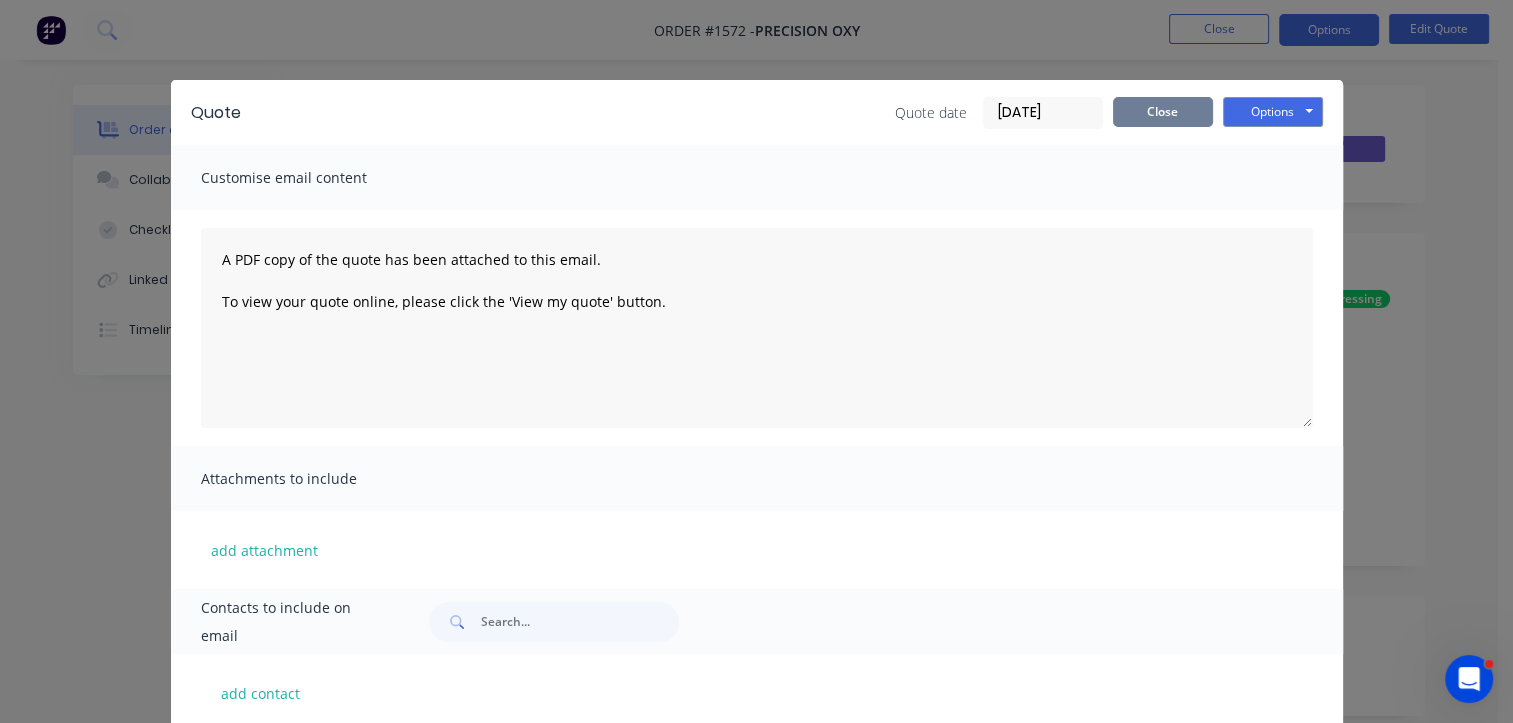 click on "Close" at bounding box center [1163, 112] 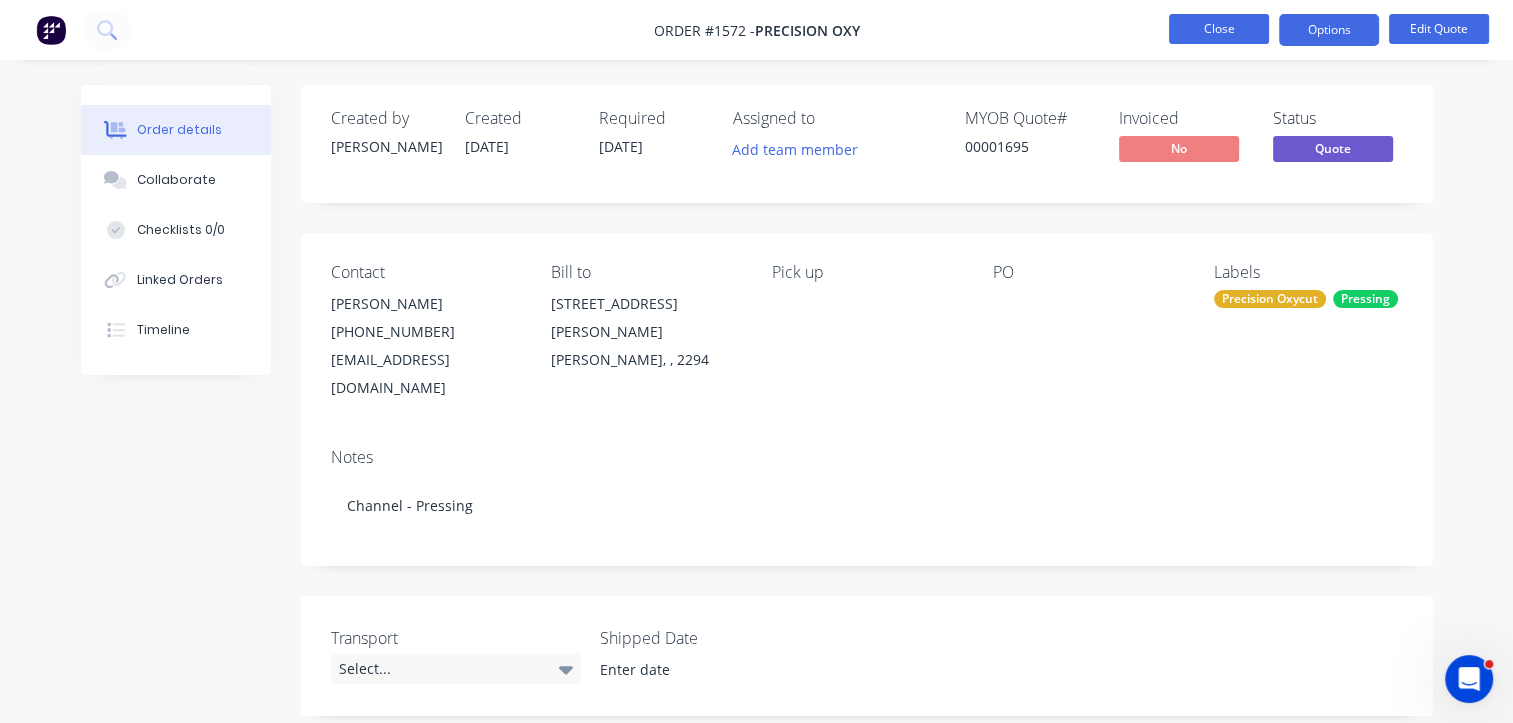 click on "Close" at bounding box center (1219, 29) 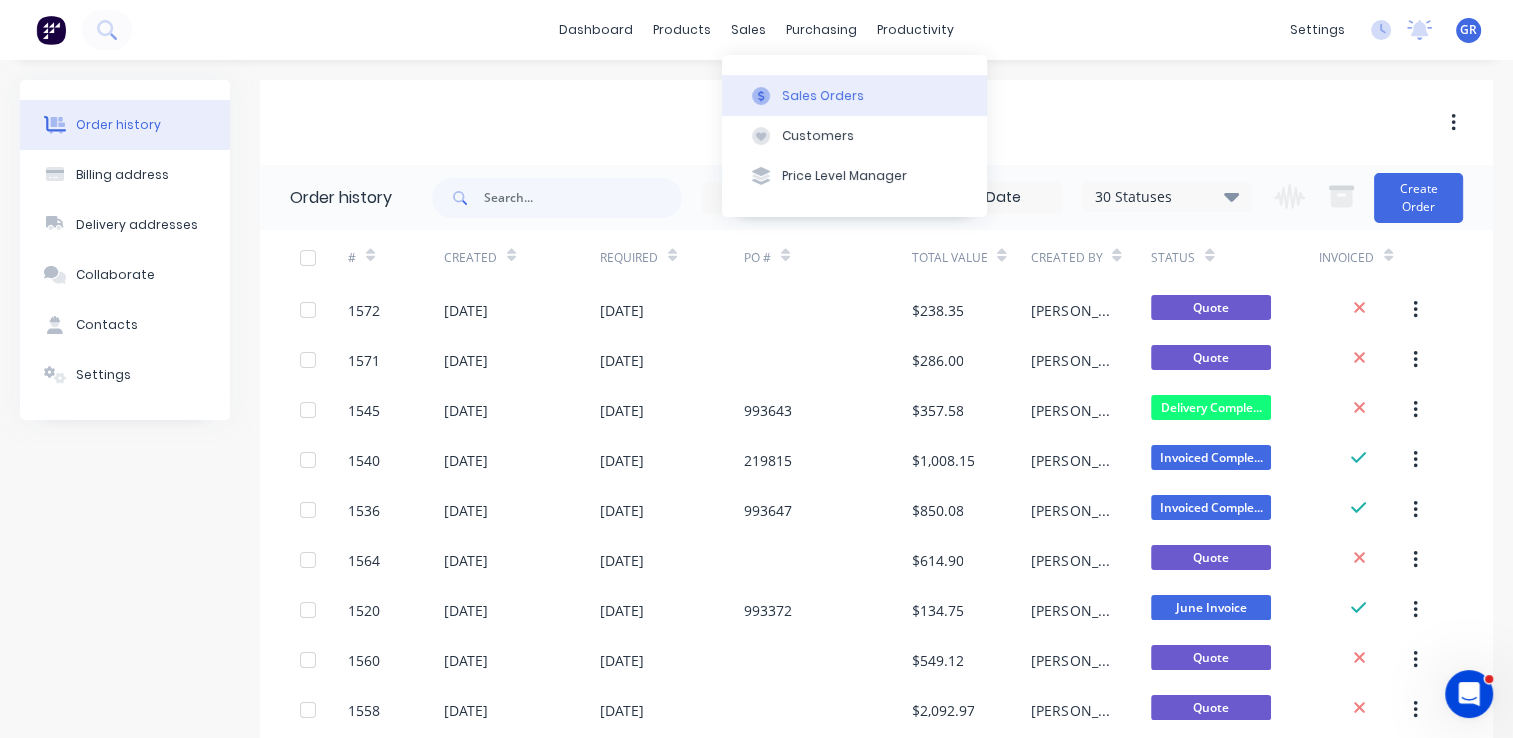 click on "Sales Orders" at bounding box center [823, 96] 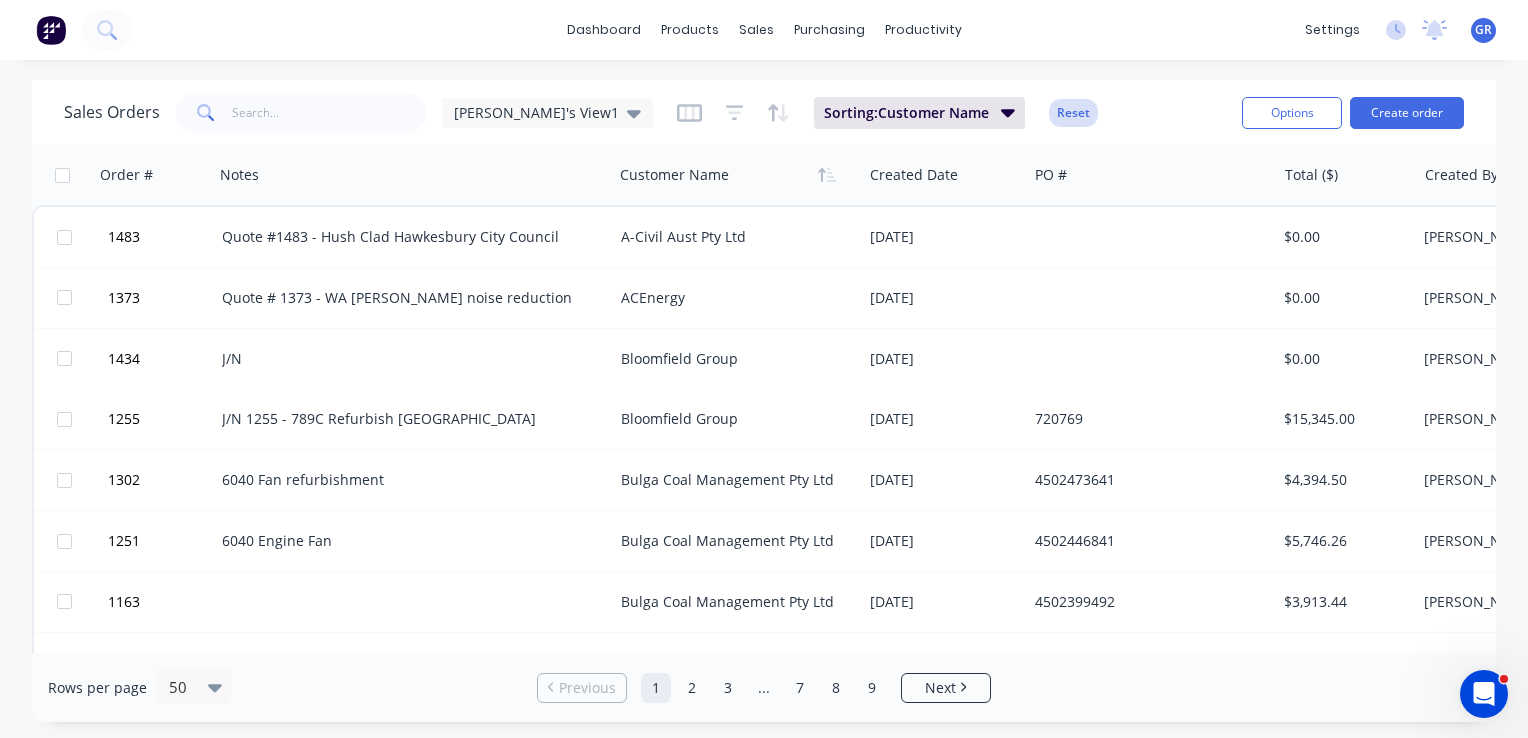 click on "Reset" at bounding box center (1073, 113) 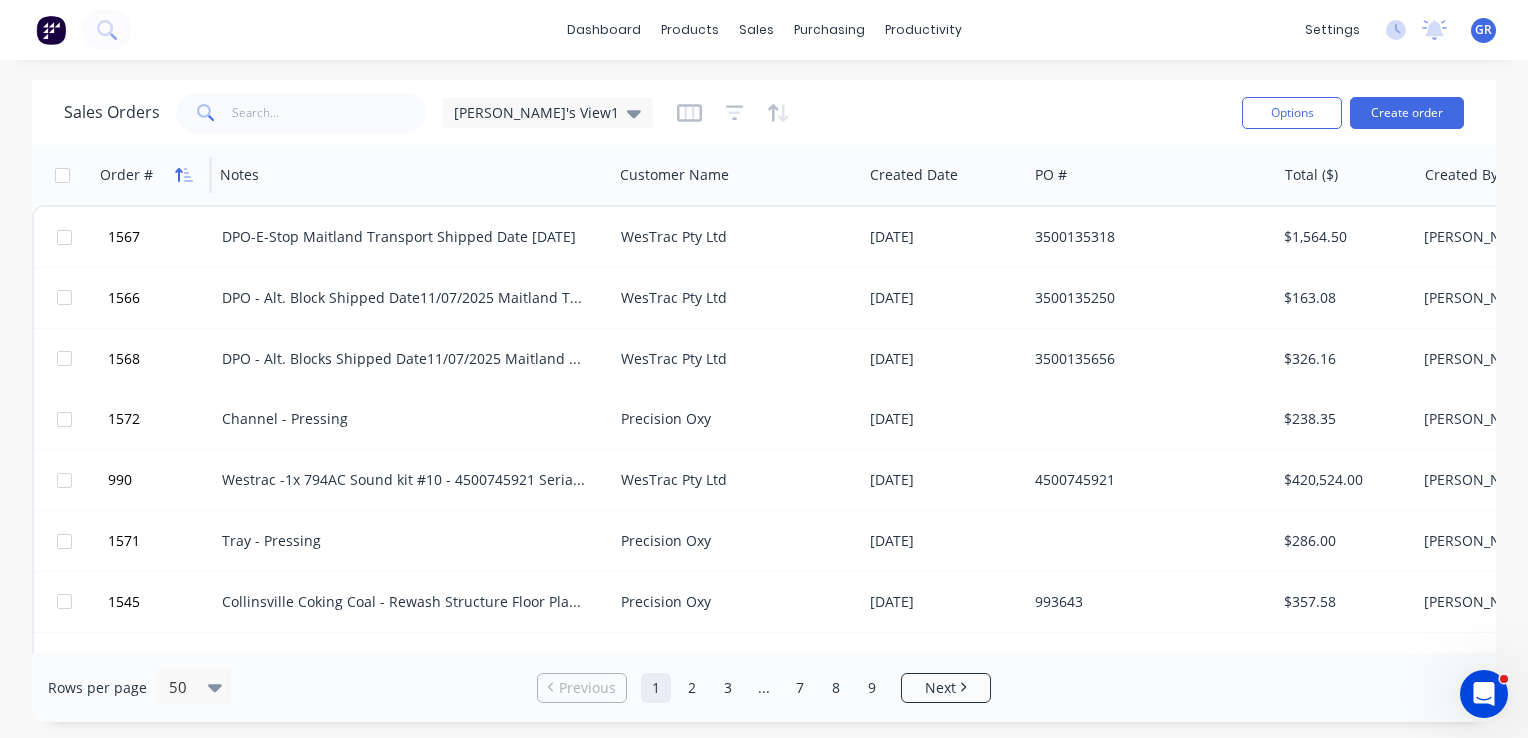 click 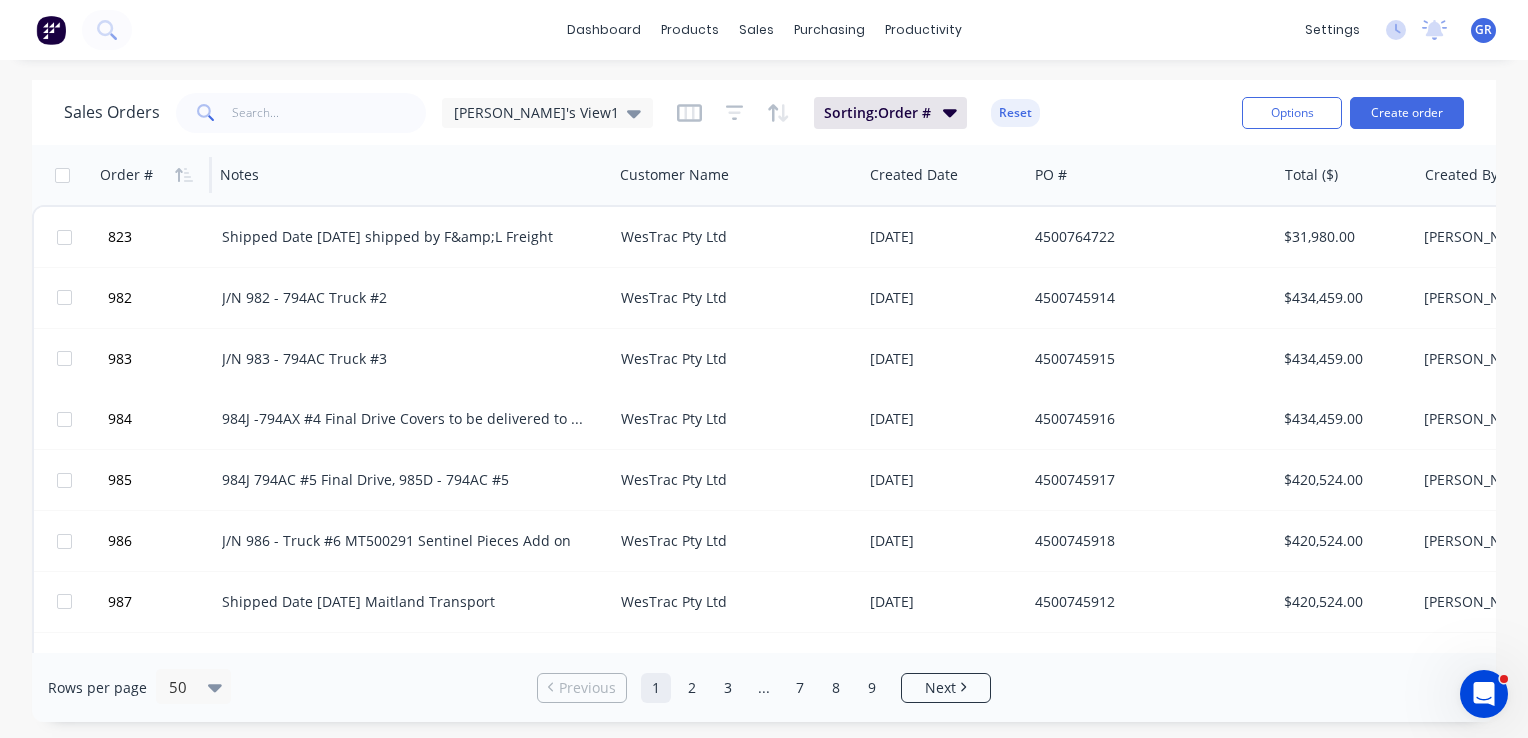 click 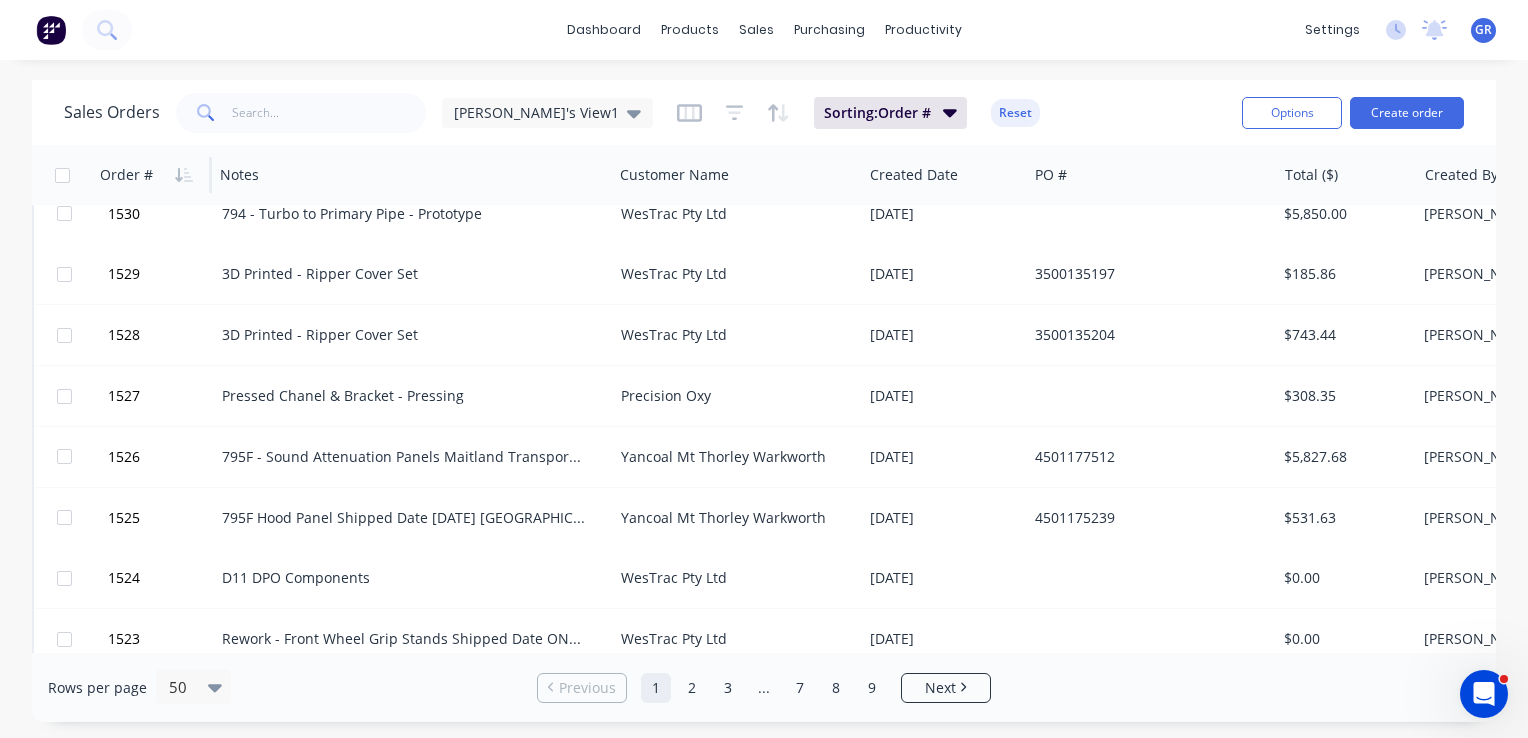 scroll, scrollTop: 2600, scrollLeft: 0, axis: vertical 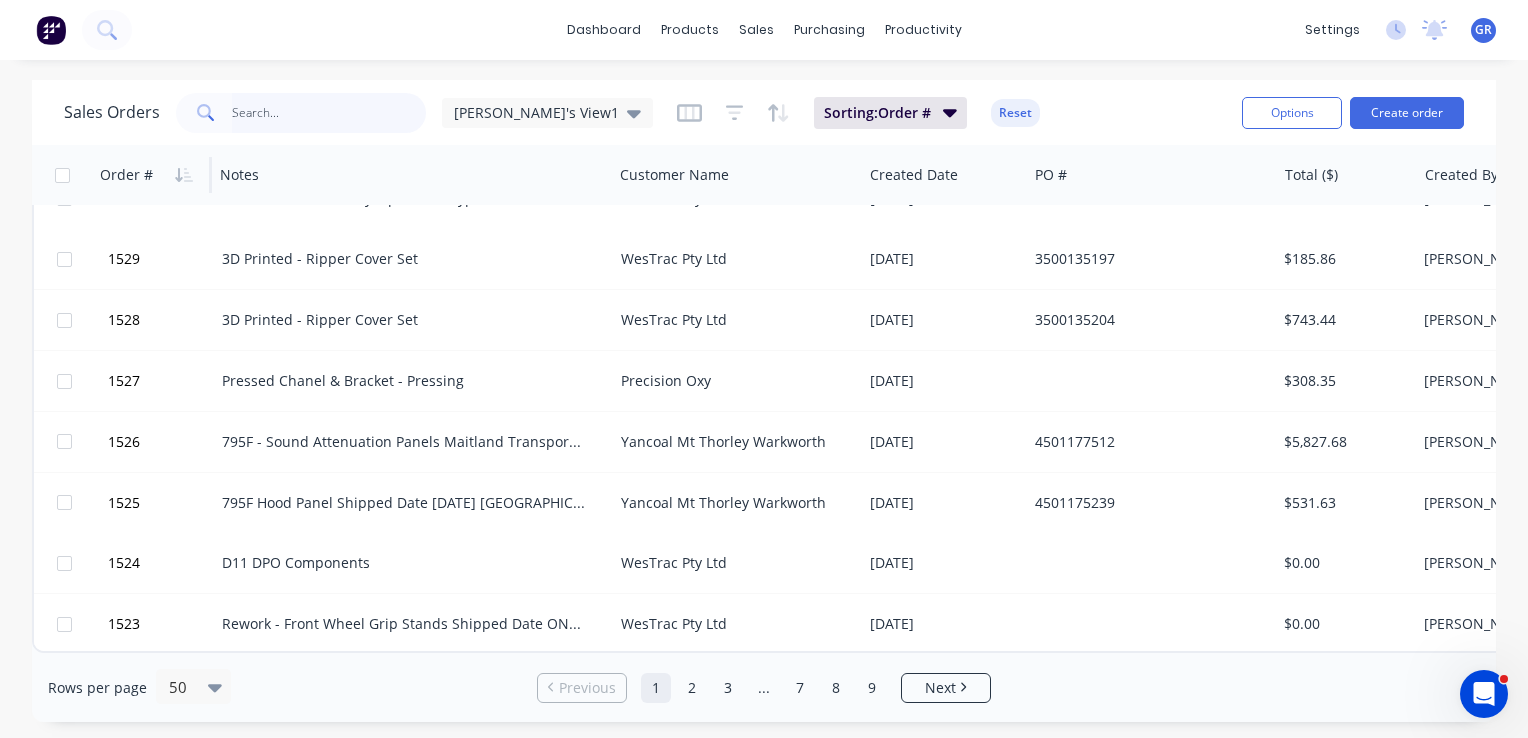 click at bounding box center [329, 113] 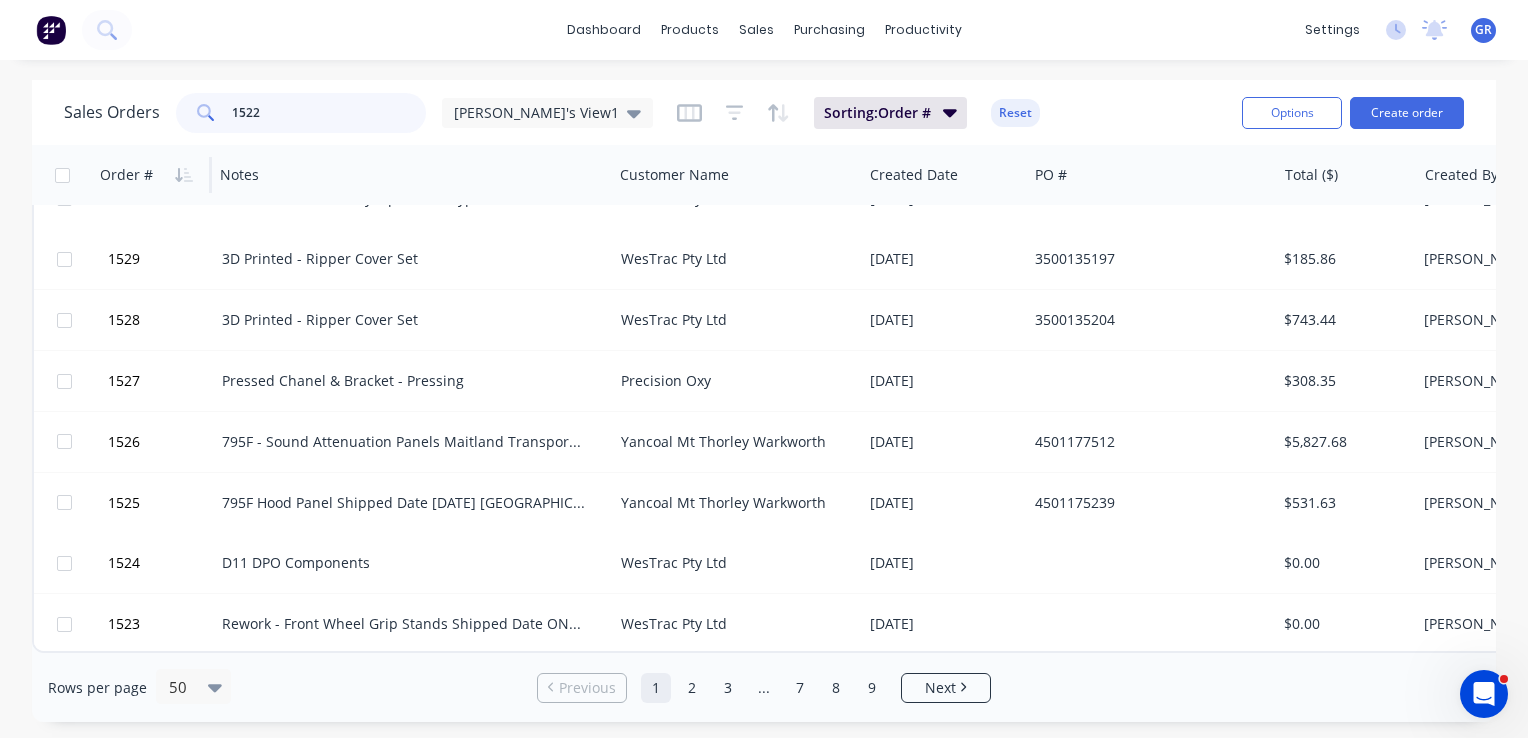 type on "1522" 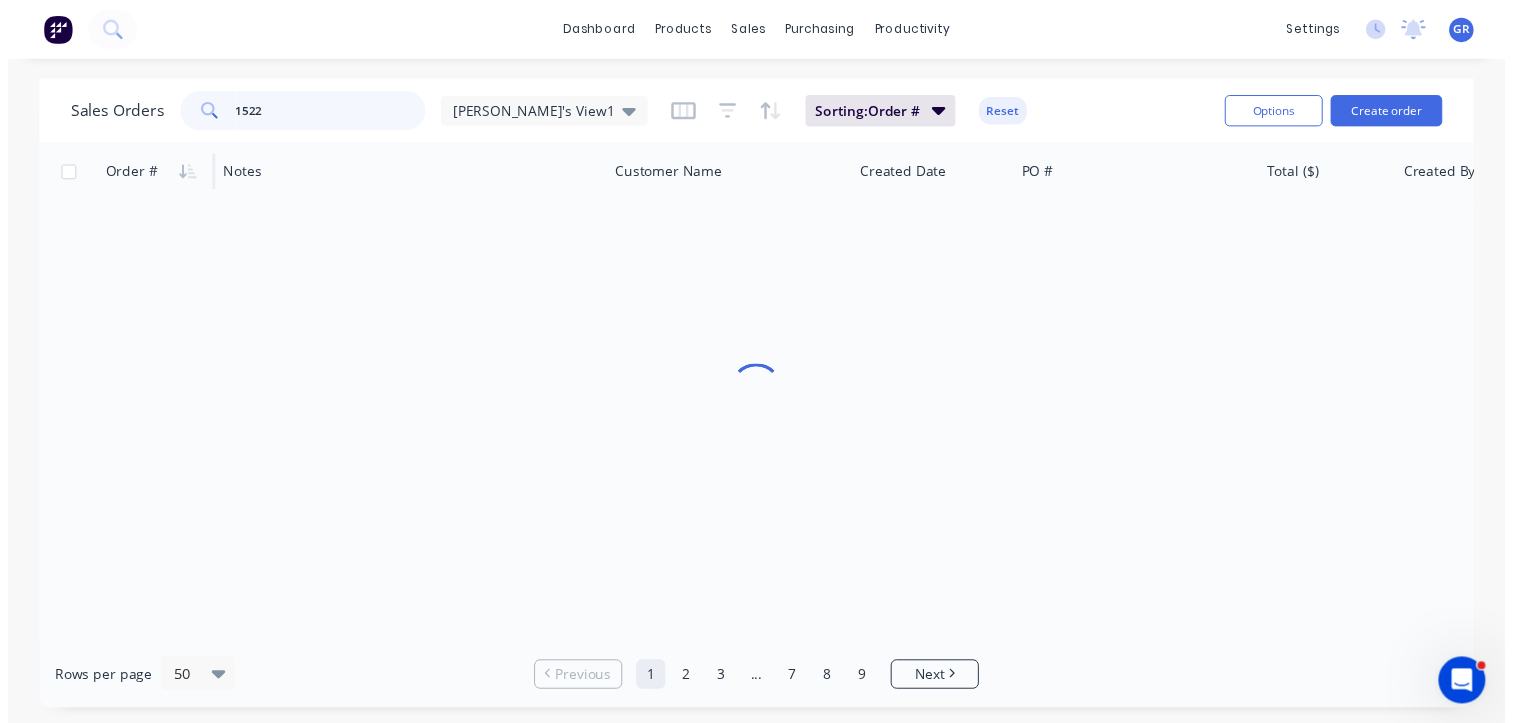 scroll, scrollTop: 0, scrollLeft: 0, axis: both 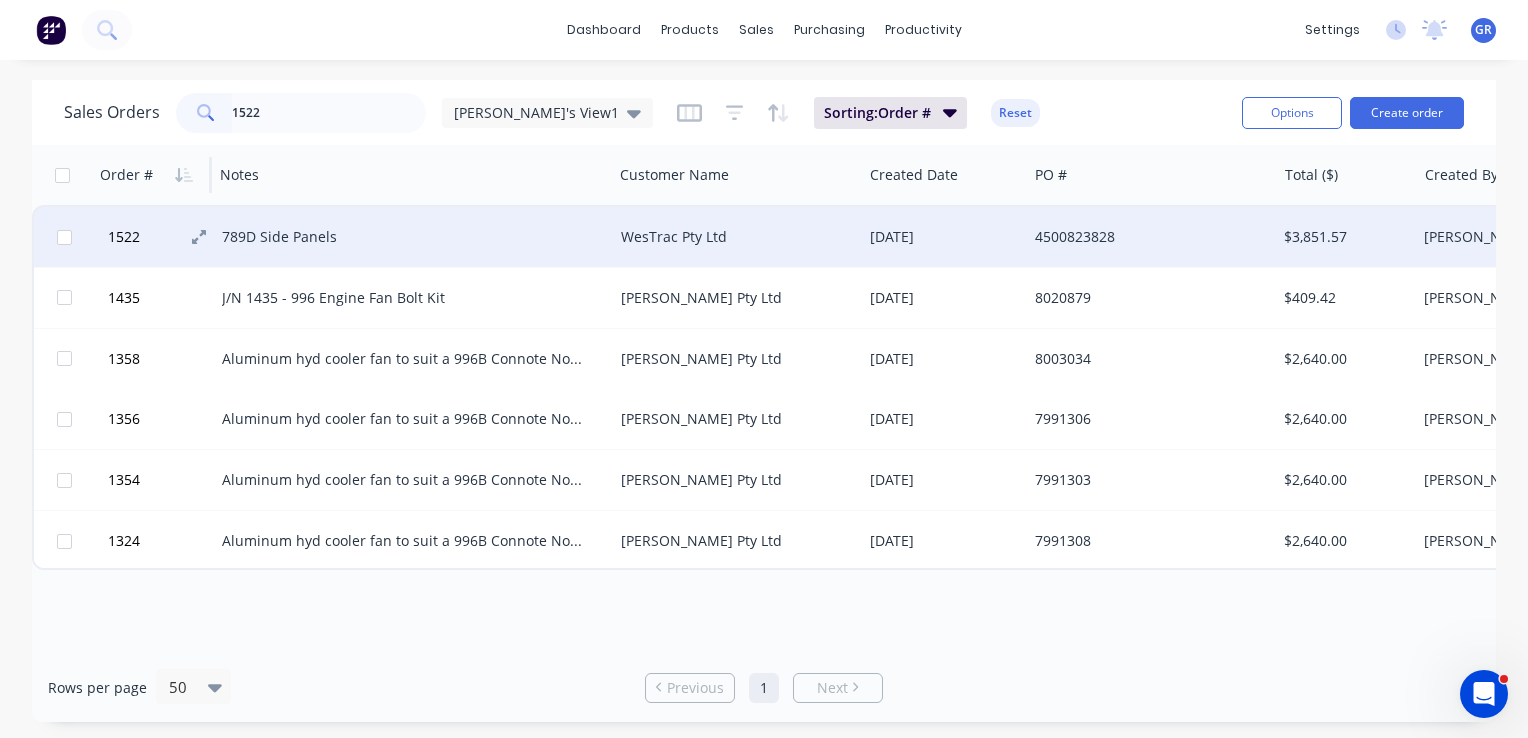 click on "1522" at bounding box center [162, 237] 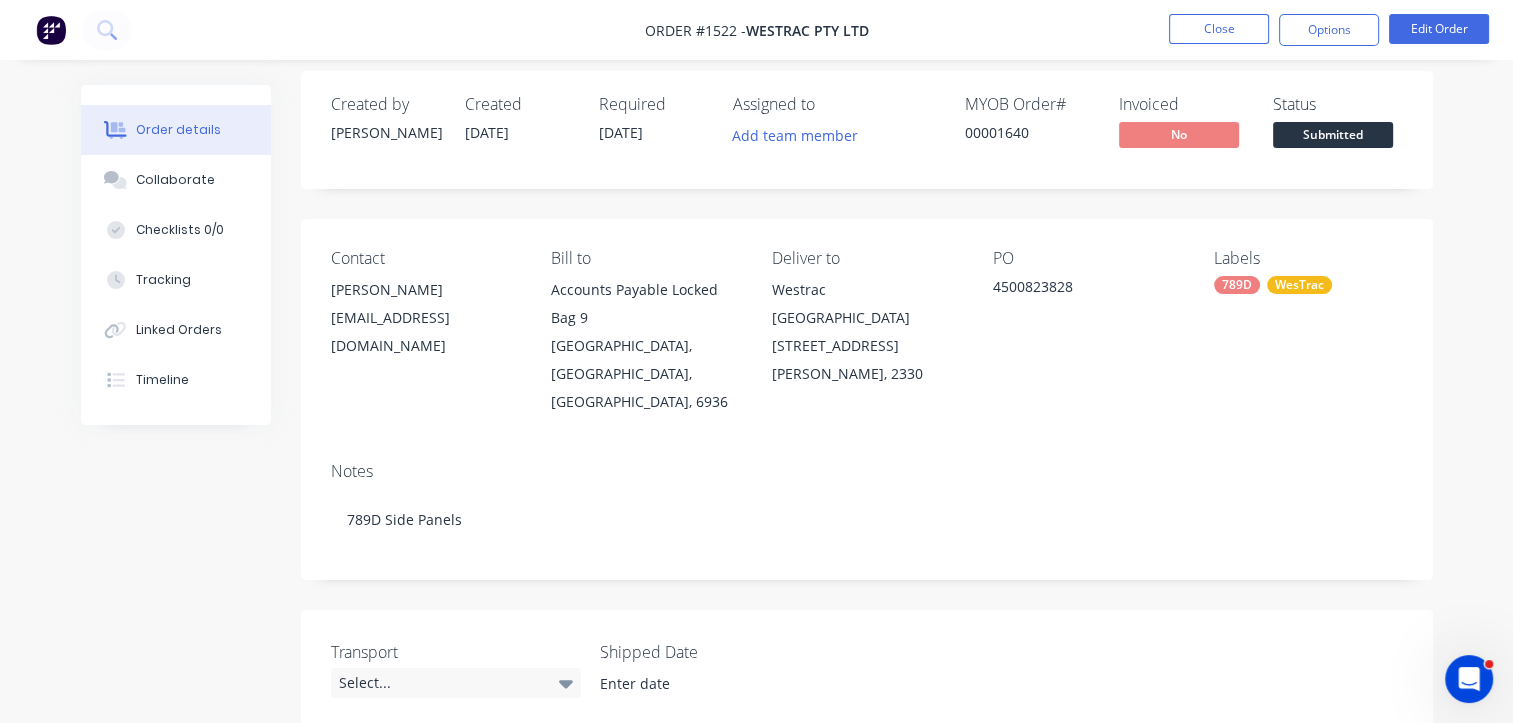 scroll, scrollTop: 0, scrollLeft: 0, axis: both 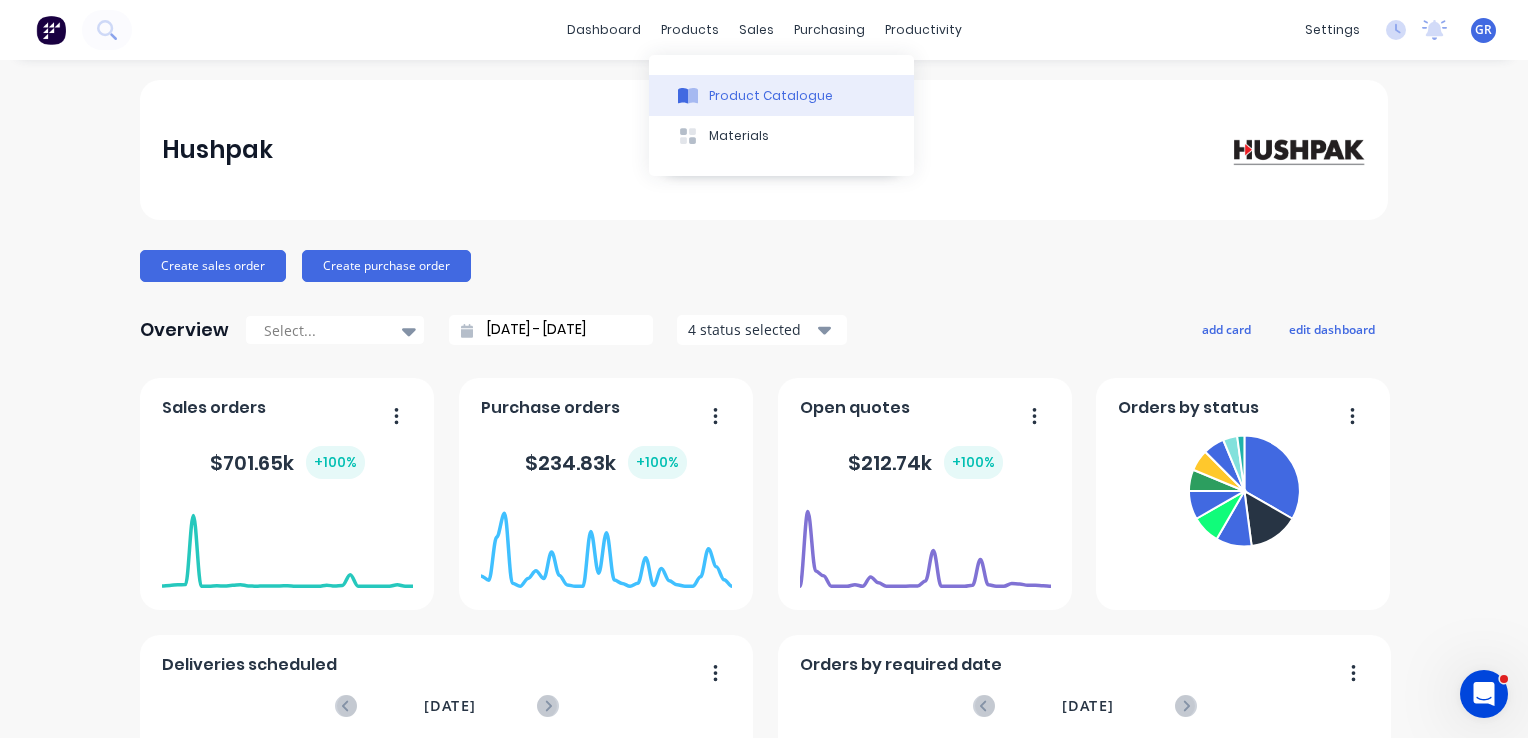 click on "Product Catalogue" at bounding box center [771, 96] 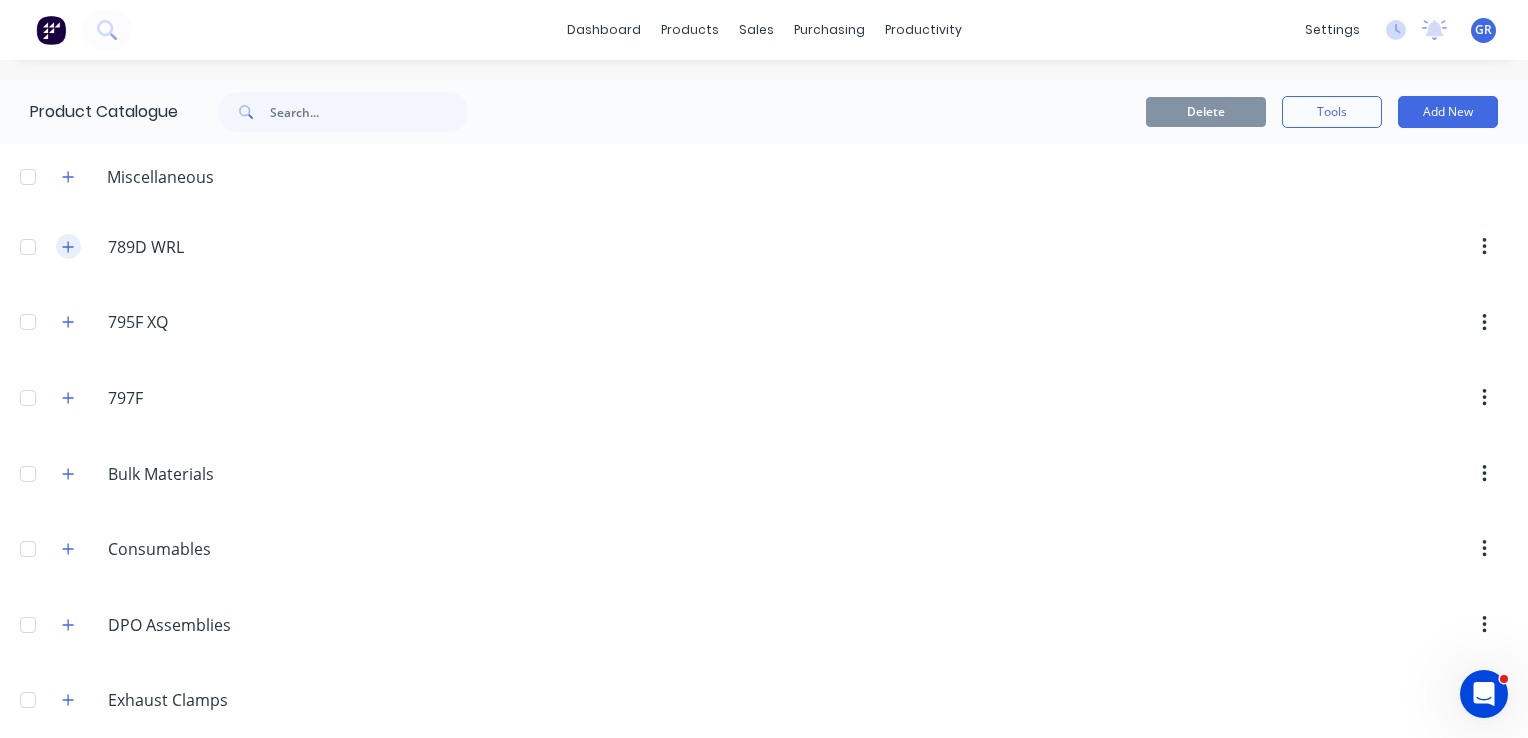 click 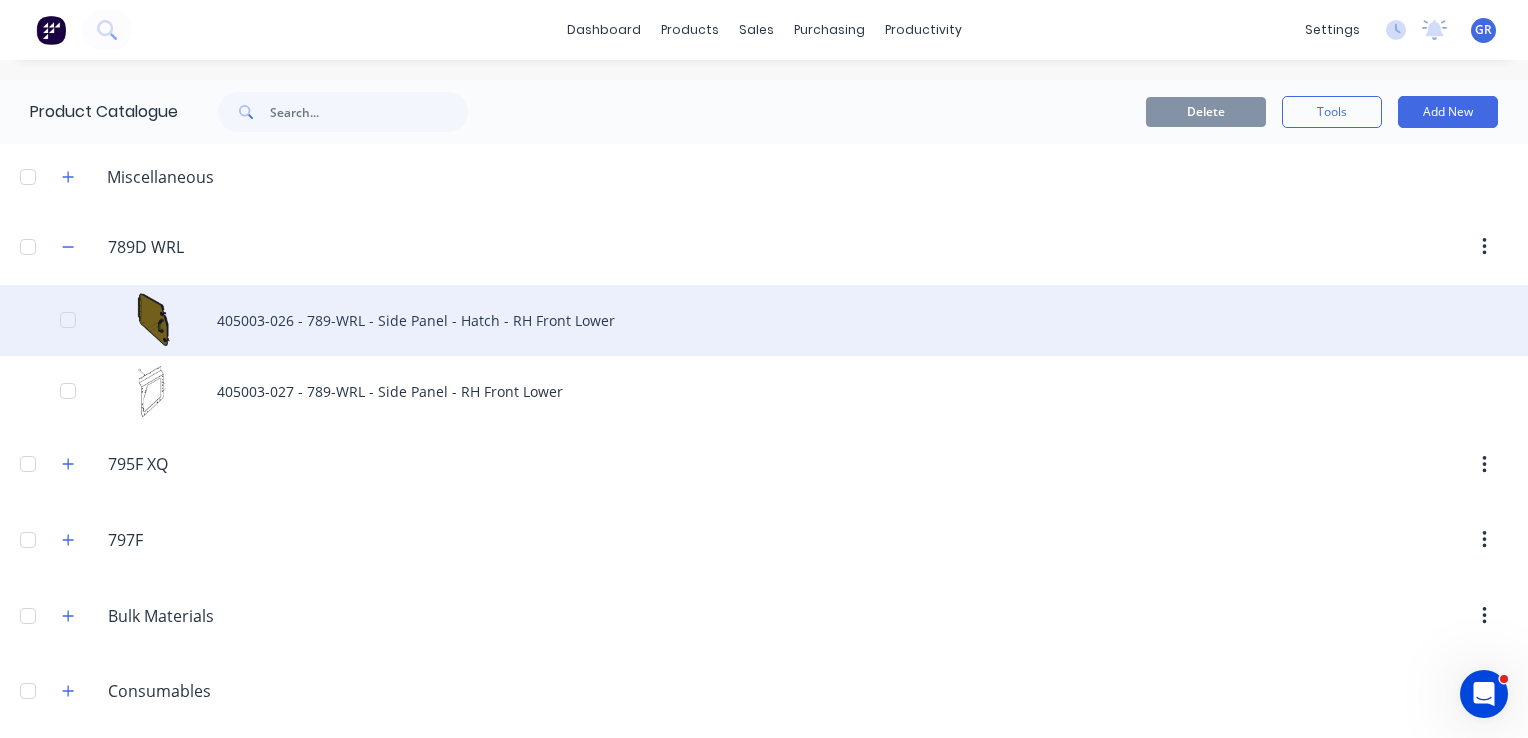 click on "405003-026 - 789-WRL - Side Panel - Hatch - RH Front Lower" at bounding box center (764, 320) 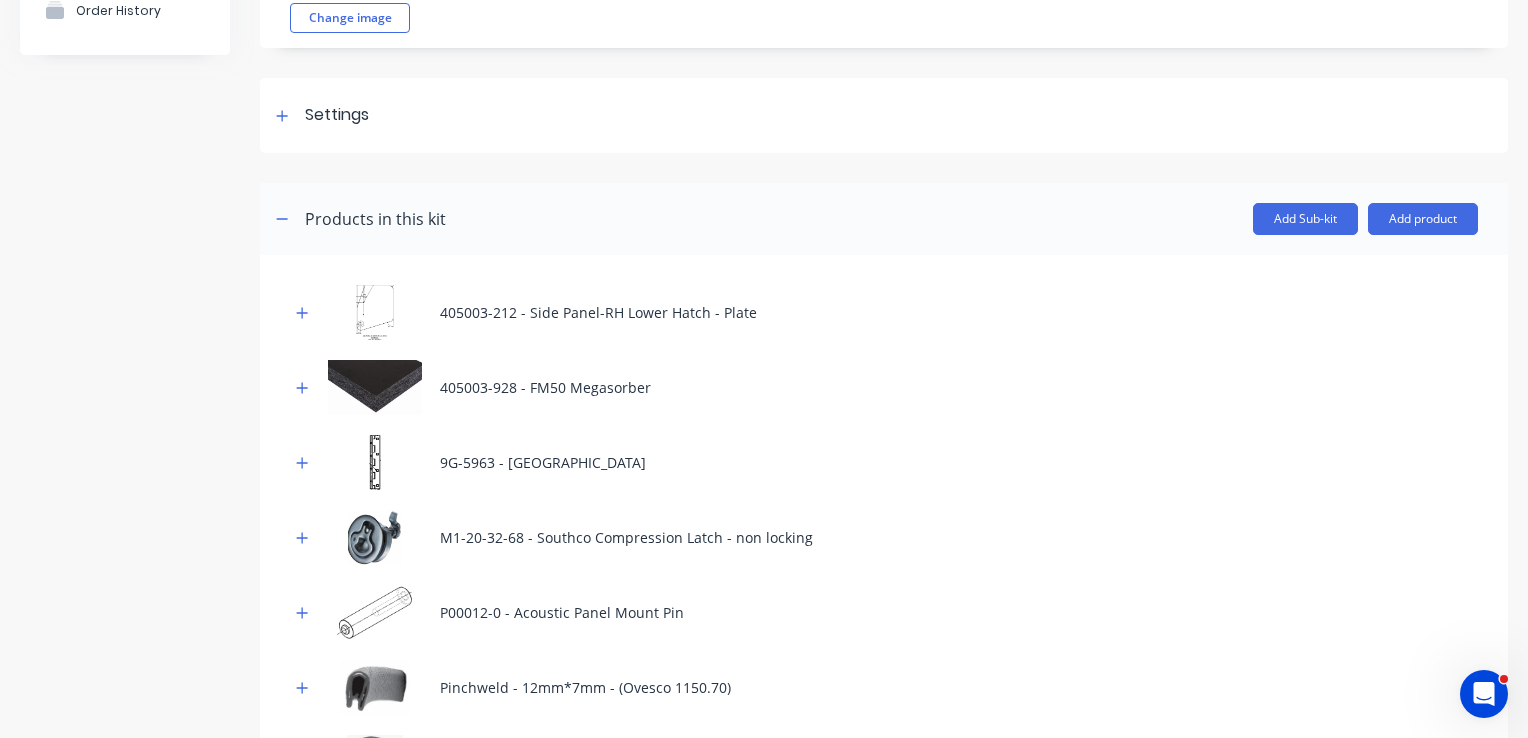 scroll, scrollTop: 300, scrollLeft: 0, axis: vertical 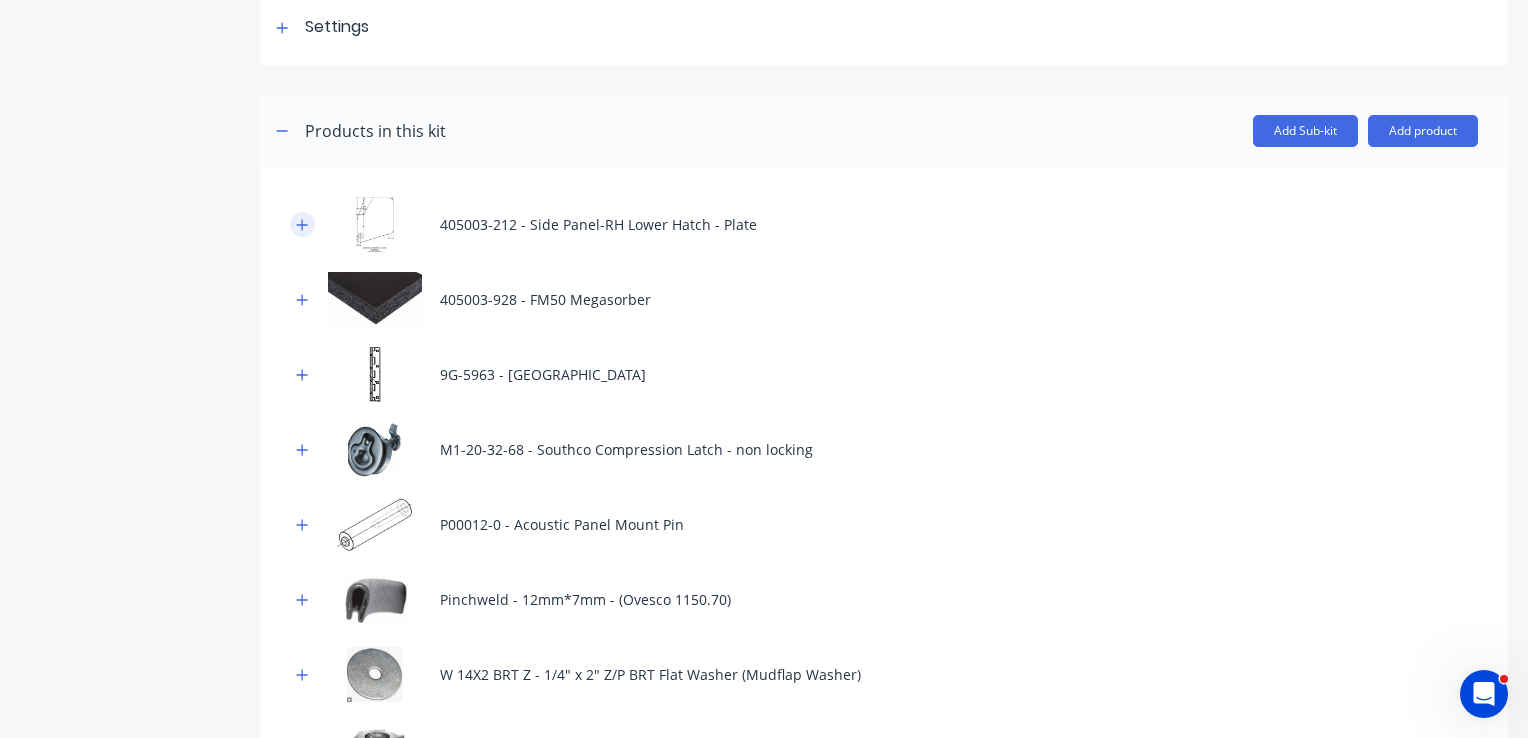 click at bounding box center (302, 224) 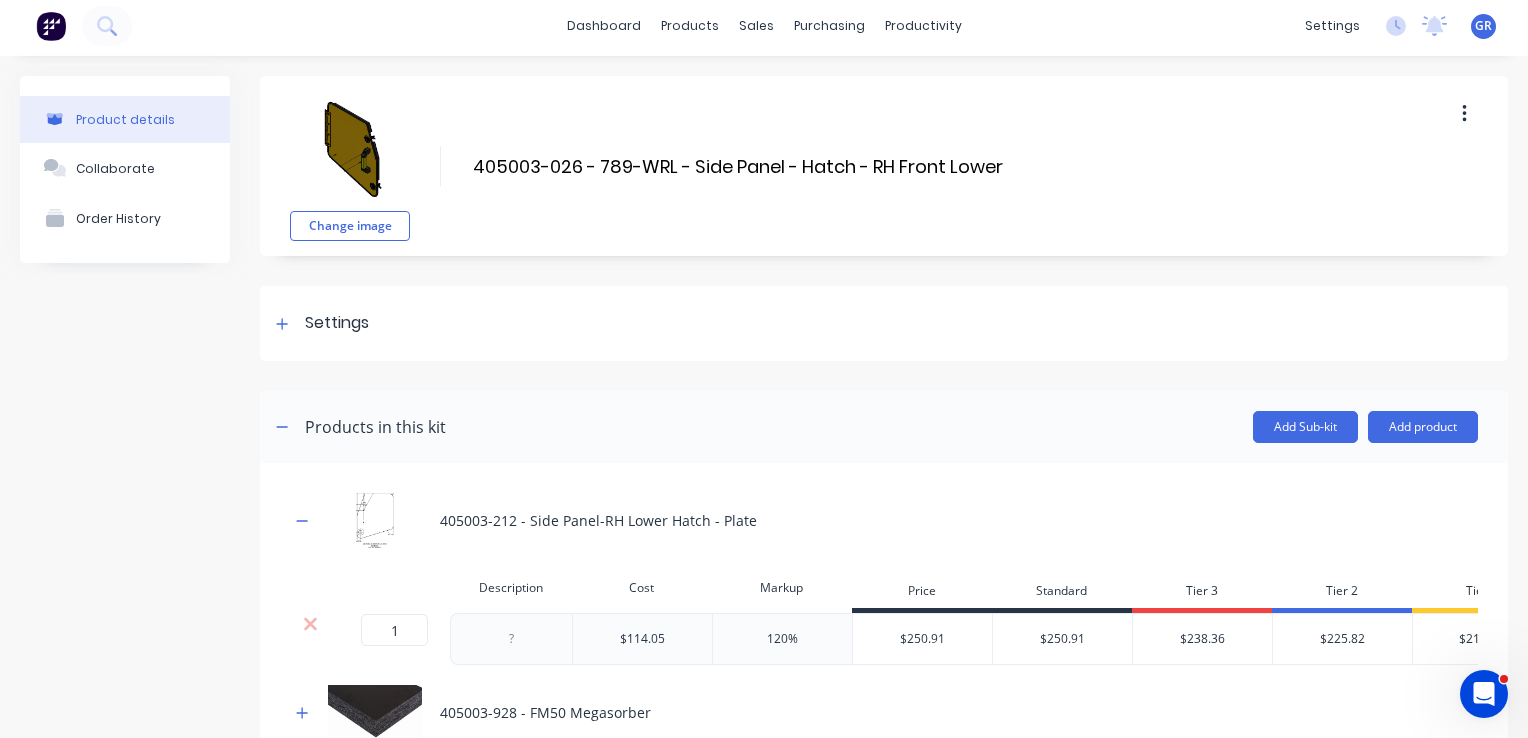 scroll, scrollTop: 0, scrollLeft: 0, axis: both 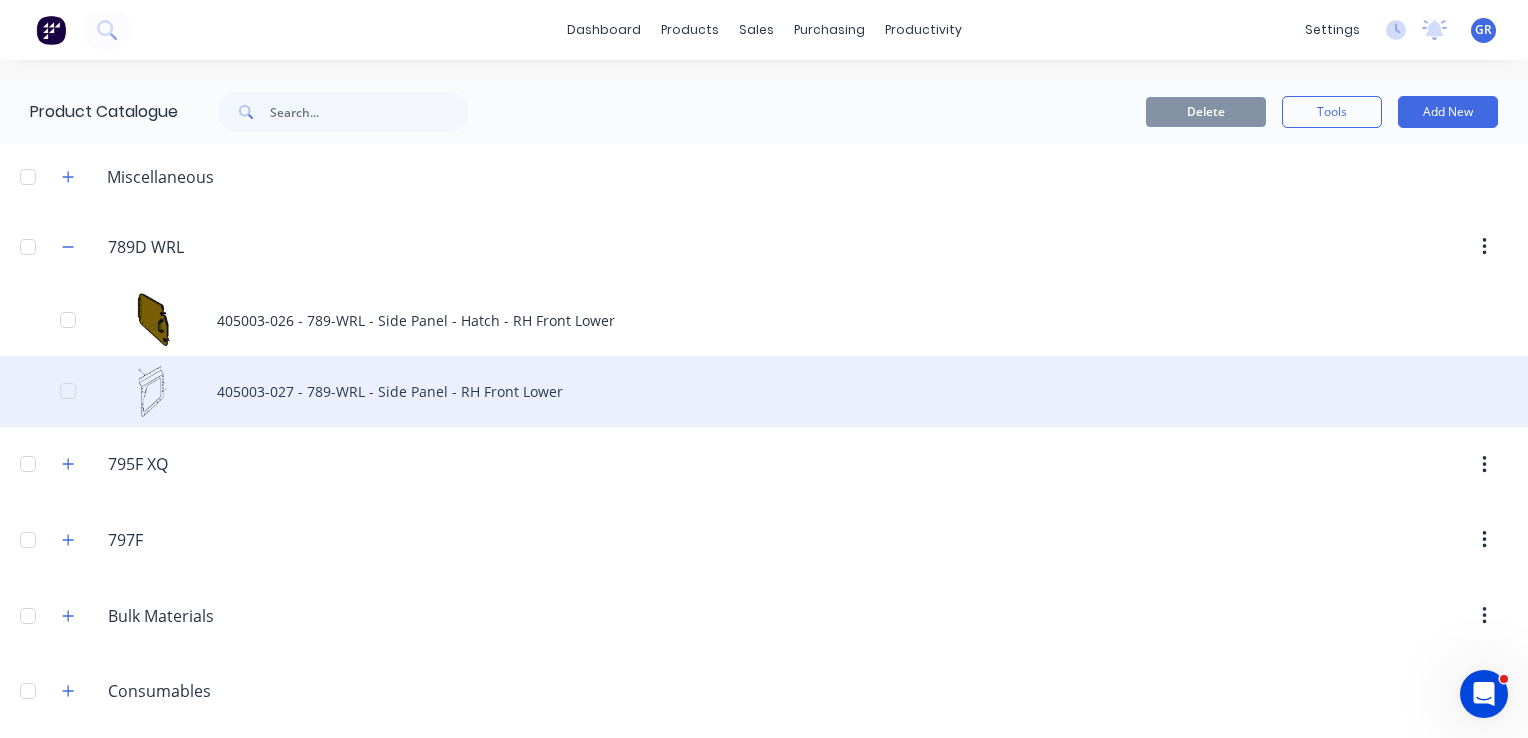 click on "405003-027 - 789-WRL - Side Panel - RH Front Lower" at bounding box center (764, 391) 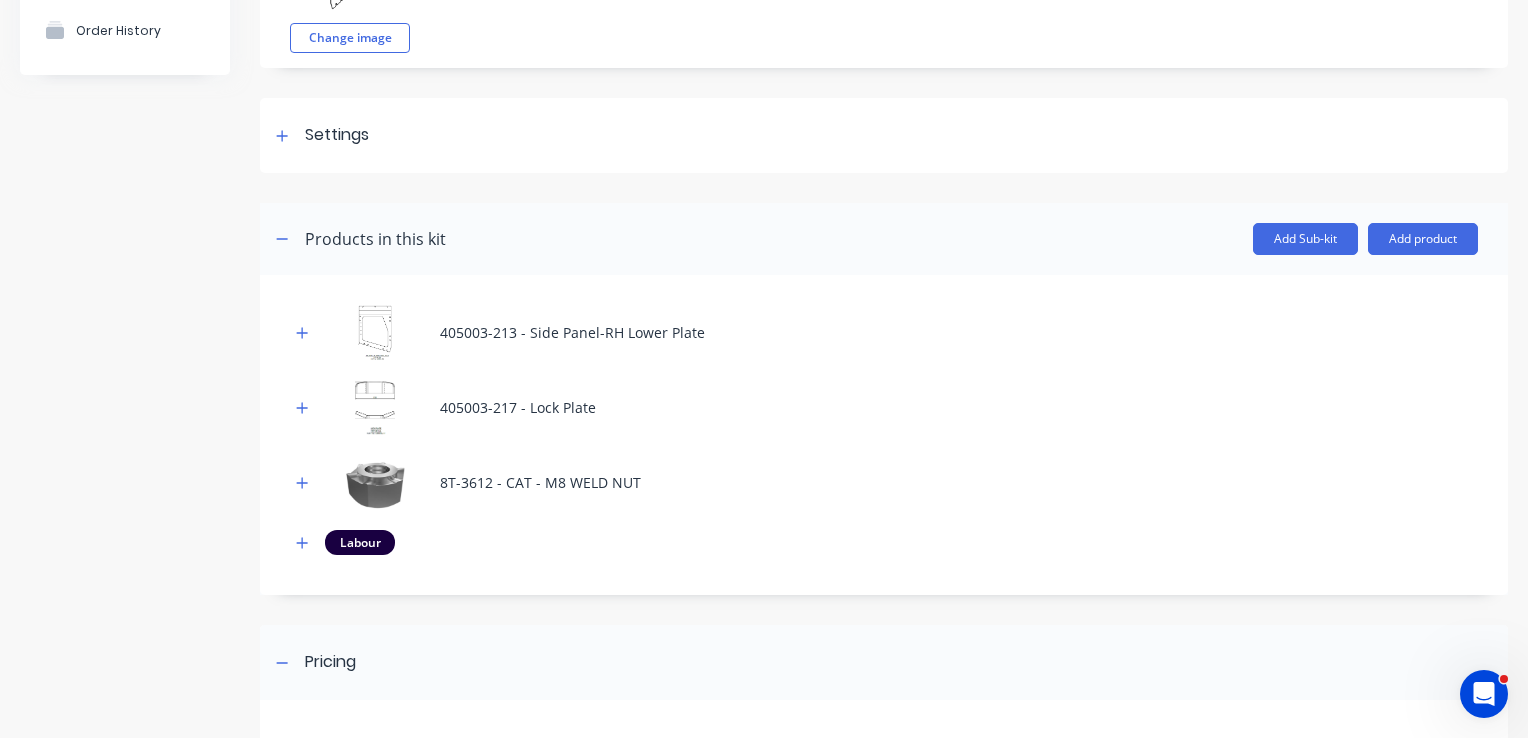 scroll, scrollTop: 200, scrollLeft: 0, axis: vertical 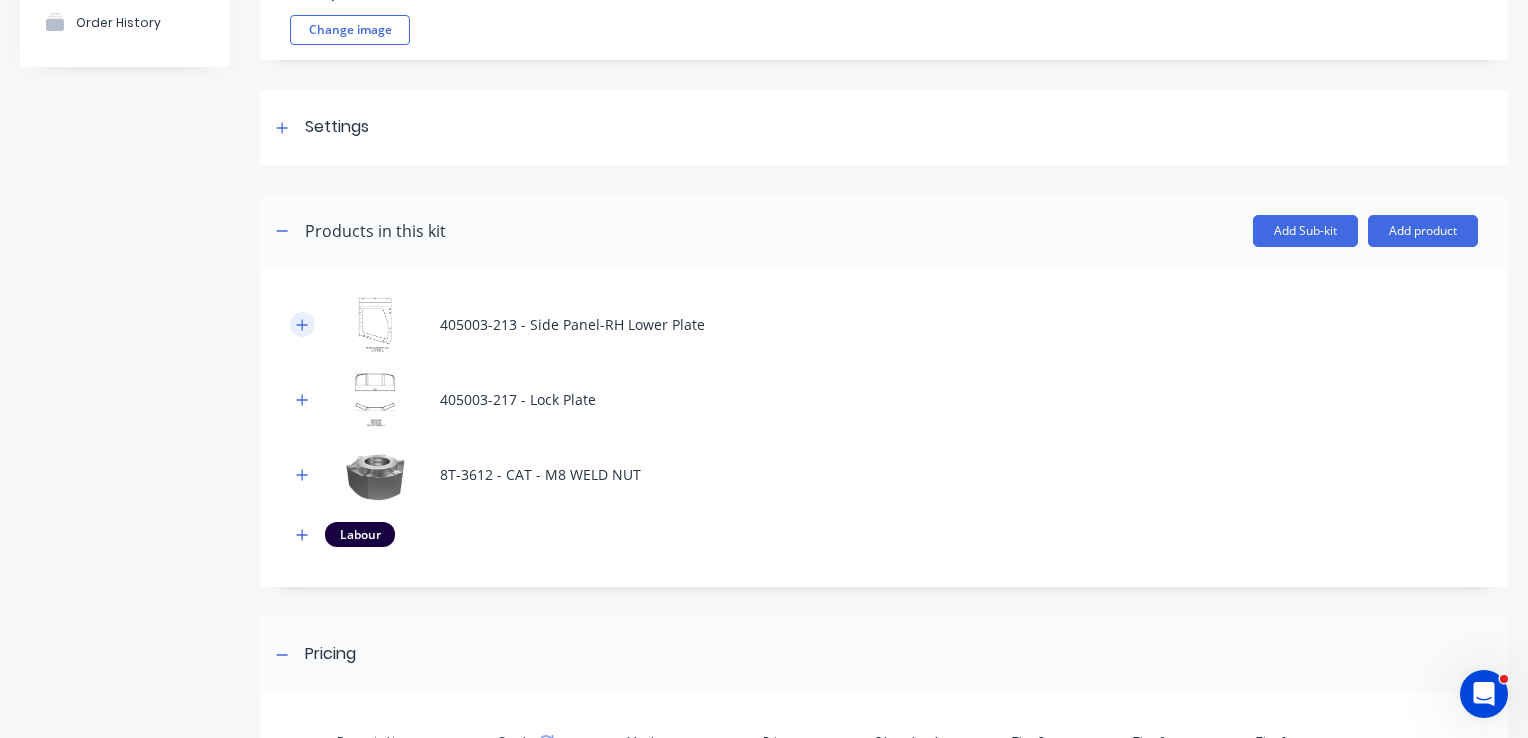 click 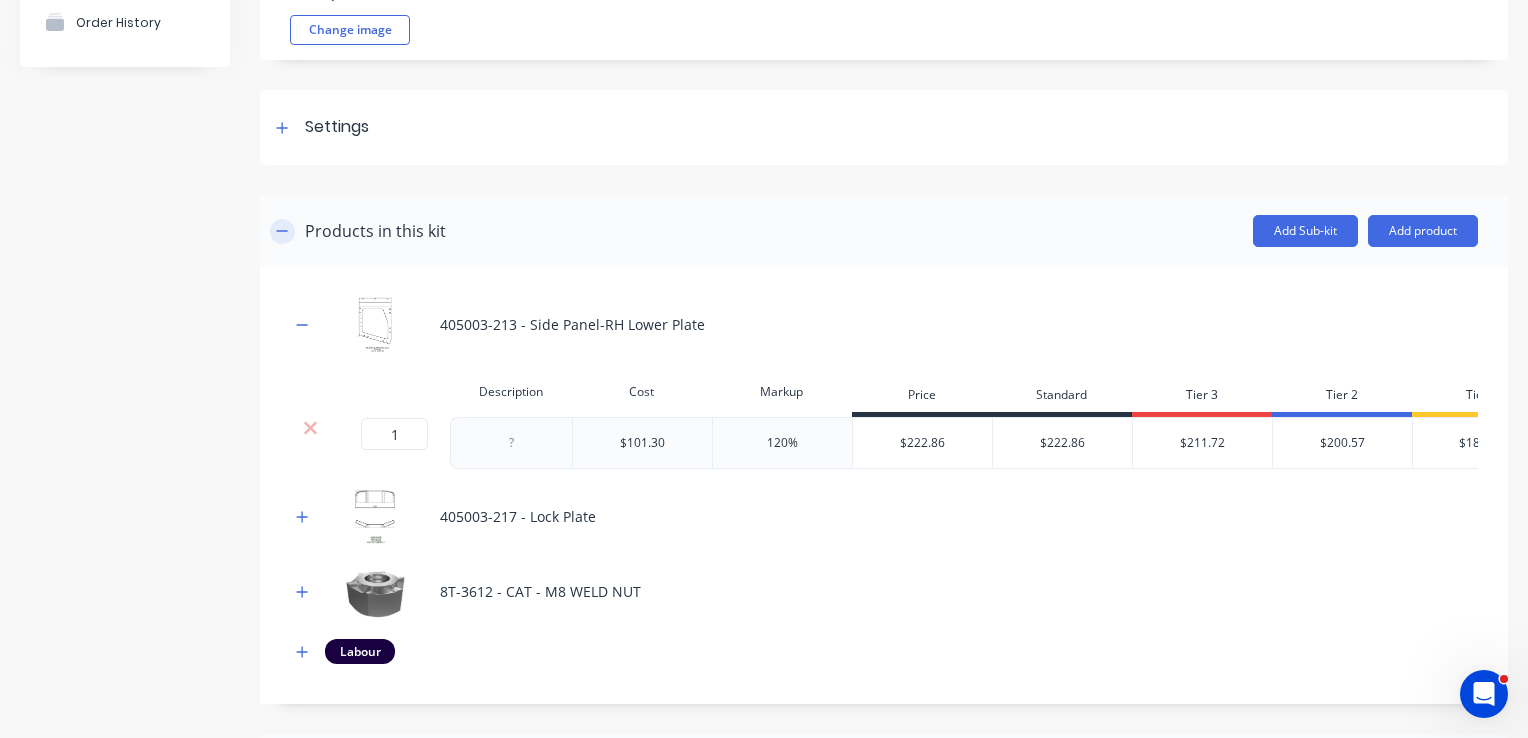 click at bounding box center (282, 231) 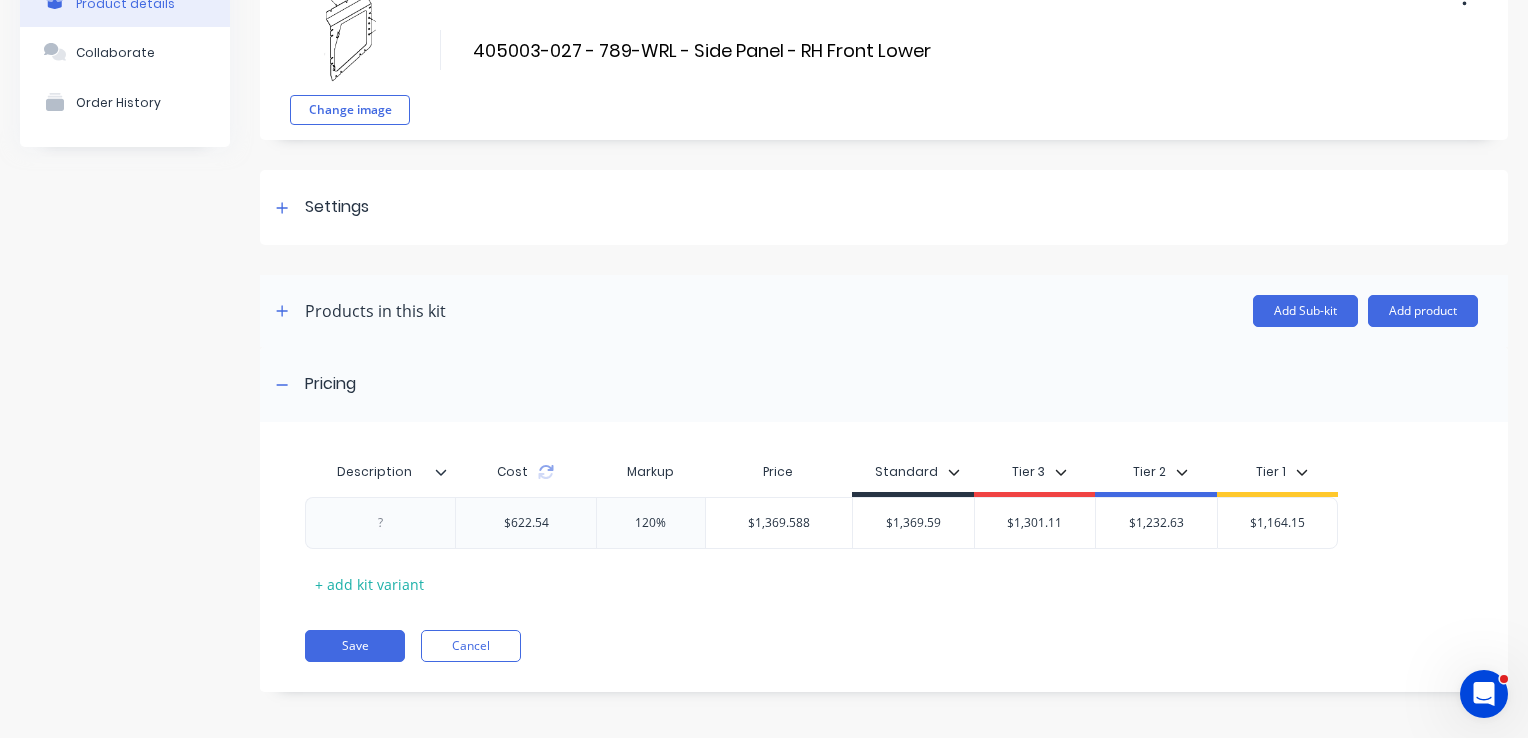 scroll, scrollTop: 122, scrollLeft: 0, axis: vertical 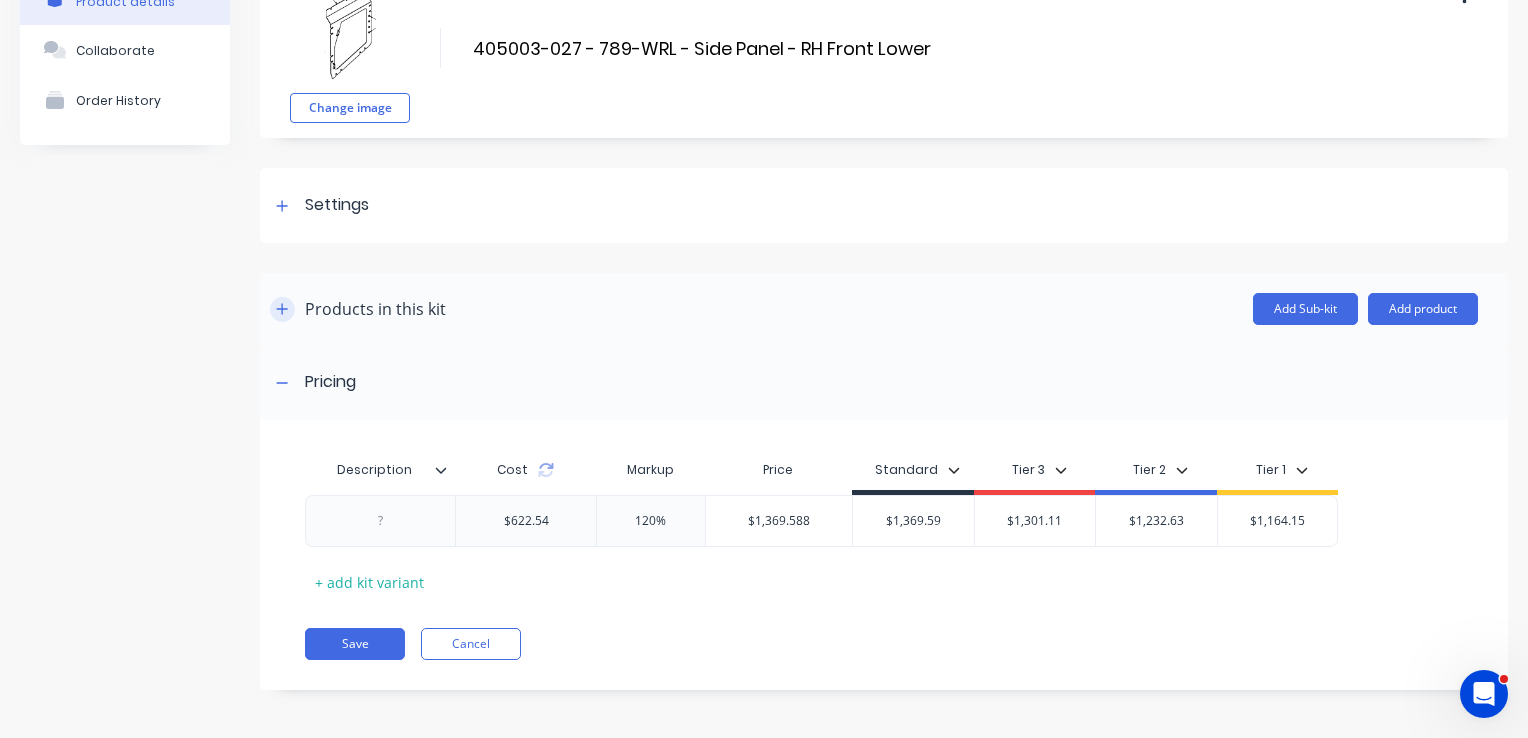 click 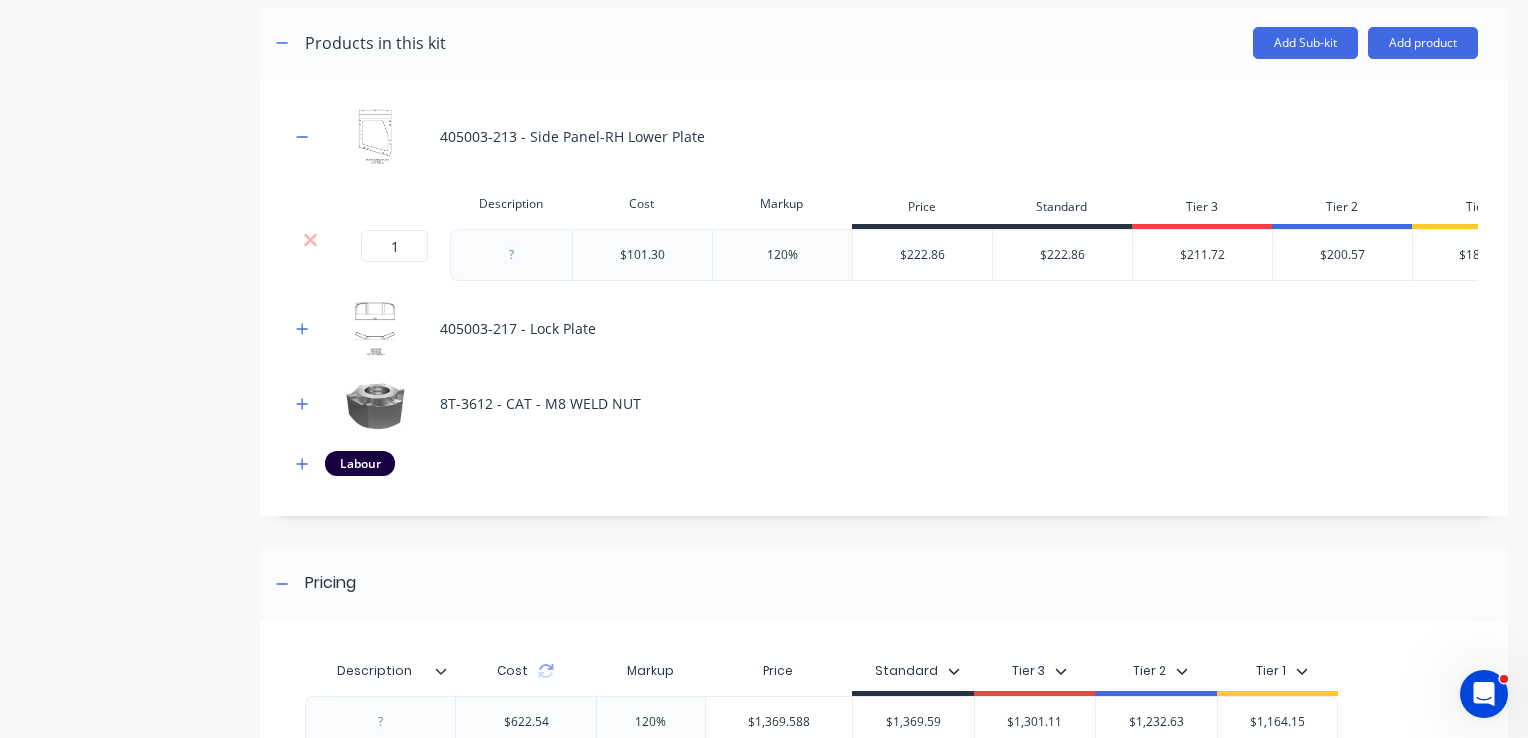 scroll, scrollTop: 422, scrollLeft: 0, axis: vertical 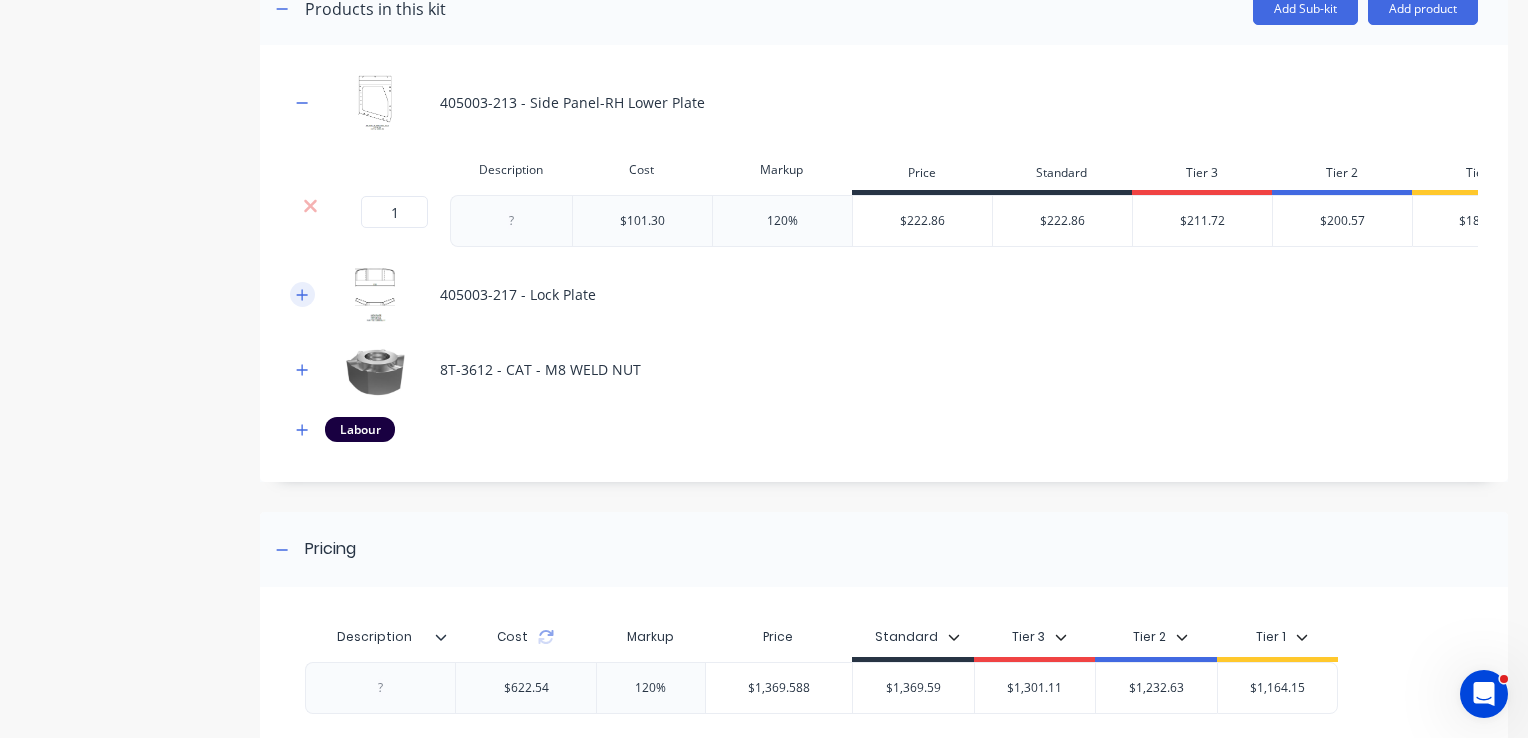 click at bounding box center [302, 294] 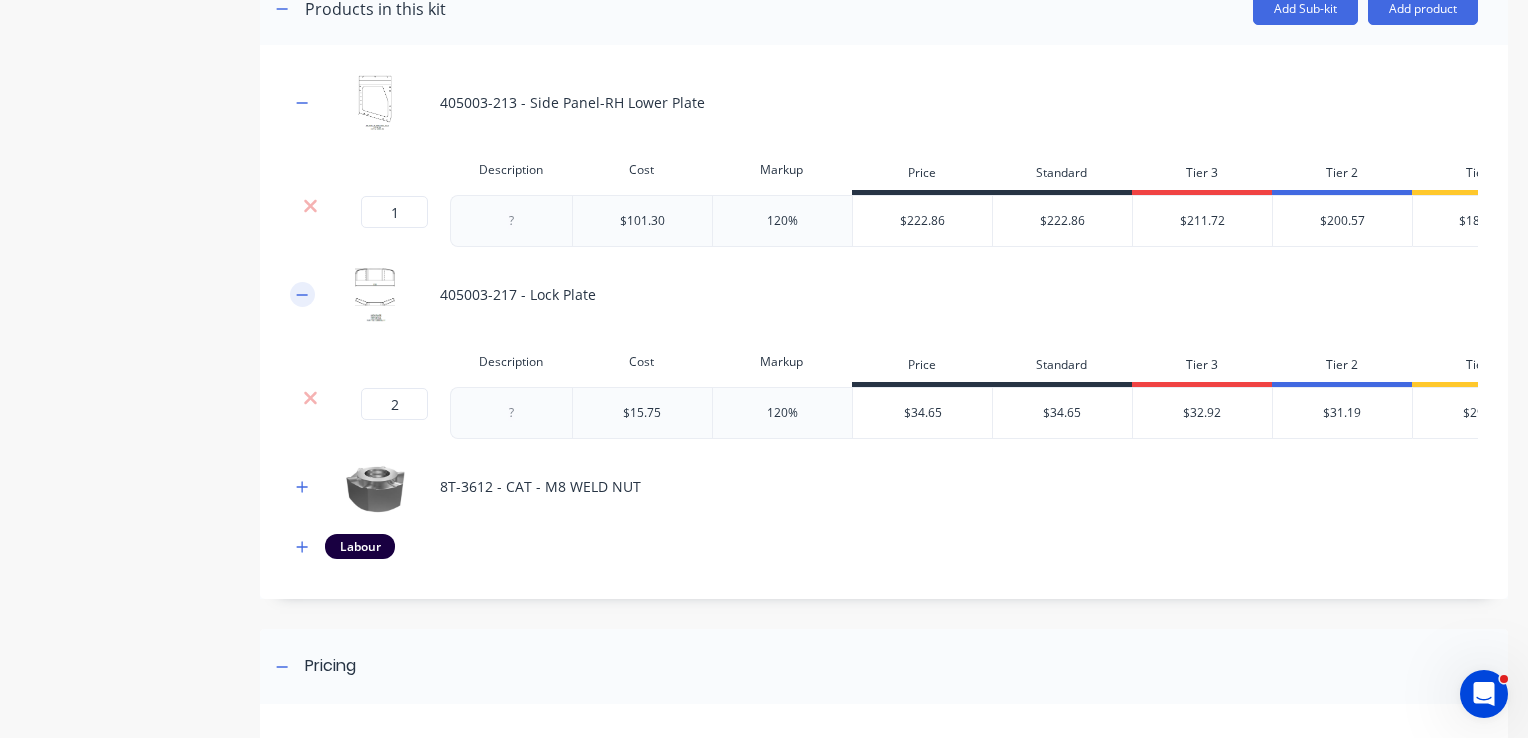 click 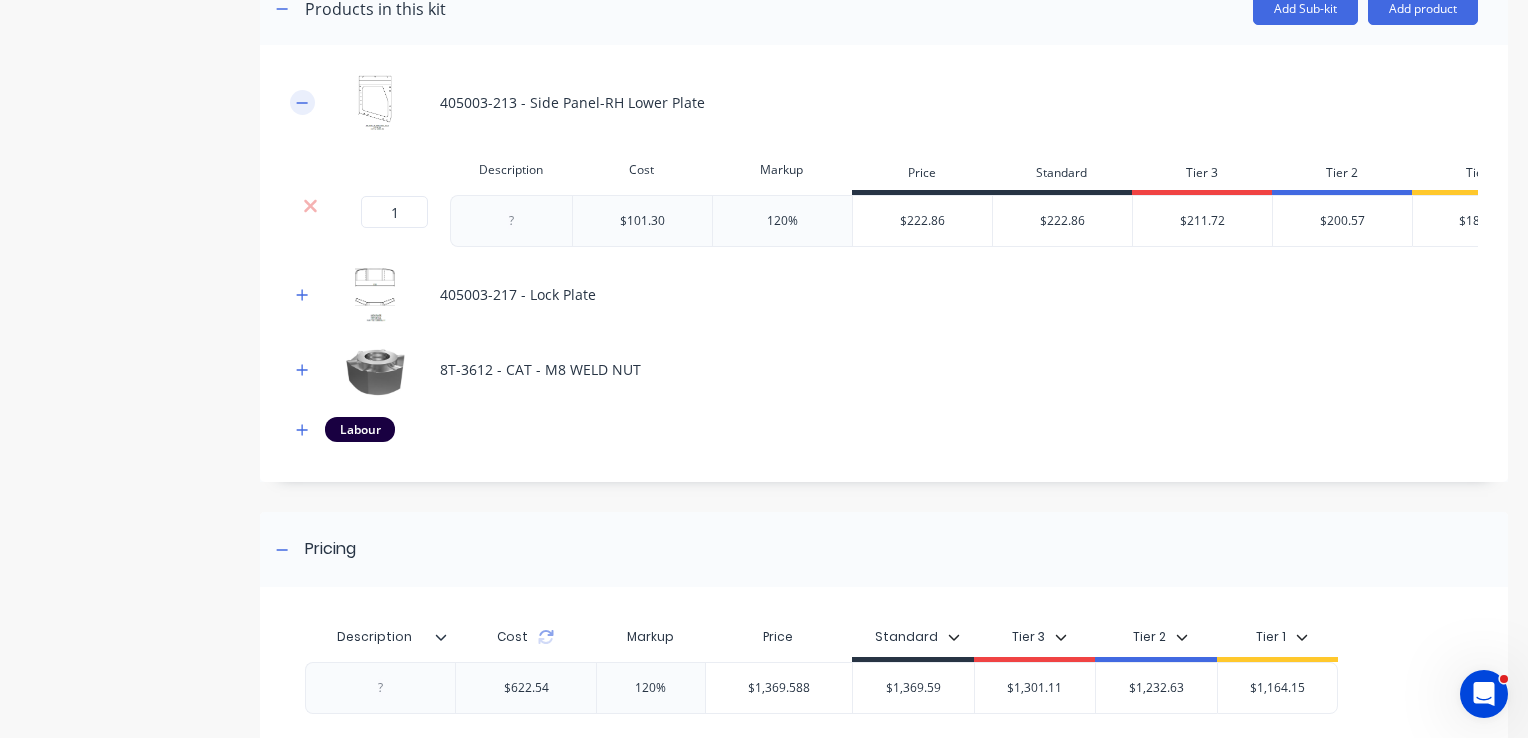 click 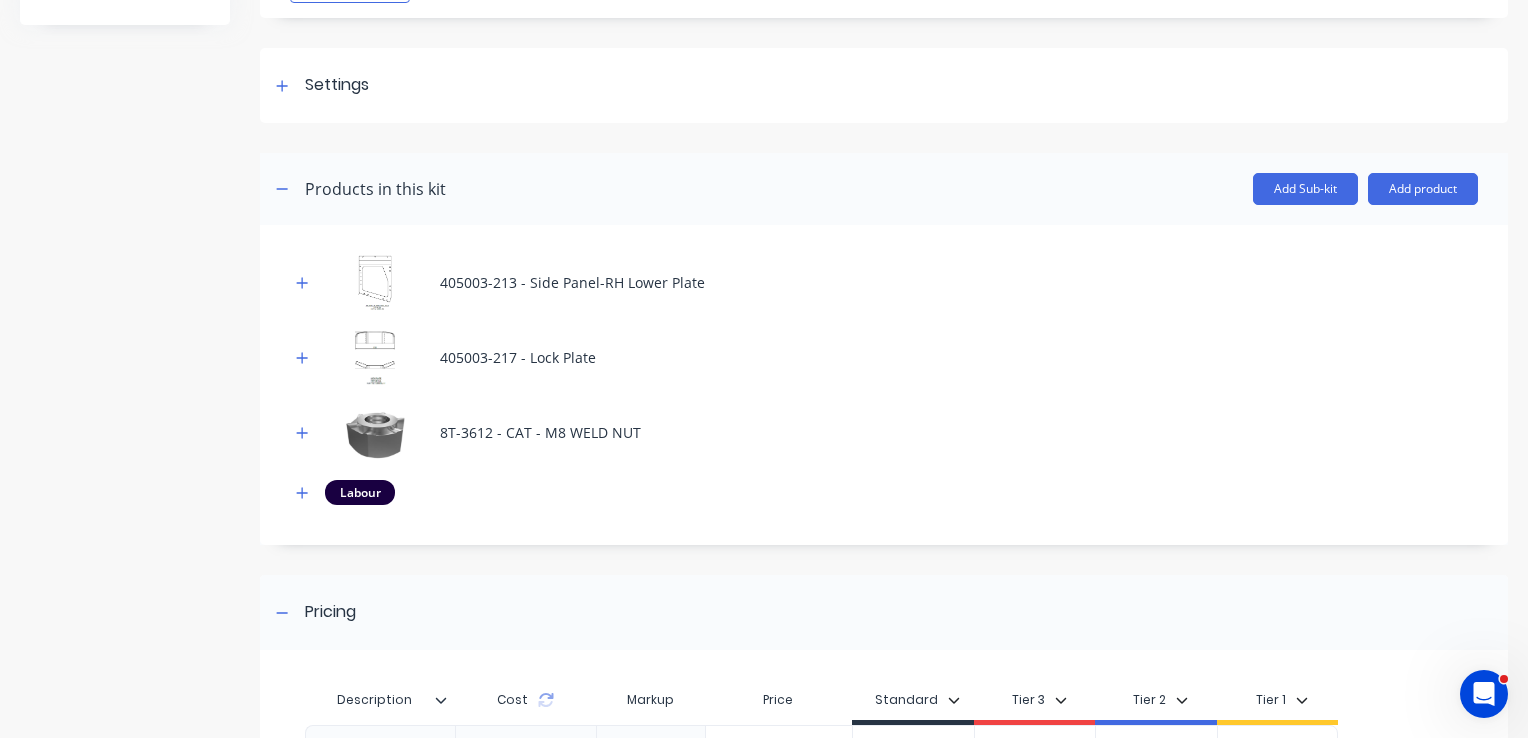 scroll, scrollTop: 0, scrollLeft: 0, axis: both 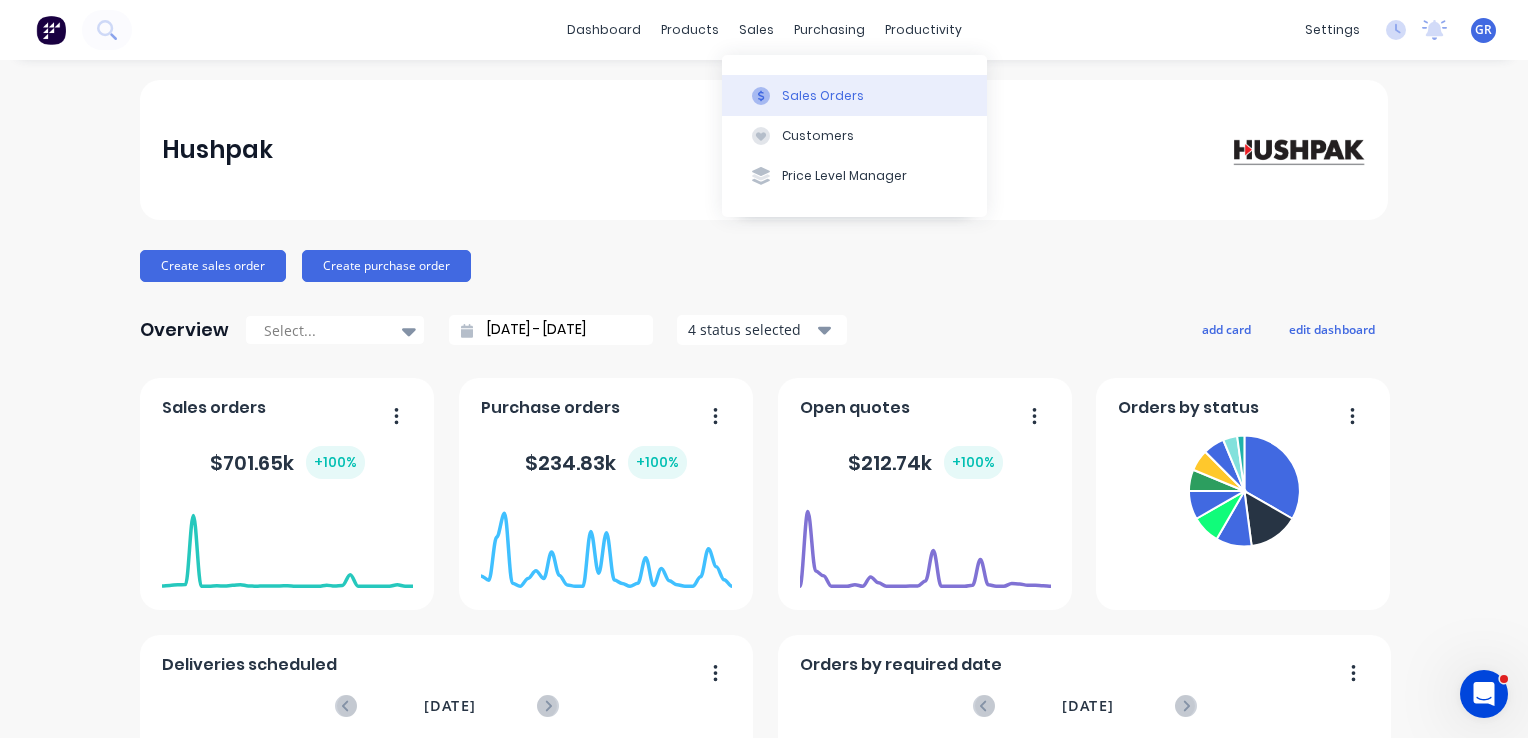 click on "Sales Orders" at bounding box center (823, 96) 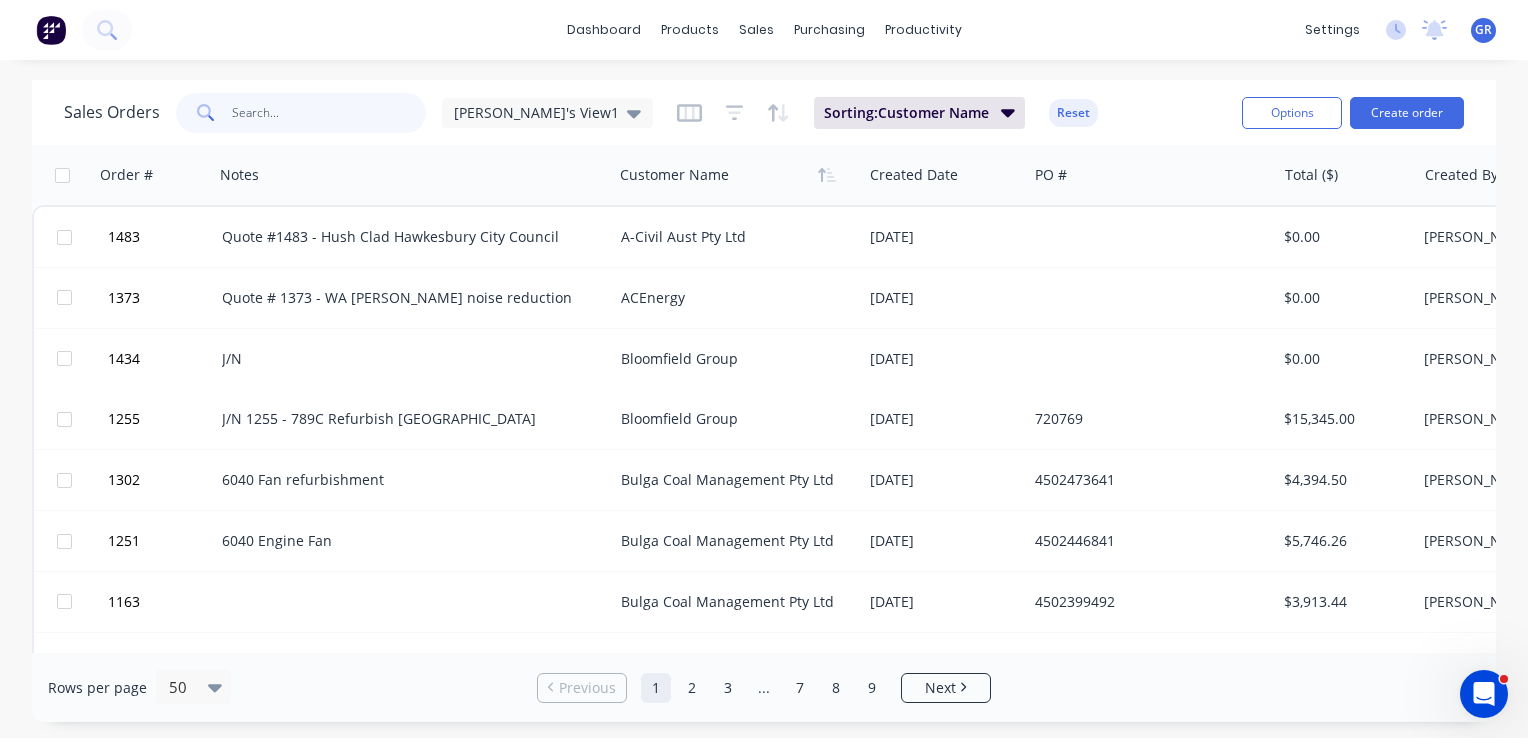 click at bounding box center (329, 113) 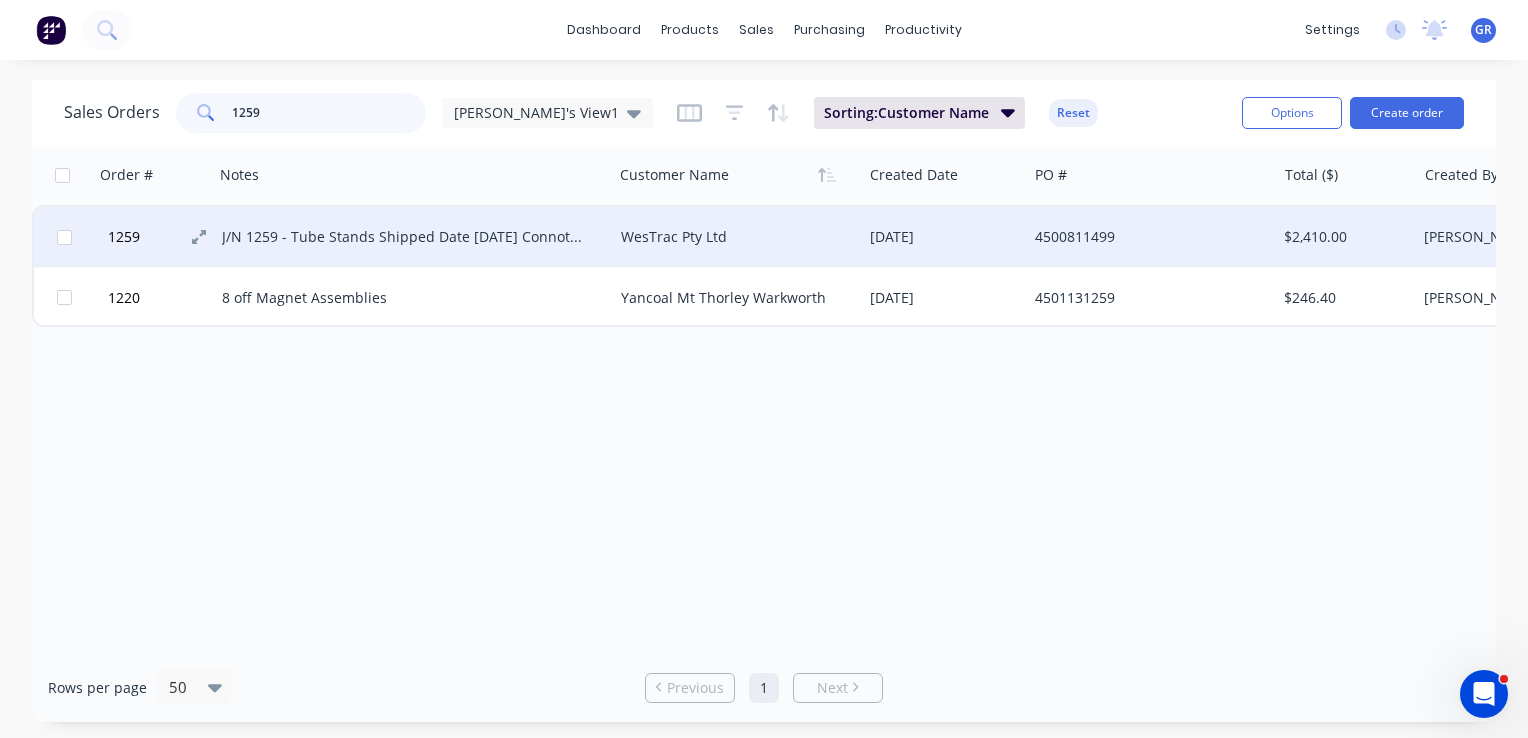 type on "1259" 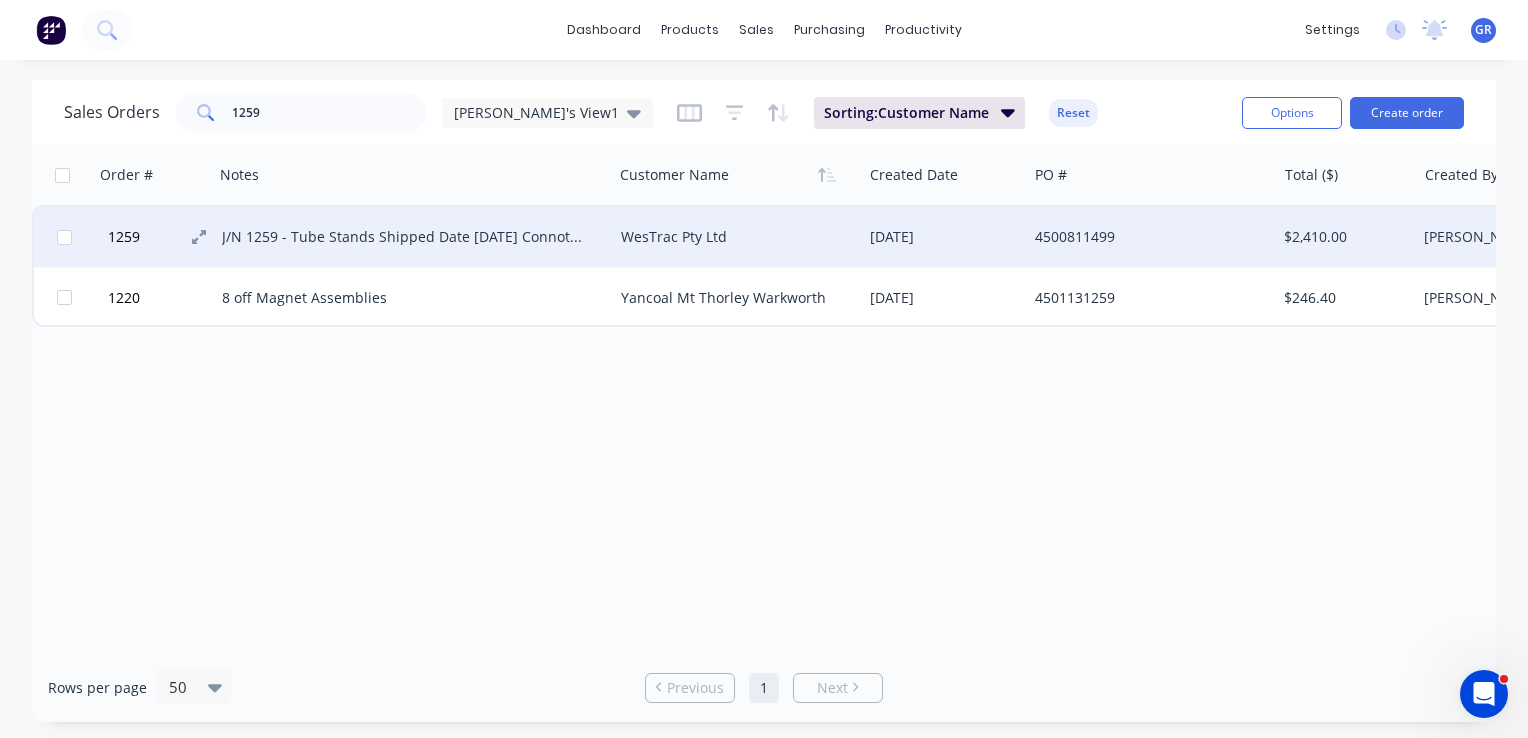 click on "1259" at bounding box center [124, 237] 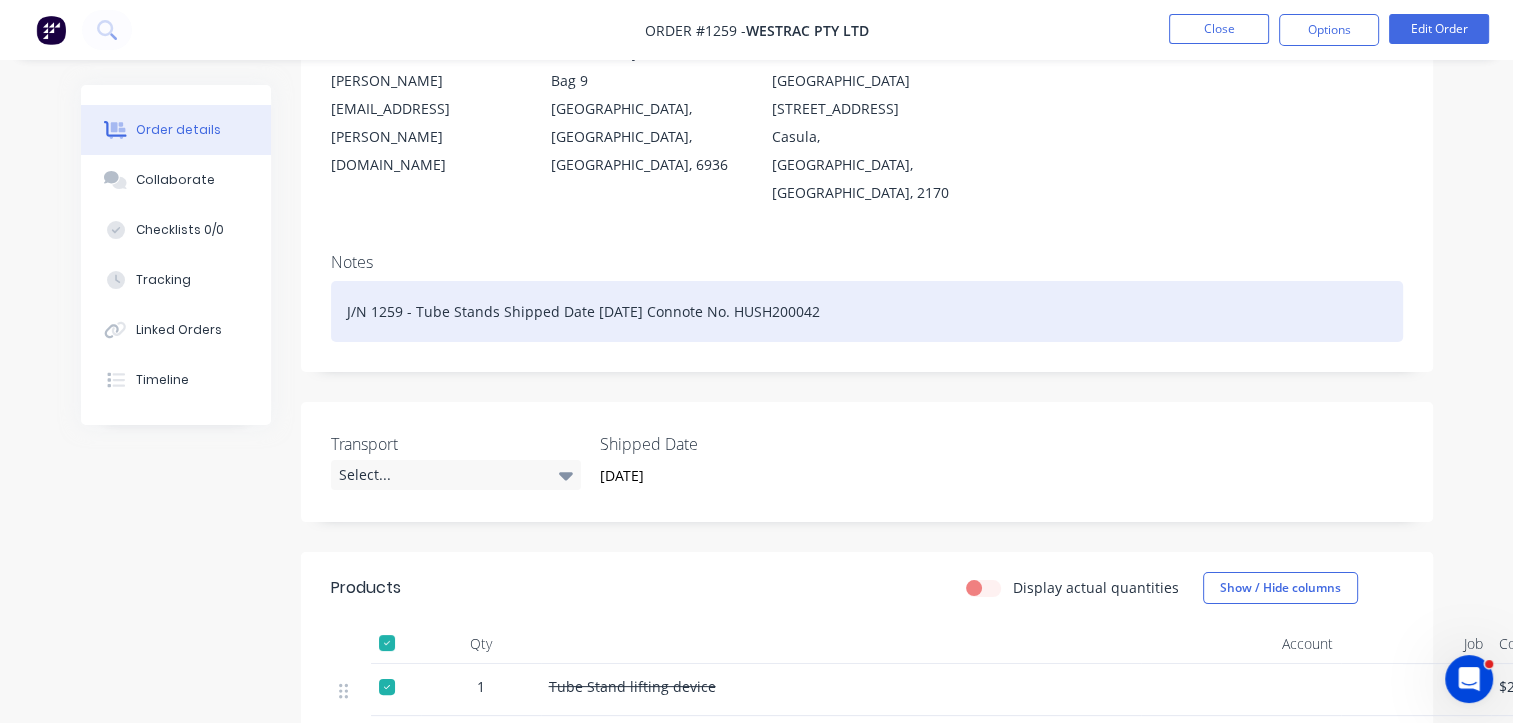 scroll, scrollTop: 300, scrollLeft: 0, axis: vertical 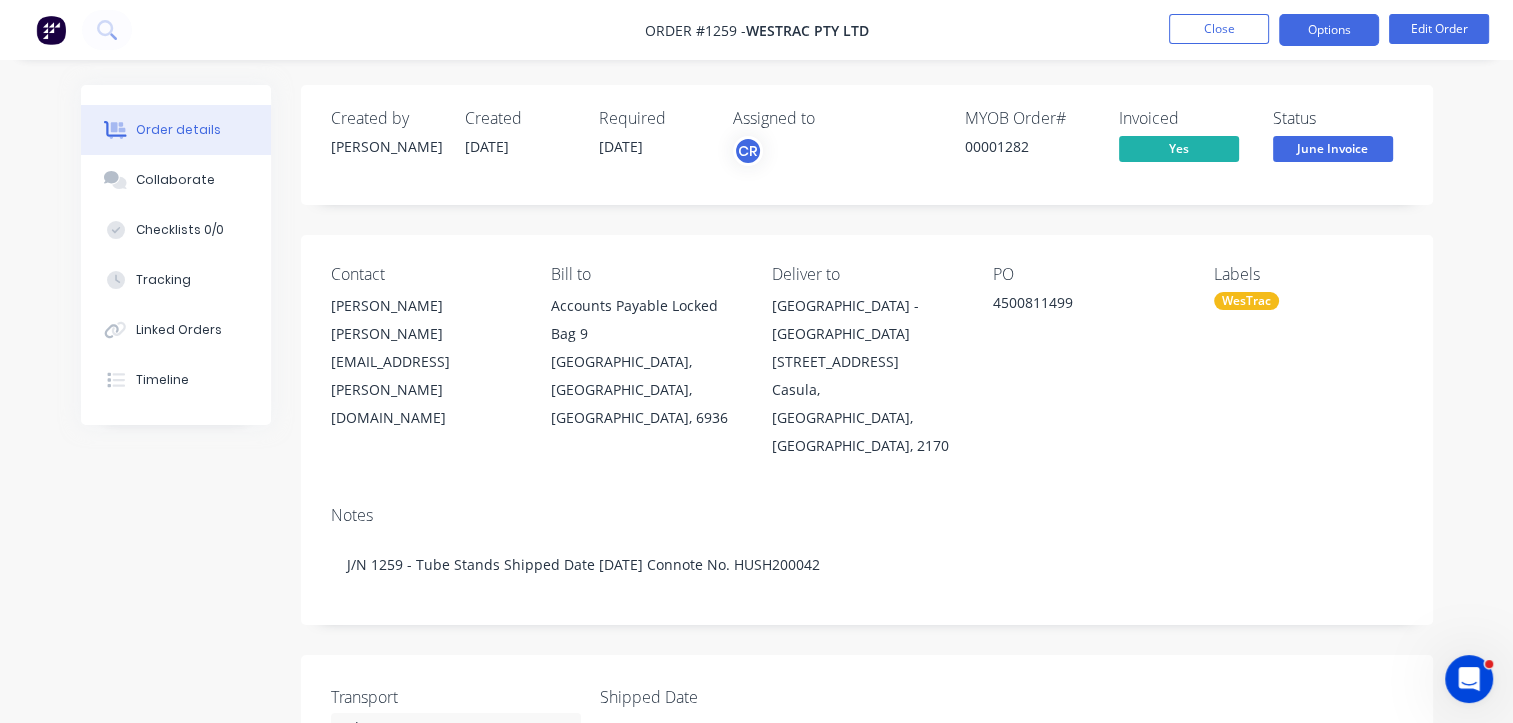 click on "Options" at bounding box center (1329, 30) 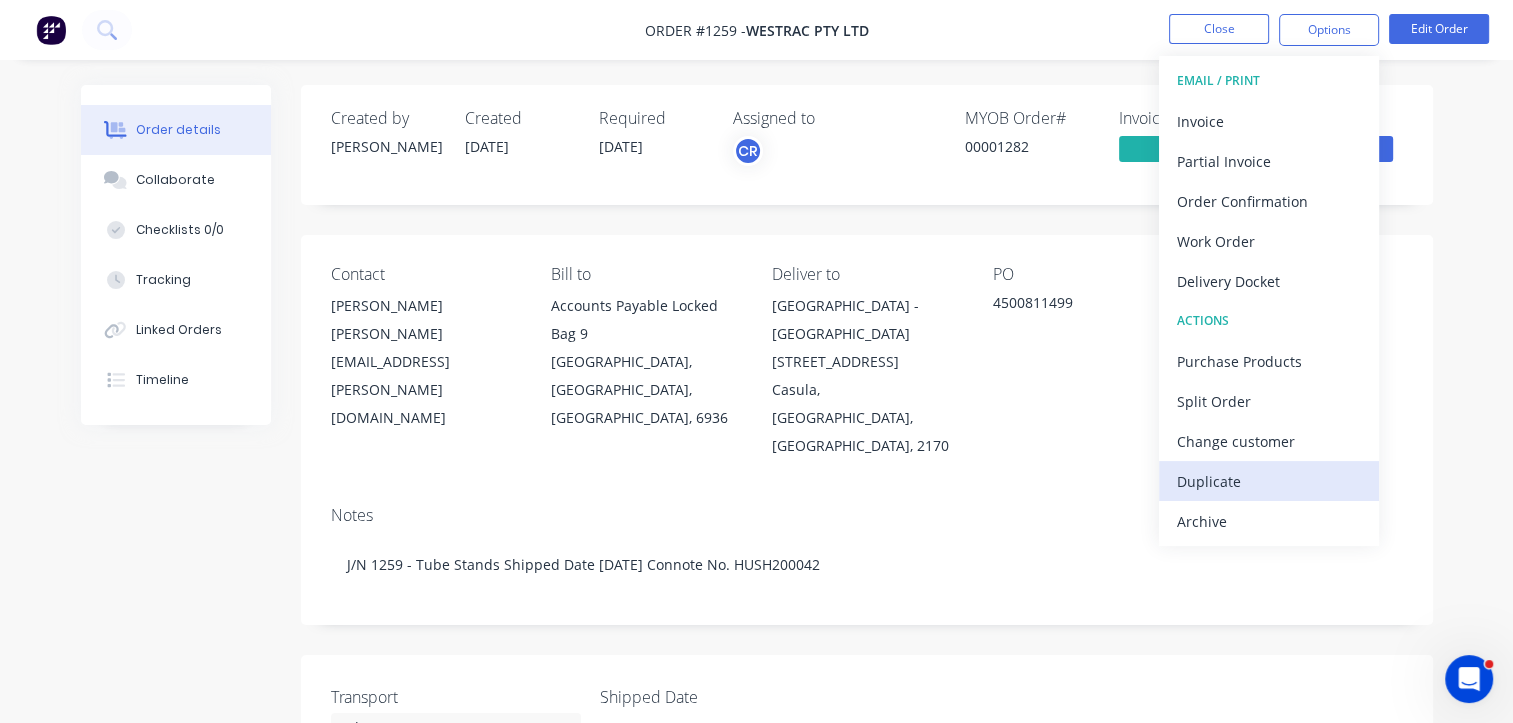 click on "Duplicate" at bounding box center [1269, 481] 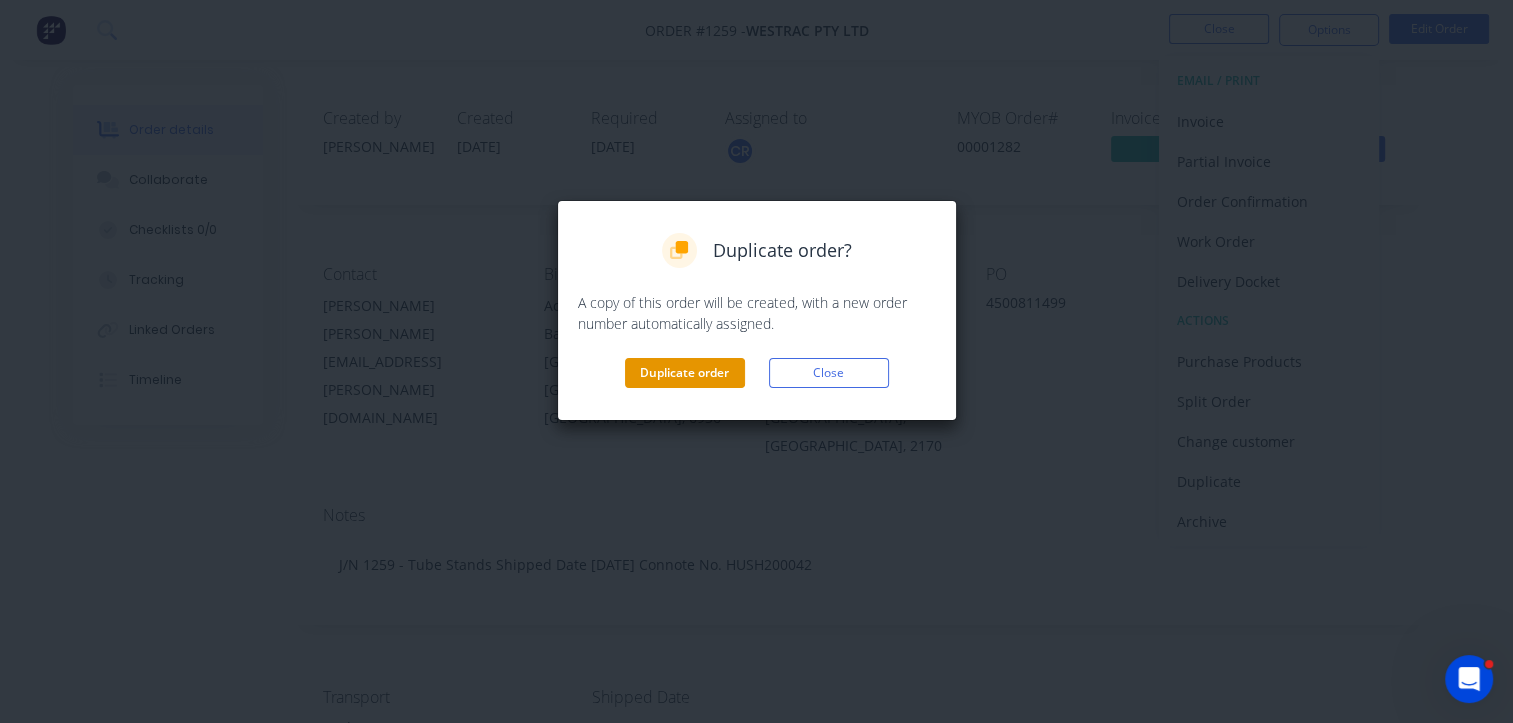 click on "Duplicate order" at bounding box center (685, 373) 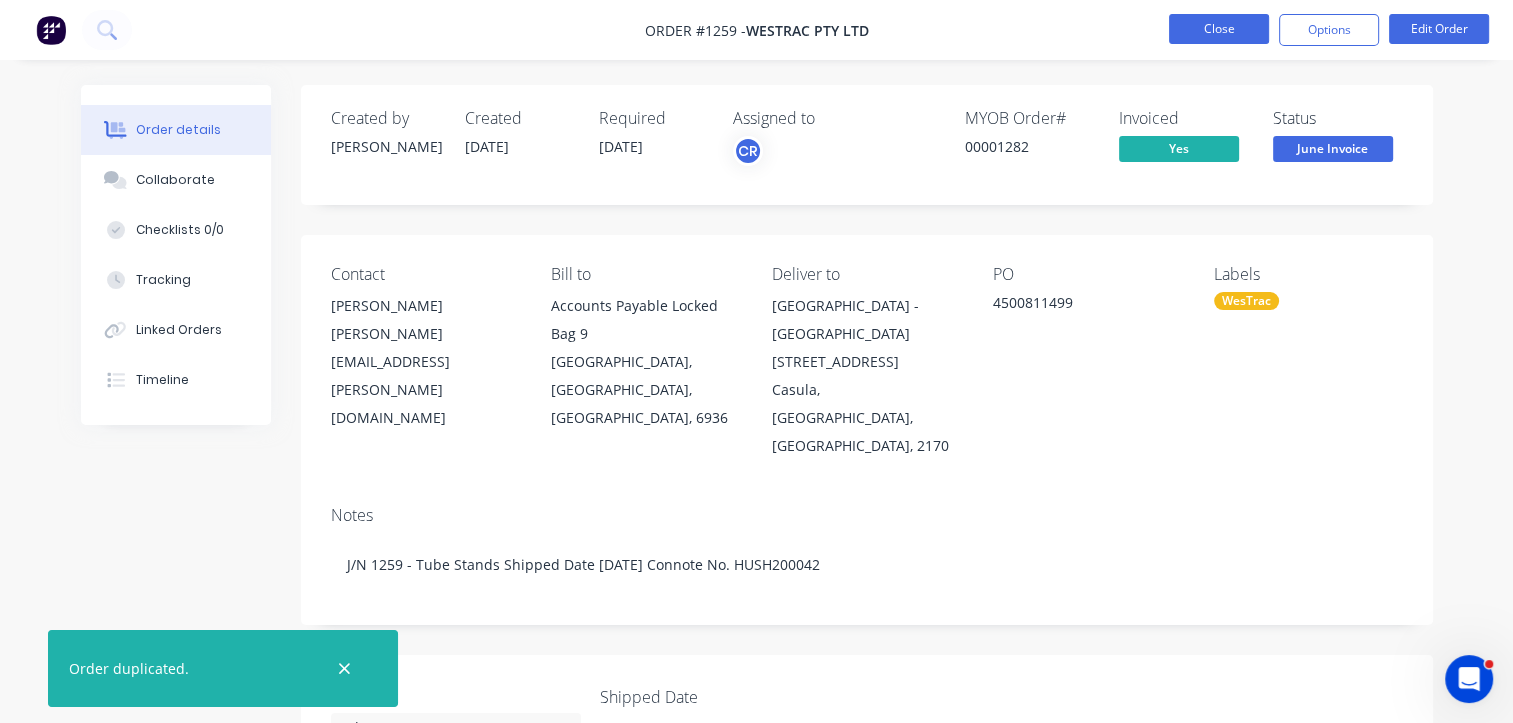 click on "Close" at bounding box center [1219, 29] 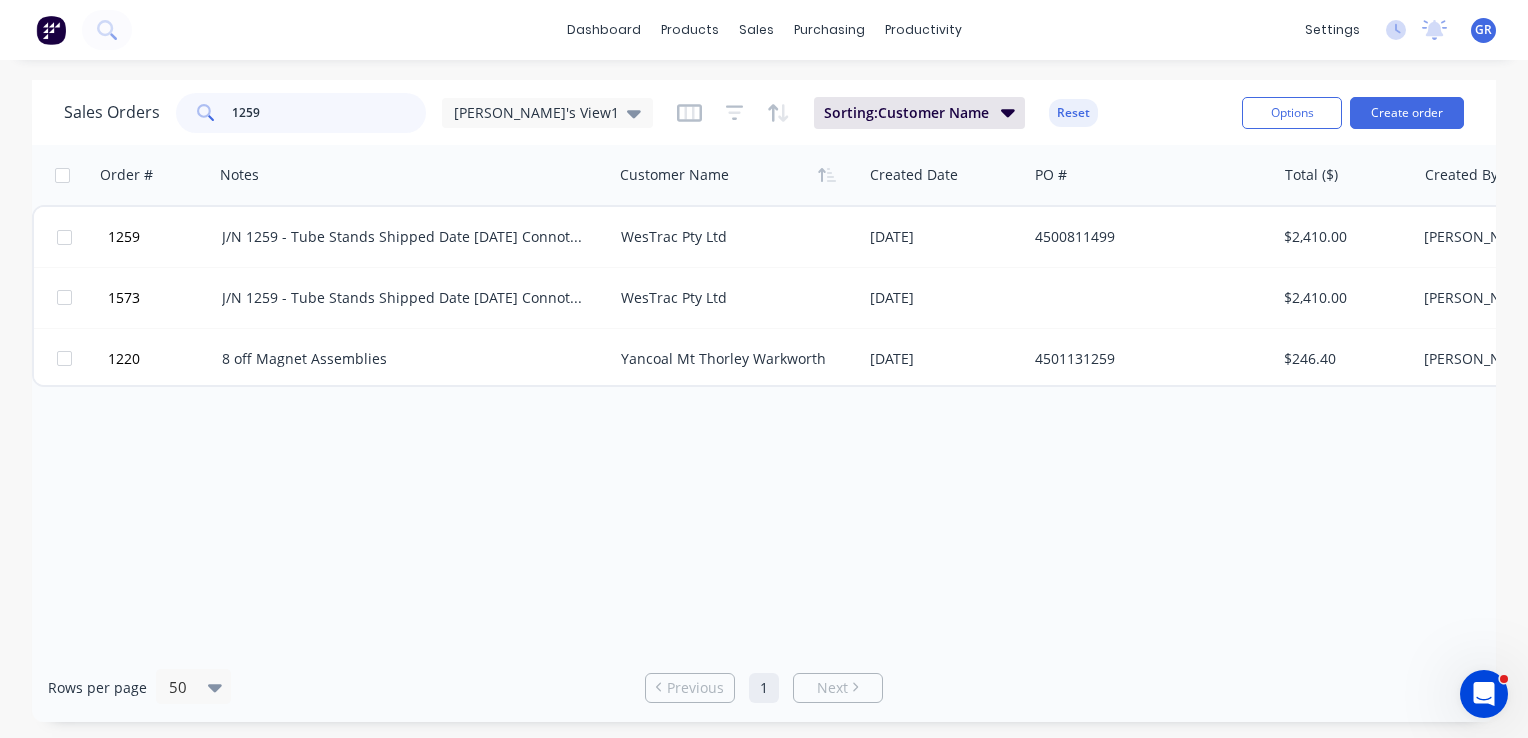 click on "1259" at bounding box center (301, 113) 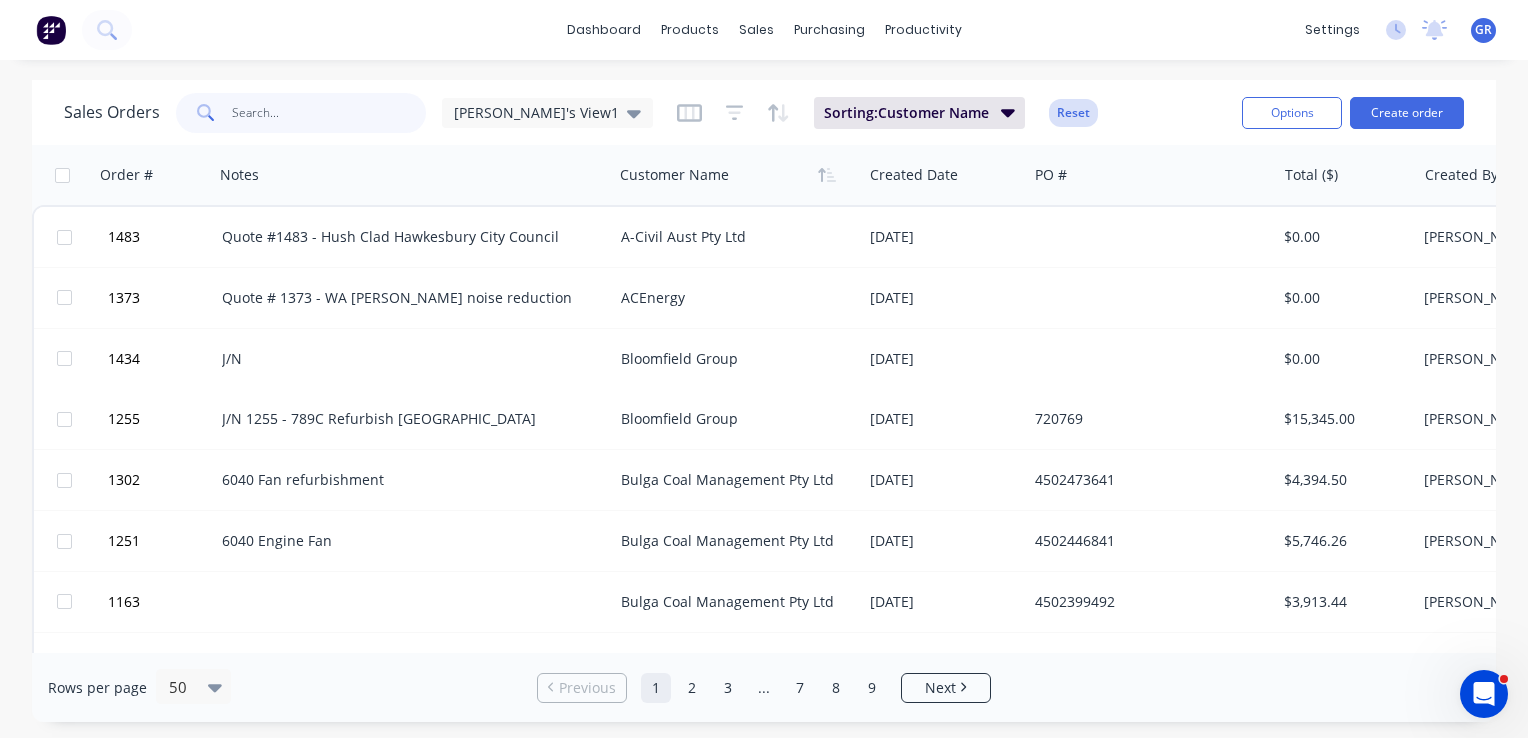 type 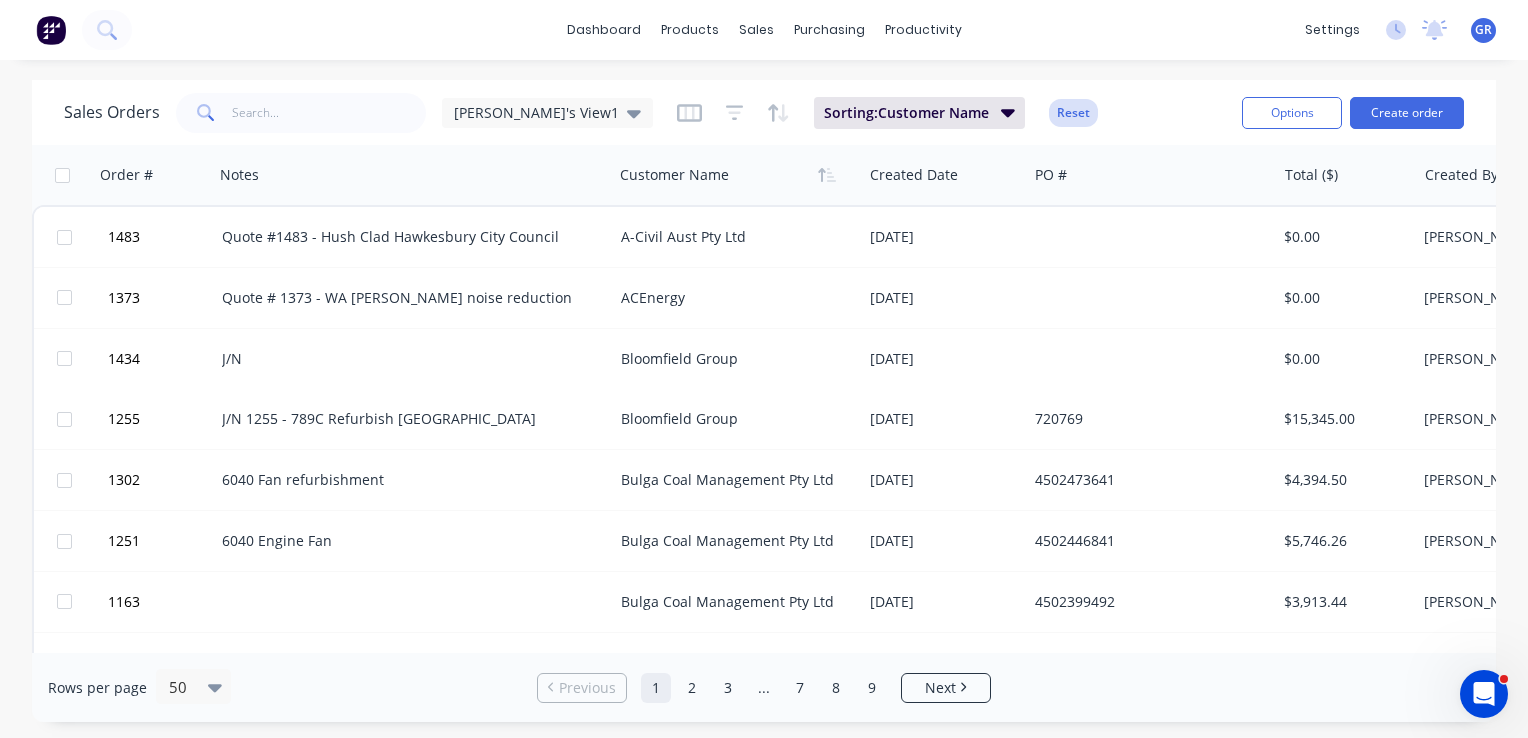 click on "Reset" at bounding box center [1073, 113] 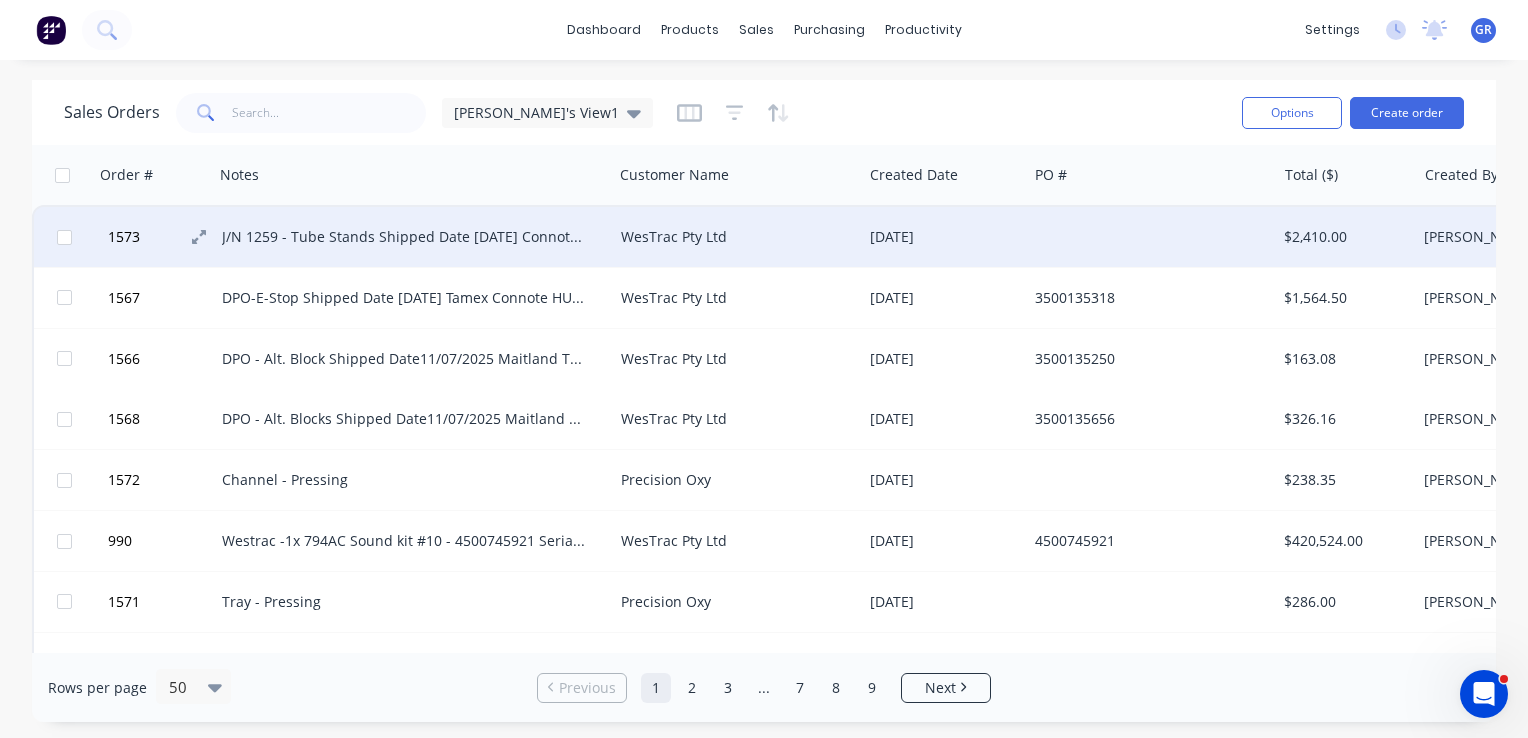 click on "1573" at bounding box center (124, 237) 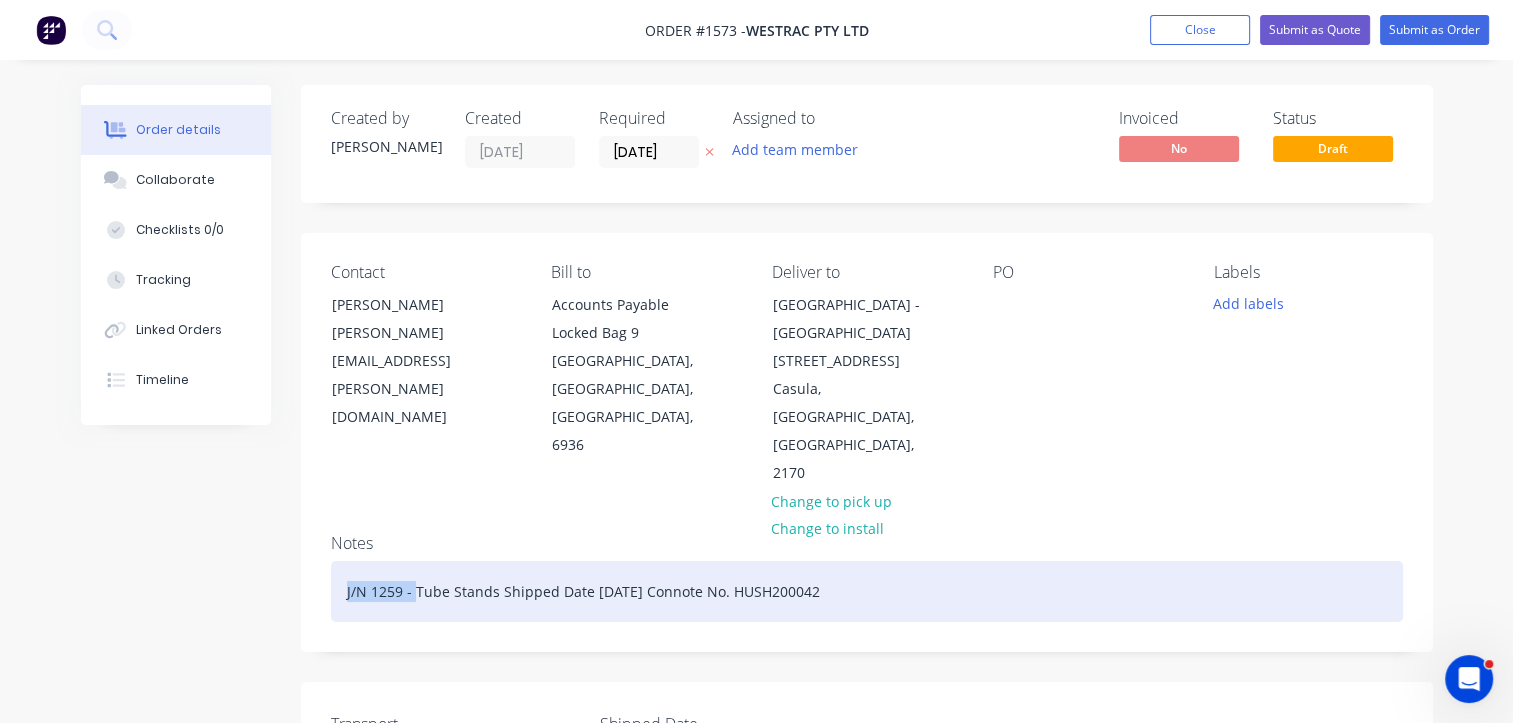 drag, startPoint x: 415, startPoint y: 510, endPoint x: 337, endPoint y: 510, distance: 78 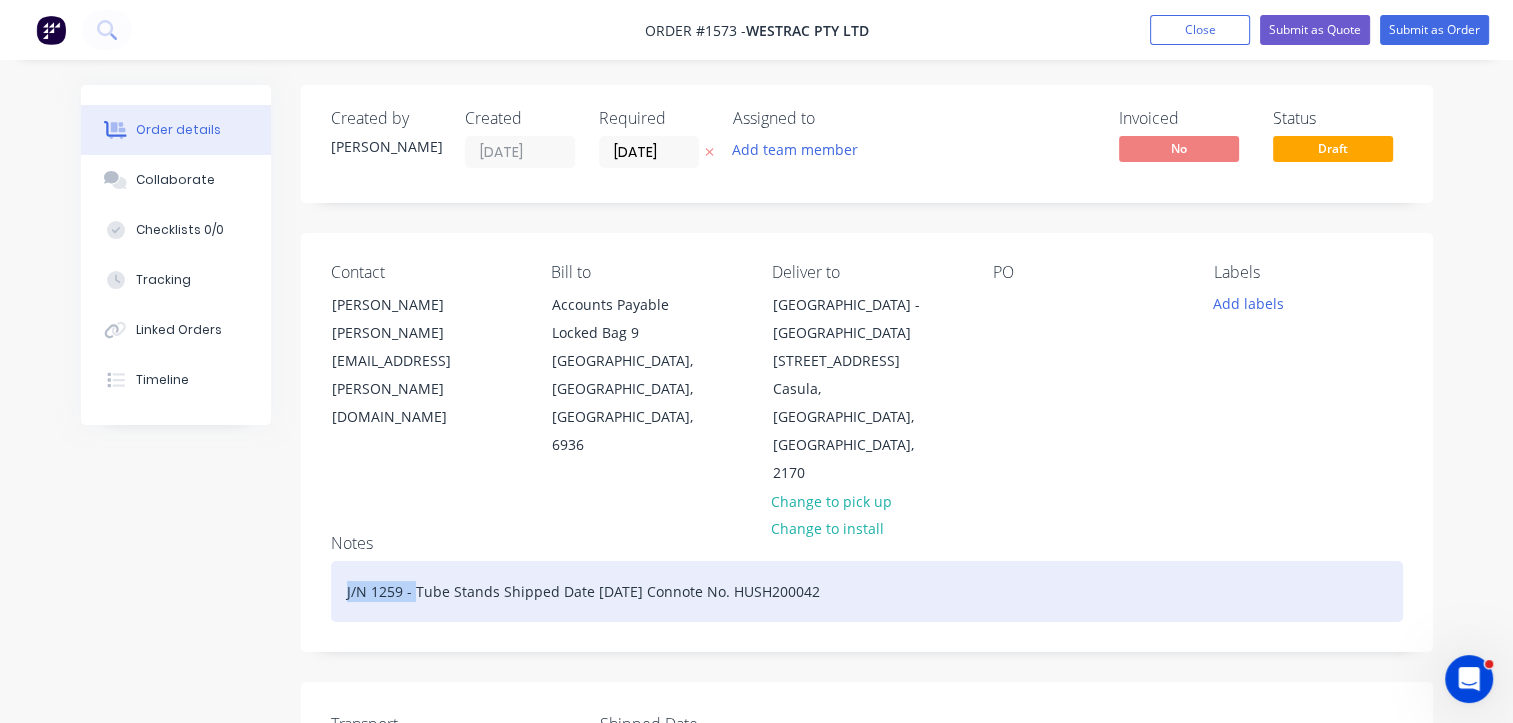 type 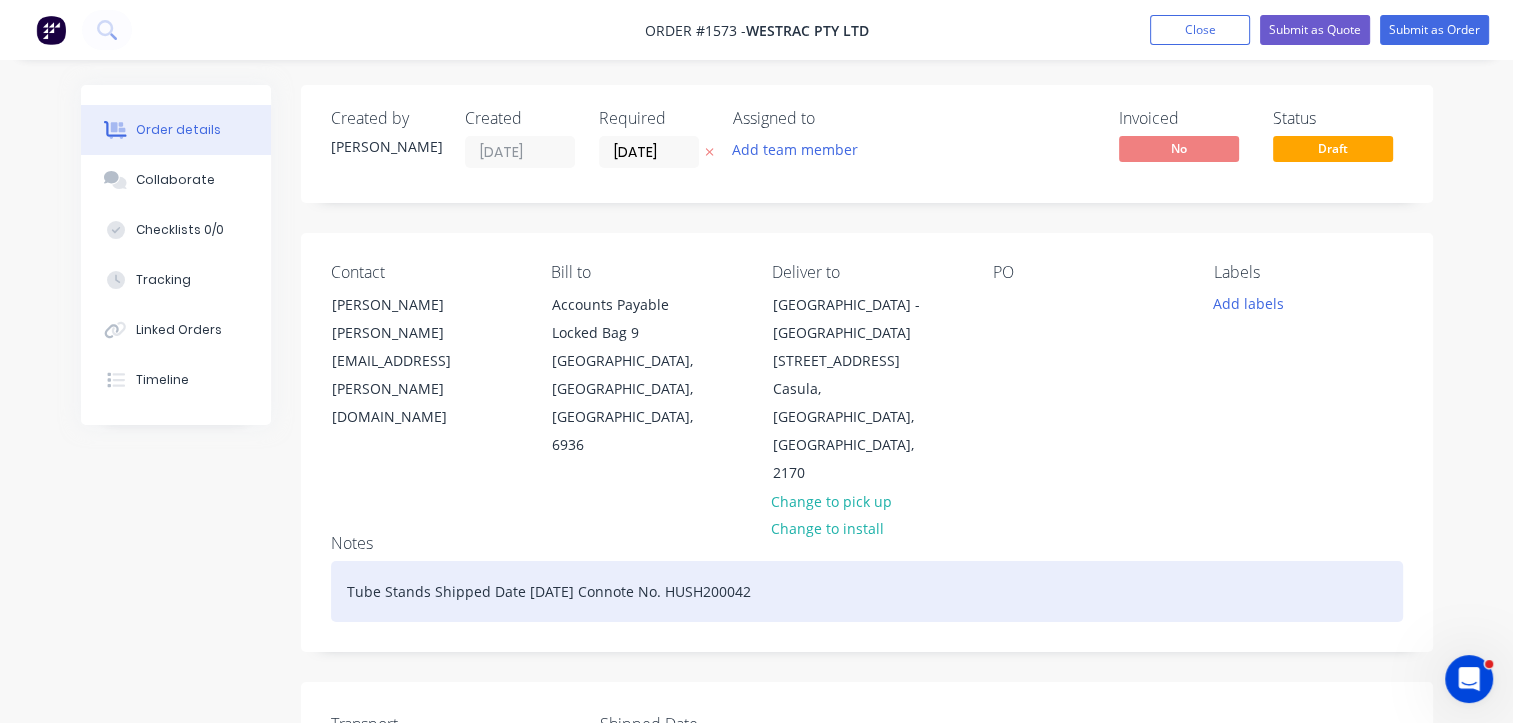 drag, startPoint x: 789, startPoint y: 502, endPoint x: 432, endPoint y: 507, distance: 357.035 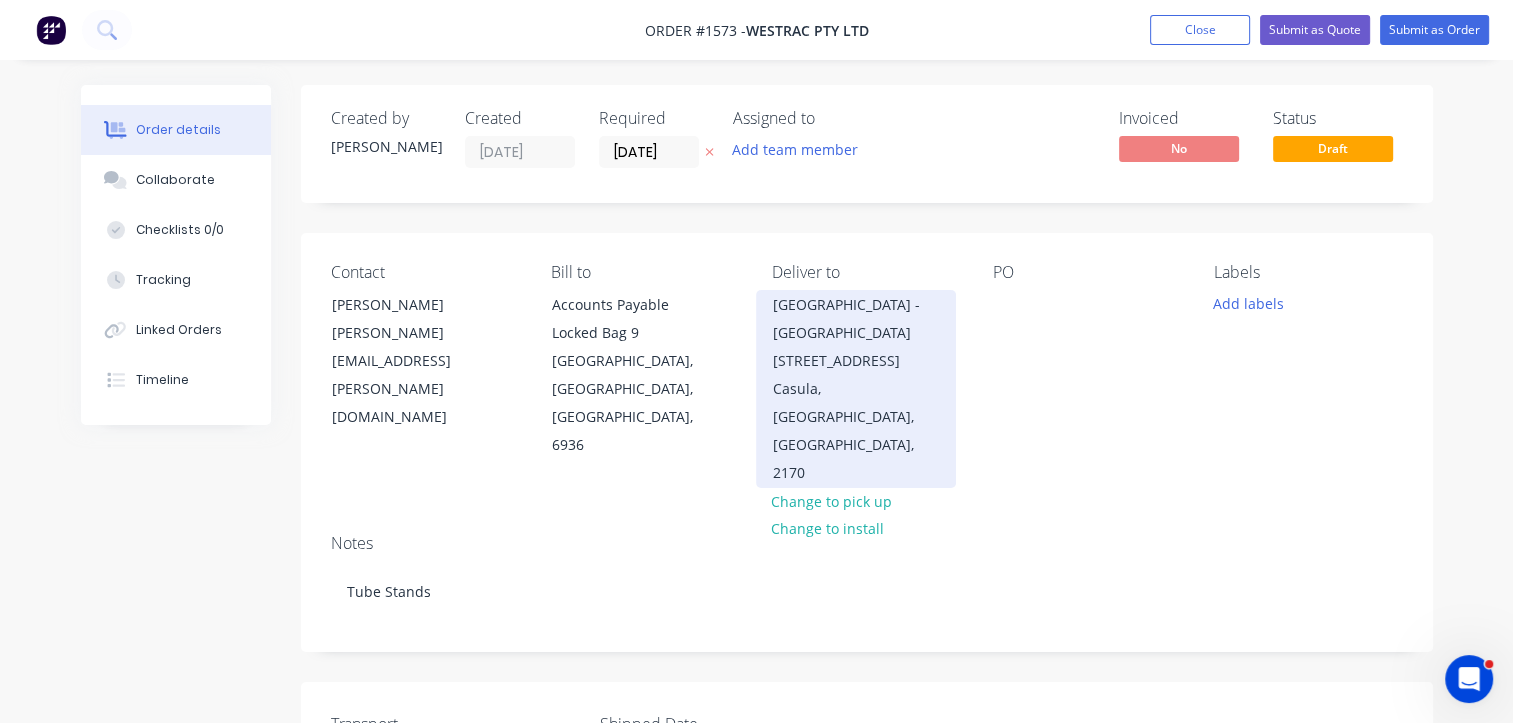 click on "Westrac - Sydney 280 Beach Road" at bounding box center (856, 333) 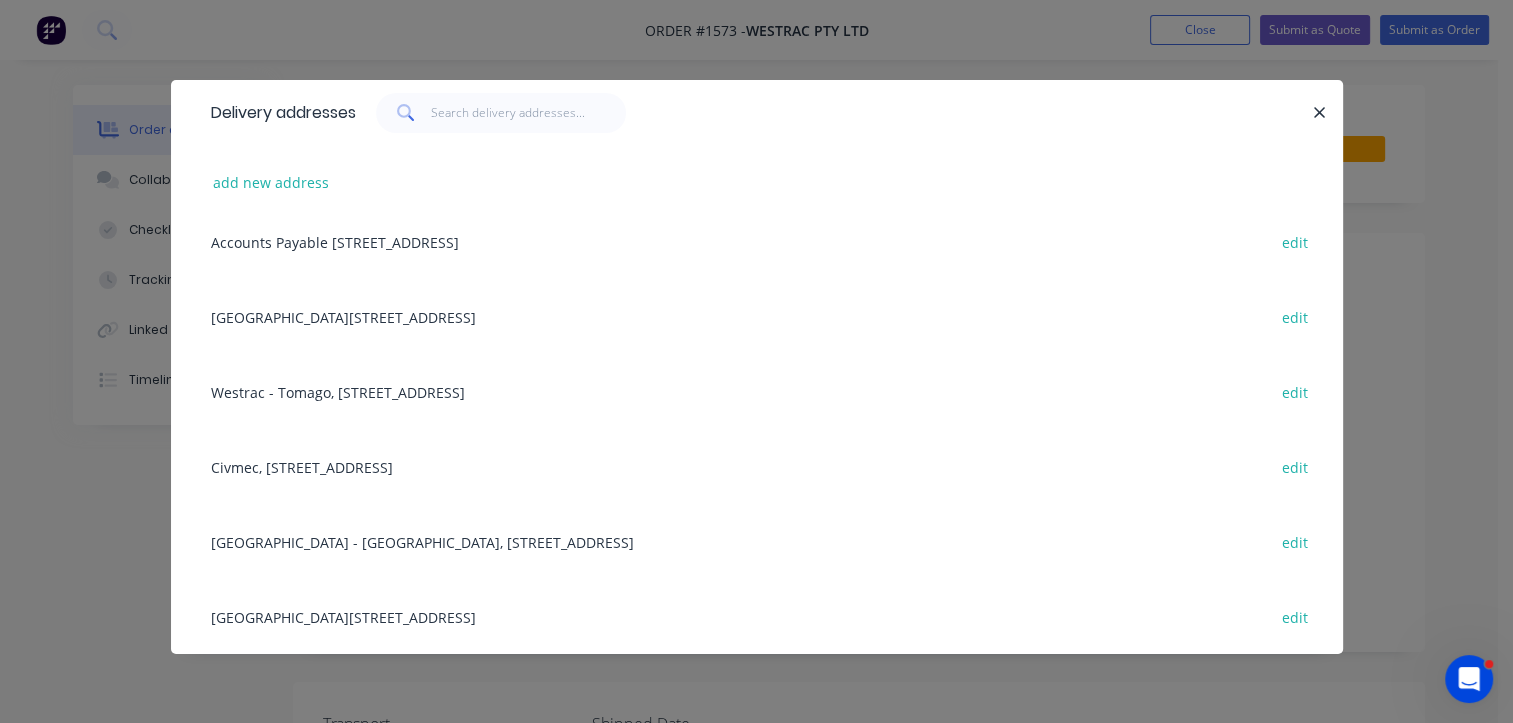scroll, scrollTop: 0, scrollLeft: 0, axis: both 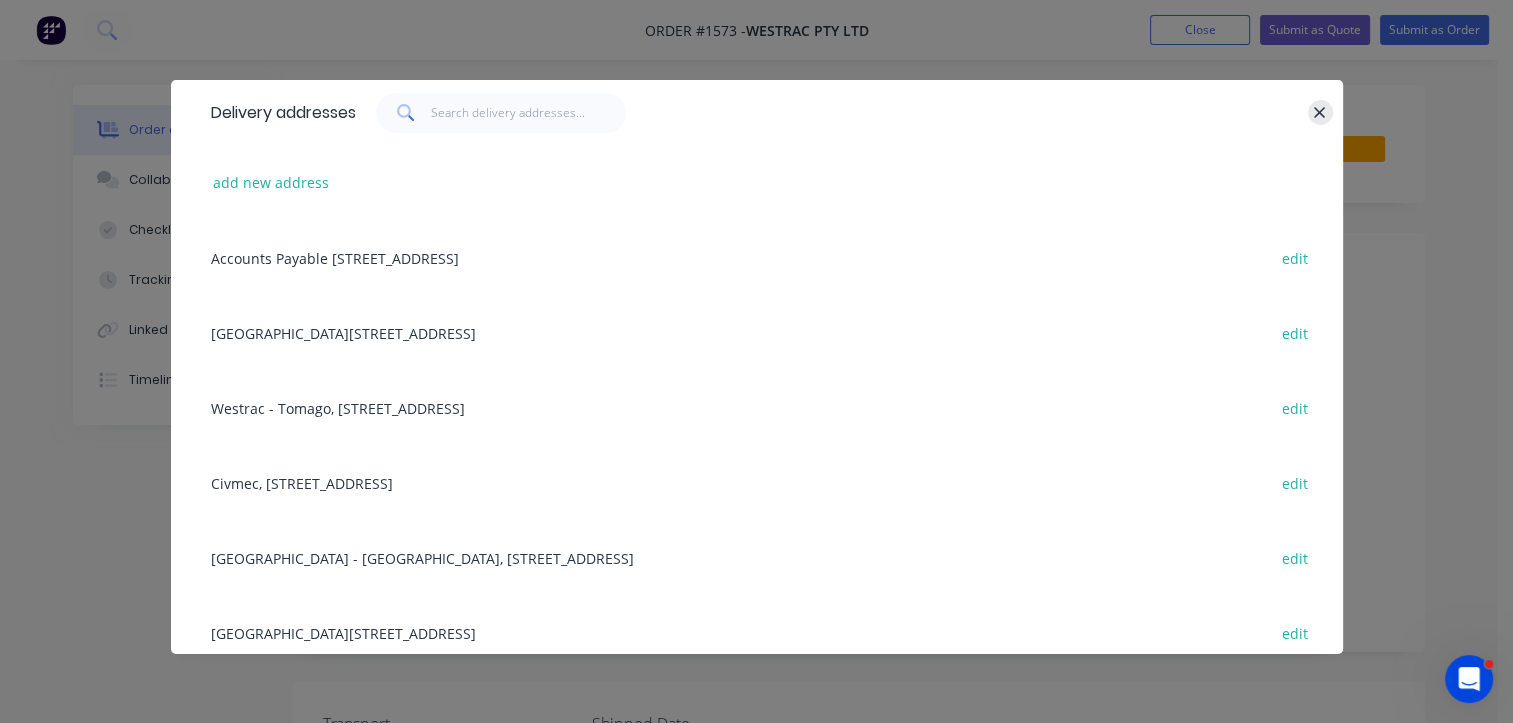 click 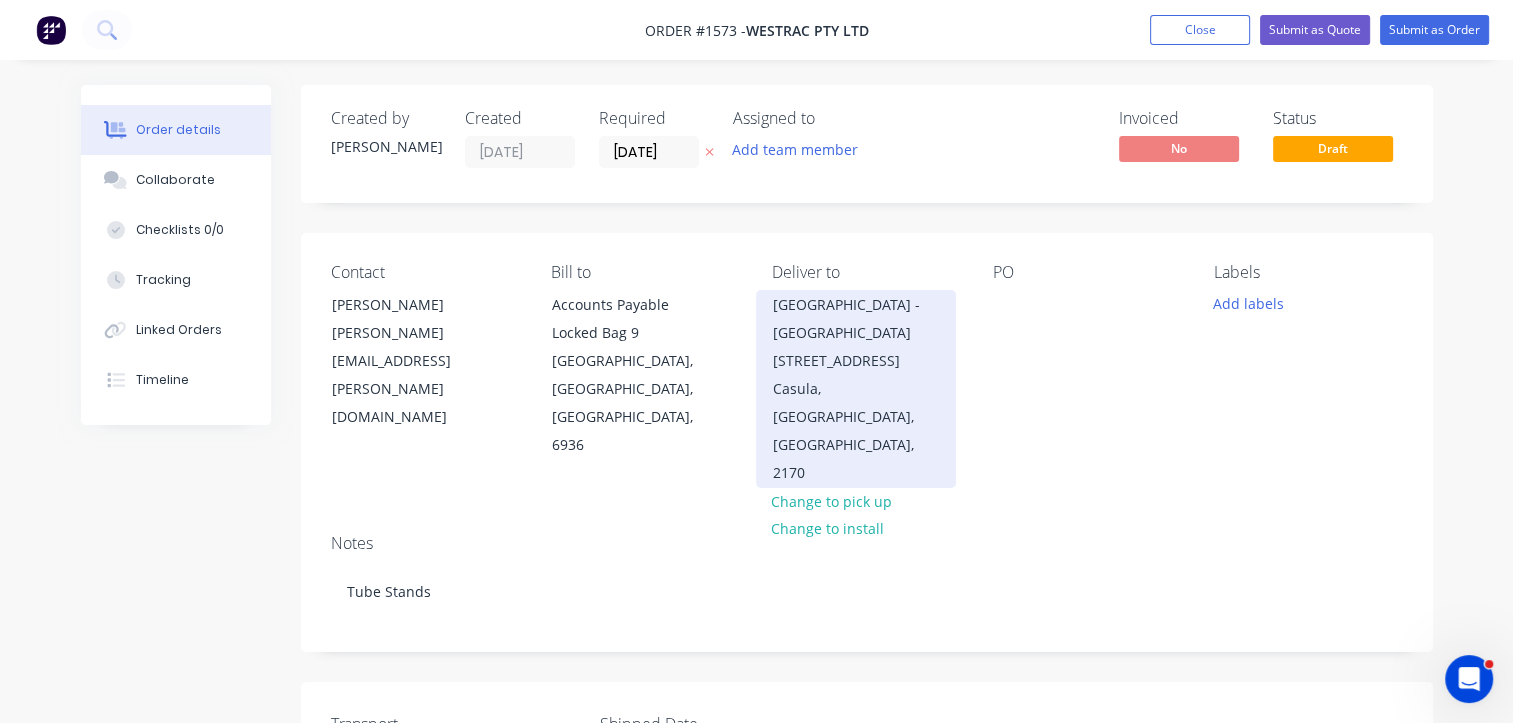 click on "Westrac - Sydney 280 Beach Road" at bounding box center (856, 333) 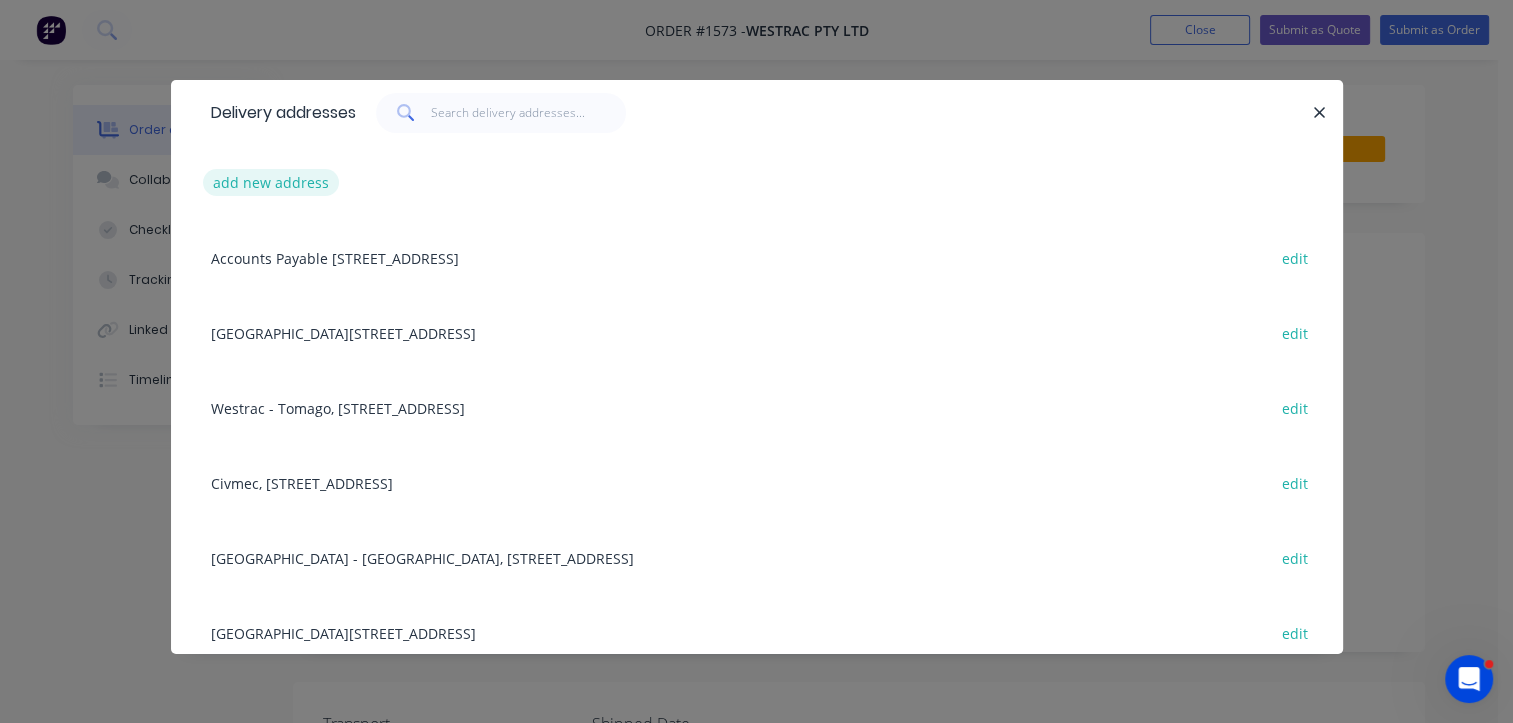 click on "add new address" at bounding box center (271, 182) 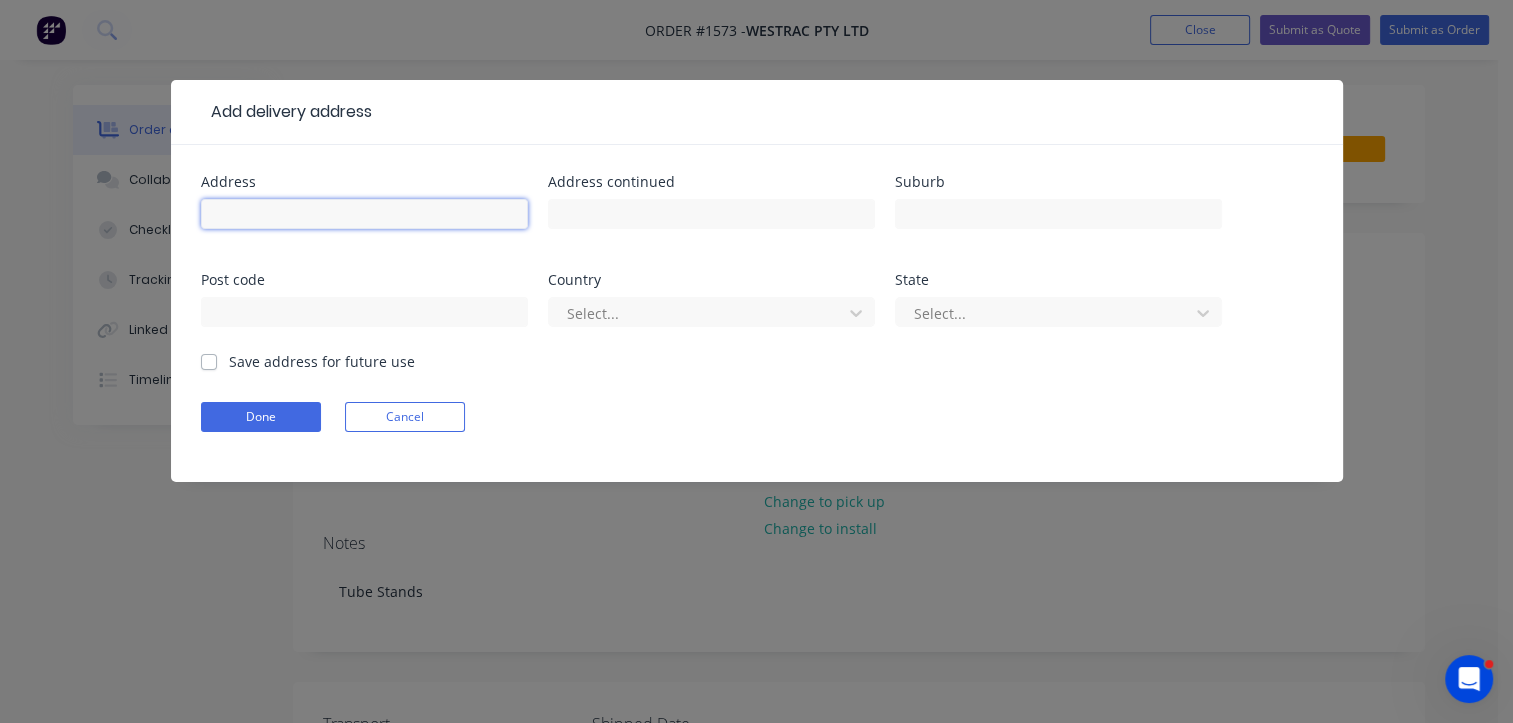click at bounding box center (364, 214) 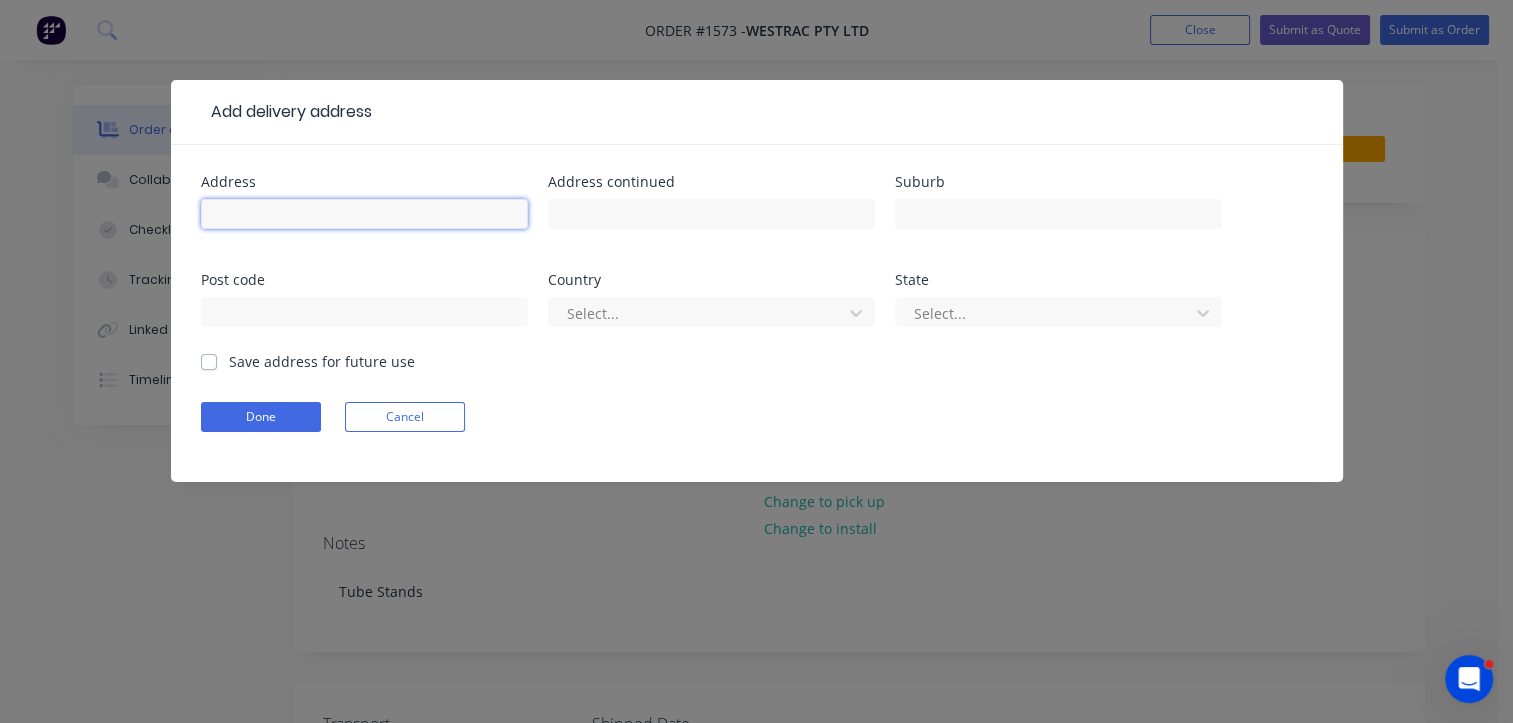 paste on "78 Sheppard Street Hume ACT 2620" 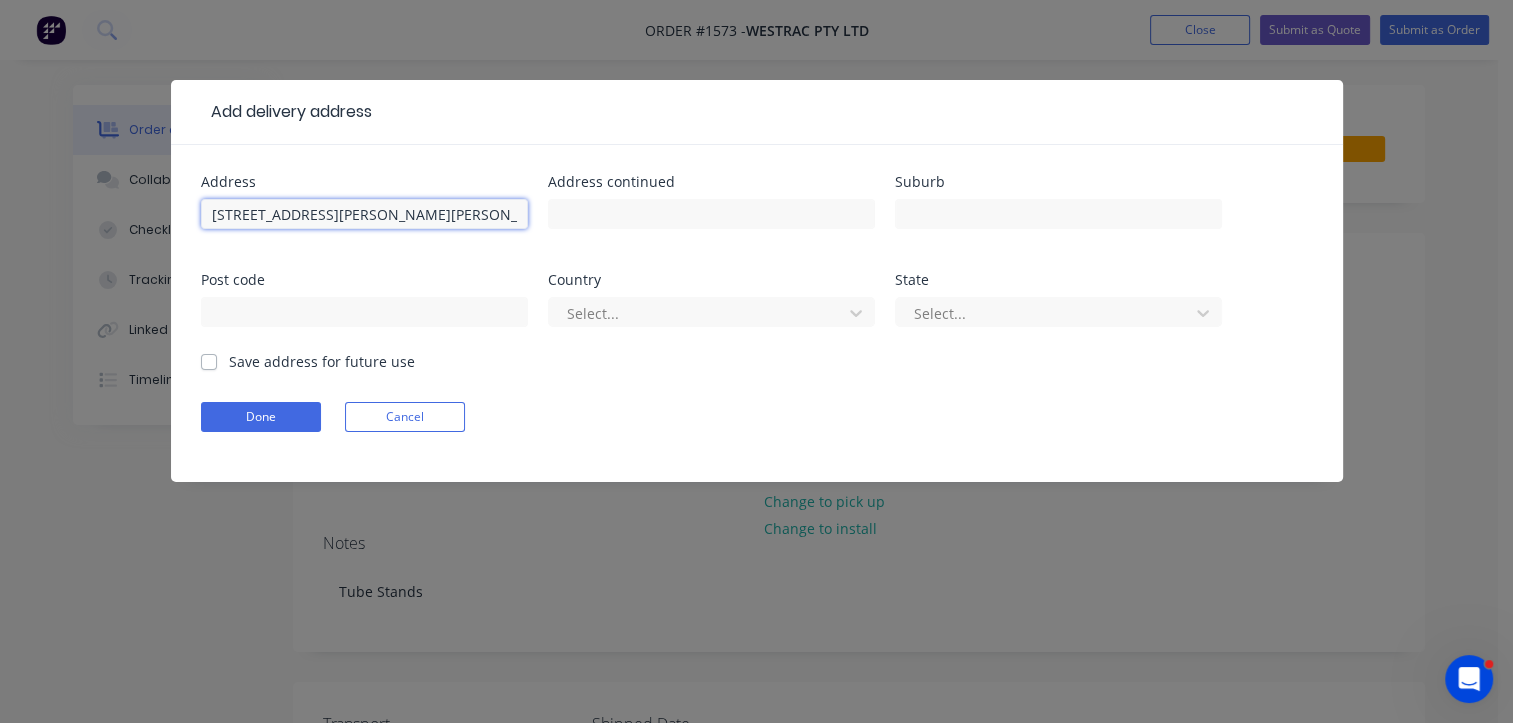 type on "78 Sheppard Street Hume ACT 2620" 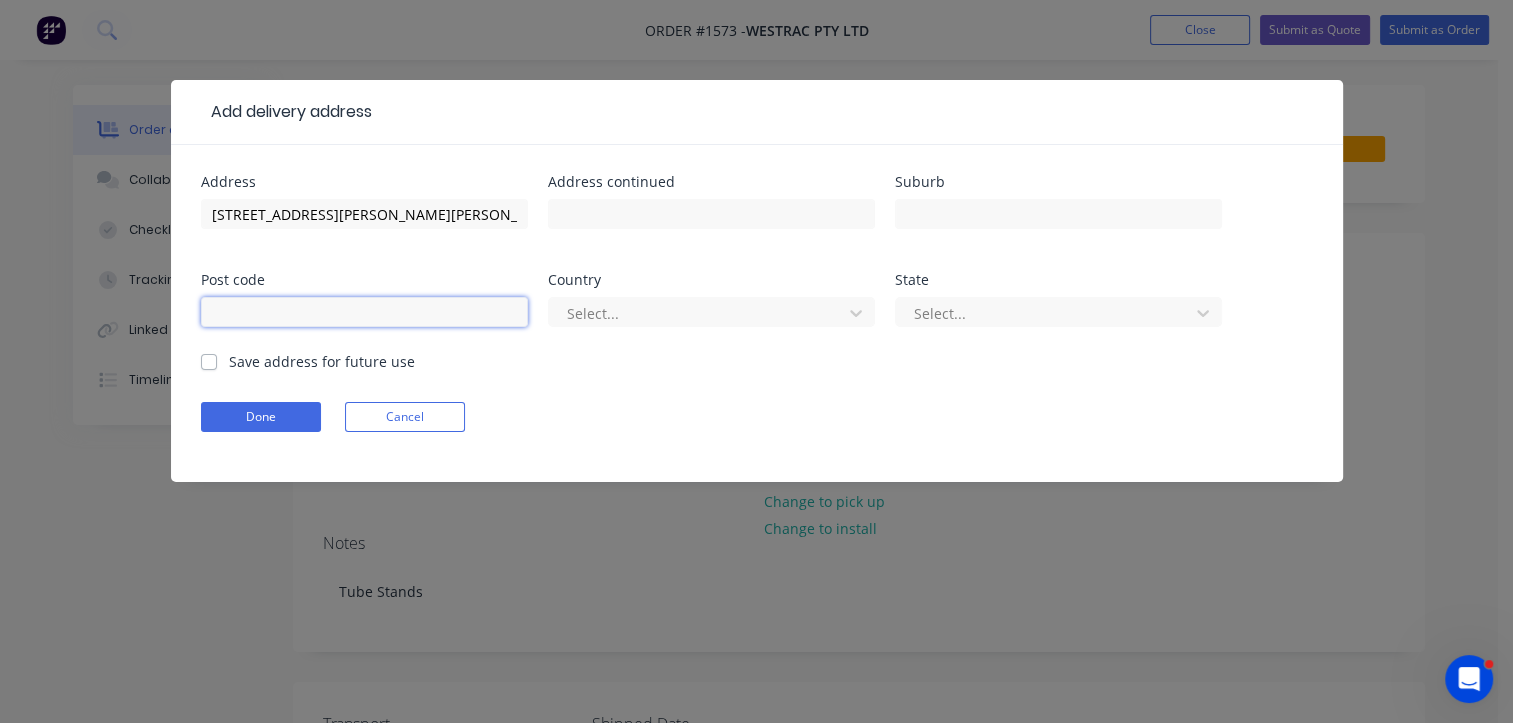 click at bounding box center (364, 312) 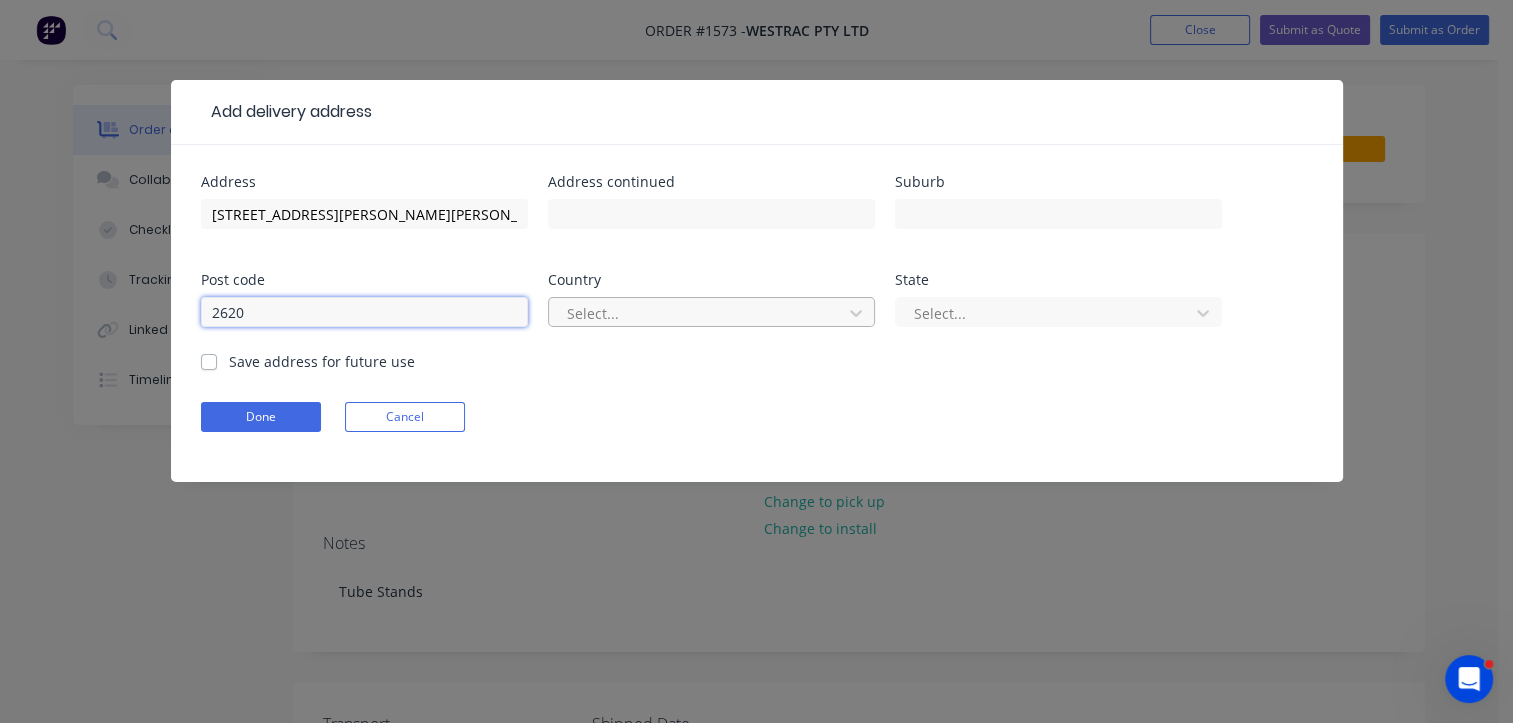 type on "2620" 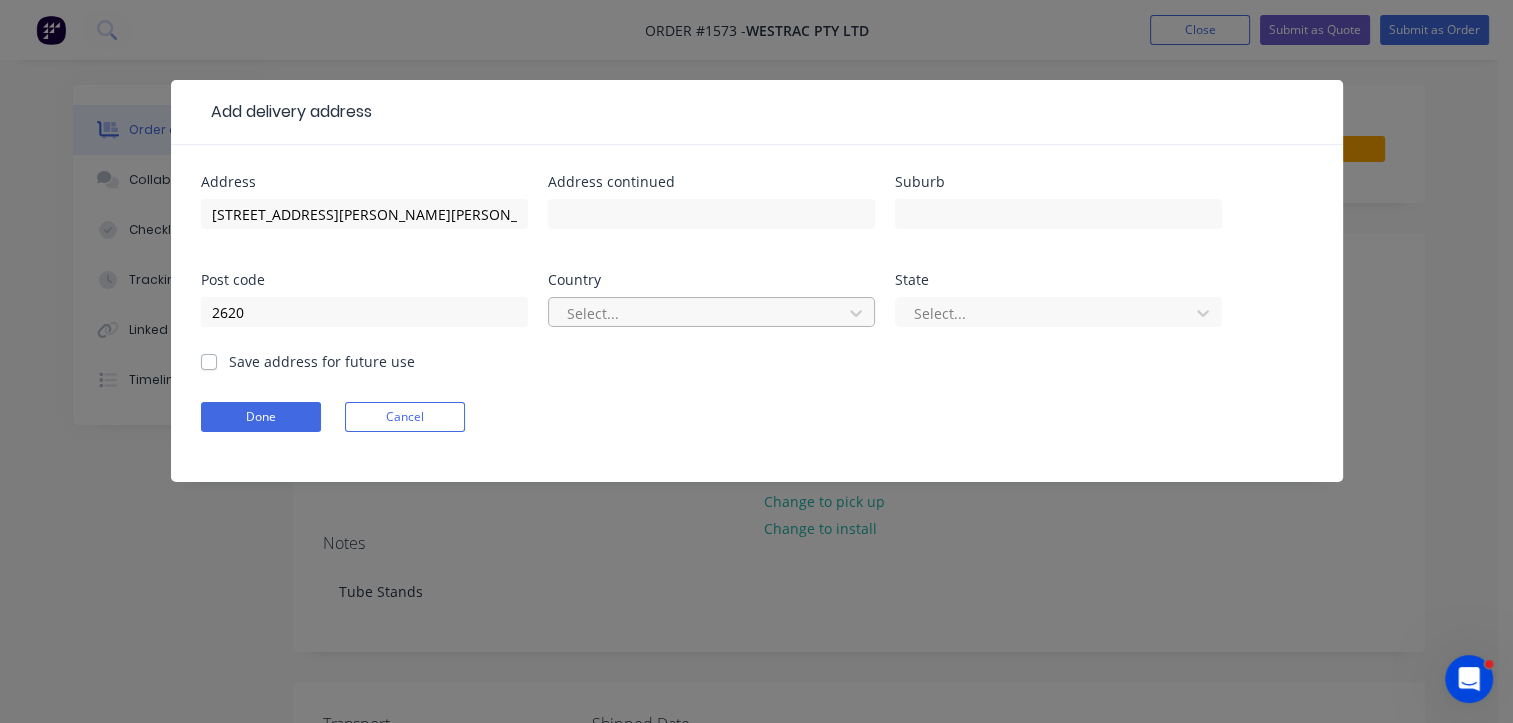 click at bounding box center [698, 313] 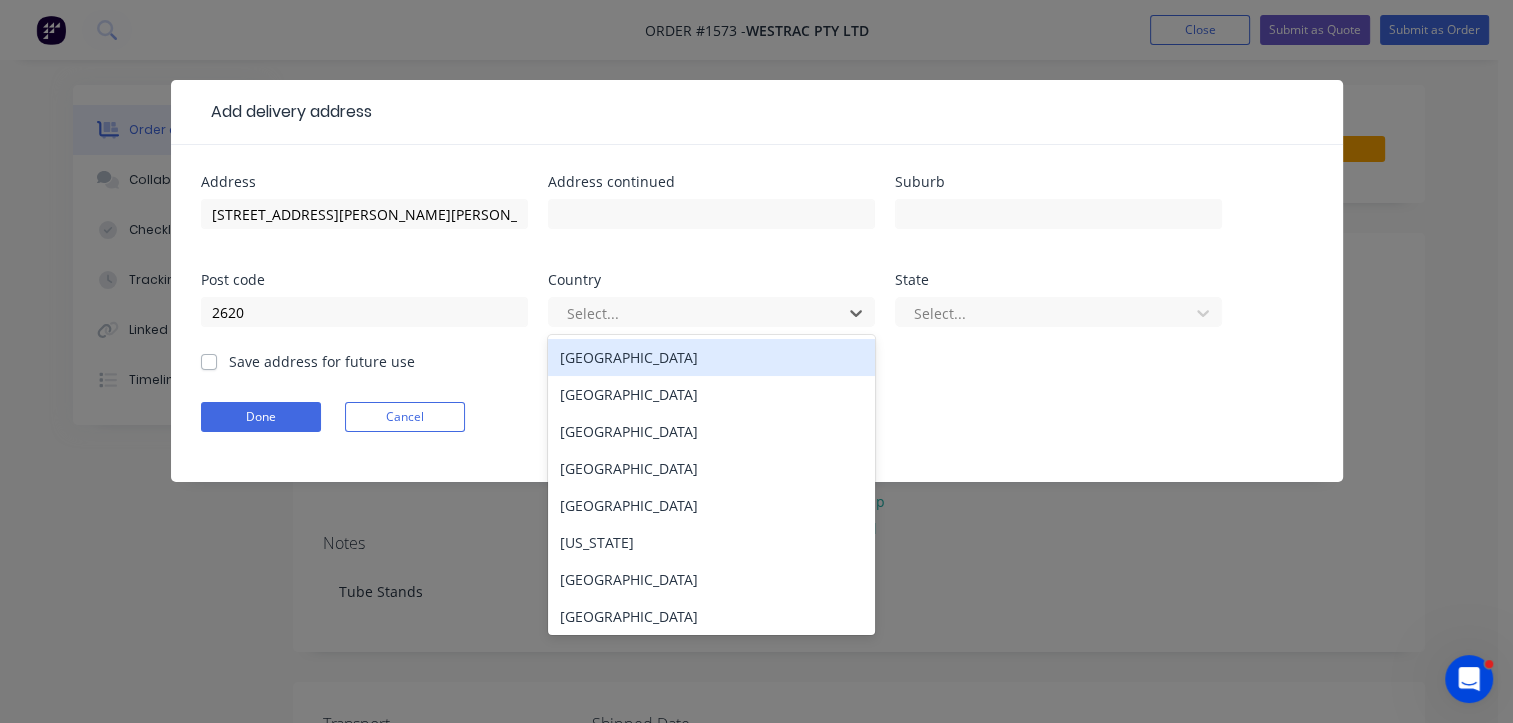 click on "Australia" at bounding box center (711, 357) 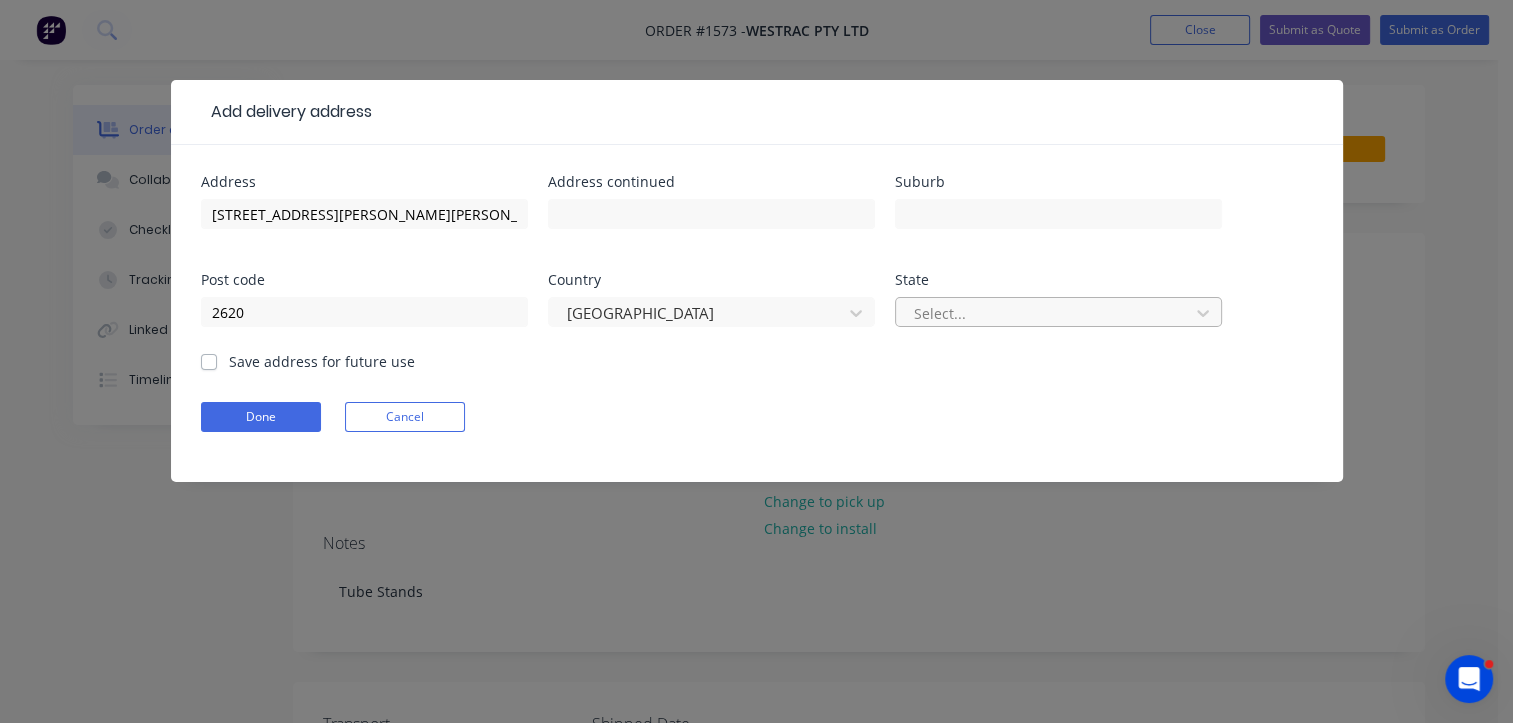 click at bounding box center [1045, 313] 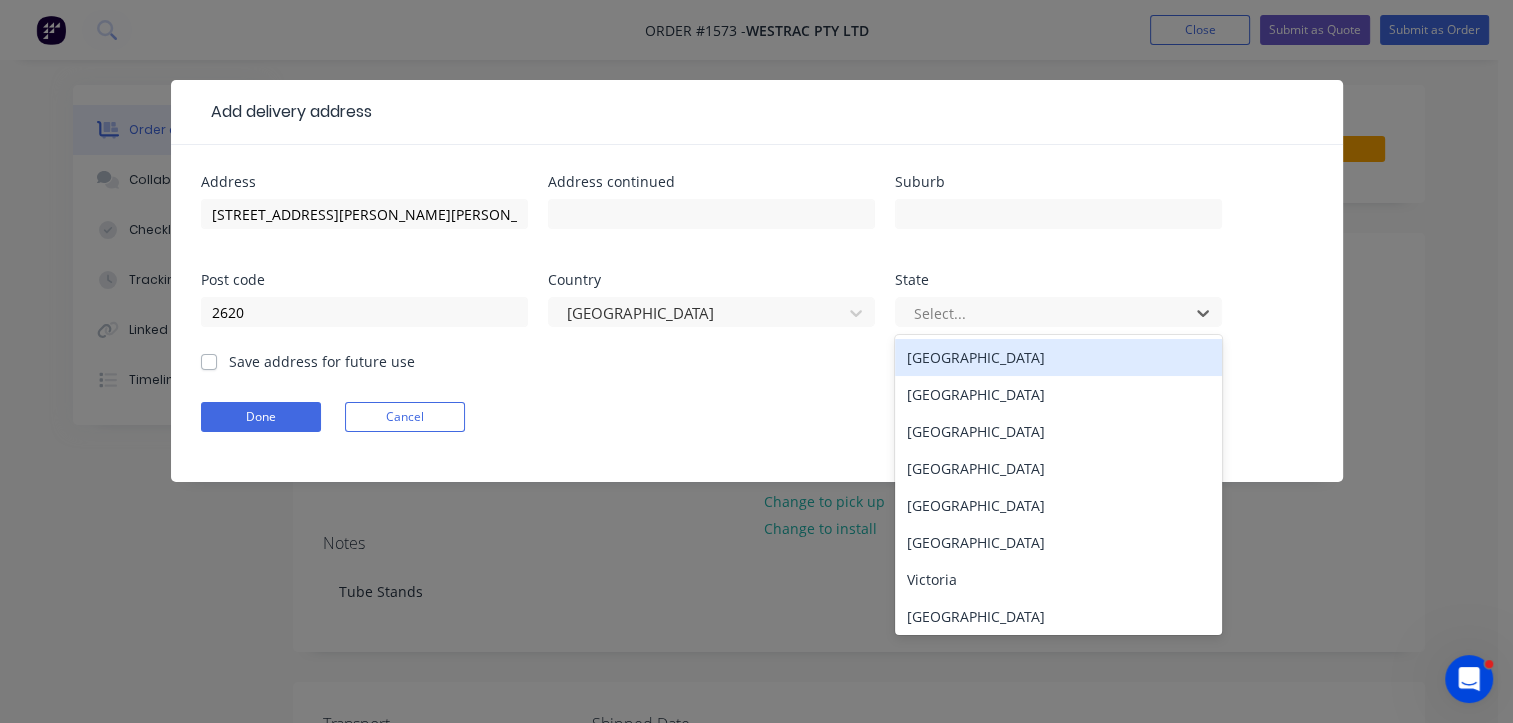 click on "Australian Capital Territory" at bounding box center (1058, 357) 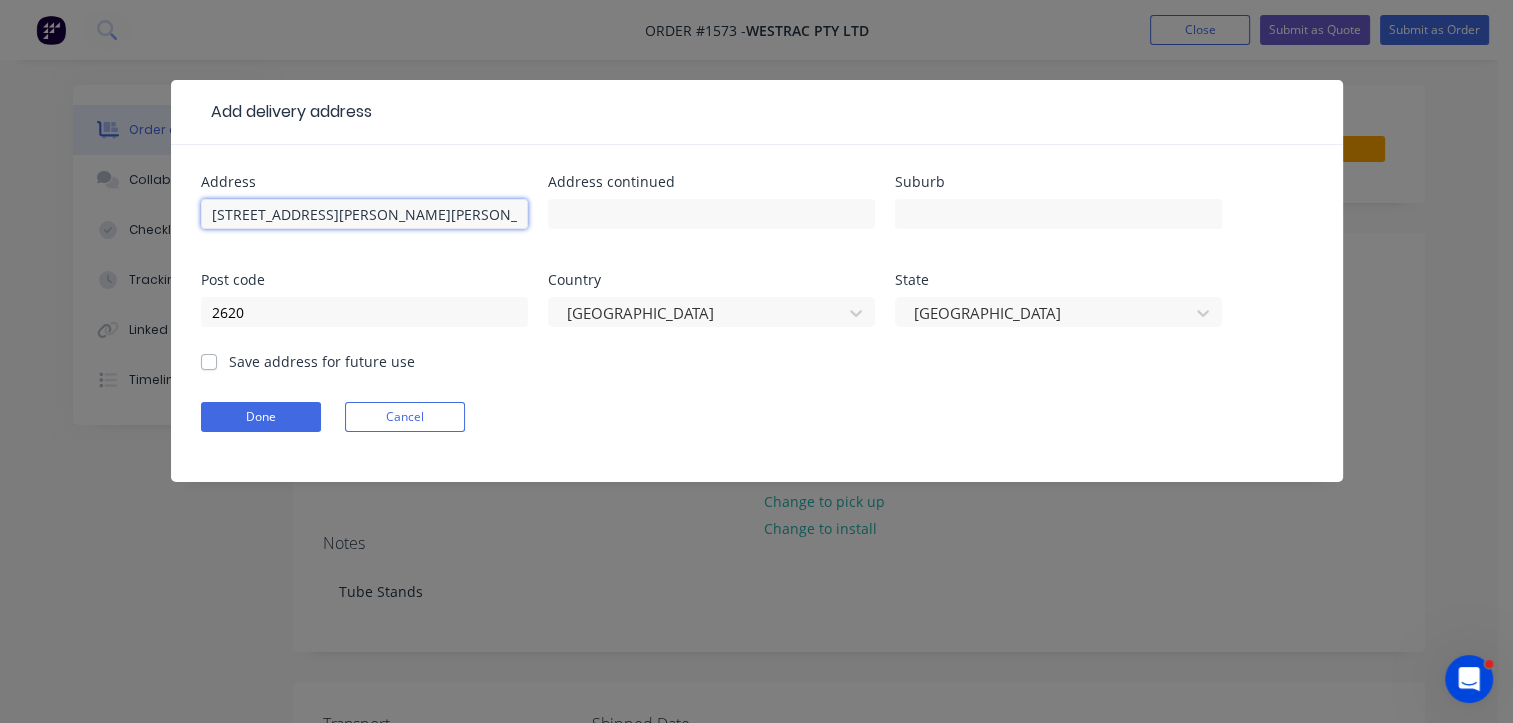 click on "78 Sheppard Street Hume ACT 2620" at bounding box center (364, 214) 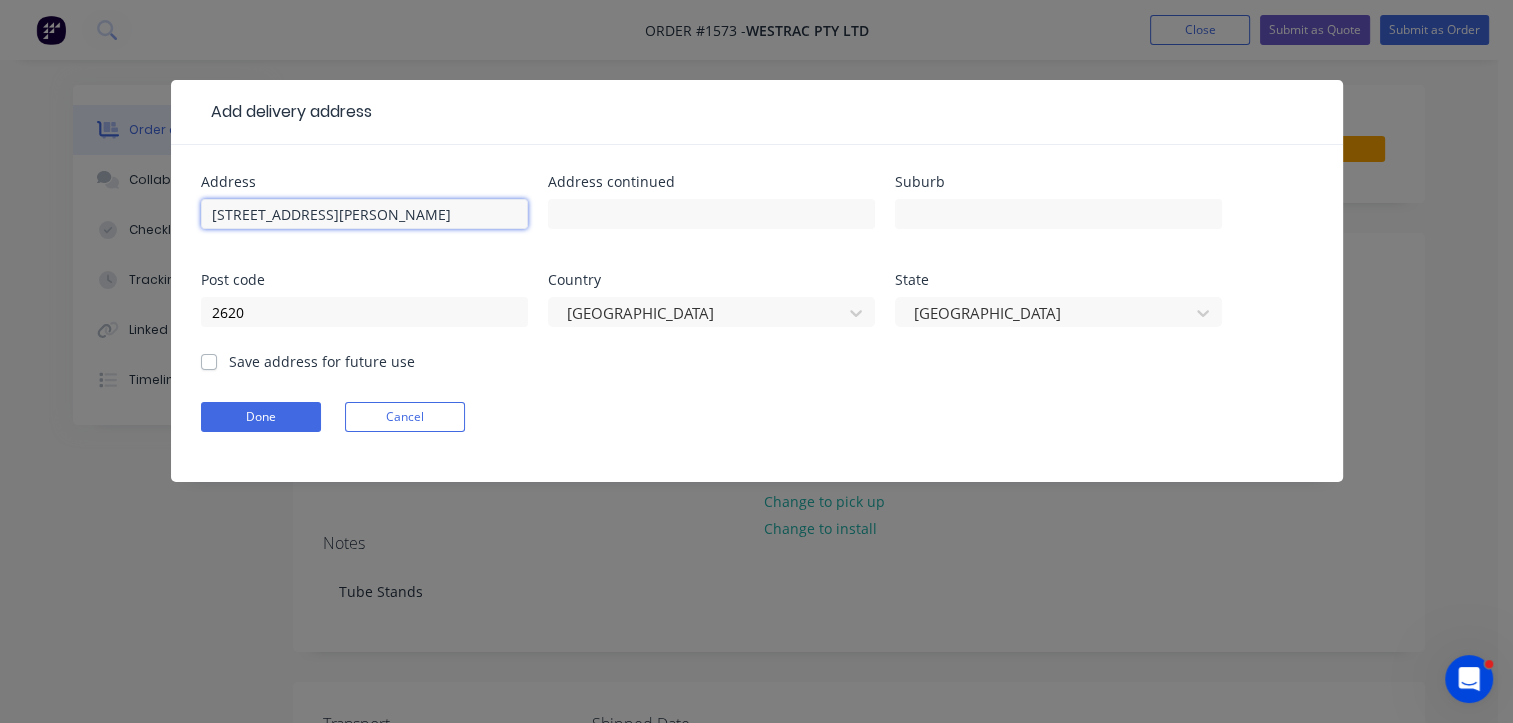 type on "78 Sheppard Street" 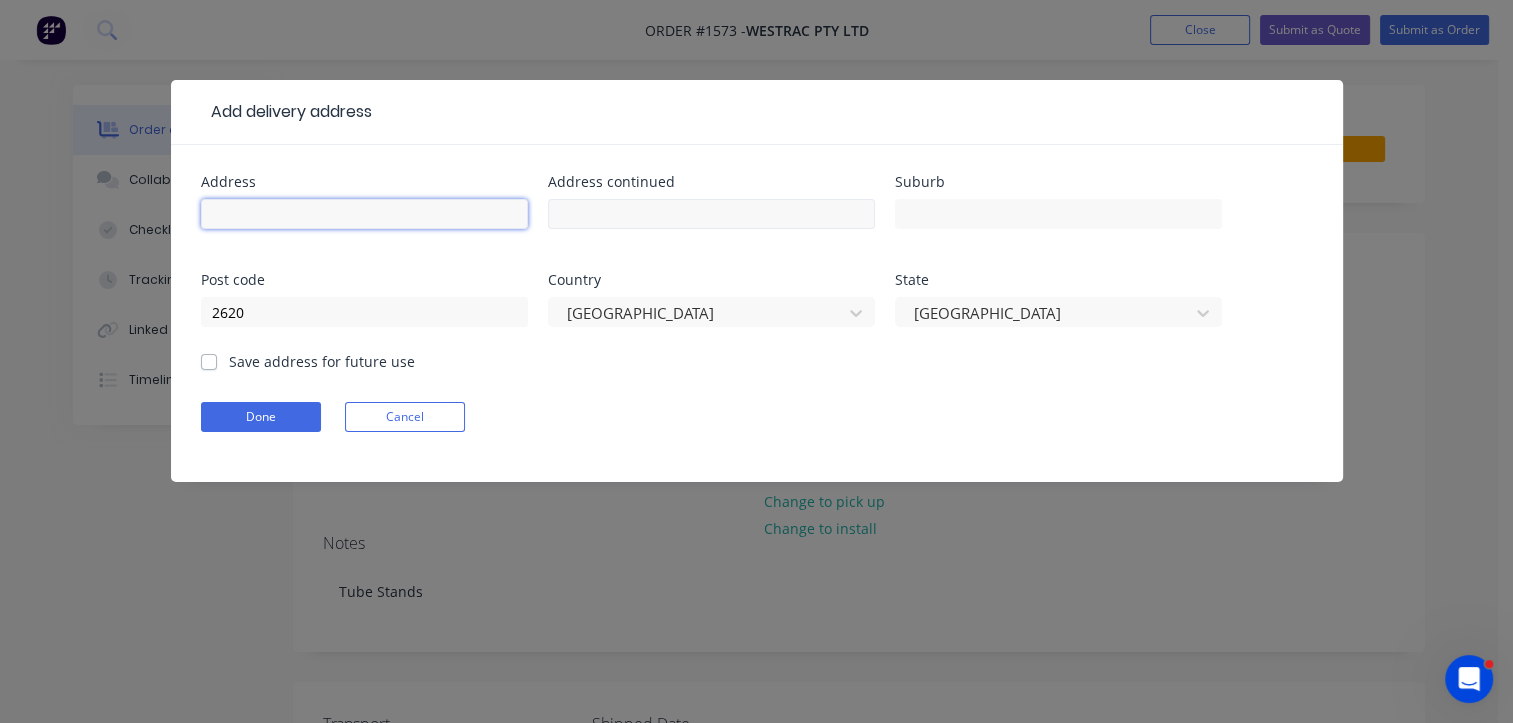 type 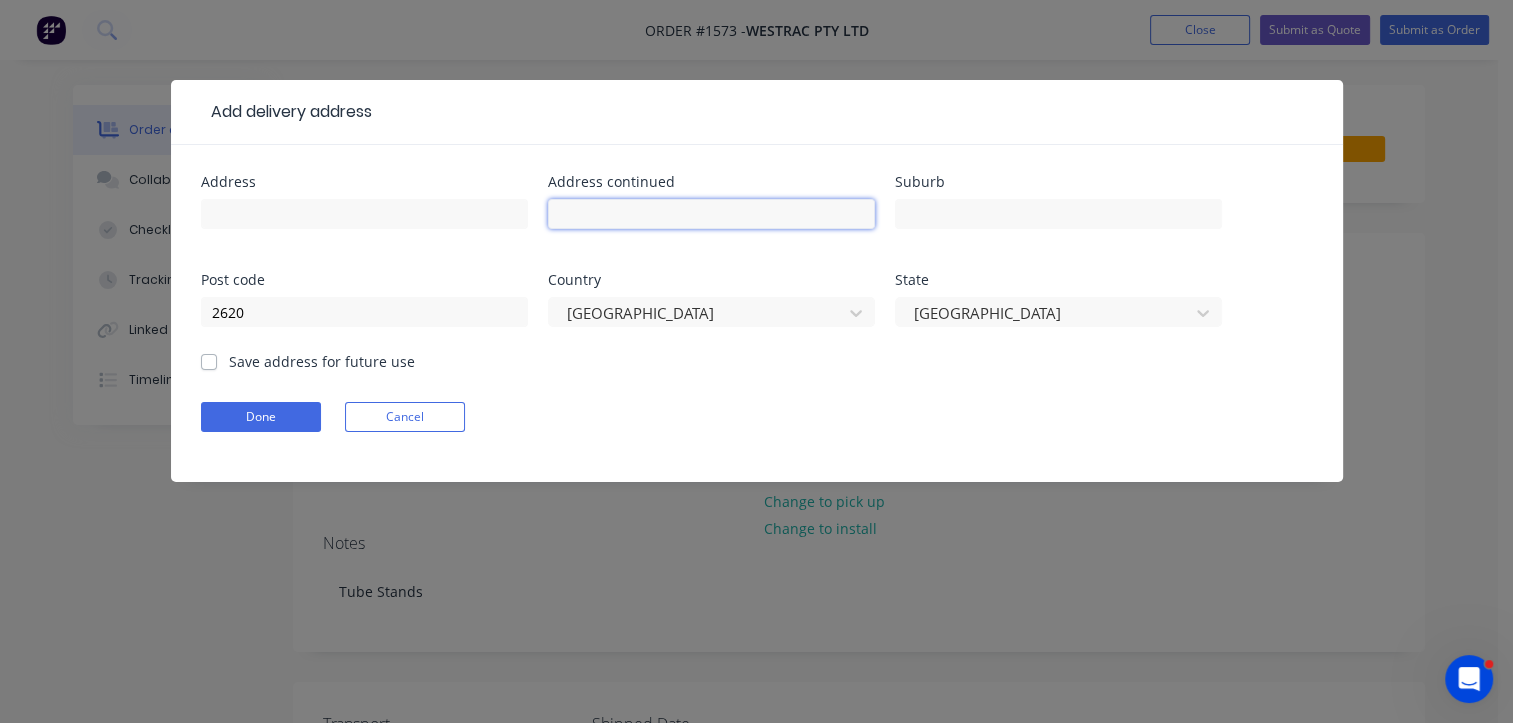 click at bounding box center (711, 214) 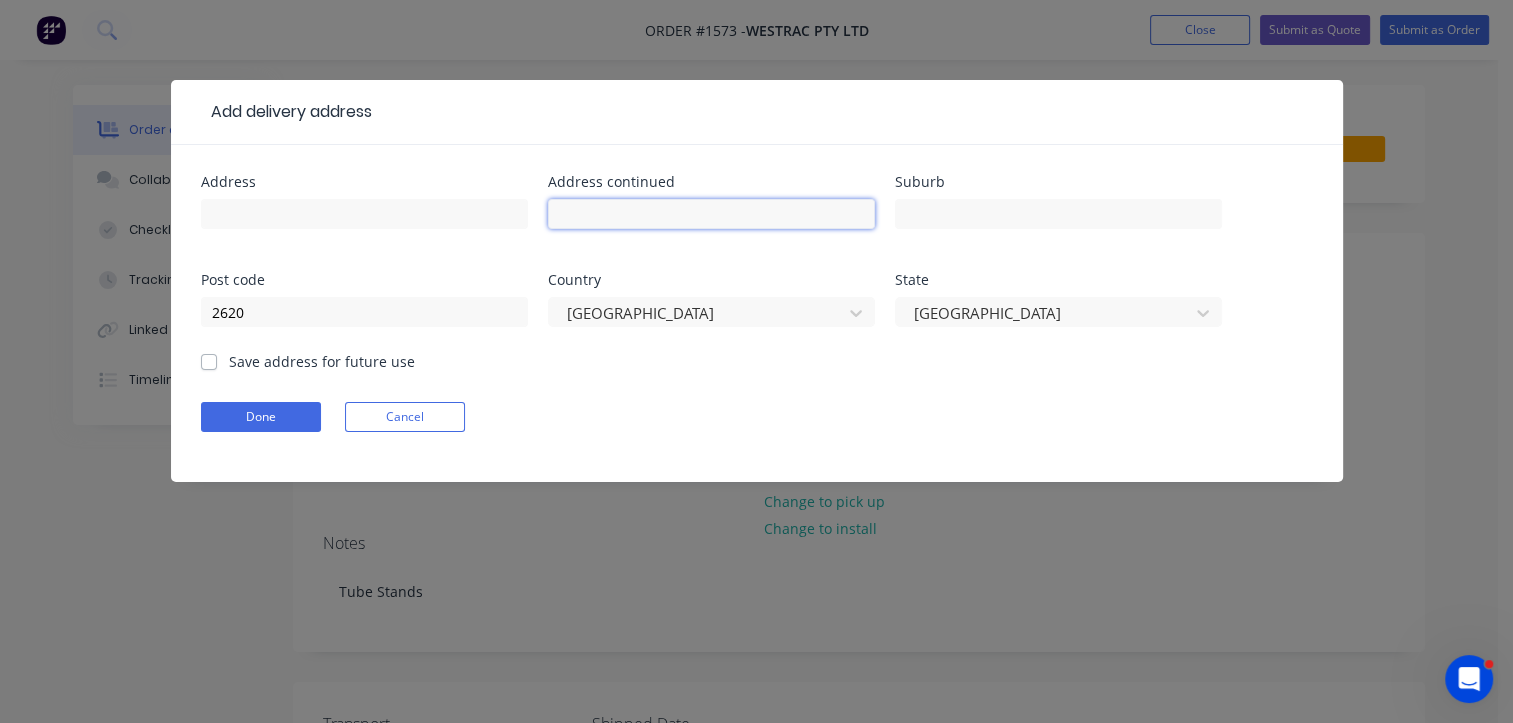 paste on "78 Sheppard Street" 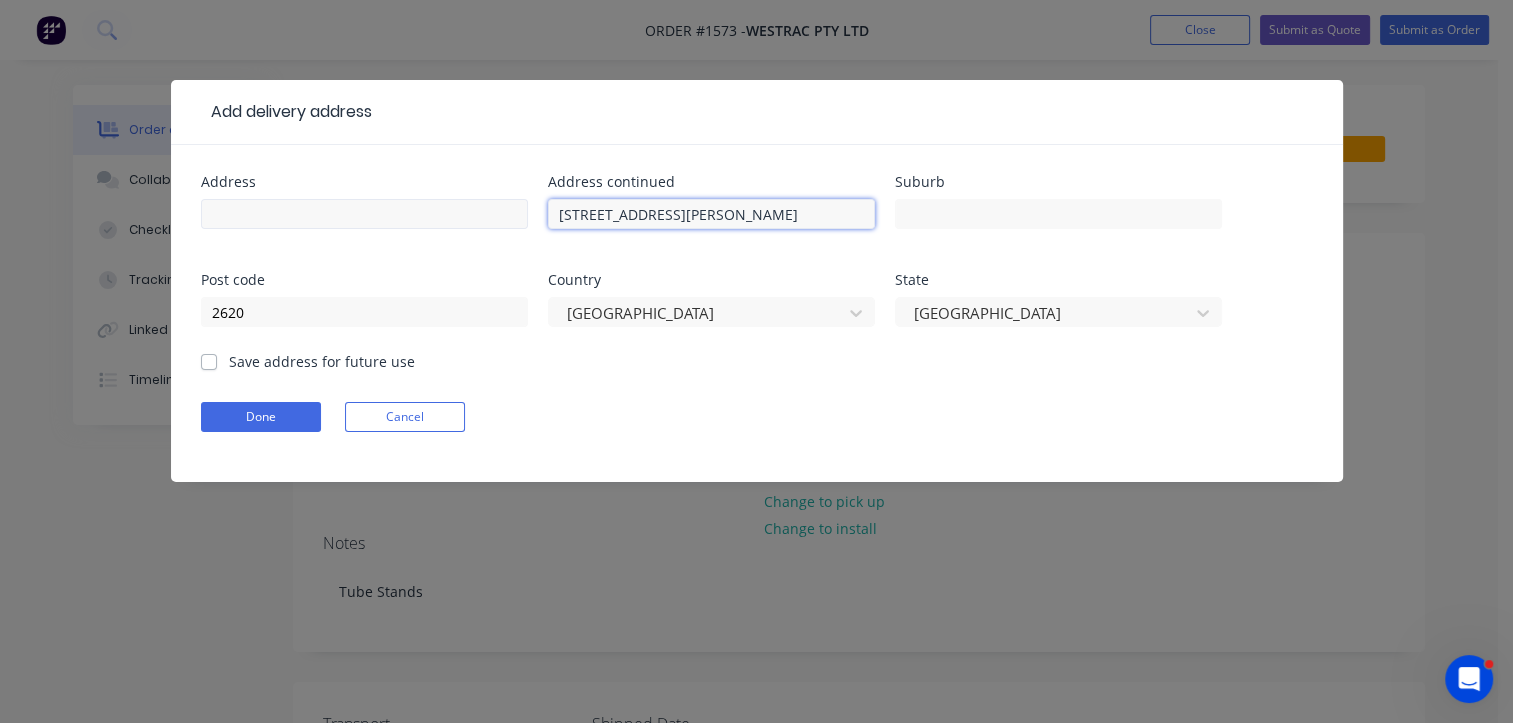 type on "78 Sheppard Street" 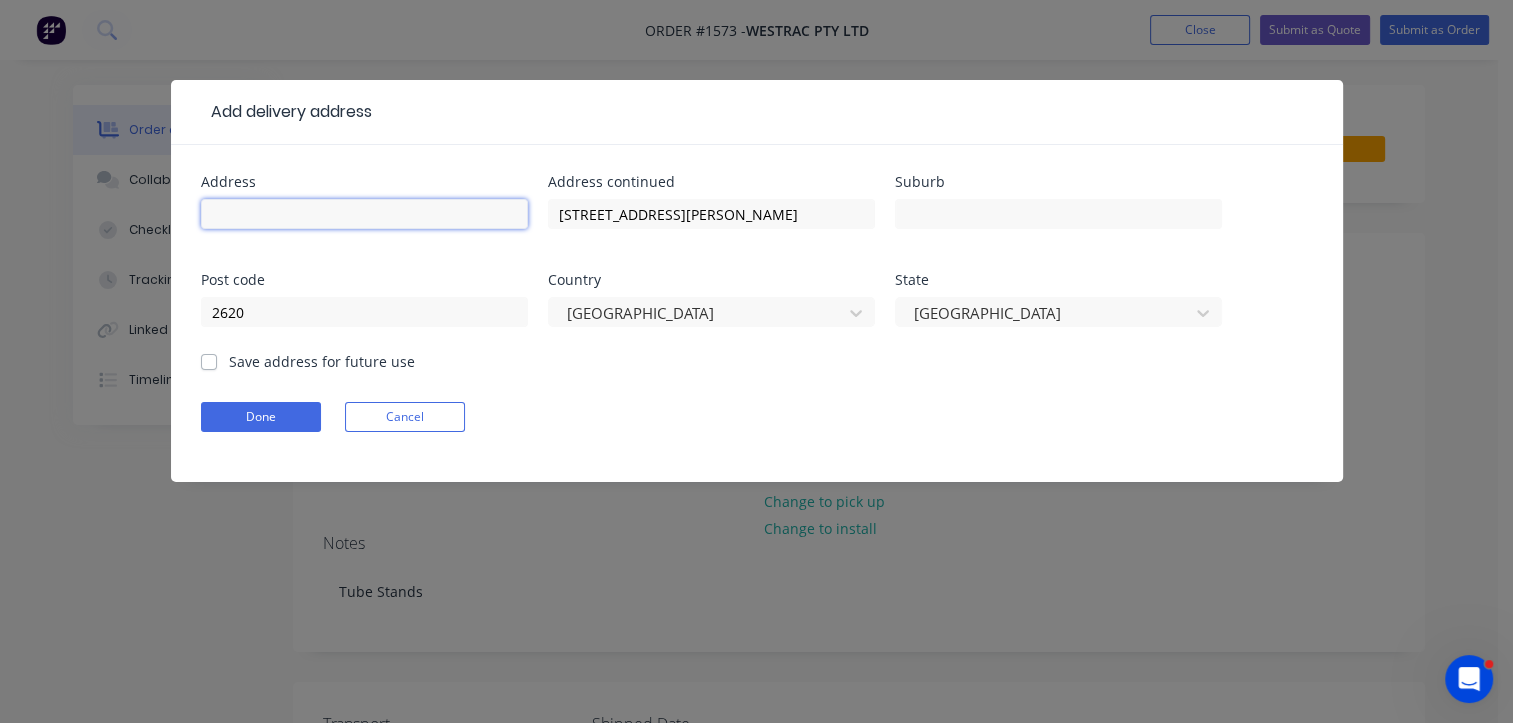 click at bounding box center [364, 214] 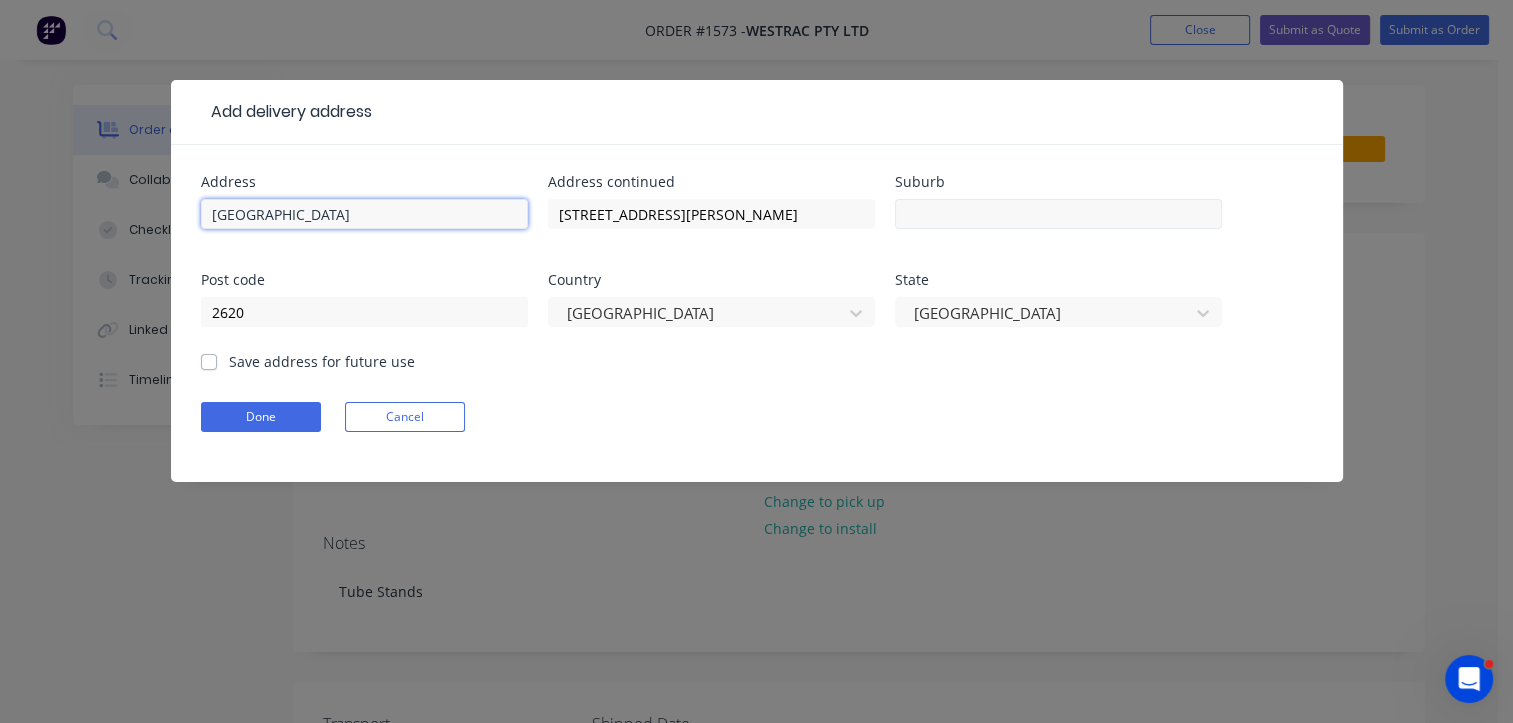 type on "Canberra" 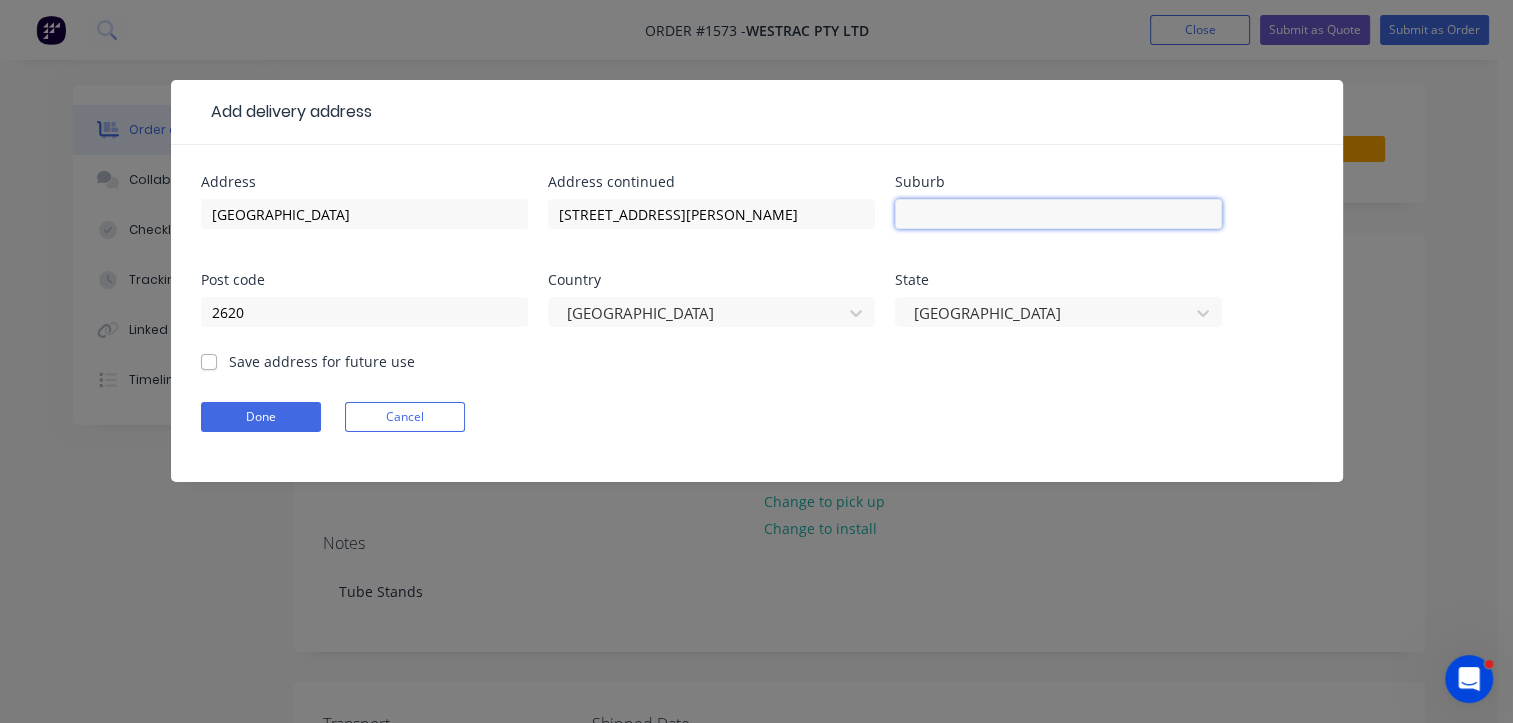 click at bounding box center (1058, 214) 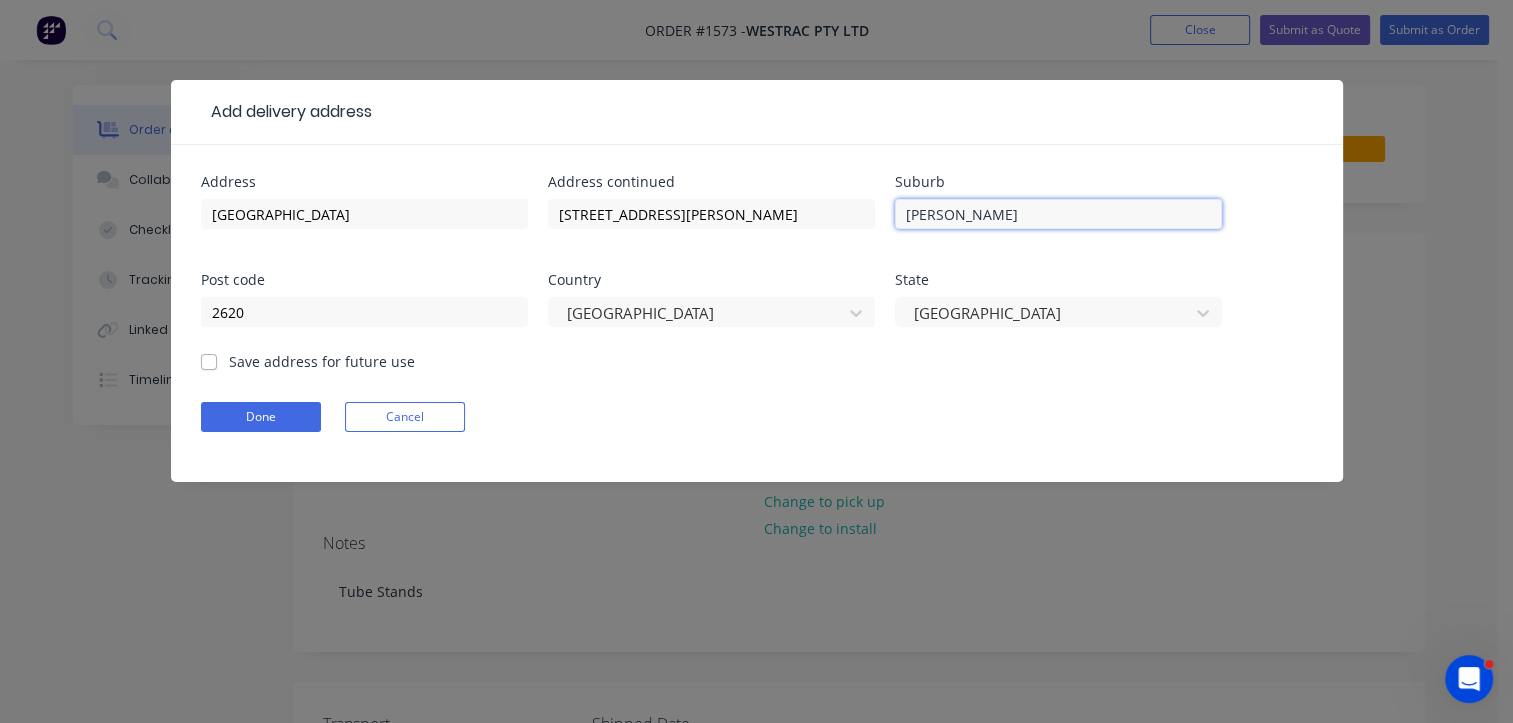 type on "Hume" 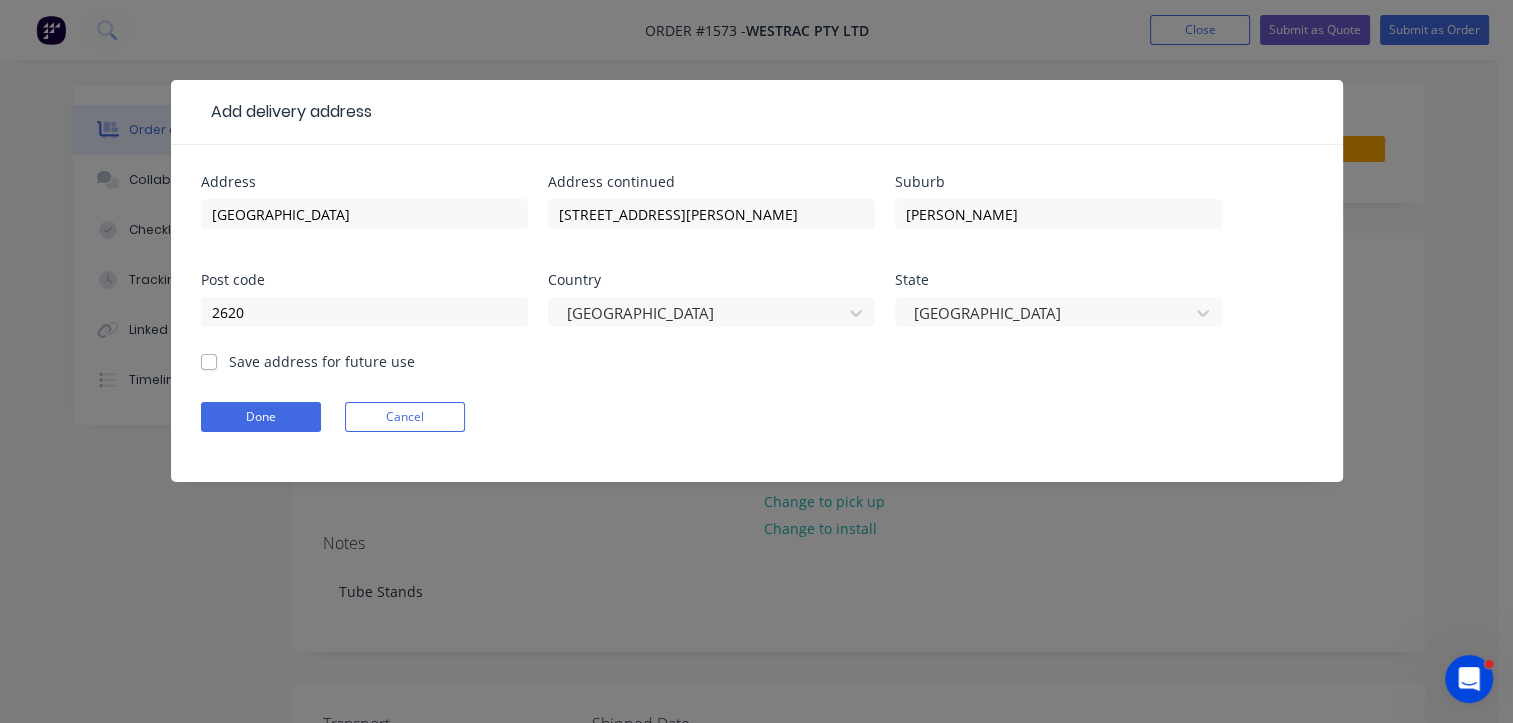 click on "Save address for future use" at bounding box center (322, 361) 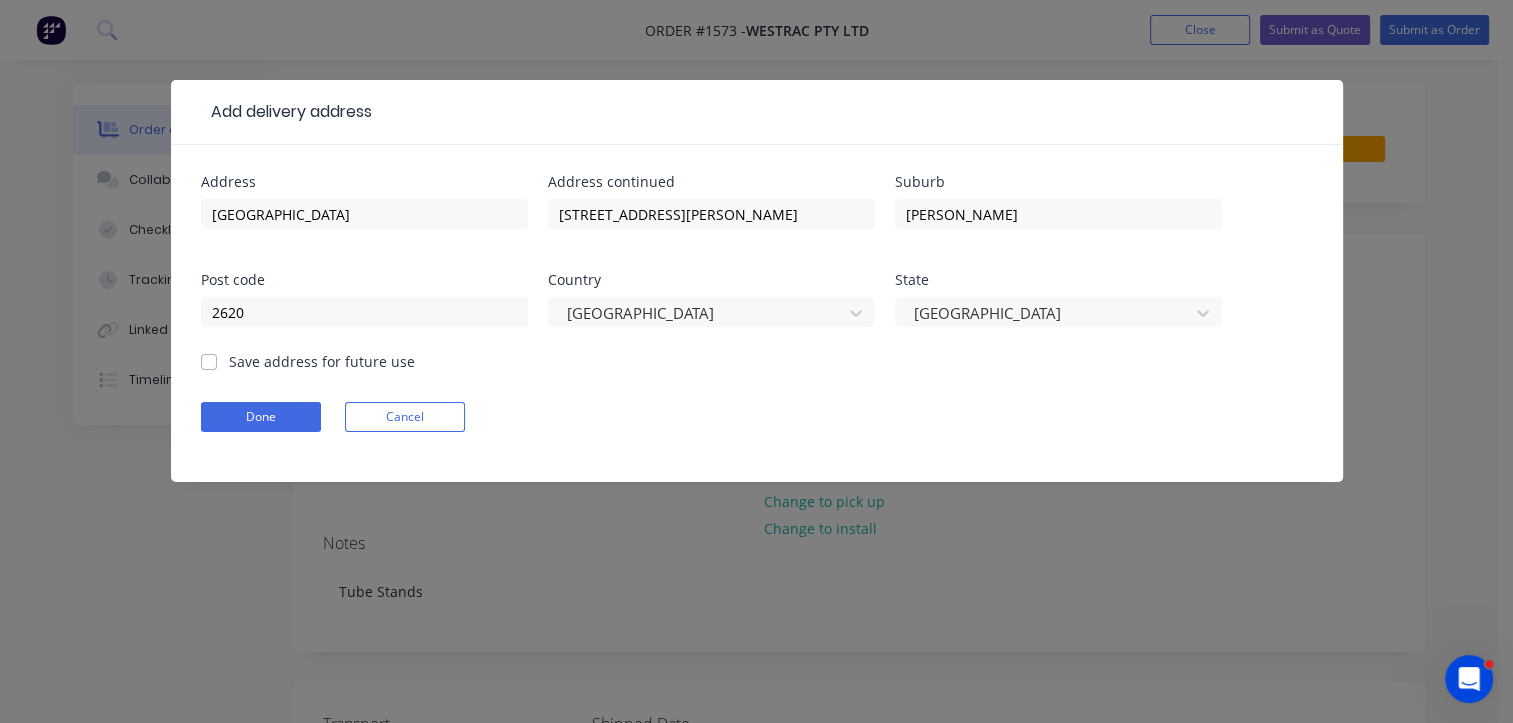 click on "Save address for future use" at bounding box center (209, 360) 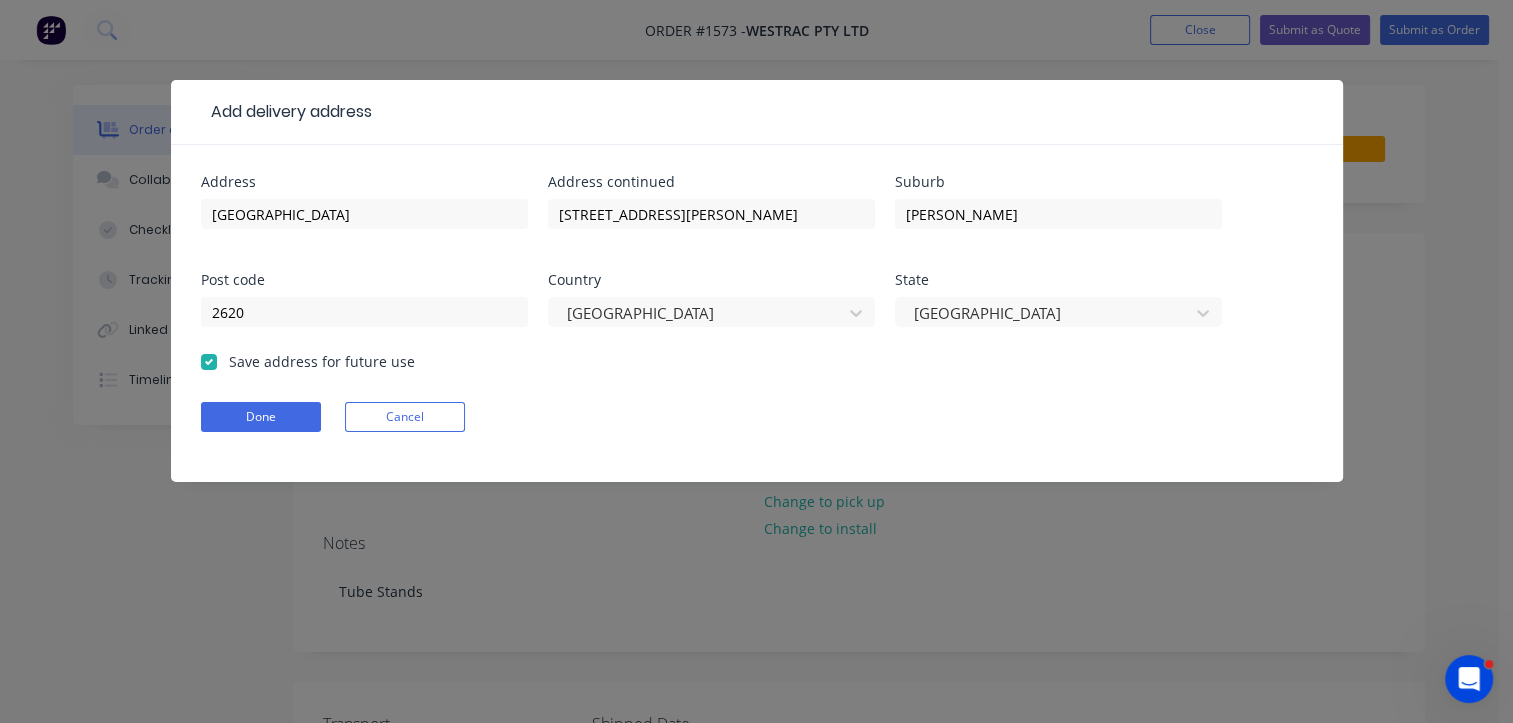 checkbox on "true" 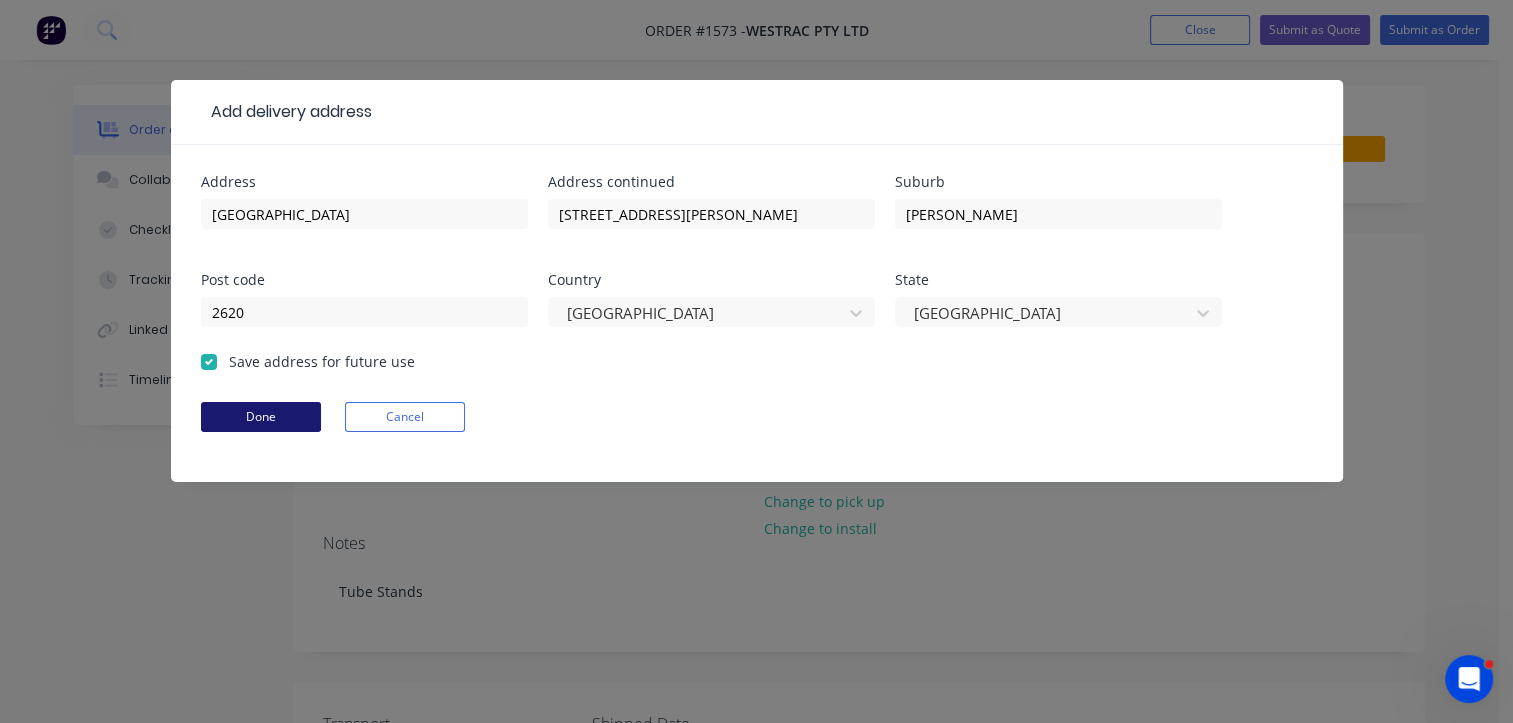 click on "Done" at bounding box center (261, 417) 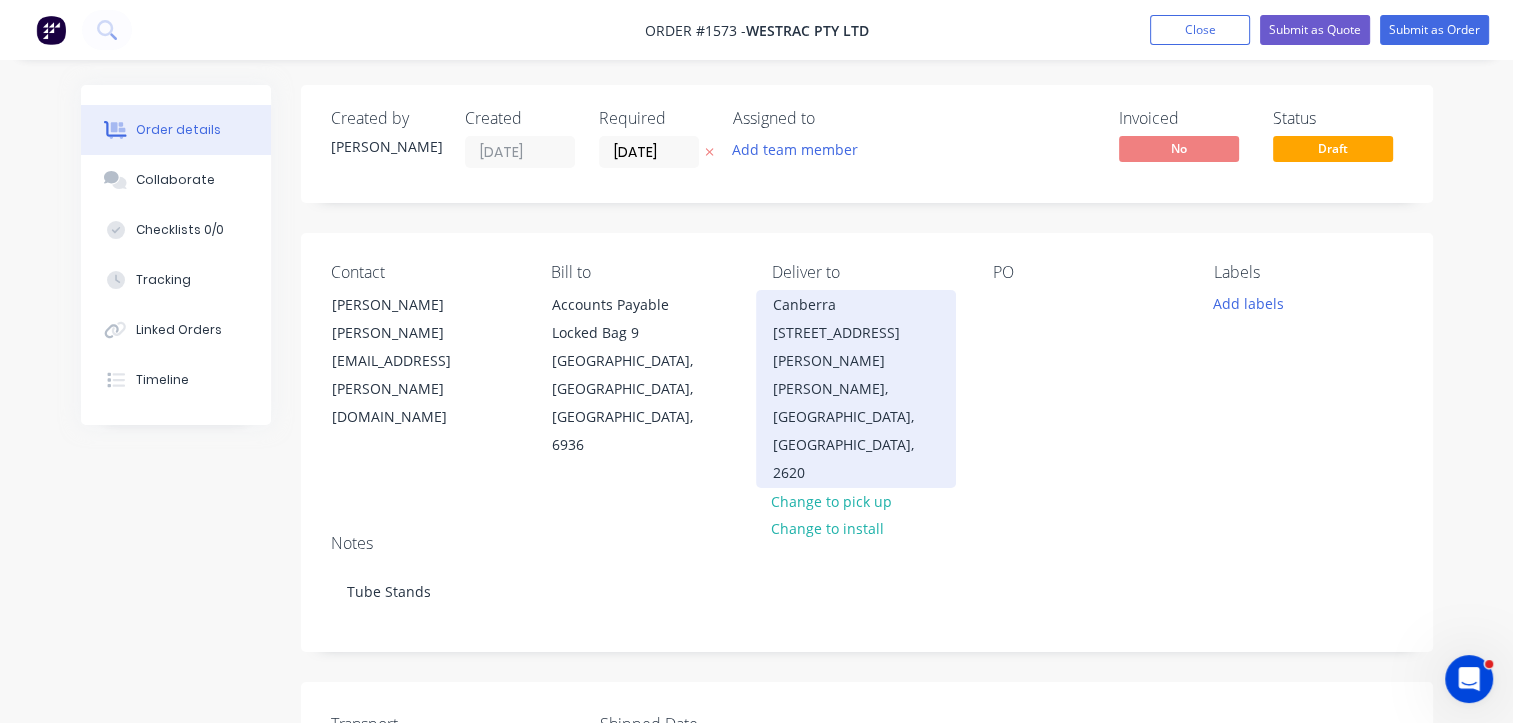 click on "Canberra 78 Sheppard Street" at bounding box center [856, 333] 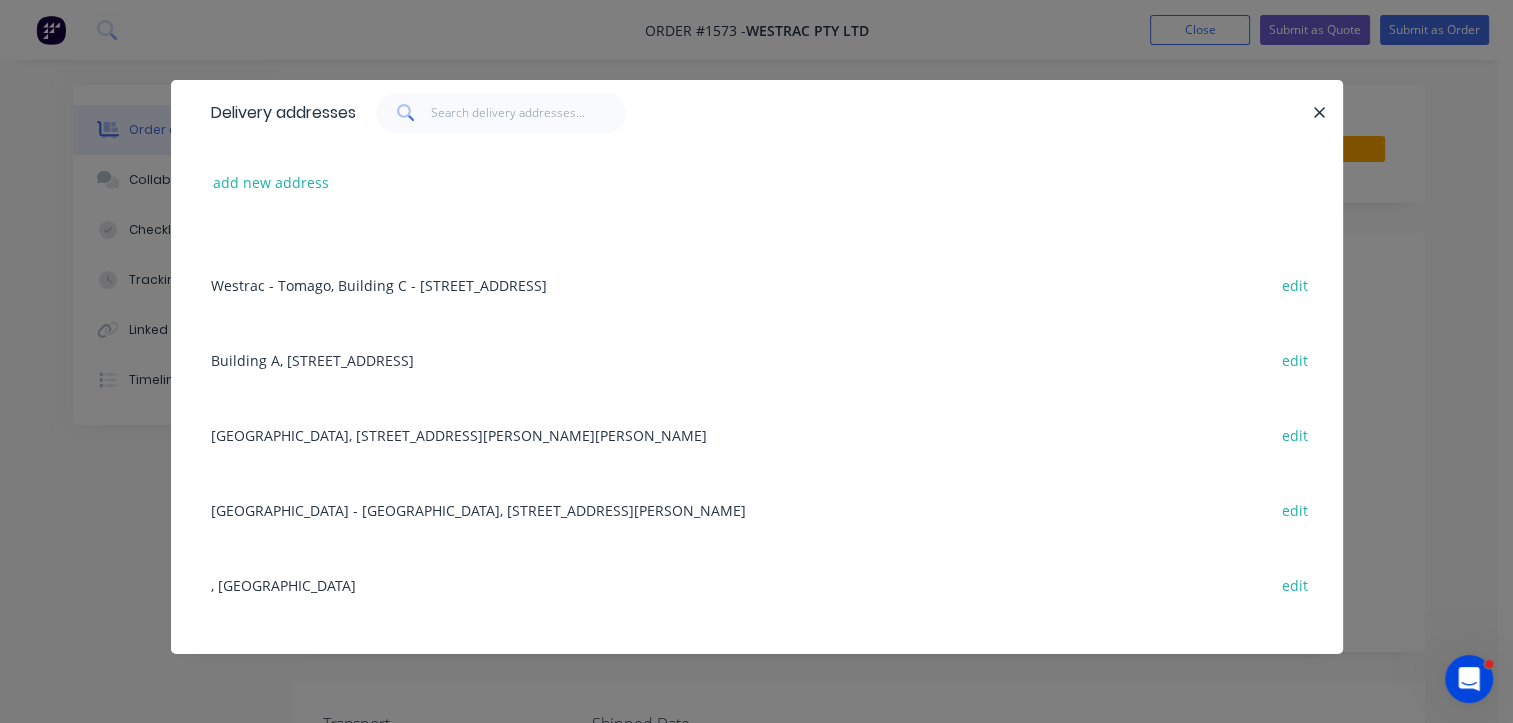 scroll, scrollTop: 500, scrollLeft: 0, axis: vertical 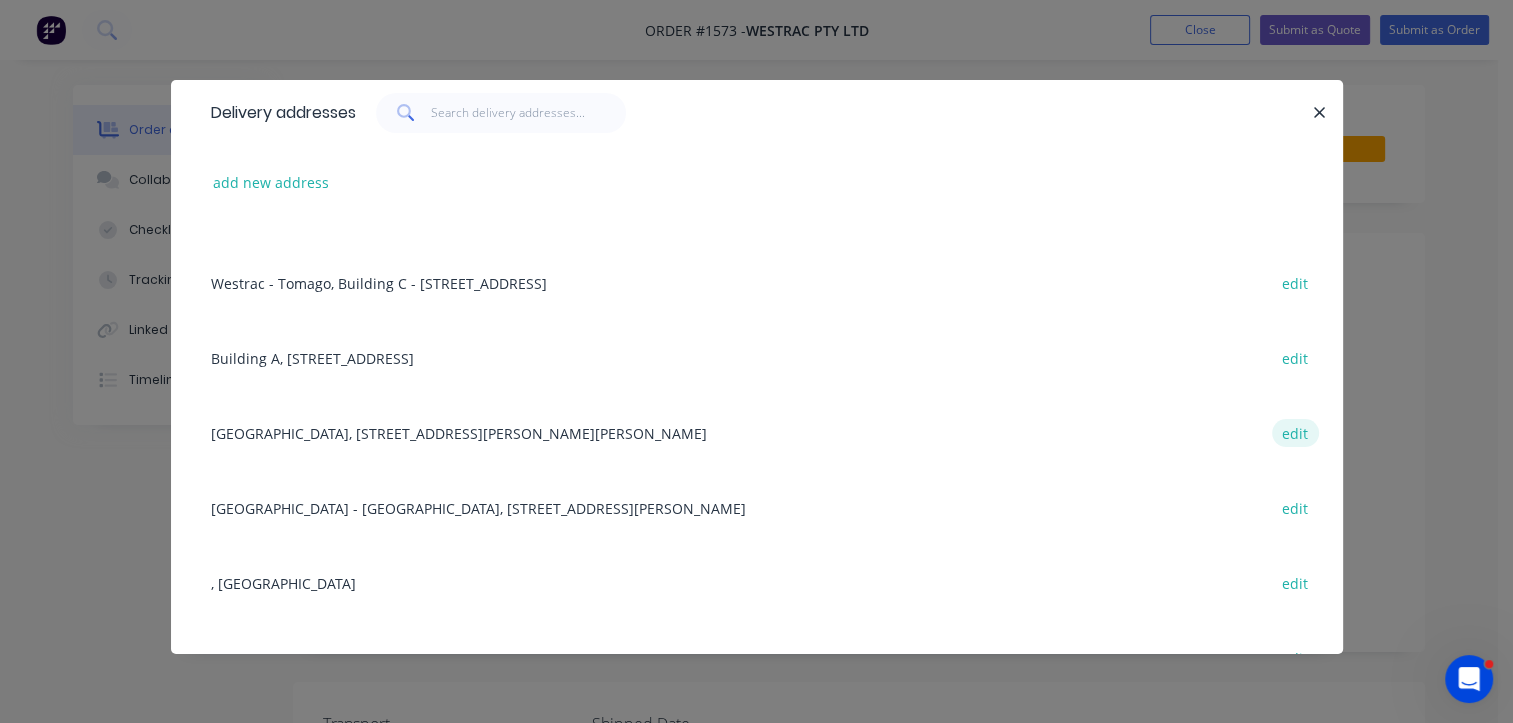 click on "edit" at bounding box center (1295, 432) 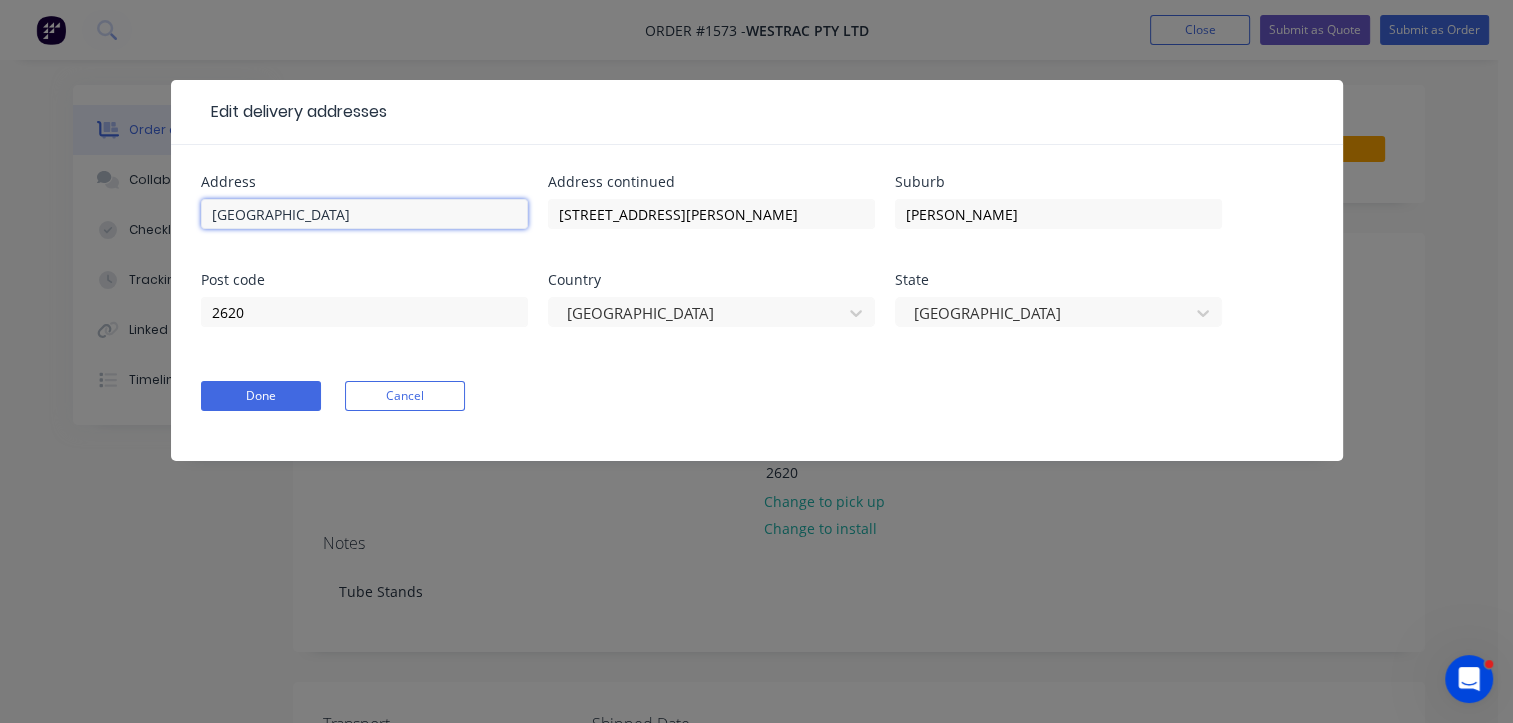 click on "Canberra" at bounding box center (364, 214) 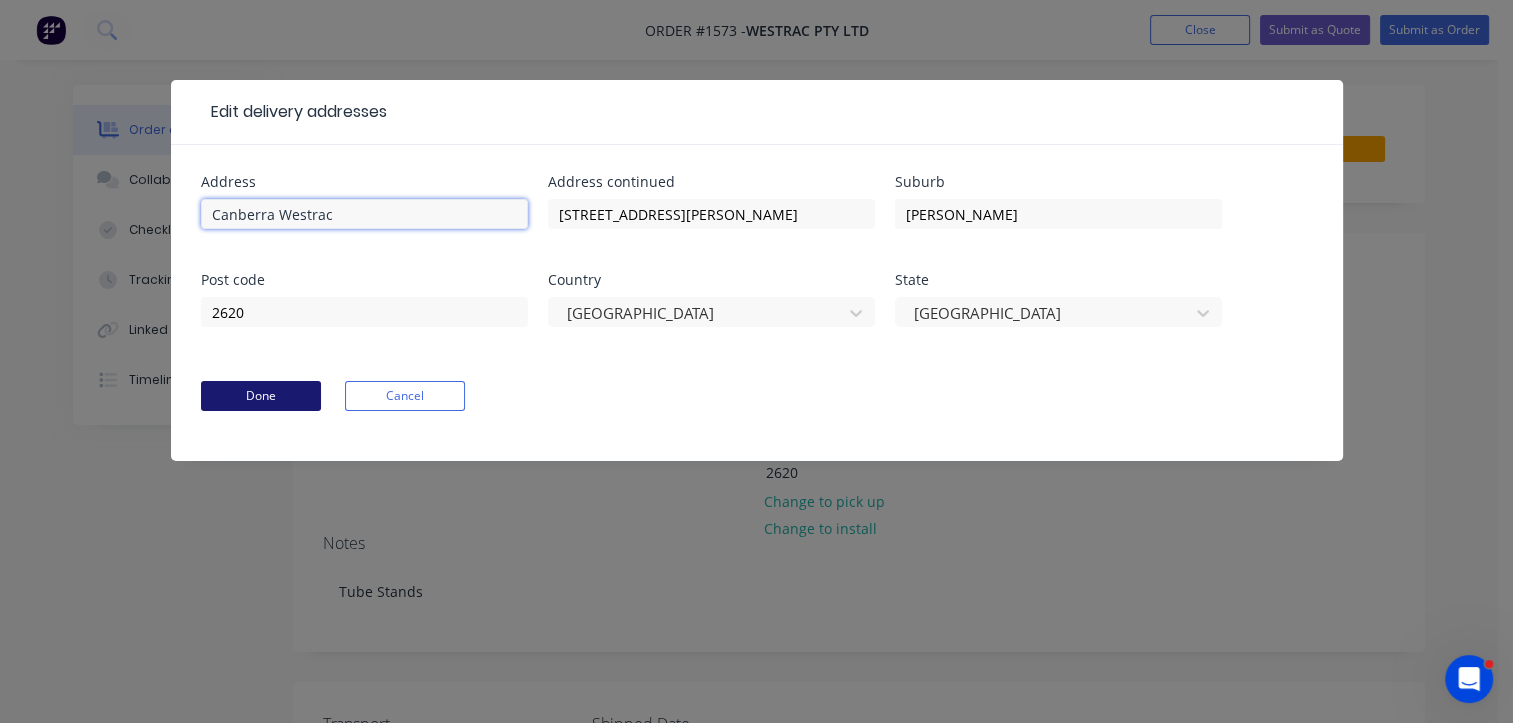 type on "Canberra Westrac" 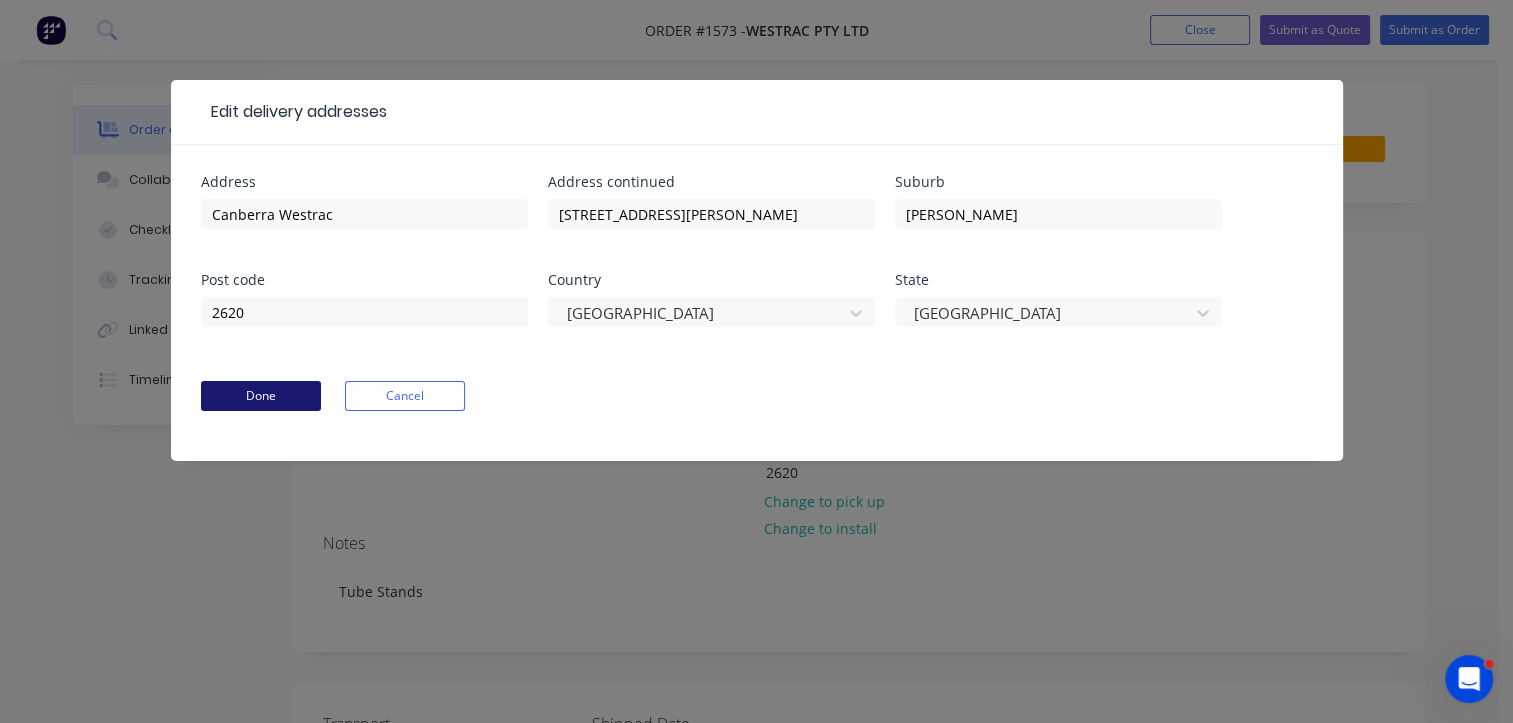 click on "Done" at bounding box center (261, 396) 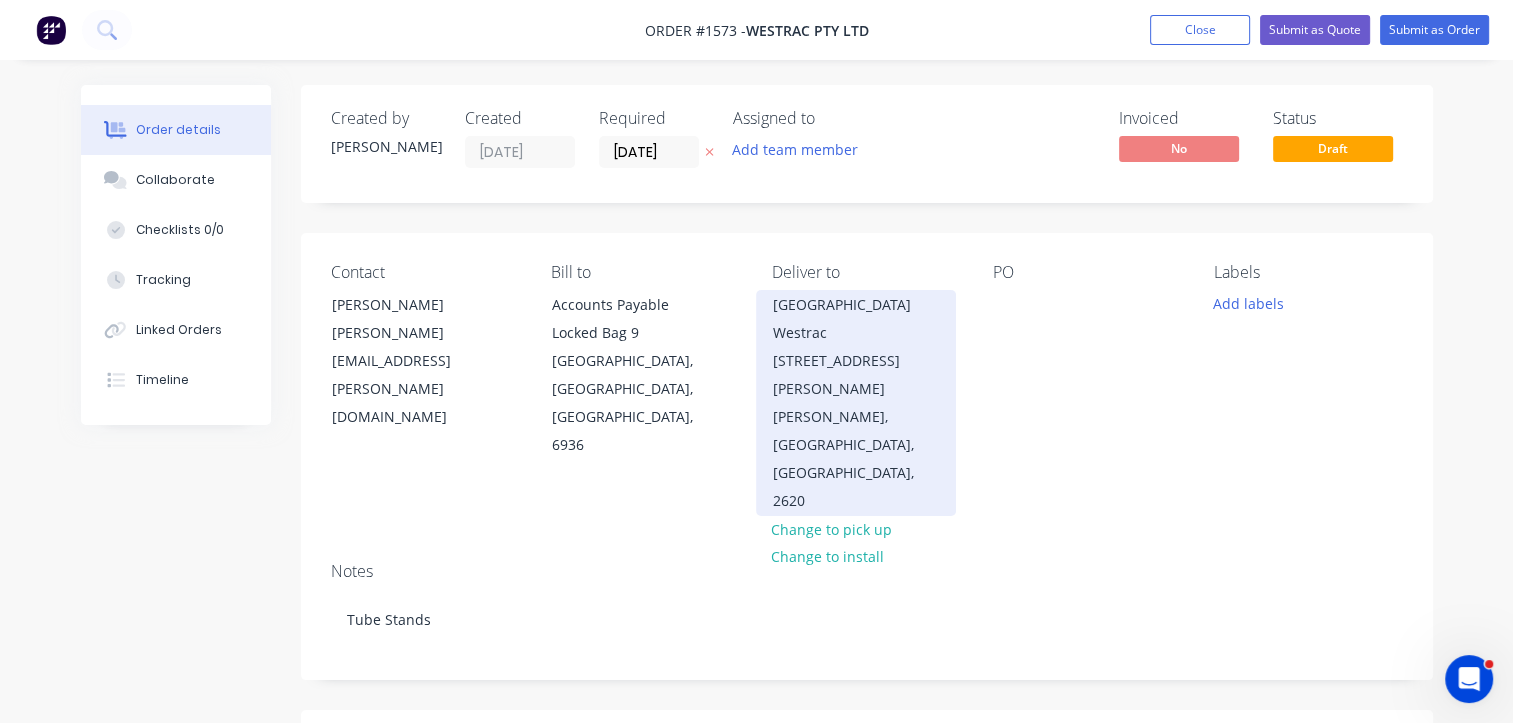 click on "Hume, Australian Capital Territory, Australia, 2620" at bounding box center [856, 459] 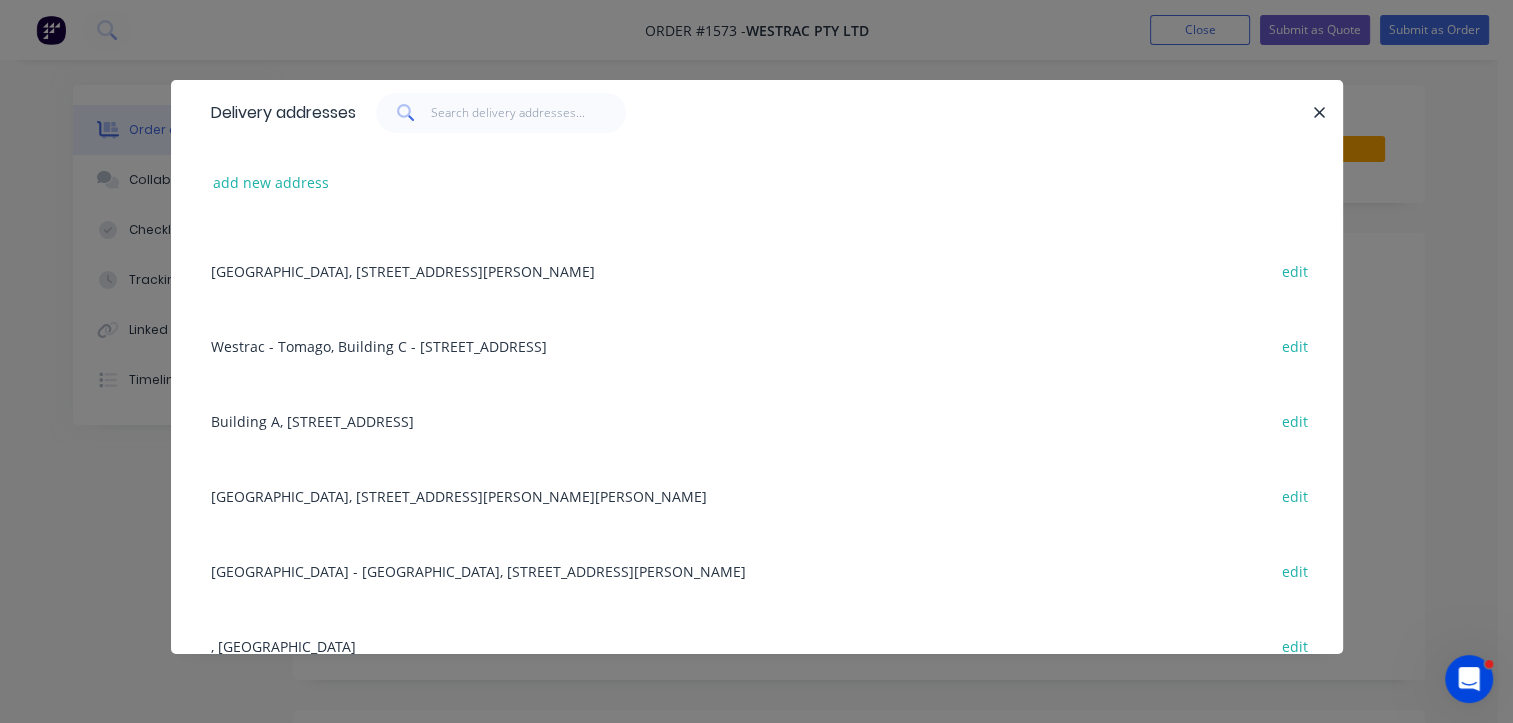 scroll, scrollTop: 500, scrollLeft: 0, axis: vertical 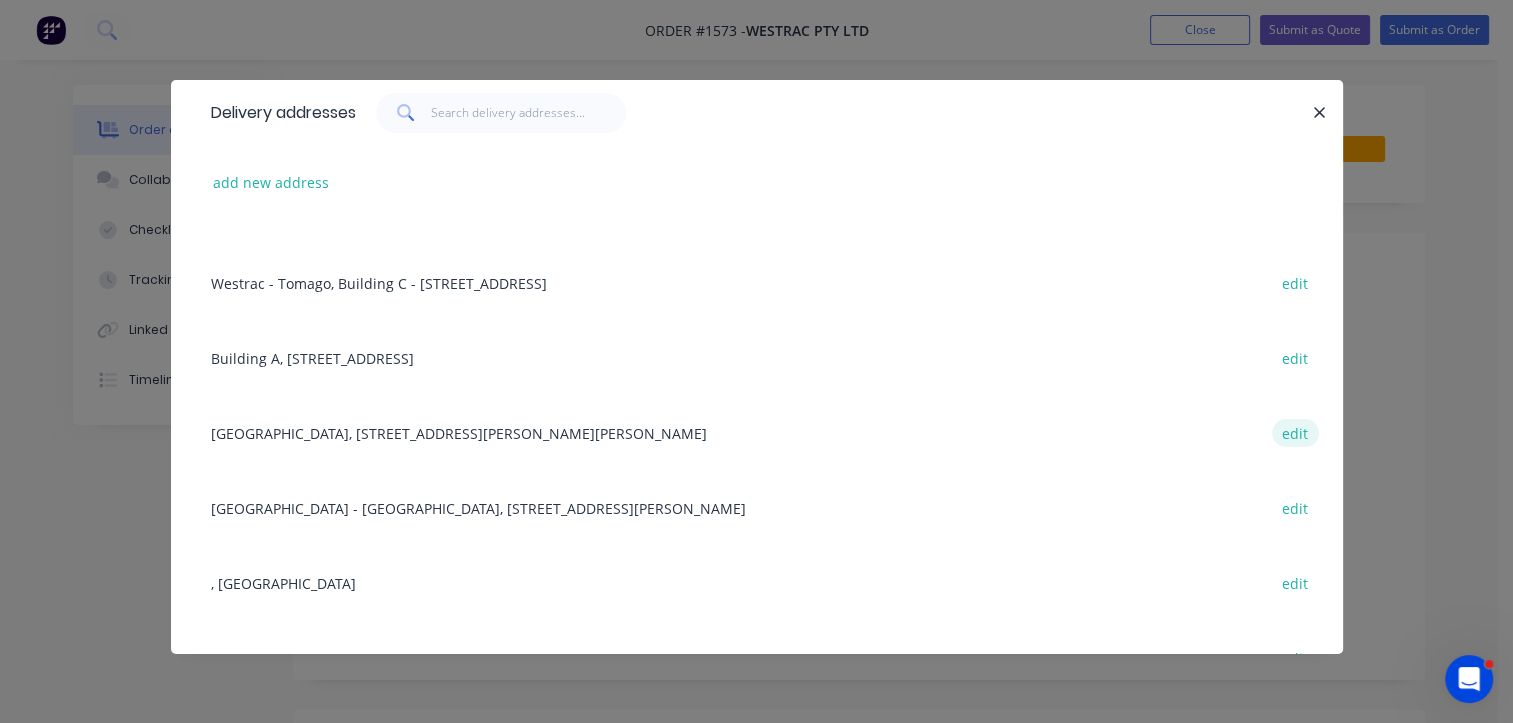 click on "edit" at bounding box center (1295, 432) 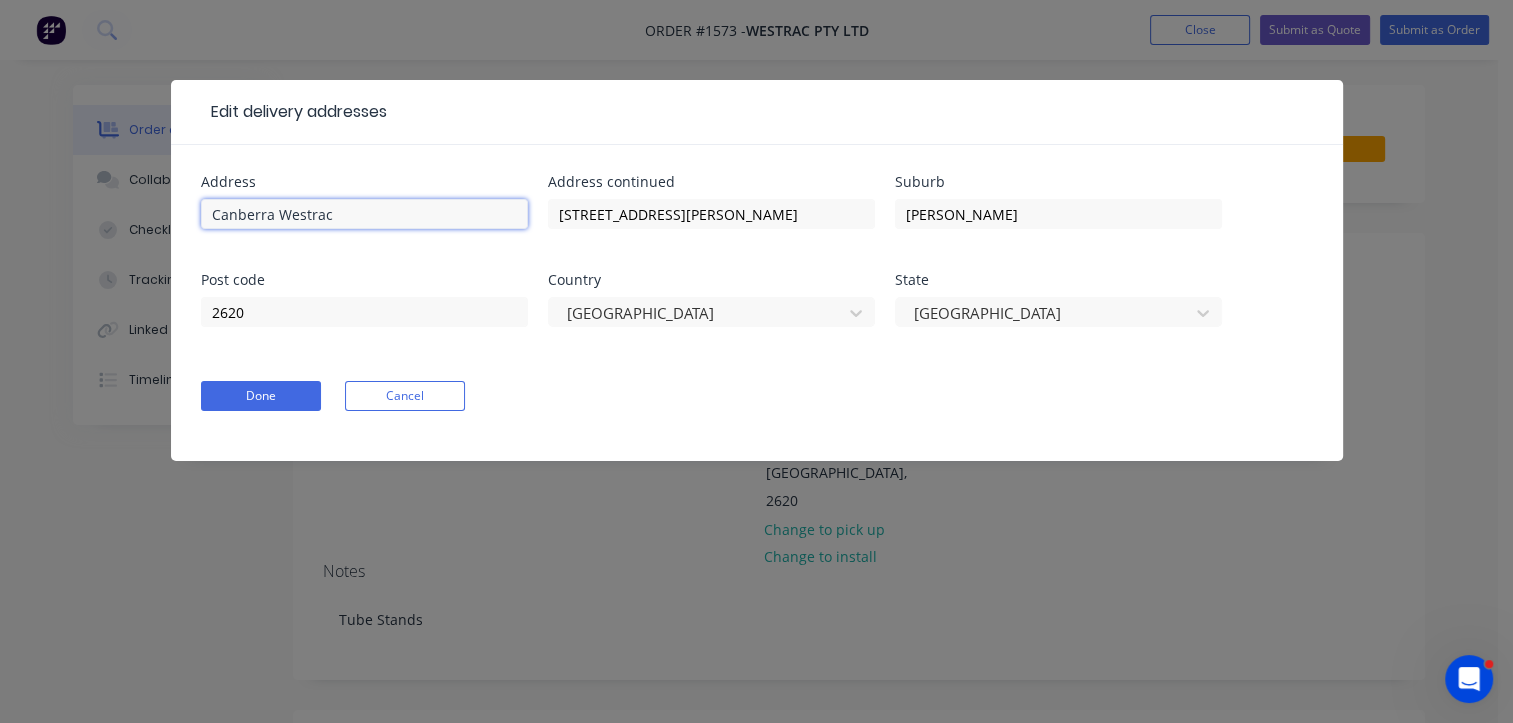 click on "Canberra Westrac" at bounding box center [364, 214] 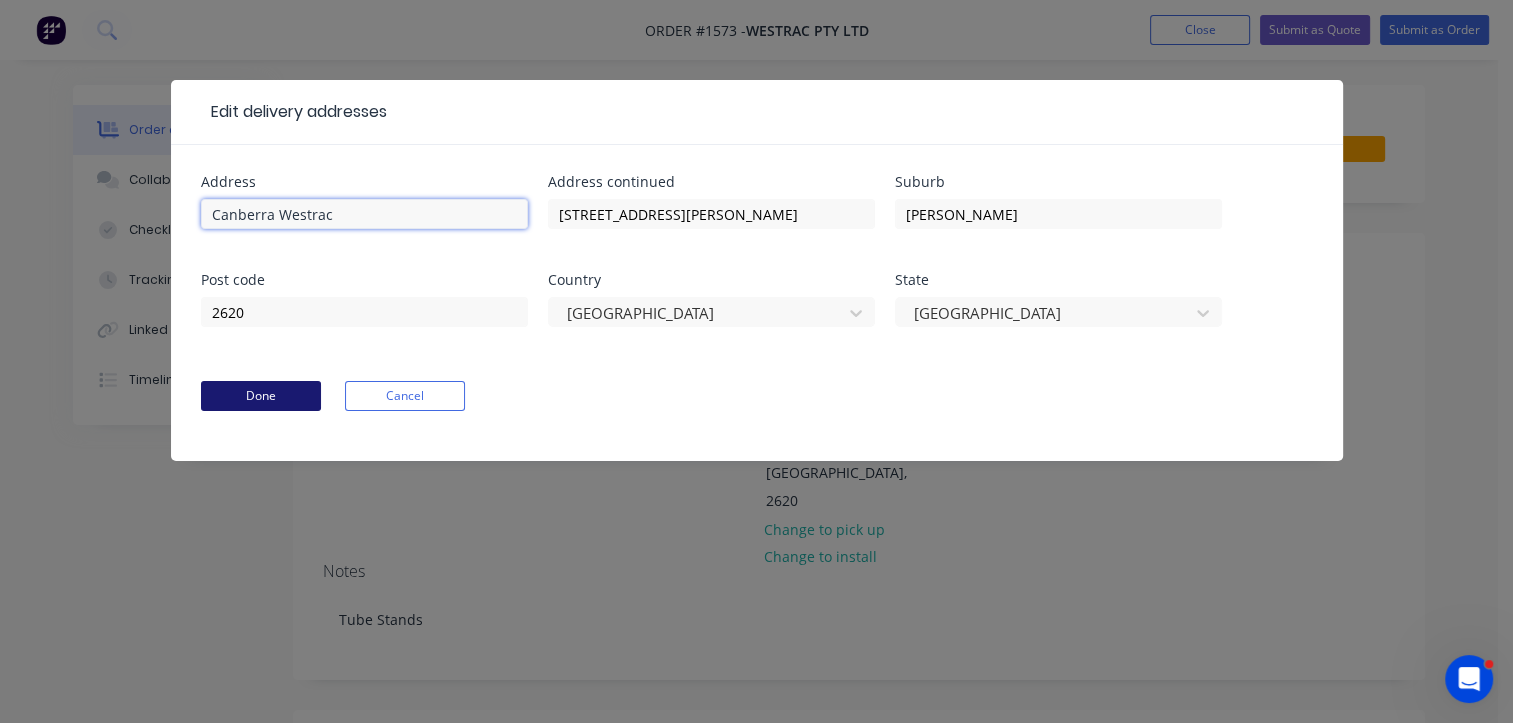 type on "Canberra Westrac" 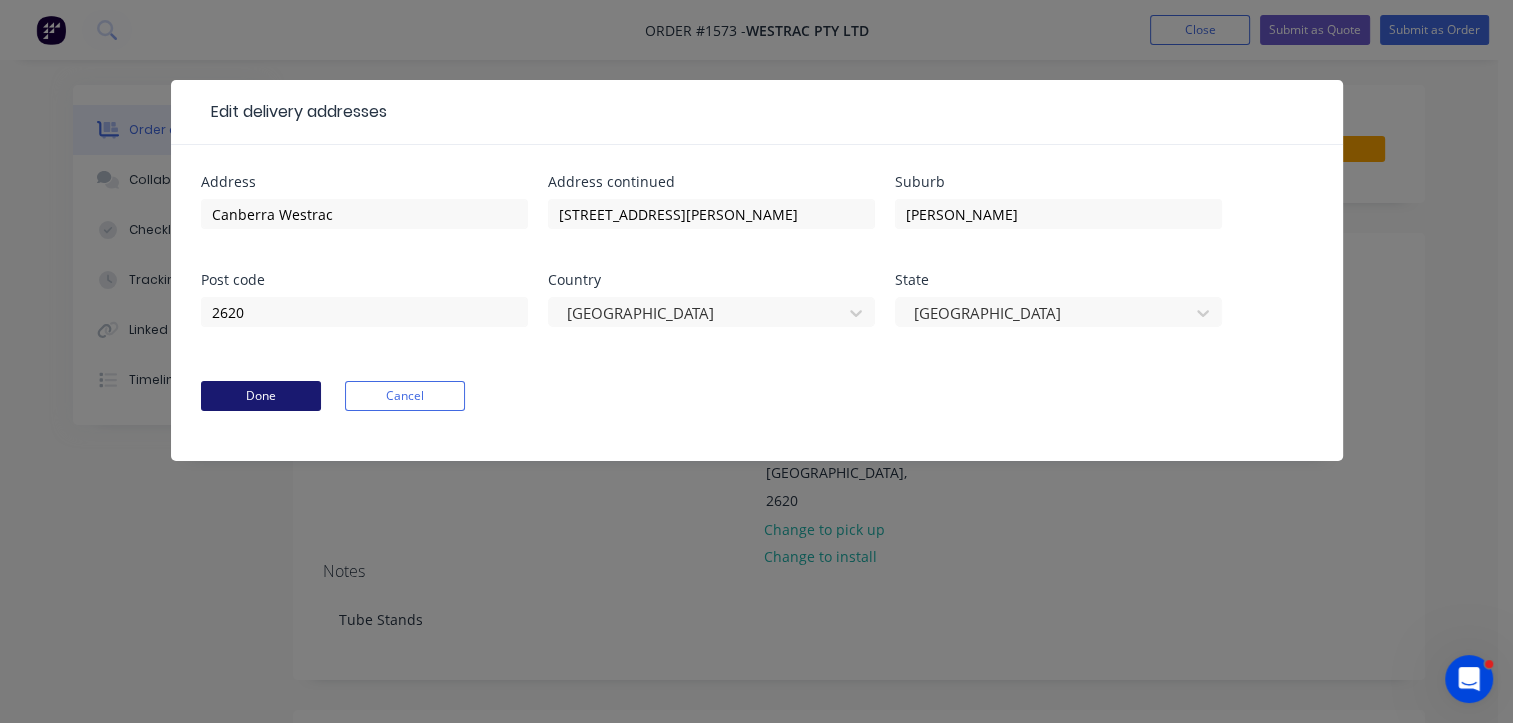 click on "Done" at bounding box center [261, 396] 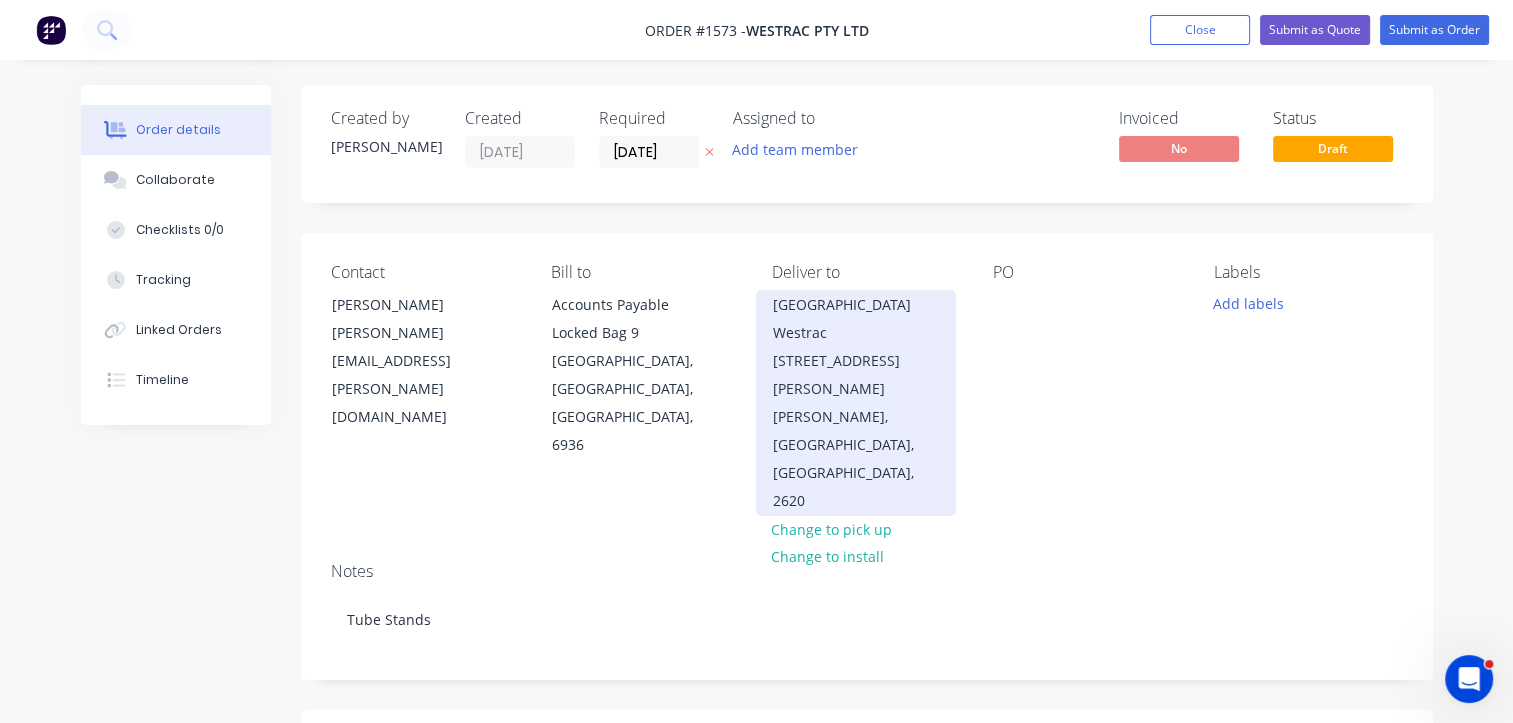 click on "Hume, Australian Capital Territory, Australia, 2620" at bounding box center [856, 459] 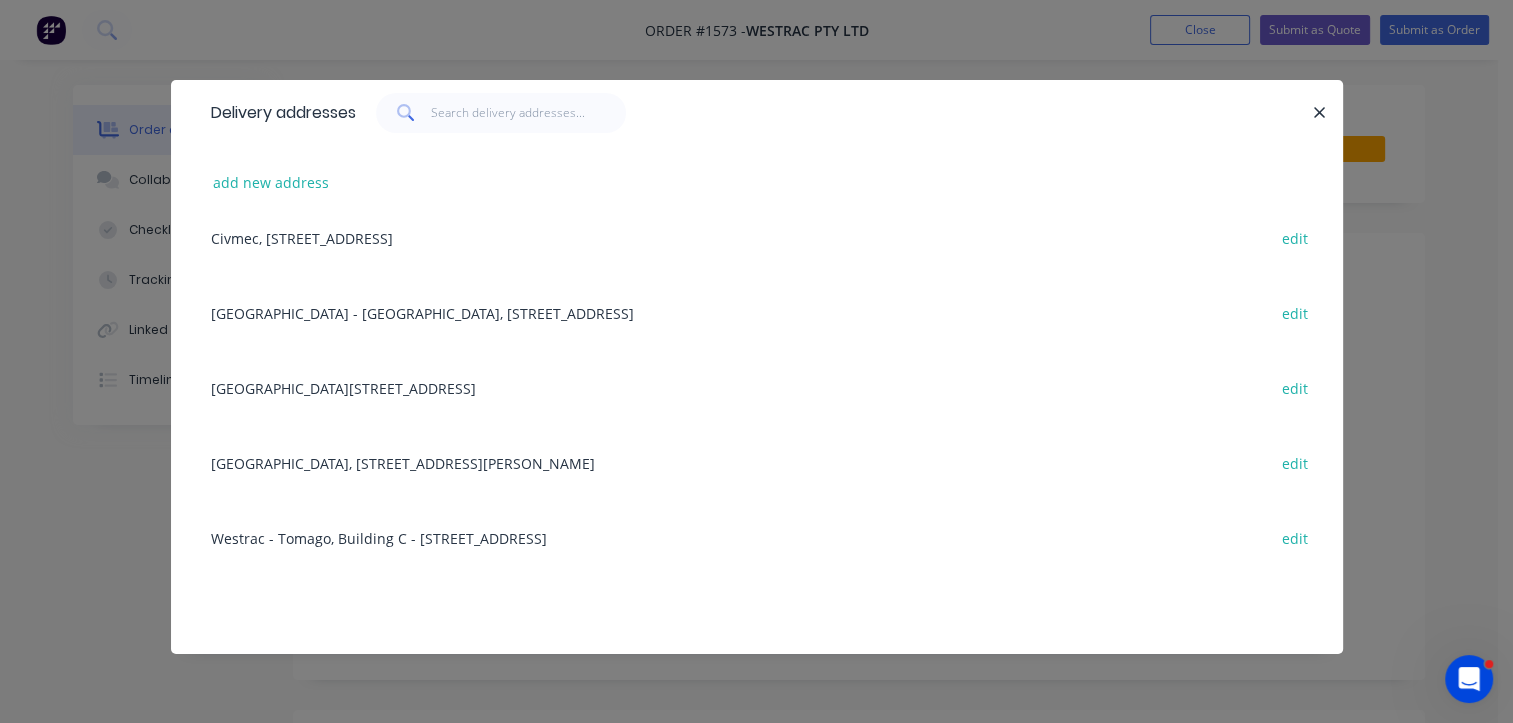 scroll, scrollTop: 300, scrollLeft: 0, axis: vertical 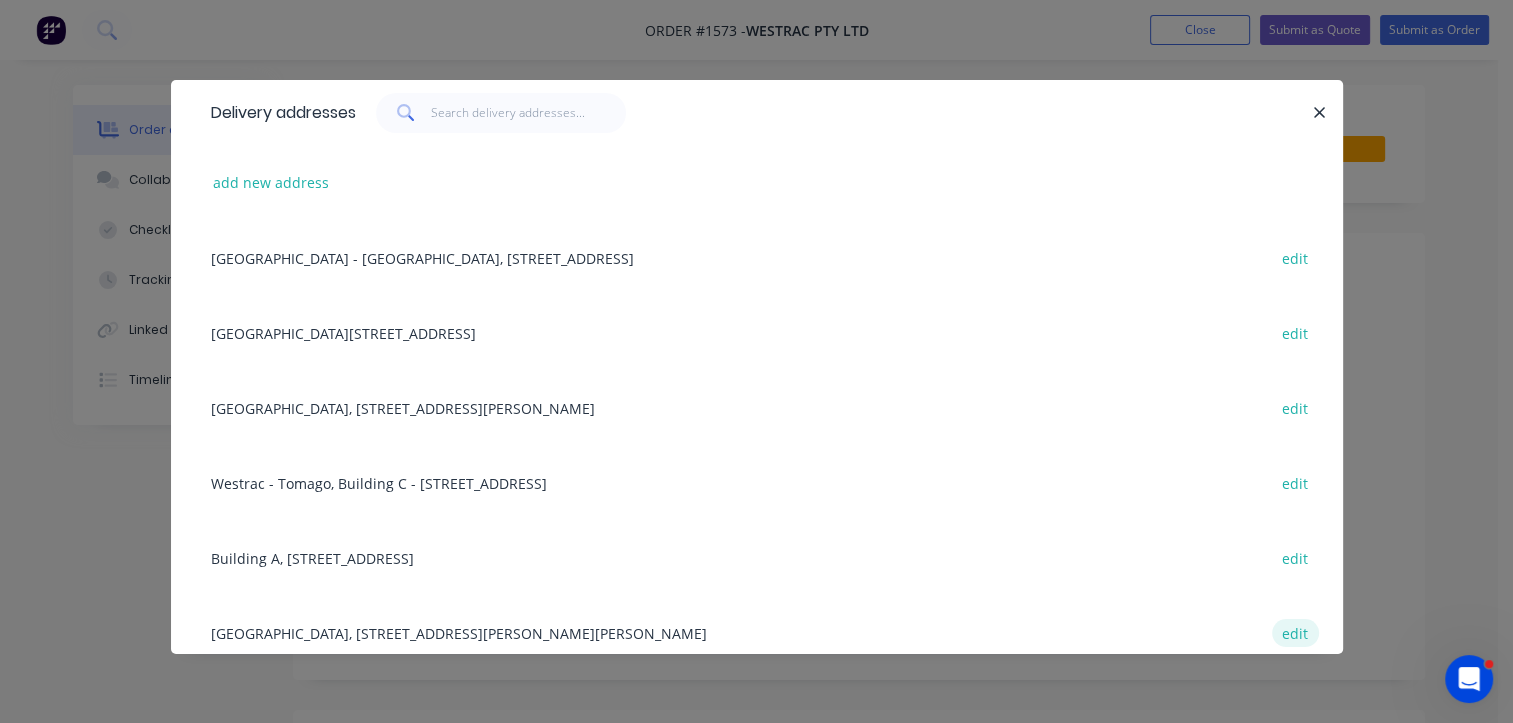click on "edit" at bounding box center (1295, 632) 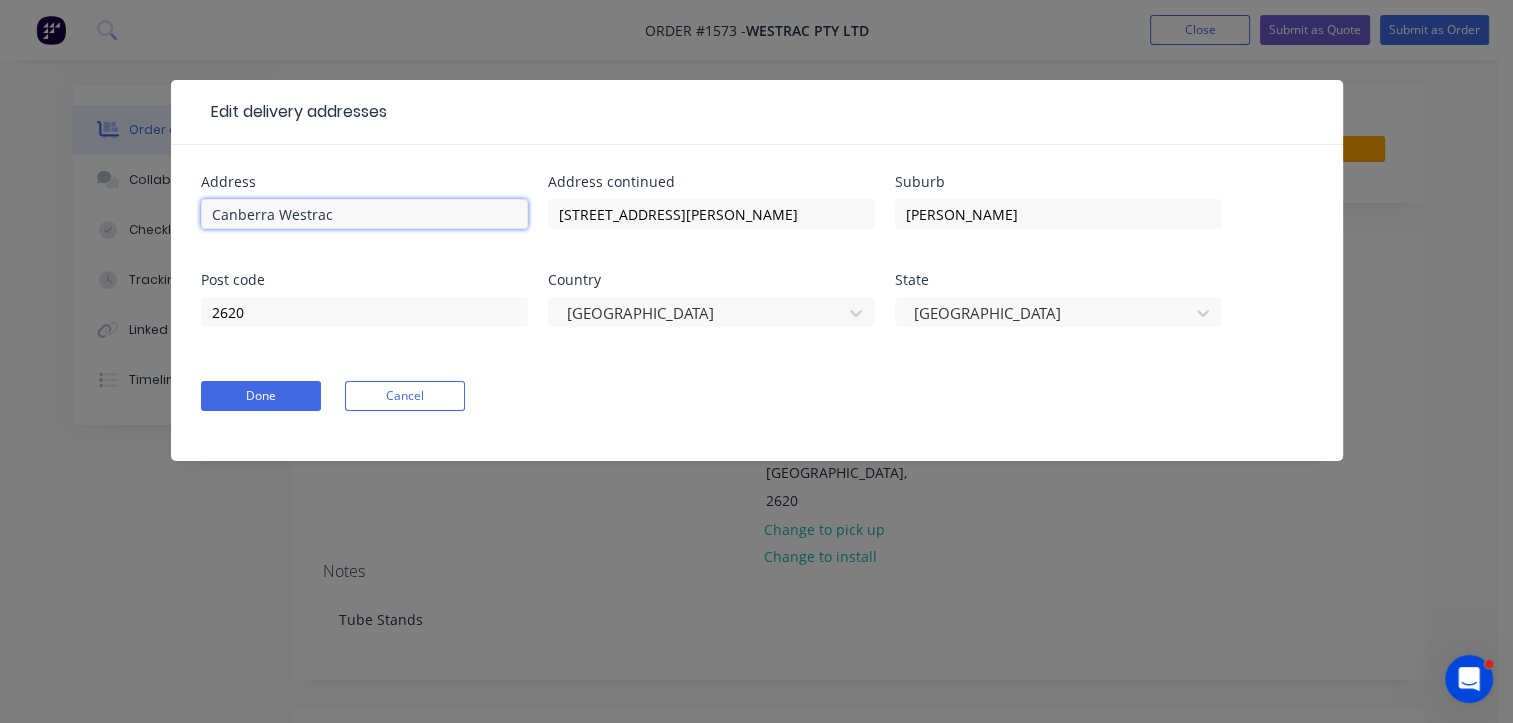 click on "Canberra Westrac" at bounding box center (364, 214) 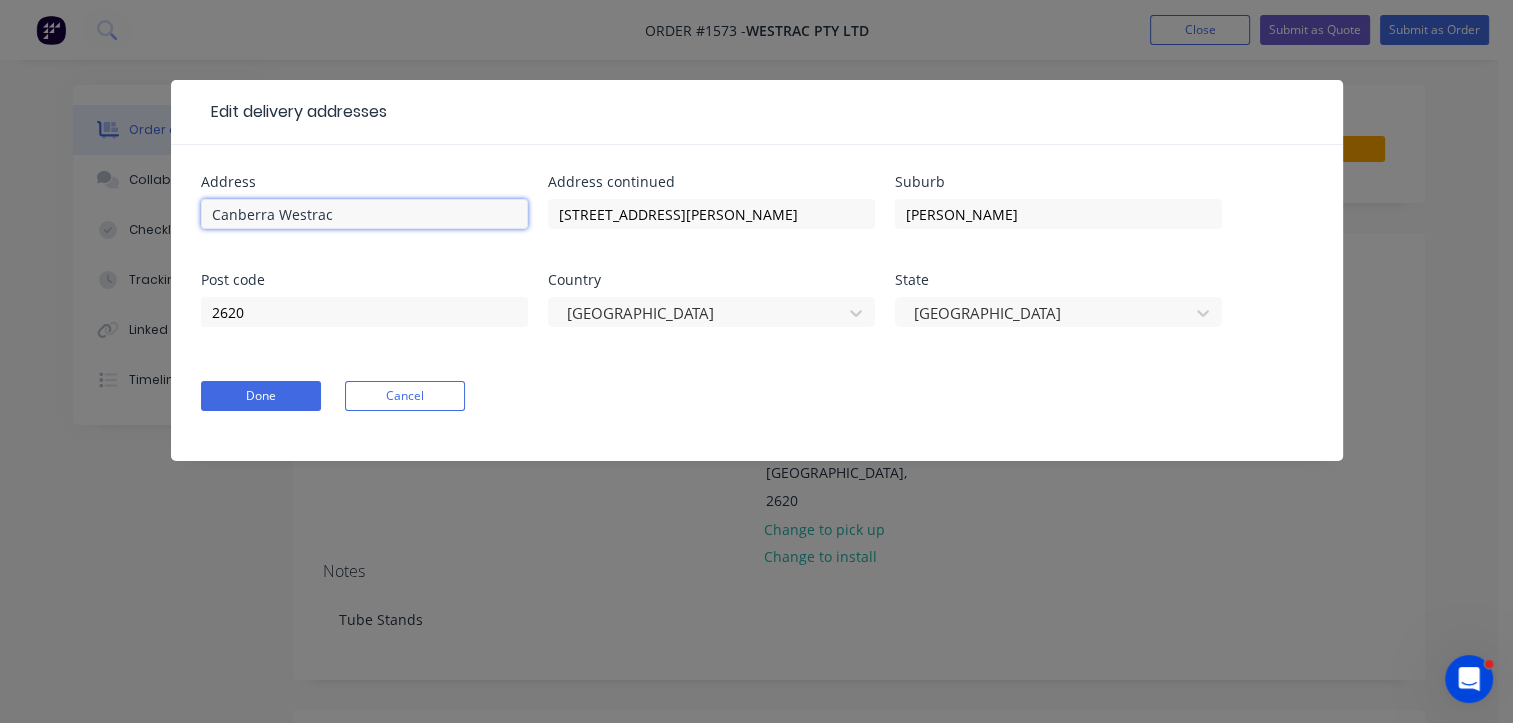 click on "Done" at bounding box center (261, 396) 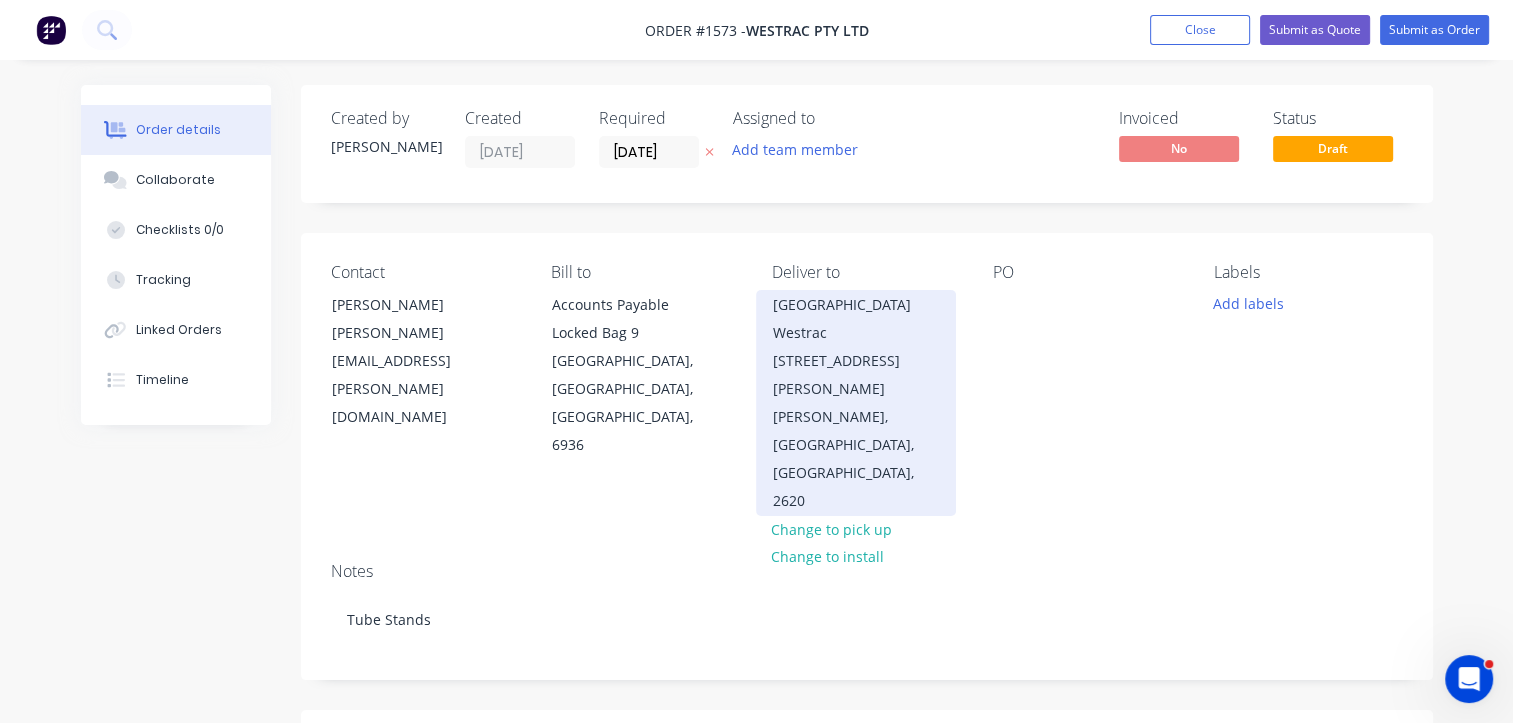 click on "Canberra Westrac 78 Sheppard Street" at bounding box center (856, 347) 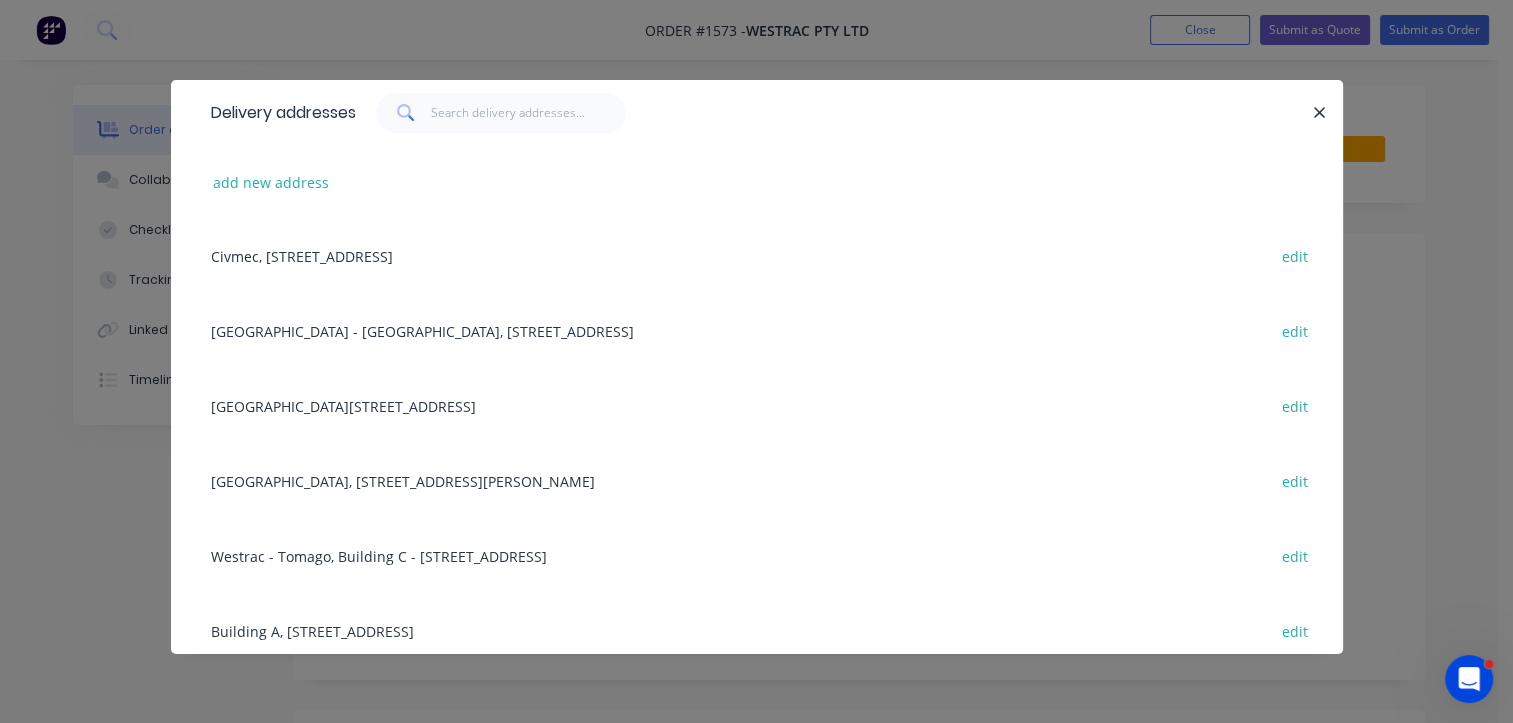 scroll, scrollTop: 300, scrollLeft: 0, axis: vertical 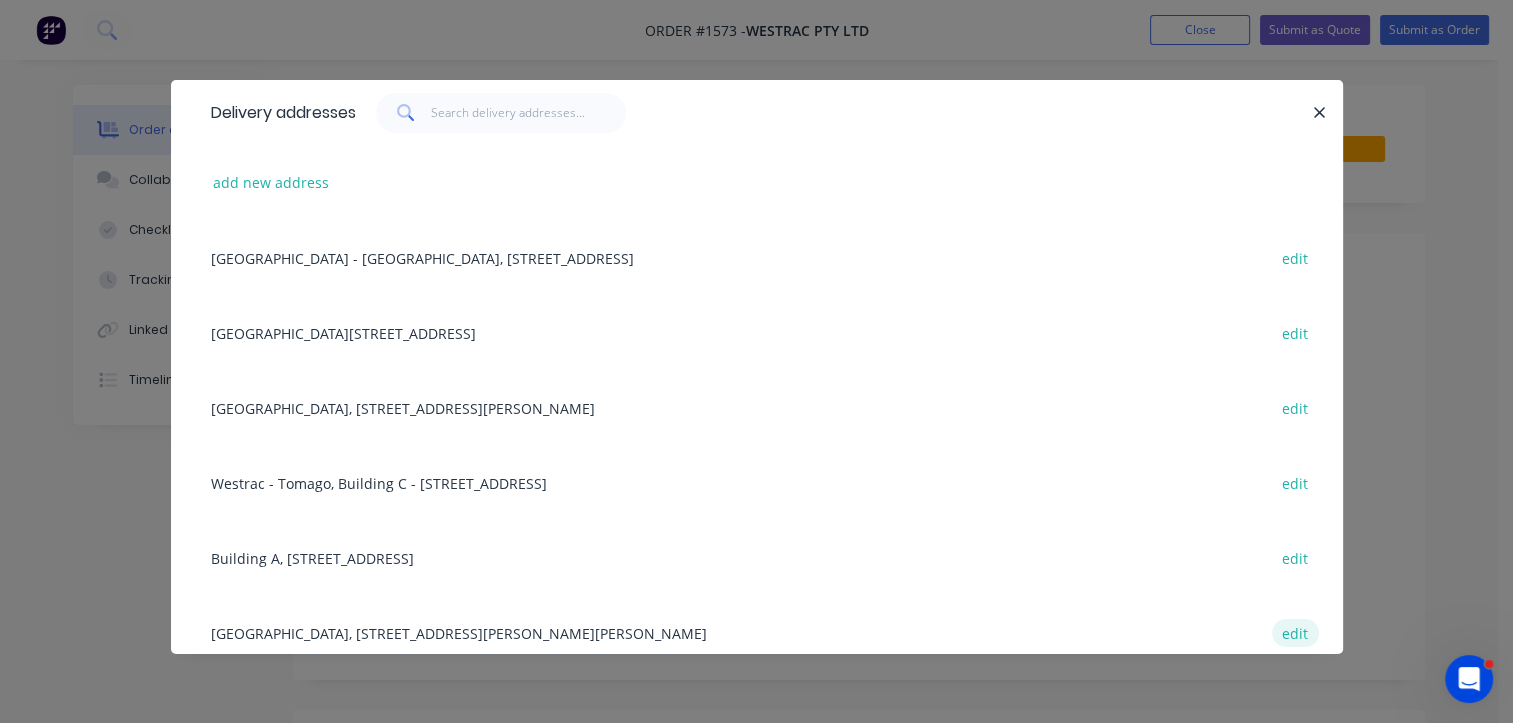 click on "edit" at bounding box center (1295, 632) 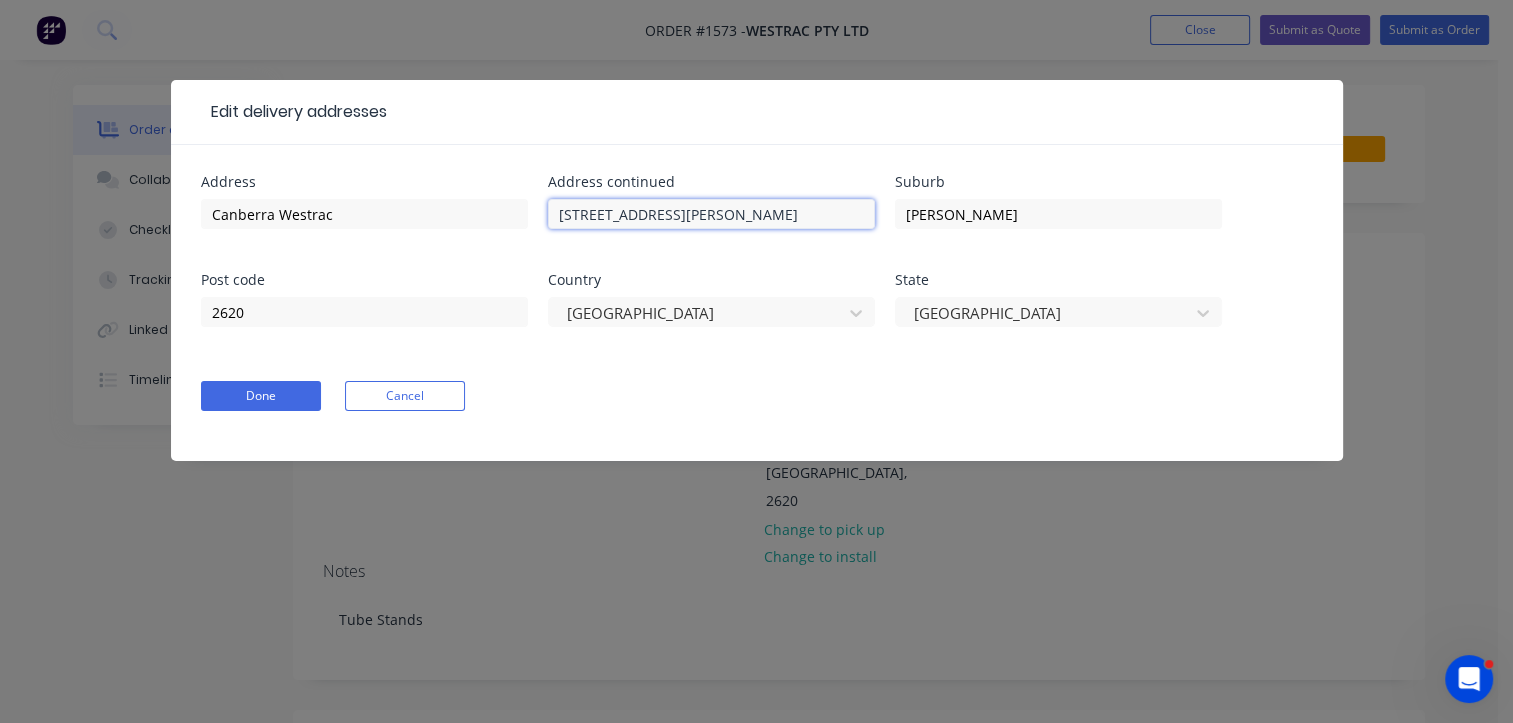 click on "78 Sheppard Street" at bounding box center (711, 214) 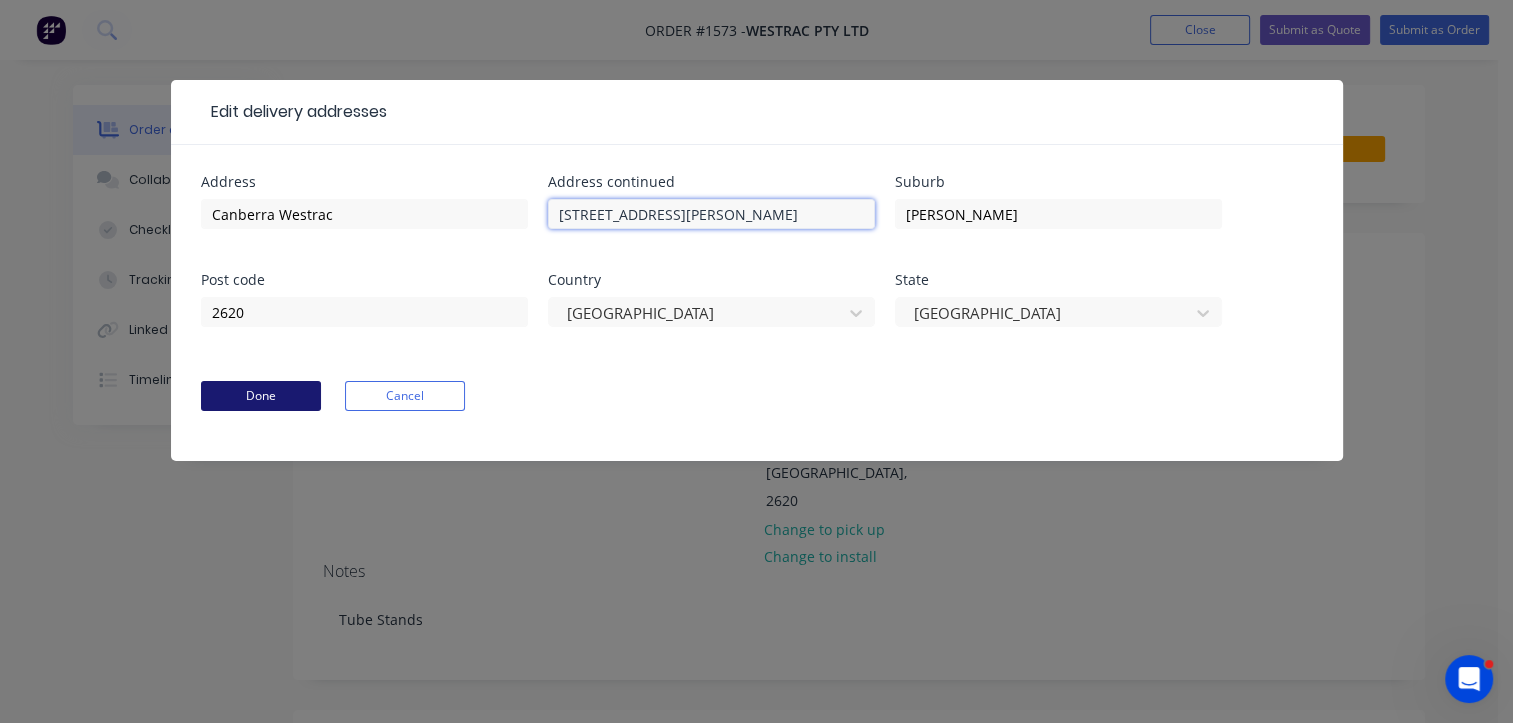 type on "78 Sheppard Street" 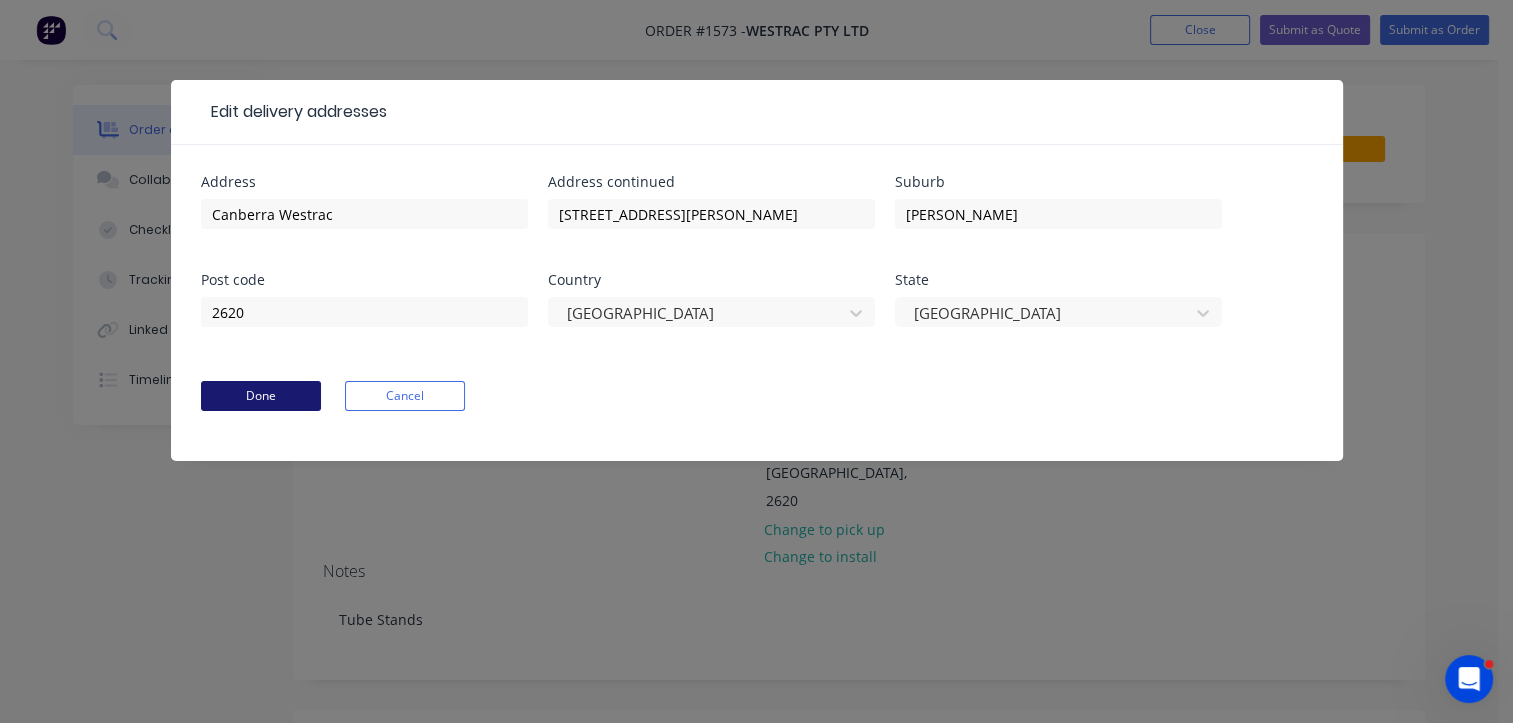 click on "Done" at bounding box center (261, 396) 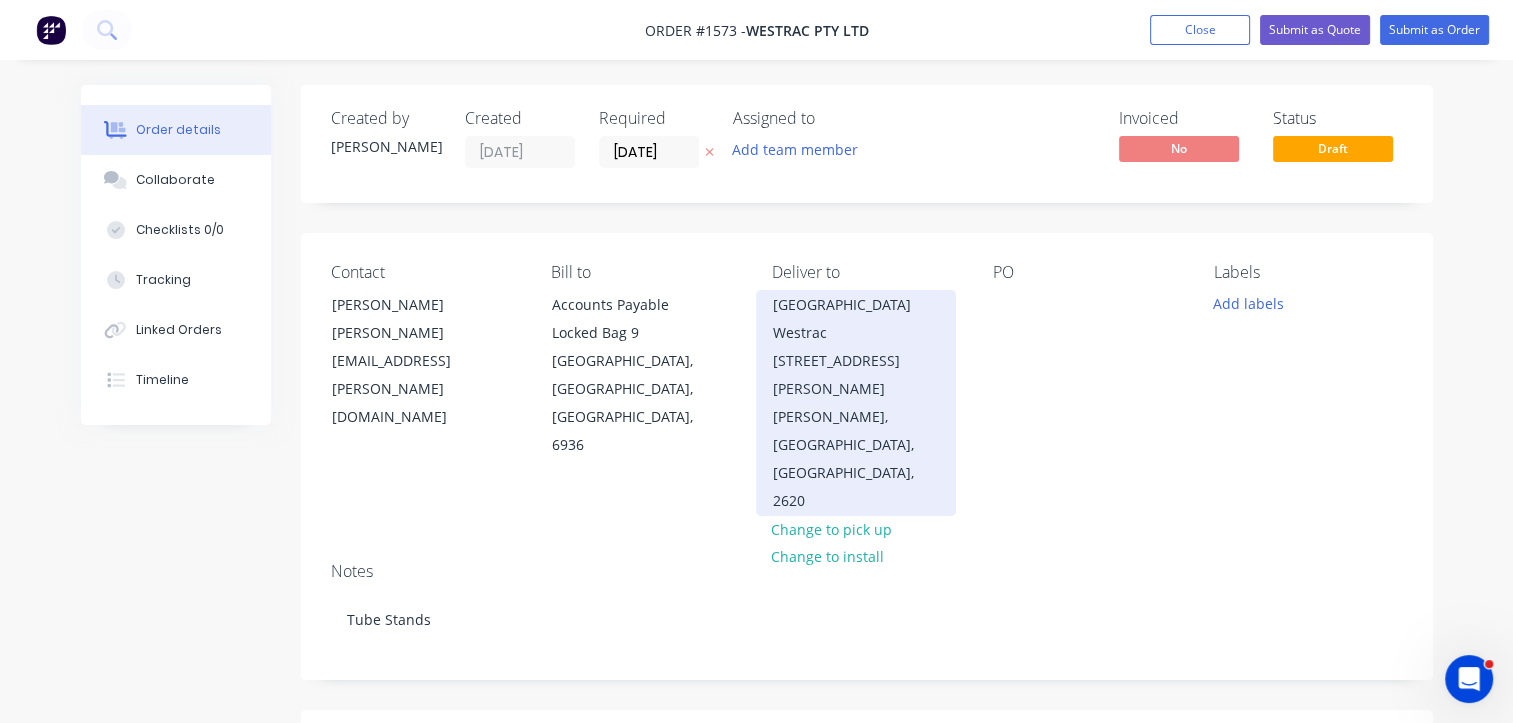 click on "Canberra Westrac                              78 Sheppard Street" at bounding box center (856, 347) 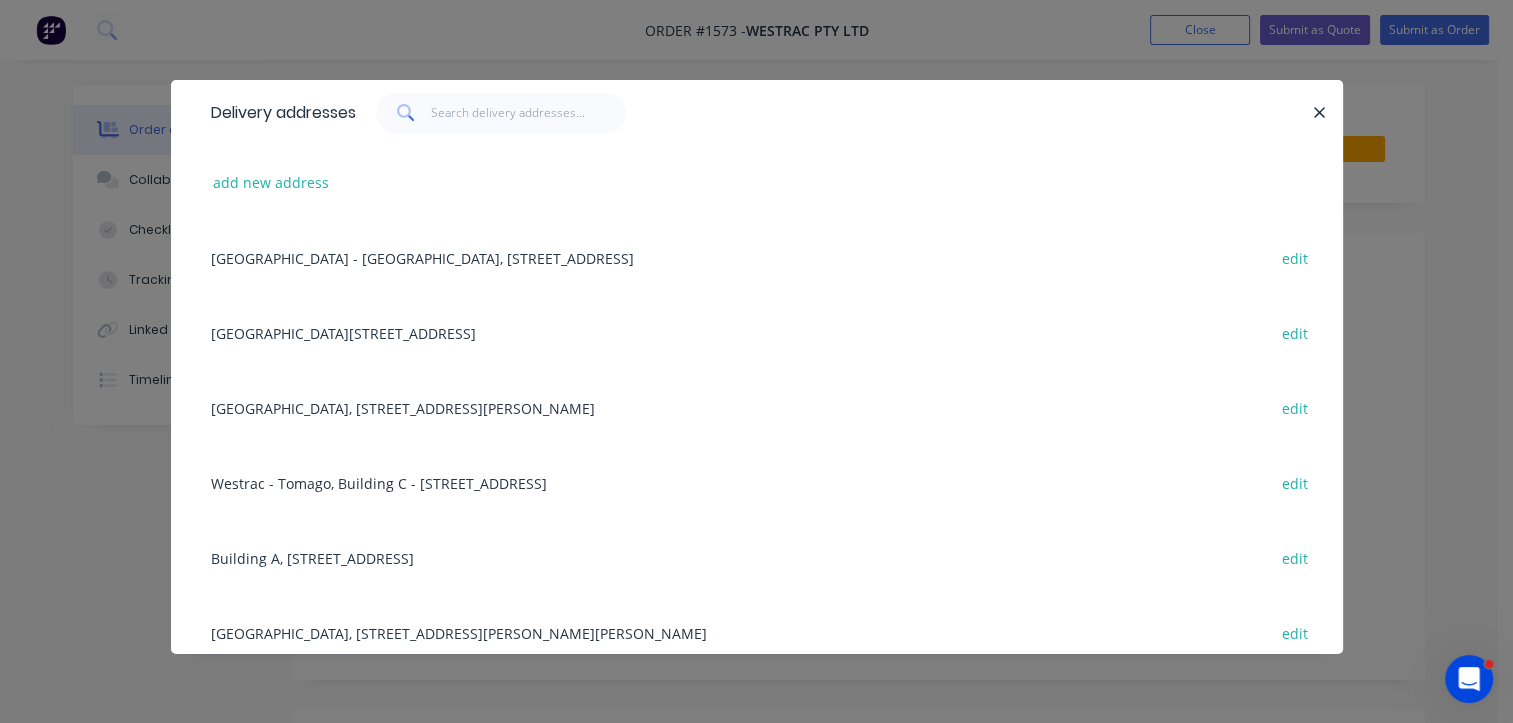 scroll, scrollTop: 400, scrollLeft: 0, axis: vertical 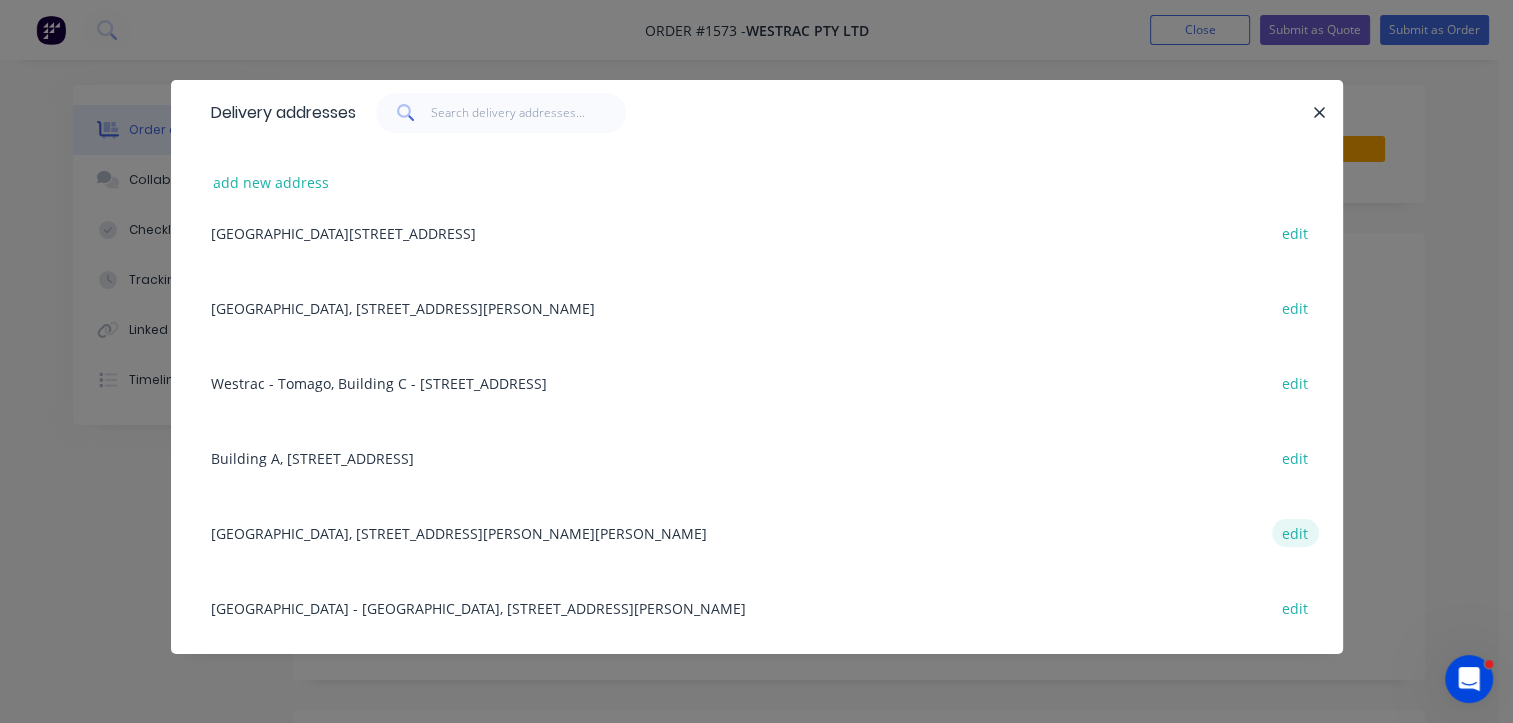 click on "edit" at bounding box center [1295, 532] 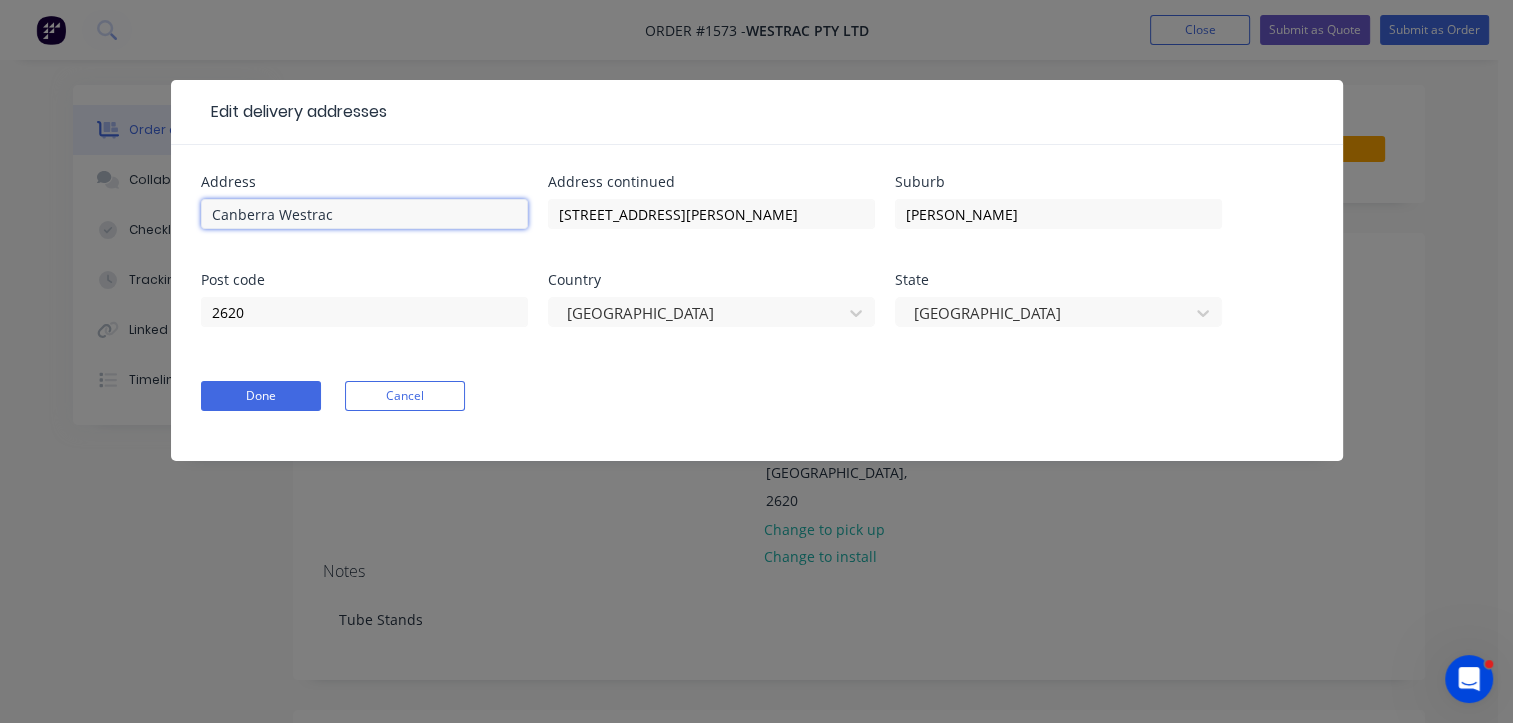 click on "Canberra Westrac" at bounding box center [364, 214] 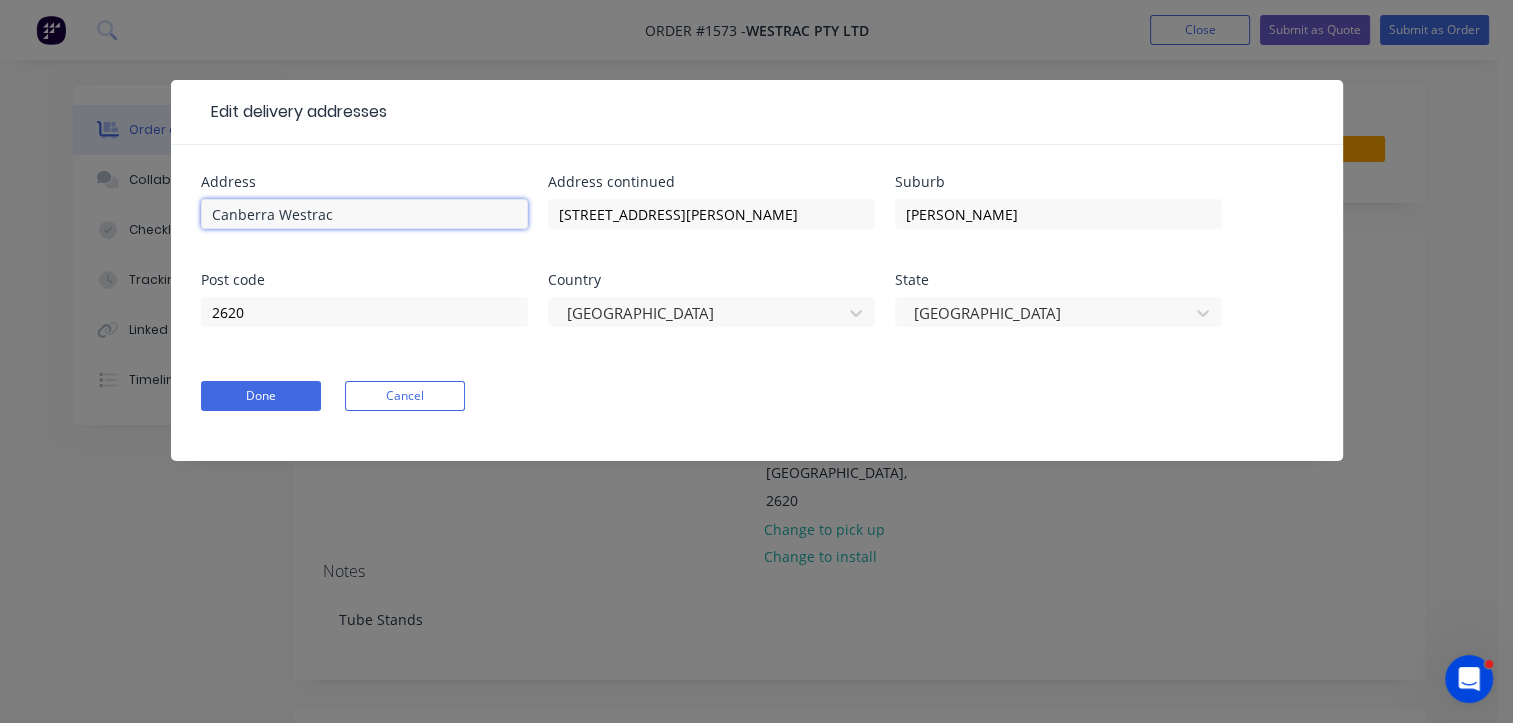 drag, startPoint x: 273, startPoint y: 217, endPoint x: 205, endPoint y: 221, distance: 68.117546 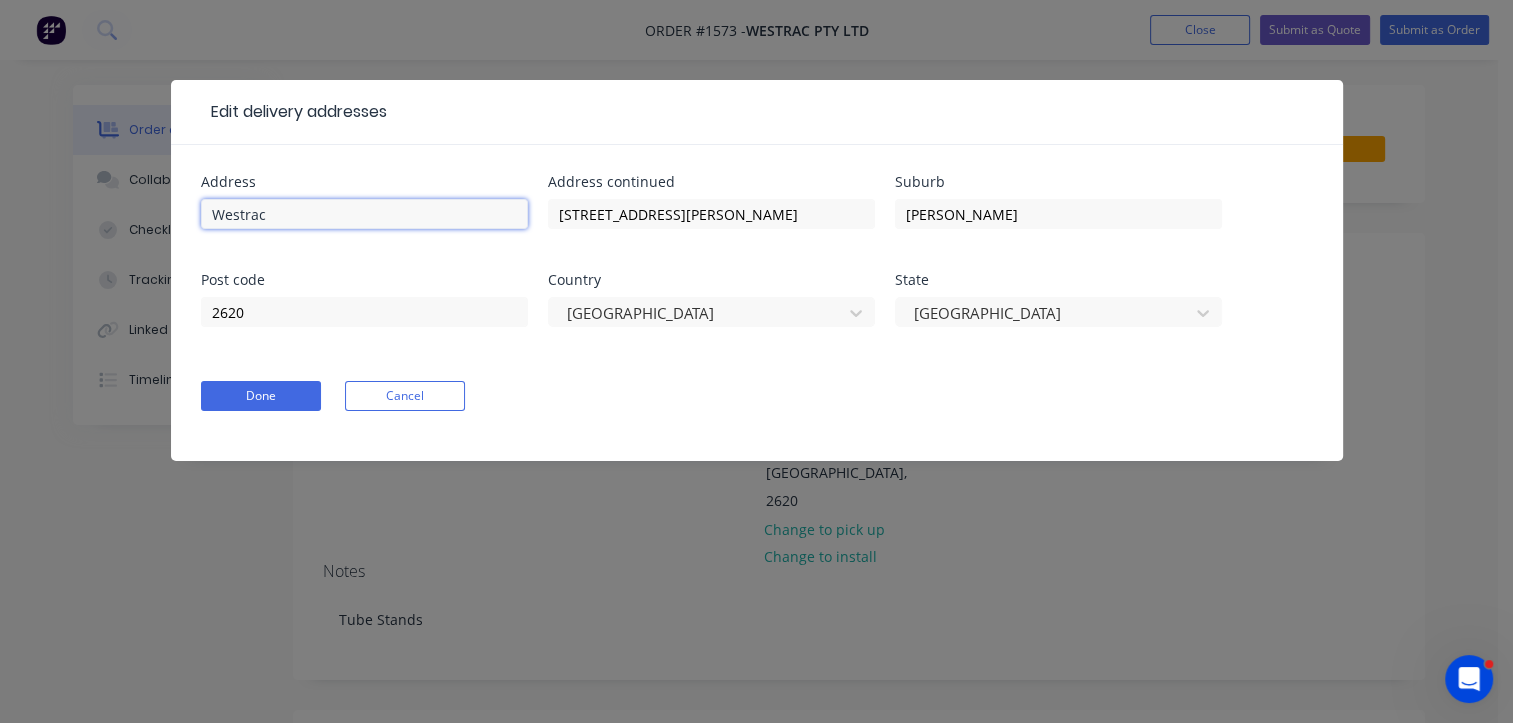 click on "Westrac" at bounding box center (364, 214) 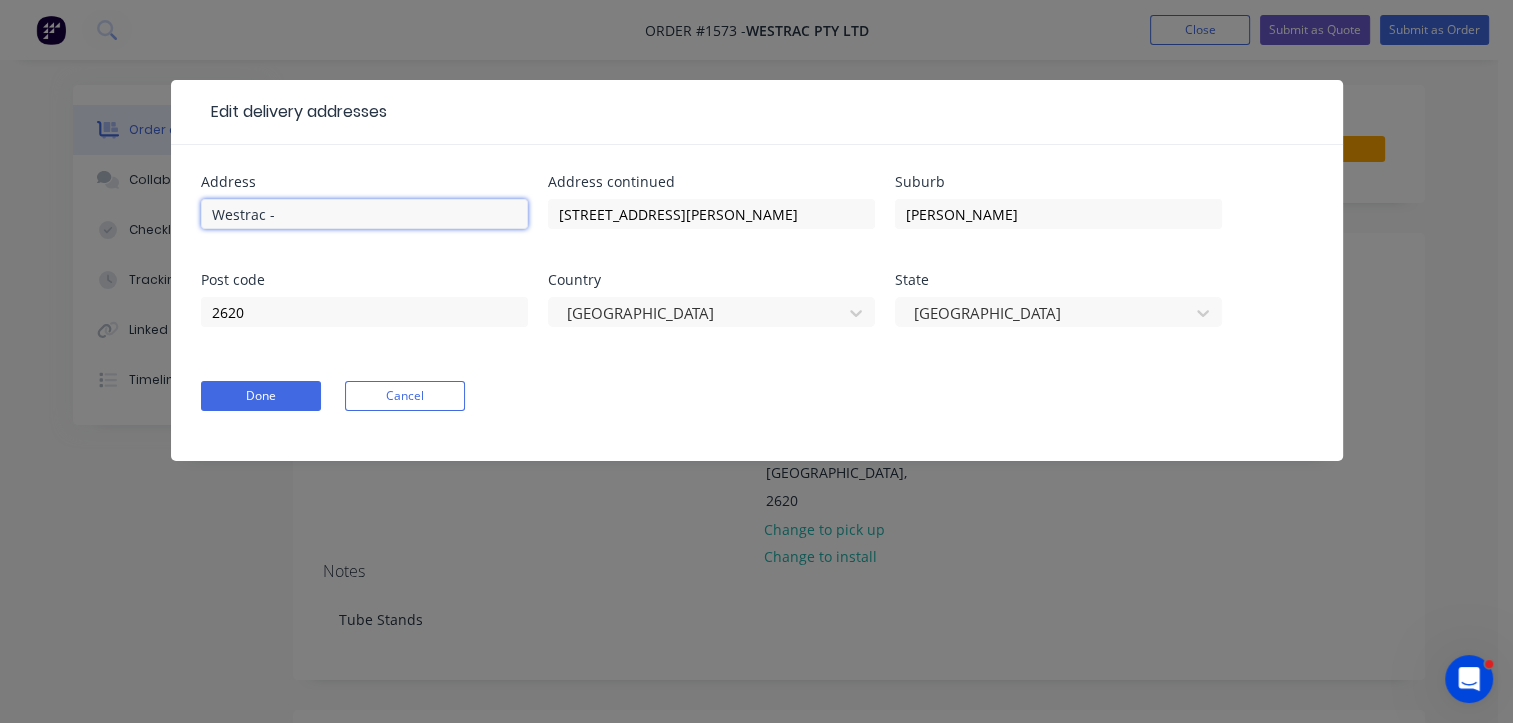 paste on "Canberra" 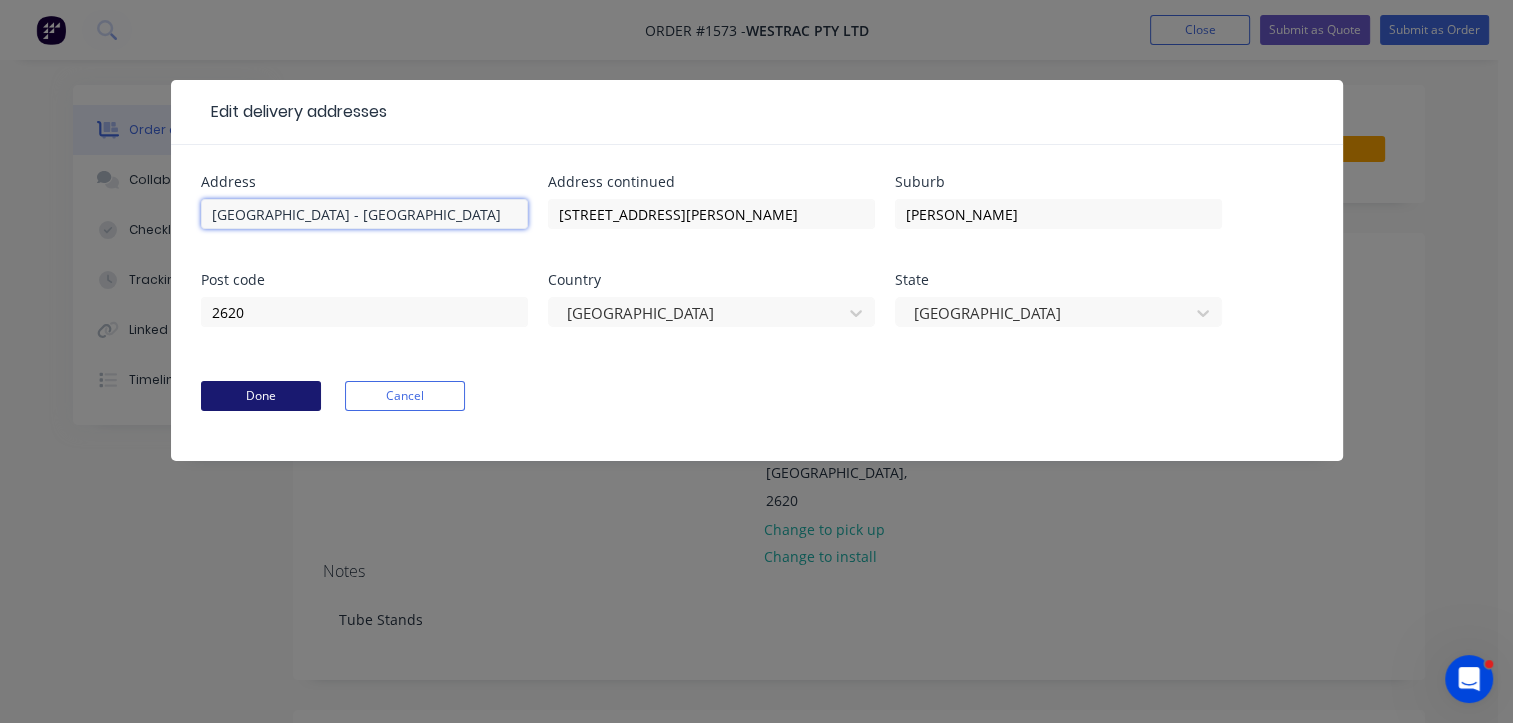 type on "Westrac - Canberra" 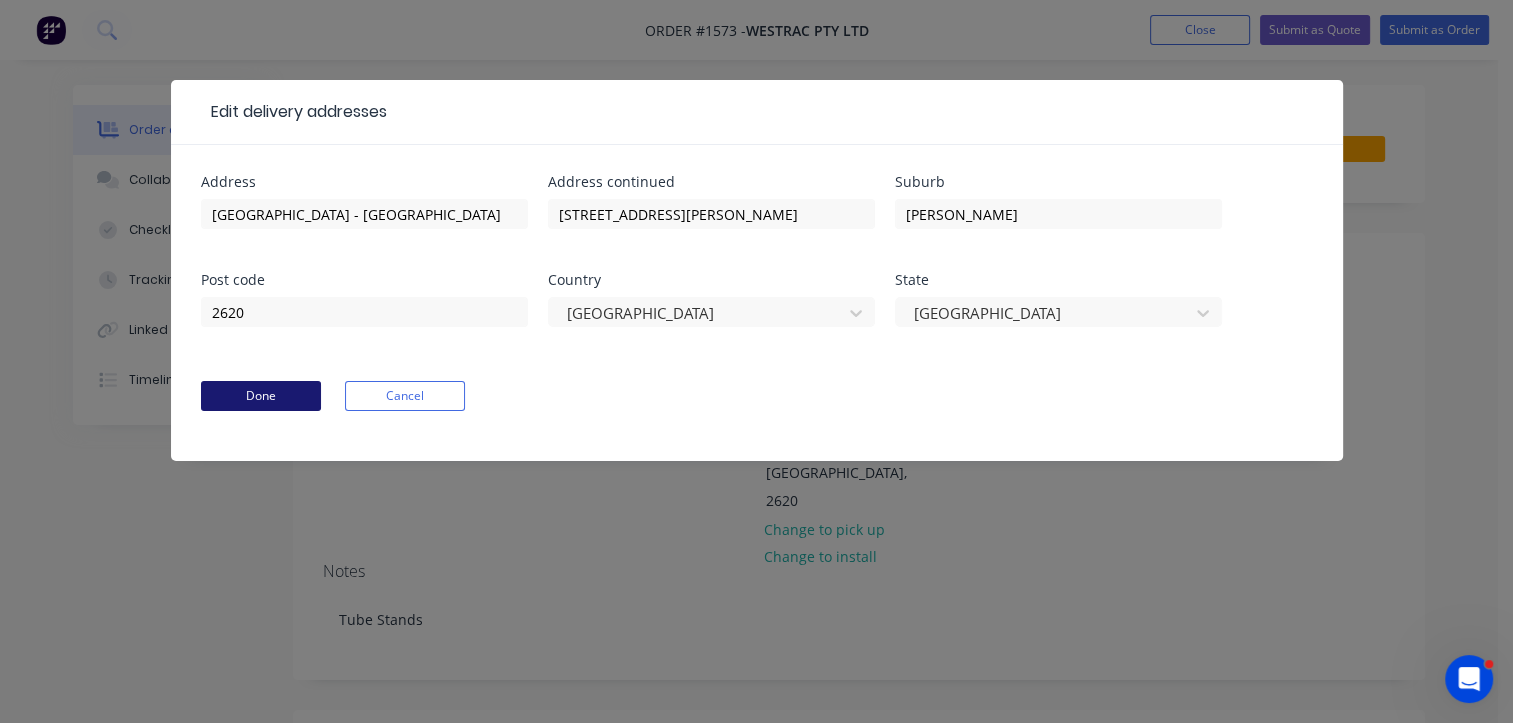 click on "Done" at bounding box center (261, 396) 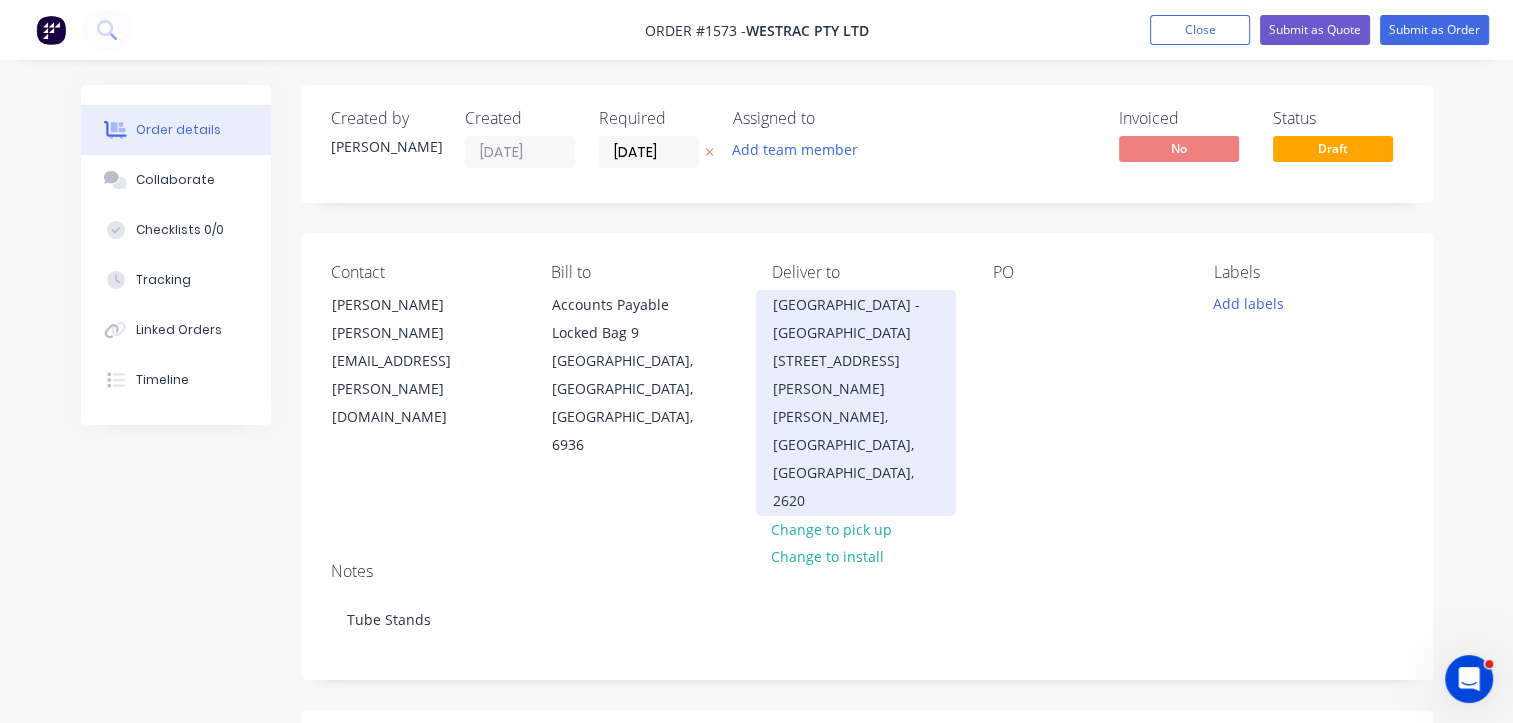 click on "Westrac - Canberra  78 Sheppard Street" at bounding box center [856, 347] 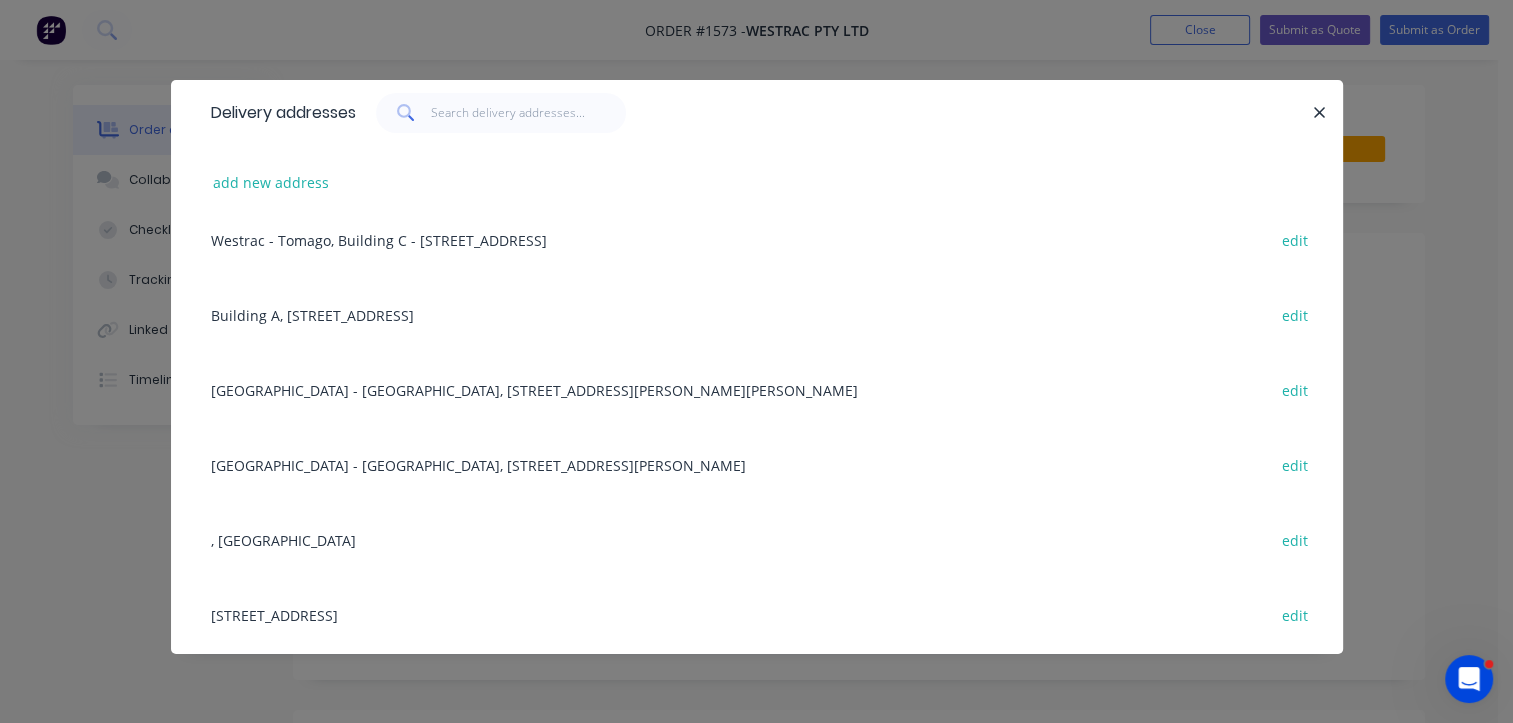 scroll, scrollTop: 508, scrollLeft: 0, axis: vertical 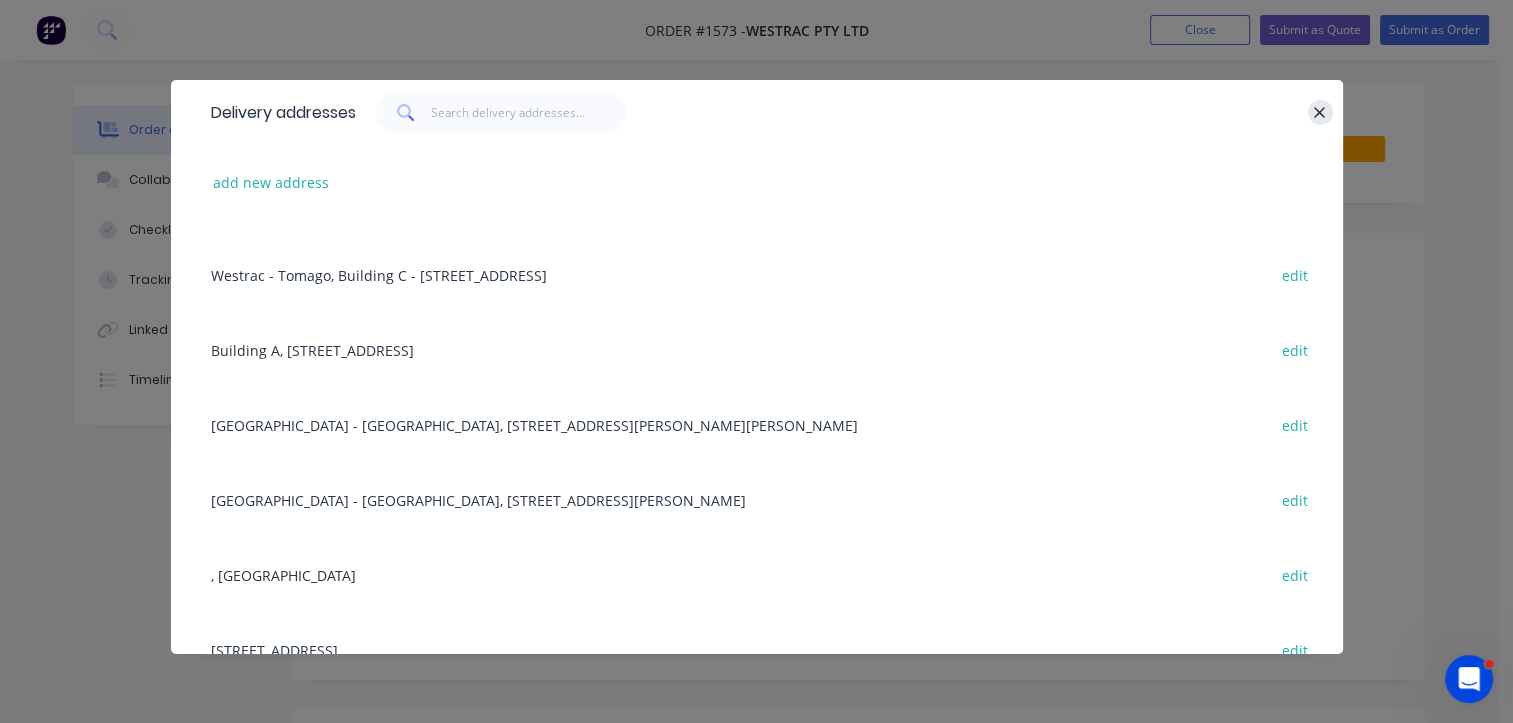 click 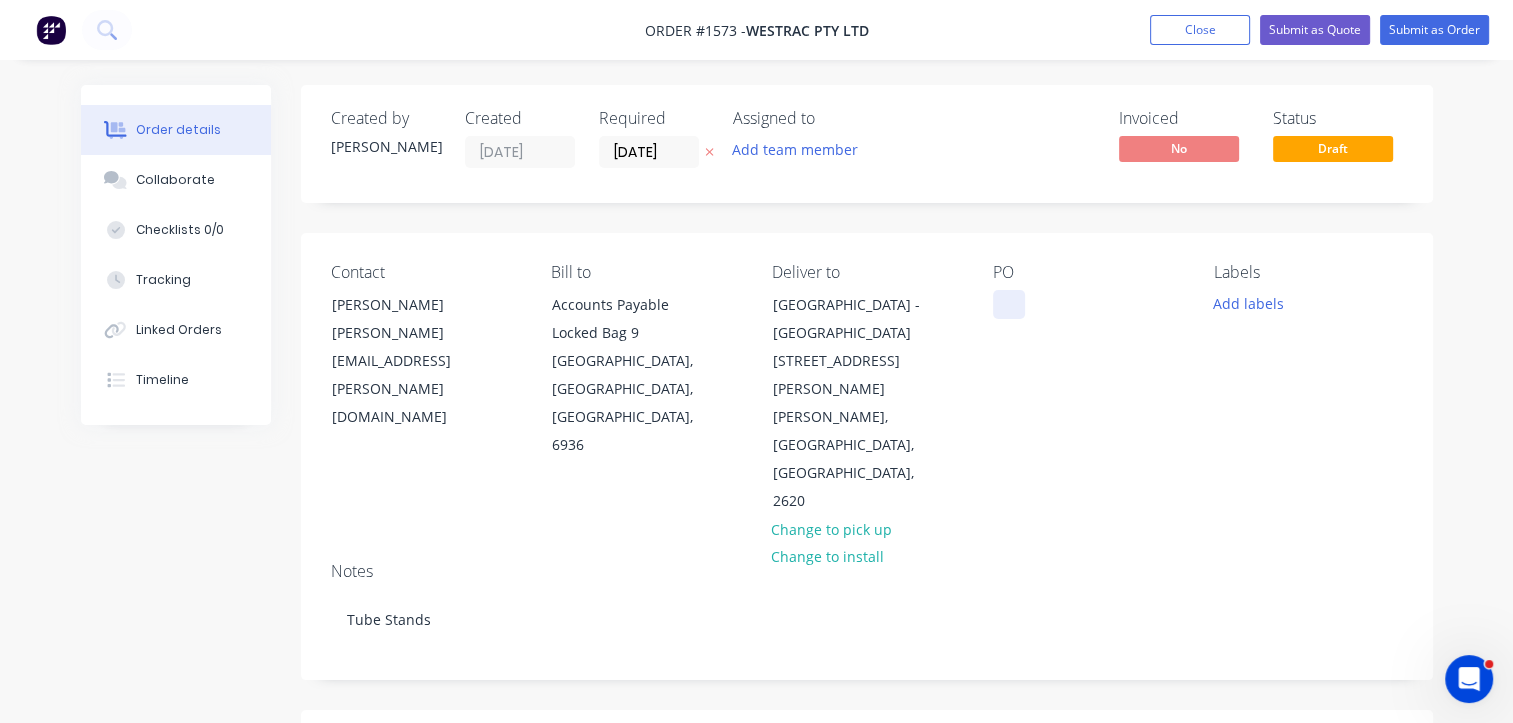 click at bounding box center [1009, 304] 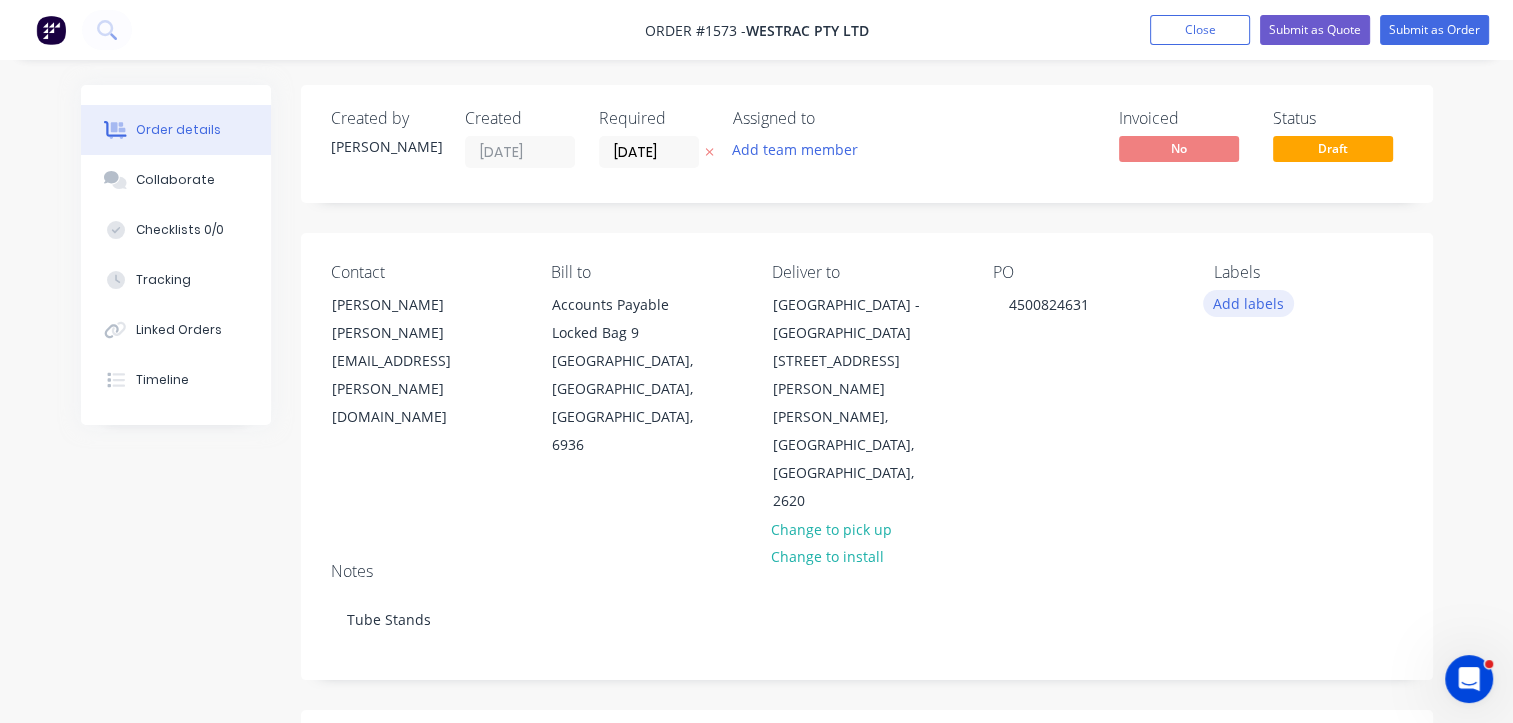 click on "Add labels" at bounding box center [1249, 303] 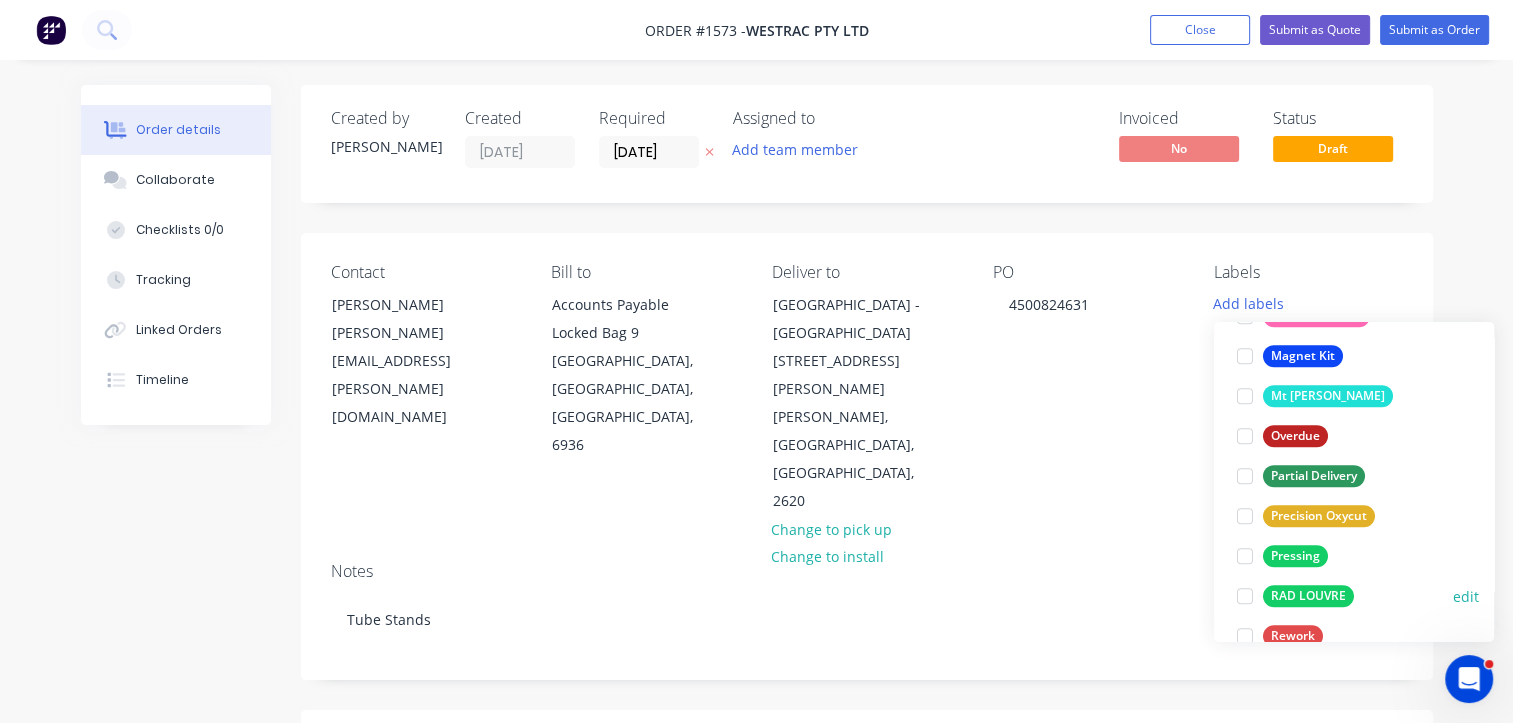 scroll, scrollTop: 1229, scrollLeft: 0, axis: vertical 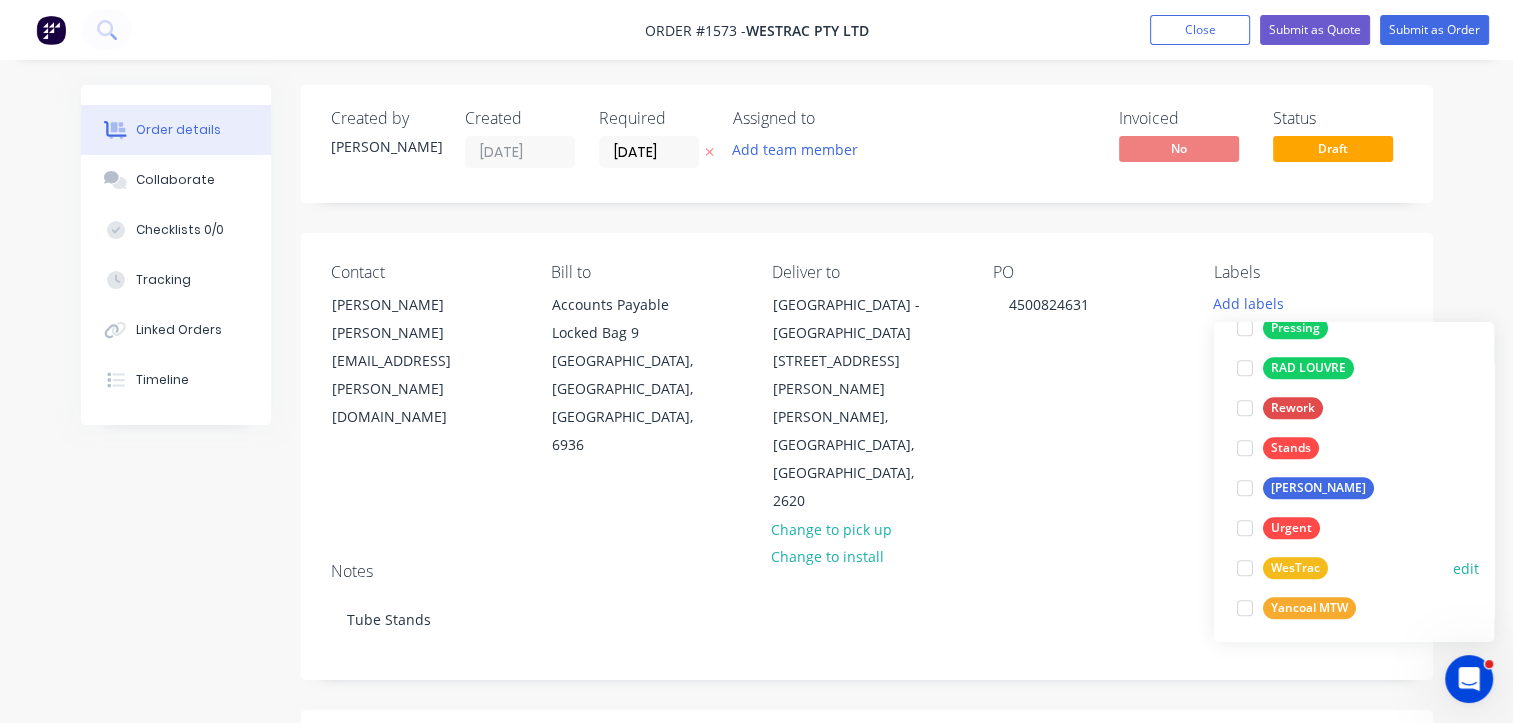 click on "WesTrac" at bounding box center (1295, 568) 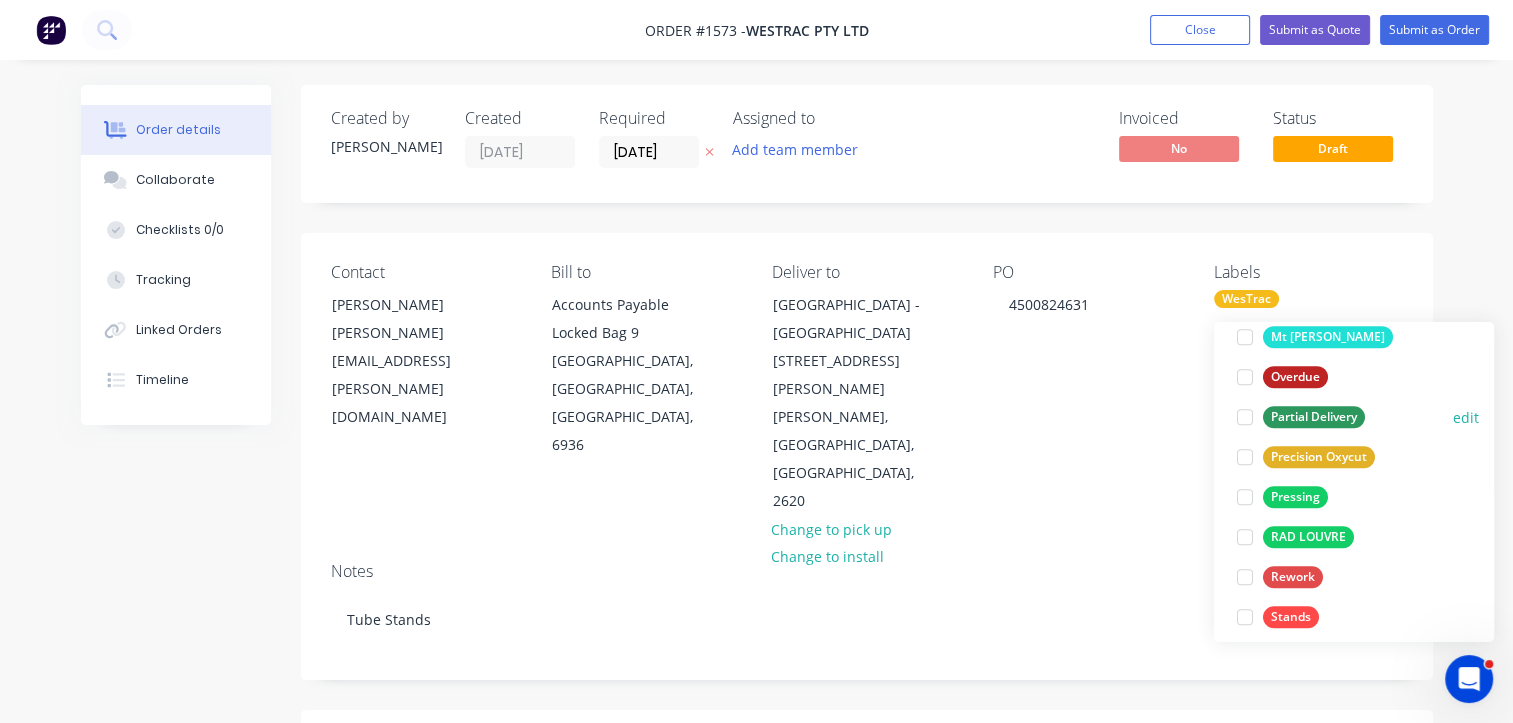 scroll, scrollTop: 1200, scrollLeft: 0, axis: vertical 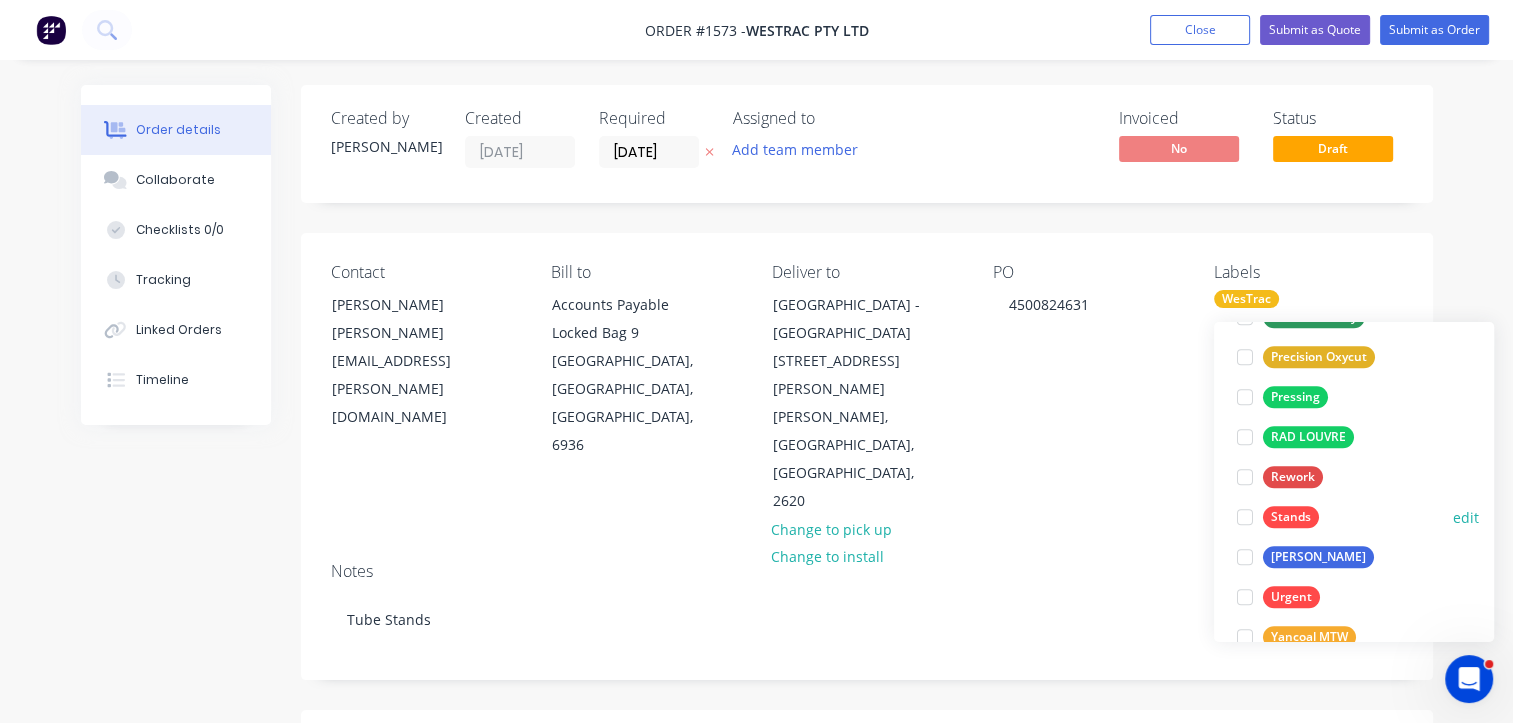 click on "Stands" at bounding box center (1291, 517) 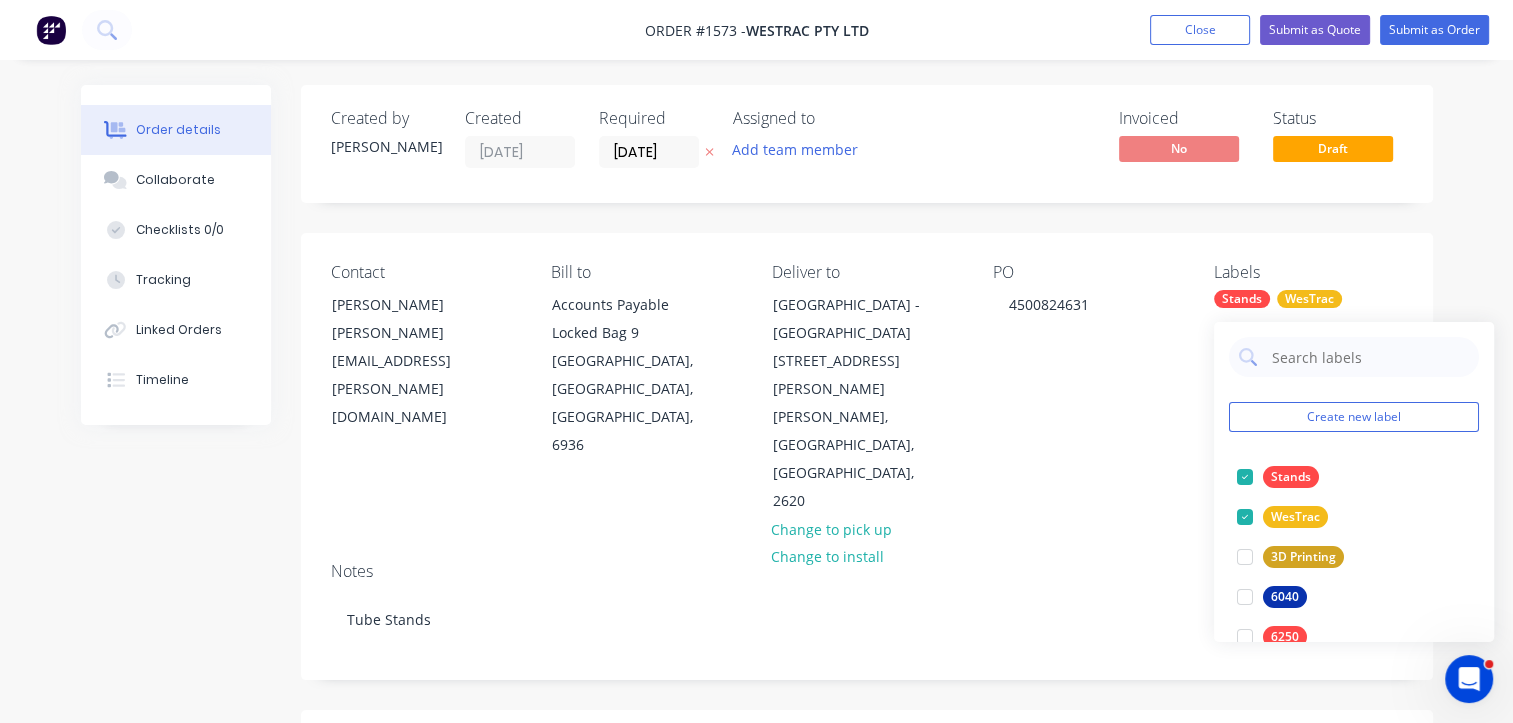 click on "Contact James Konz James.Konz@westrac.com.au Bill to Accounts Payable
Locked Bag 9  MIDLAND, Western Australia, Australia, 6936 Deliver to Westrac - Canberra  78 Sheppard Street Hume, Australian Capital Territory, Australia, 2620 Change to pick up Change to install PO 4500824631 Labels Stands WesTrac Create new label Stands edit WesTrac edit 3D Printing edit 6040 edit 6250 edit 775G edit 777 edit 789D edit 793D edit 794 Project edit 795F Sound Panel edit 797 Project edit 989C Only edit Bulga edit Bulga Open Cut edit D11 edit DPO's edit Drills edit Exhaust Systems edit Exhaust Wrap edit Fabrication edit Hushpak Express edit Liebherr 996 edit Machines other edit Magnet Kit  edit Mt Owen edit Overdue edit Partial Delivery  edit Precision Oxycut edit Pressing edit RAD LOUVRE edit Rework edit Thiess edit Urgent edit Yancoal MTW edit" at bounding box center (867, 389) 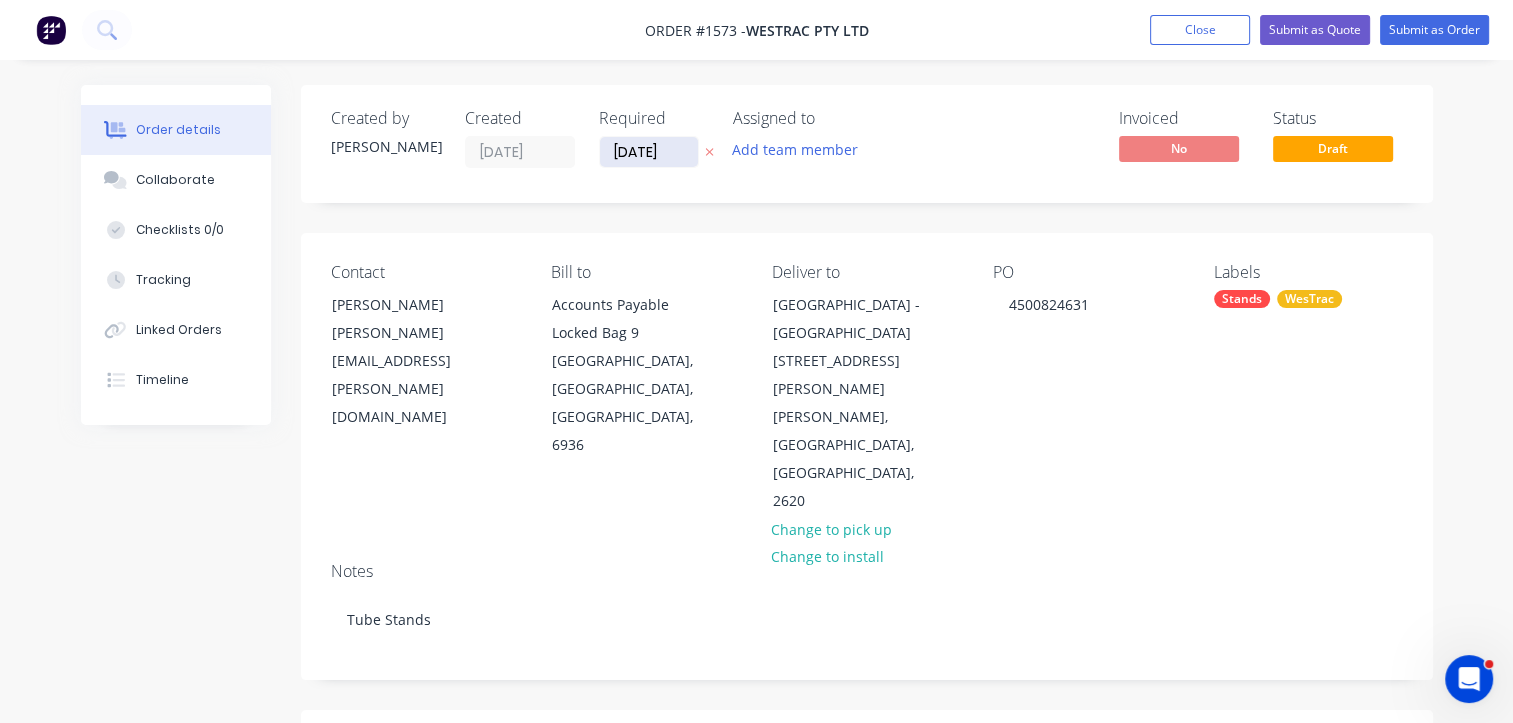 click on "11/07/25" at bounding box center [649, 152] 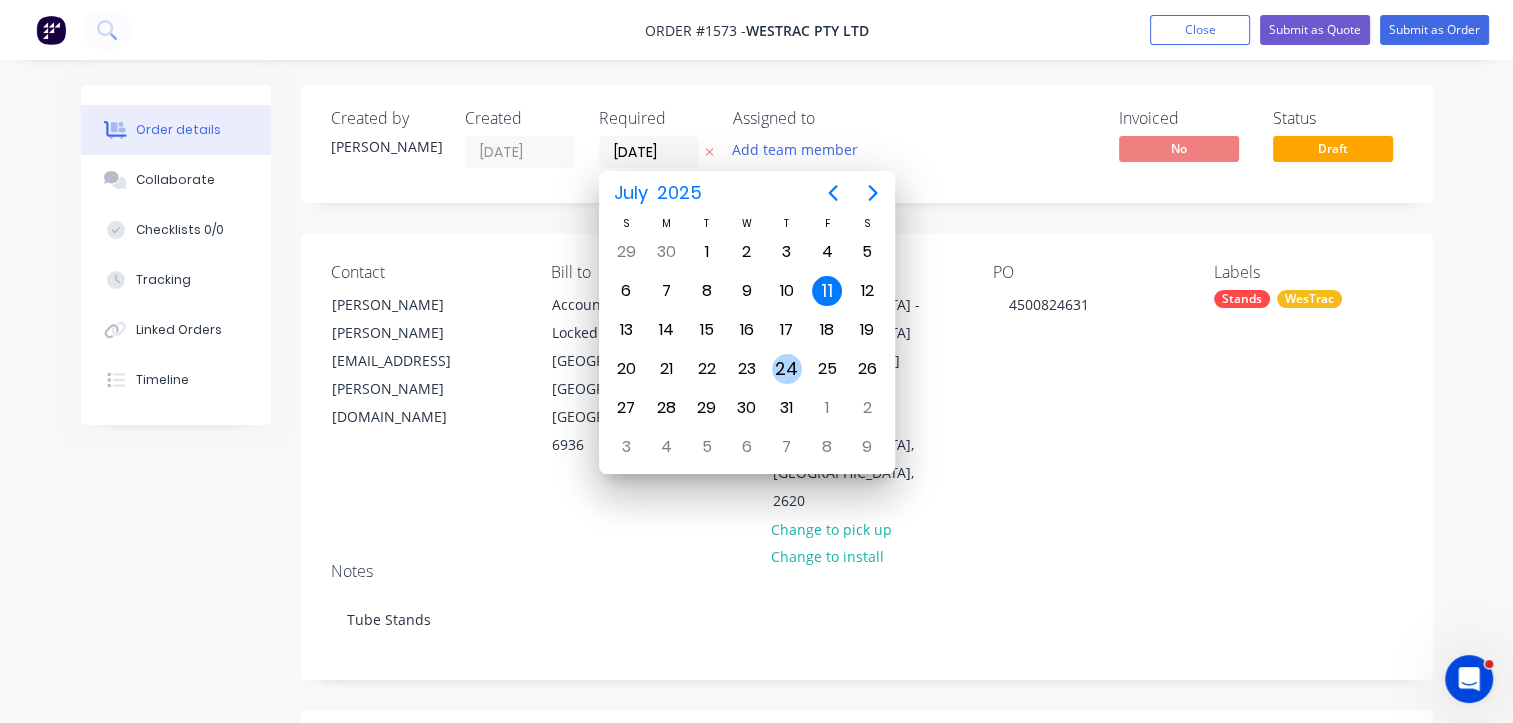 click on "24" at bounding box center (787, 369) 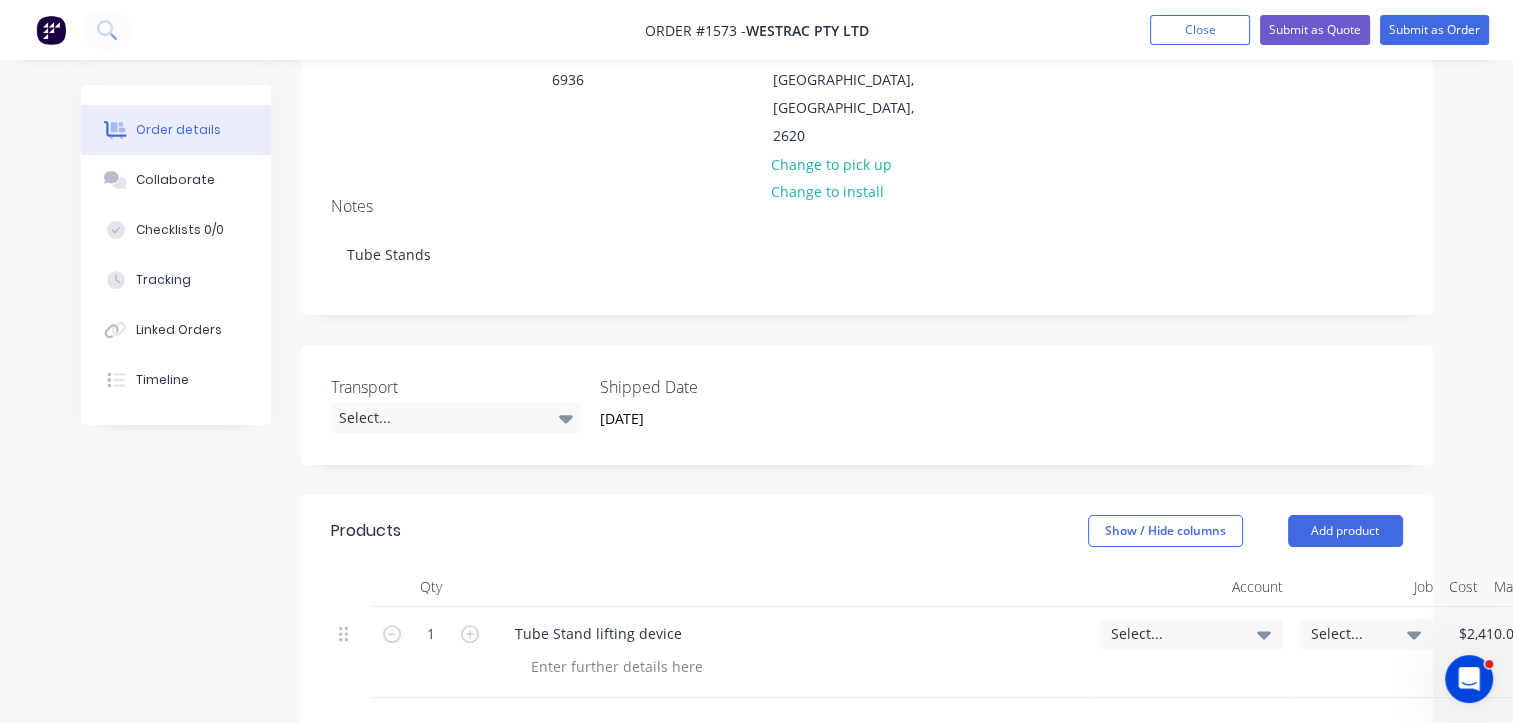 scroll, scrollTop: 400, scrollLeft: 0, axis: vertical 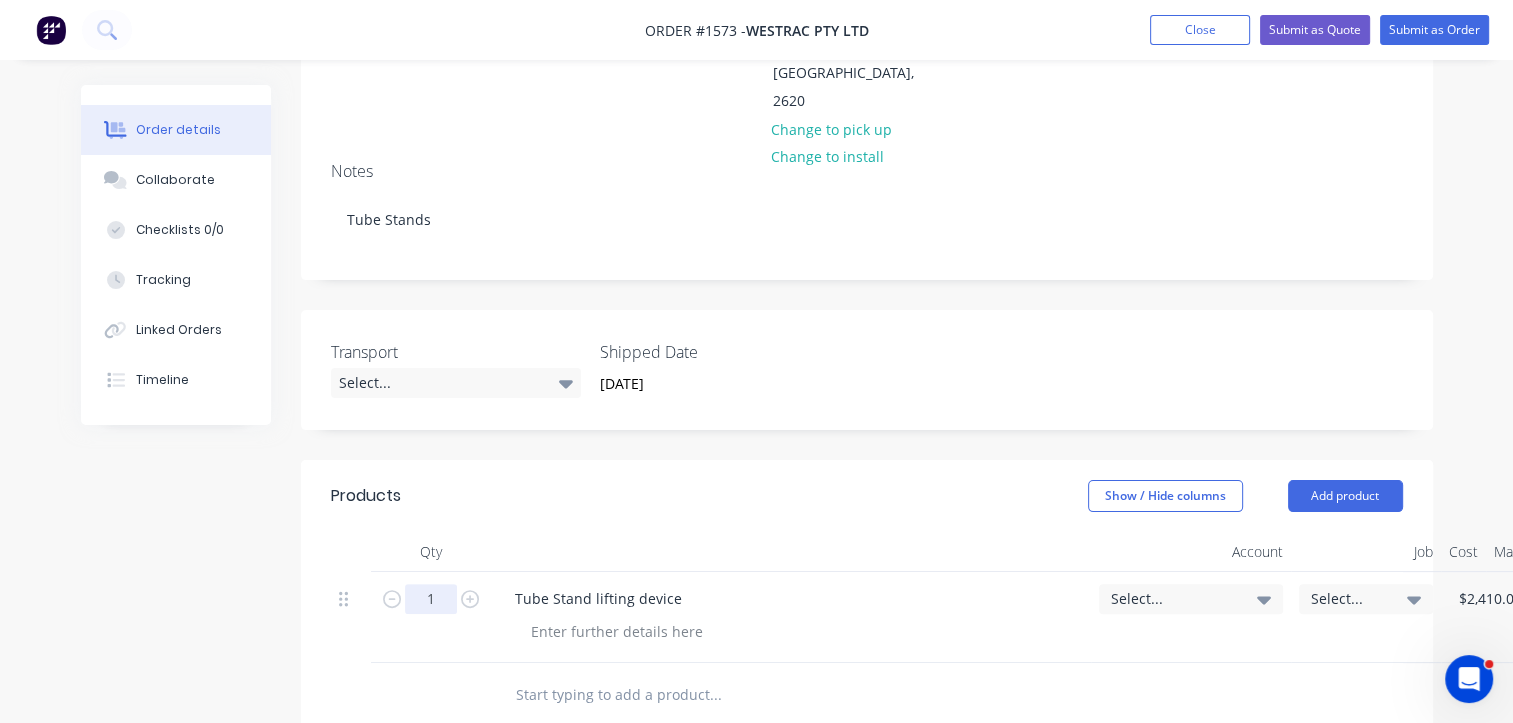 click on "1" at bounding box center [431, 599] 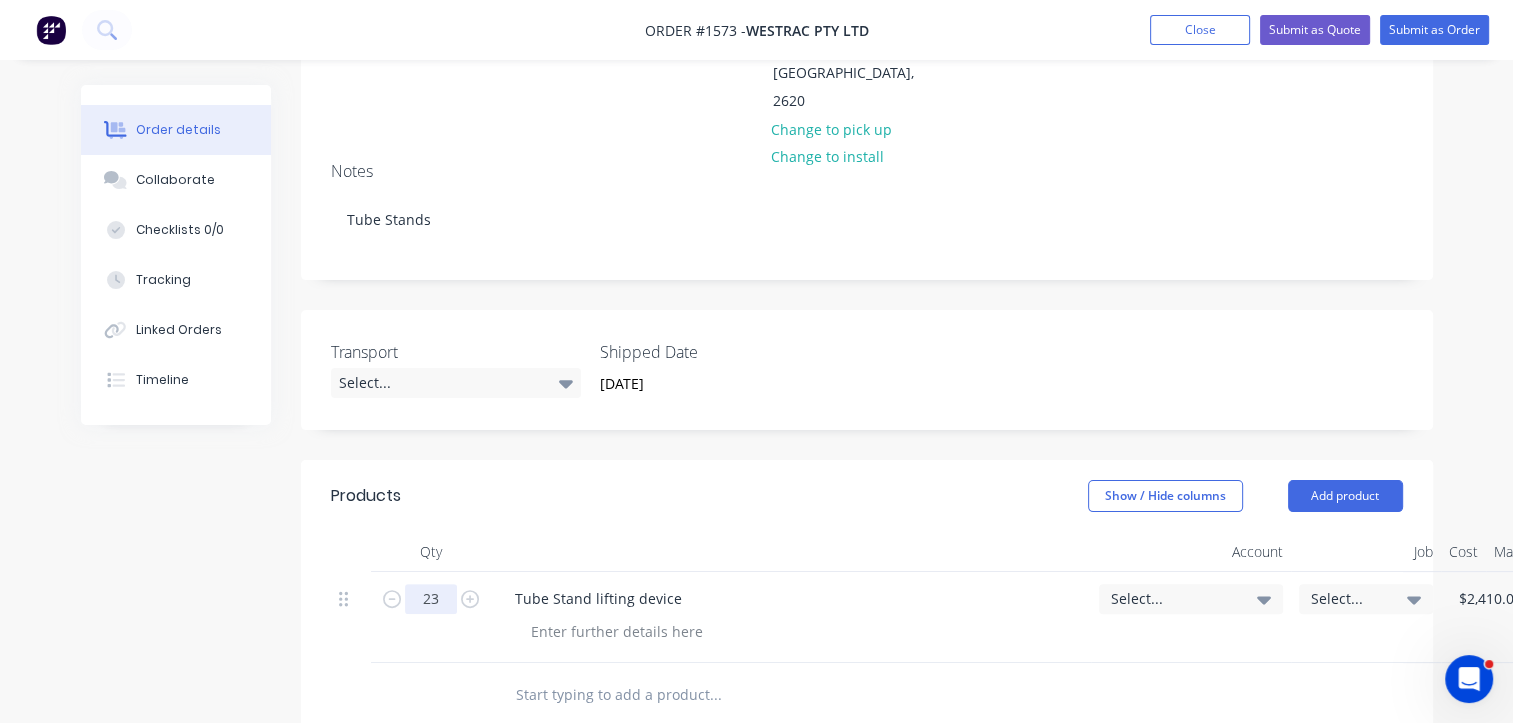 type on "23" 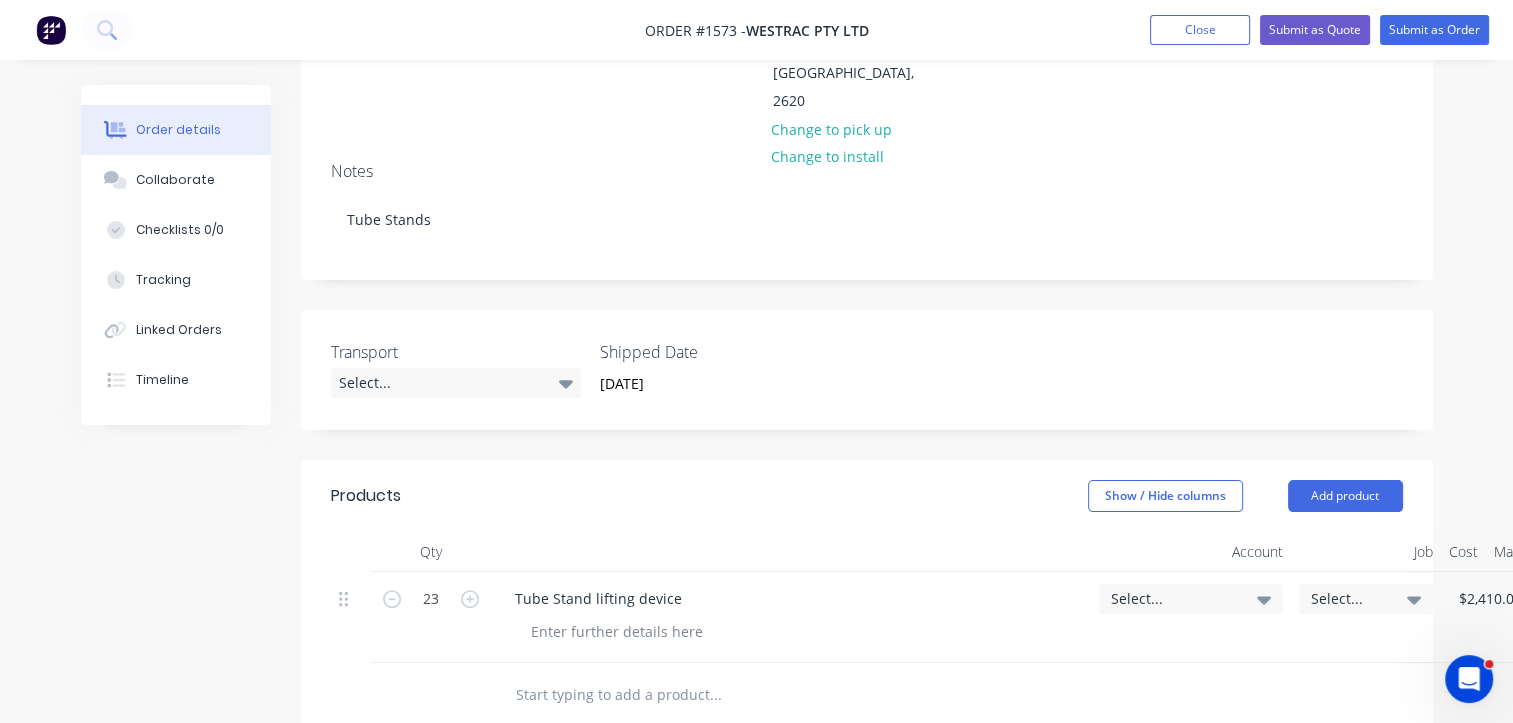 type on "$55,430.00" 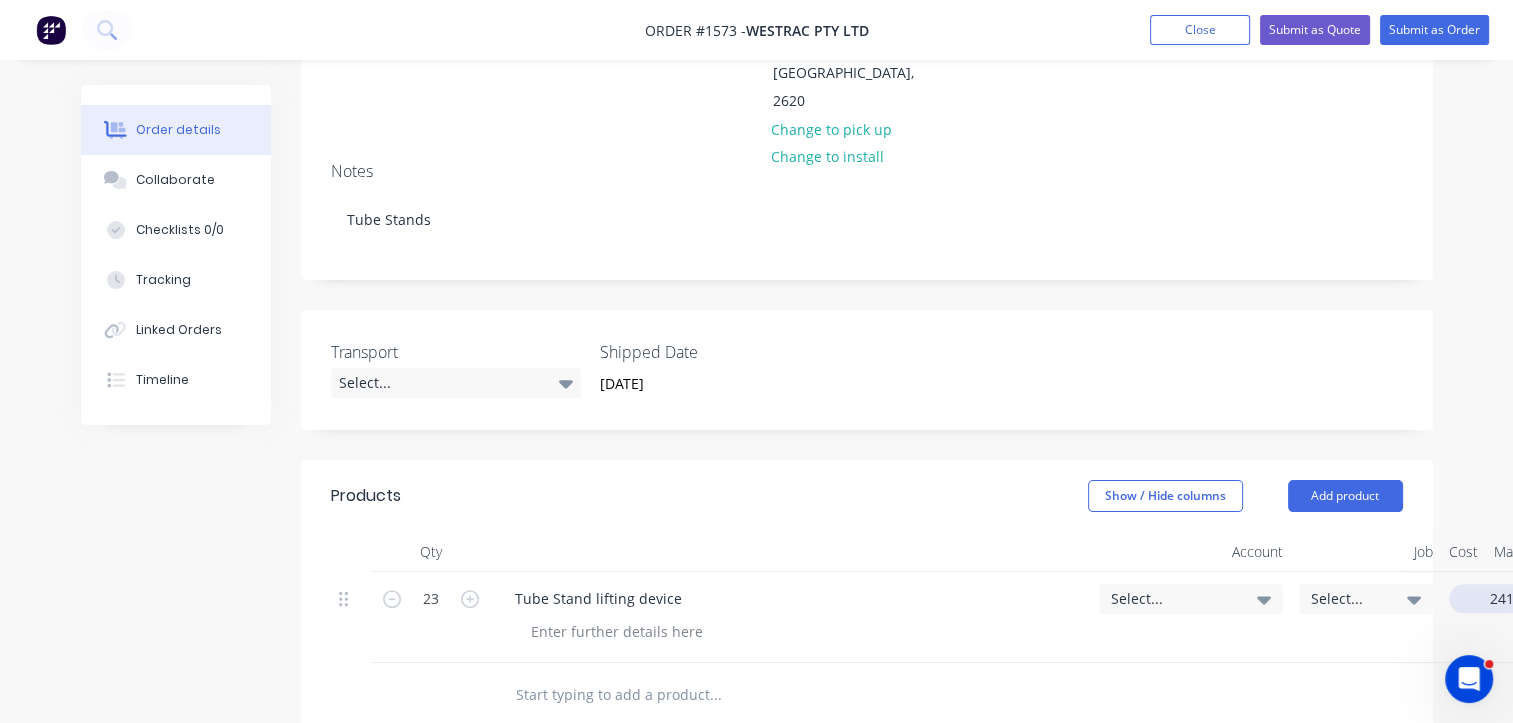 click on "2410" at bounding box center (1493, 598) 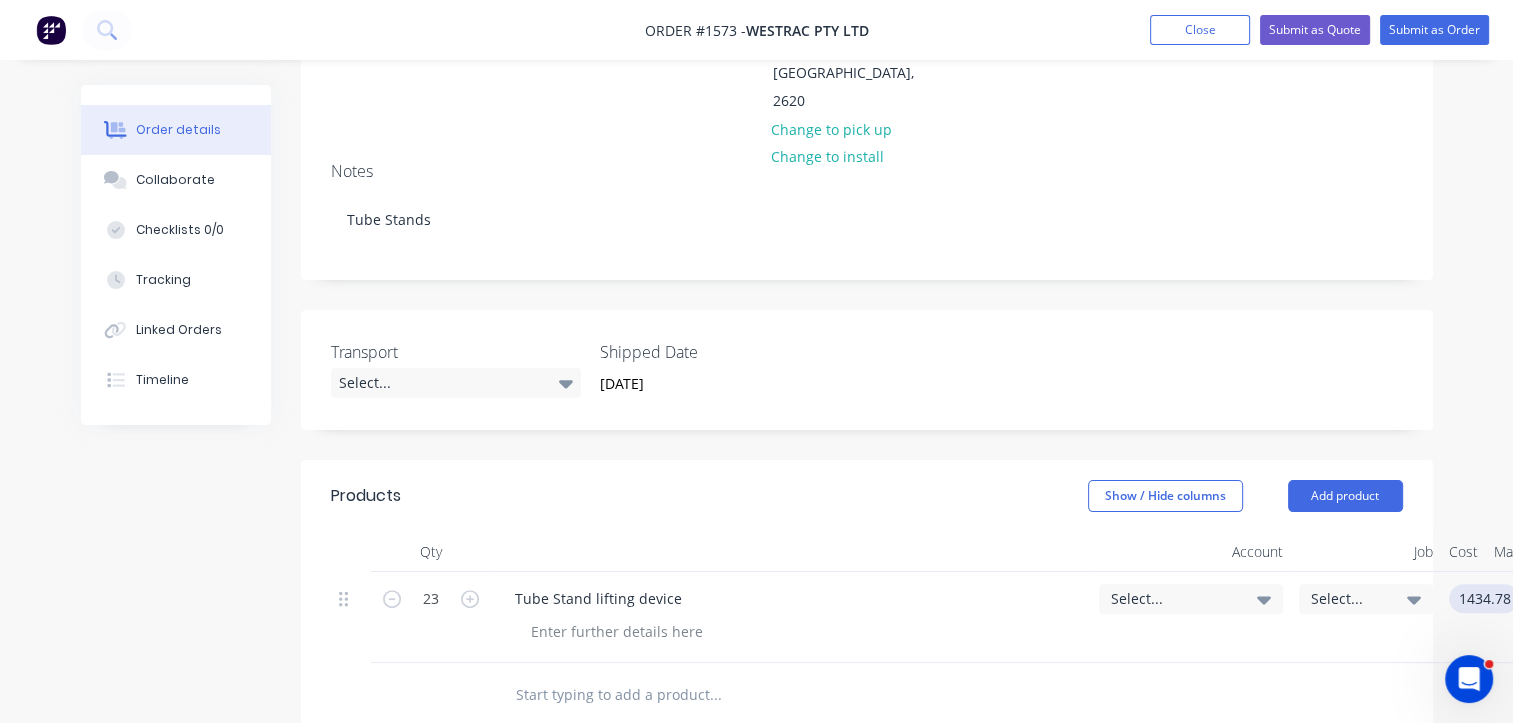 type on "1434.78" 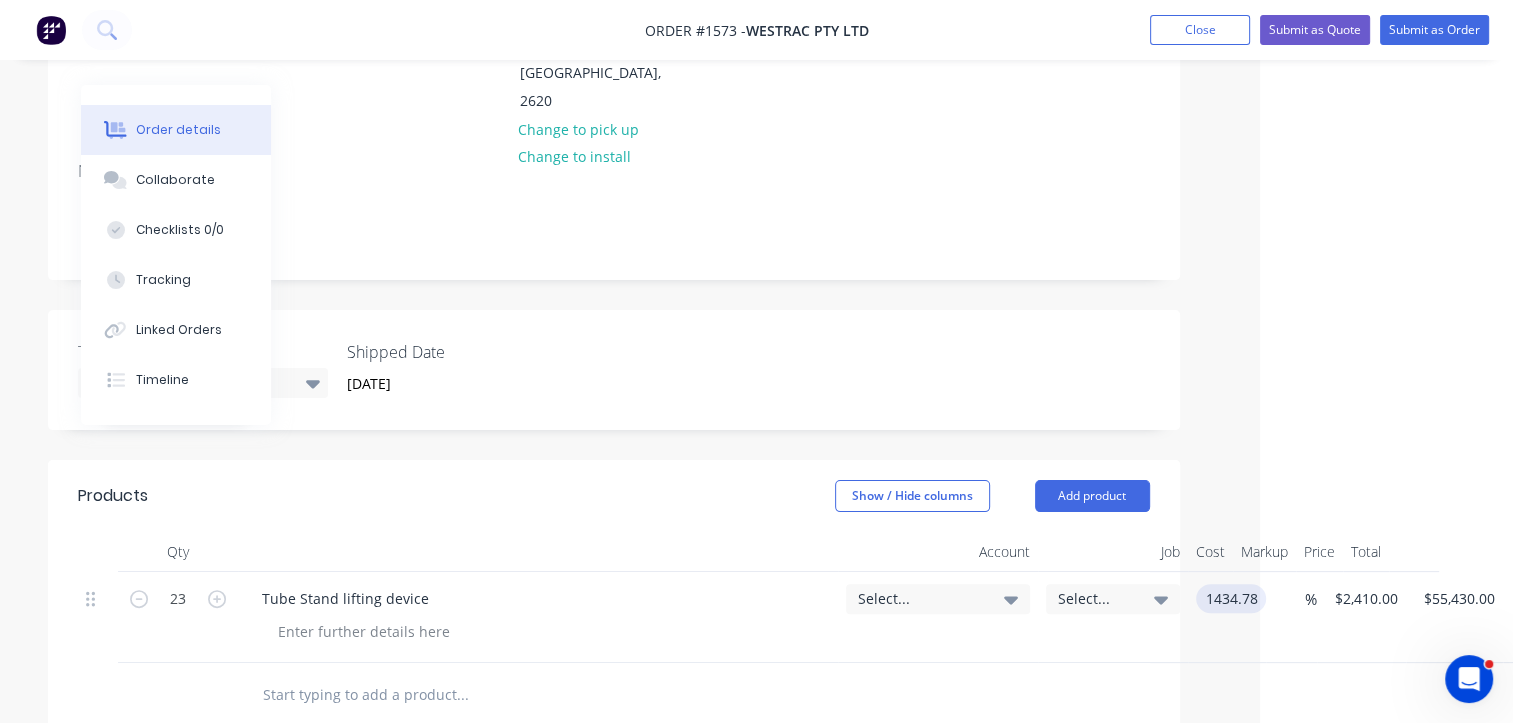 scroll, scrollTop: 400, scrollLeft: 292, axis: both 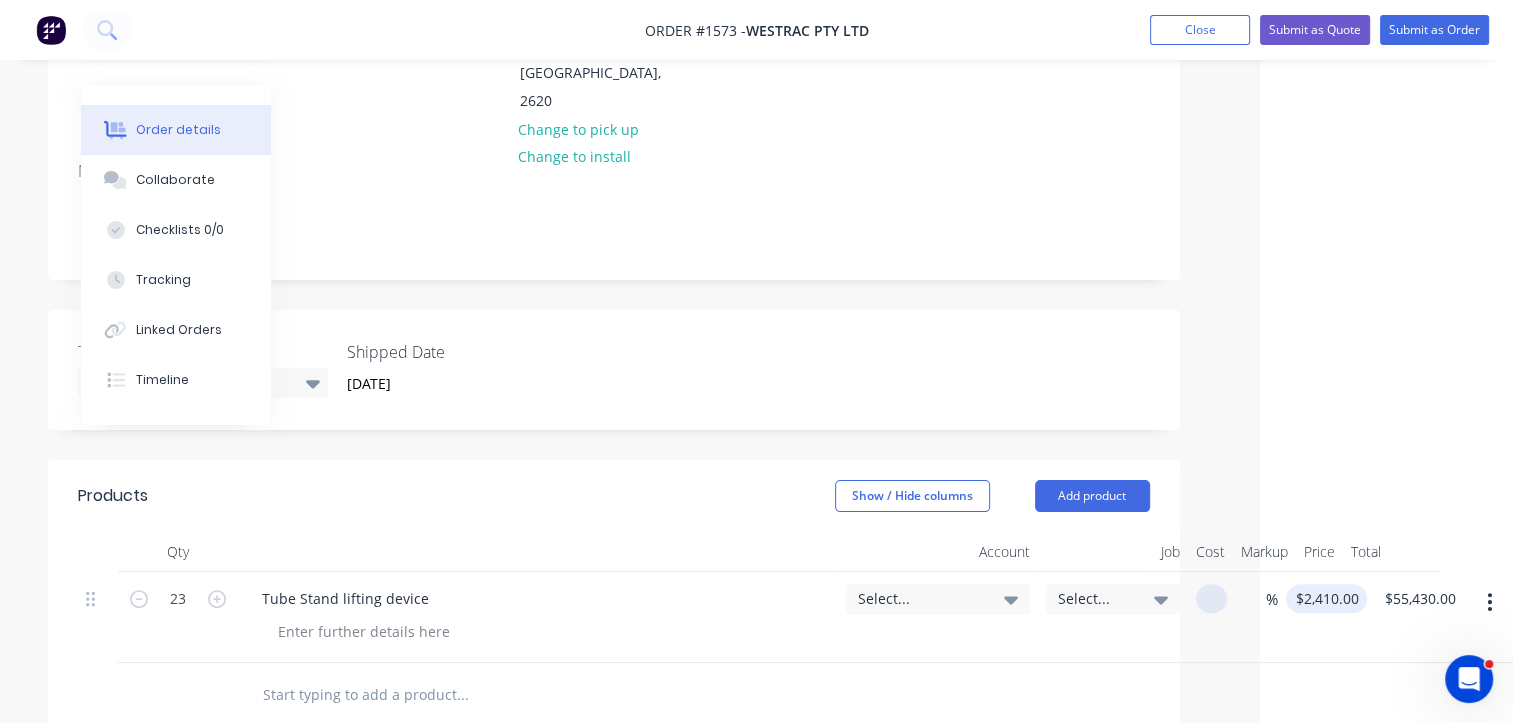 type on "$0.00" 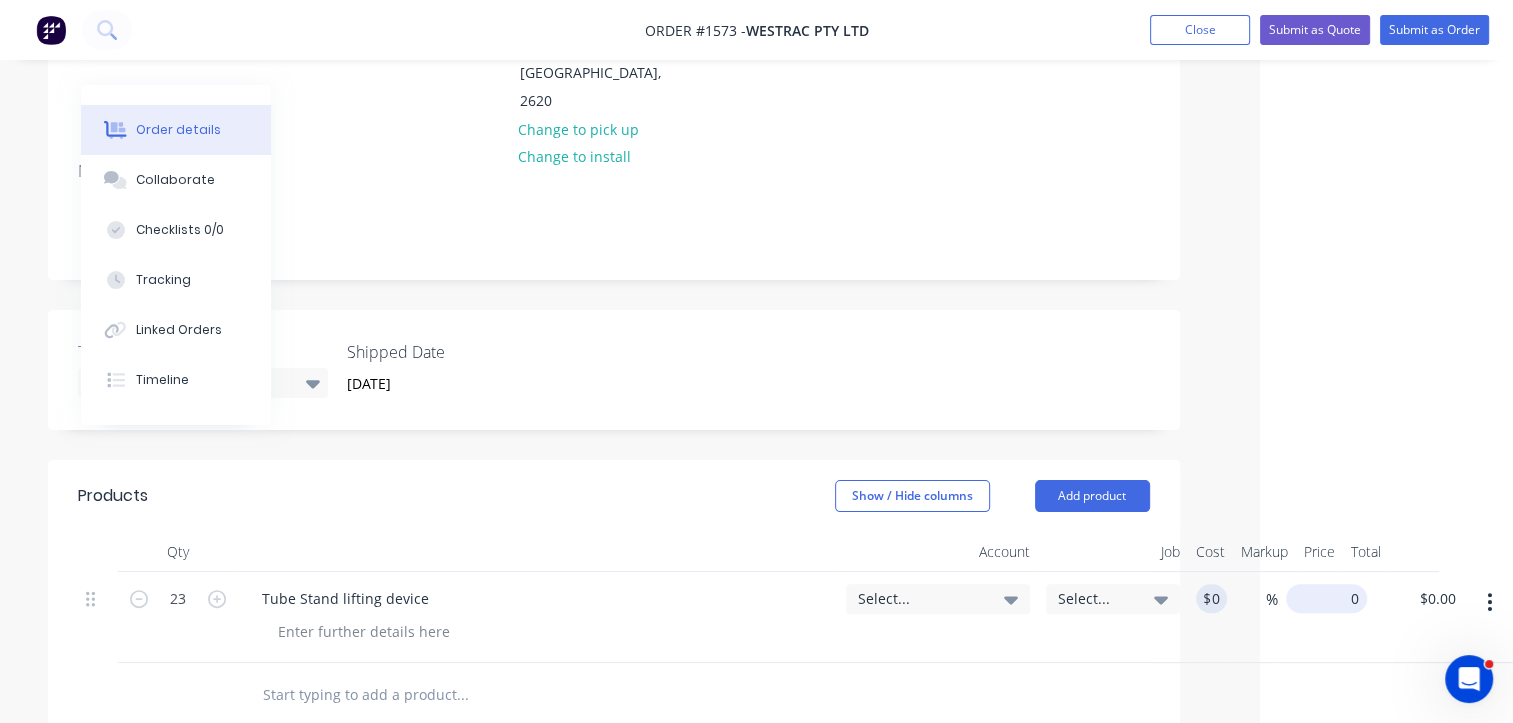 scroll, scrollTop: 400, scrollLeft: 192, axis: both 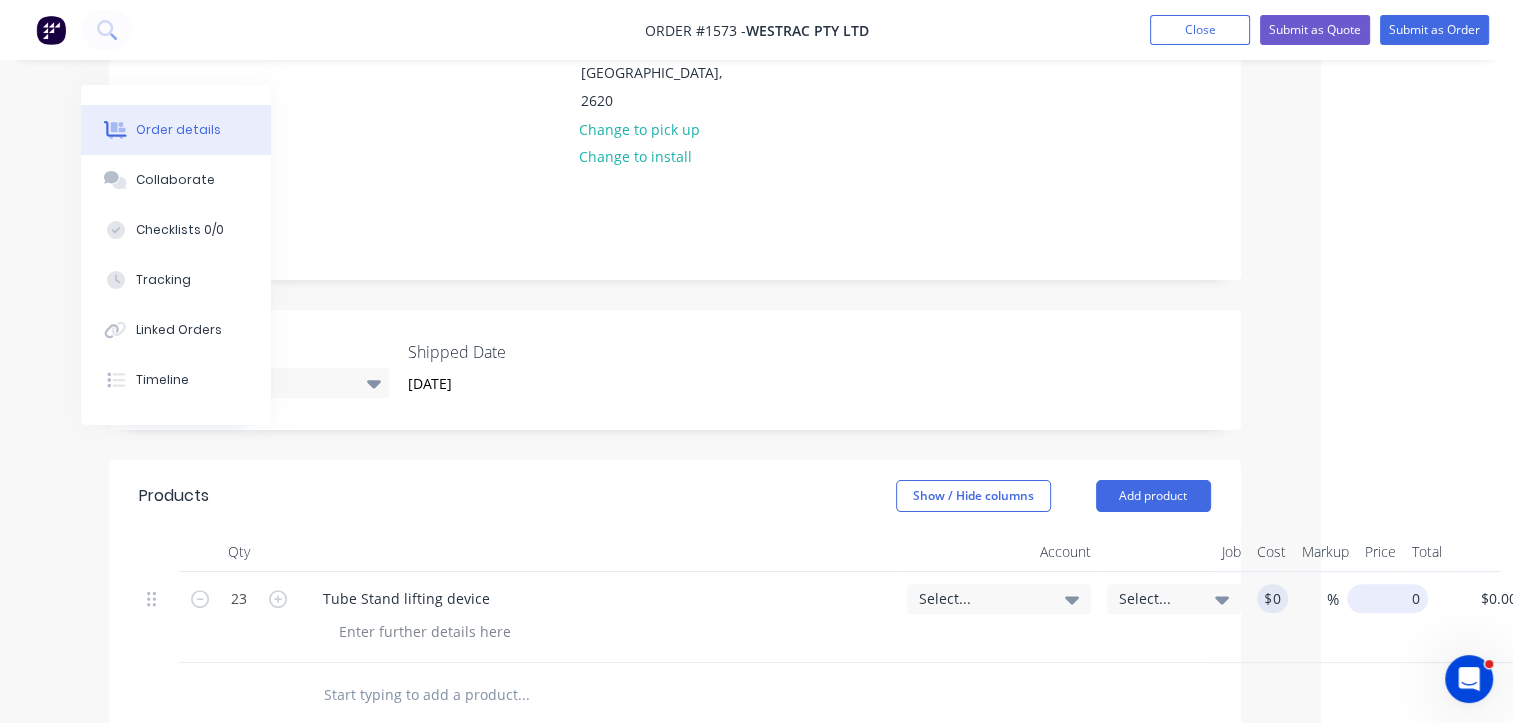 click on "23 Tube Stand lifting device   Select...   Select... $0.00 % 0 $2,410.00 $0.00 $55,430.00" at bounding box center [675, 617] 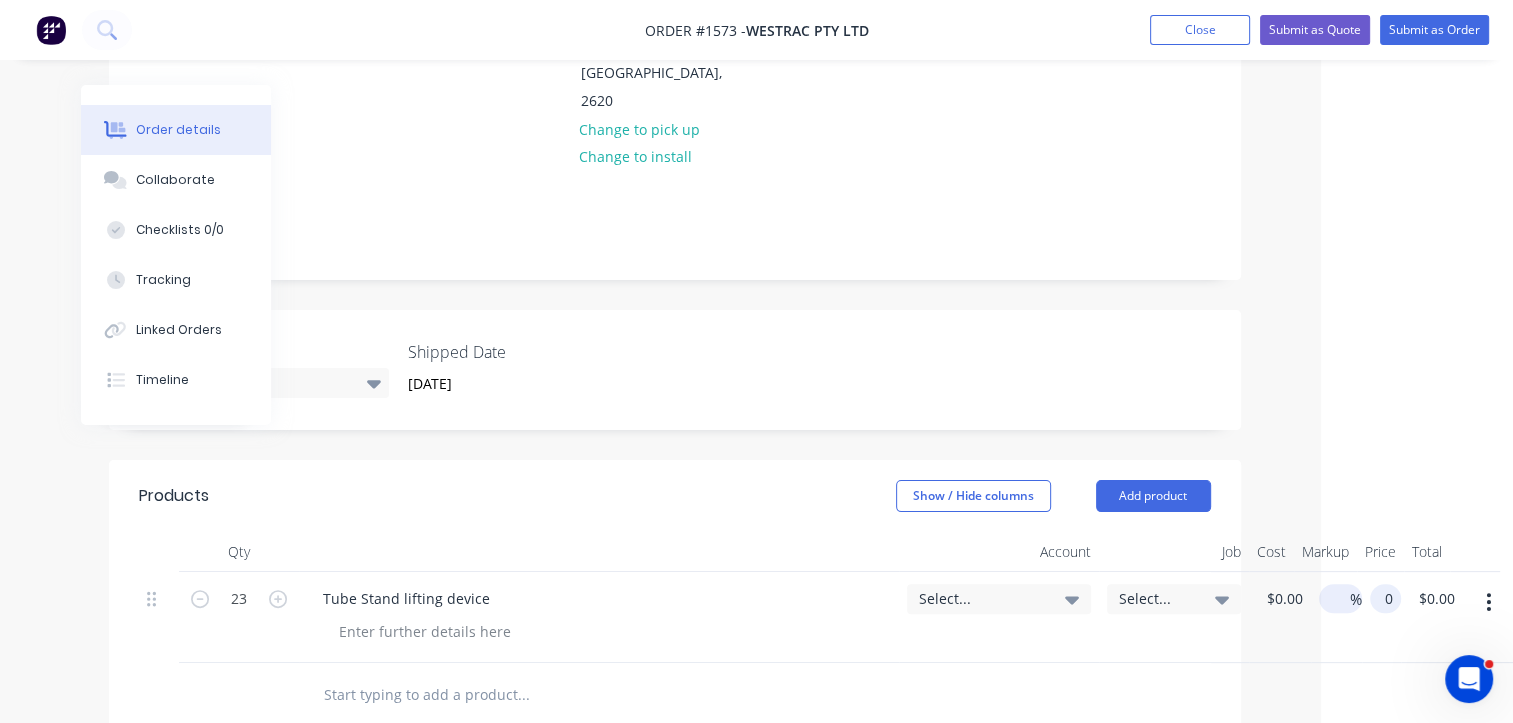 paste on "1434.78" 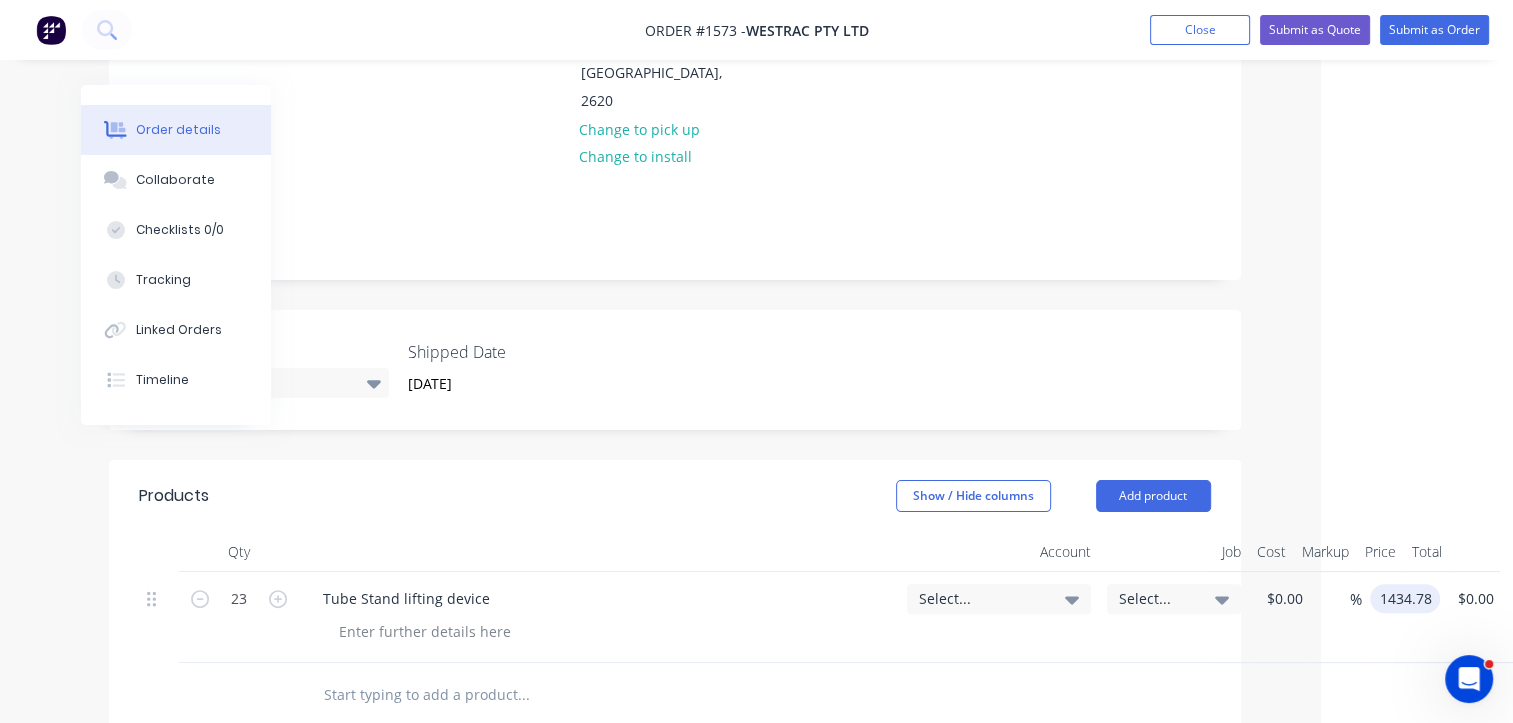 type on "$1,434.78" 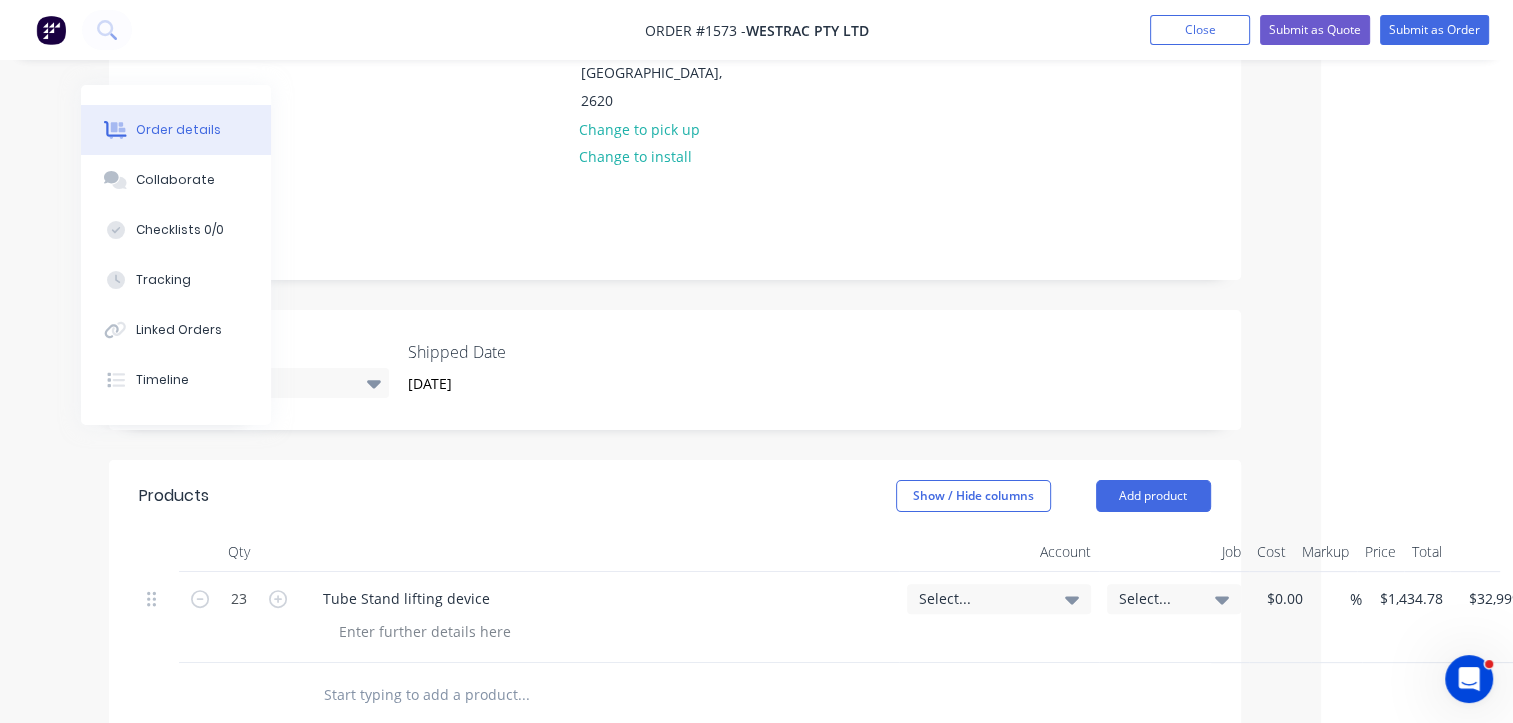 click on "Order #1573 -  WesTrac Pty Ltd Add product     Close Submit as Quote Submit as Order Order details Collaborate Checklists 0/0 Tracking Linked Orders Timeline   Order details   Collaborate   Checklists   Tracking   Linked Orders   Timeline Created by Greg Created 11/07/25 Required 24/07/25 Assigned to Add team member Invoiced No Status Draft Contact James Konz James.Konz@westrac.com.au Bill to Accounts Payable
Locked Bag 9  MIDLAND, Western Australia, Australia, 6936 Deliver to Westrac - Canberra  78 Sheppard Street Hume, Australian Capital Territory, Australia, 2620 Change to pick up Change to install PO 4500824631 Labels Stands WesTrac Create new label Notes Tube Stands  Transport Select... Shipped Date 11/07/2025 Products Show / Hide columns Add product     Qty Account Job Cost Markup Price Total 23 Tube Stand lifting device   Select...   Select... $0.00 $0.00 % $1,434.78 $1,434.78 $32,999.94 $32,999.94   add delivery fee add markup add discount Labour $0.00 Sub total $32,999.94 Margin $0.00  ( 0.00 %) Tax" at bounding box center [564, 419] 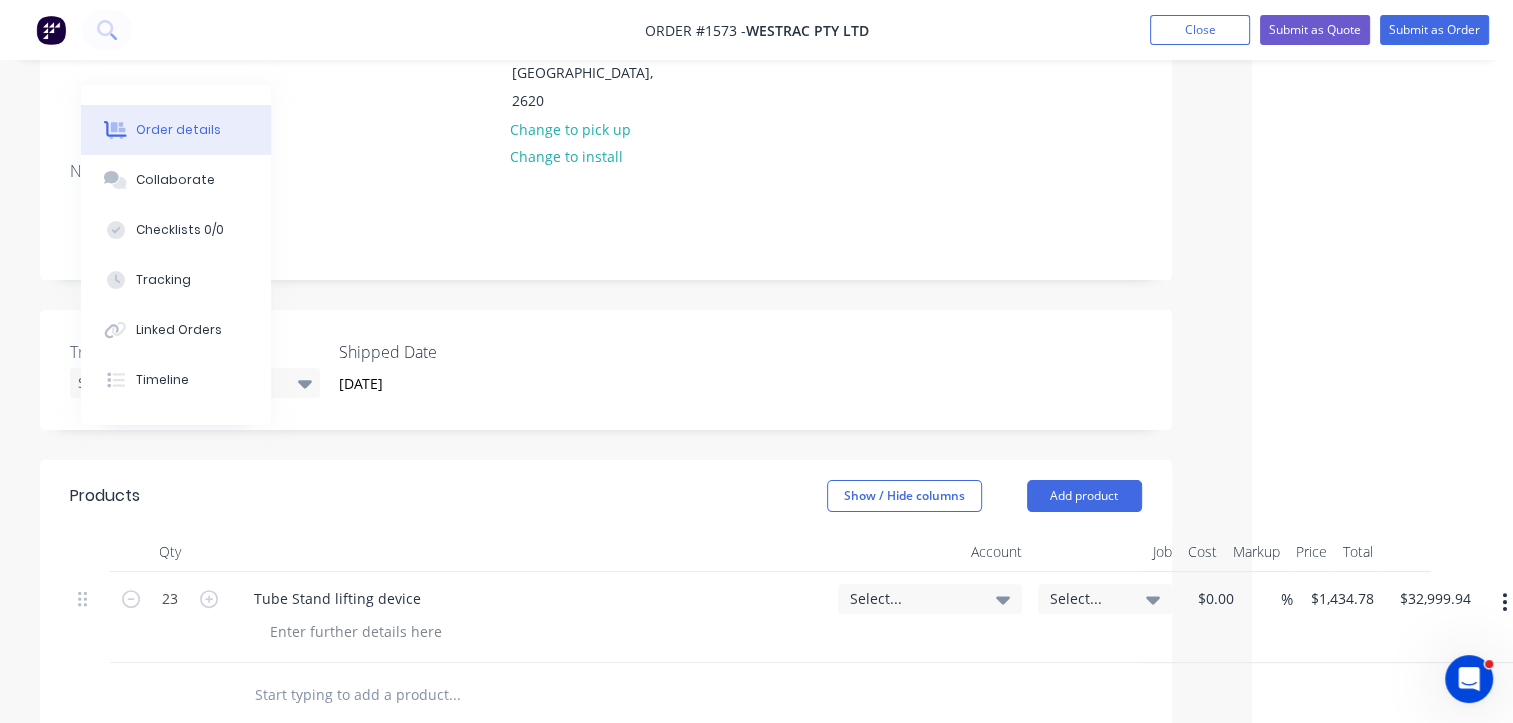 scroll, scrollTop: 400, scrollLeft: 276, axis: both 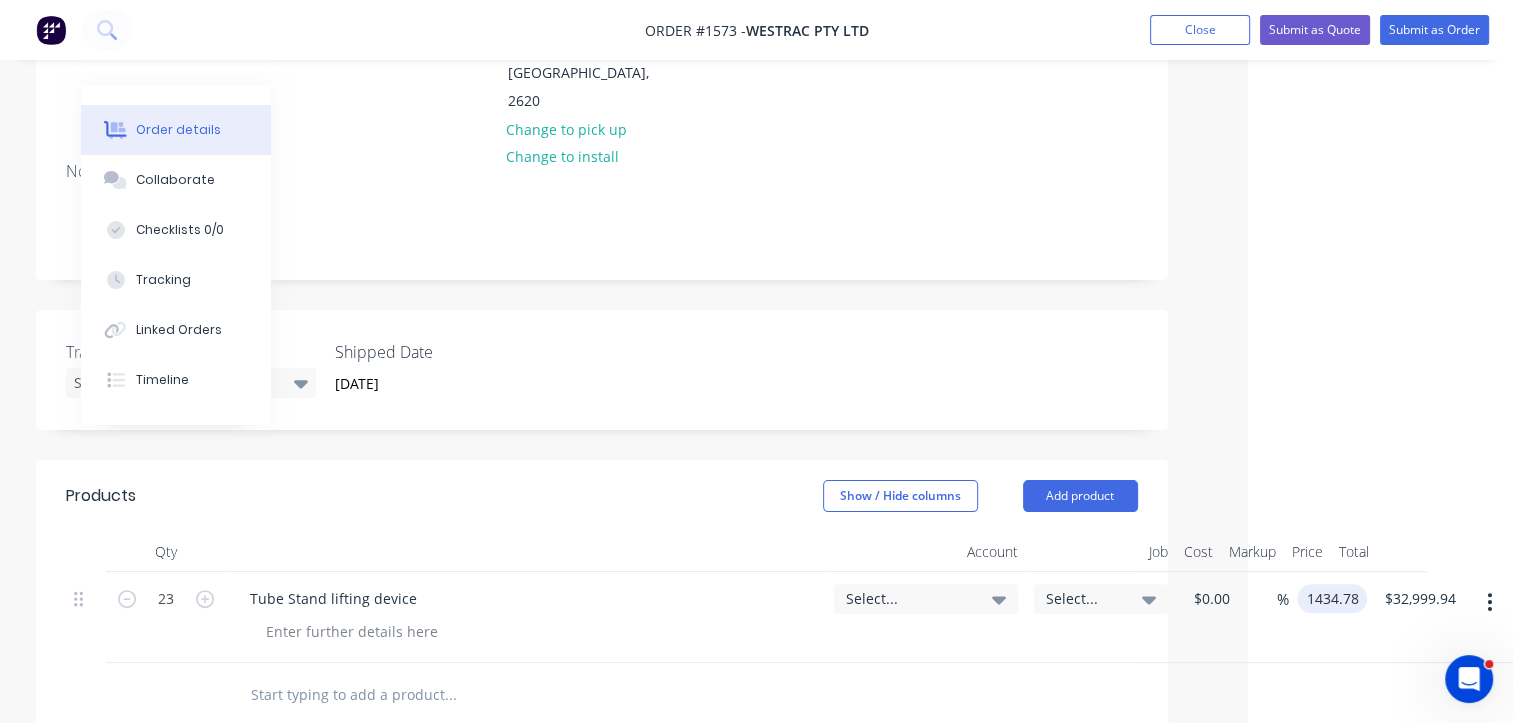 click on "1434.78" at bounding box center (1336, 598) 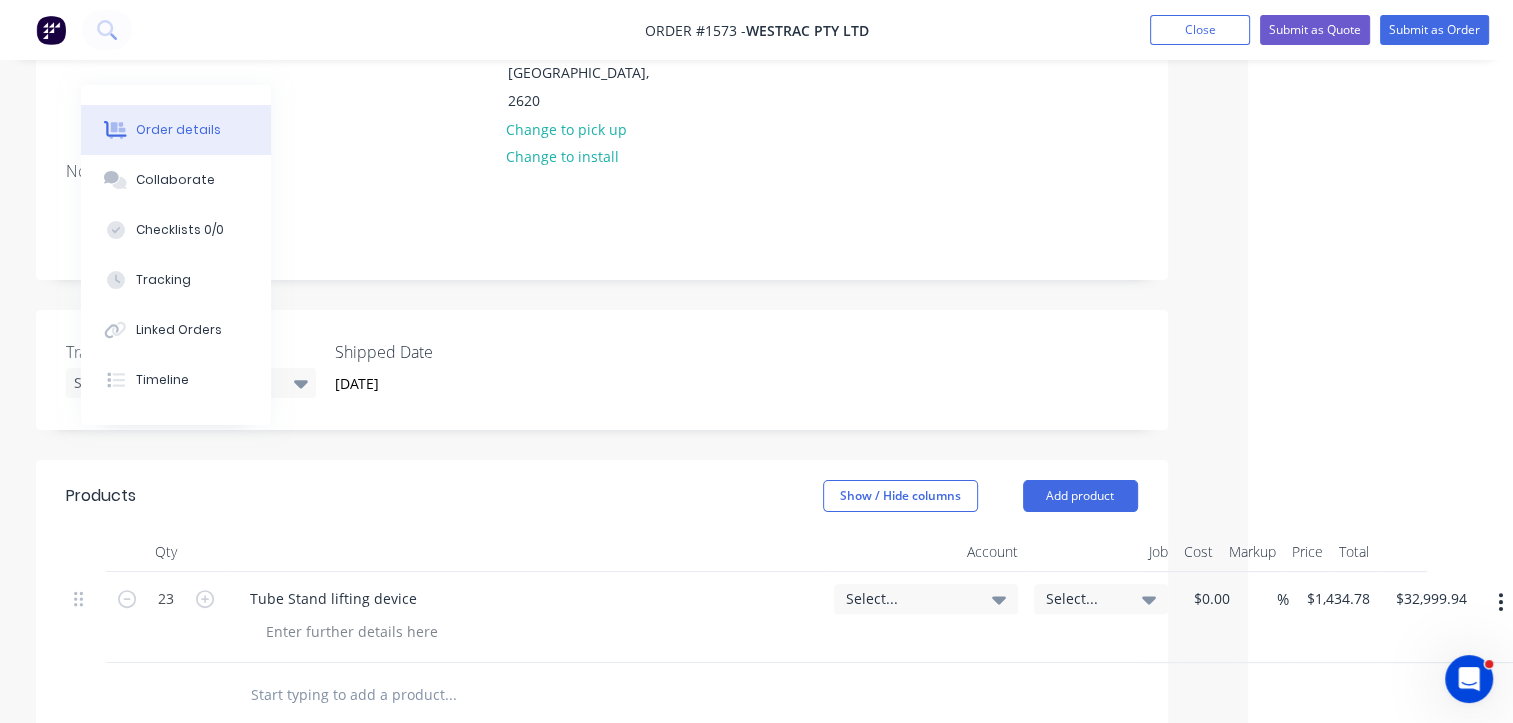 click on "$1,434.78 $1,434.78" at bounding box center [1333, 617] 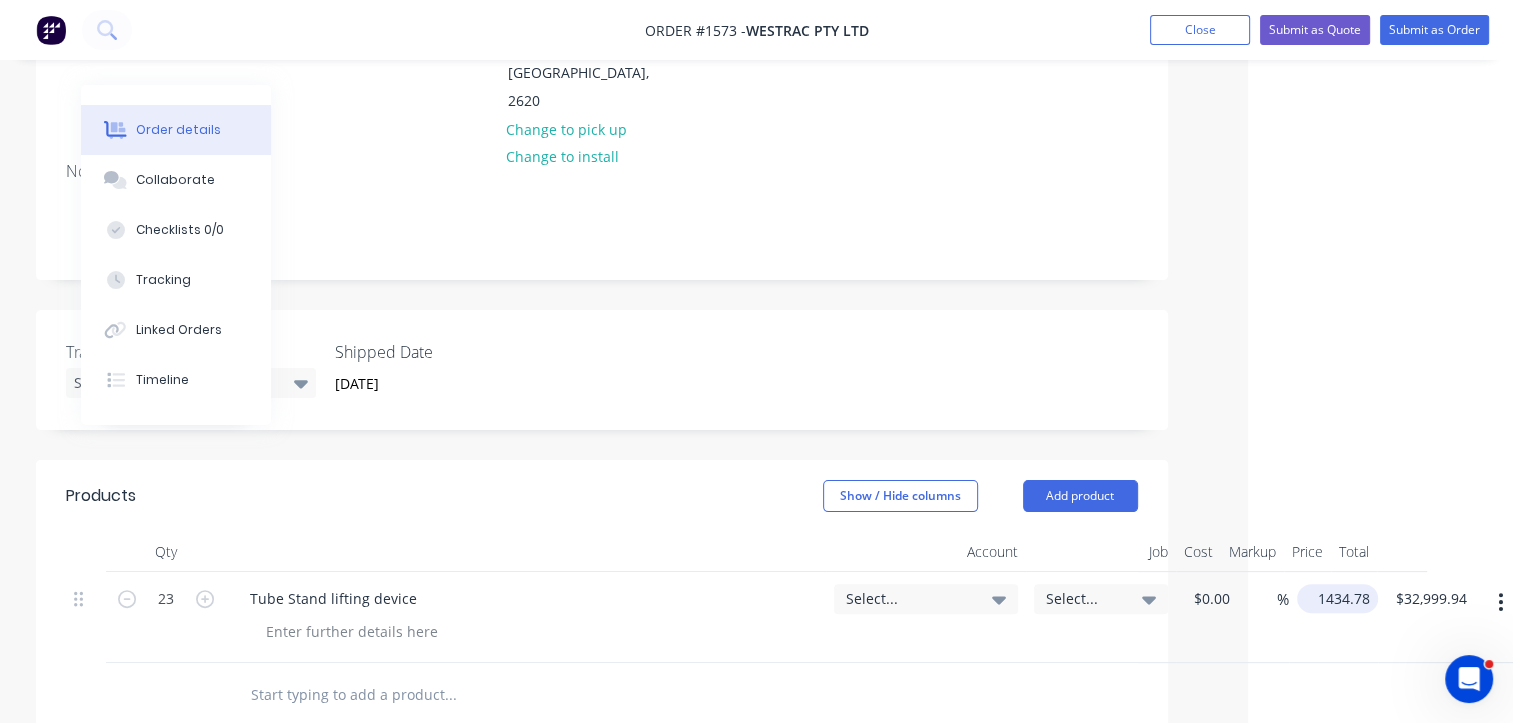 click on "23 Tube Stand lifting device   Select...   Select... $0.00 $0.00 % 1434.78 $1,434.78 $32,999.94 $32,999.94" at bounding box center (602, 617) 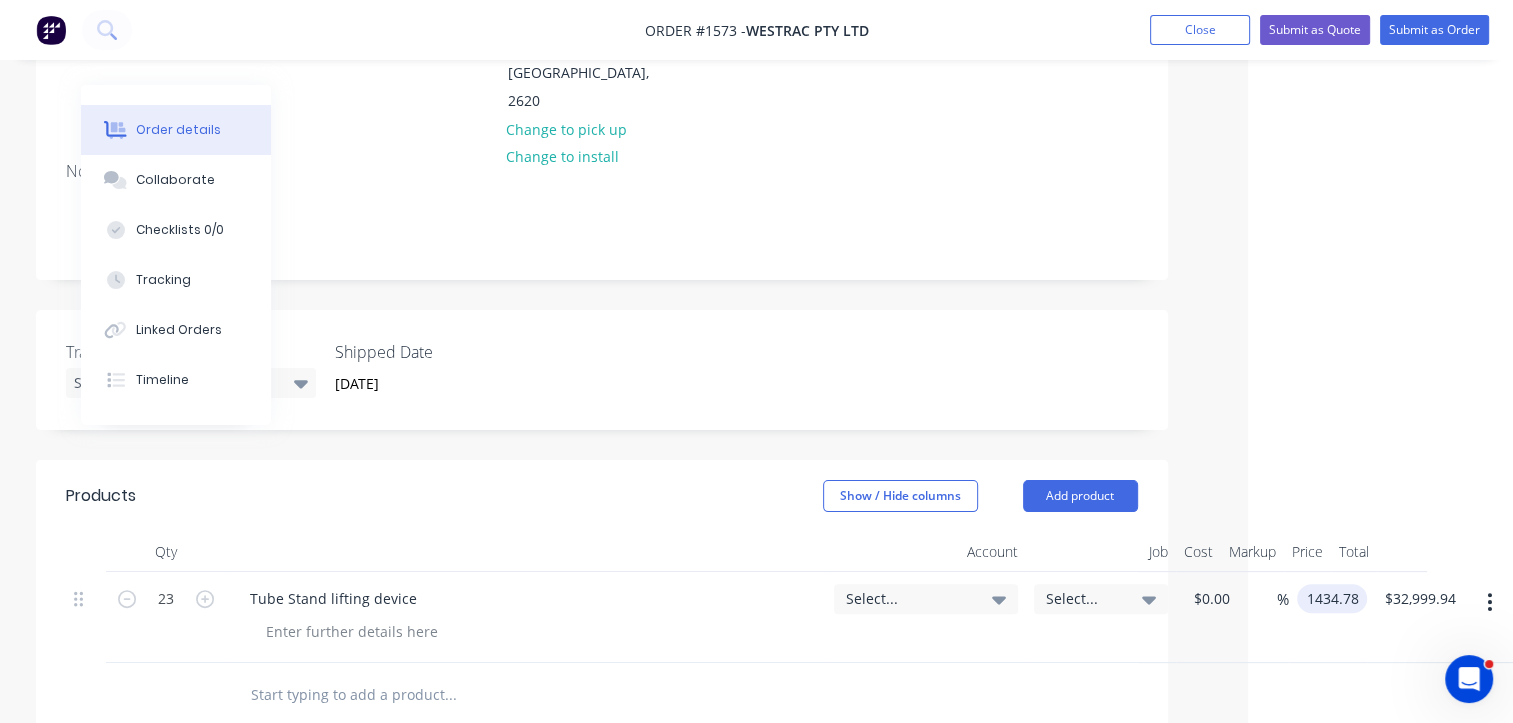 click on "1434.78" at bounding box center (1336, 598) 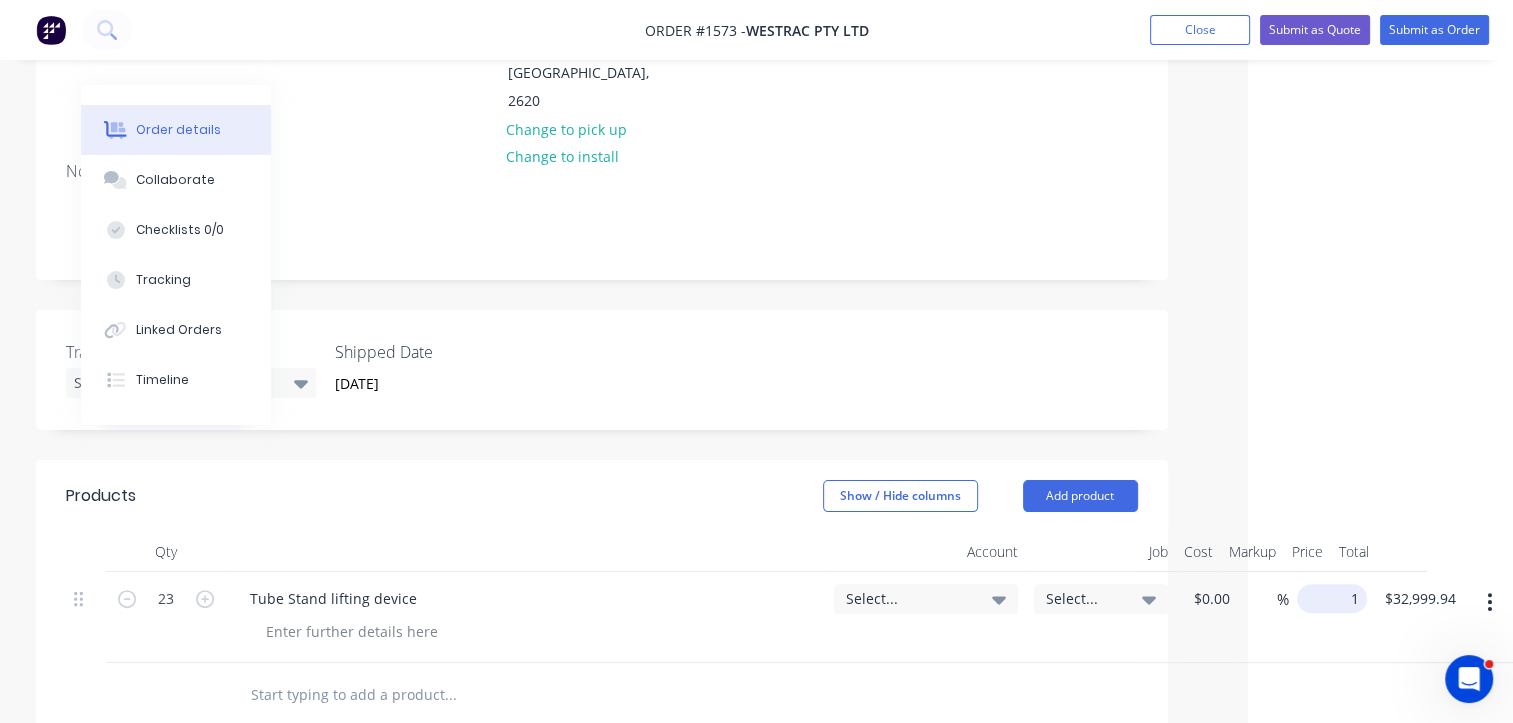 scroll, scrollTop: 400, scrollLeft: 227, axis: both 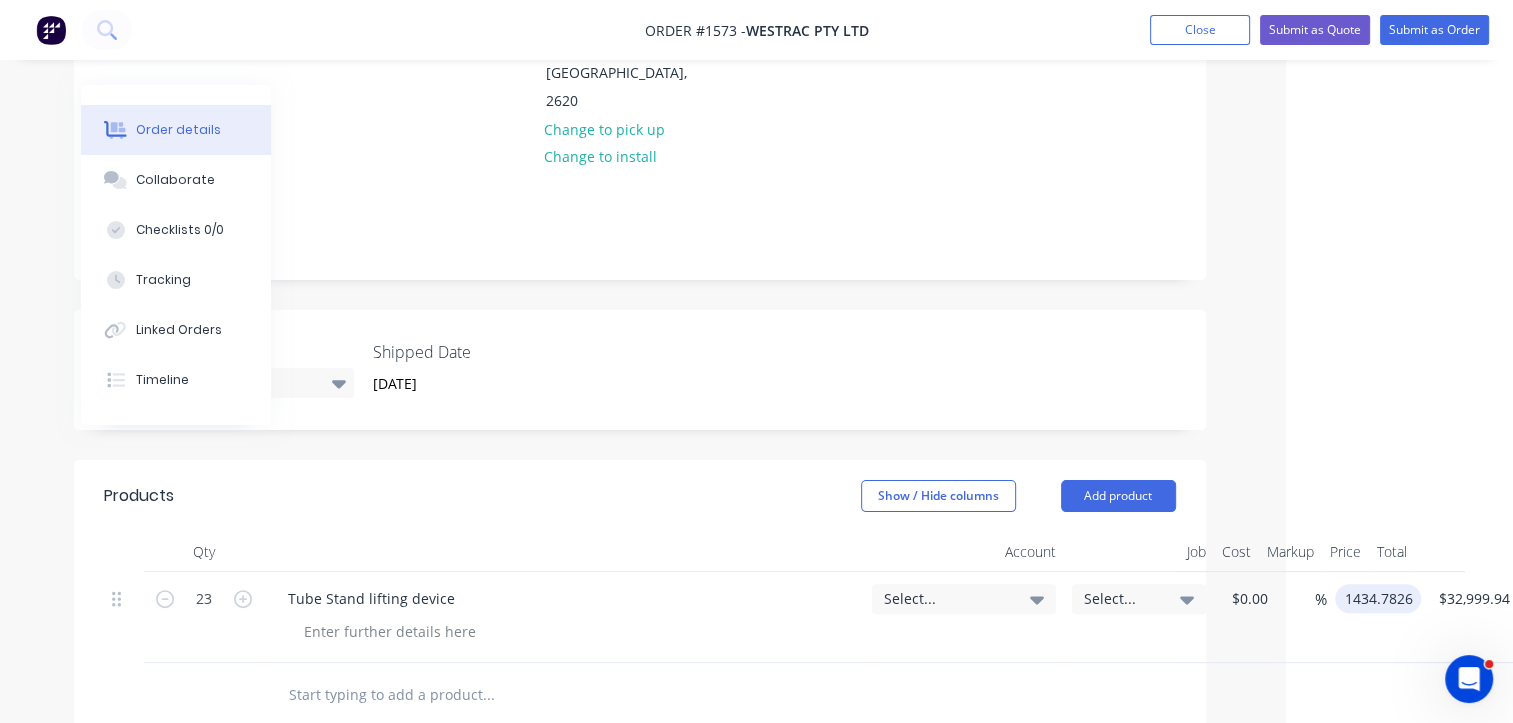 type on "$1,434.7826" 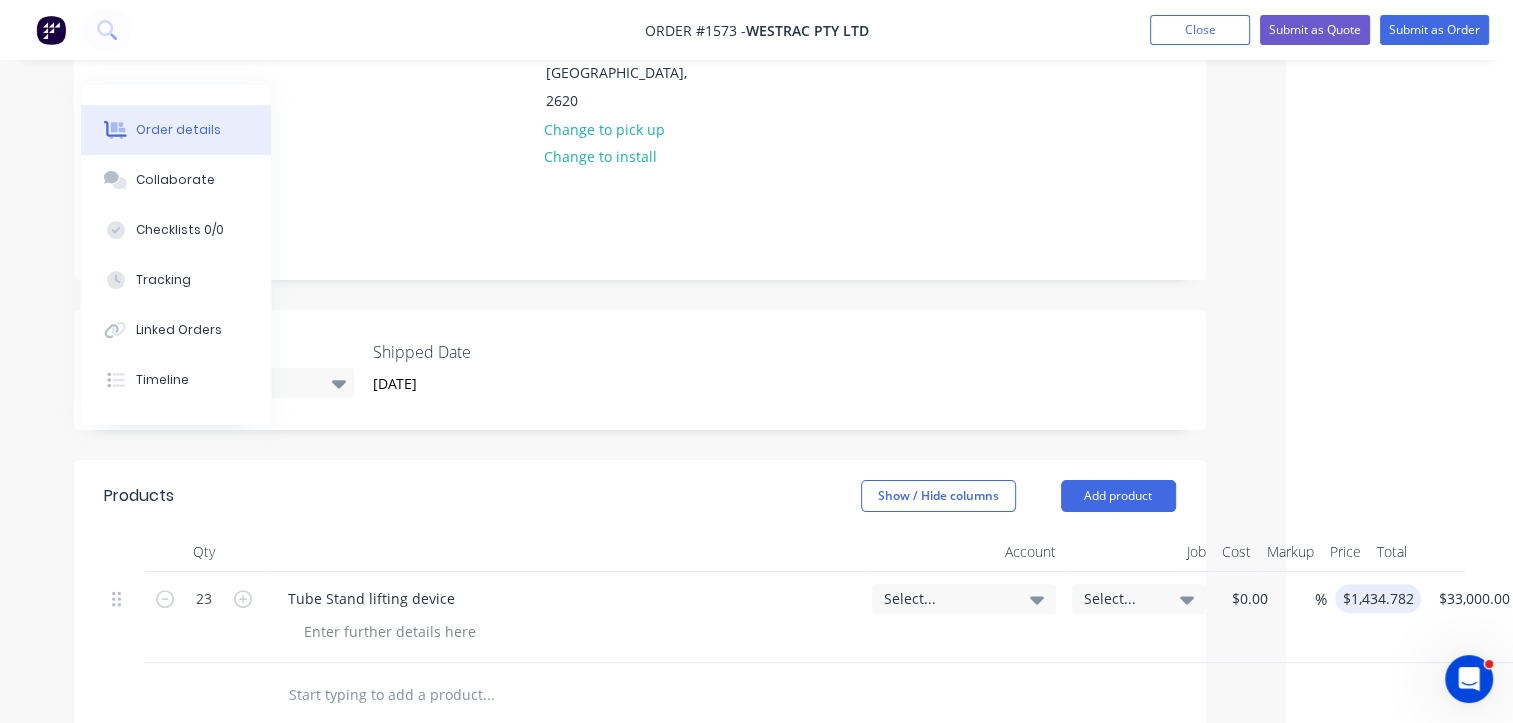 click on "Order #1573 -  WesTrac Pty Ltd Add product     Close Submit as Quote Submit as Order Order details Collaborate Checklists 0/0 Tracking Linked Orders Timeline   Order details   Collaborate   Checklists   Tracking   Linked Orders   Timeline Created by Greg Created 11/07/25 Required 24/07/25 Assigned to Add team member Invoiced No Status Draft Contact James Konz James.Konz@westrac.com.au Bill to Accounts Payable
Locked Bag 9  MIDLAND, Western Australia, Australia, 6936 Deliver to Westrac - Canberra  78 Sheppard Street Hume, Australian Capital Territory, Australia, 2620 Change to pick up Change to install PO 4500824631 Labels Stands WesTrac Create new label Notes Tube Stands  Transport Select... Shipped Date 11/07/2025 Products Show / Hide columns Add product     Qty Account Job Cost Markup Price Total 23 Tube Stand lifting device   Select...   Select... $0.00 $0.00 % $1,434.7826 1434.7826 $33,000.00 $32,999.94   add delivery fee add markup add discount Labour $0.00 Sub total $32,999.94 Margin $0.00  ( 0.00 %)" at bounding box center (529, 419) 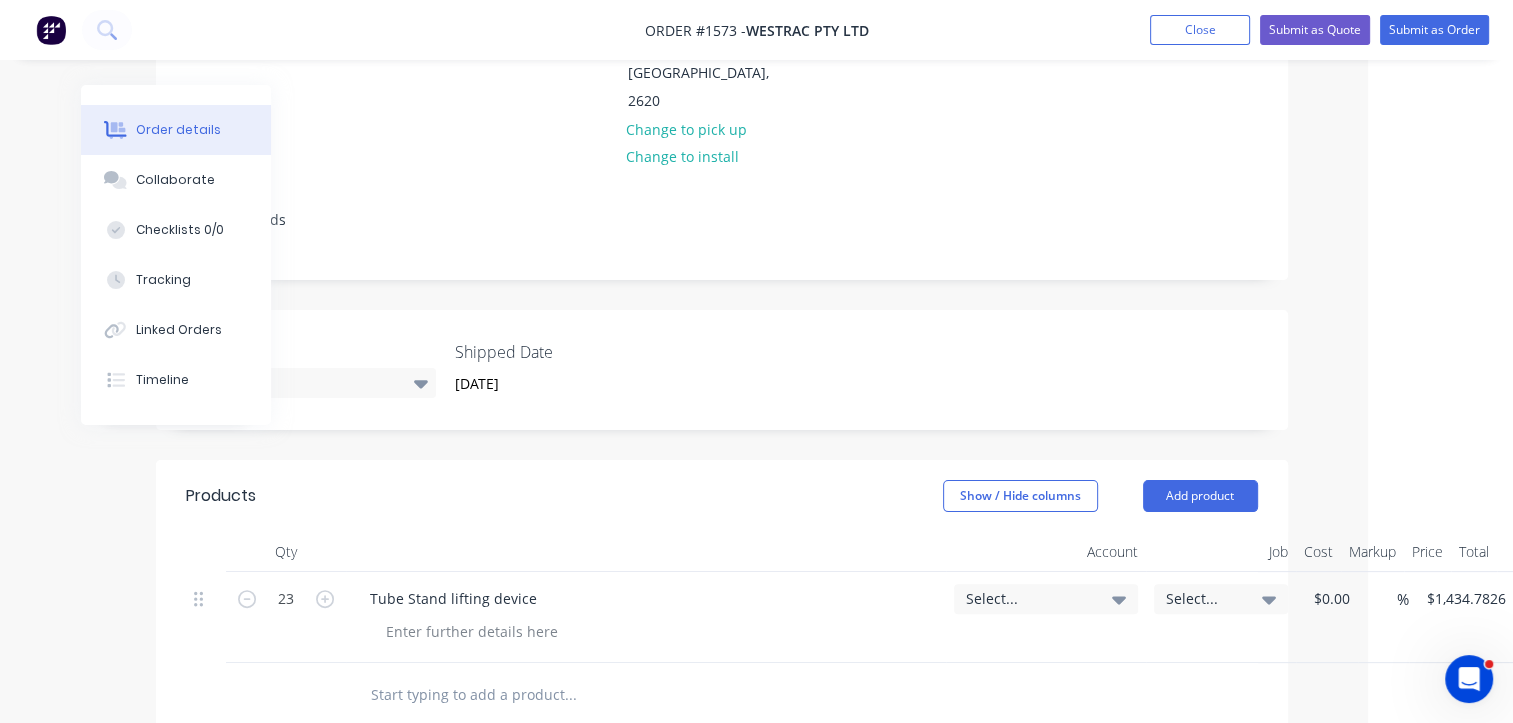 scroll, scrollTop: 400, scrollLeft: 111, axis: both 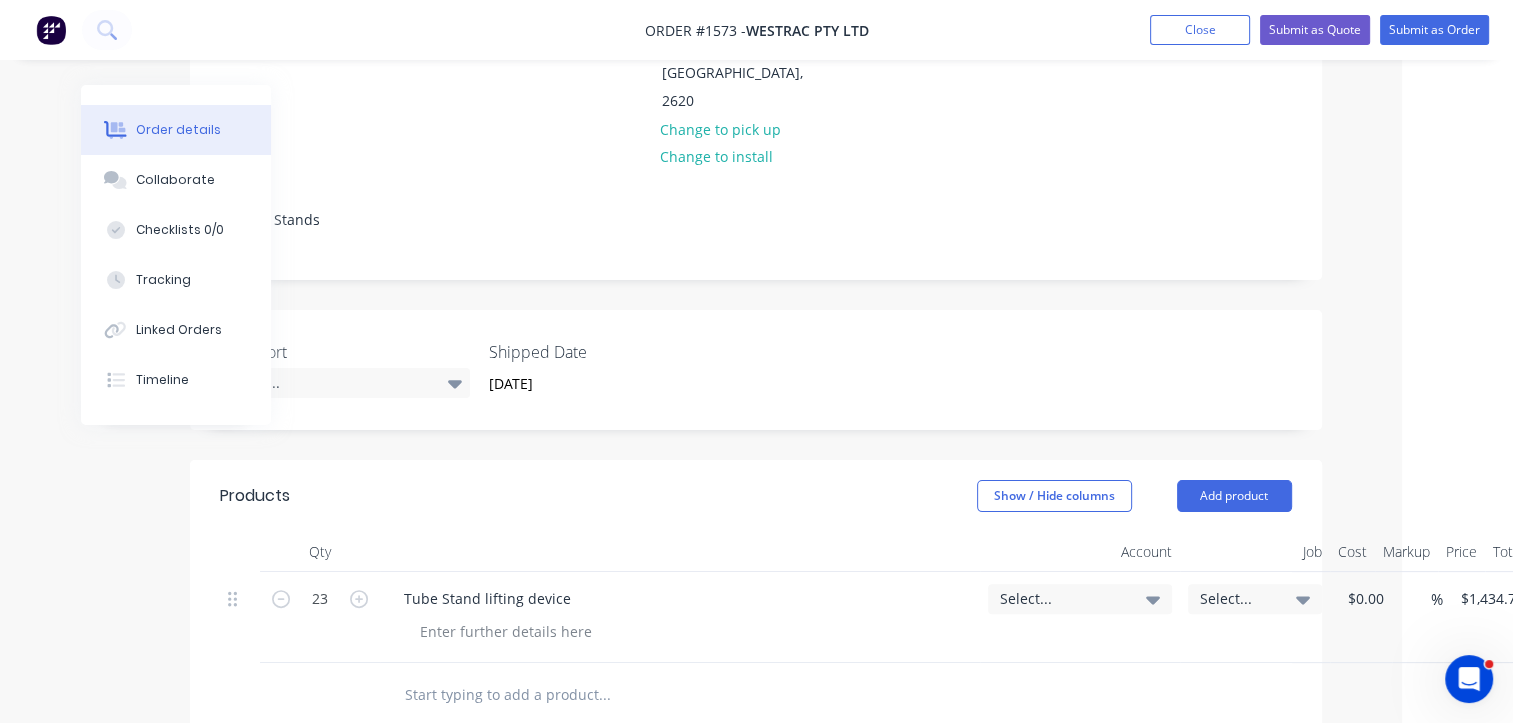 click on "Select..." at bounding box center [1063, 598] 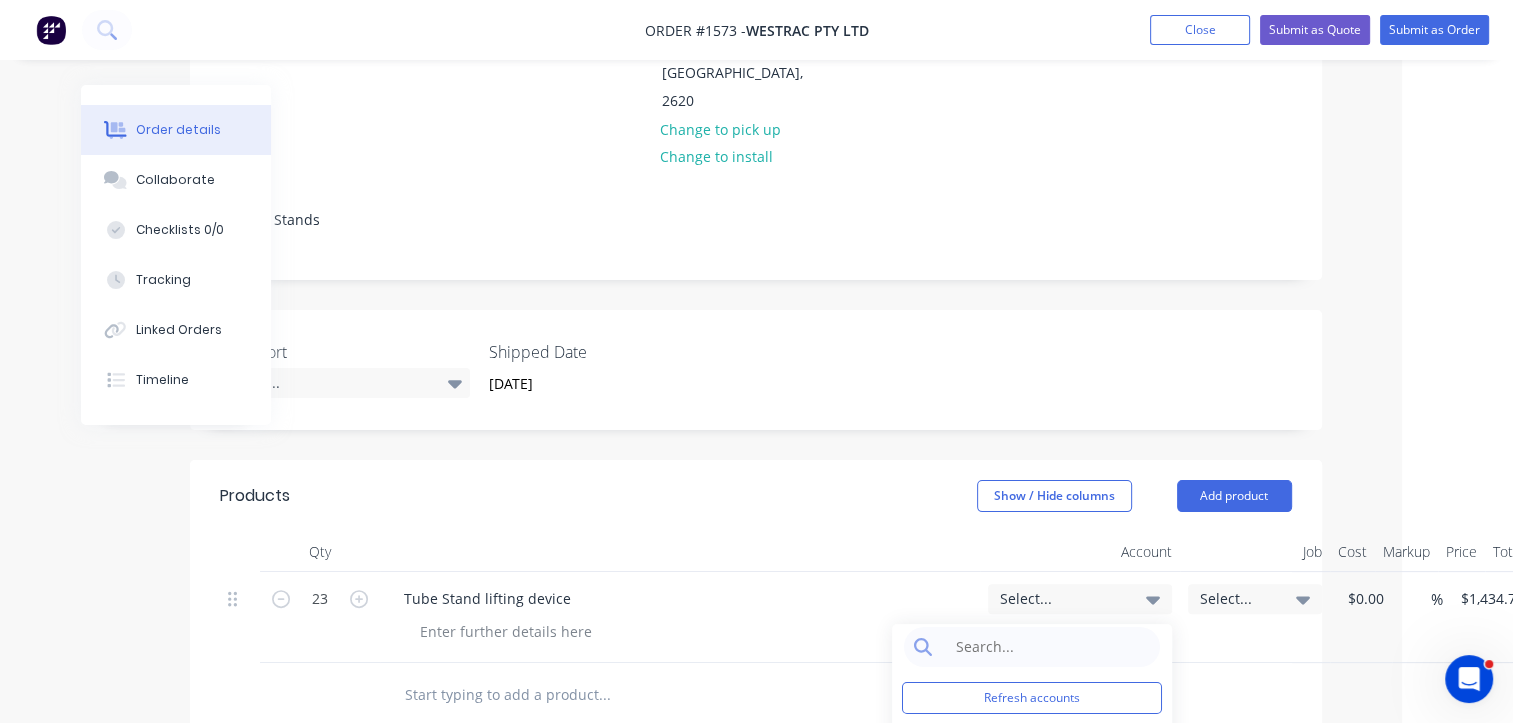 scroll, scrollTop: 0, scrollLeft: 0, axis: both 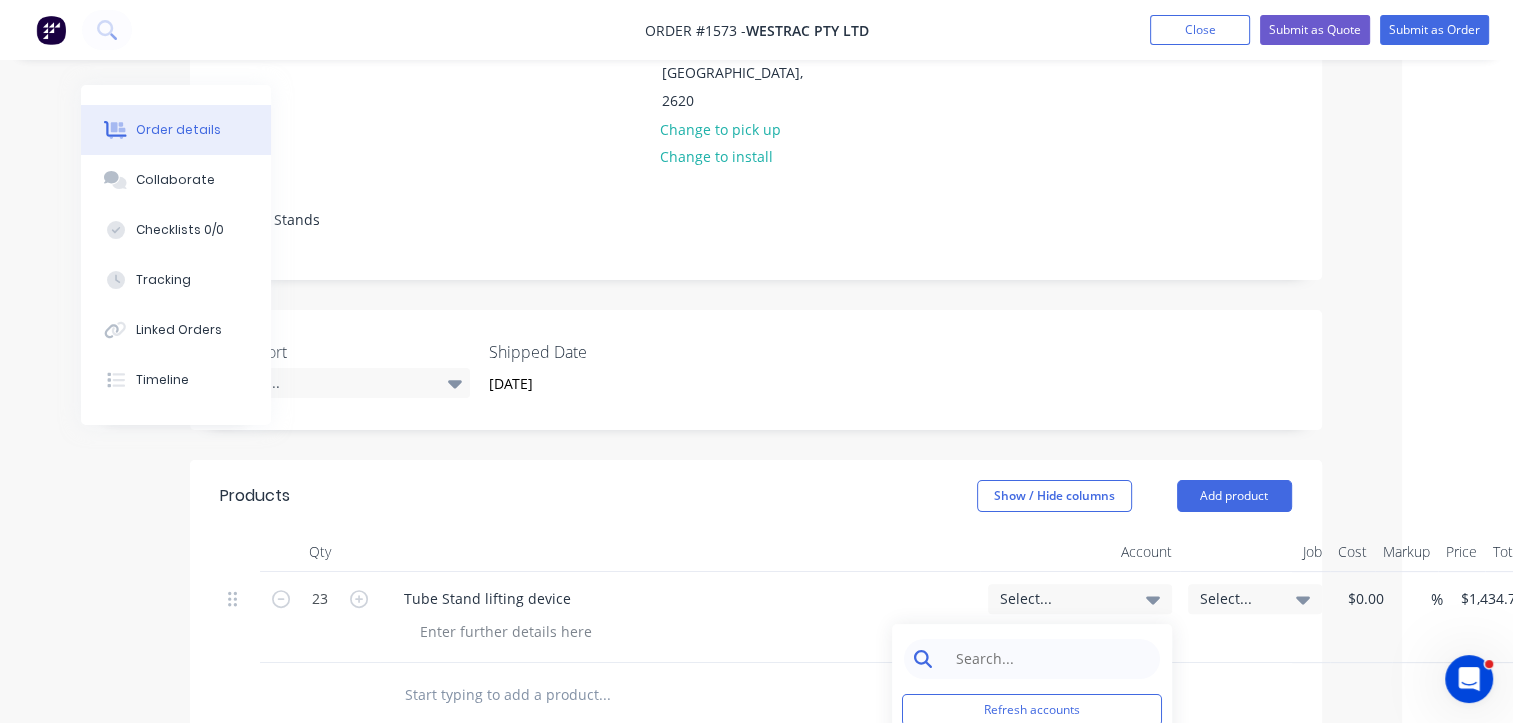 click at bounding box center [1047, 659] 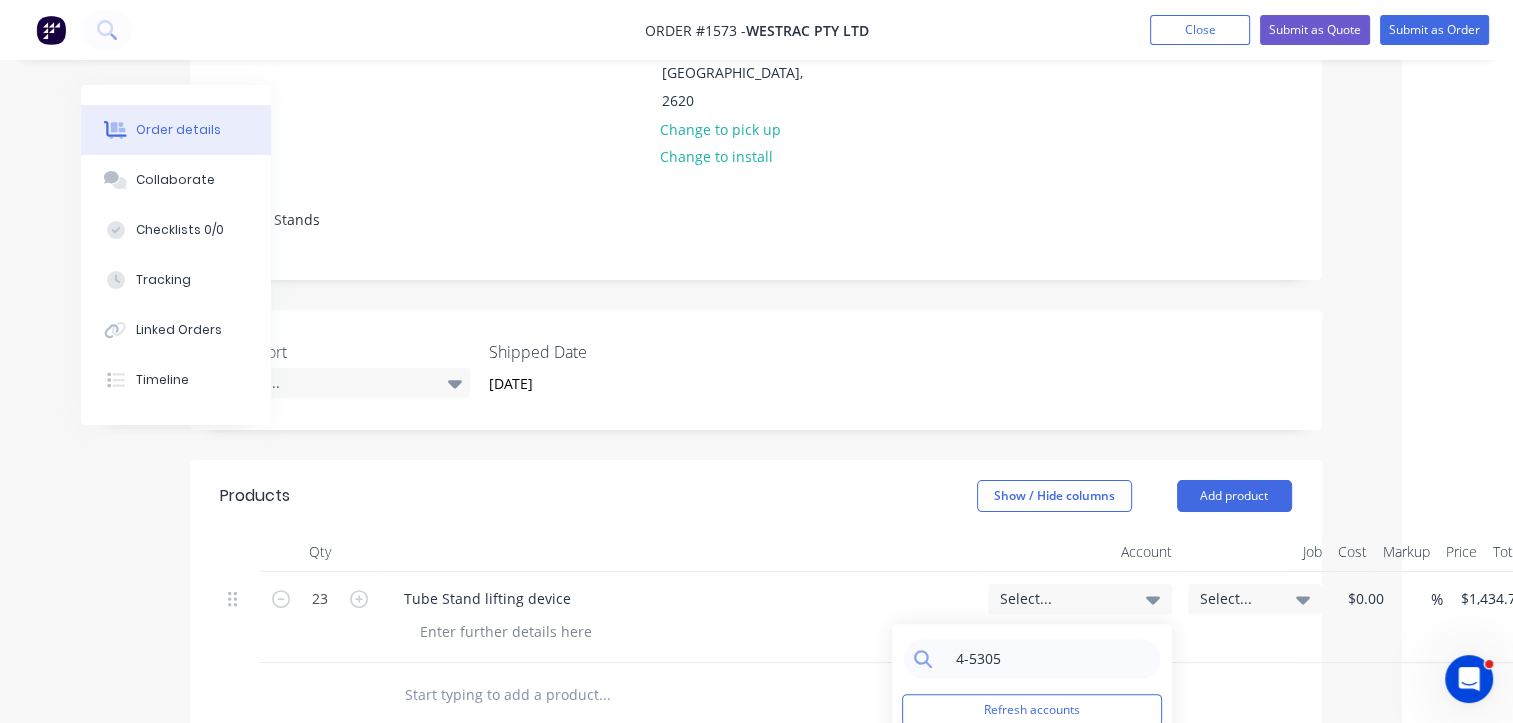type on "4-5305" 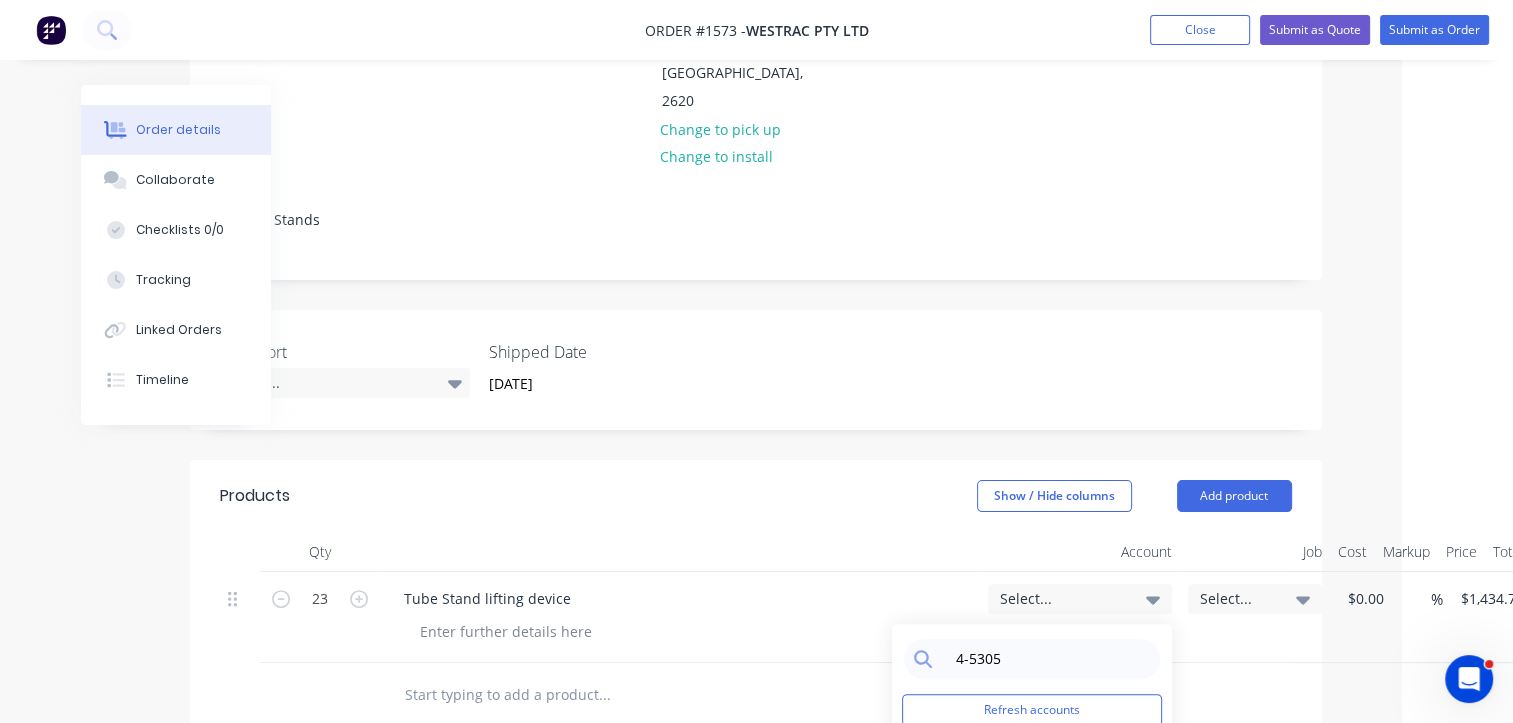 click on "4-5305 /  Sales - Manufacturing Other - Interco" at bounding box center (1032, 801) 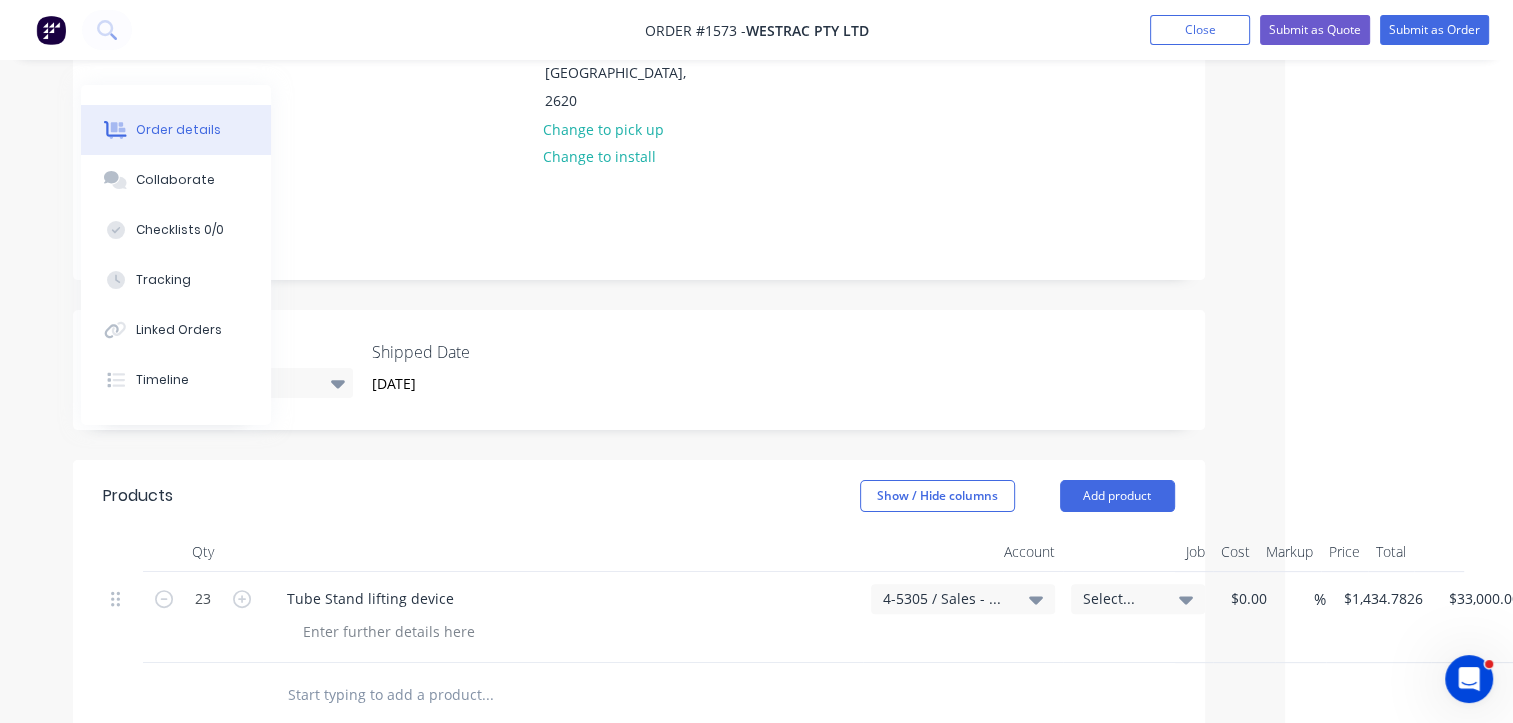 scroll, scrollTop: 400, scrollLeft: 232, axis: both 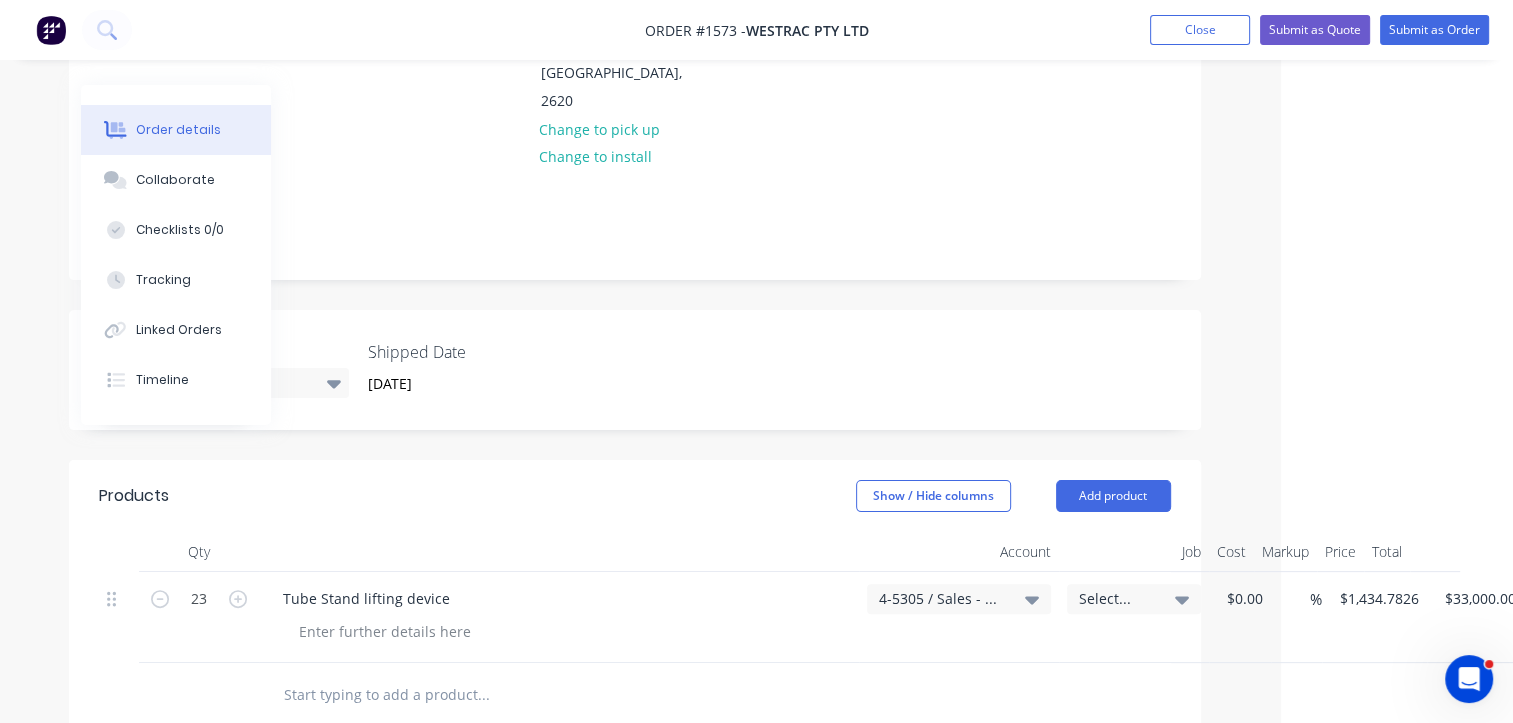 click on "Select..." at bounding box center (1117, 598) 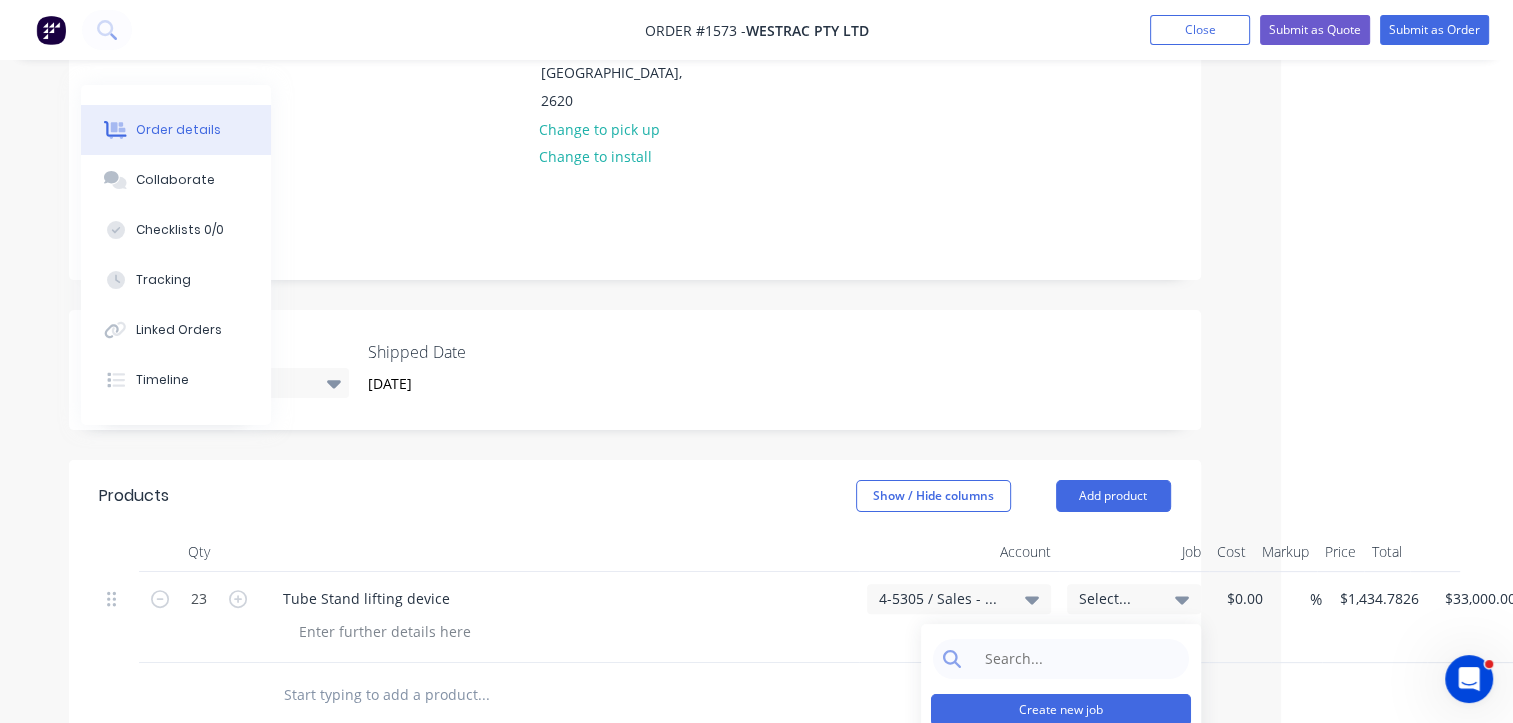 click on "Create new job" at bounding box center (1061, 710) 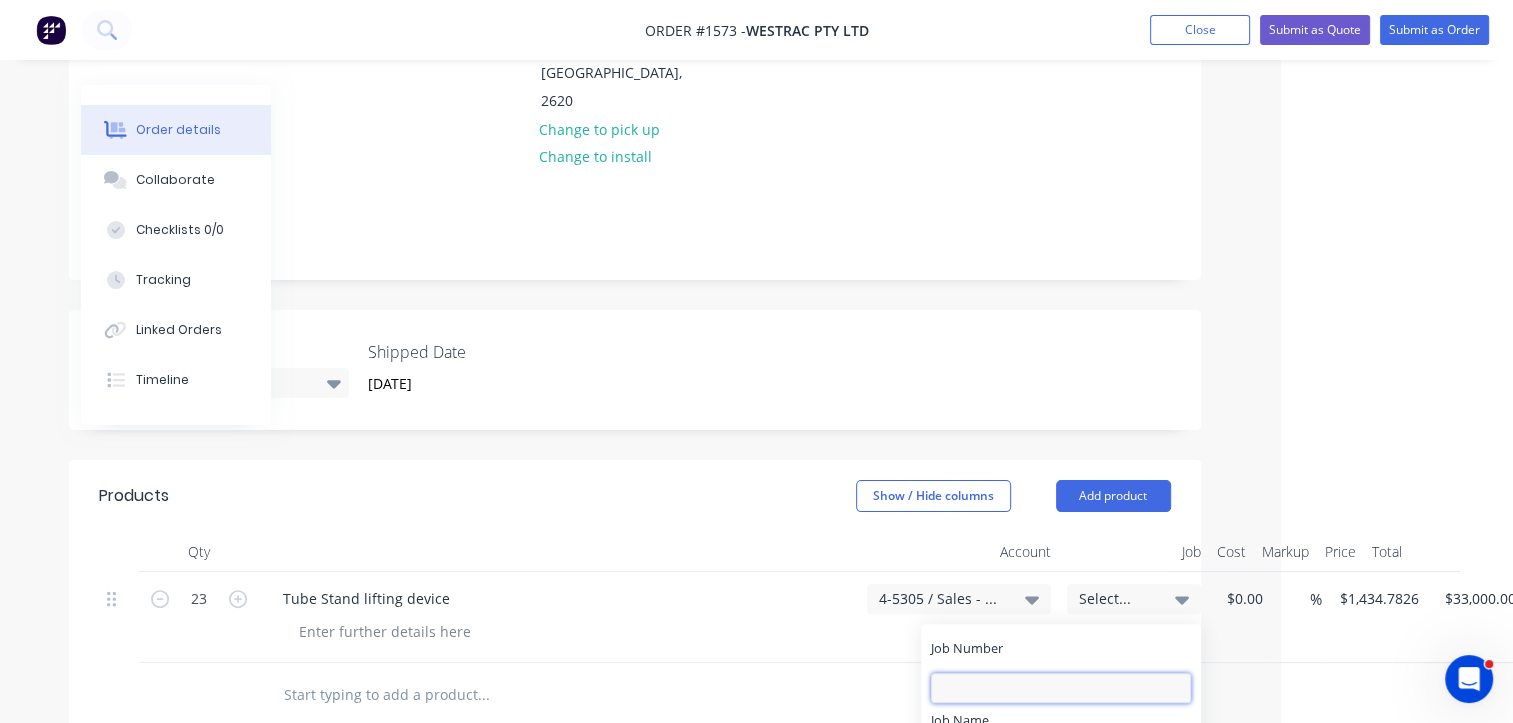 click on "Job Number" at bounding box center [1061, 688] 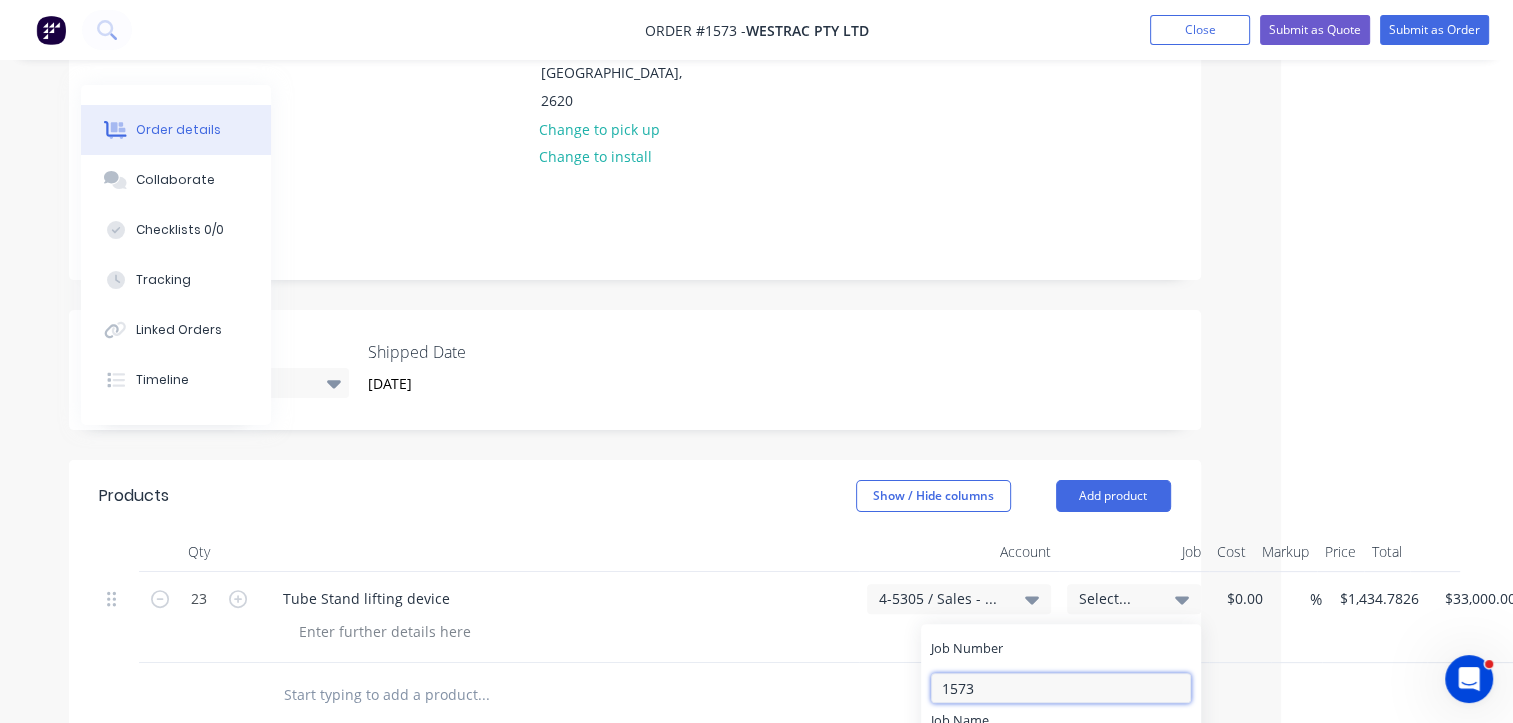 type on "1573" 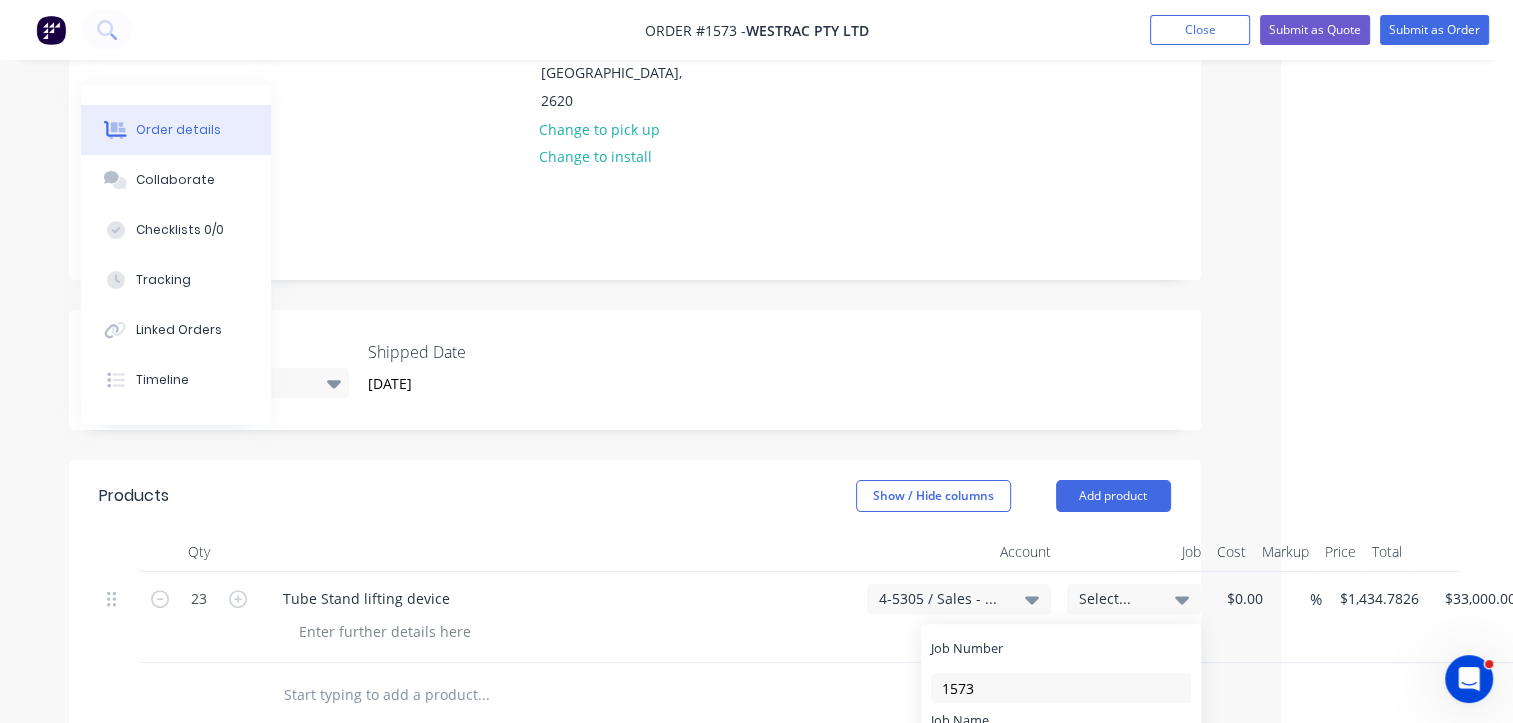 click on "Job Name" at bounding box center [1061, 760] 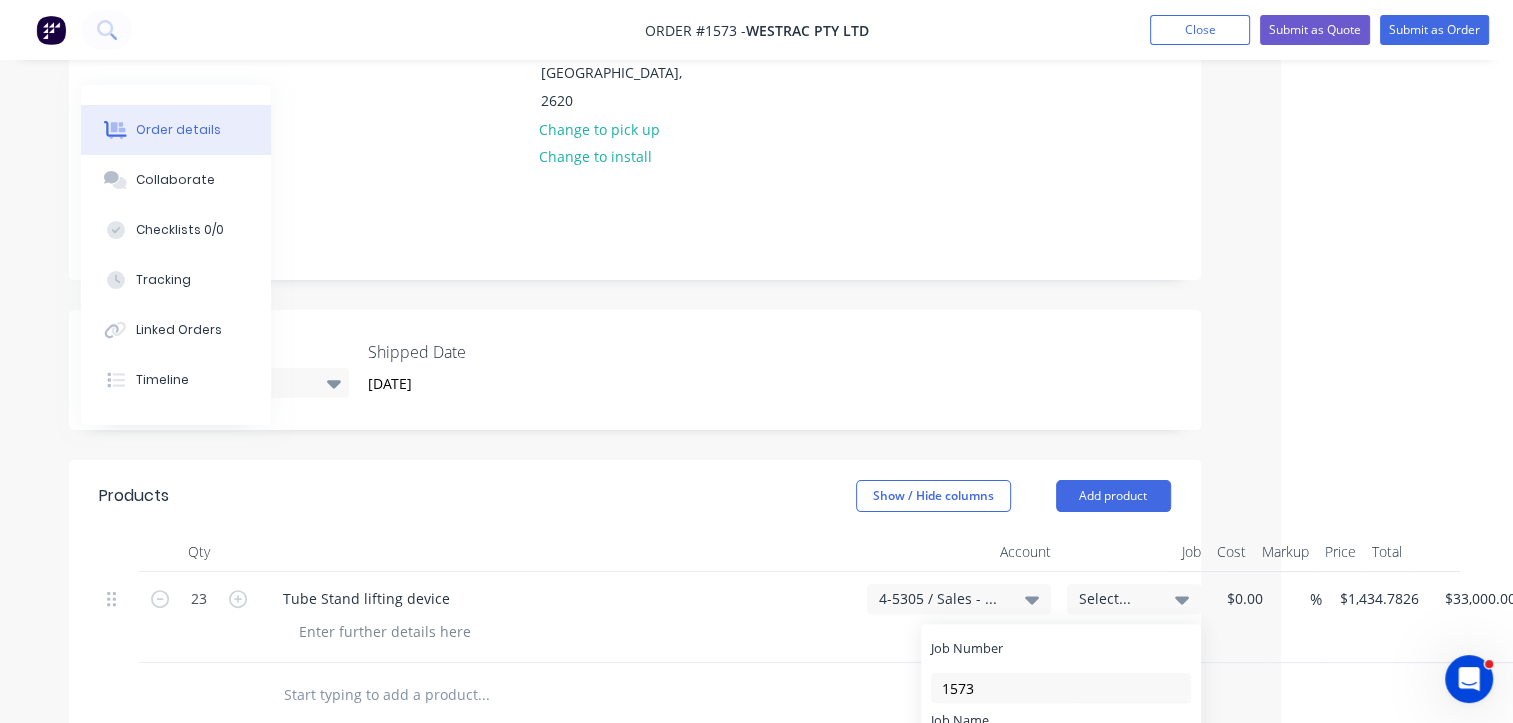 type on "W/Trac-Tube Stands" 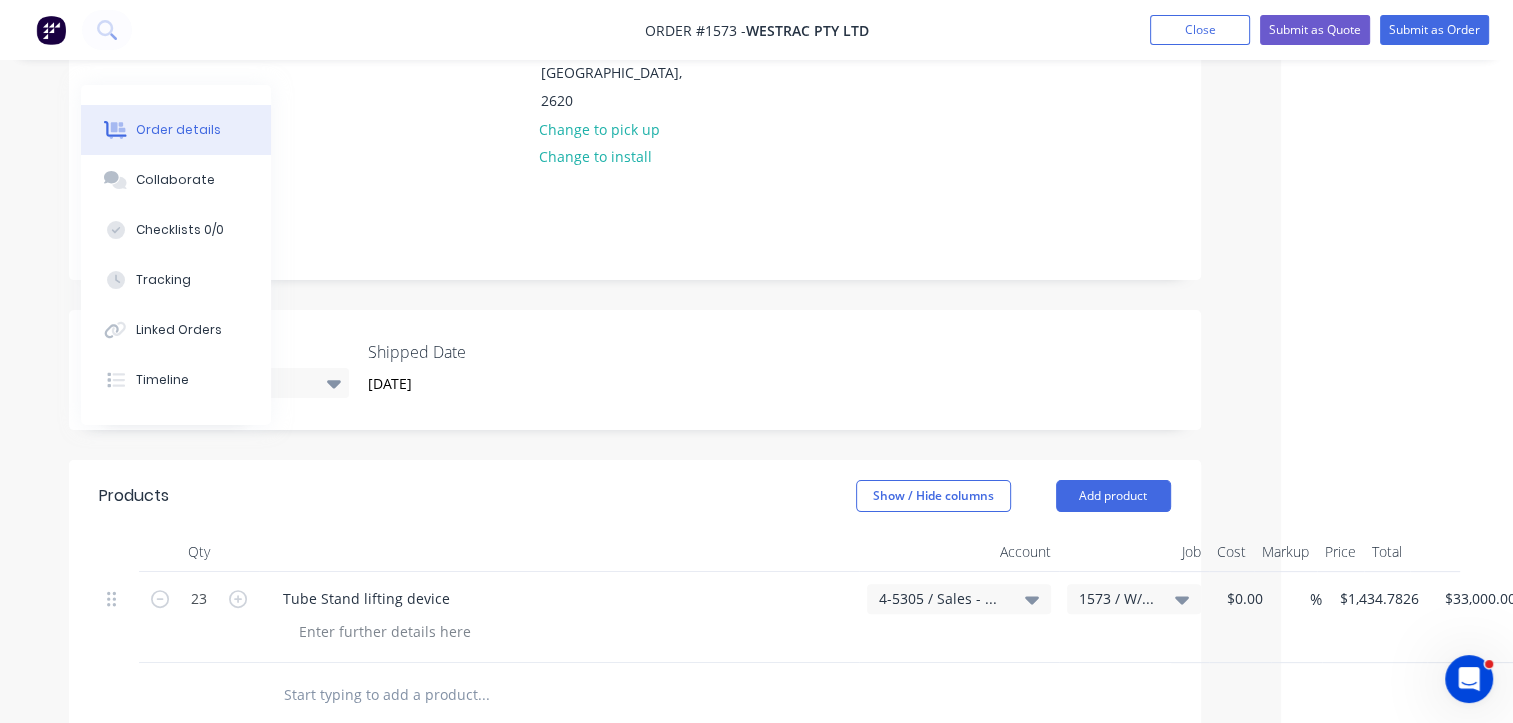 click at bounding box center (567, 695) 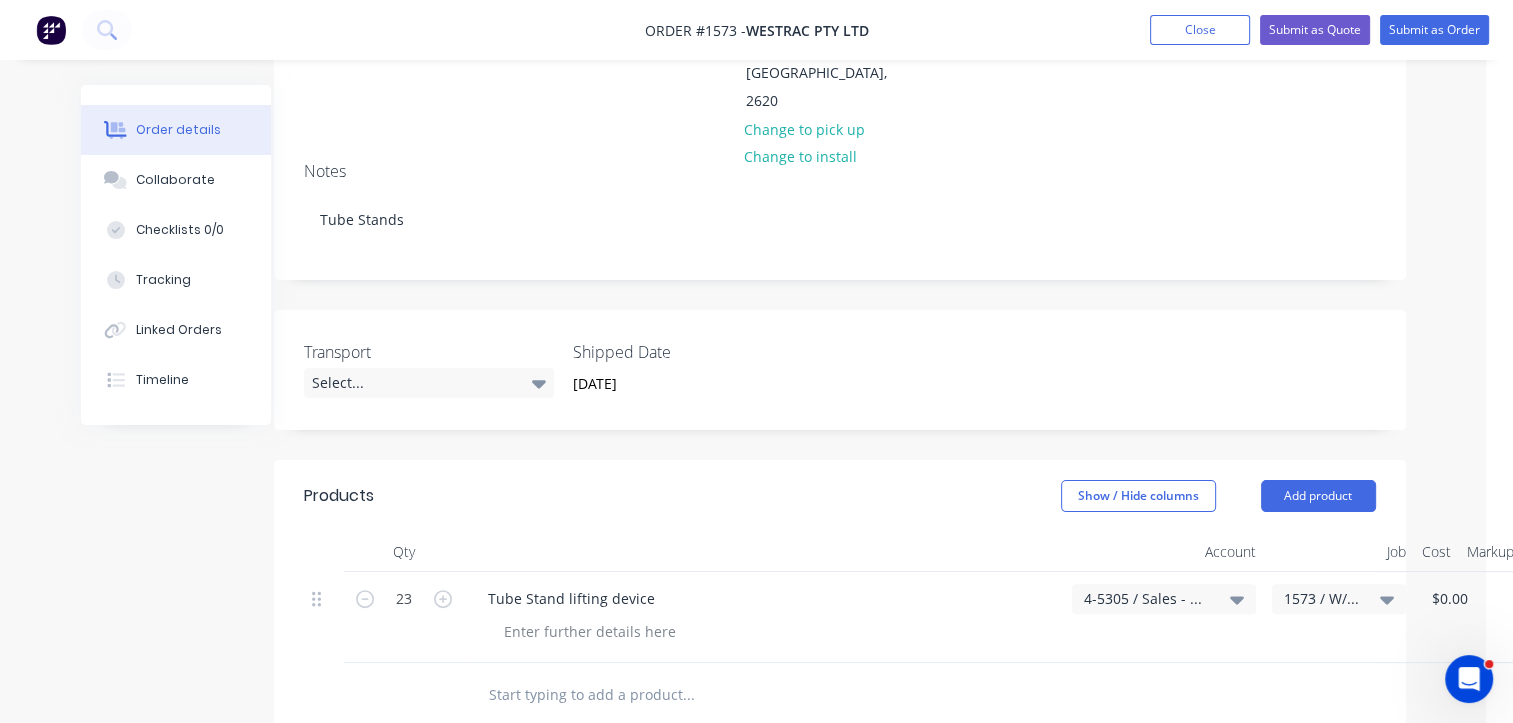 scroll, scrollTop: 400, scrollLeft: 0, axis: vertical 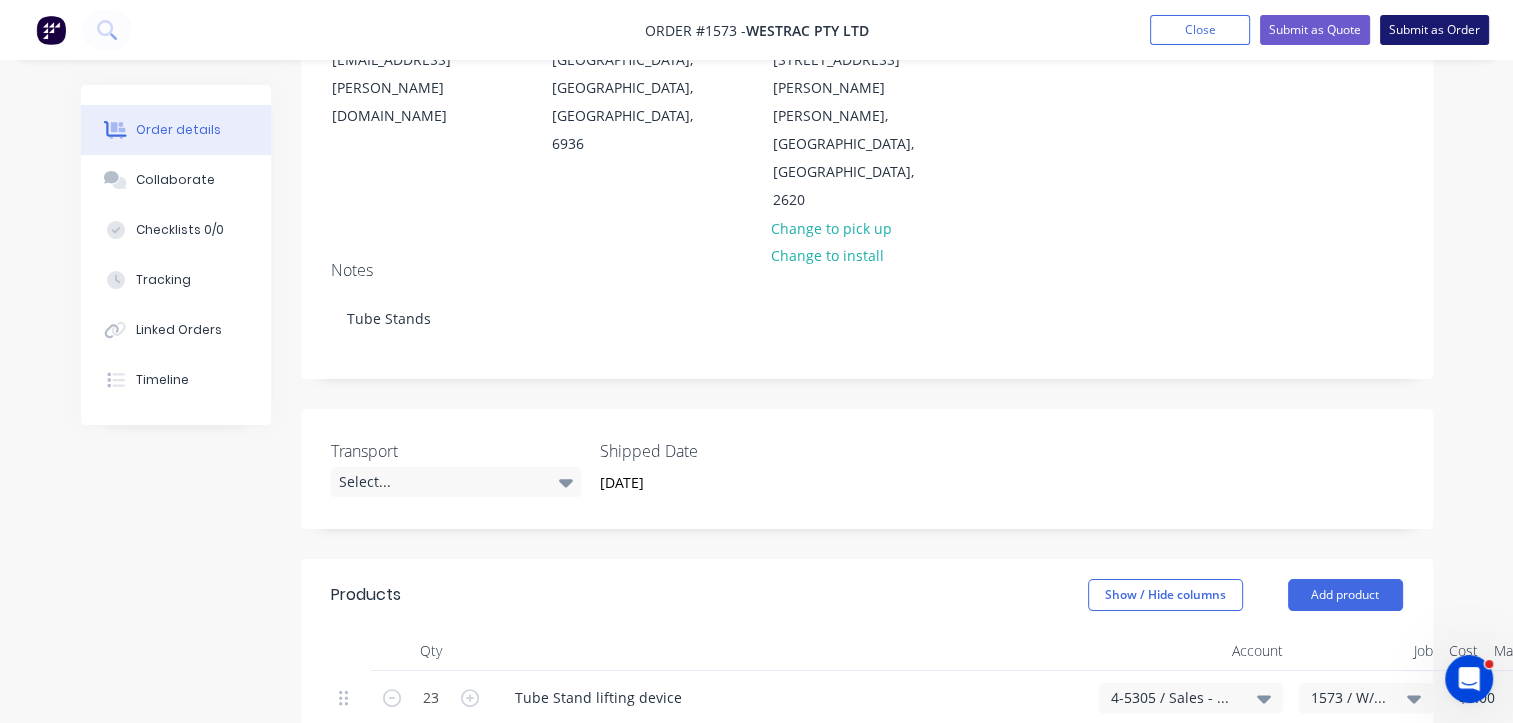 click on "Submit as Order" at bounding box center (1434, 30) 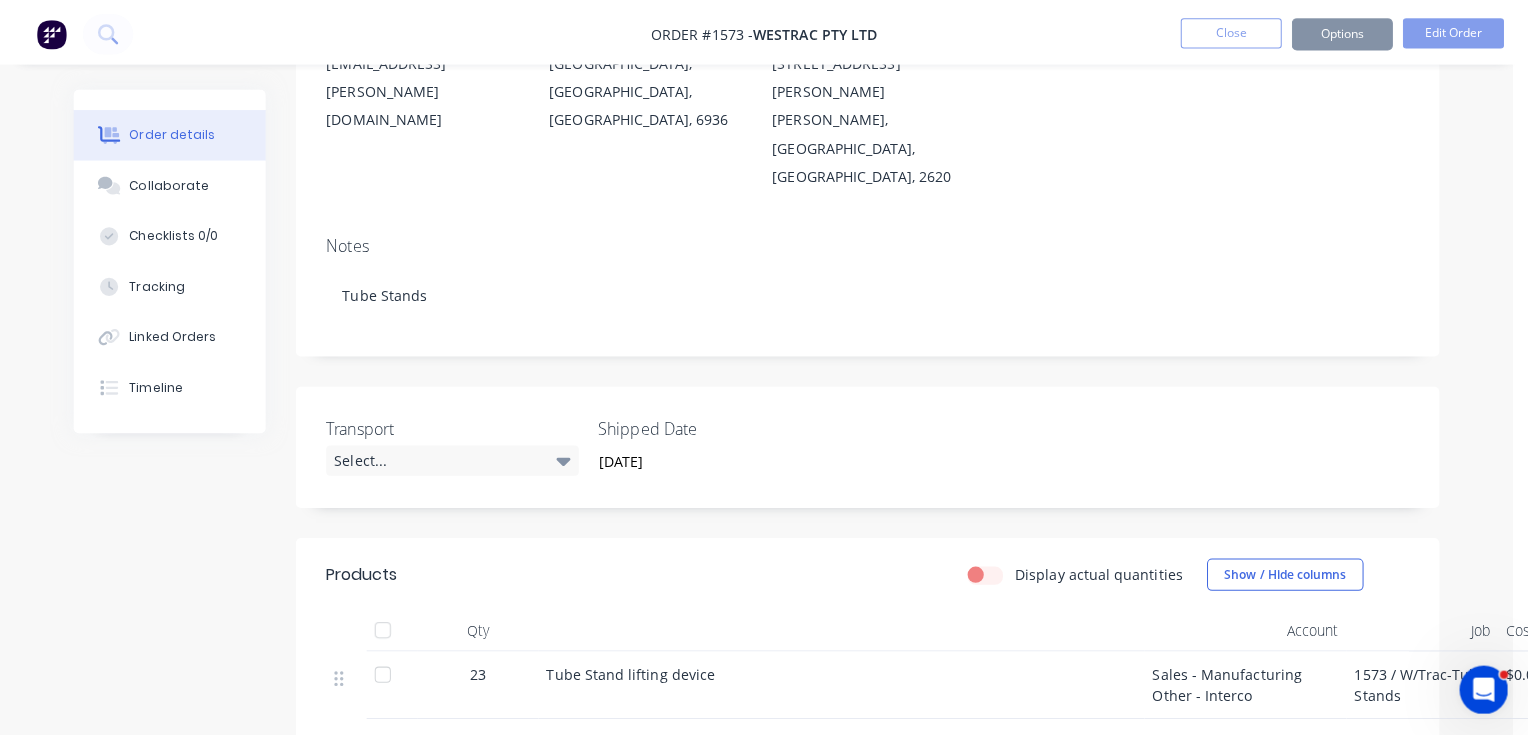 scroll, scrollTop: 0, scrollLeft: 0, axis: both 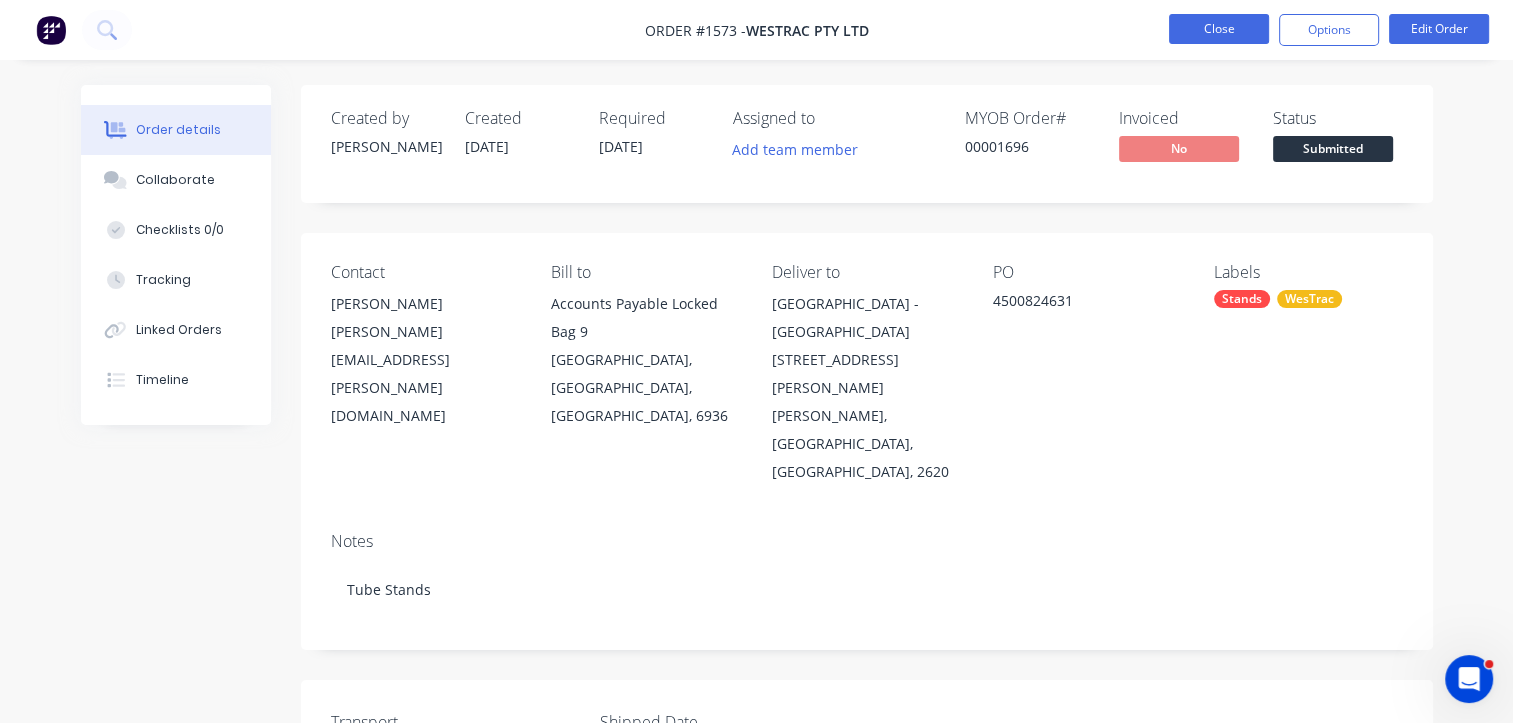 click on "Close" at bounding box center (1219, 29) 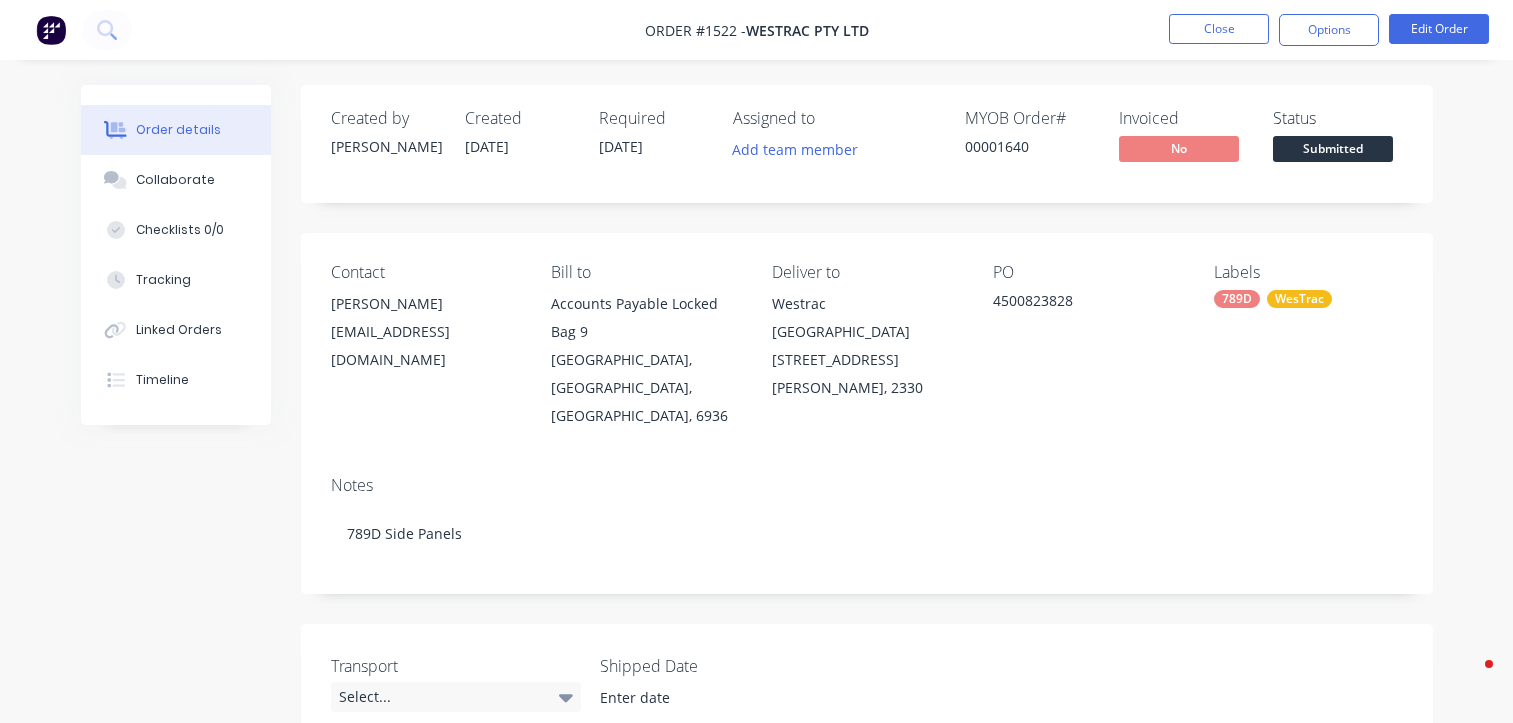 scroll, scrollTop: 0, scrollLeft: 0, axis: both 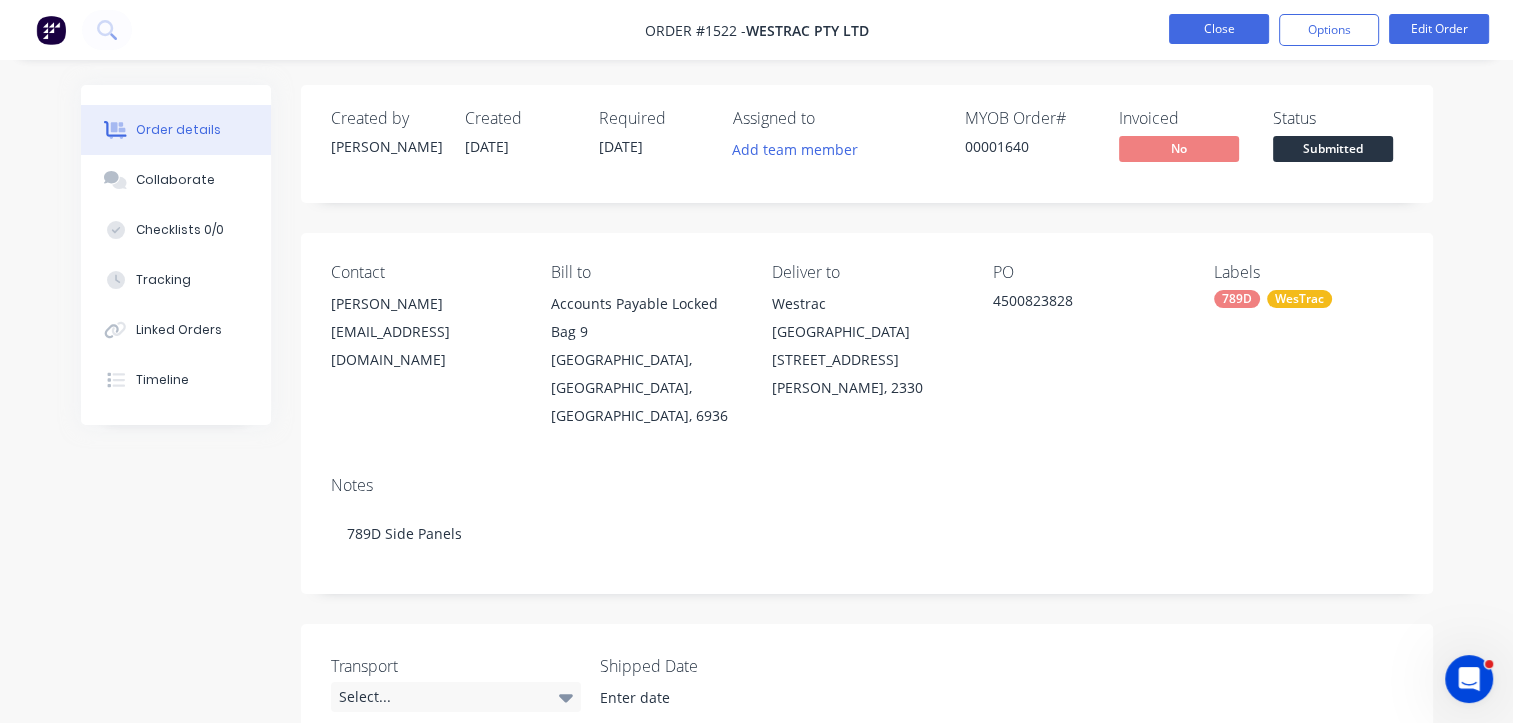 click on "Close" at bounding box center [1219, 29] 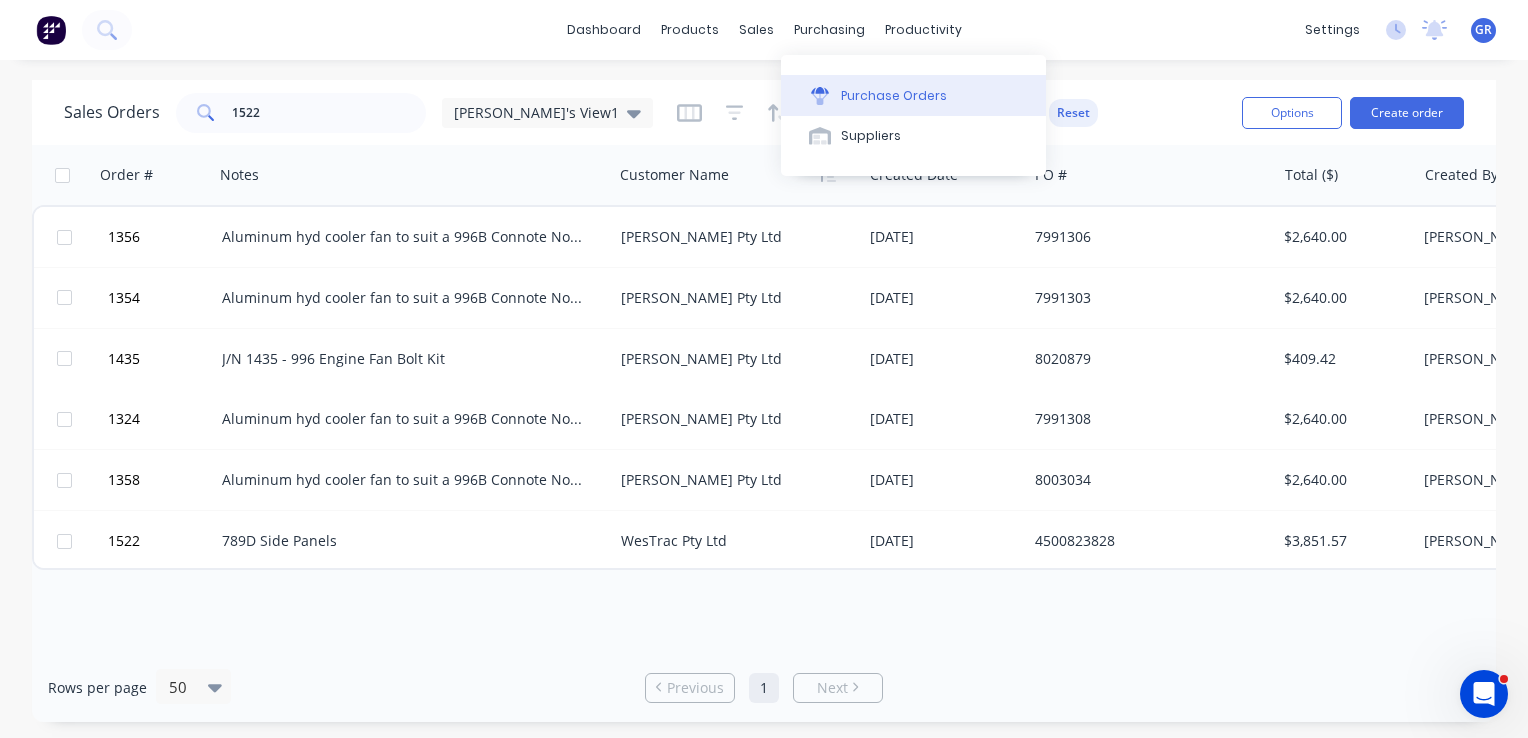click on "Purchase Orders" at bounding box center [894, 96] 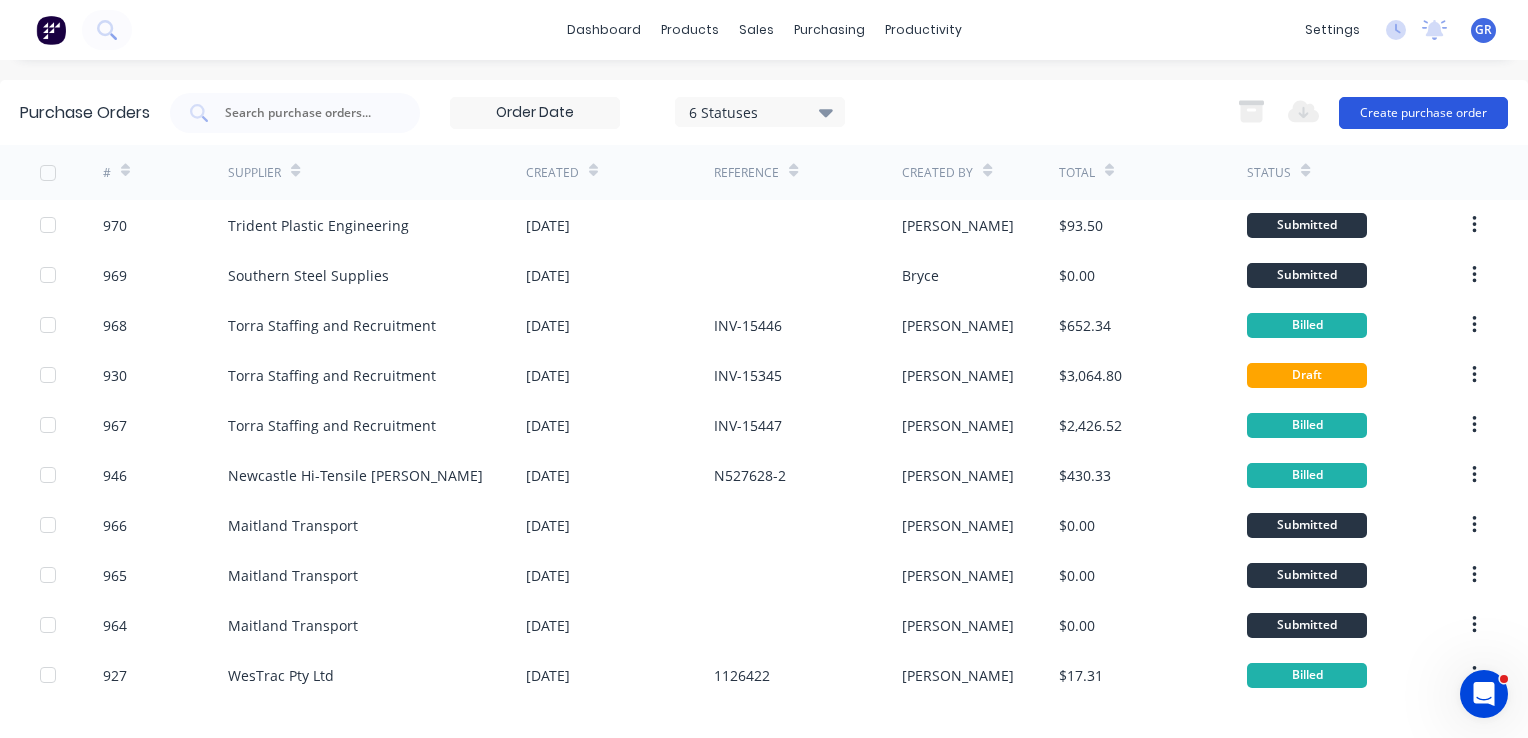 click on "Create purchase order" at bounding box center [1423, 113] 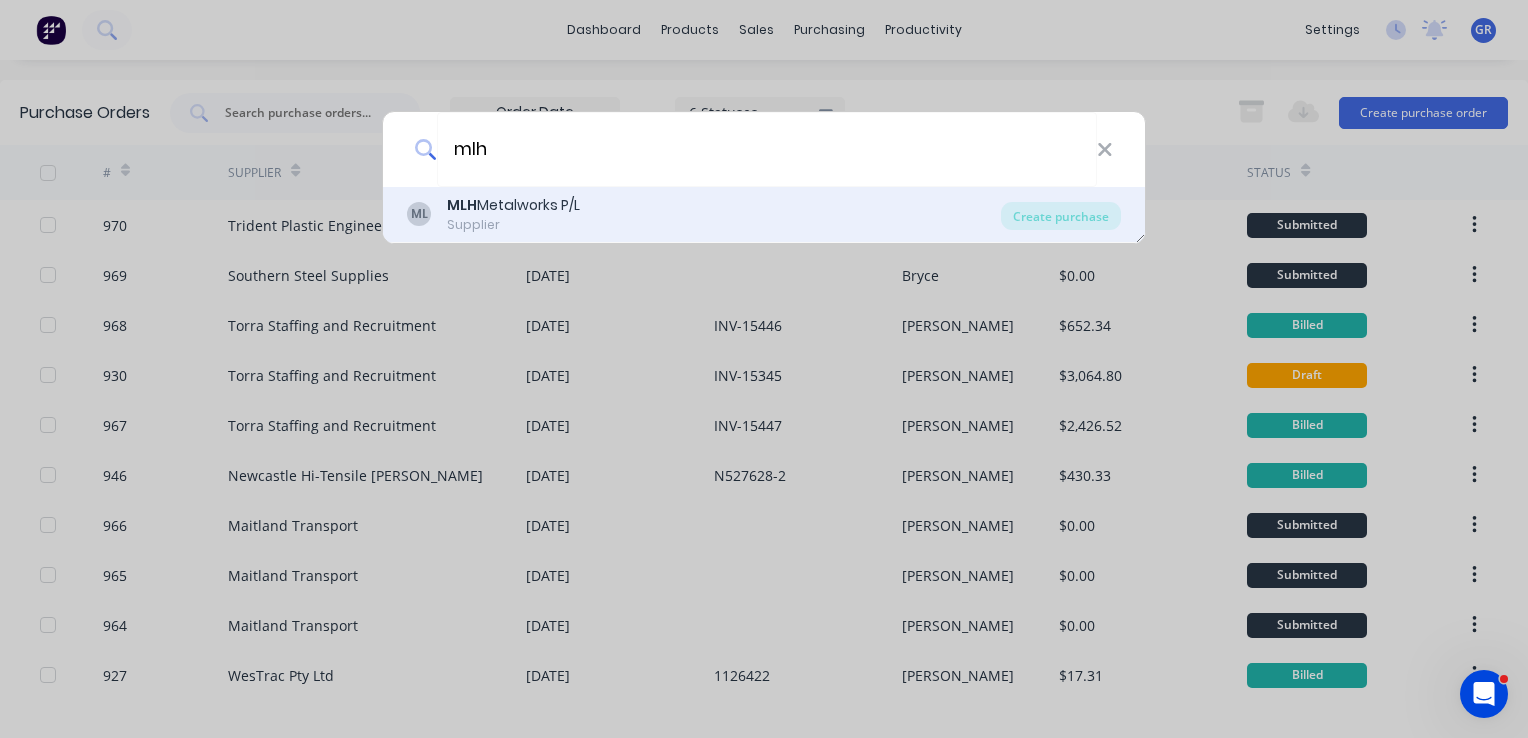 type on "mlh" 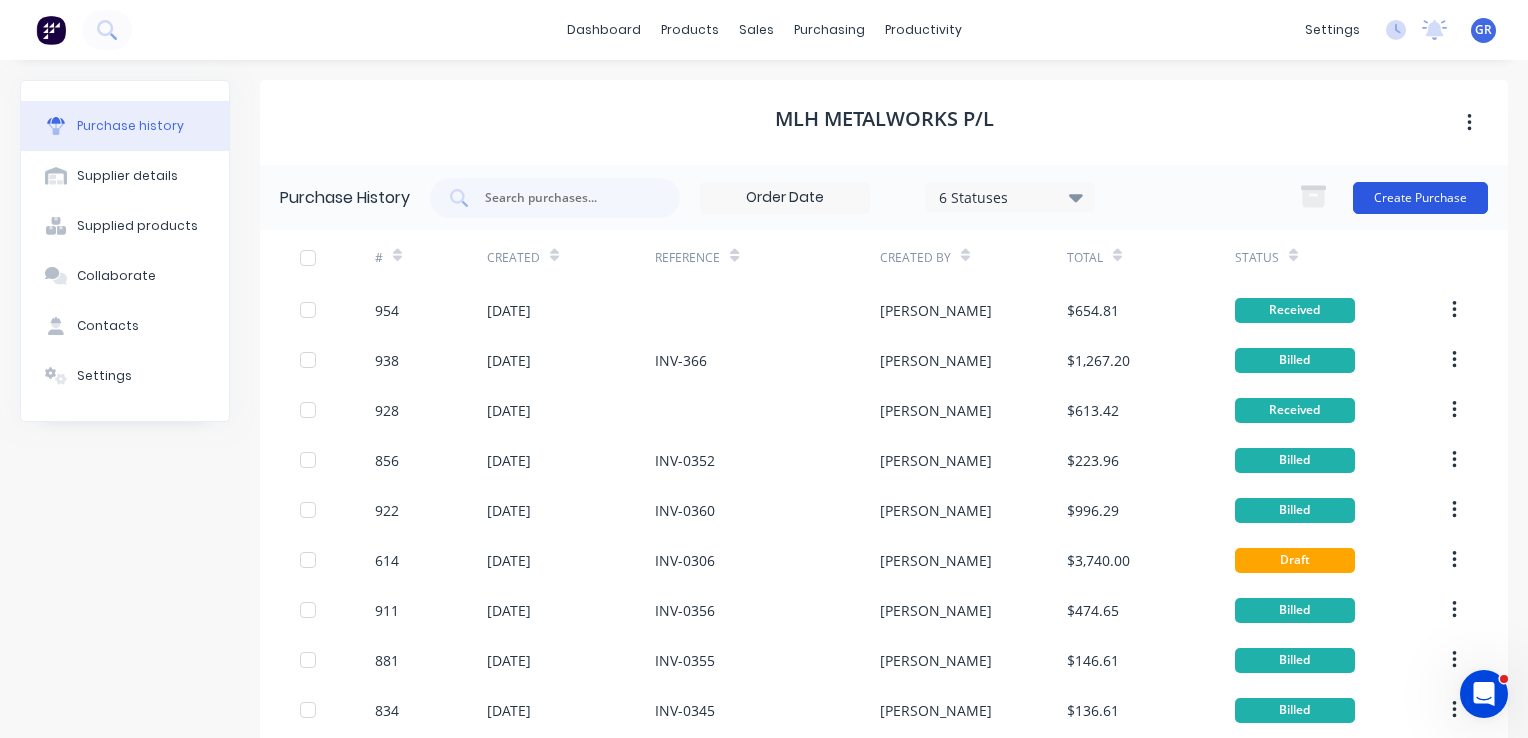 click on "Create Purchase" at bounding box center [1420, 198] 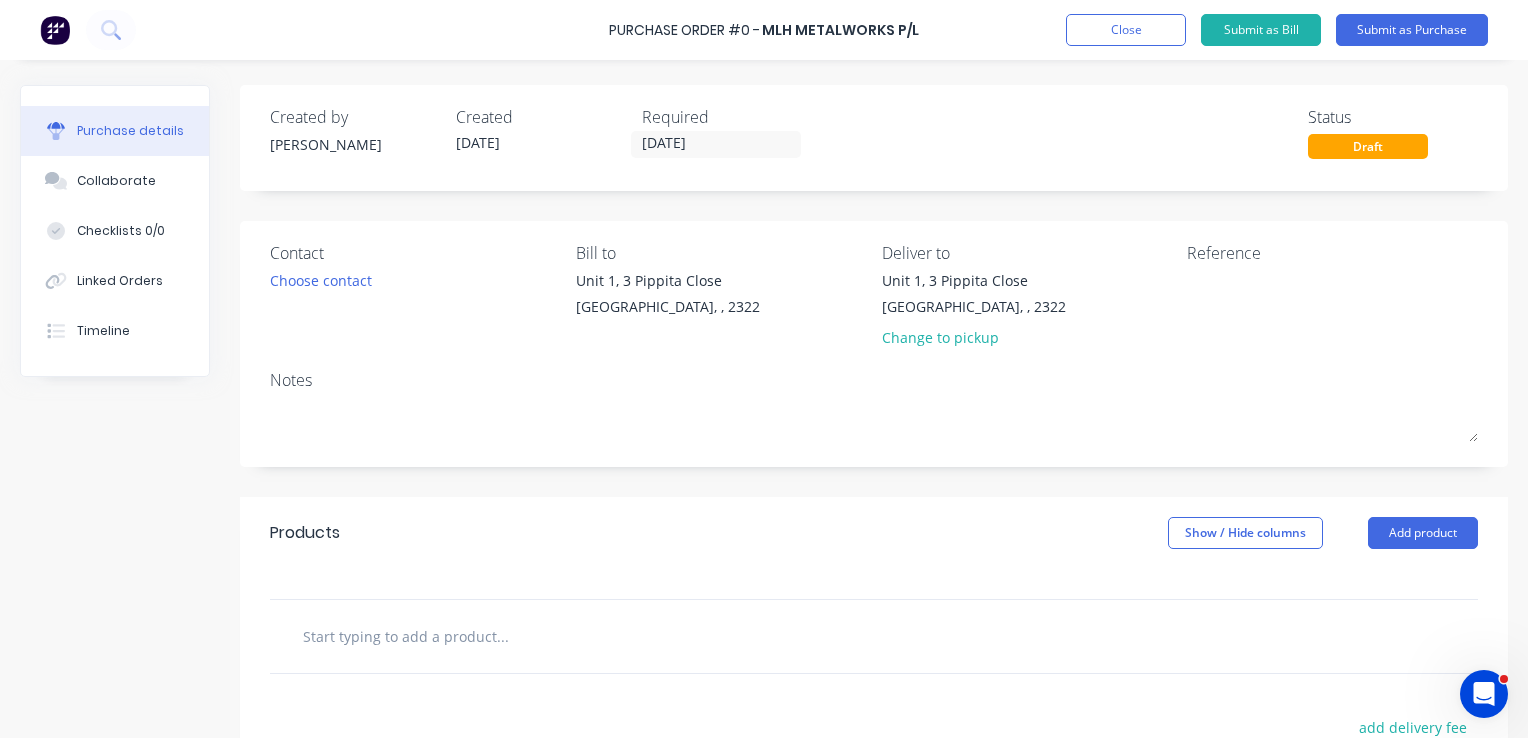 click at bounding box center [502, 636] 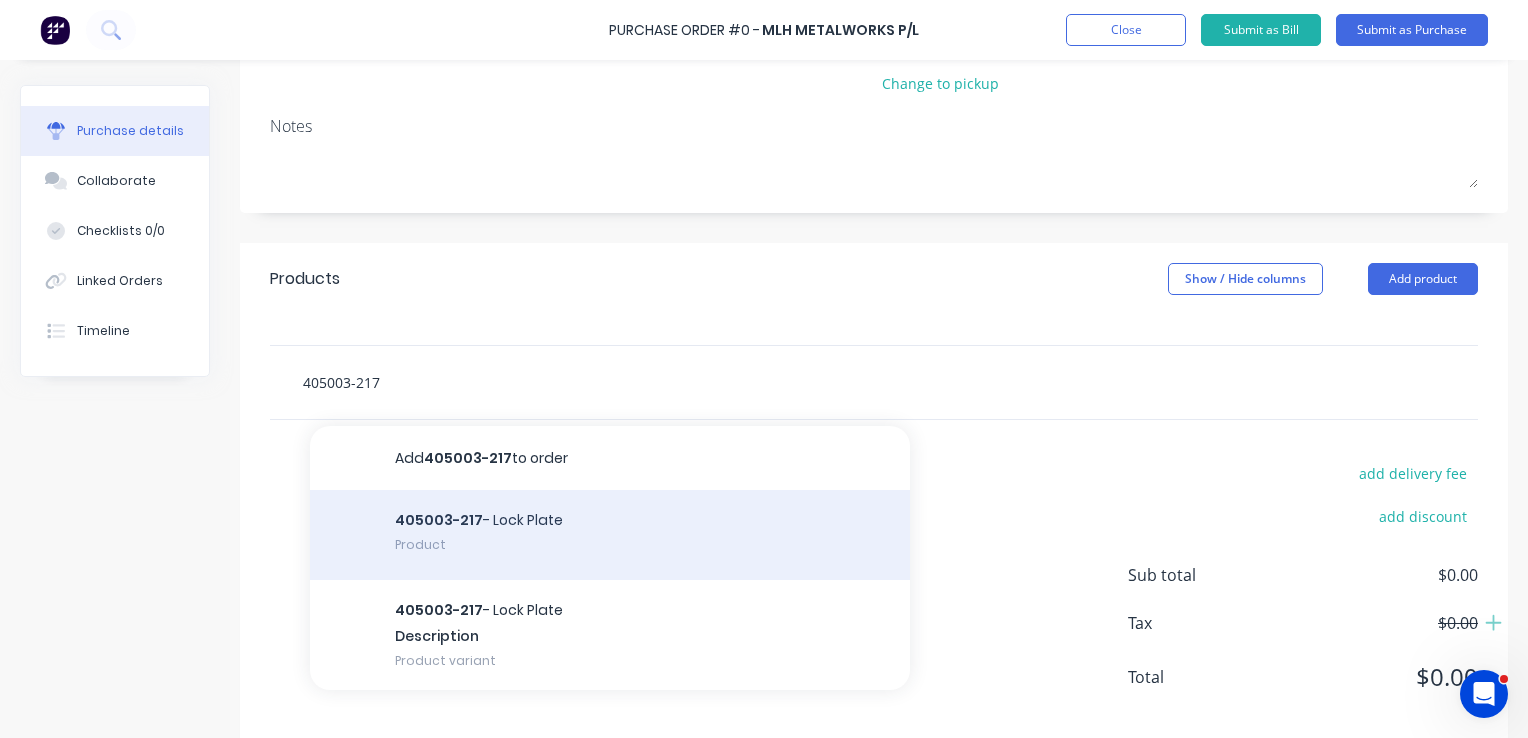 scroll, scrollTop: 284, scrollLeft: 0, axis: vertical 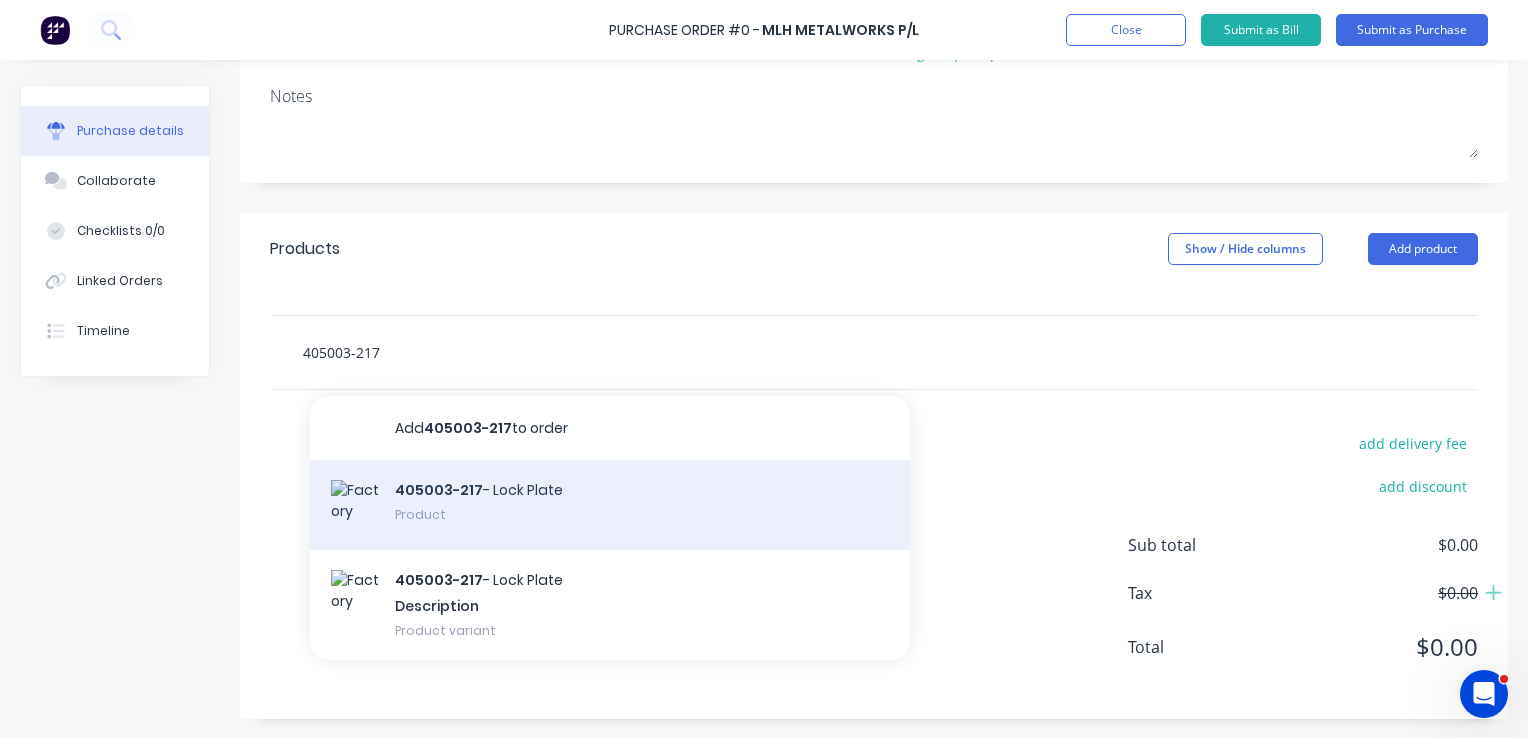 type on "405003-217" 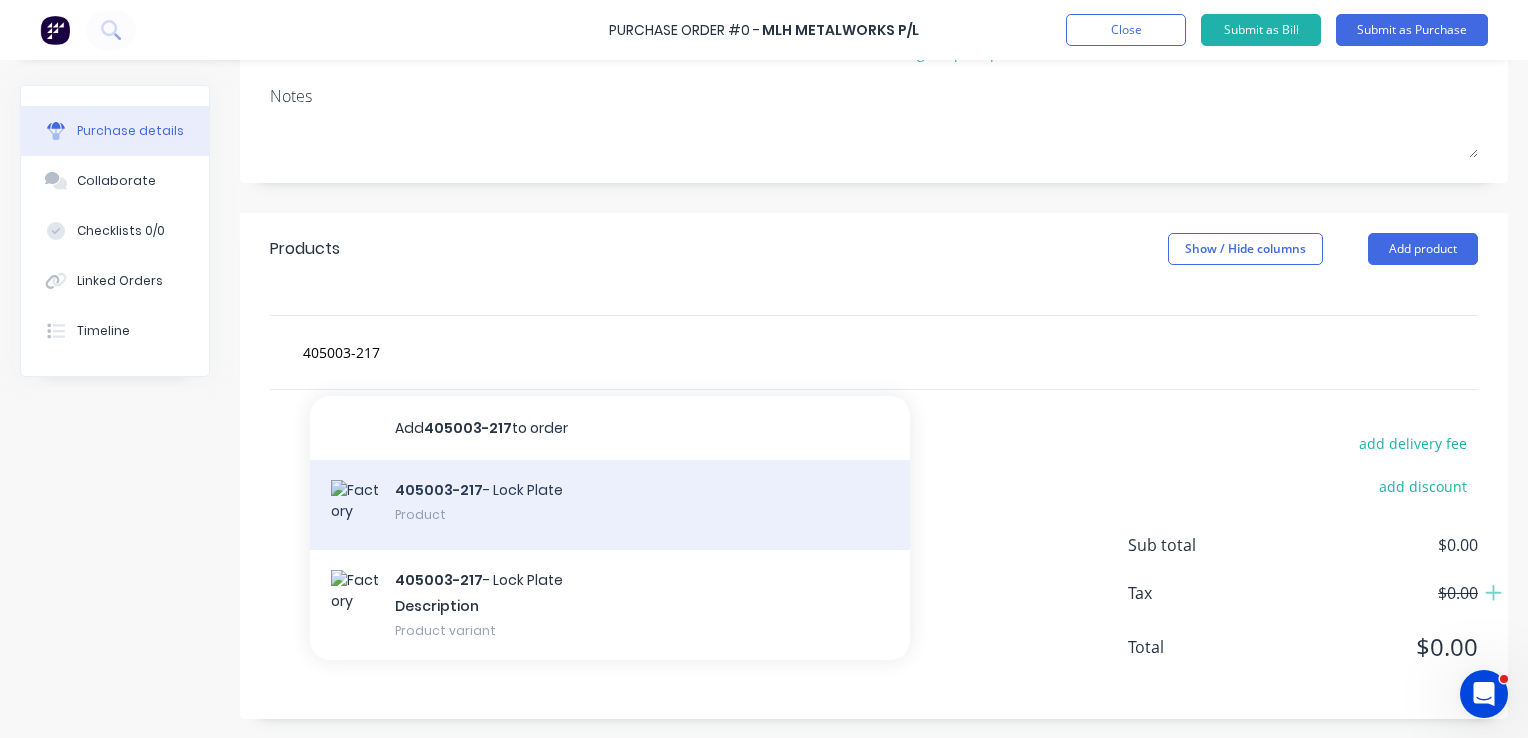 click on "405003-217  - Lock Plate Product" at bounding box center (610, 505) 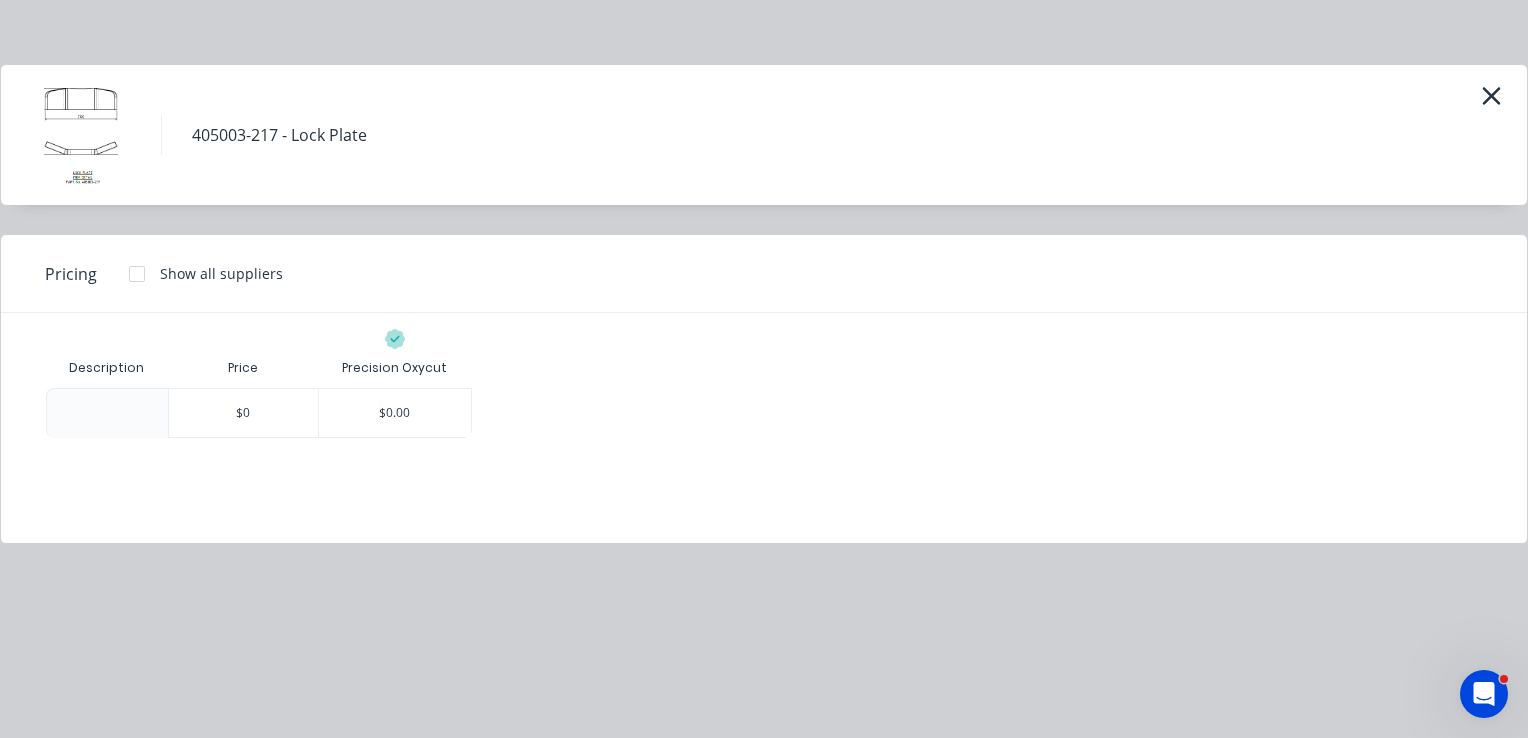 click 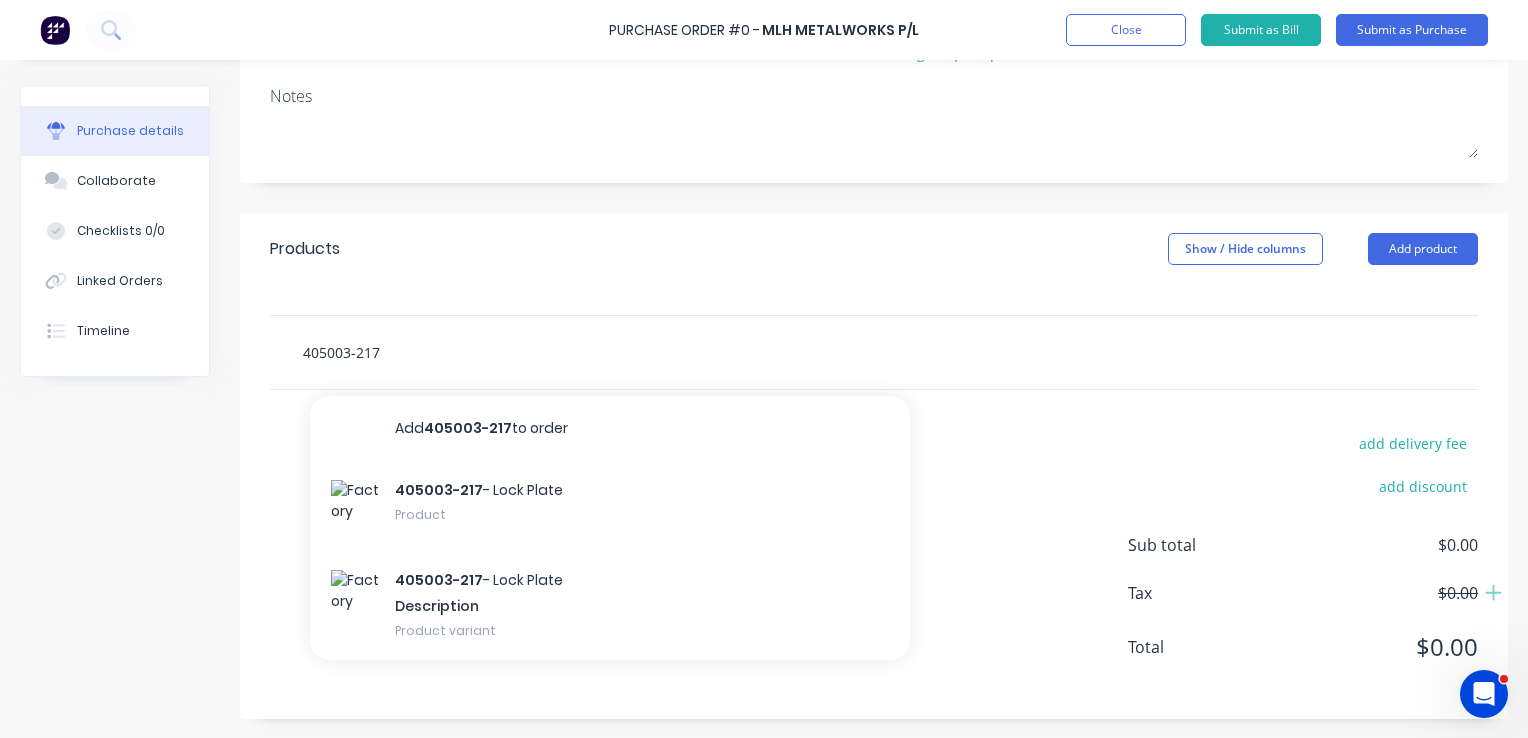 click on "405003-217" at bounding box center [502, 352] 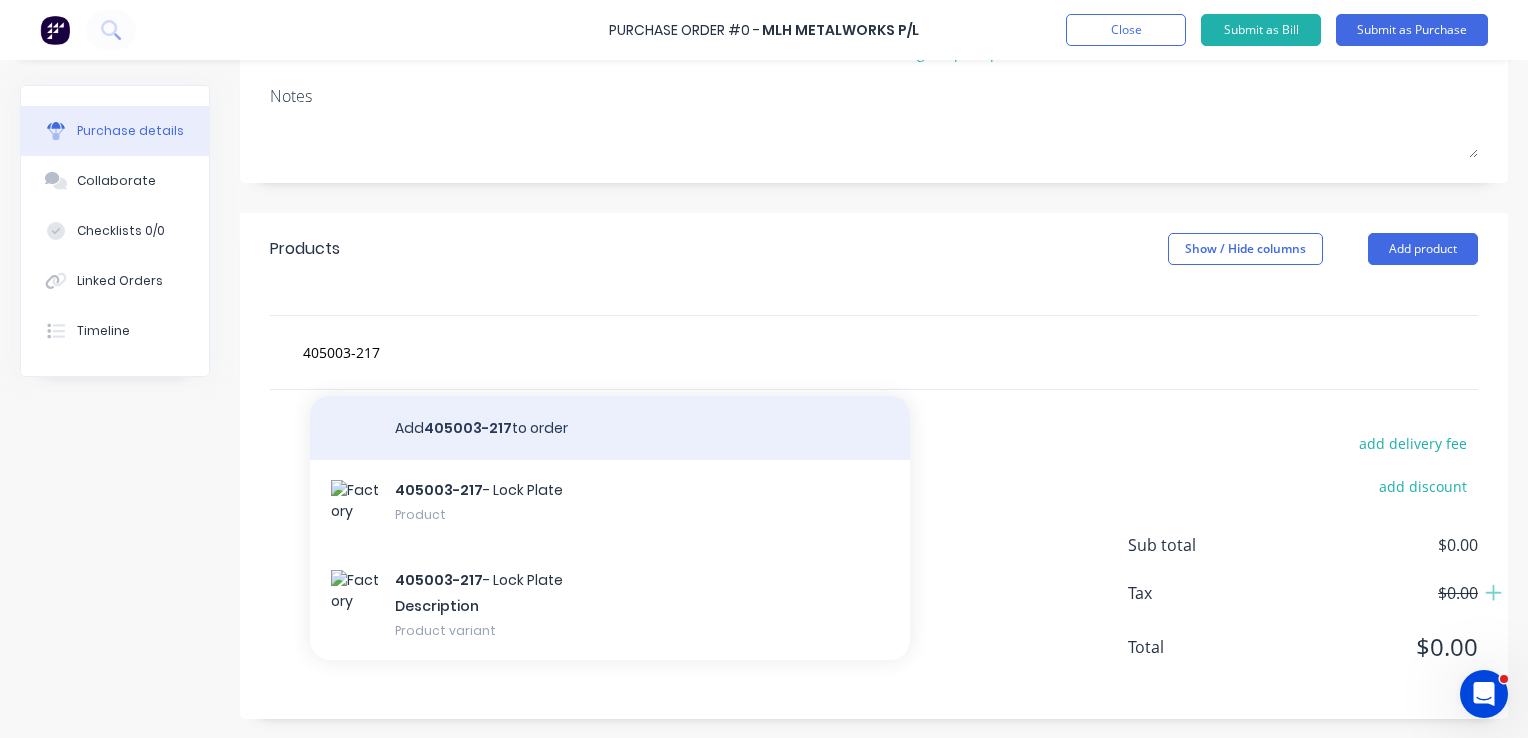 click on "Add  405003-217  to order" at bounding box center [610, 428] 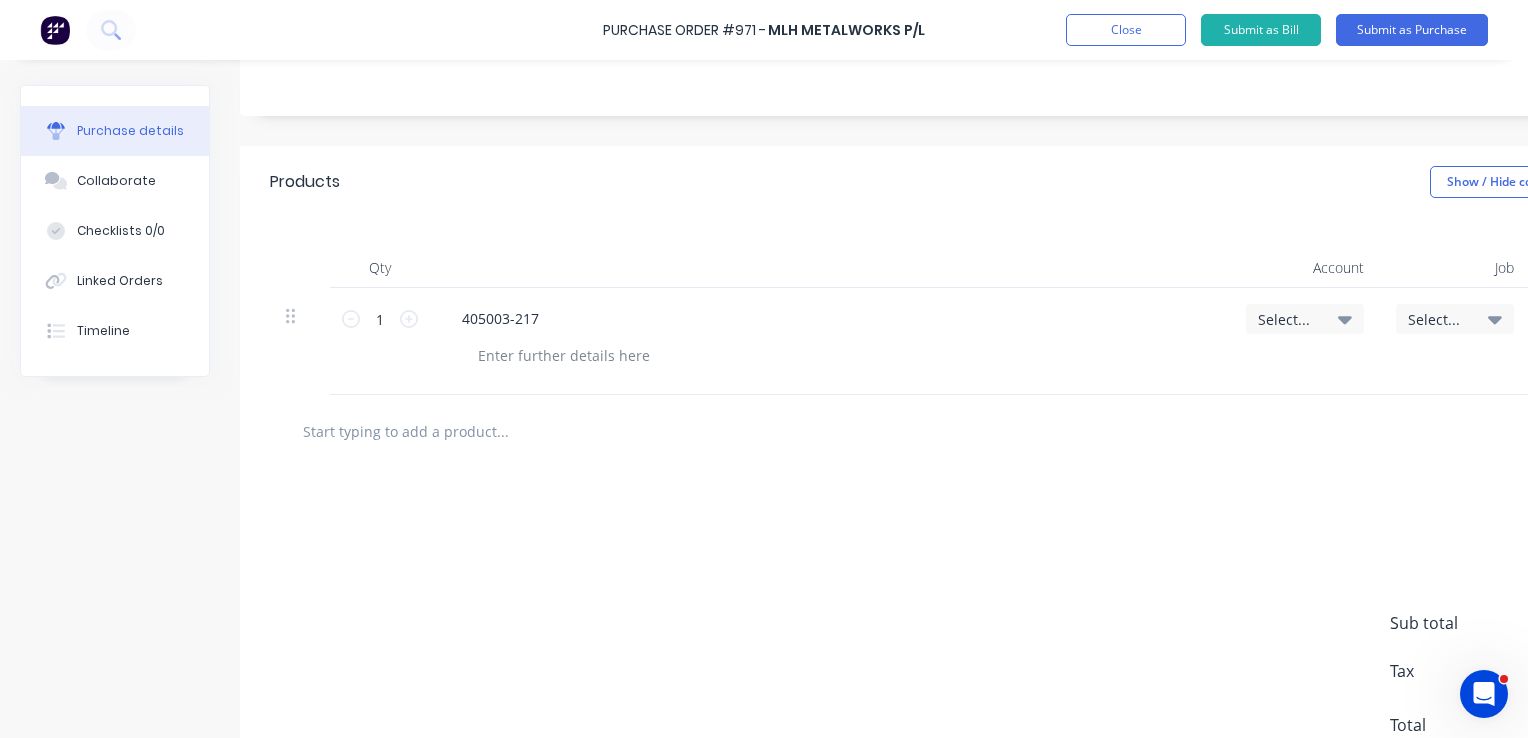 scroll, scrollTop: 400, scrollLeft: 0, axis: vertical 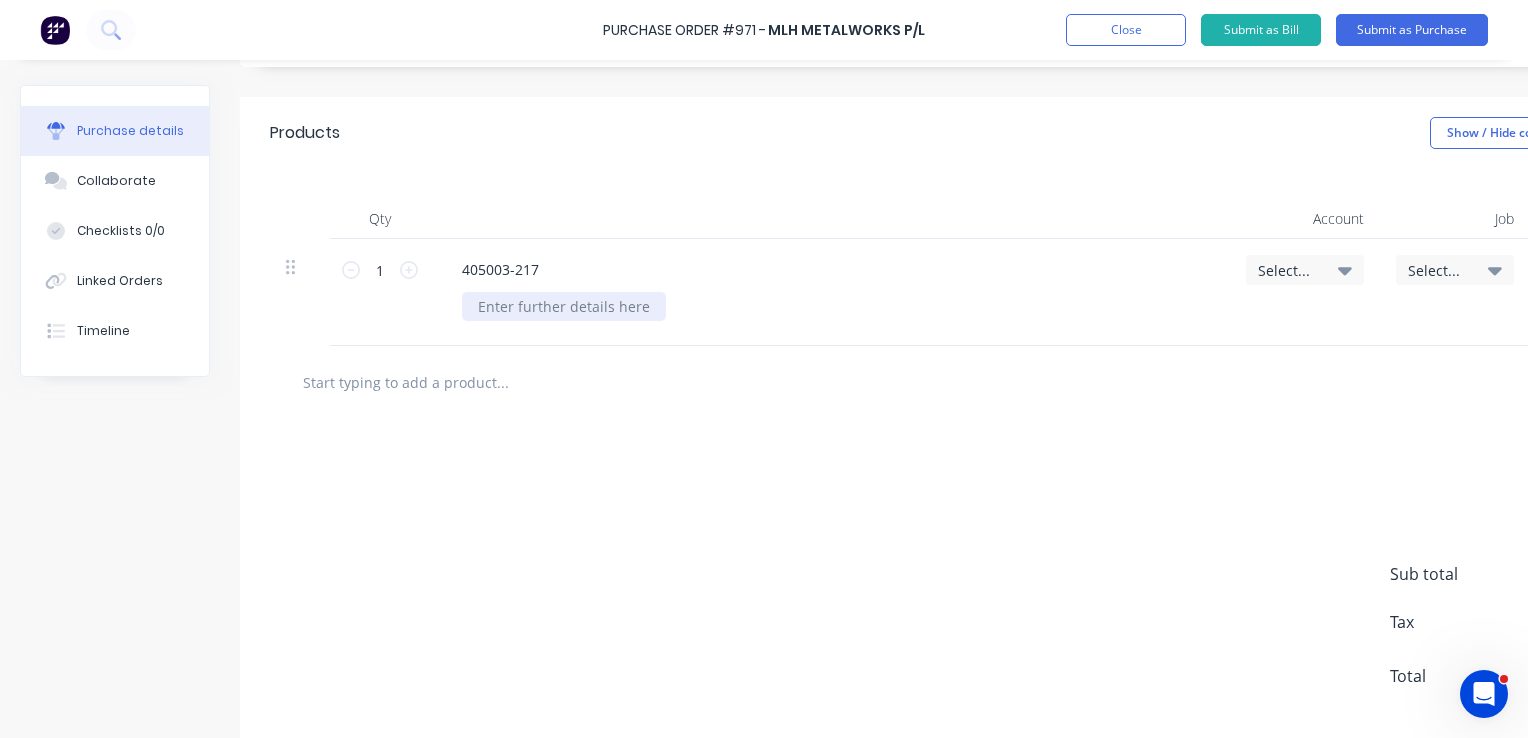 click at bounding box center [564, 306] 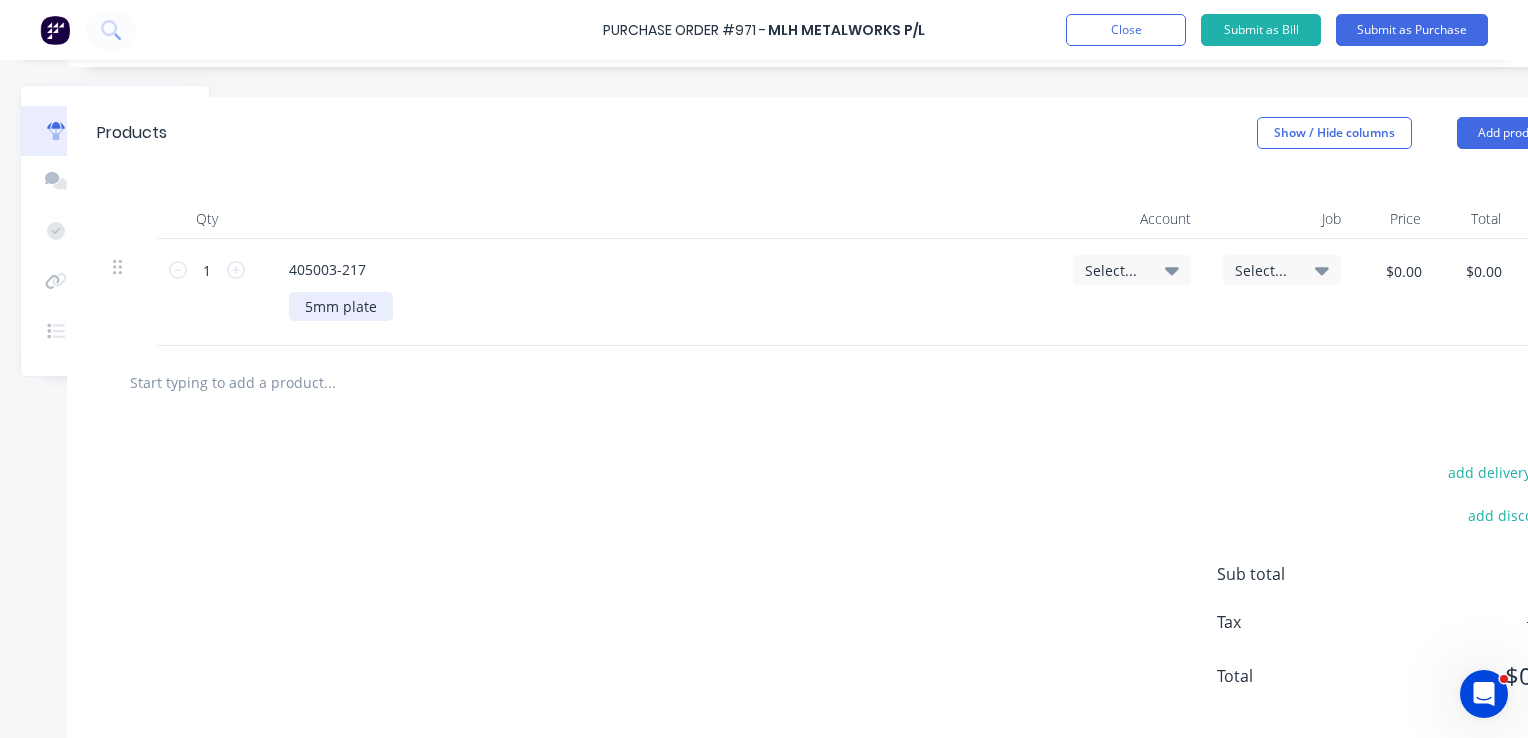 scroll, scrollTop: 400, scrollLeft: 256, axis: both 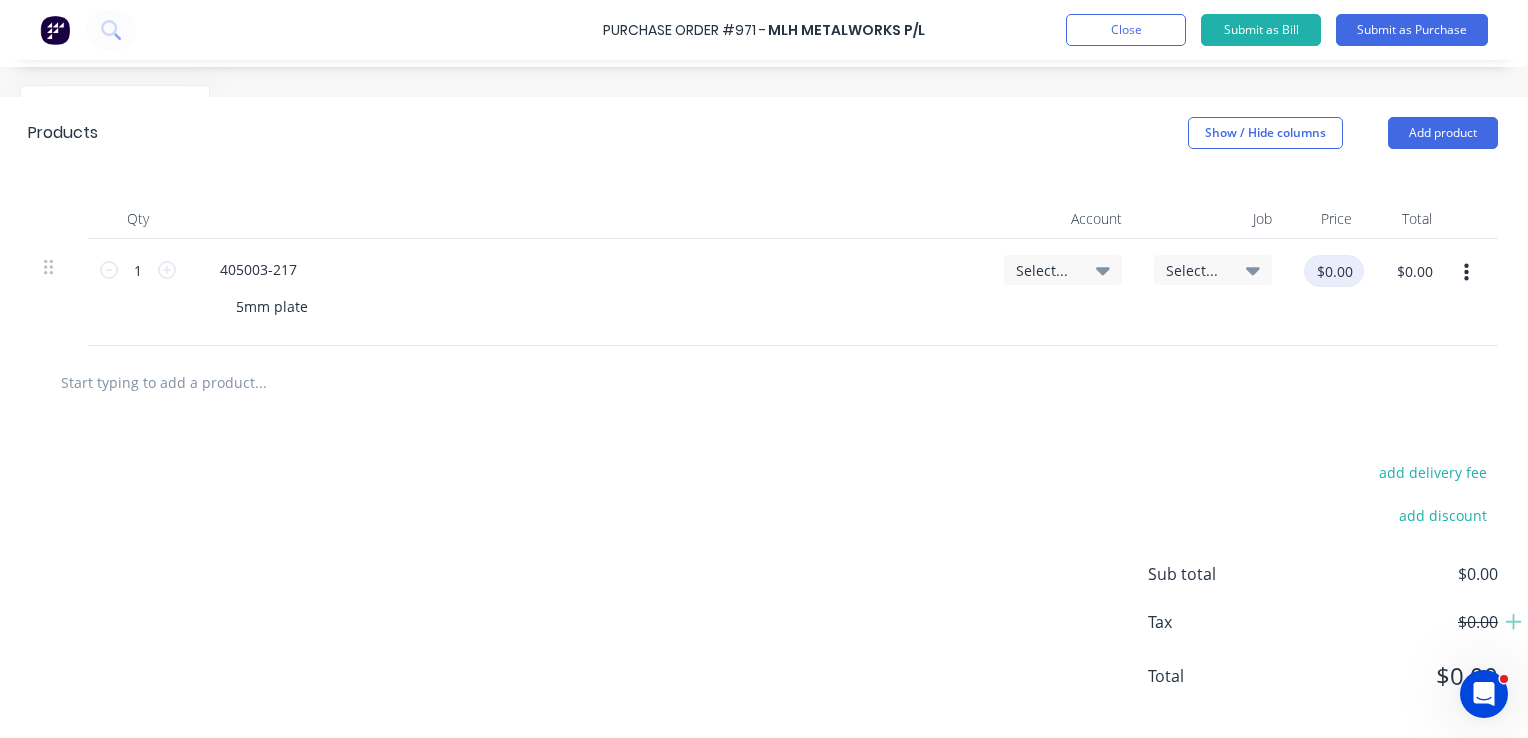 click on "$0.00" at bounding box center (1334, 271) 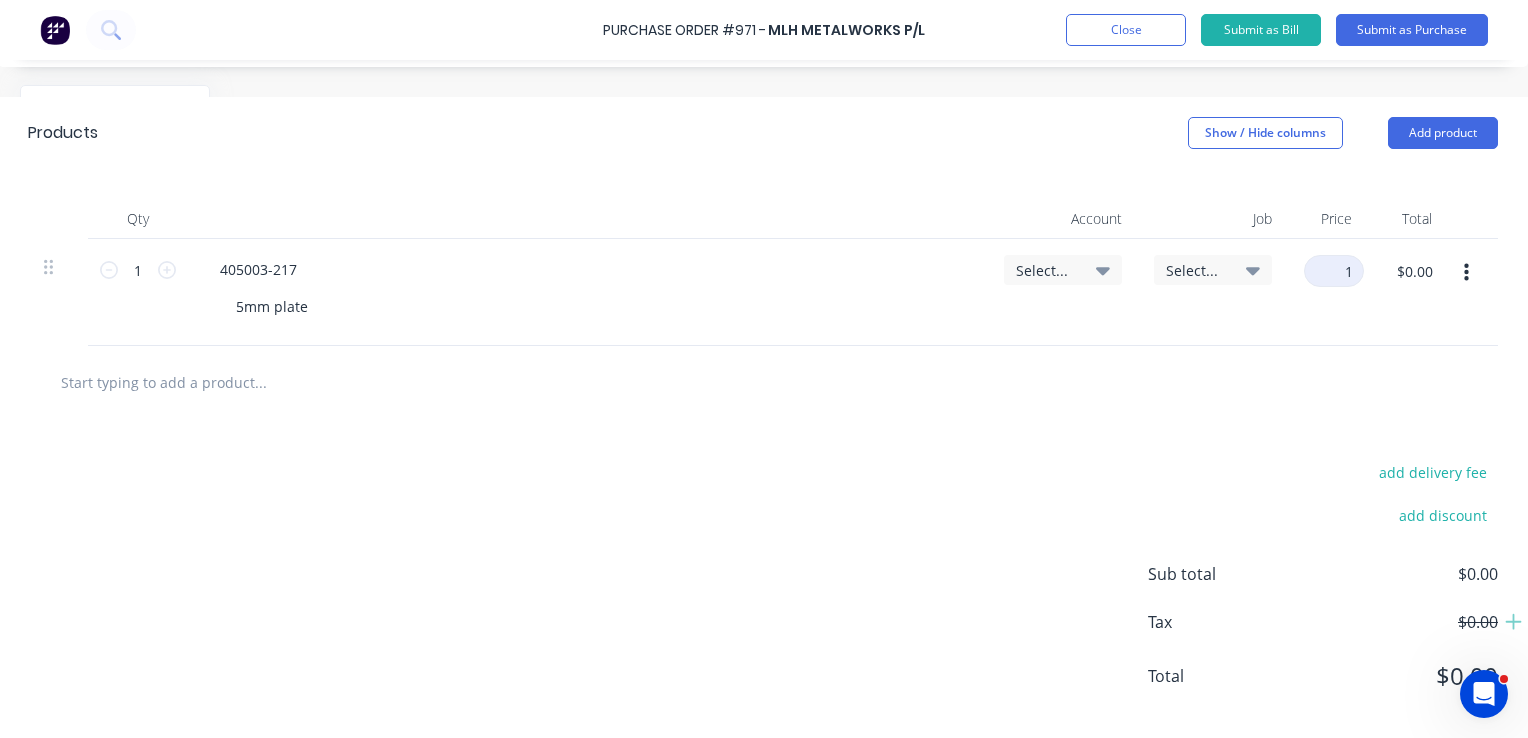 scroll, scrollTop: 400, scrollLeft: 253, axis: both 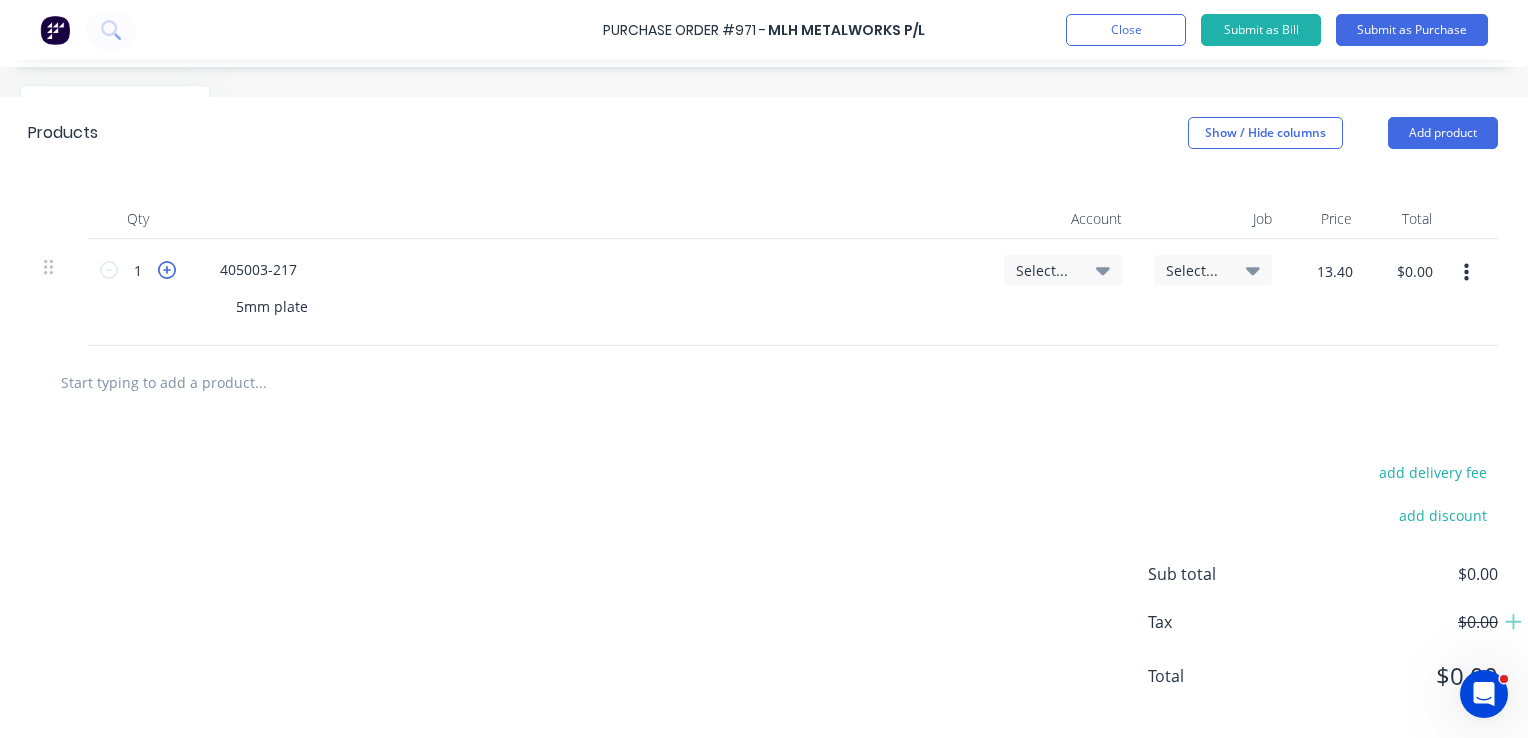 type on "$13.40" 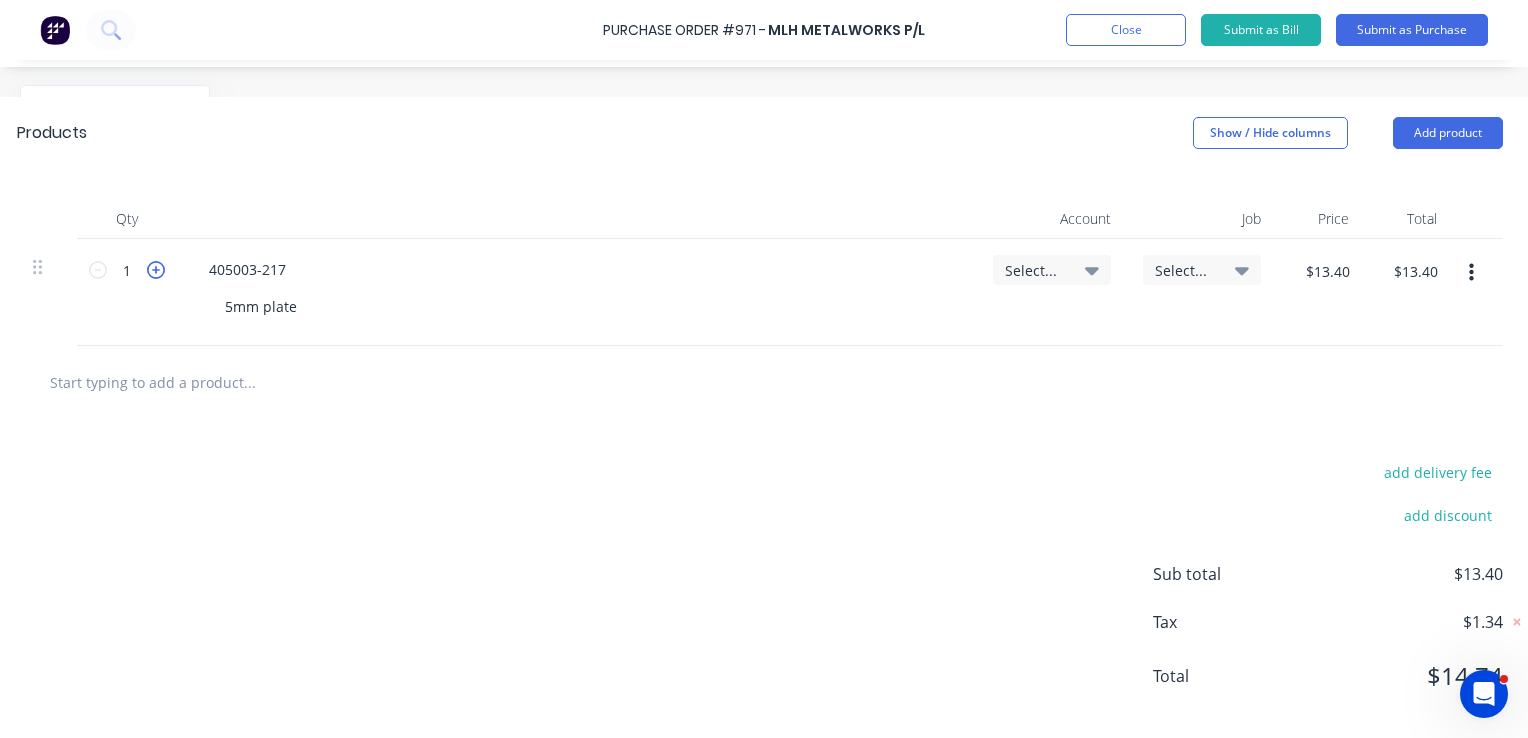 click 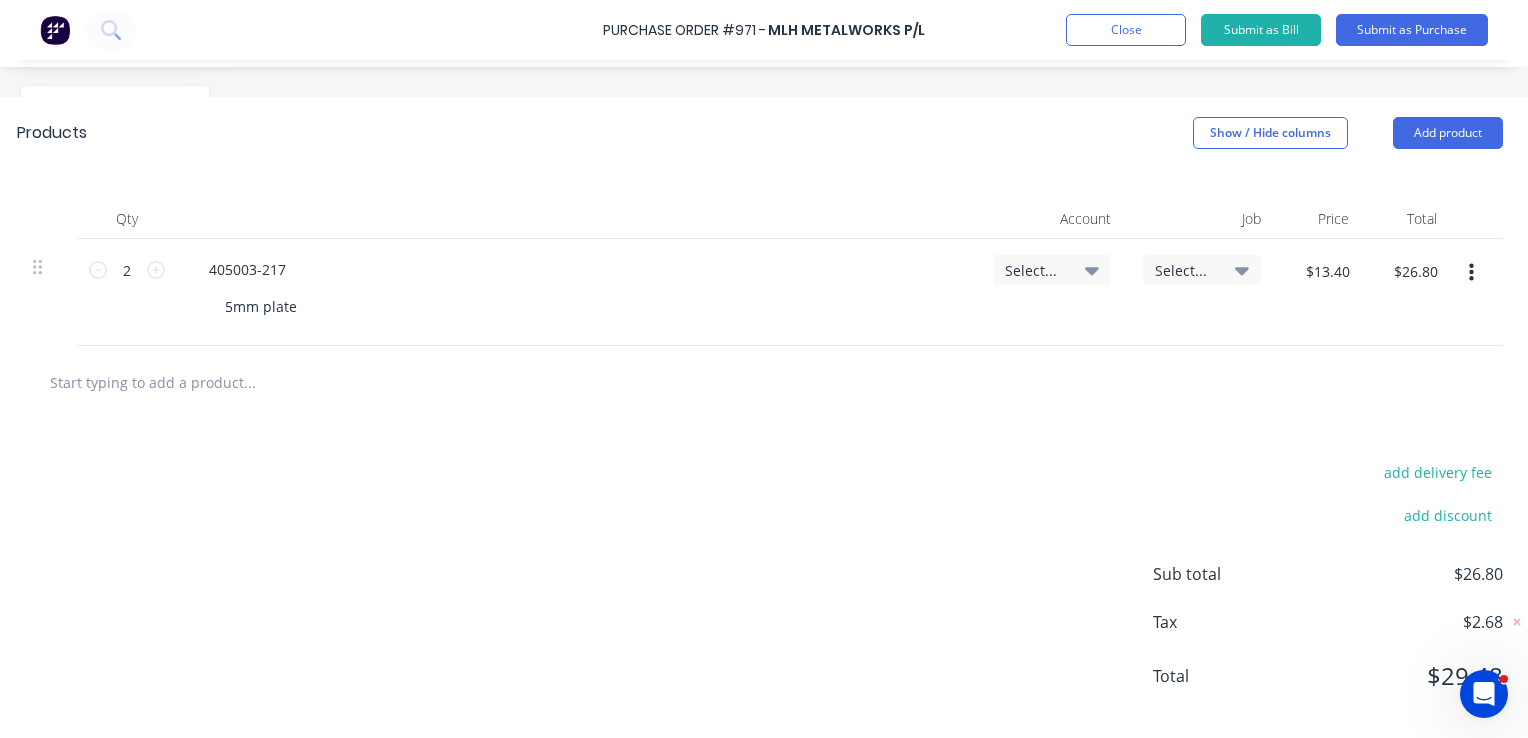click on "Select..." at bounding box center (1035, 270) 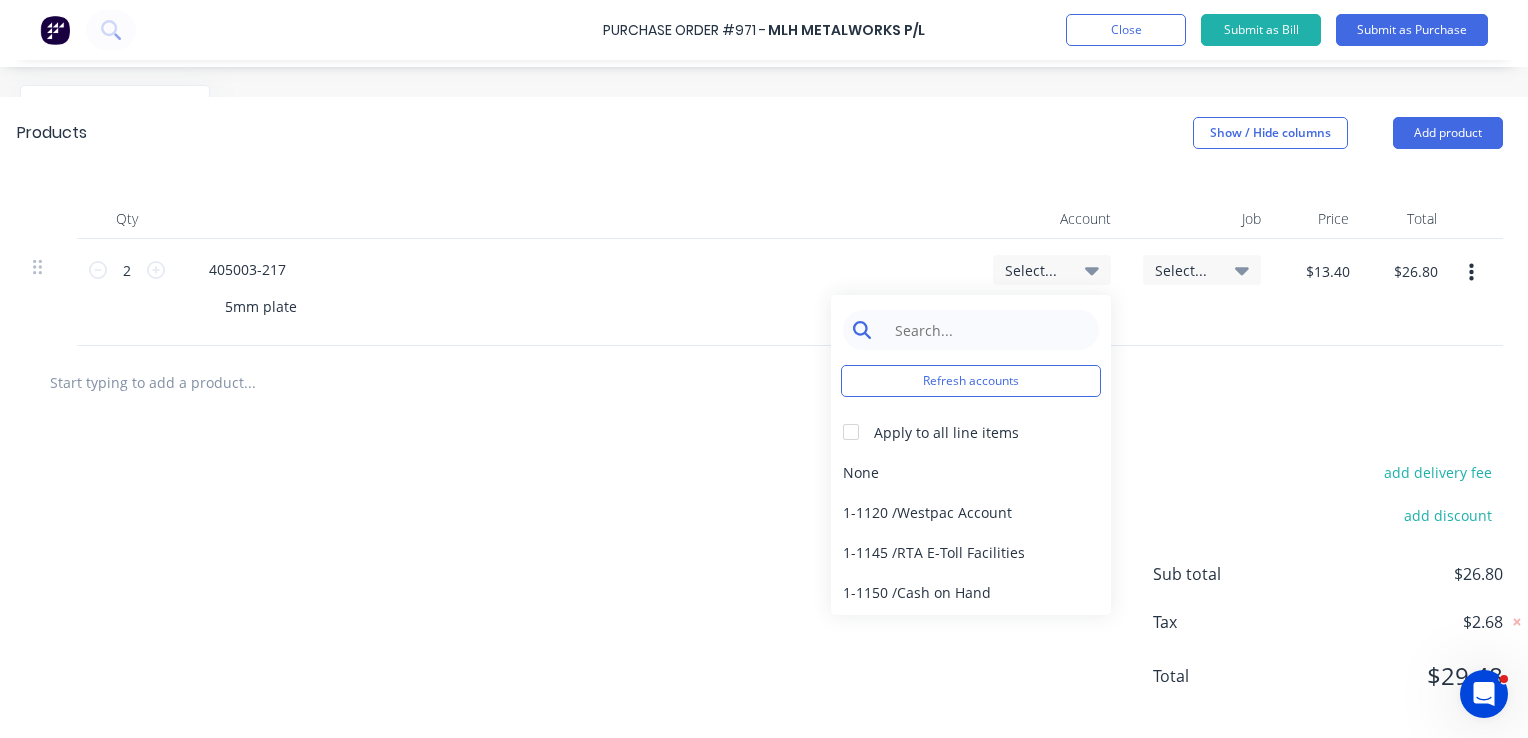click at bounding box center (986, 330) 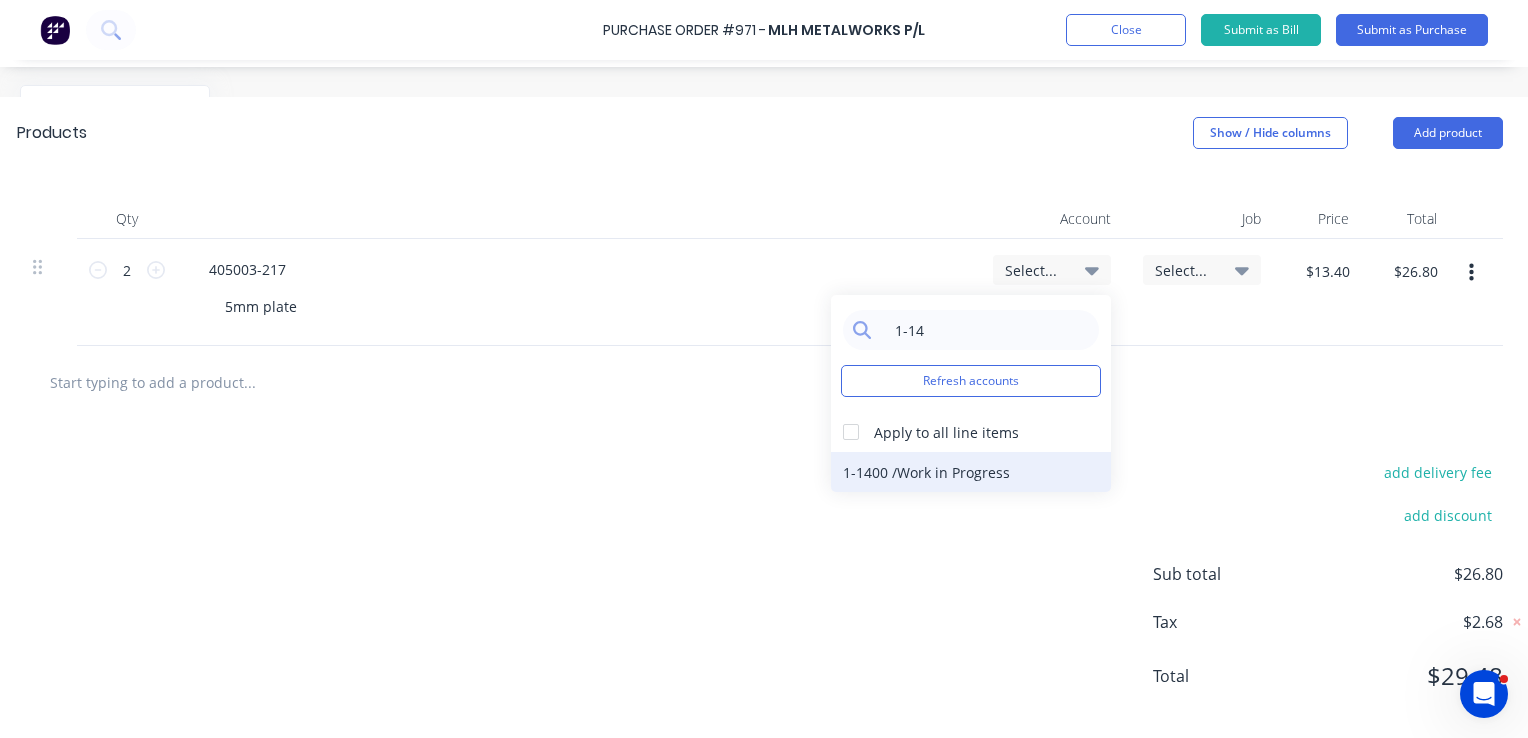 type on "1-14" 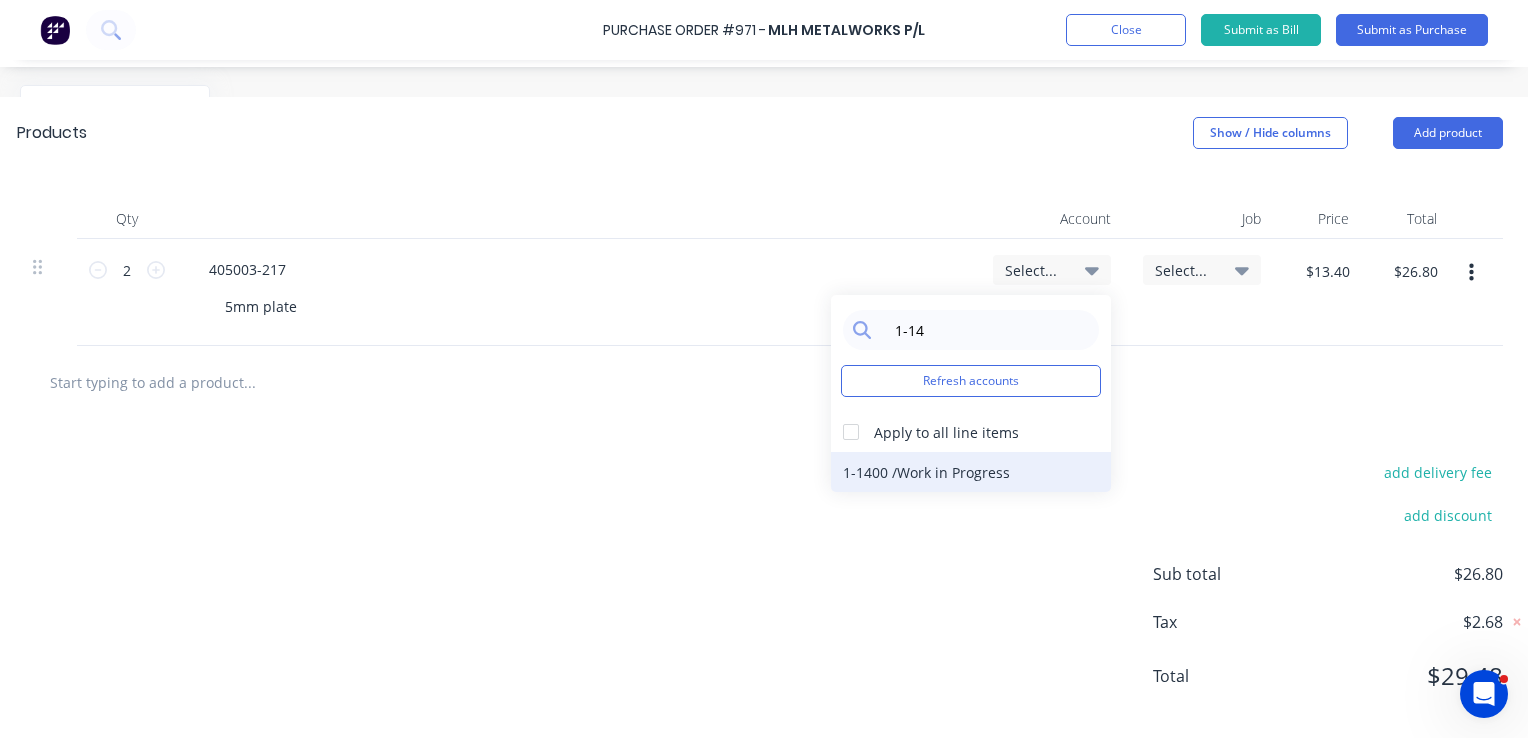 click on "1-1400 /  Work in Progress" at bounding box center (971, 472) 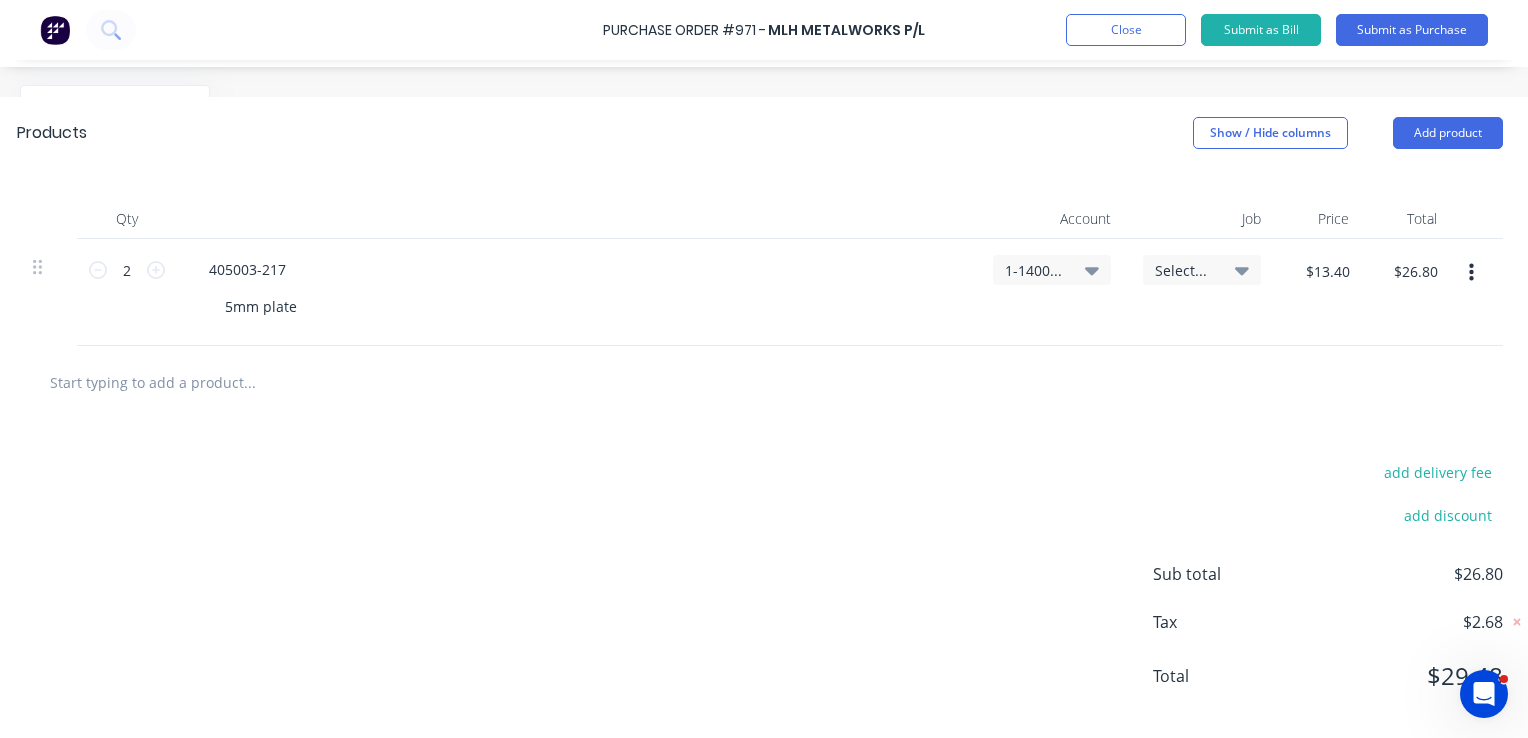 click on "Select..." at bounding box center (1185, 270) 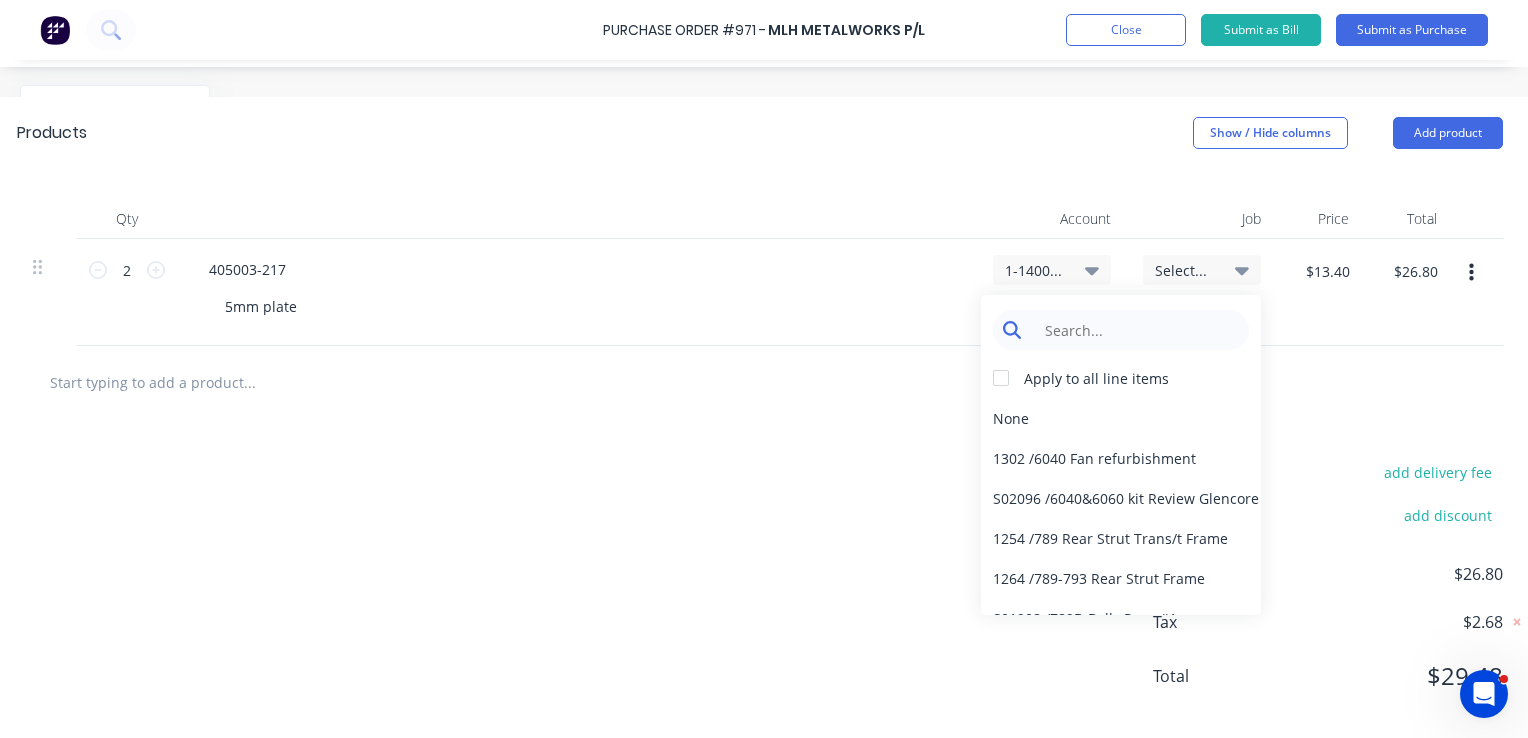 click at bounding box center (1136, 330) 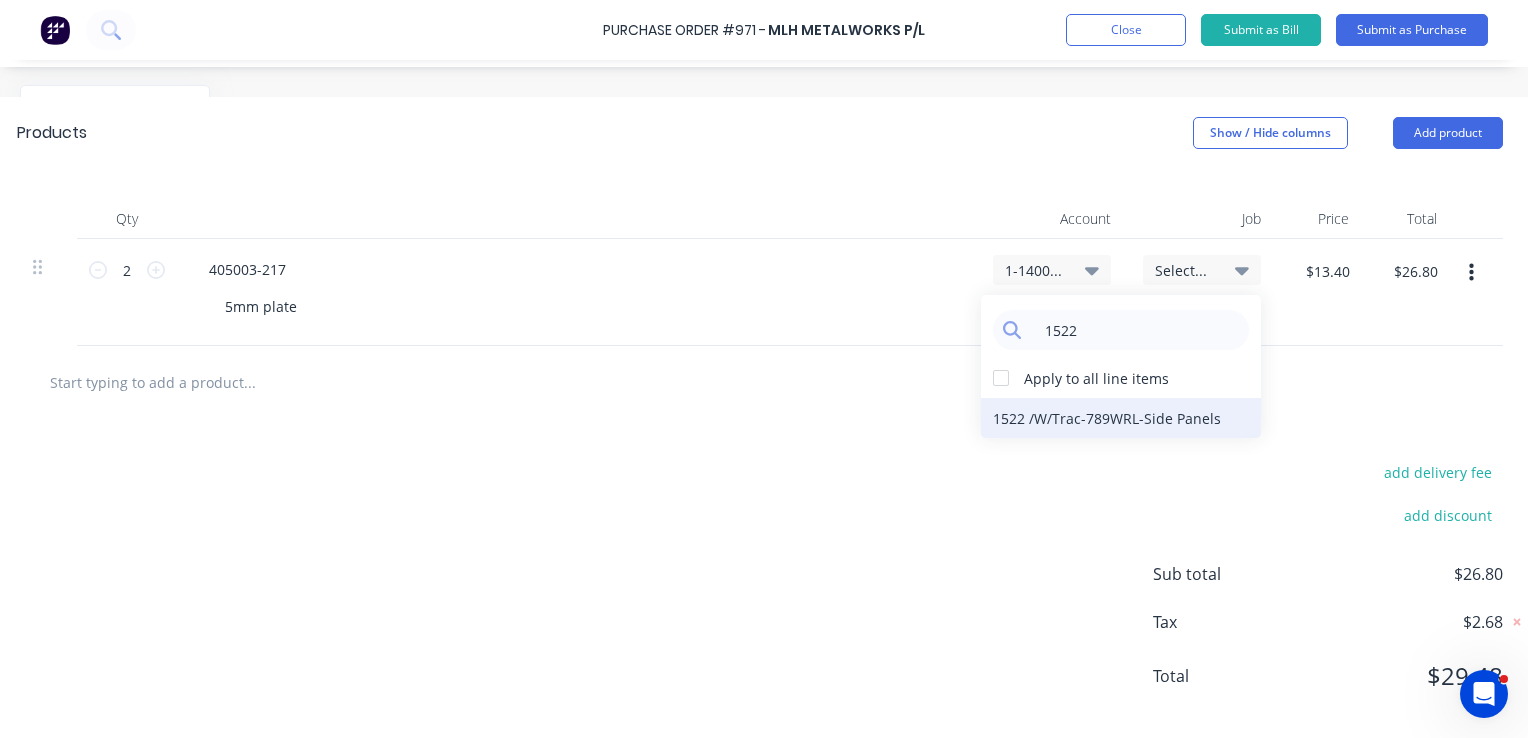 type on "1522" 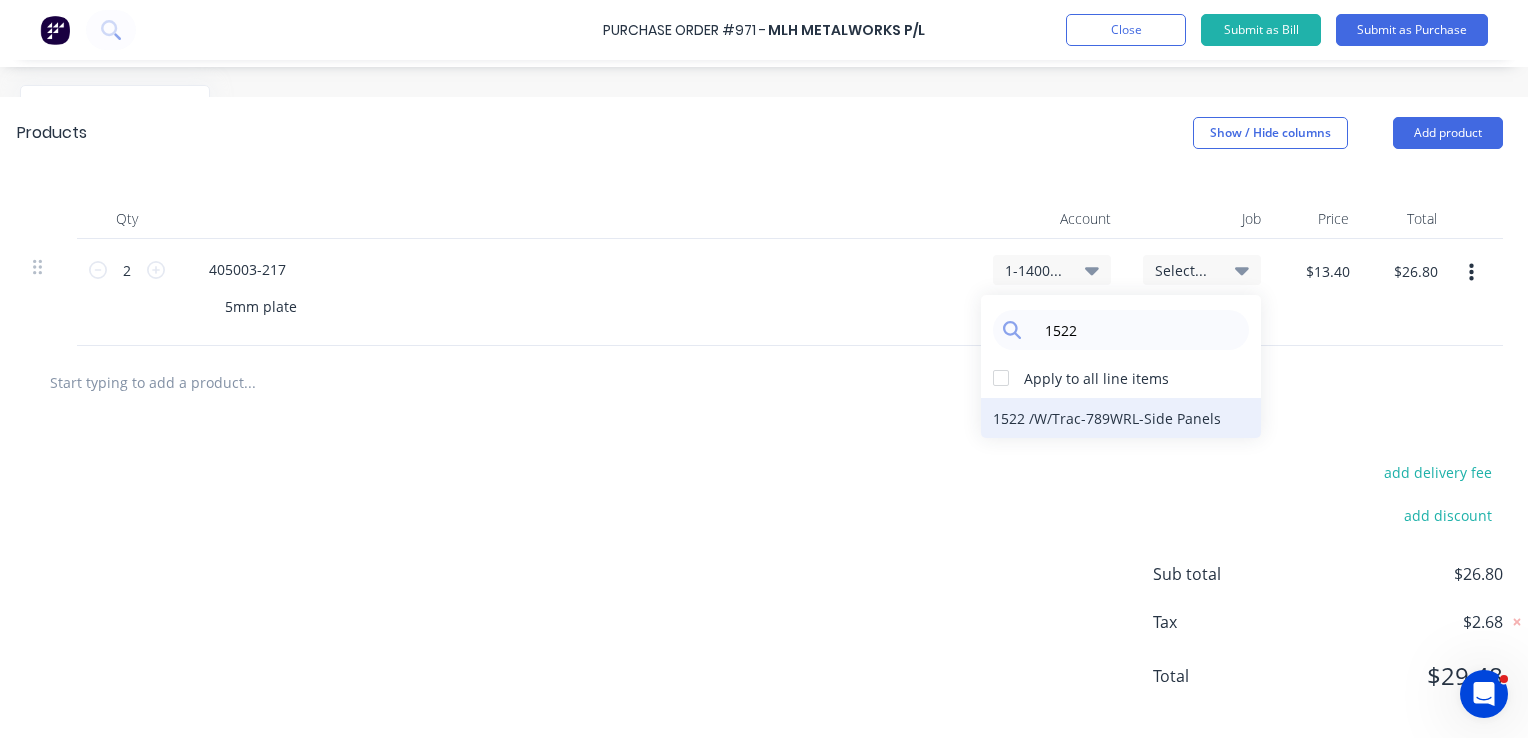 click on "1522 /  W/Trac-789WRL-Side Panels" at bounding box center (1121, 418) 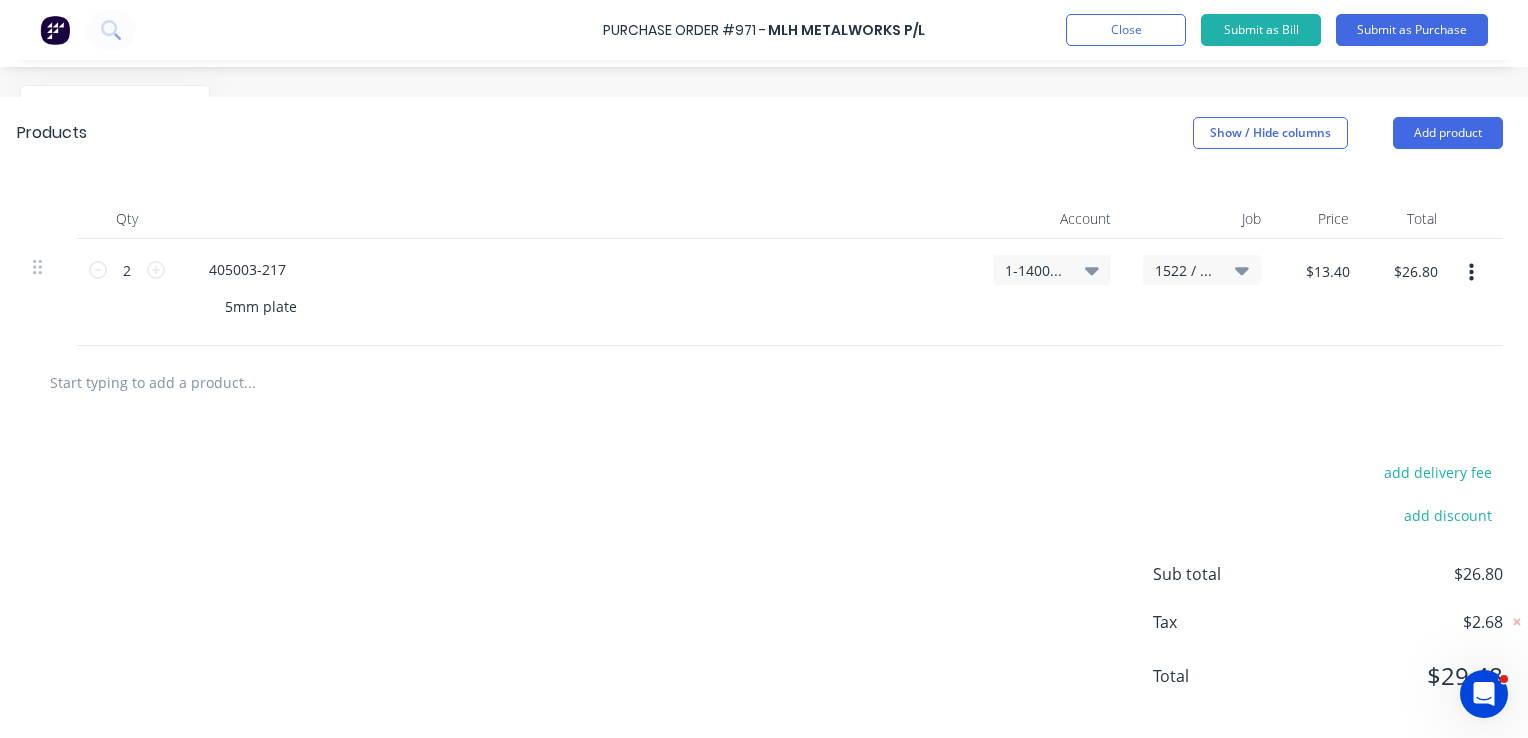 click 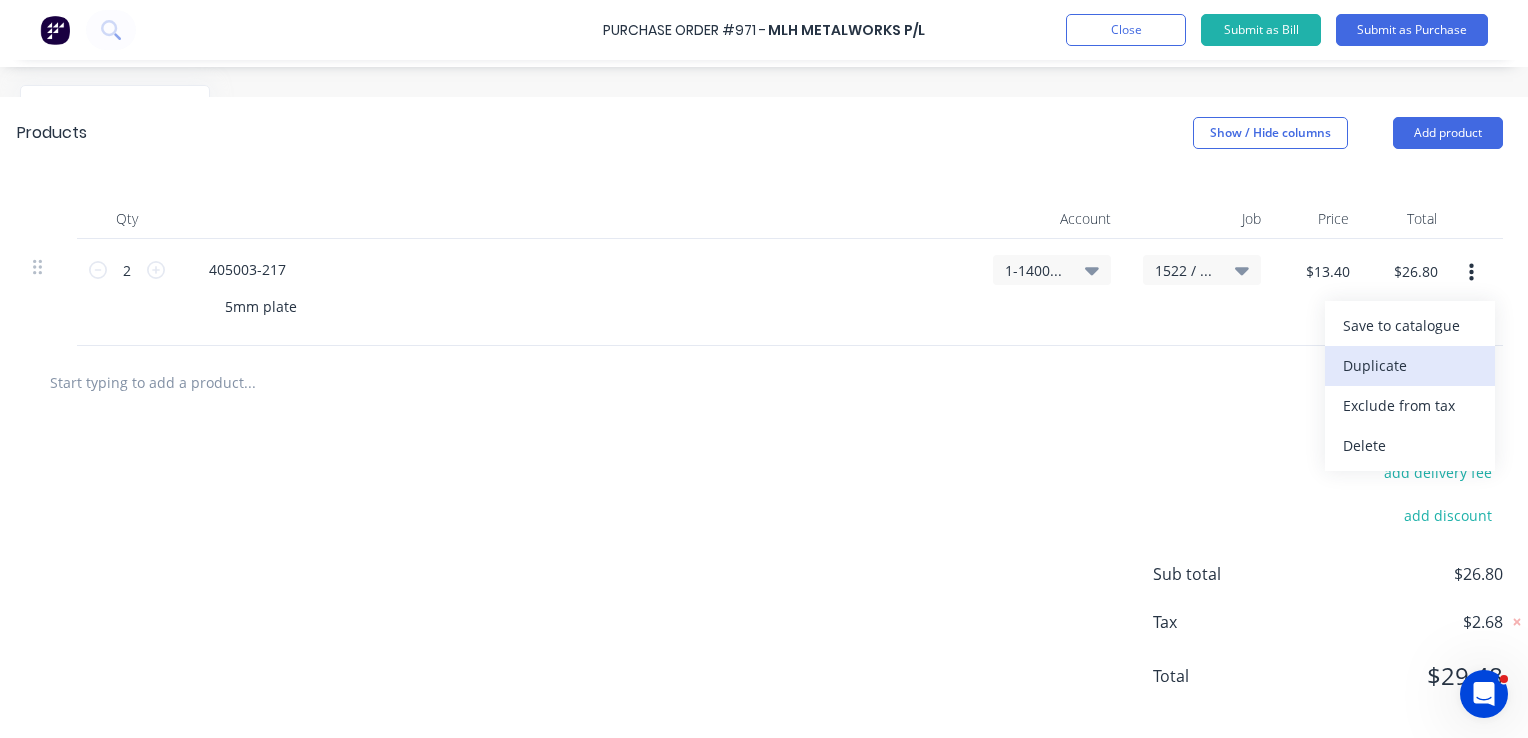 click on "Duplicate" at bounding box center [1410, 366] 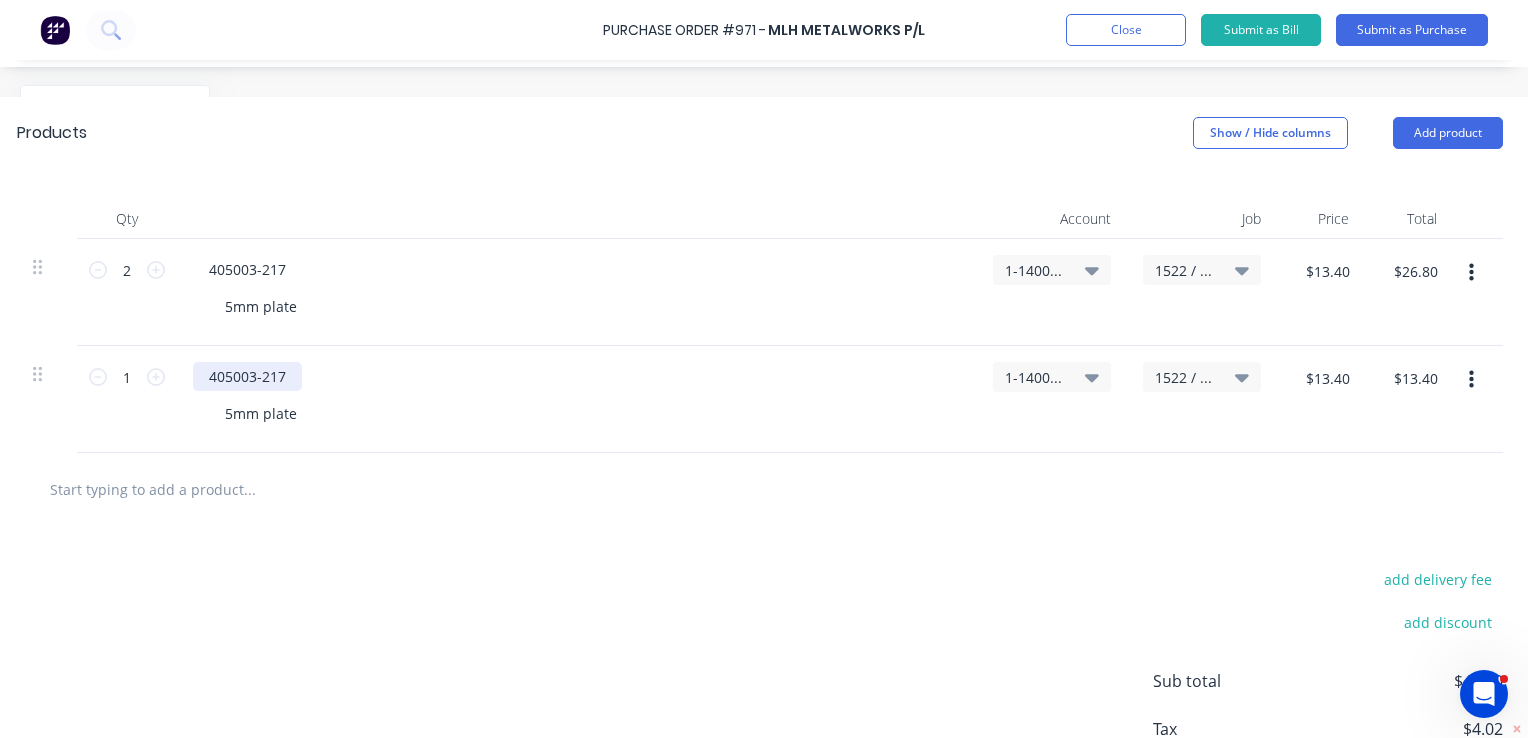 click on "405003-217" at bounding box center [247, 376] 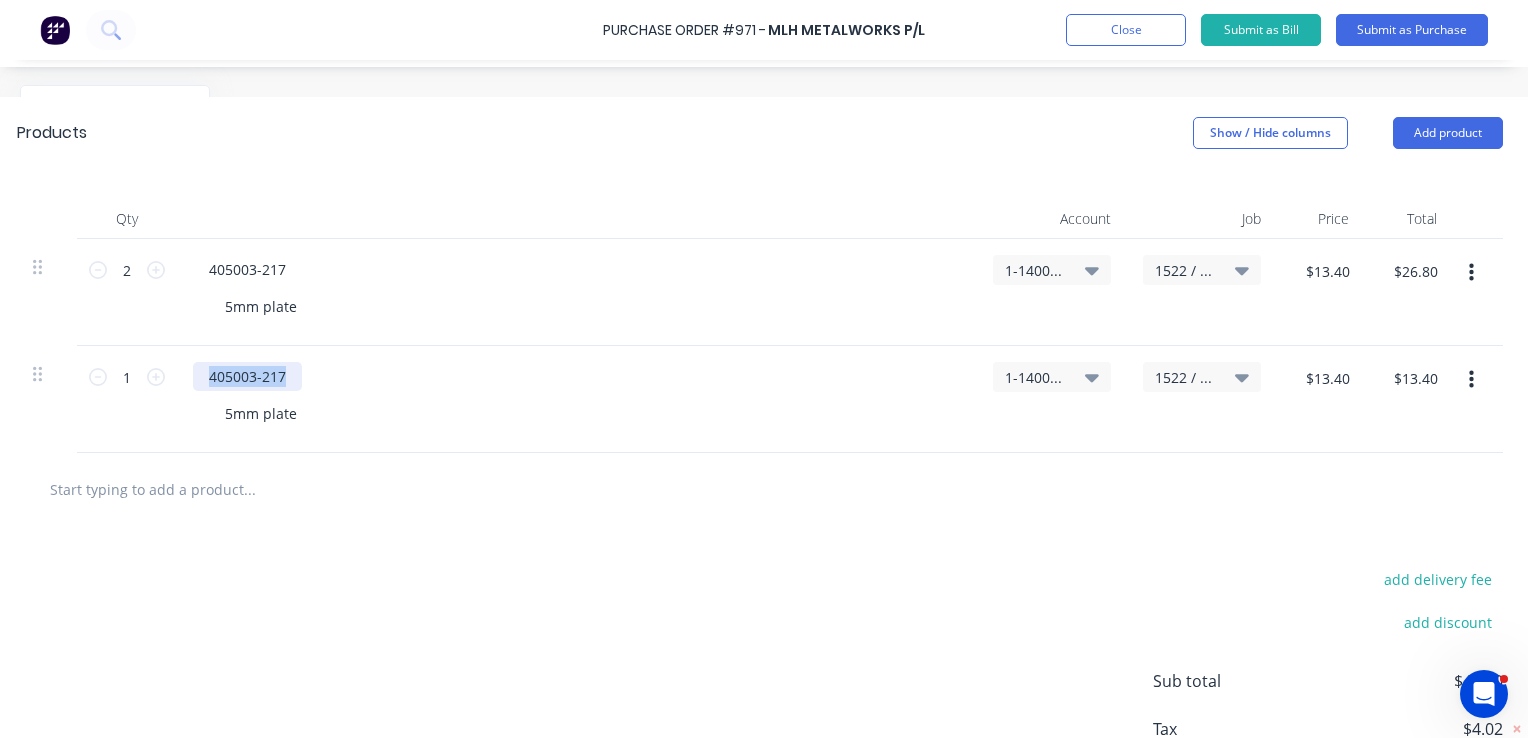 drag, startPoint x: 290, startPoint y: 374, endPoint x: 204, endPoint y: 376, distance: 86.023254 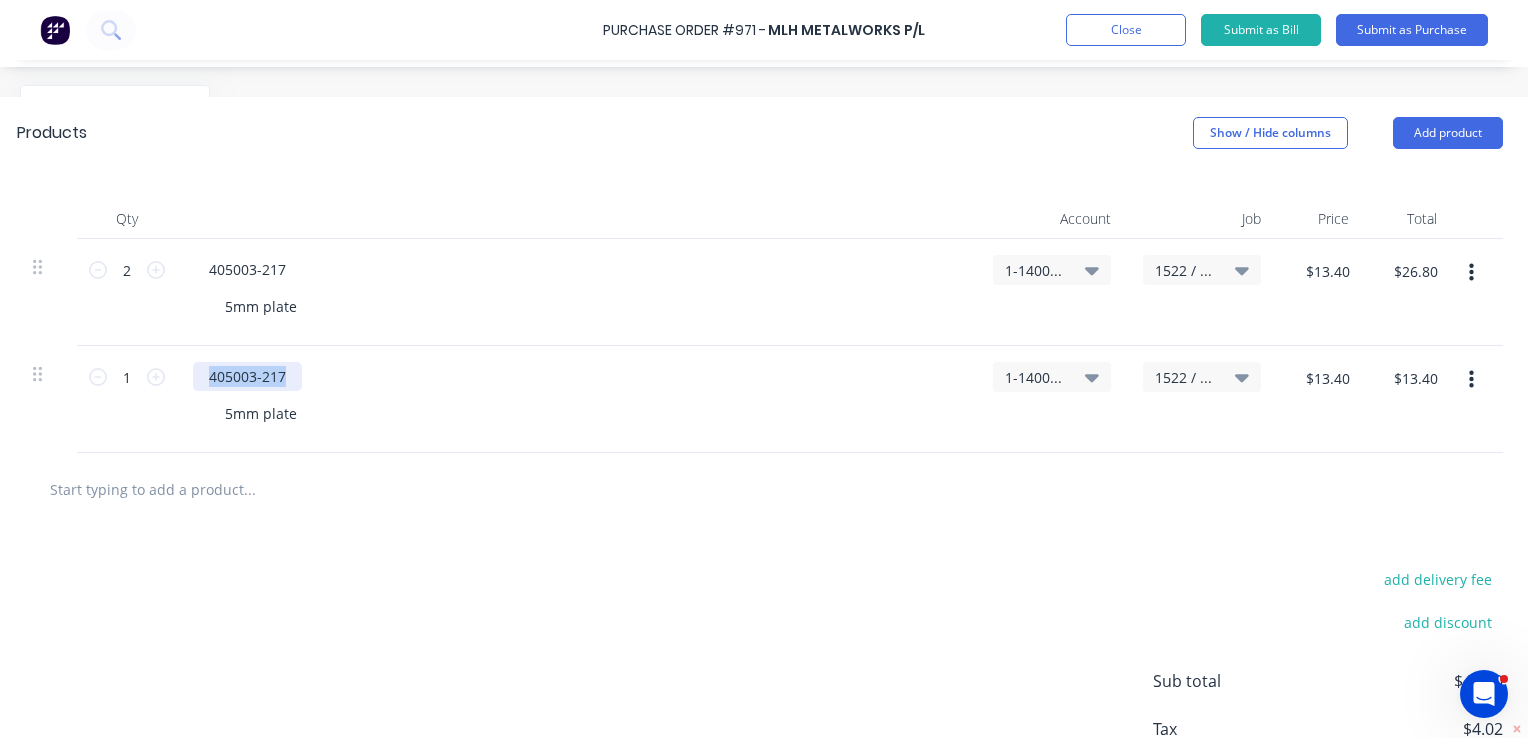 paste 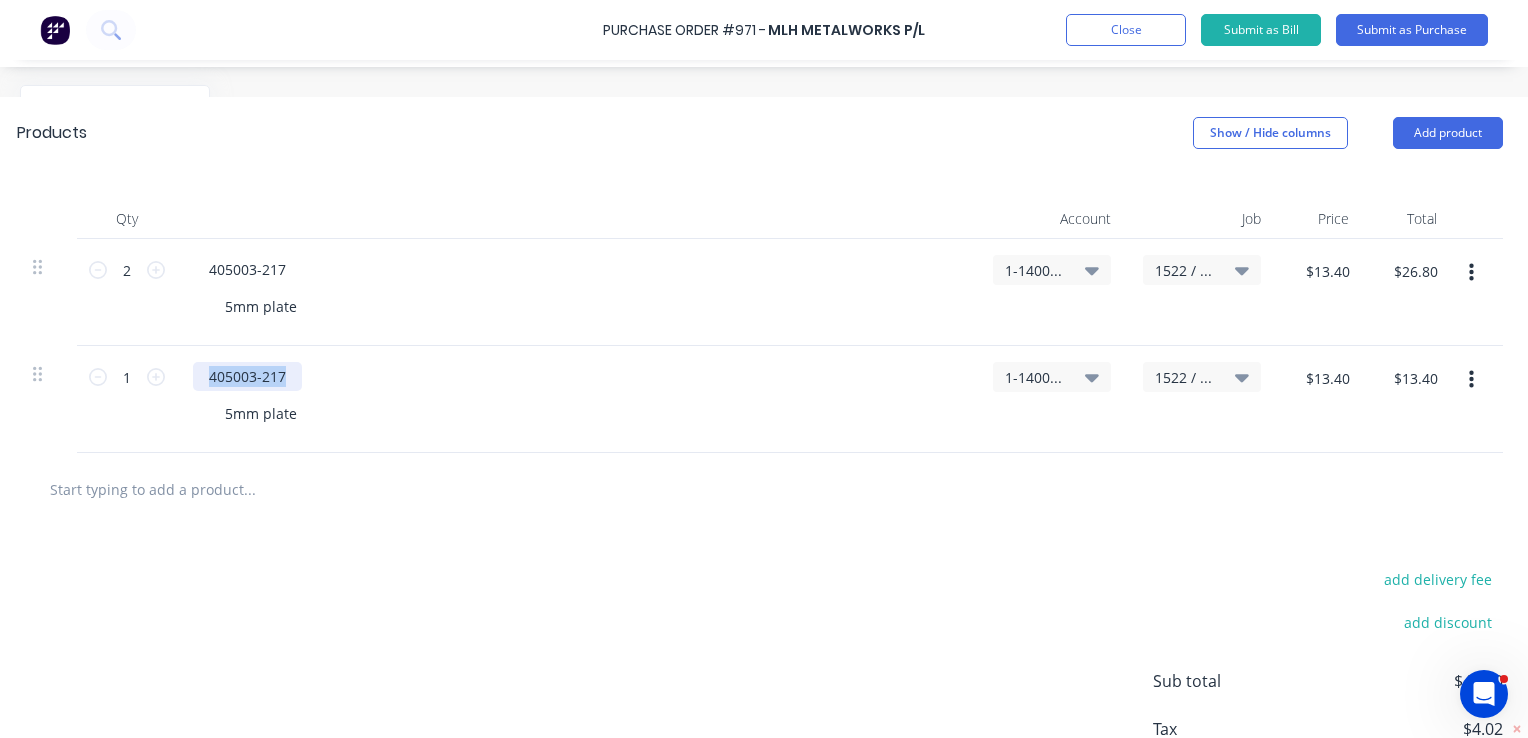 type 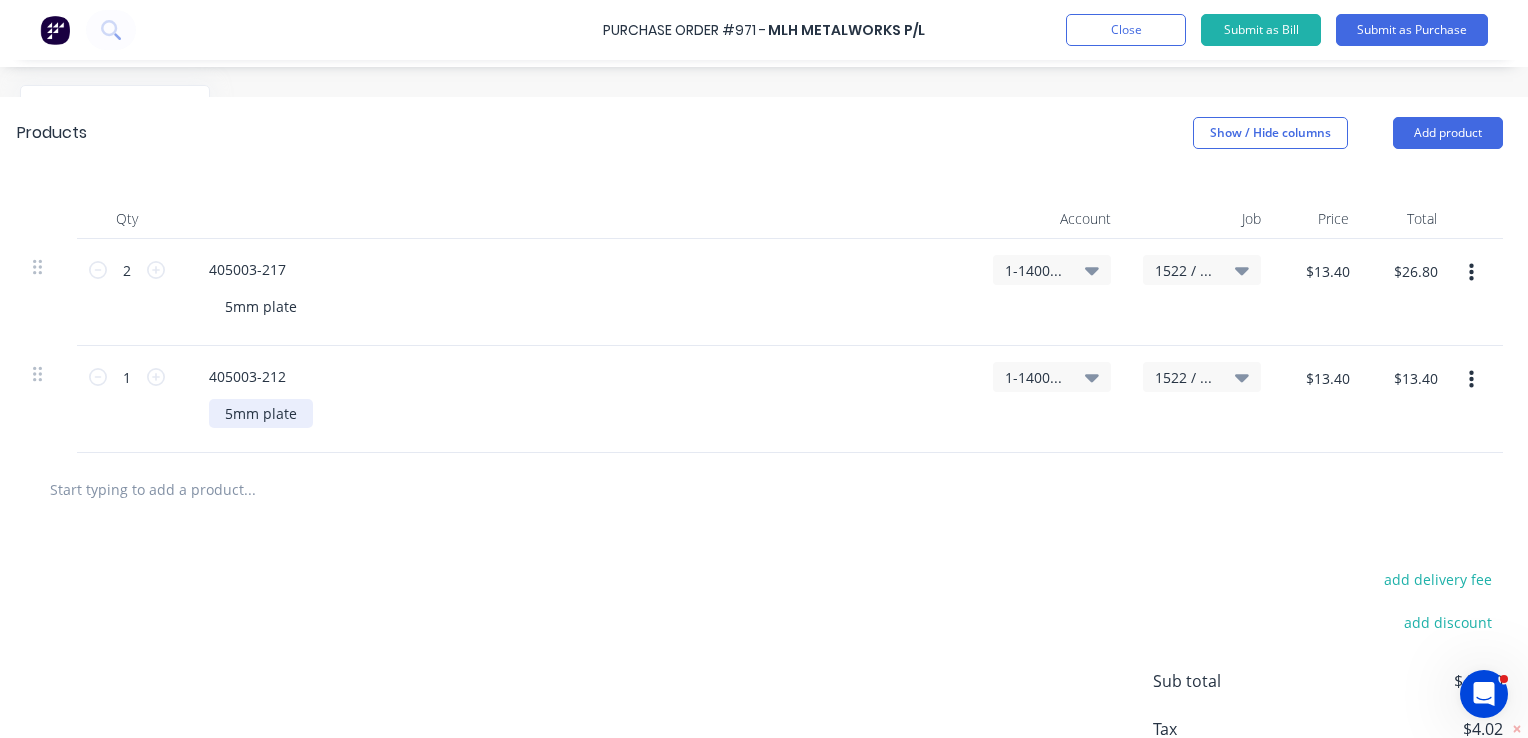 click on "5mm plate" at bounding box center [261, 413] 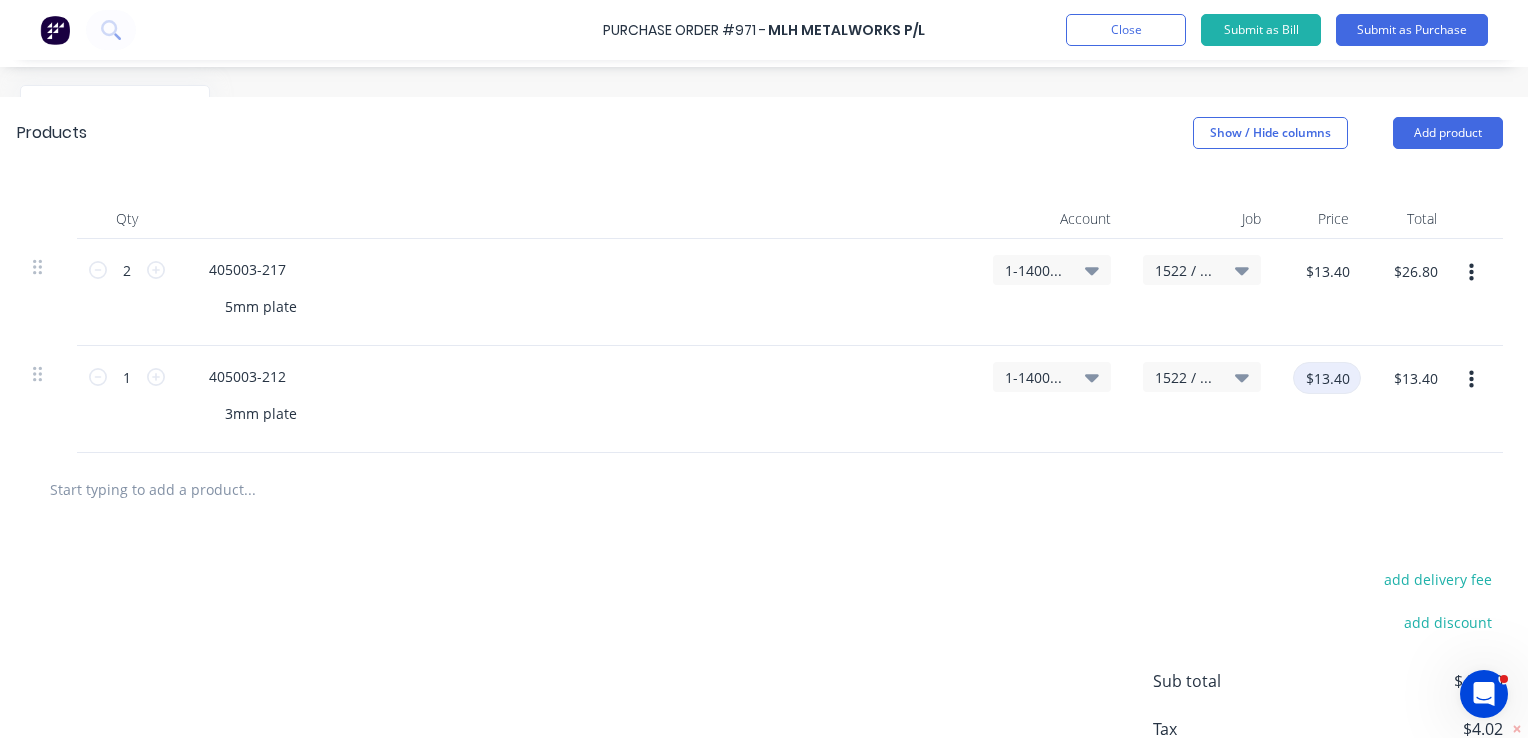 click on "$13.40" at bounding box center [1327, 378] 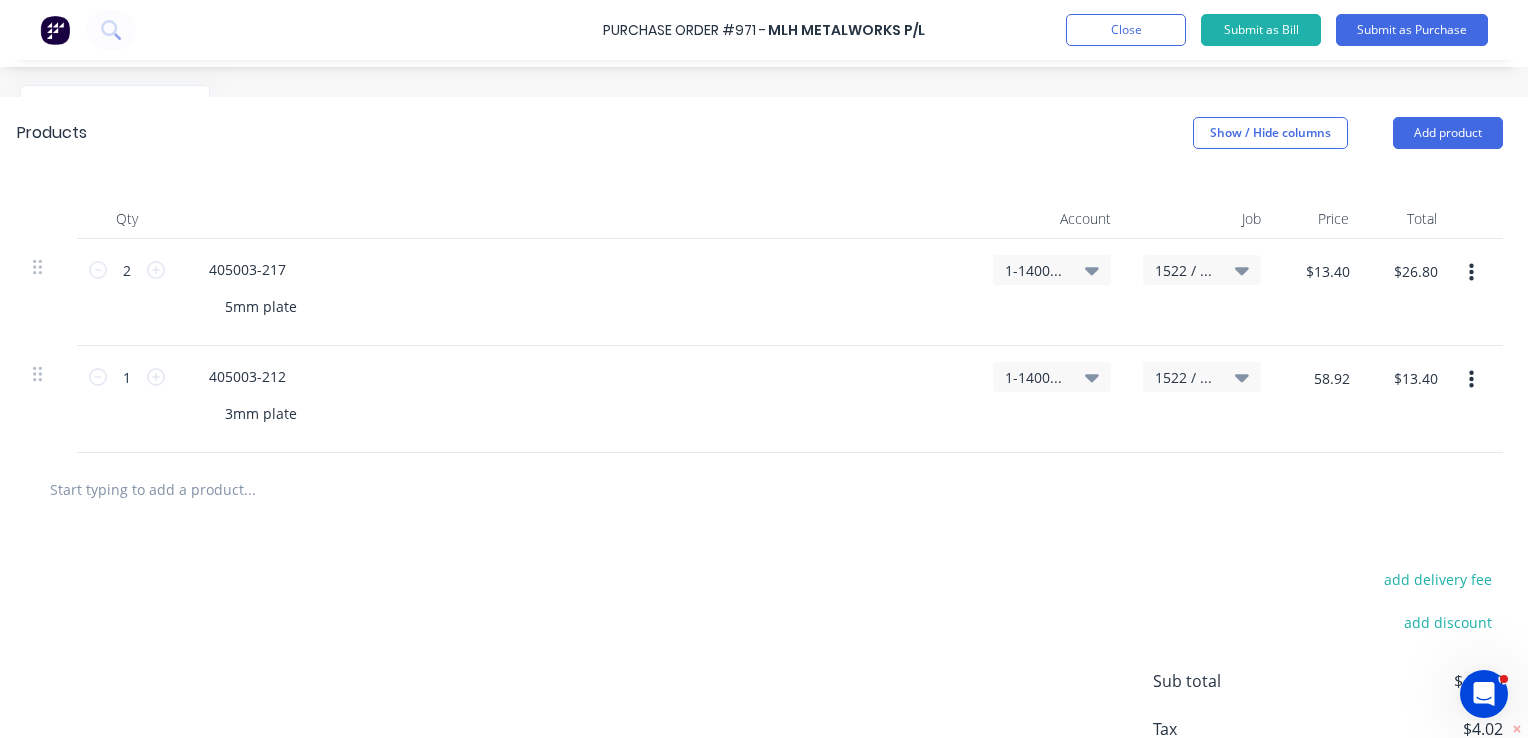 type on "$58.92" 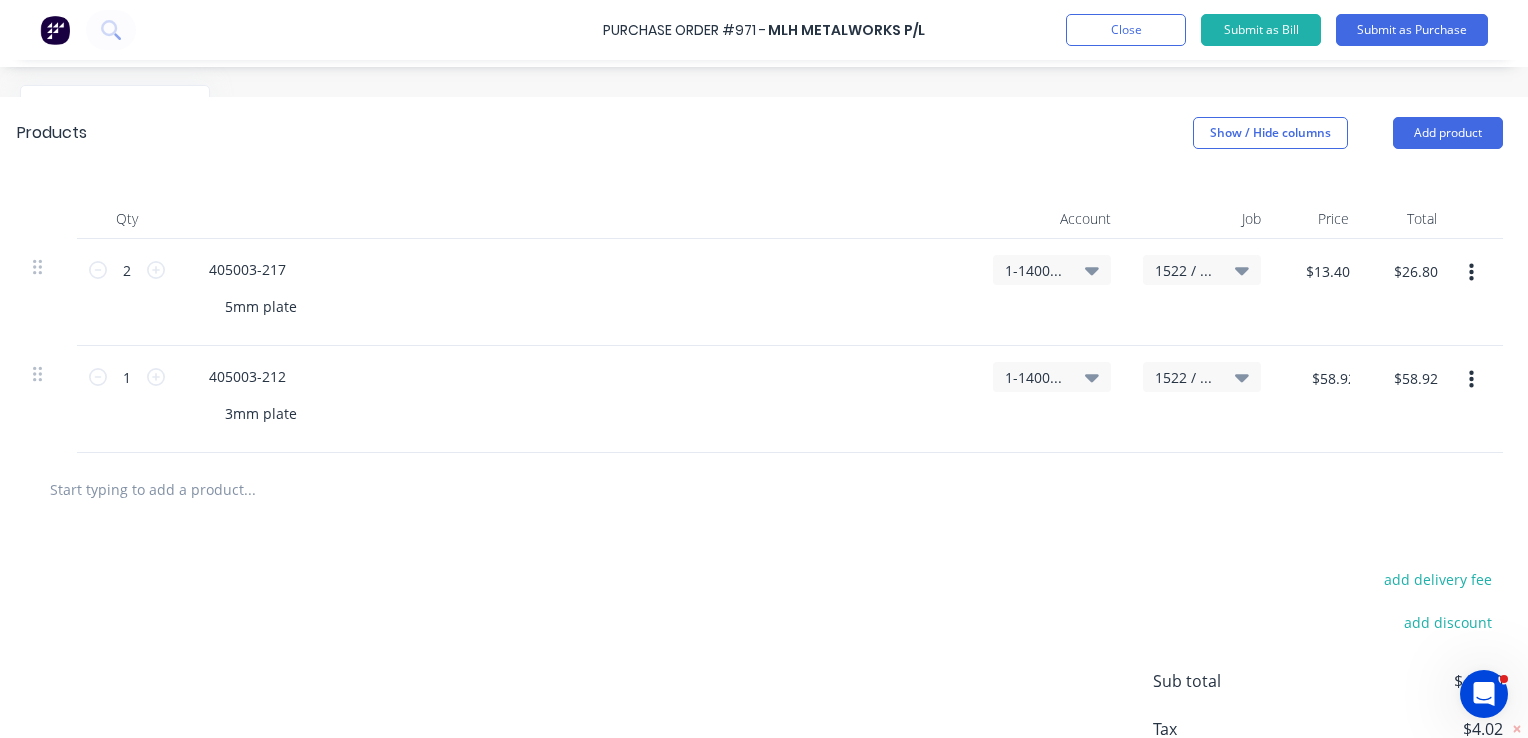 click at bounding box center (760, 489) 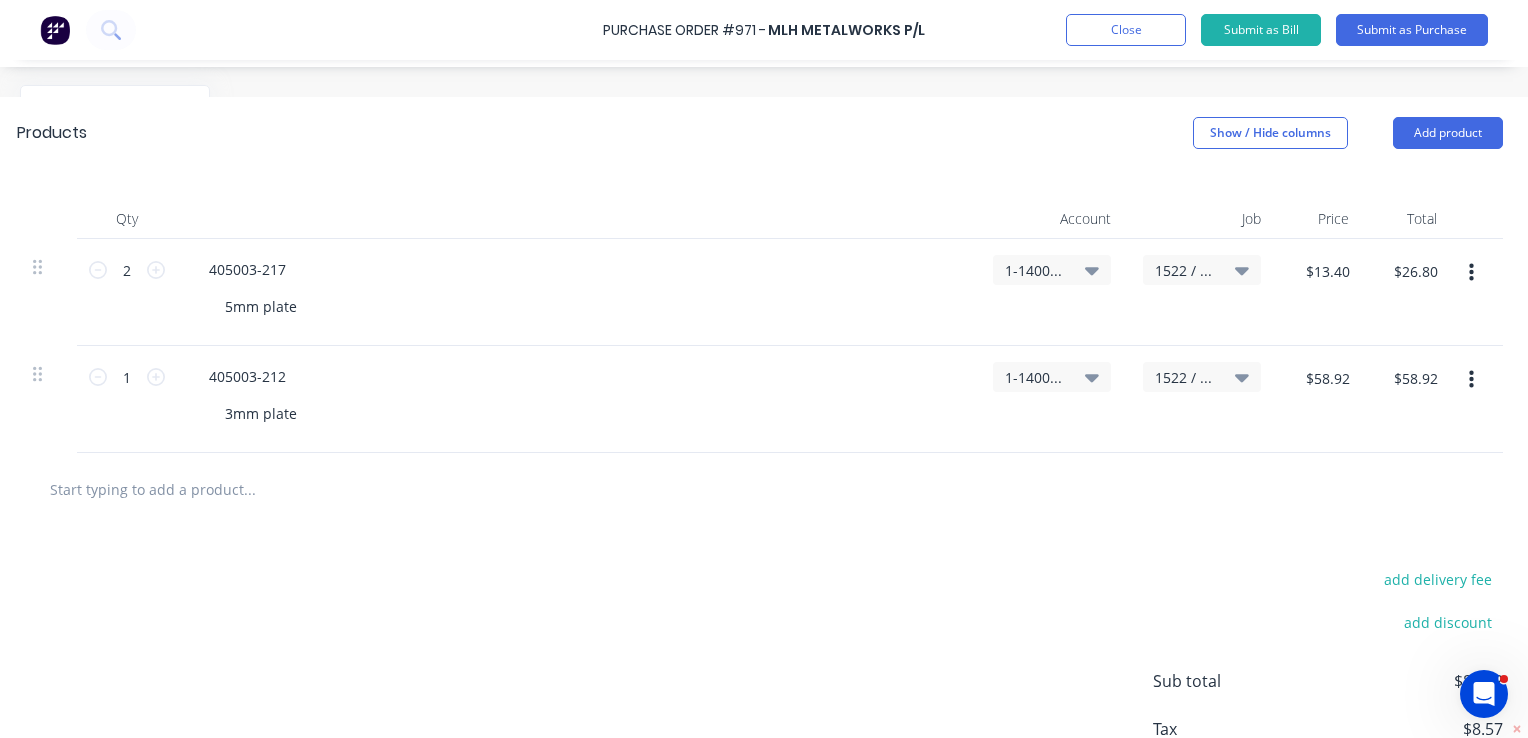 click at bounding box center [1471, 380] 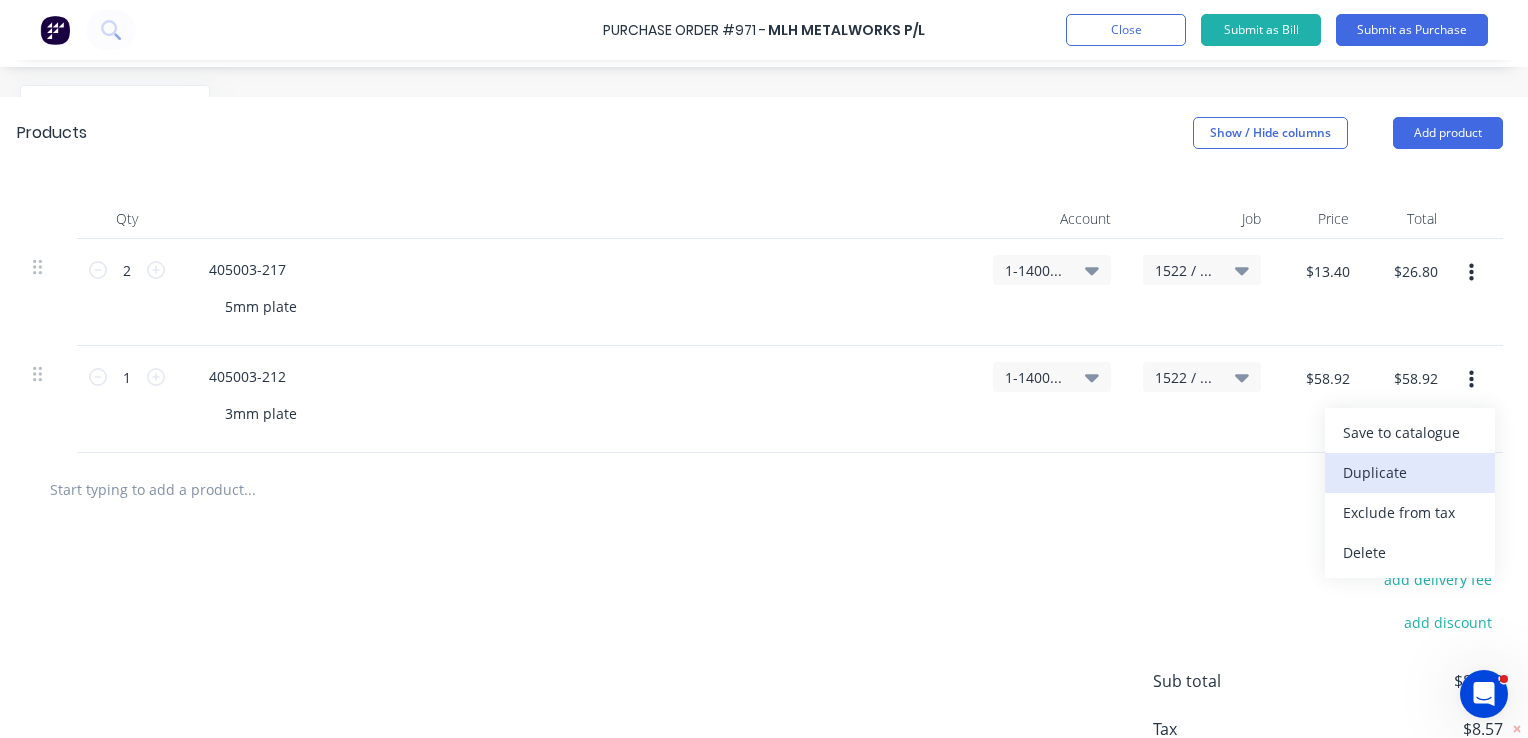 click on "Duplicate" at bounding box center [1410, 473] 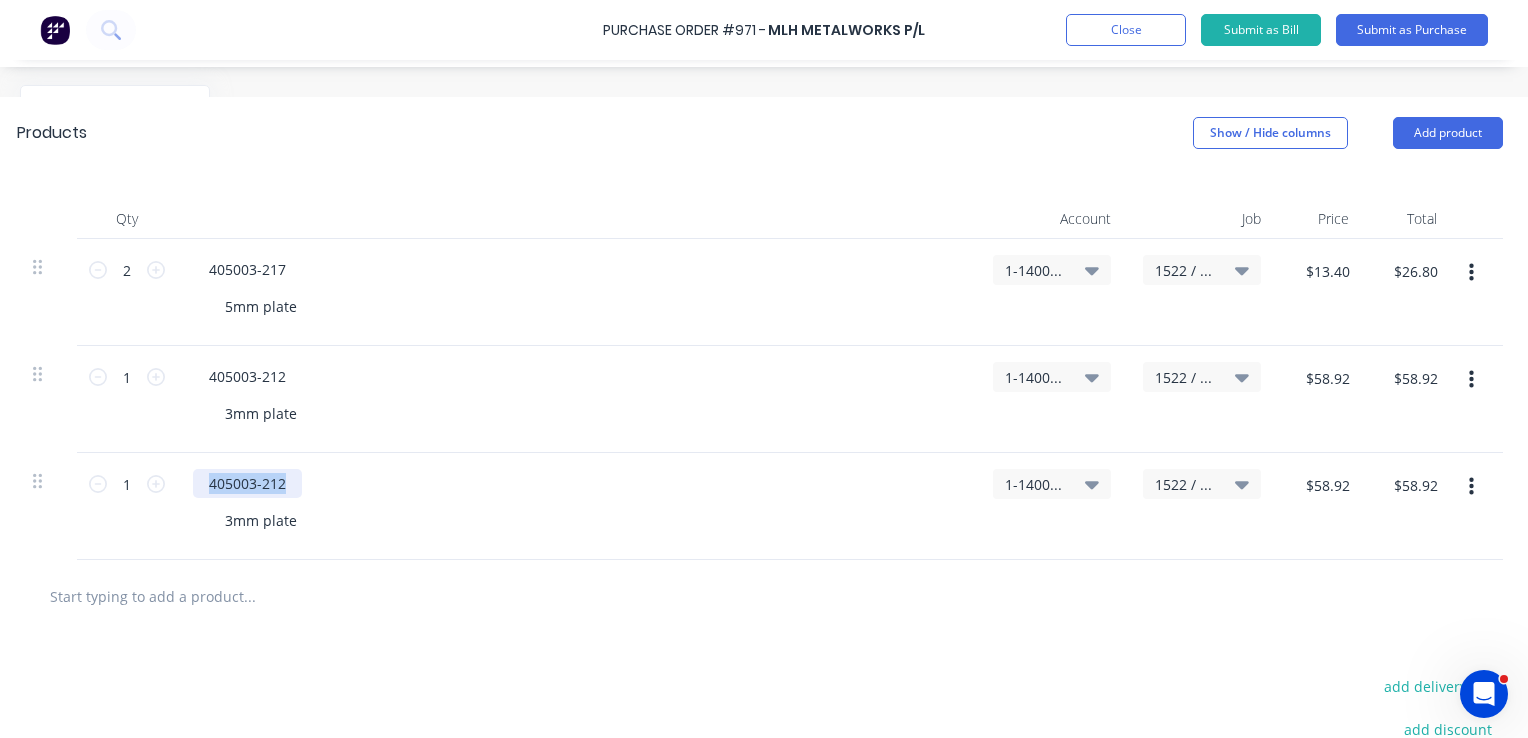 drag, startPoint x: 288, startPoint y: 482, endPoint x: 169, endPoint y: 482, distance: 119 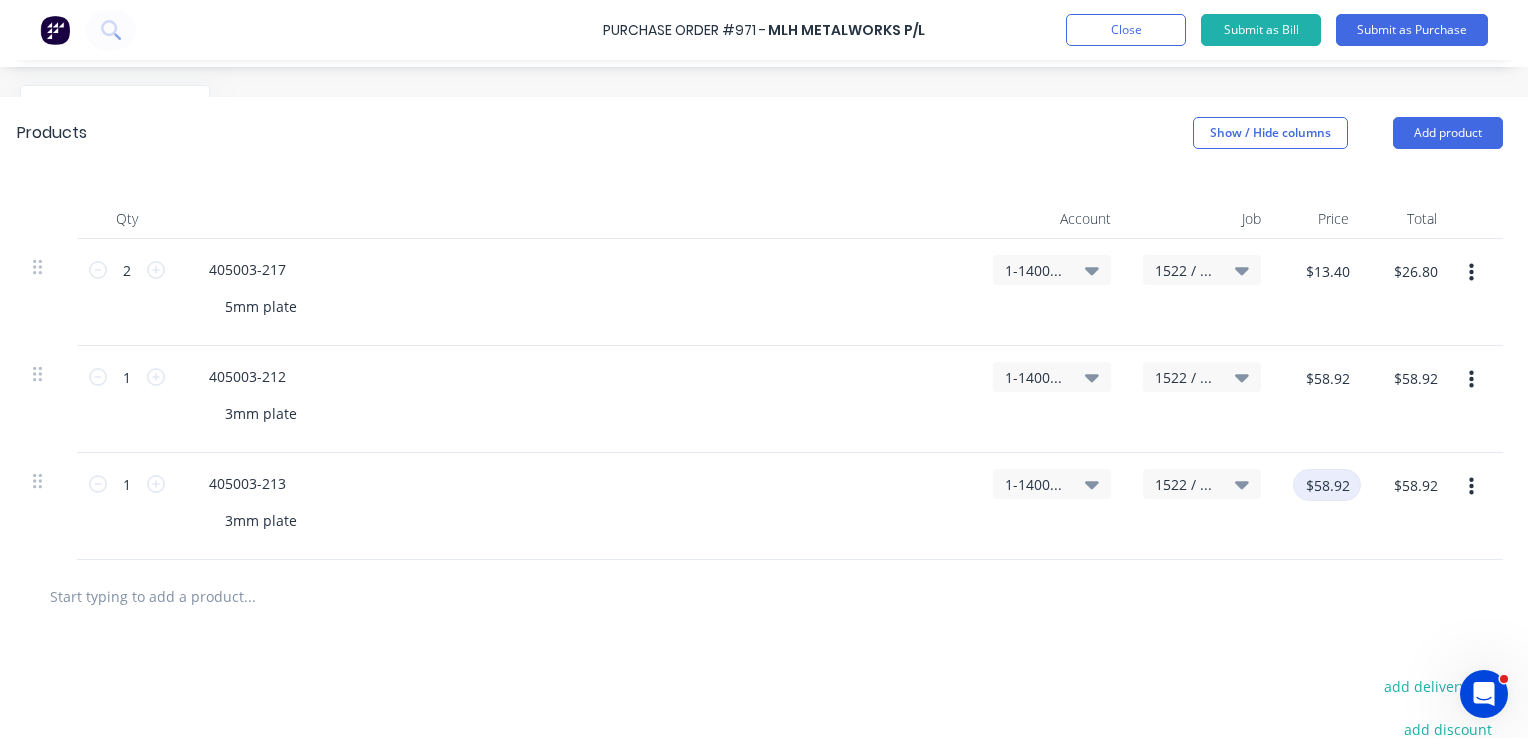 click on "$58.92" at bounding box center (1327, 485) 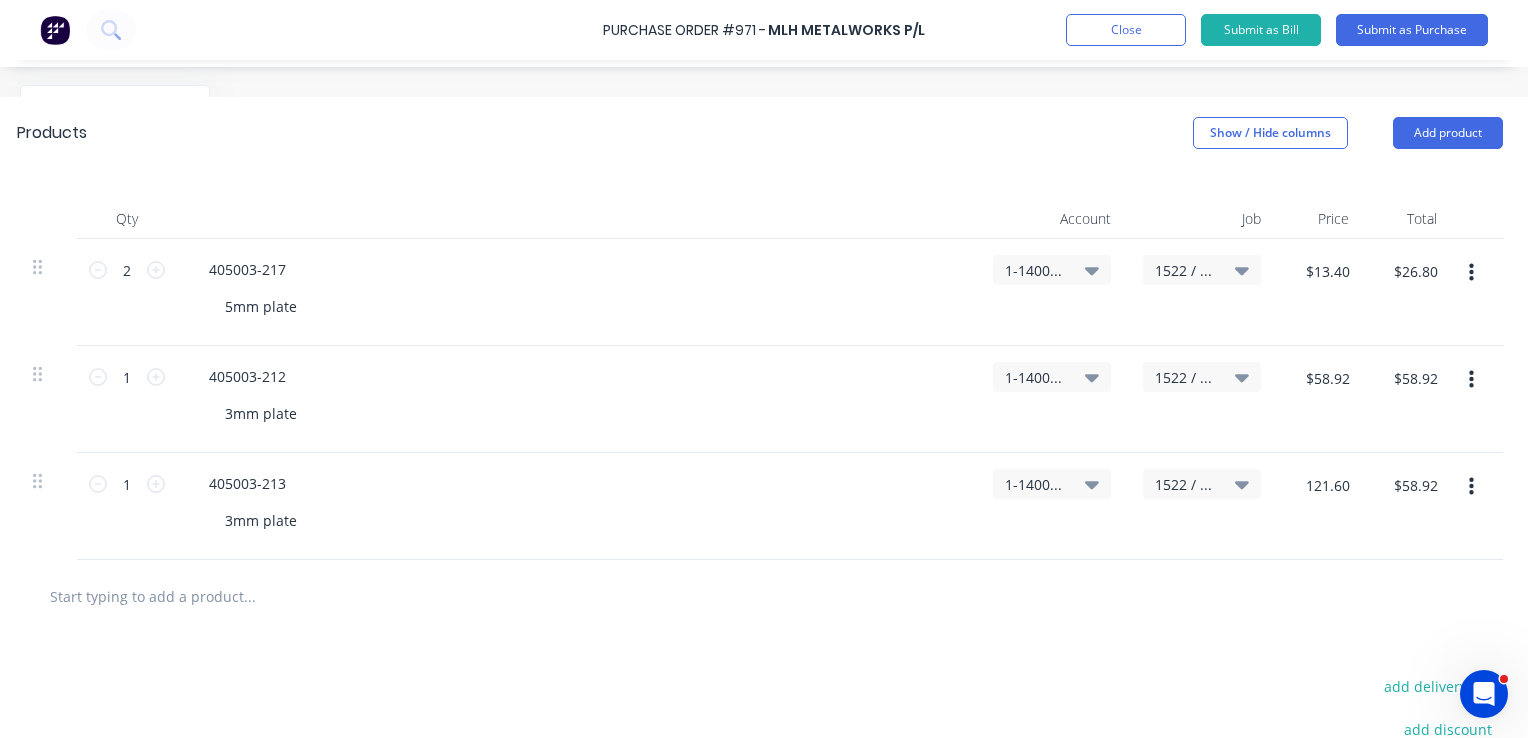 type on "$121.60" 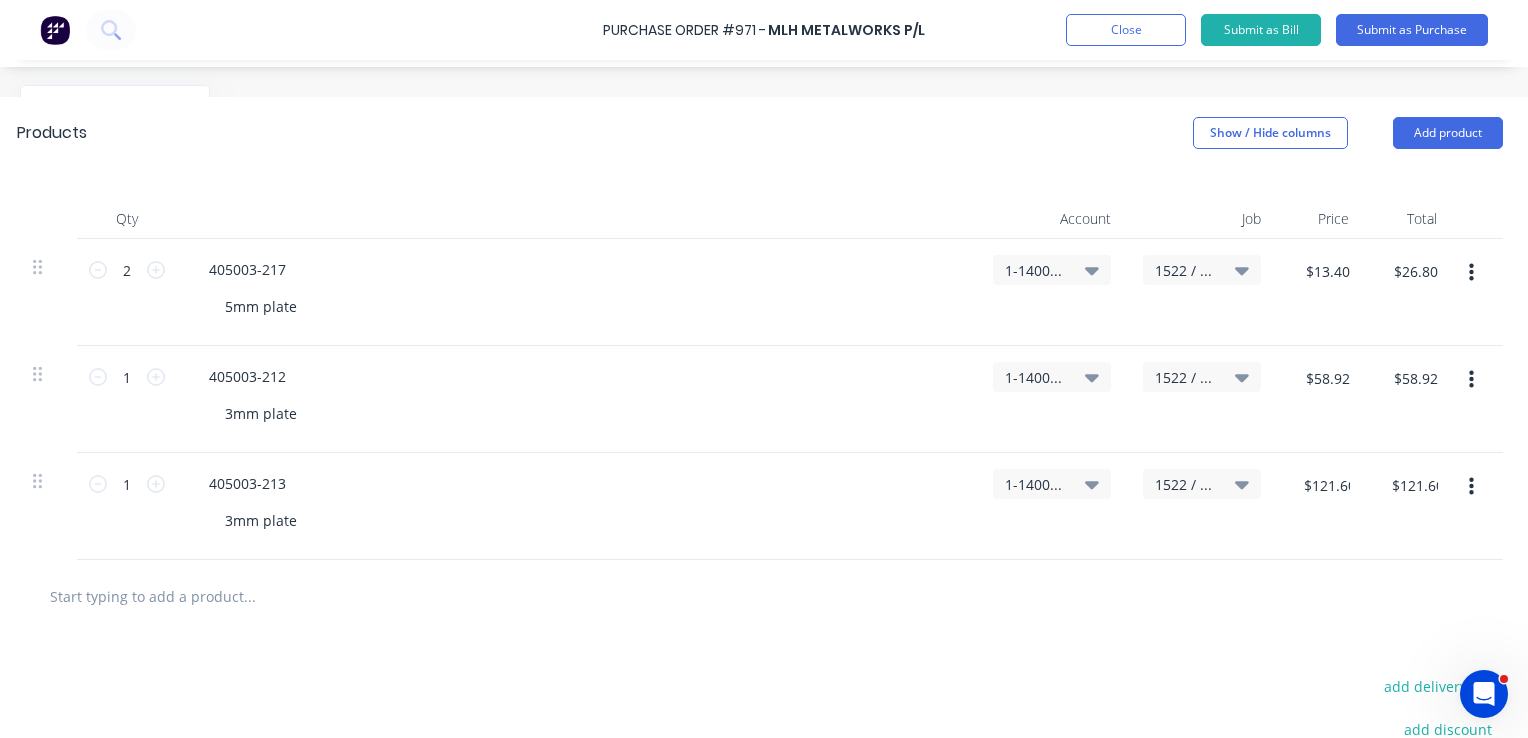 click on "$121.60 121.60" at bounding box center (1321, 506) 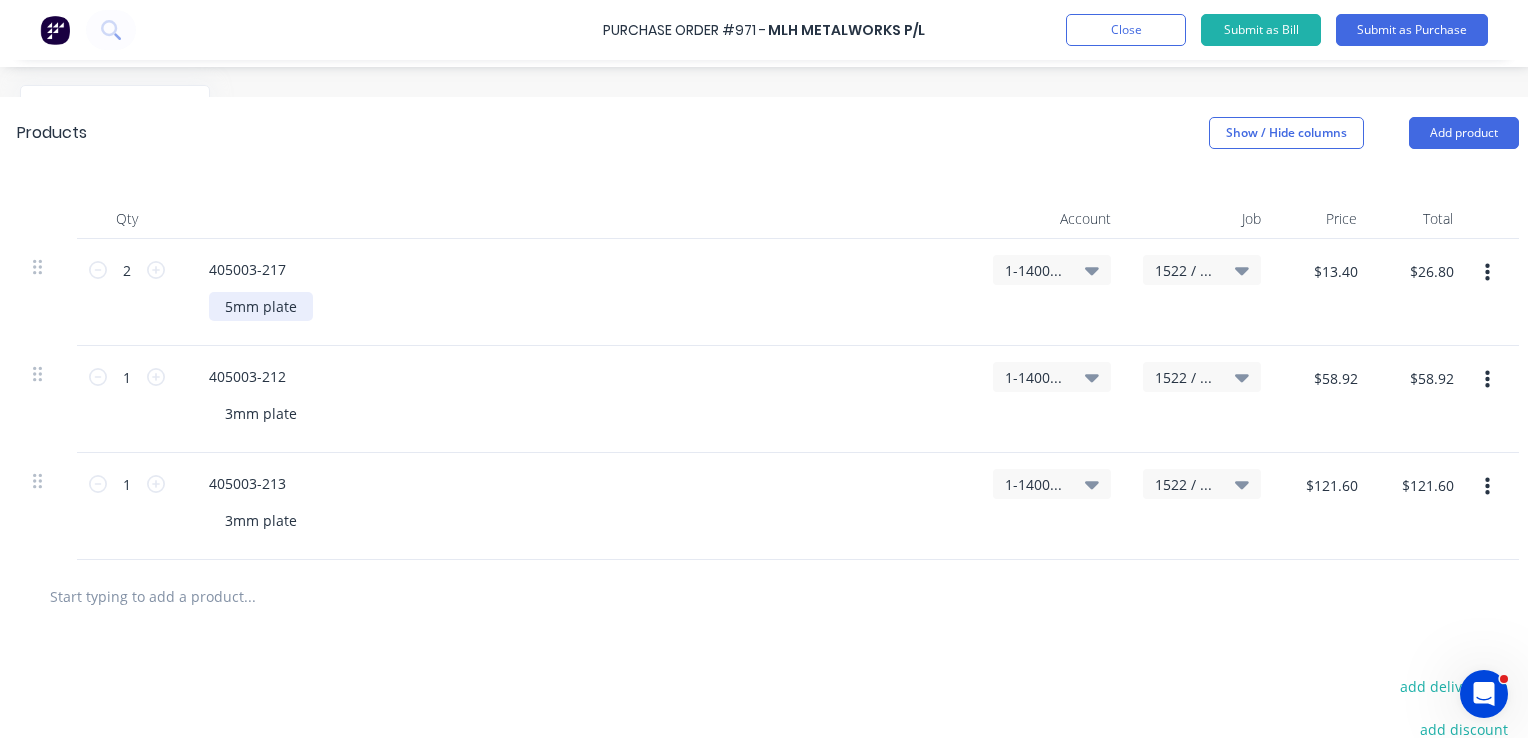 click on "5mm plate" at bounding box center [261, 306] 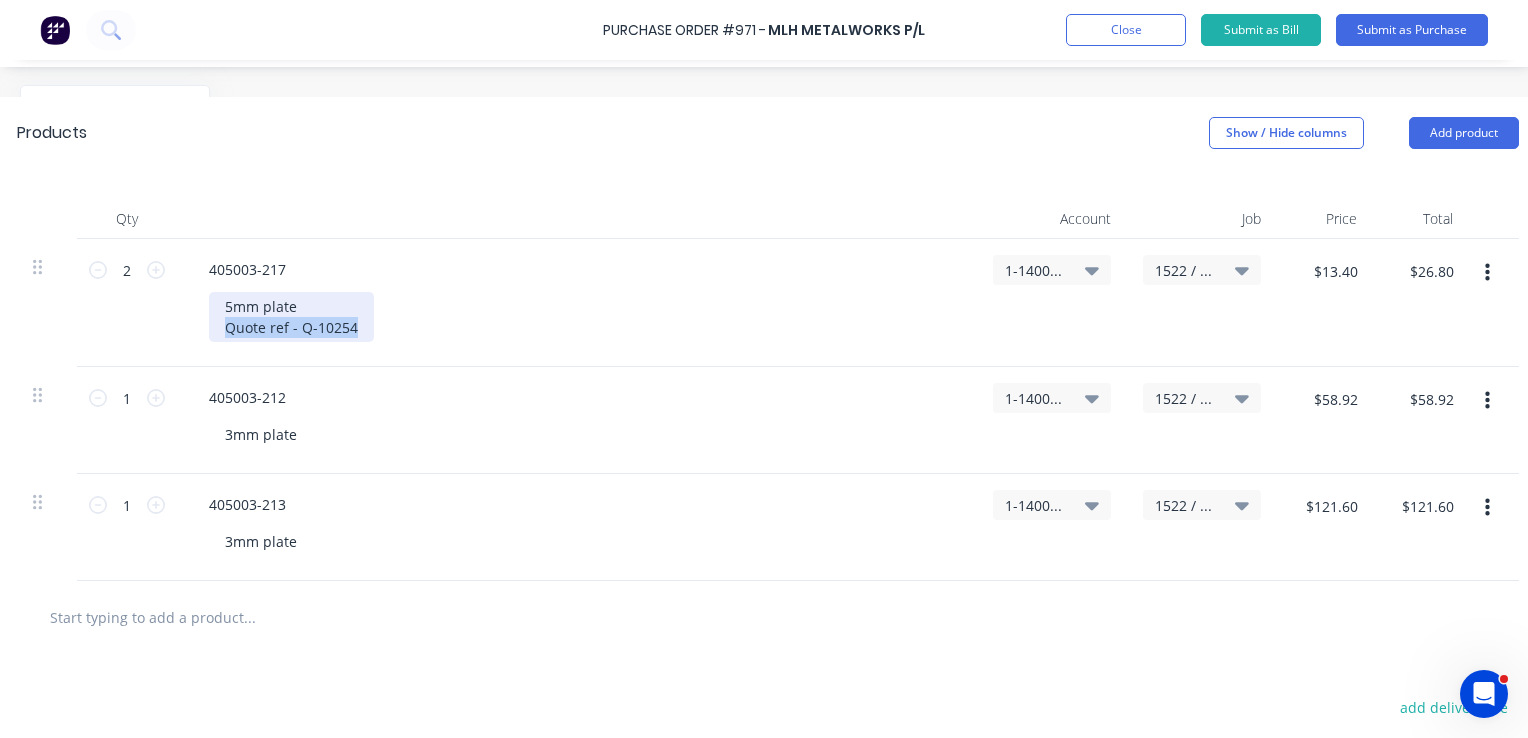 drag, startPoint x: 360, startPoint y: 333, endPoint x: 221, endPoint y: 323, distance: 139.35925 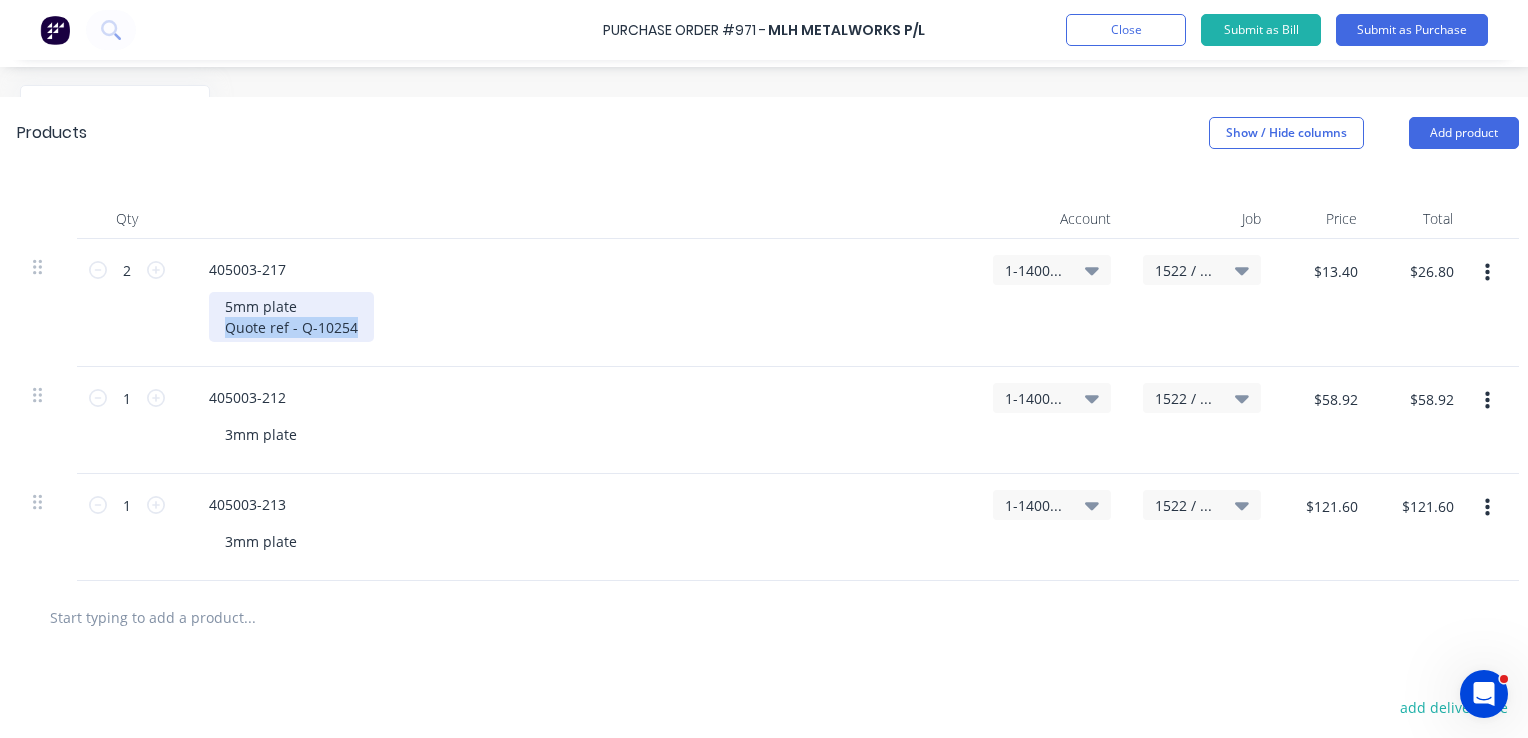 copy on "Quote ref - Q-10254" 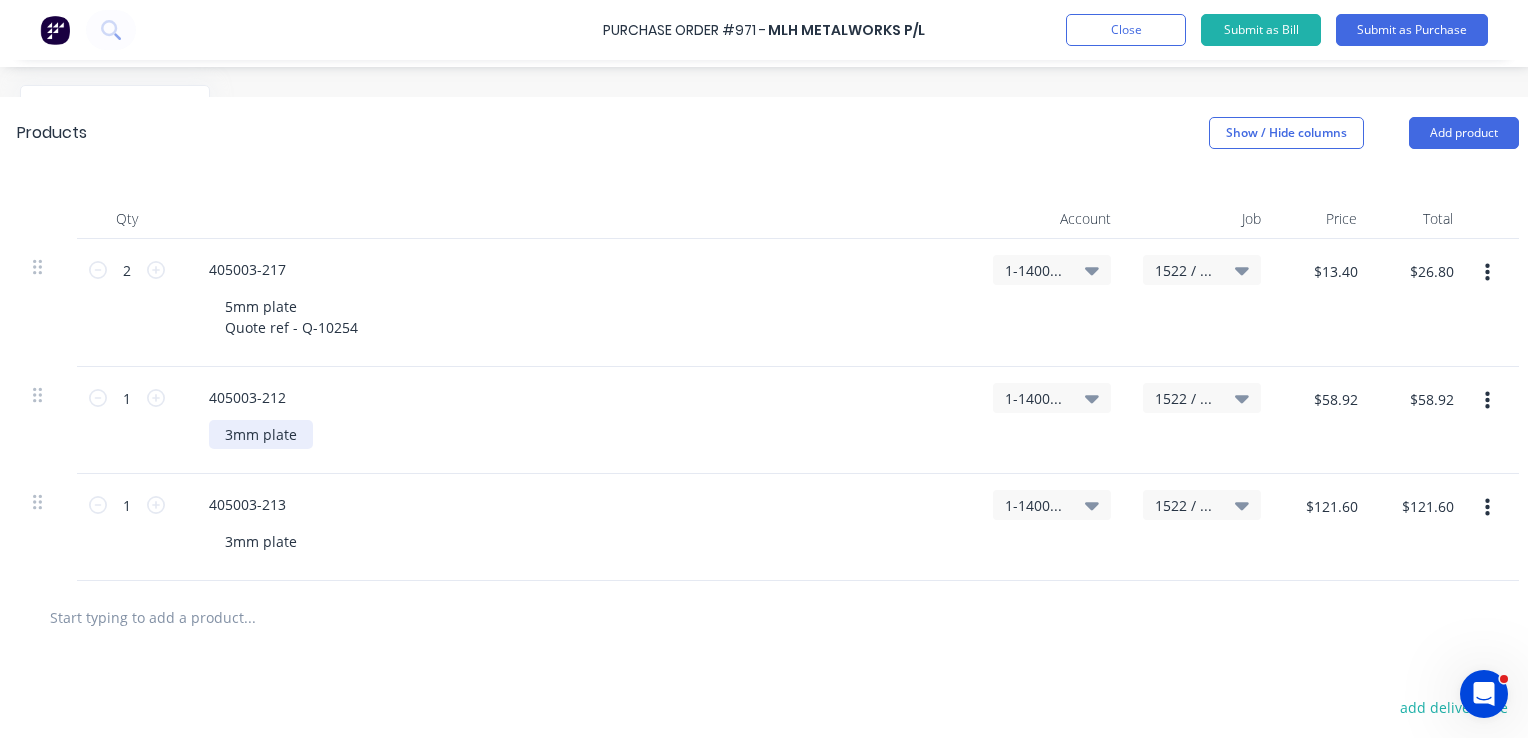 click on "3mm plate" at bounding box center [261, 434] 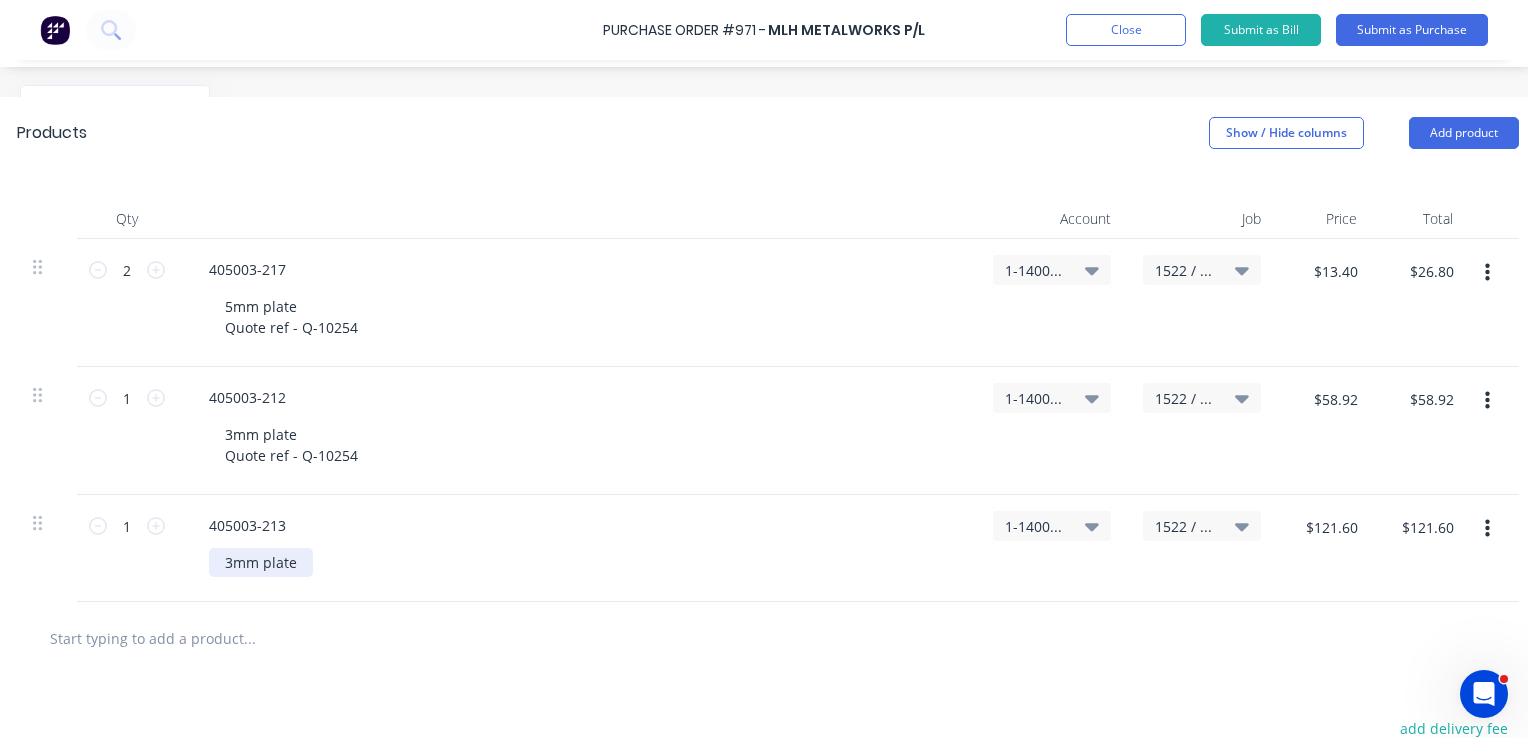 click on "3mm plate" at bounding box center (261, 562) 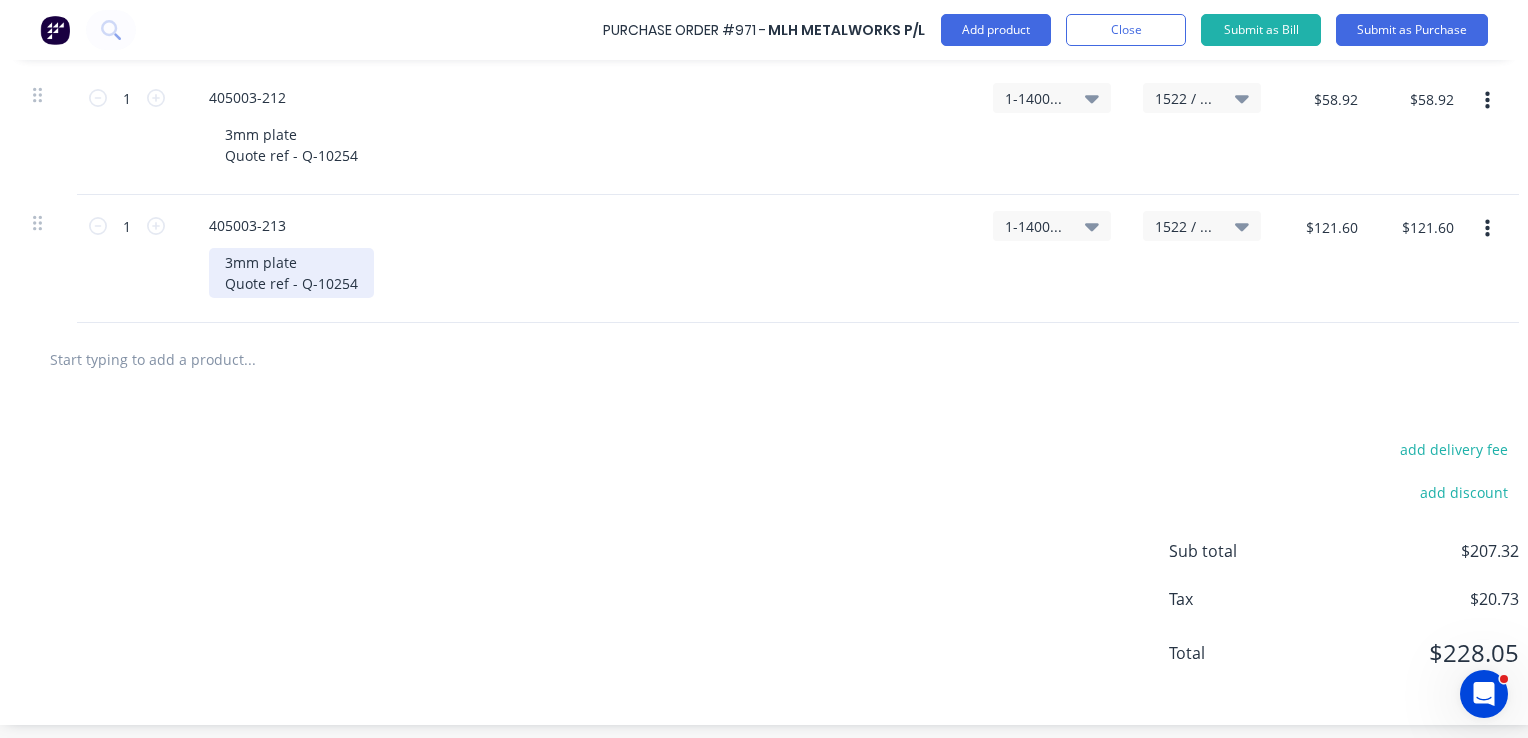 scroll, scrollTop: 720, scrollLeft: 253, axis: both 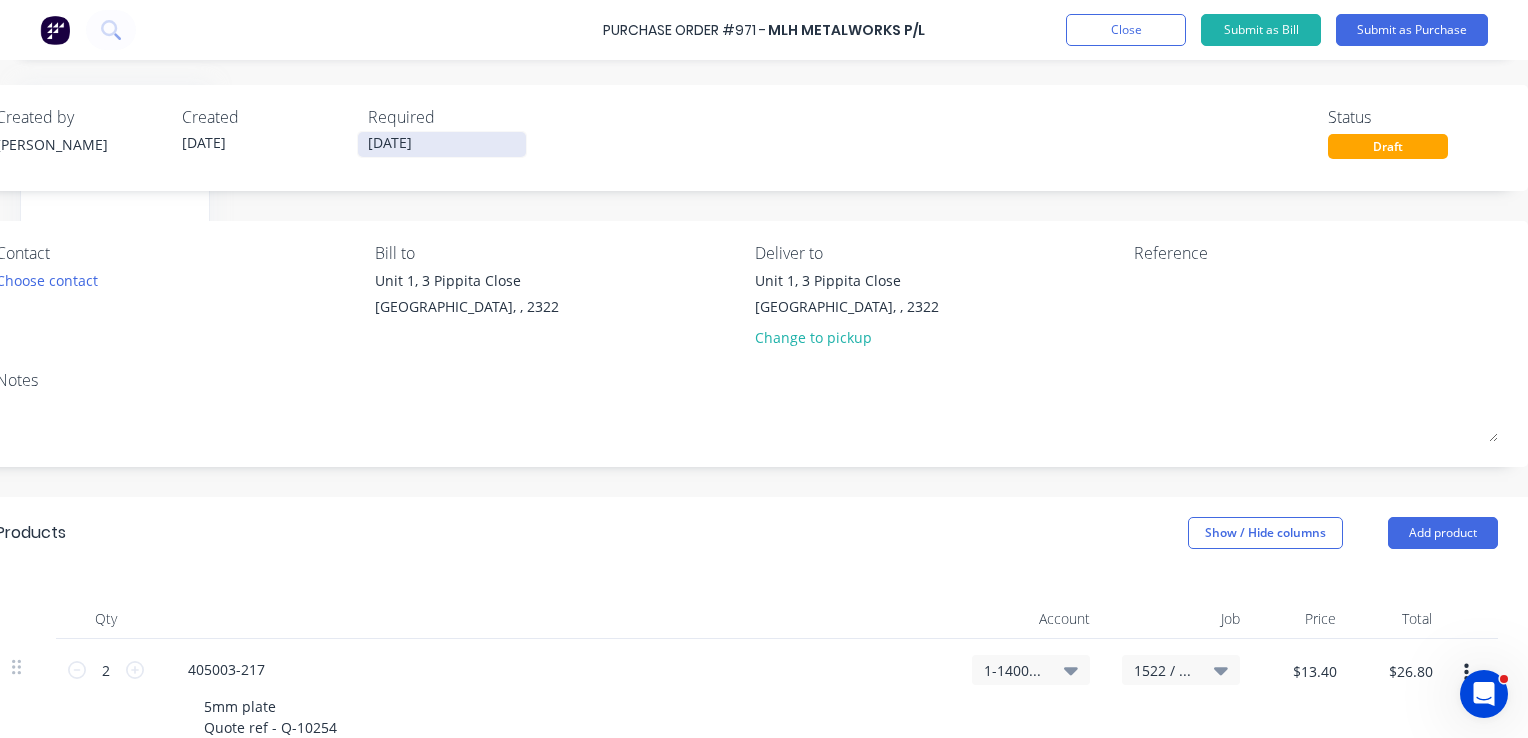 click on "11/07/25" at bounding box center (442, 144) 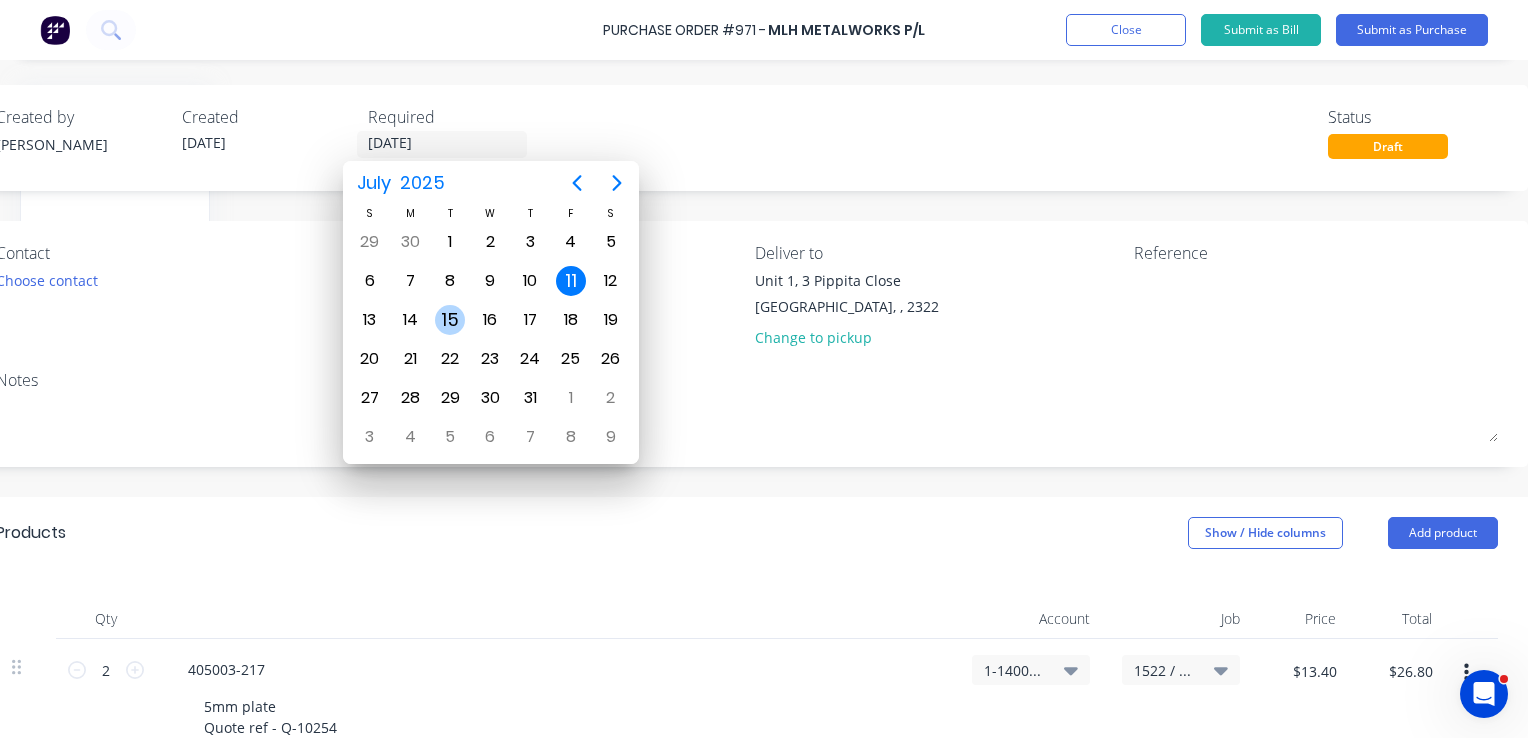 click on "15" at bounding box center (450, 320) 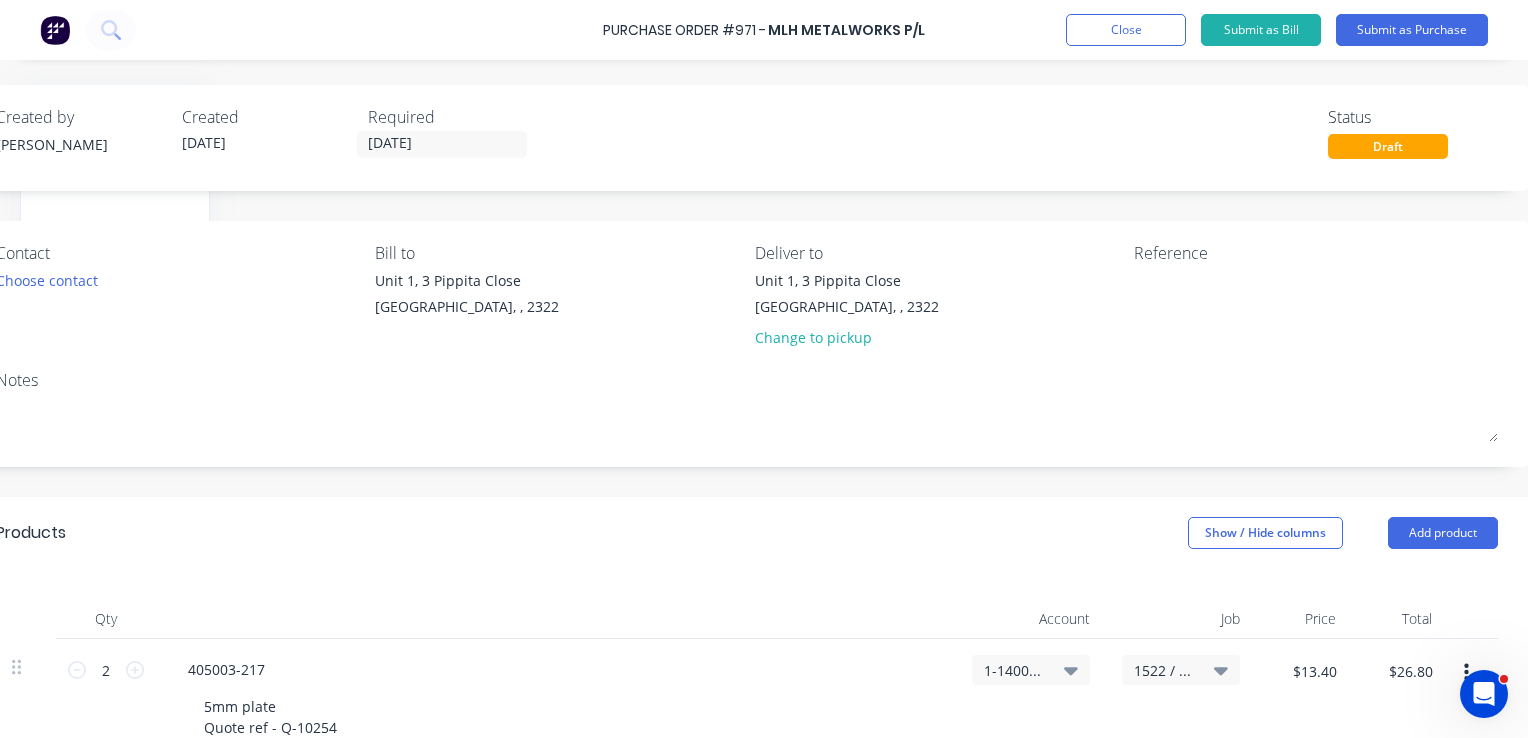 click on "5mm plate
Quote ref - Q-10254" at bounding box center [564, 717] 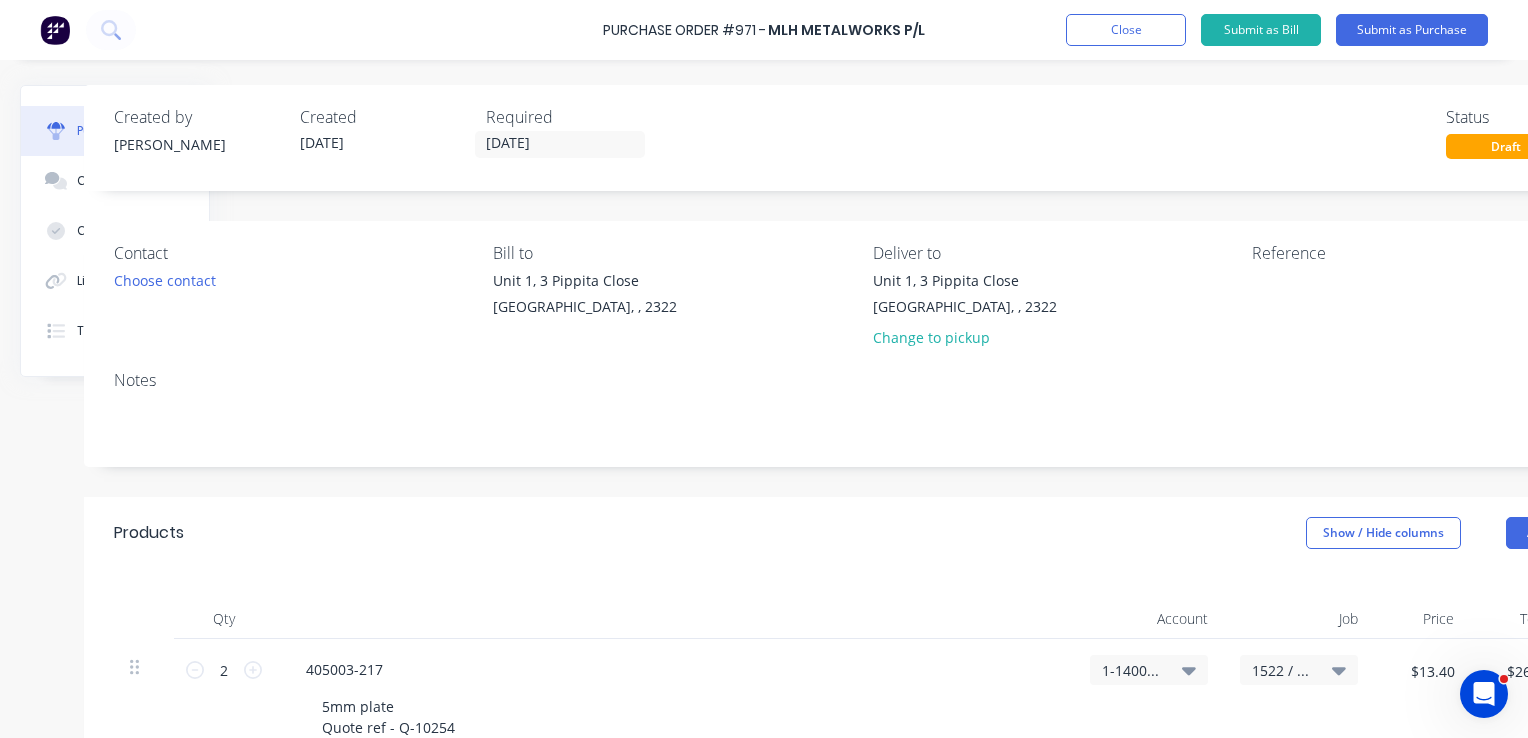 scroll, scrollTop: 0, scrollLeft: 49, axis: horizontal 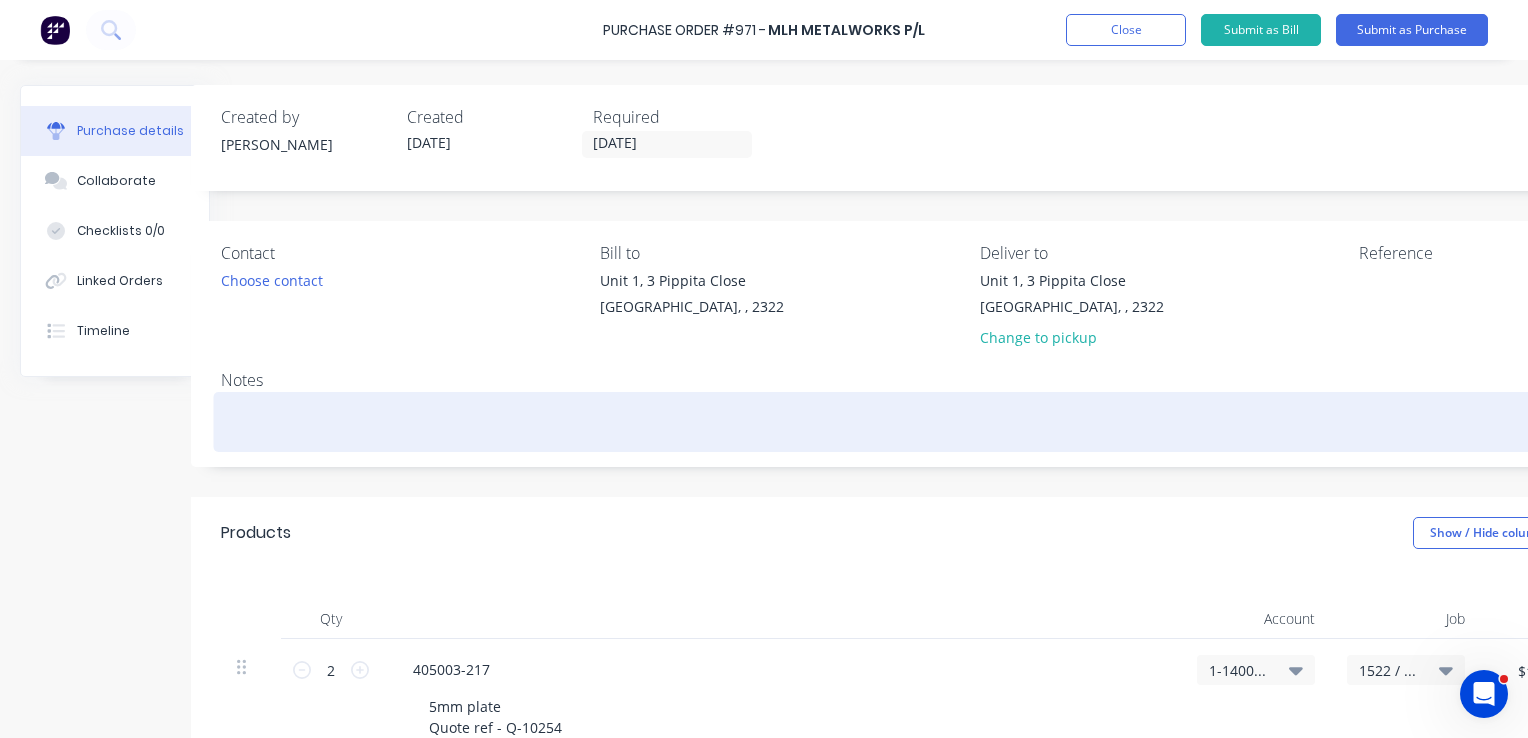 click at bounding box center (972, 419) 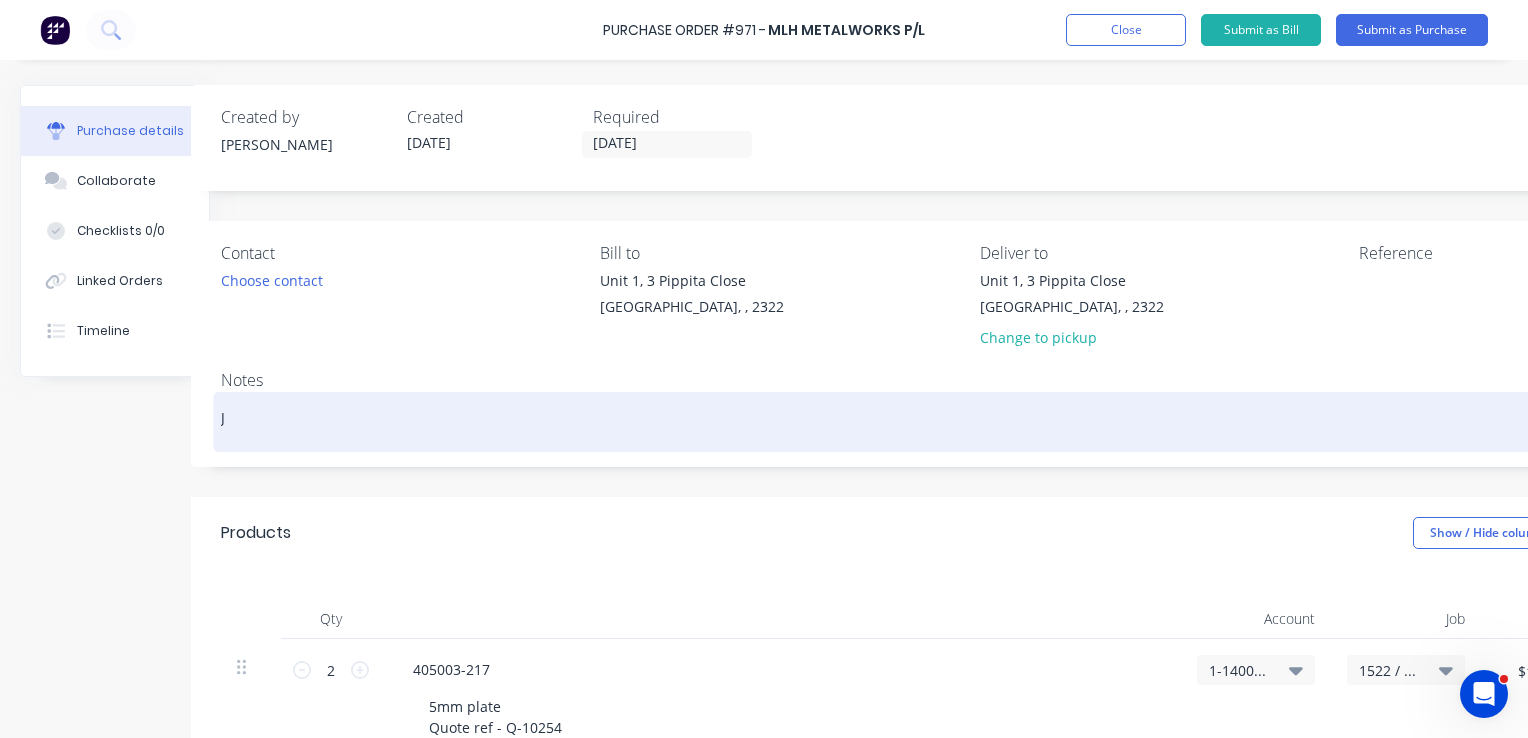 type on "x" 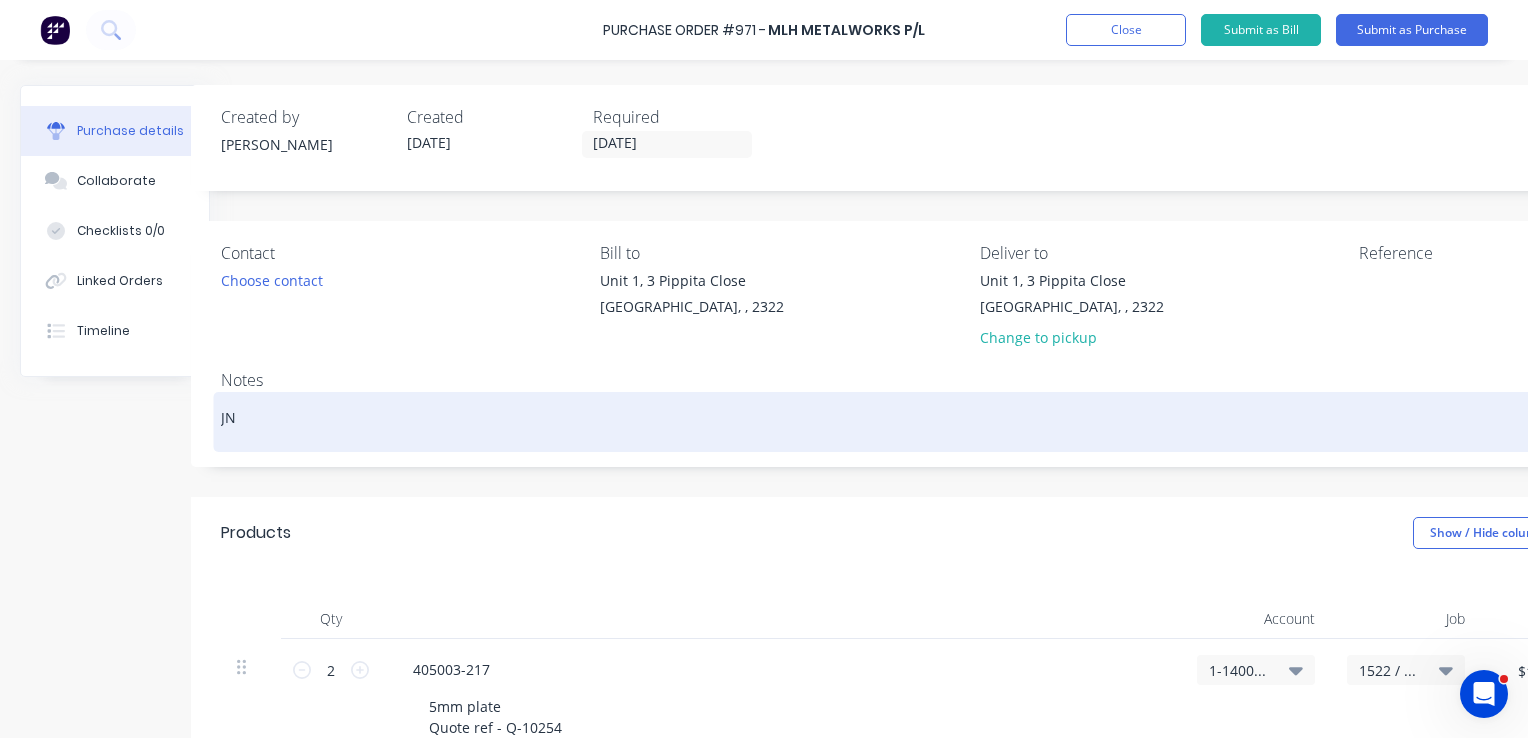 type on "x" 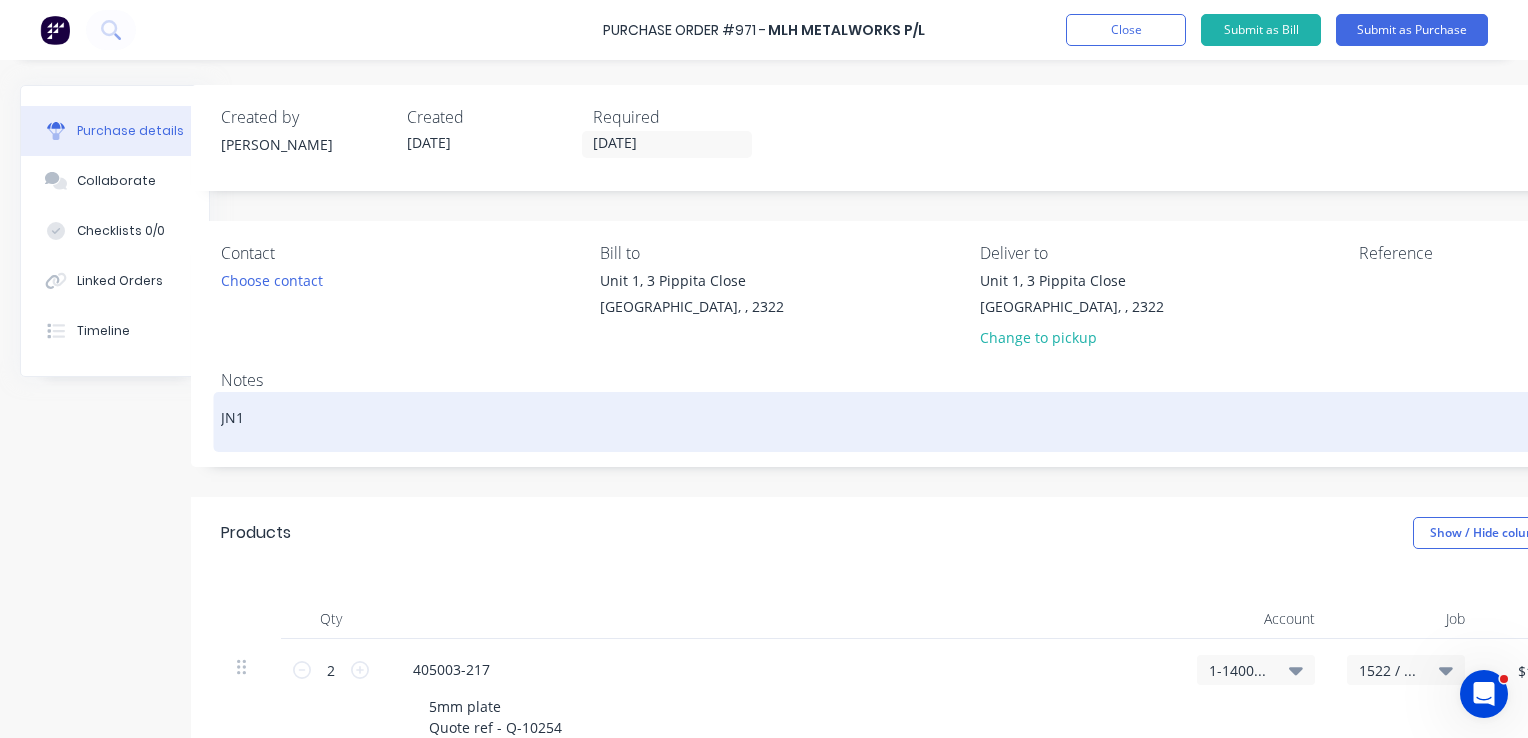 type on "x" 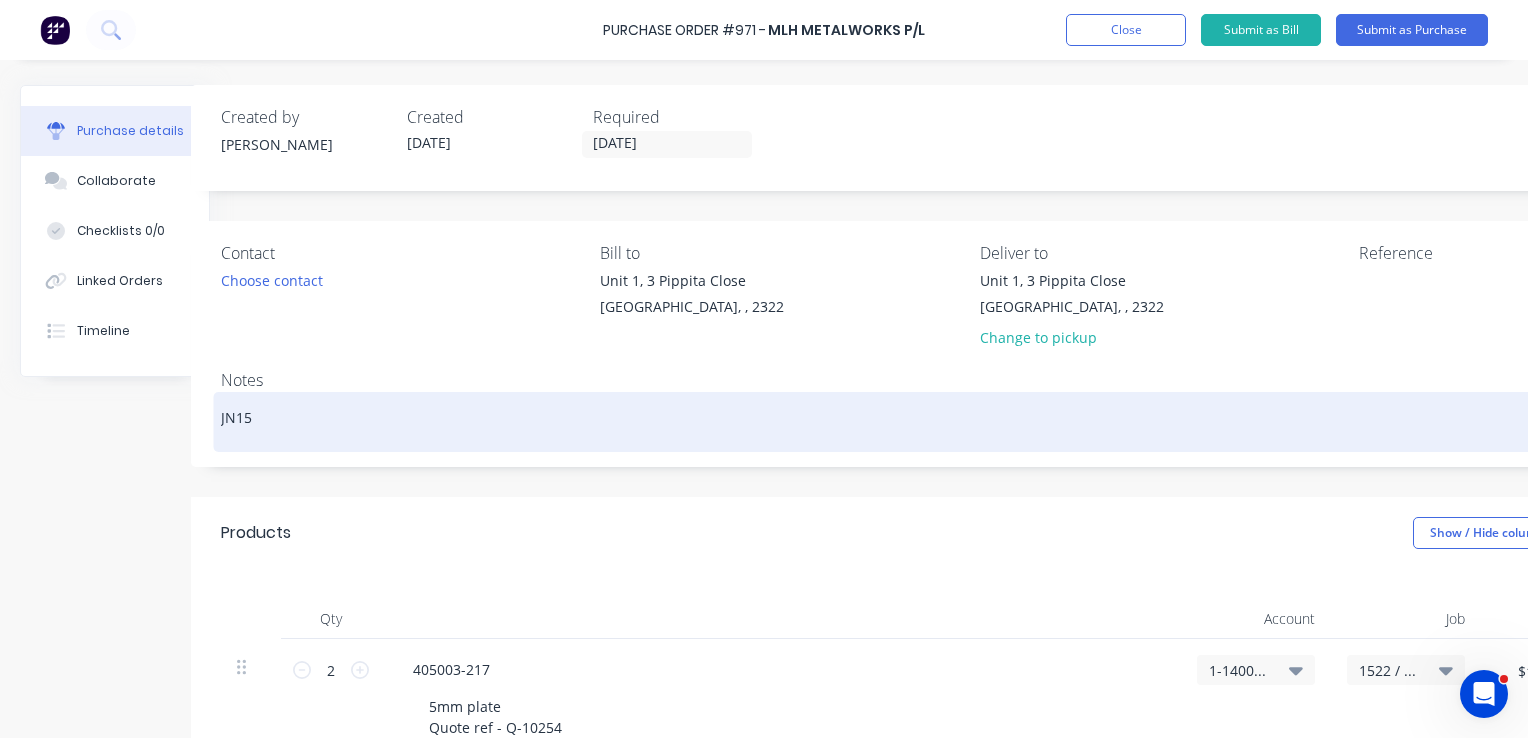 type on "x" 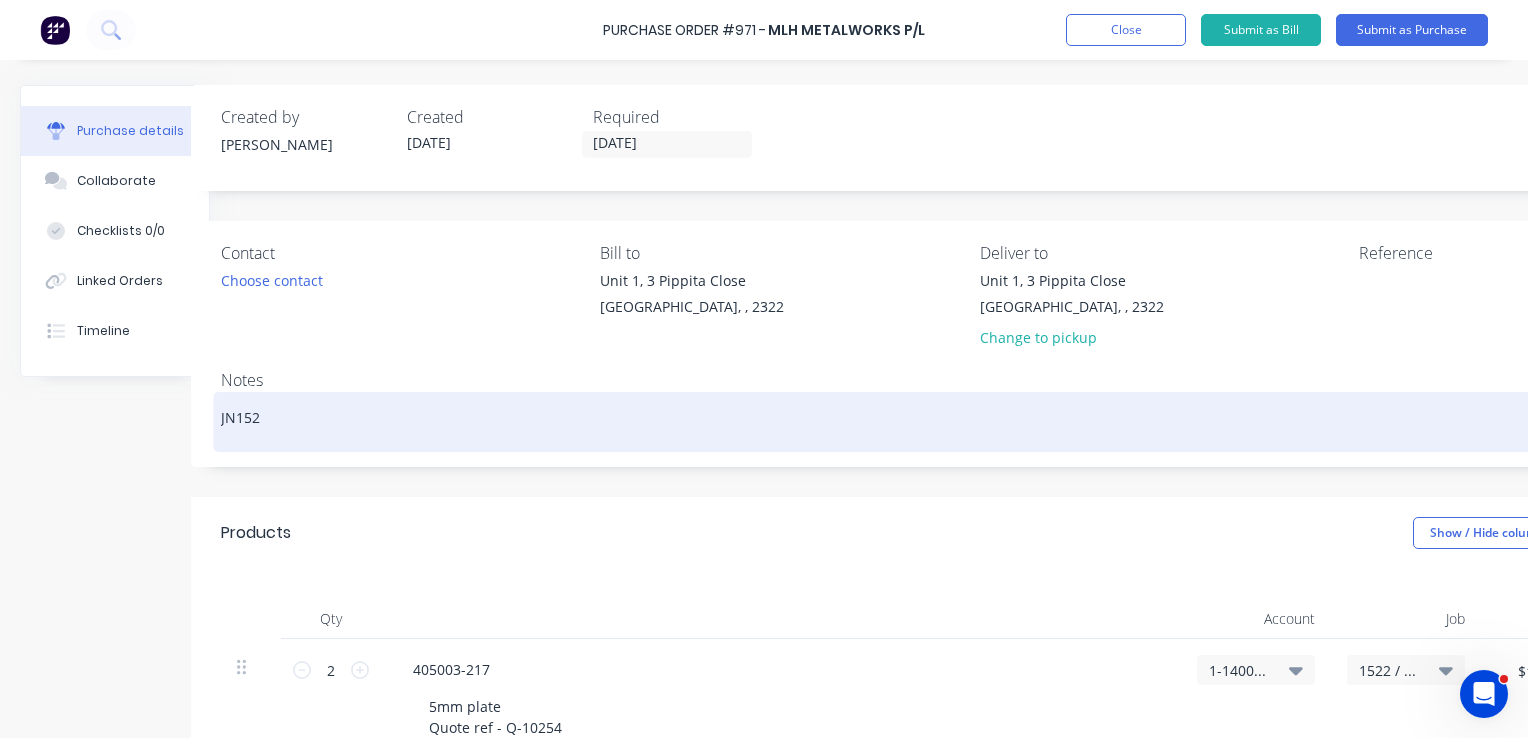 type on "x" 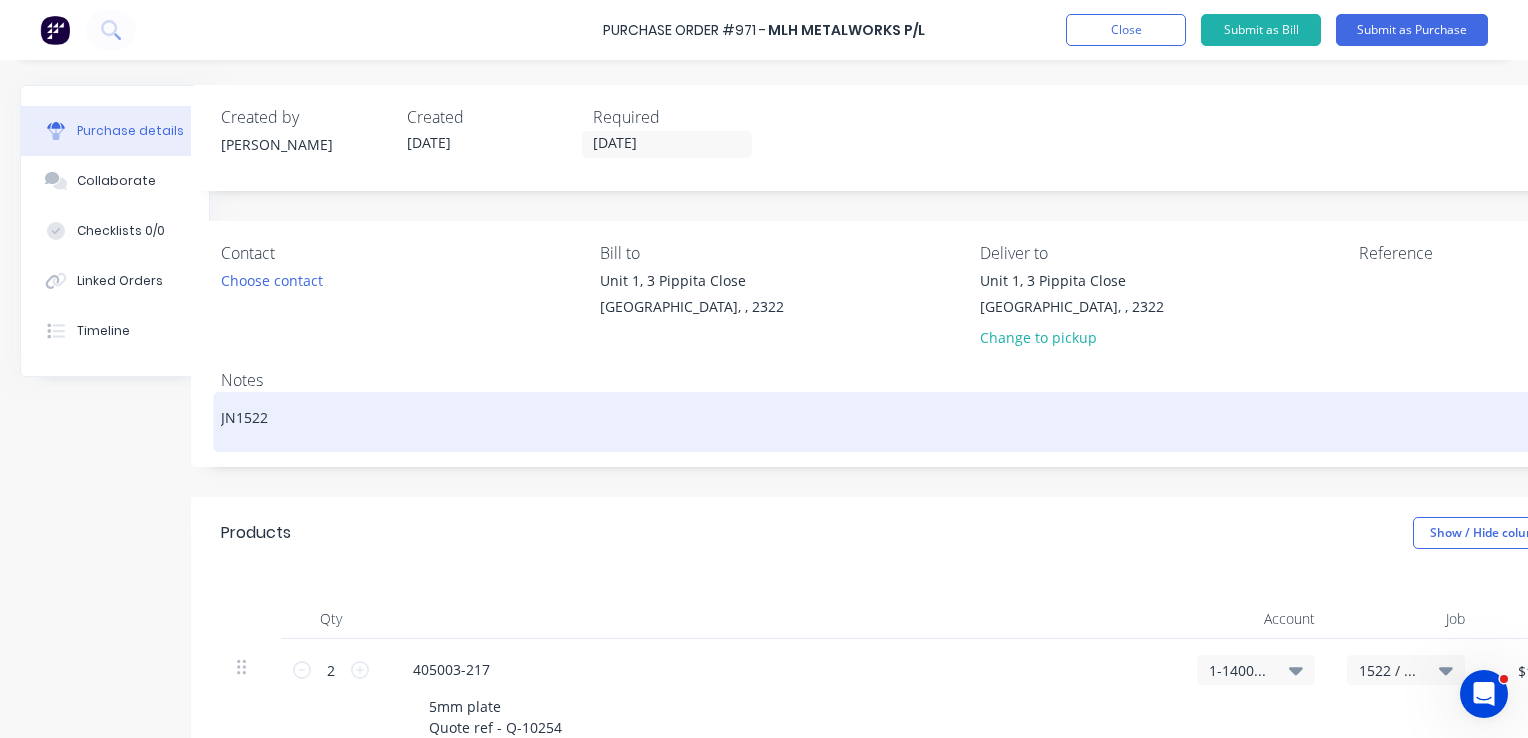 type on "x" 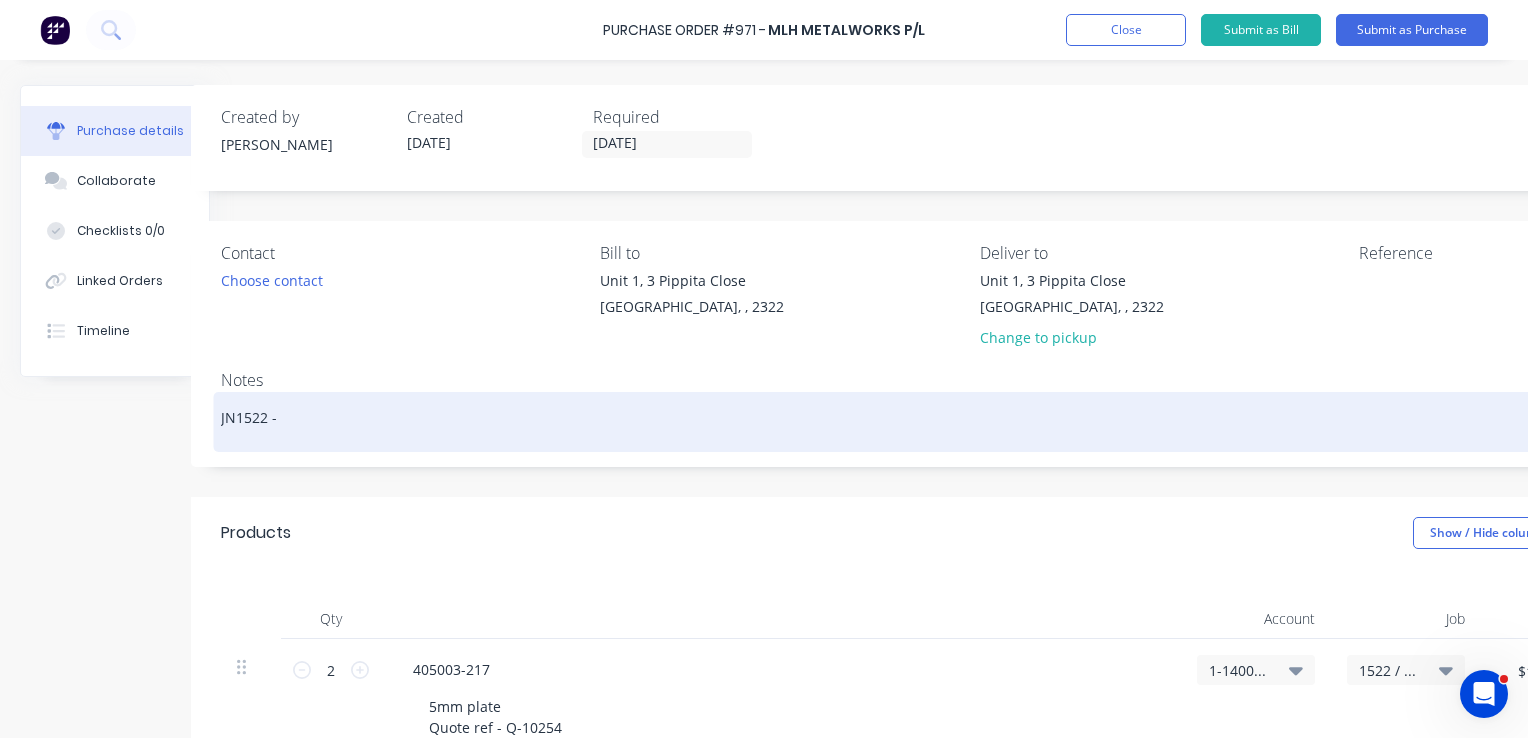 type on "x" 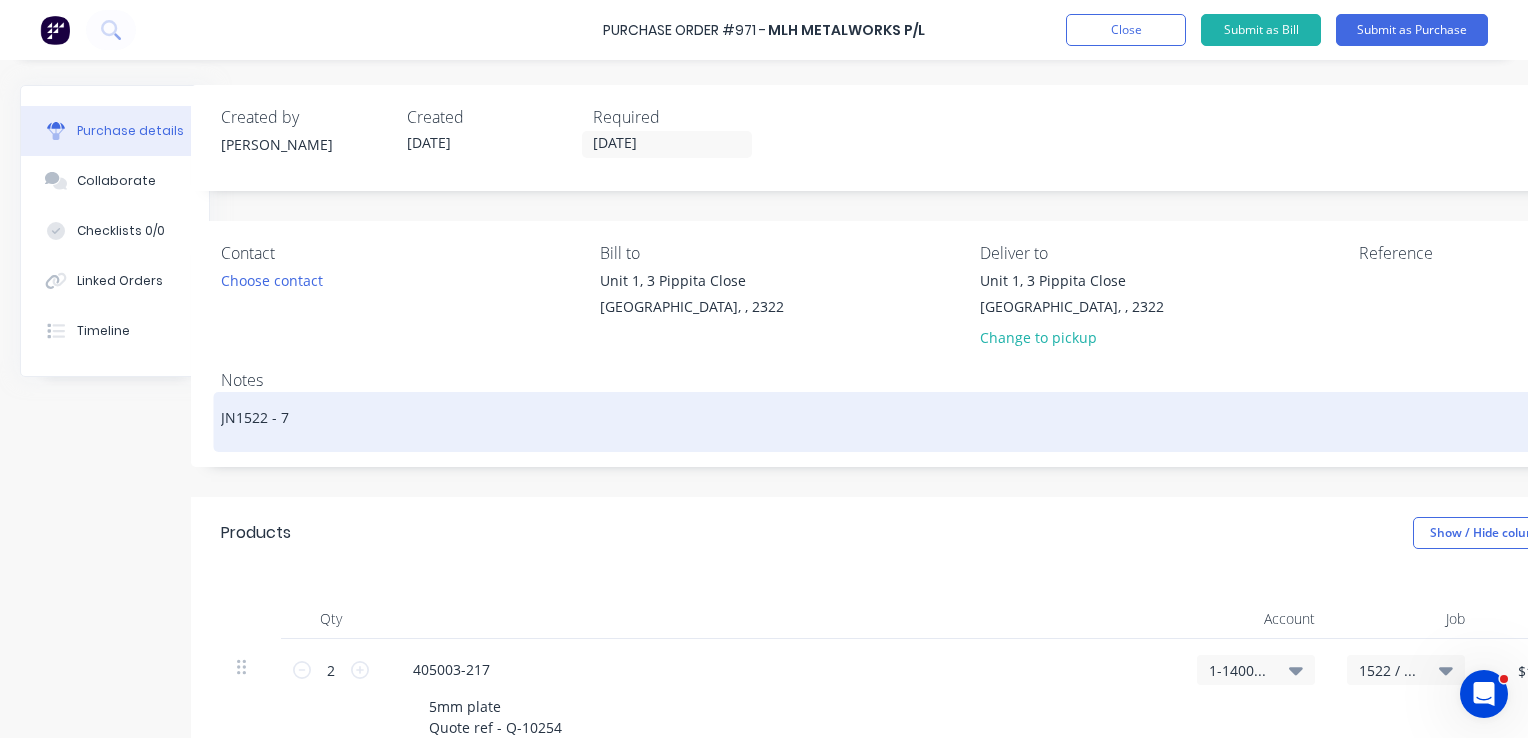 type on "x" 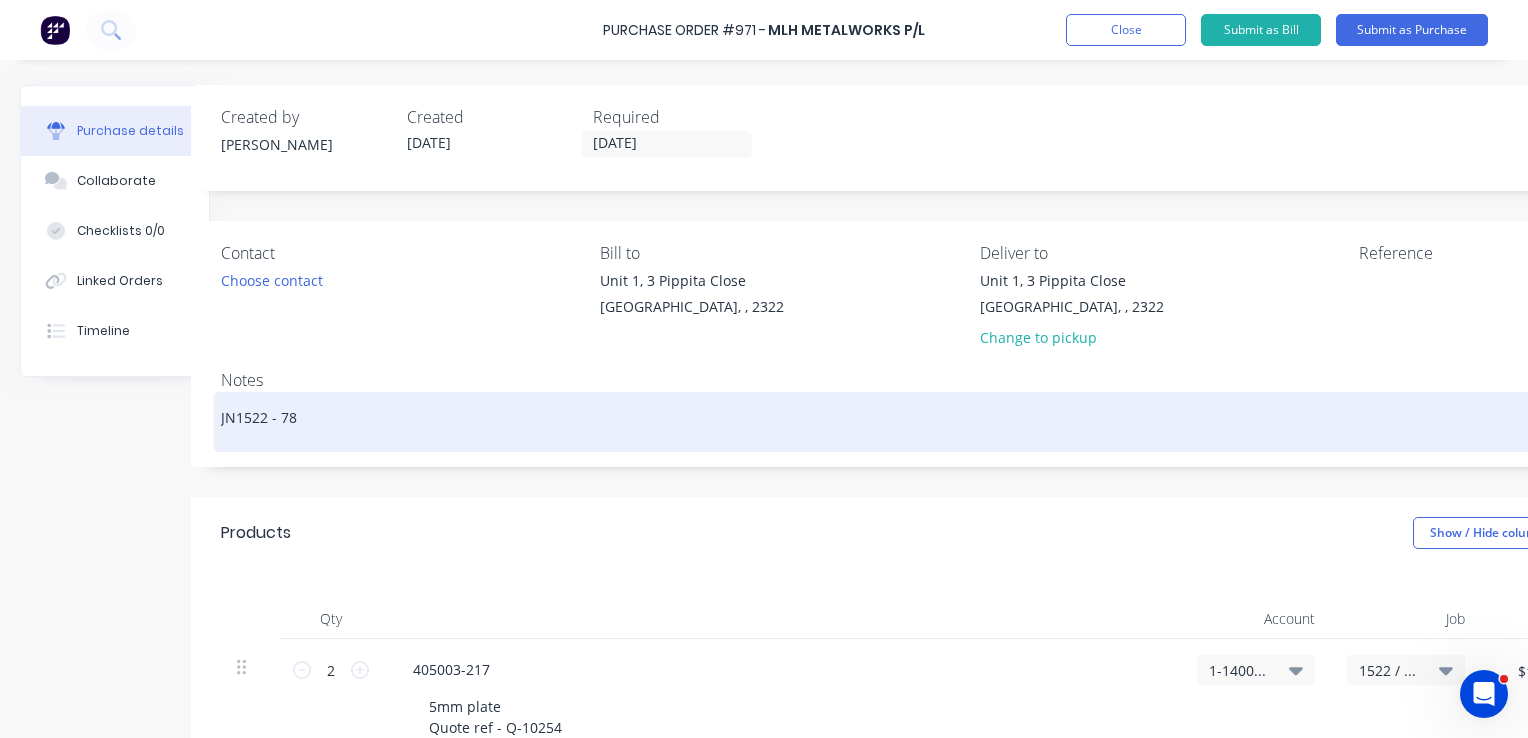 type on "x" 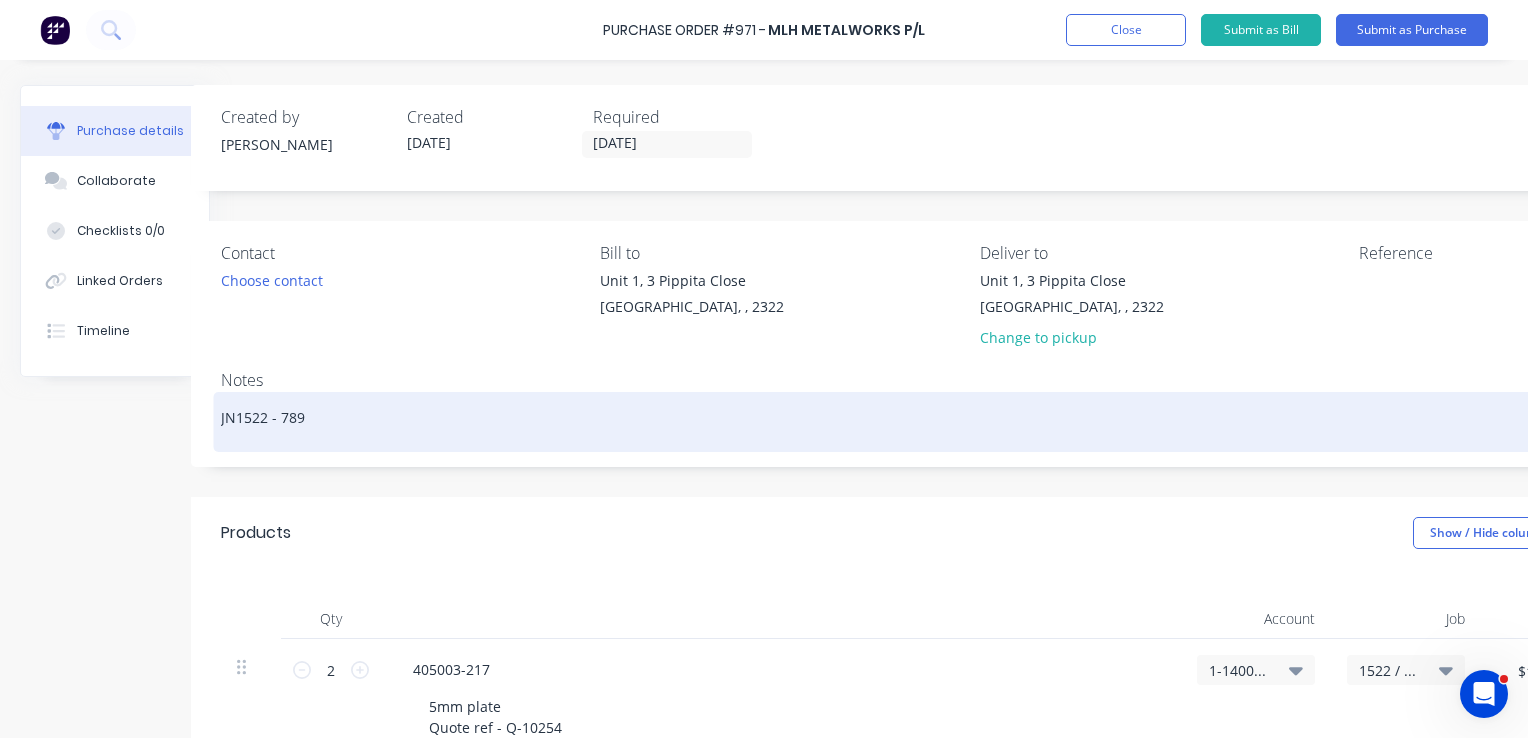 type on "x" 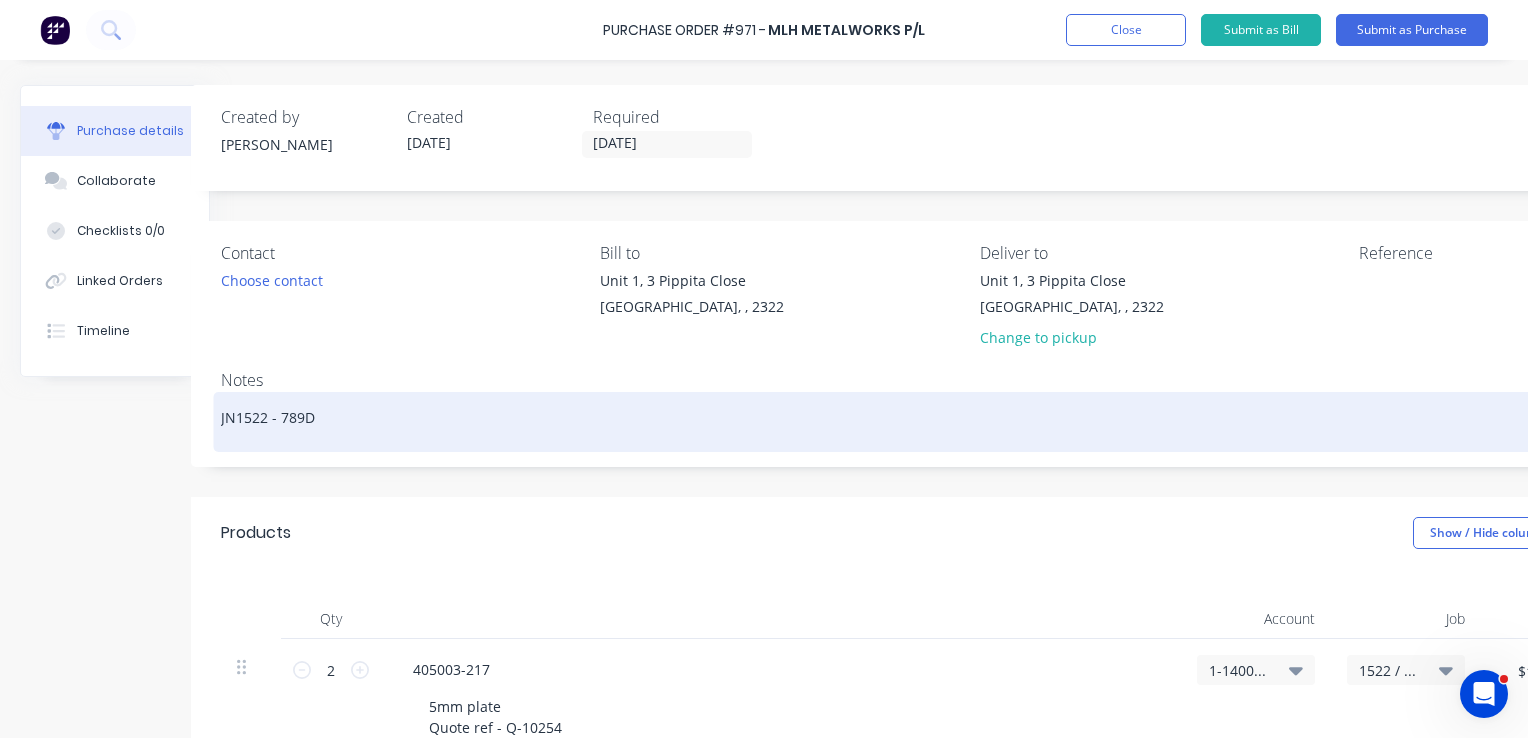 type on "x" 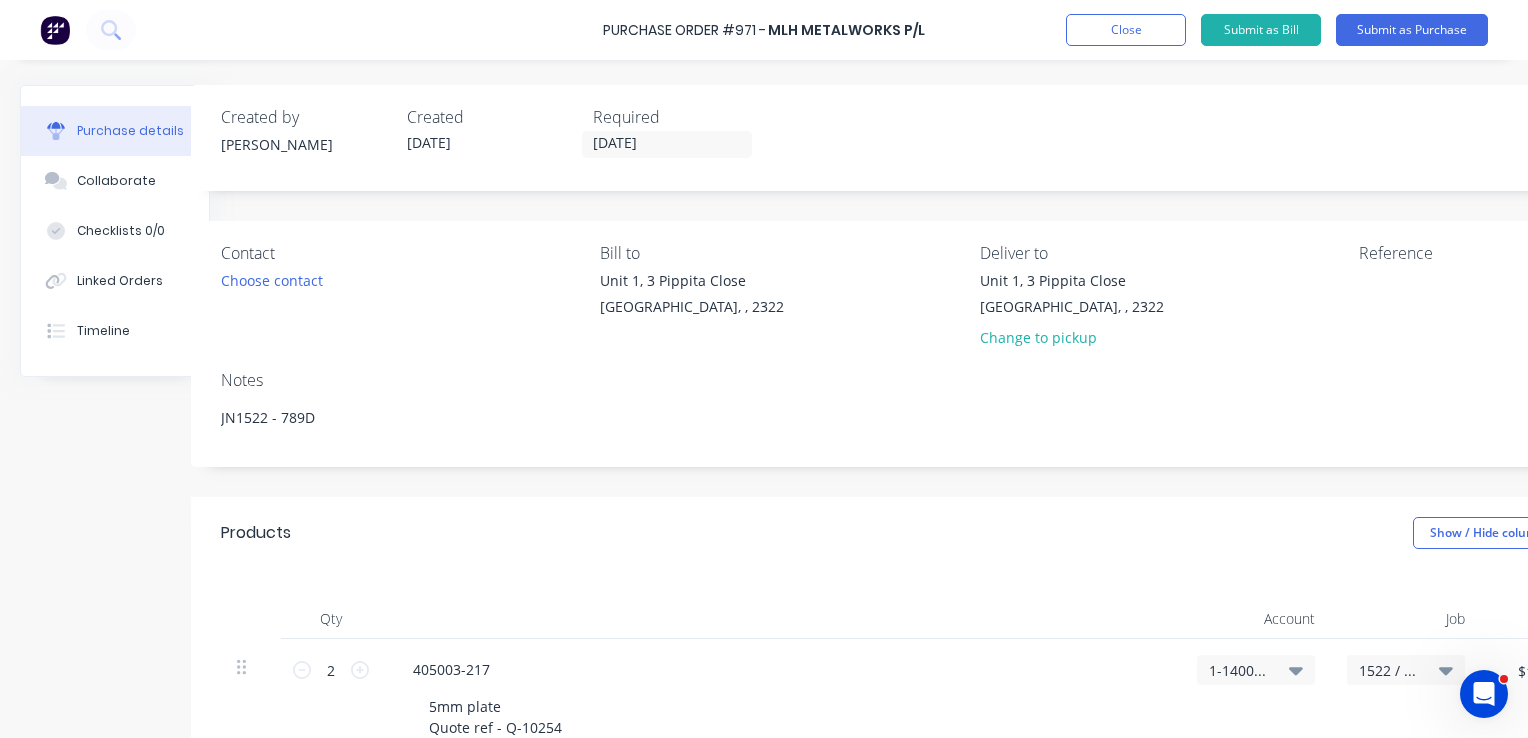 type on "JN1522 - 789D" 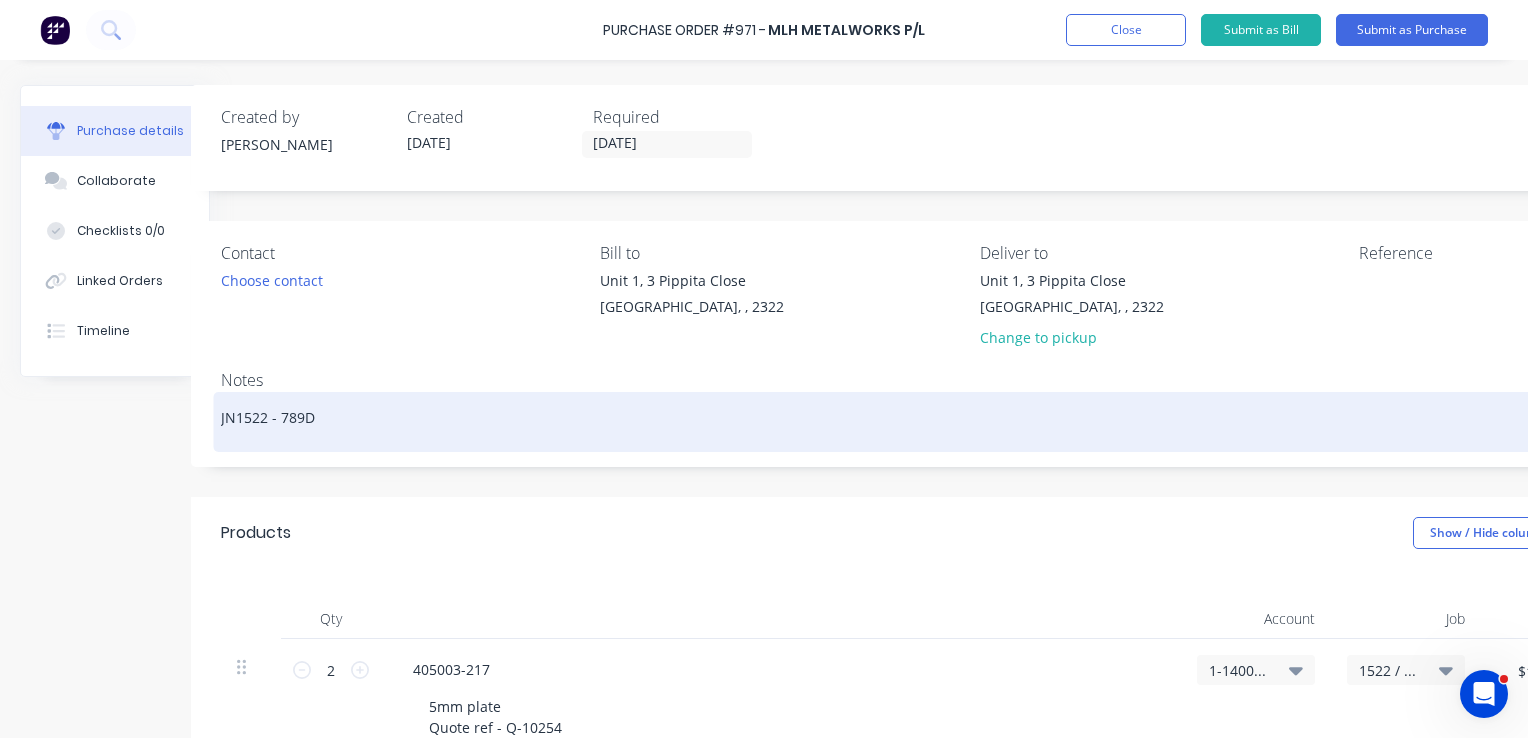 drag, startPoint x: 320, startPoint y: 416, endPoint x: 282, endPoint y: 414, distance: 38.052597 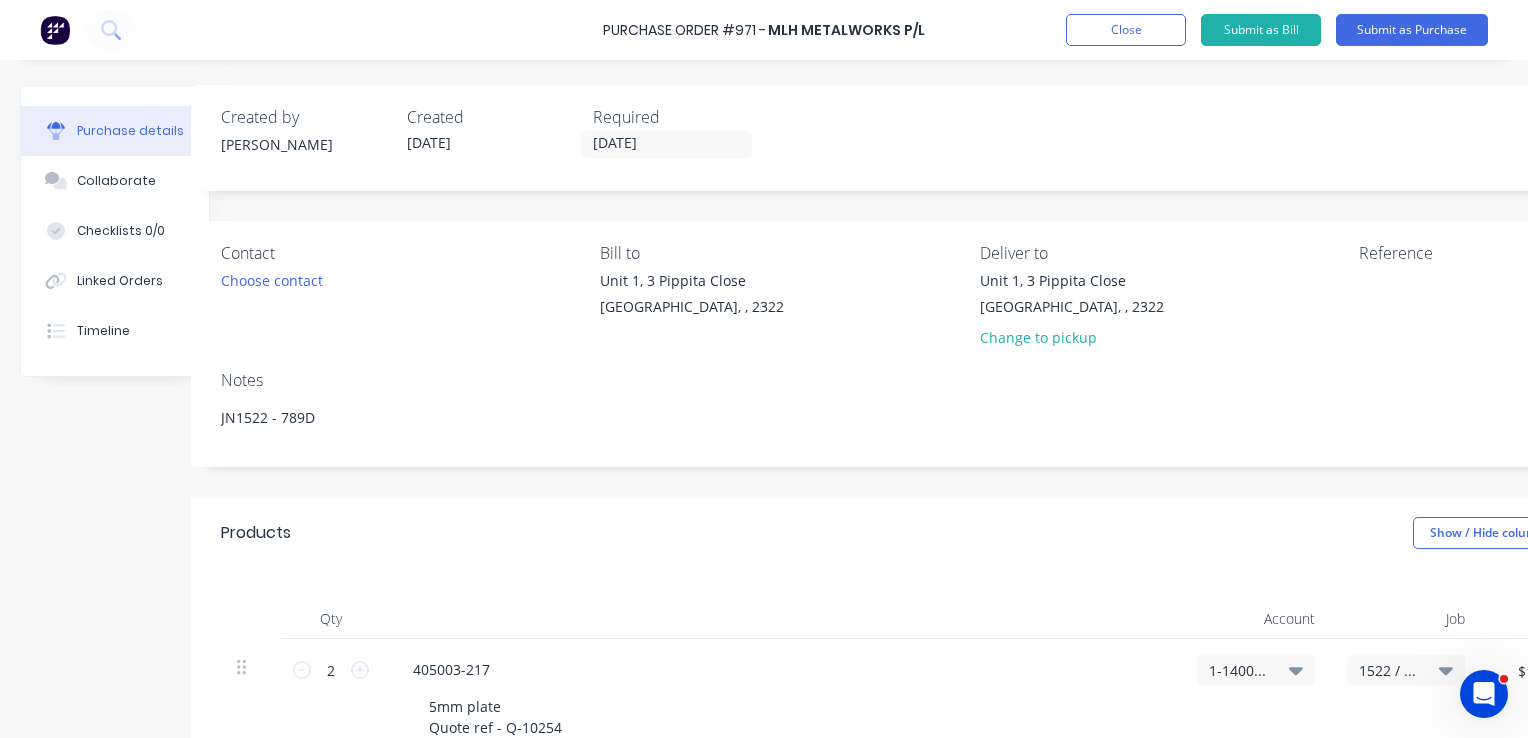 type on "x" 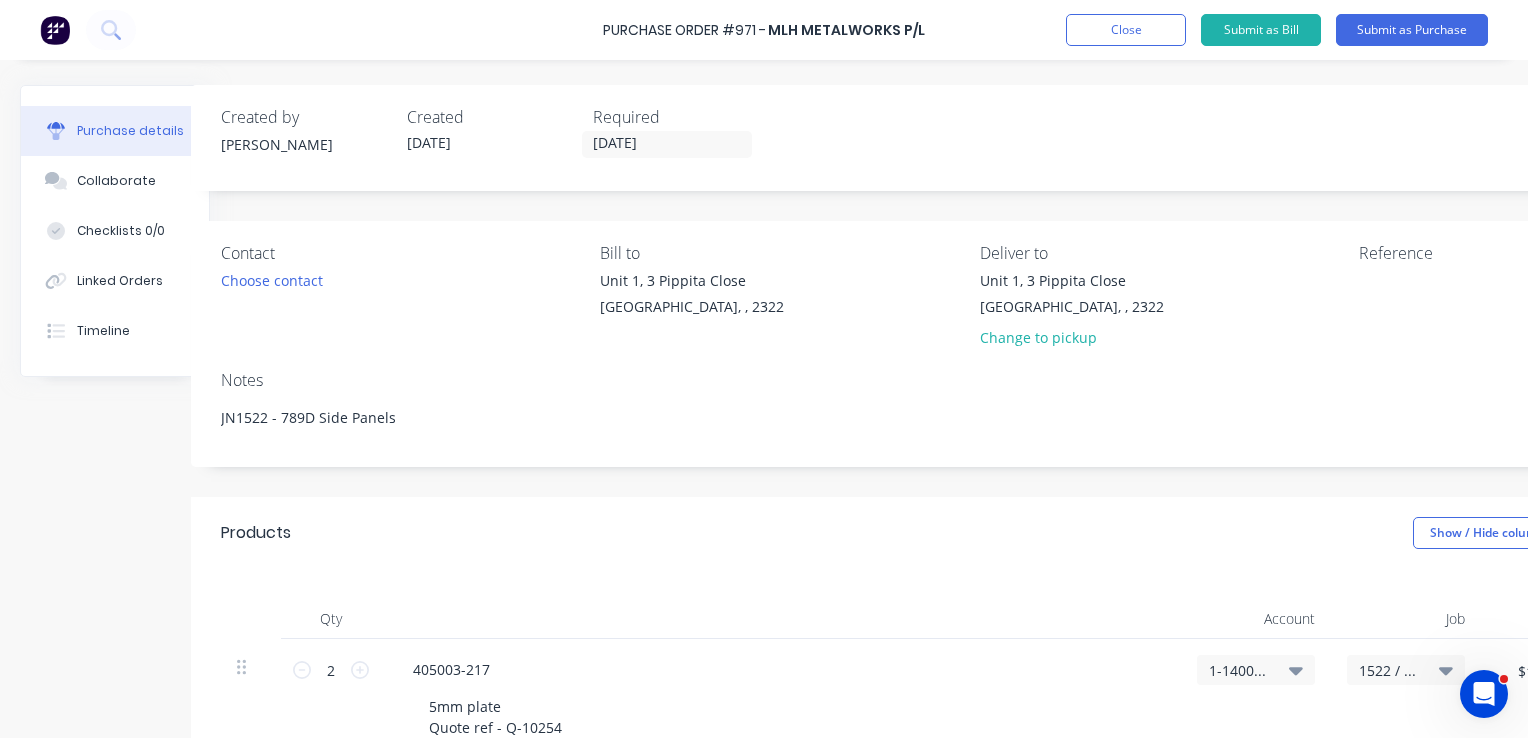 type on "JN1522 - 789D Side Panels" 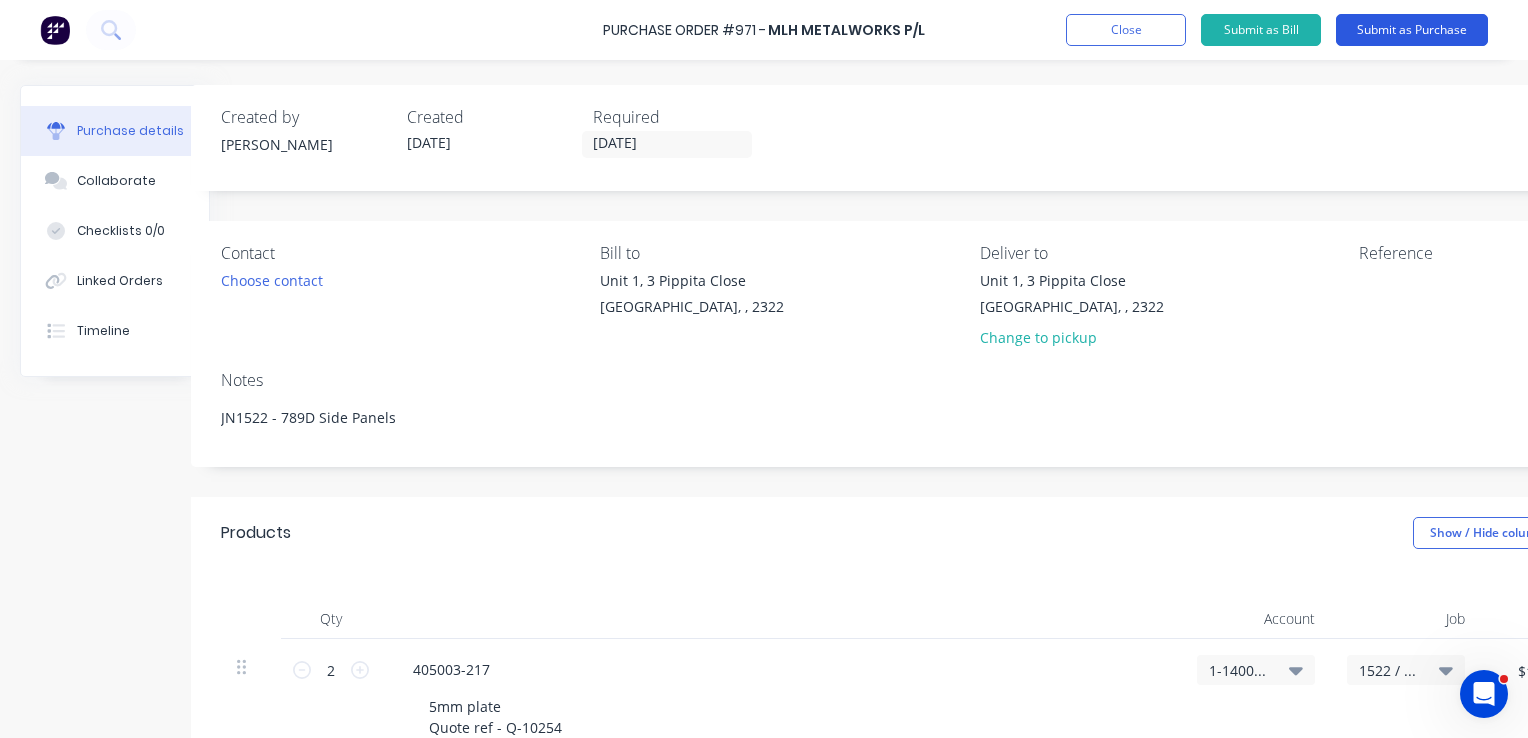 click on "Submit as Purchase" at bounding box center (1412, 30) 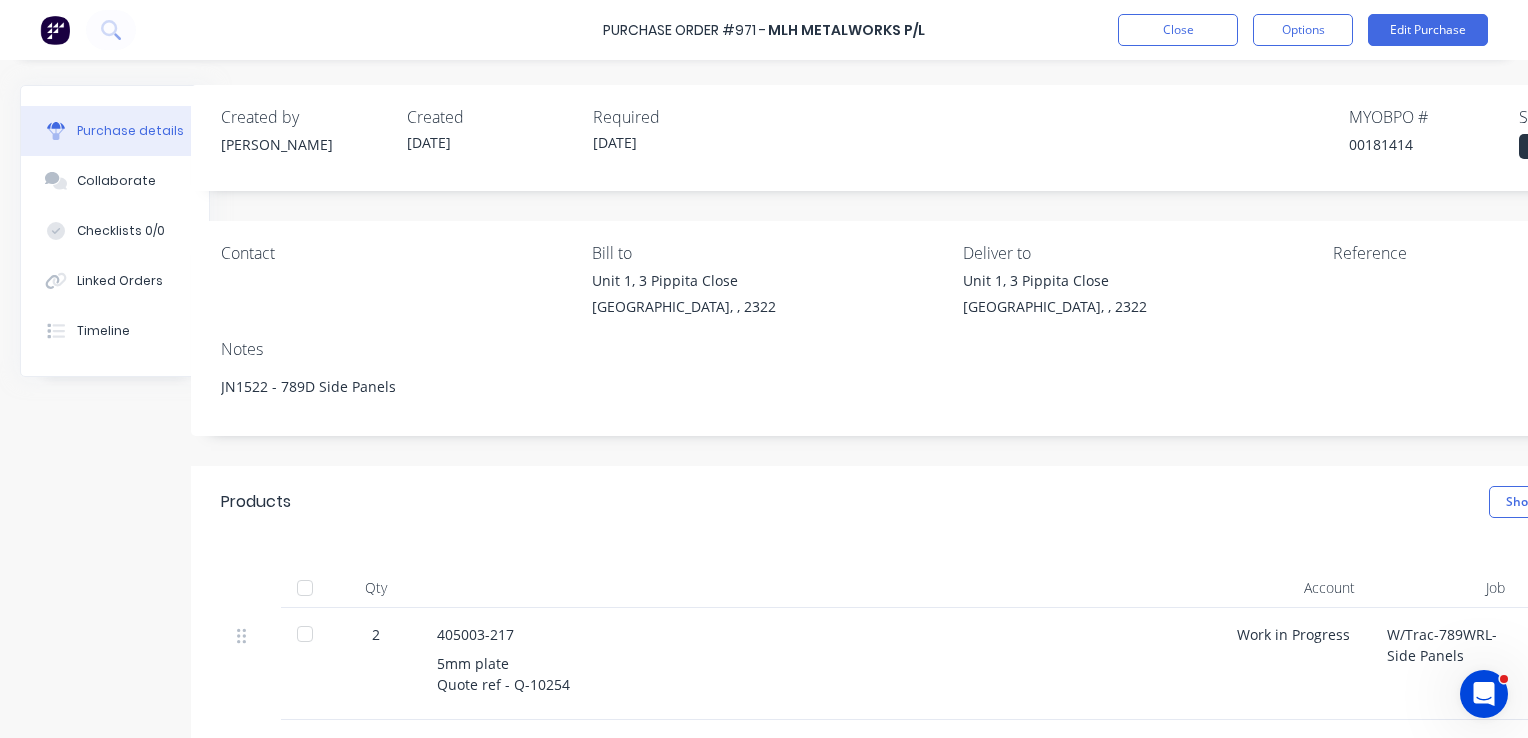 scroll, scrollTop: 0, scrollLeft: 0, axis: both 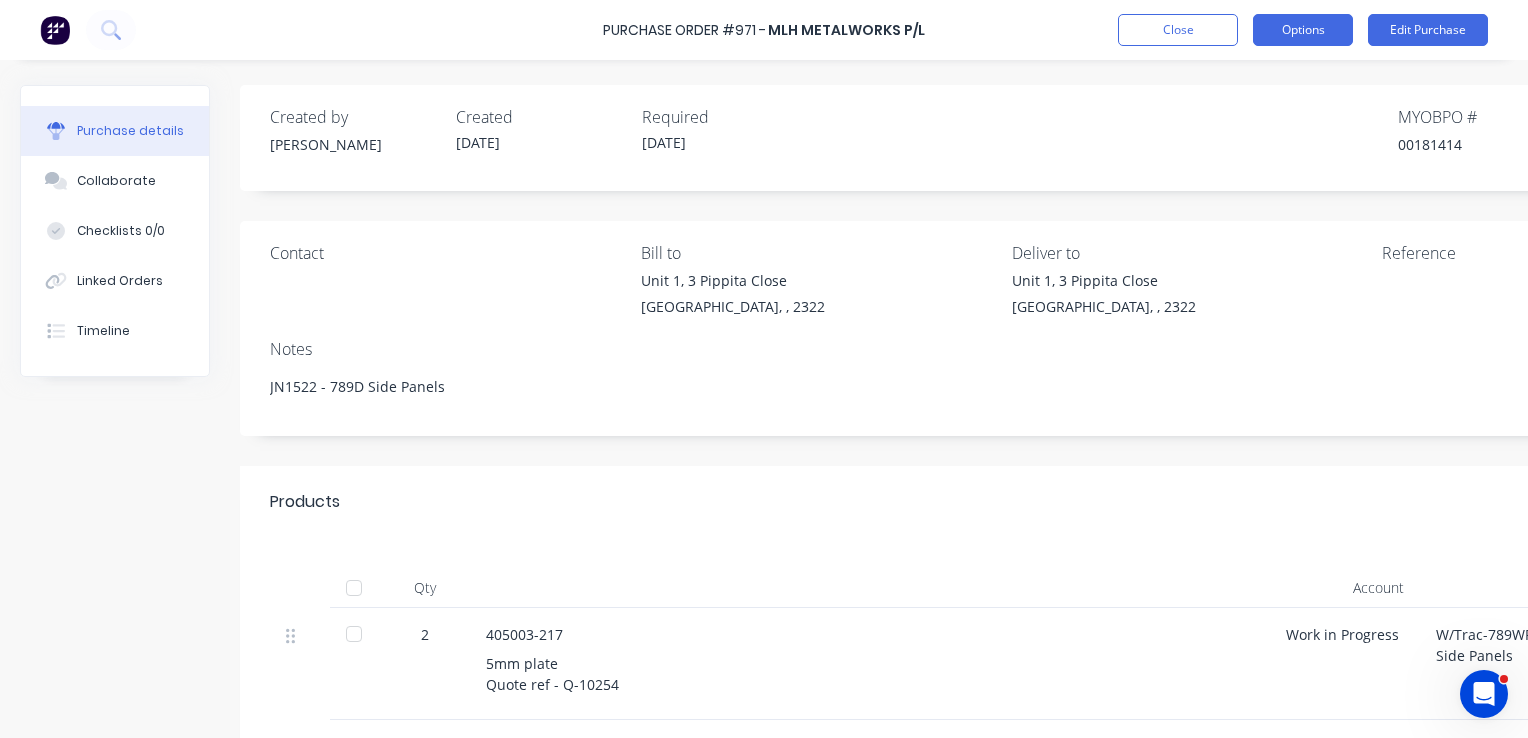 click on "Options" at bounding box center (1303, 30) 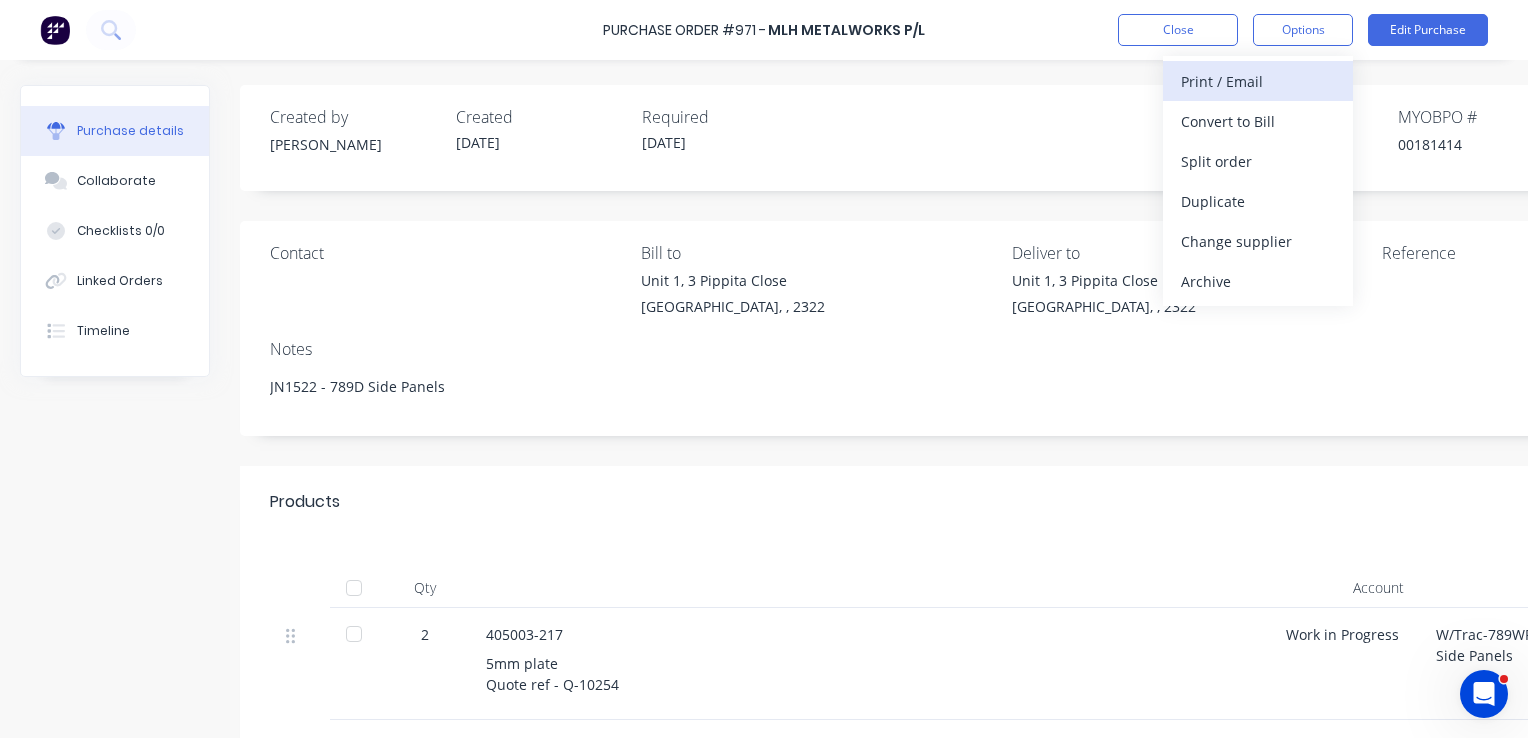 click on "Print / Email" at bounding box center (1258, 81) 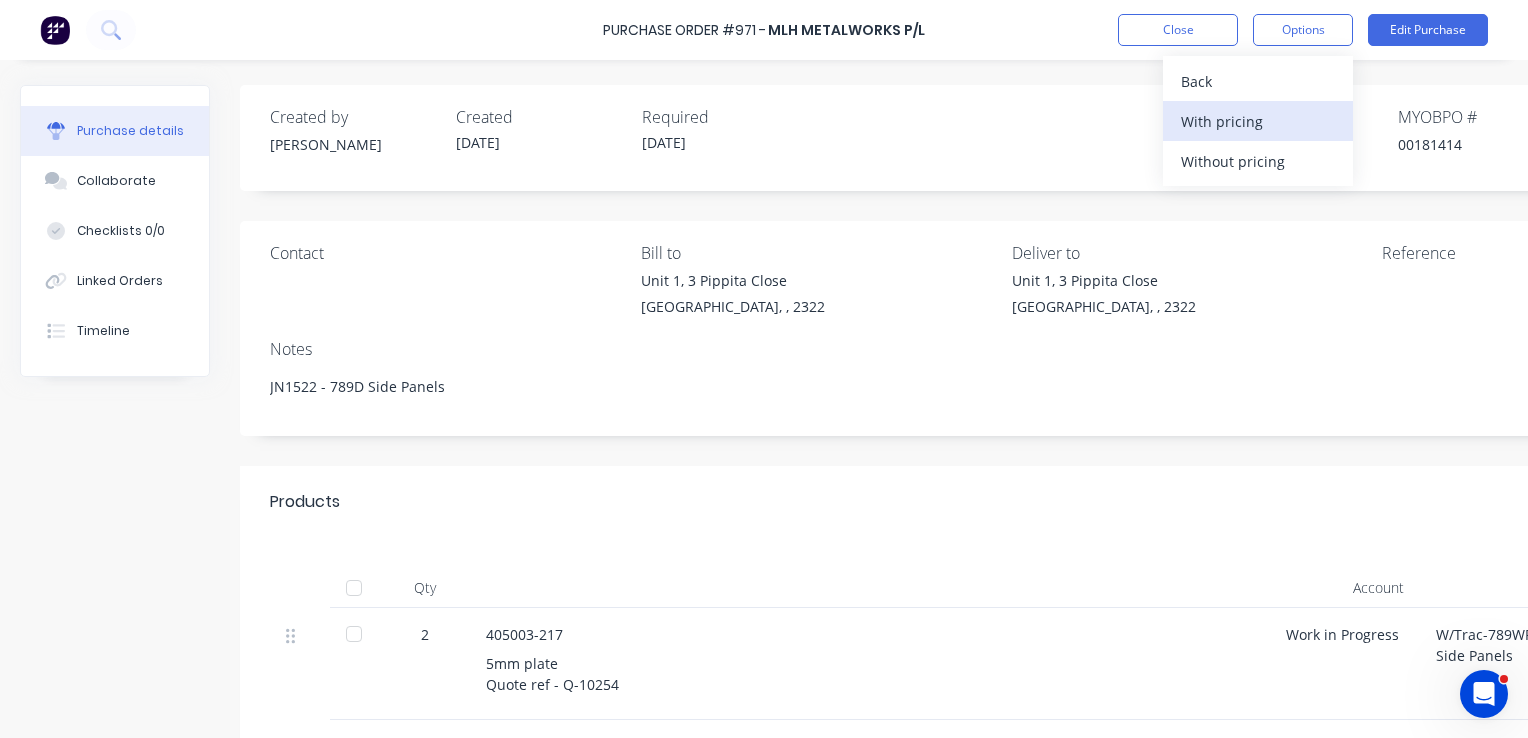 click on "With pricing" at bounding box center [1258, 121] 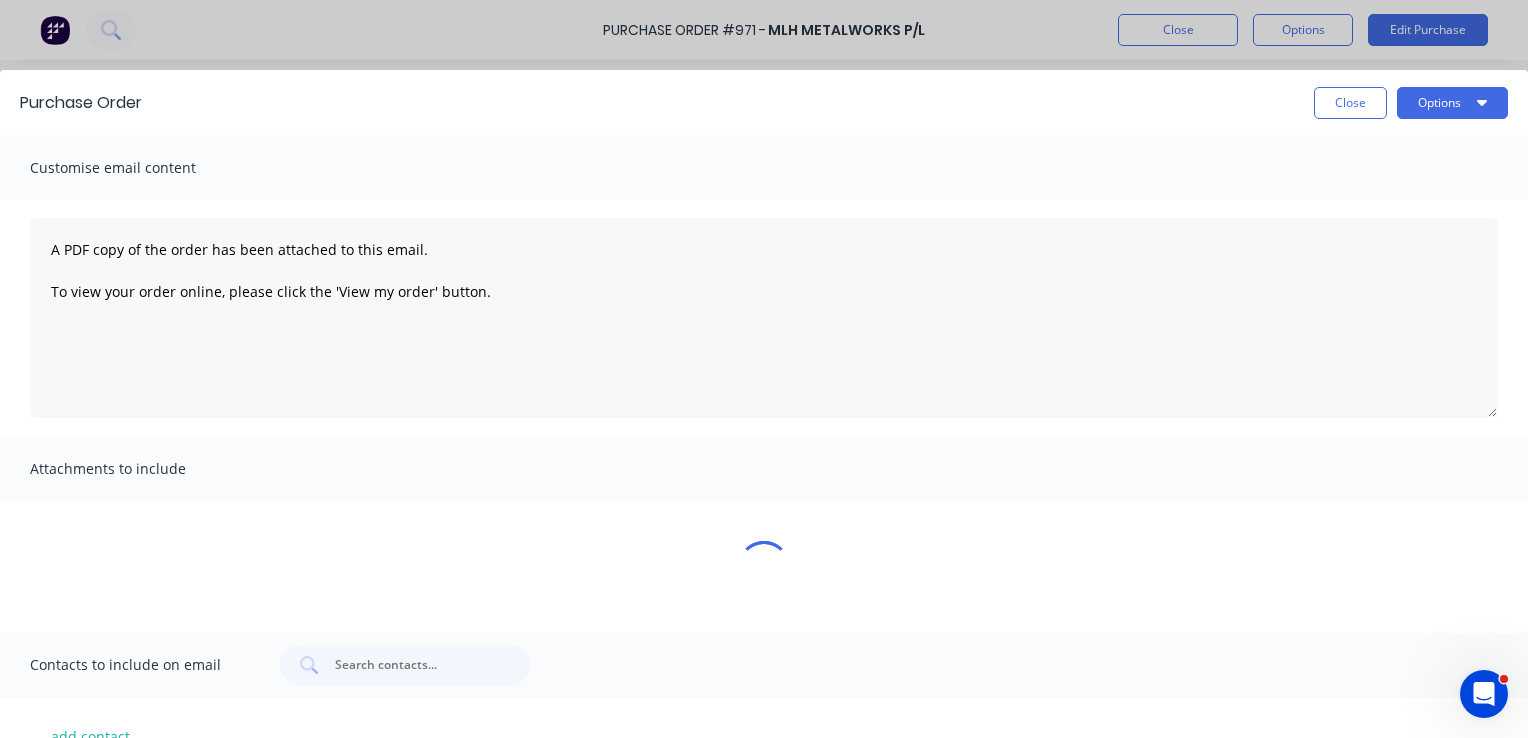 type on "x" 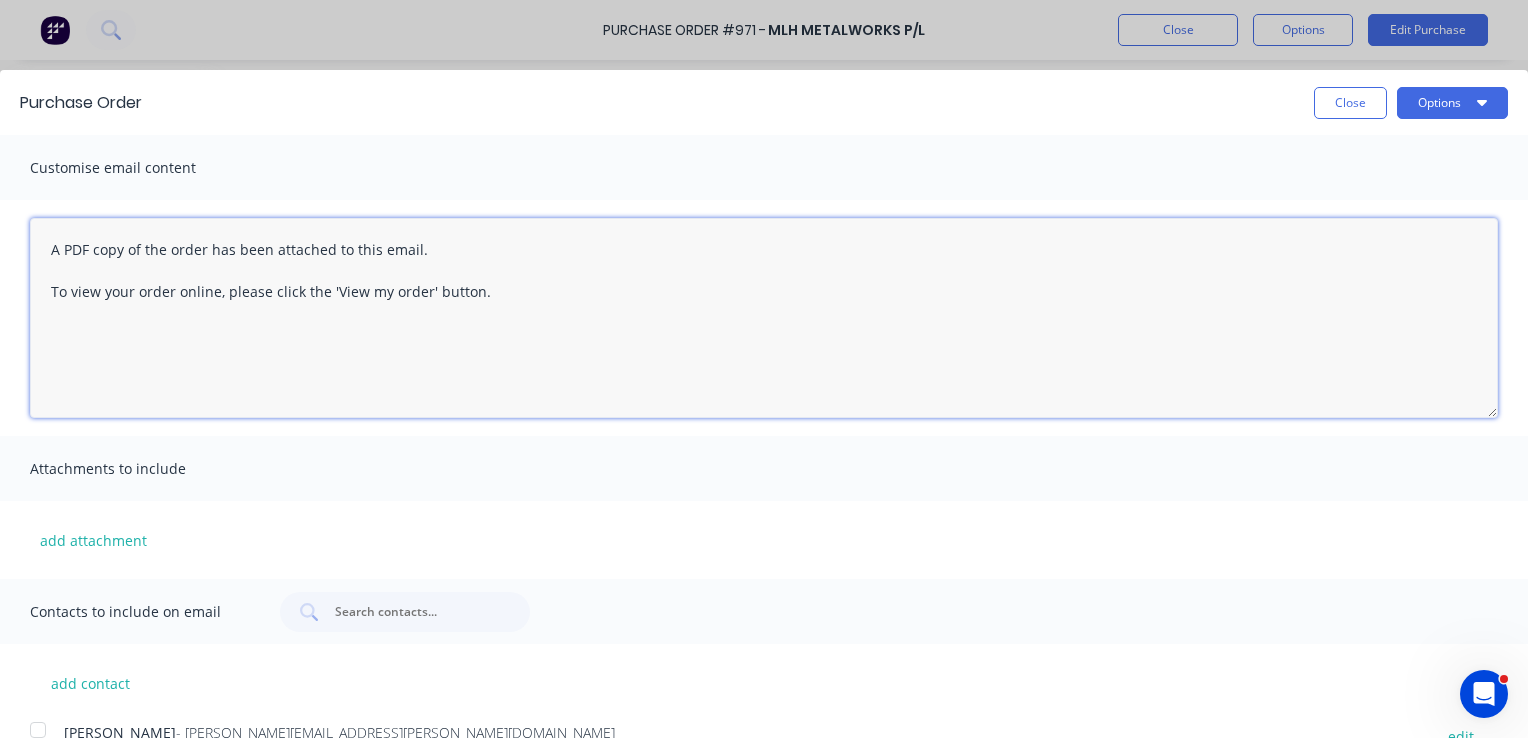 drag, startPoint x: 525, startPoint y: 291, endPoint x: 40, endPoint y: 245, distance: 487.17654 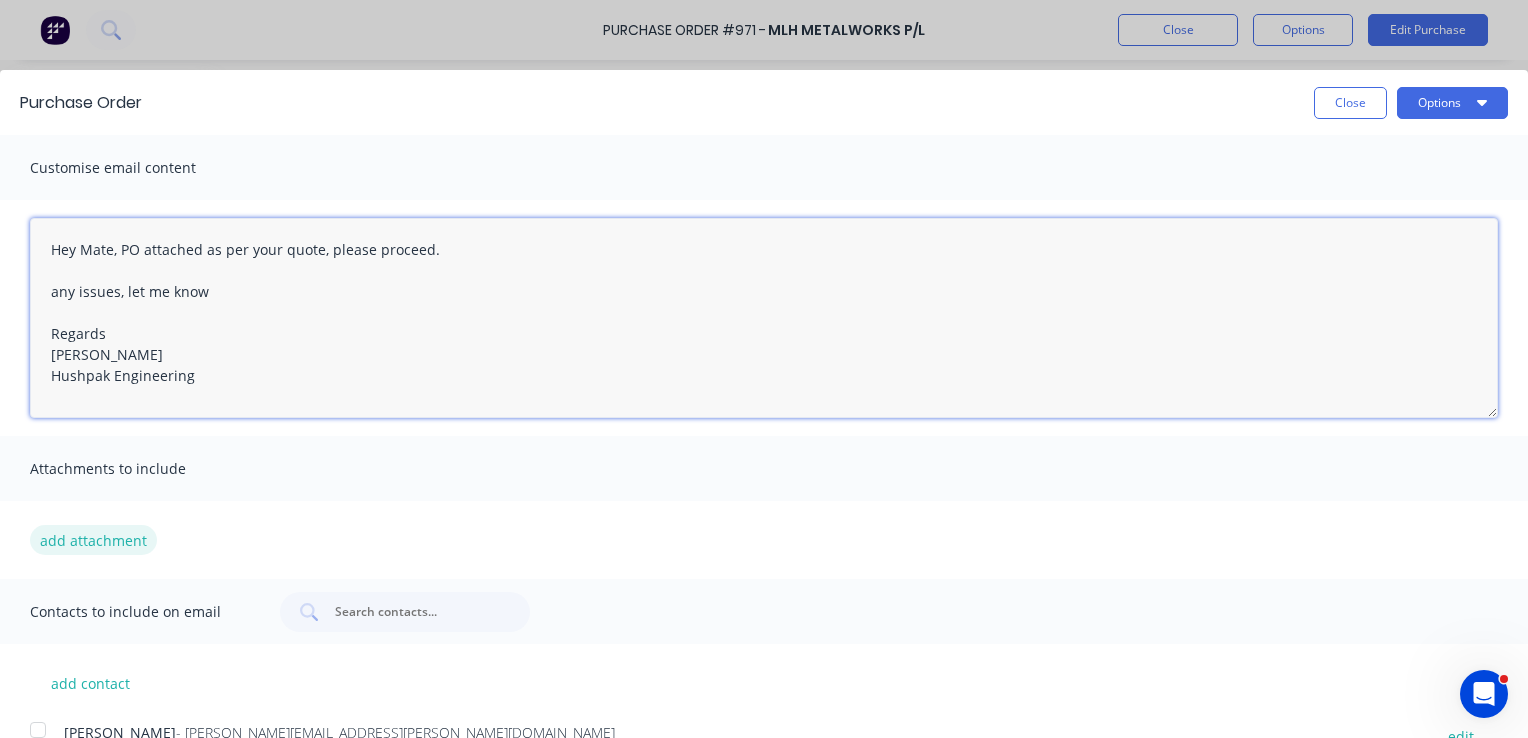 type on "Hey Mate, PO attached as per your quote, please proceed.
any issues, let me know
Regards
Greg Rawe
Hushpak Engineering" 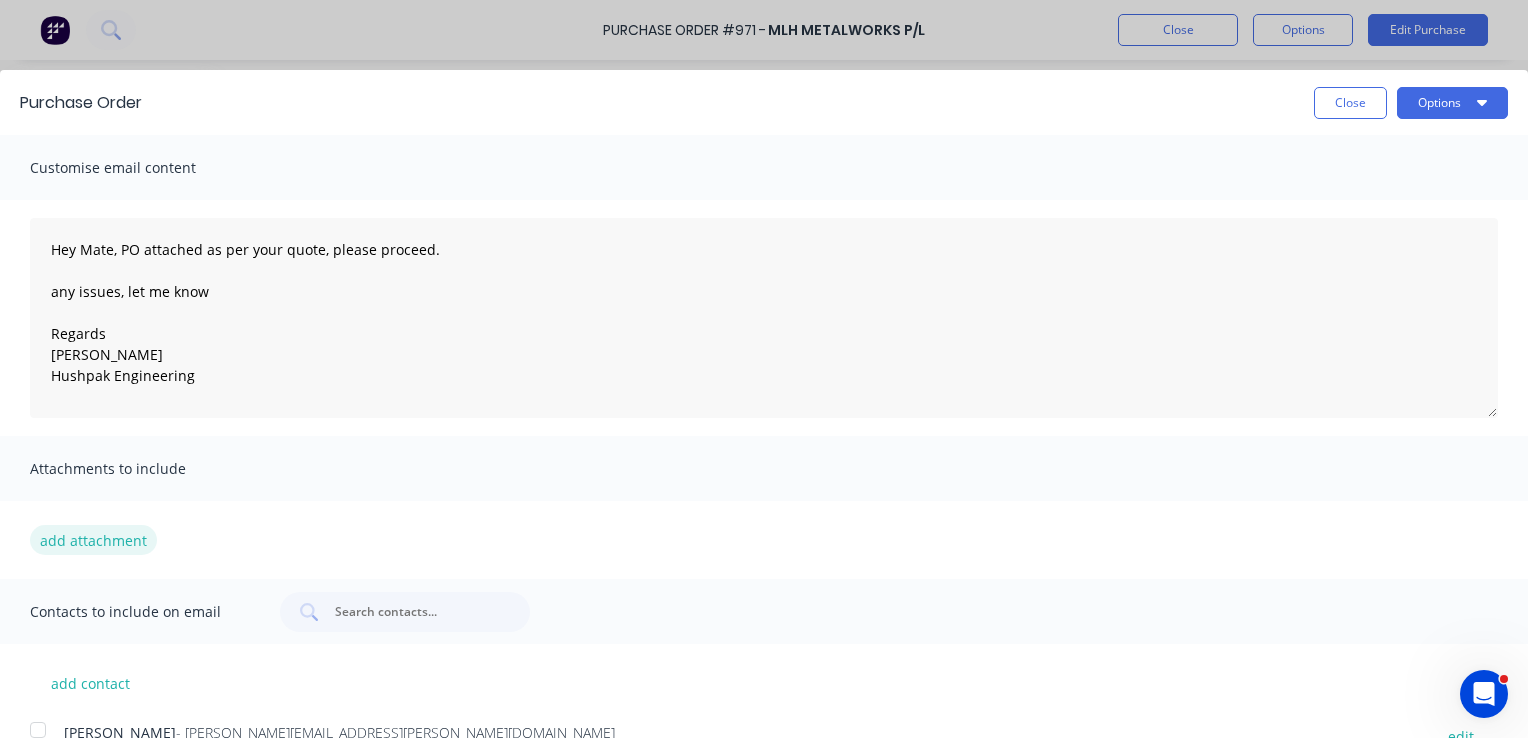 click on "add attachment" at bounding box center (93, 540) 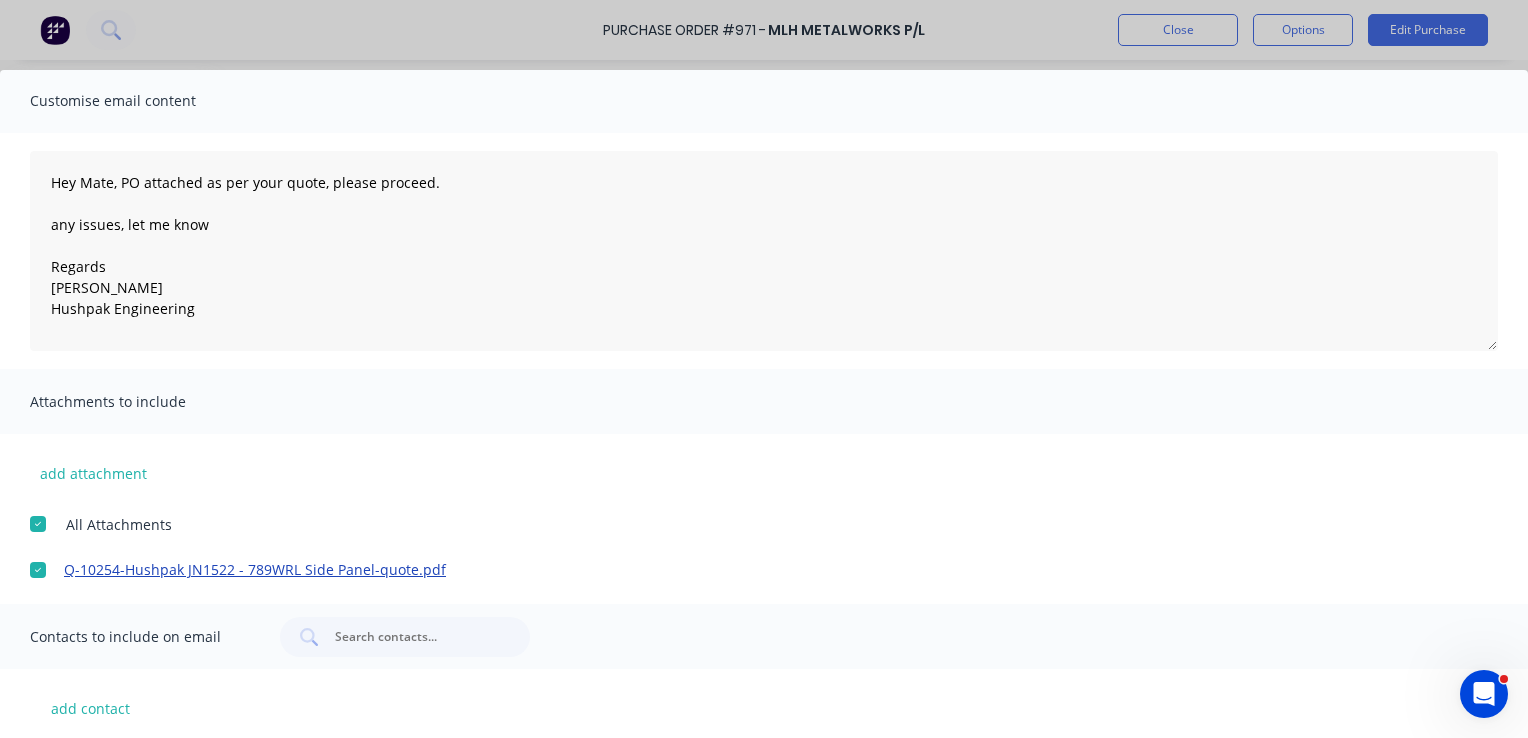 scroll, scrollTop: 98, scrollLeft: 0, axis: vertical 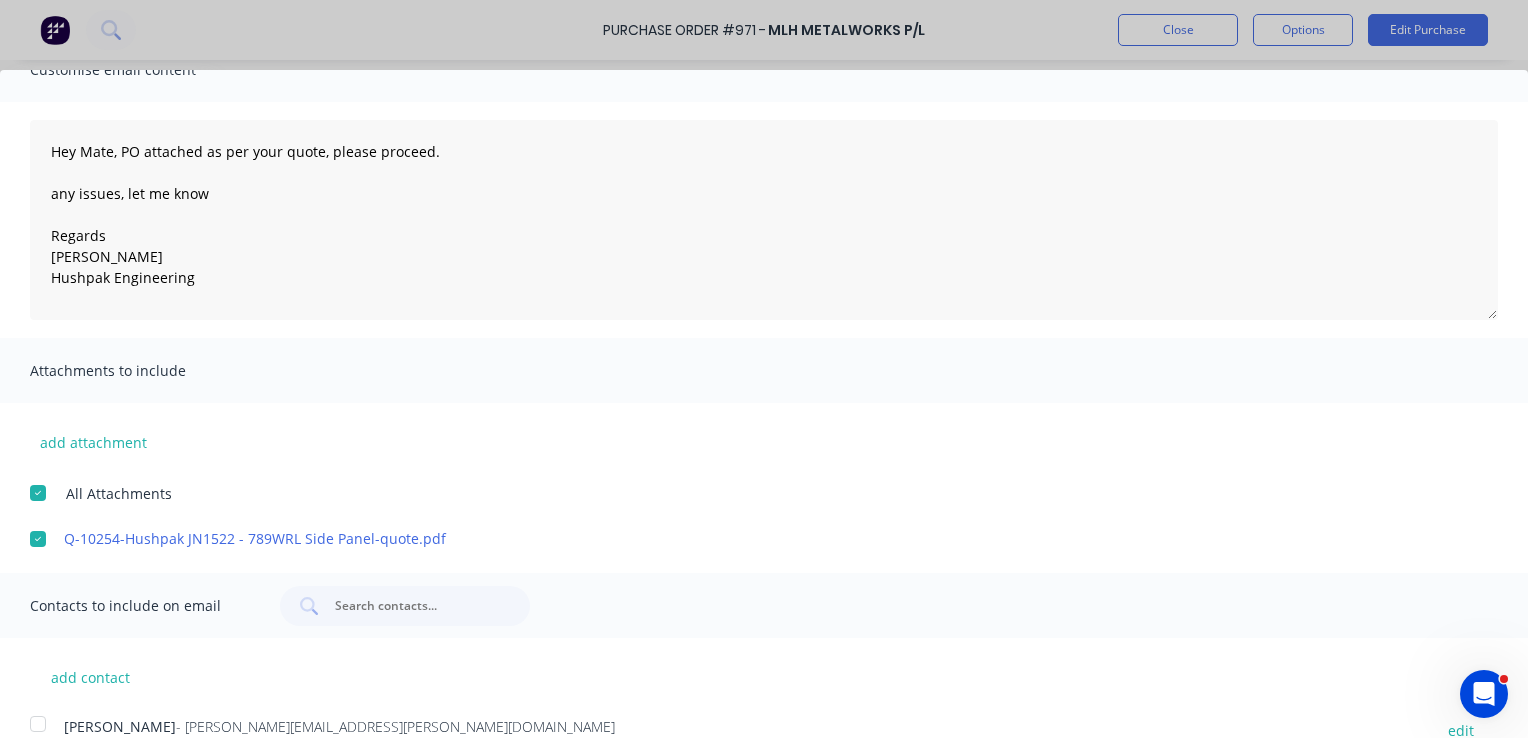 click at bounding box center (38, 724) 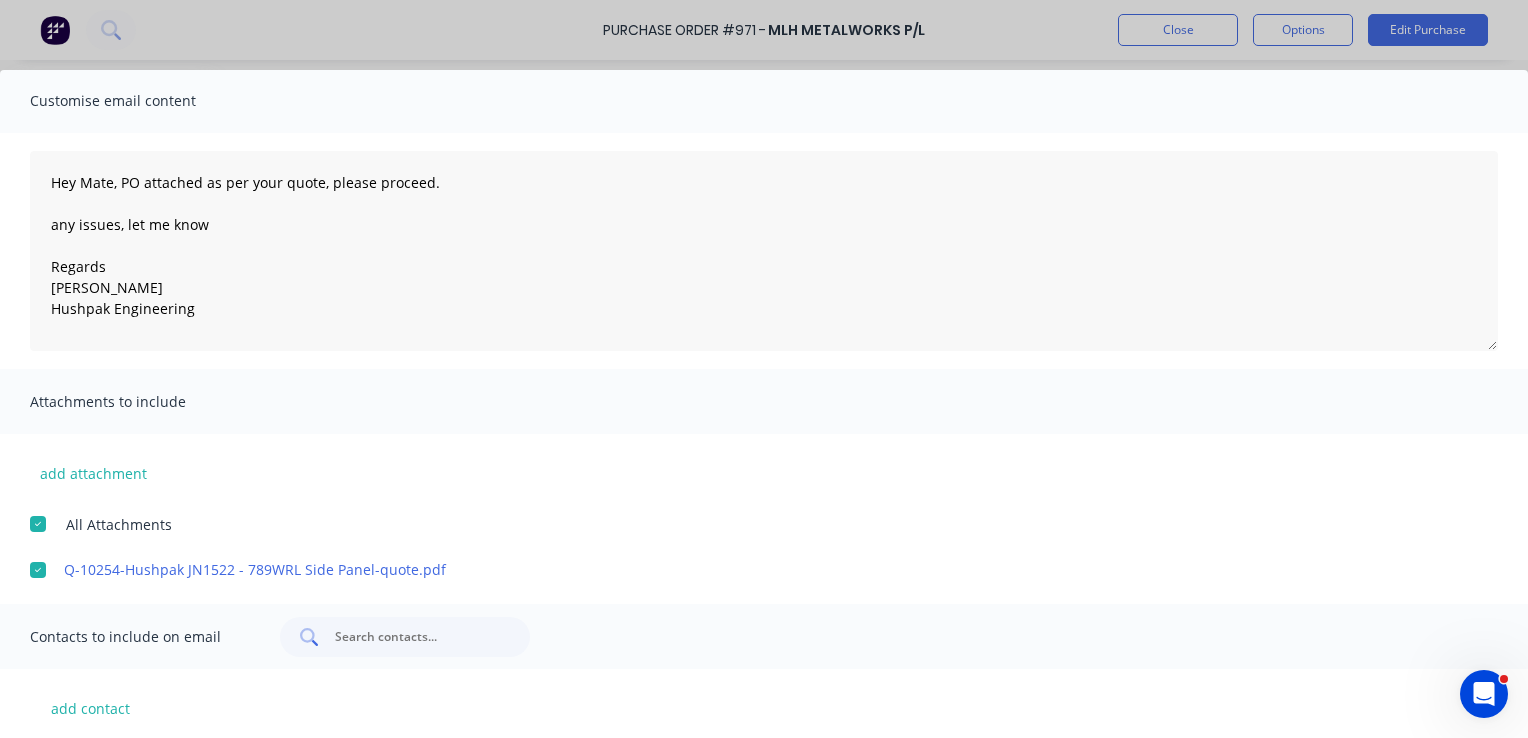scroll, scrollTop: 98, scrollLeft: 0, axis: vertical 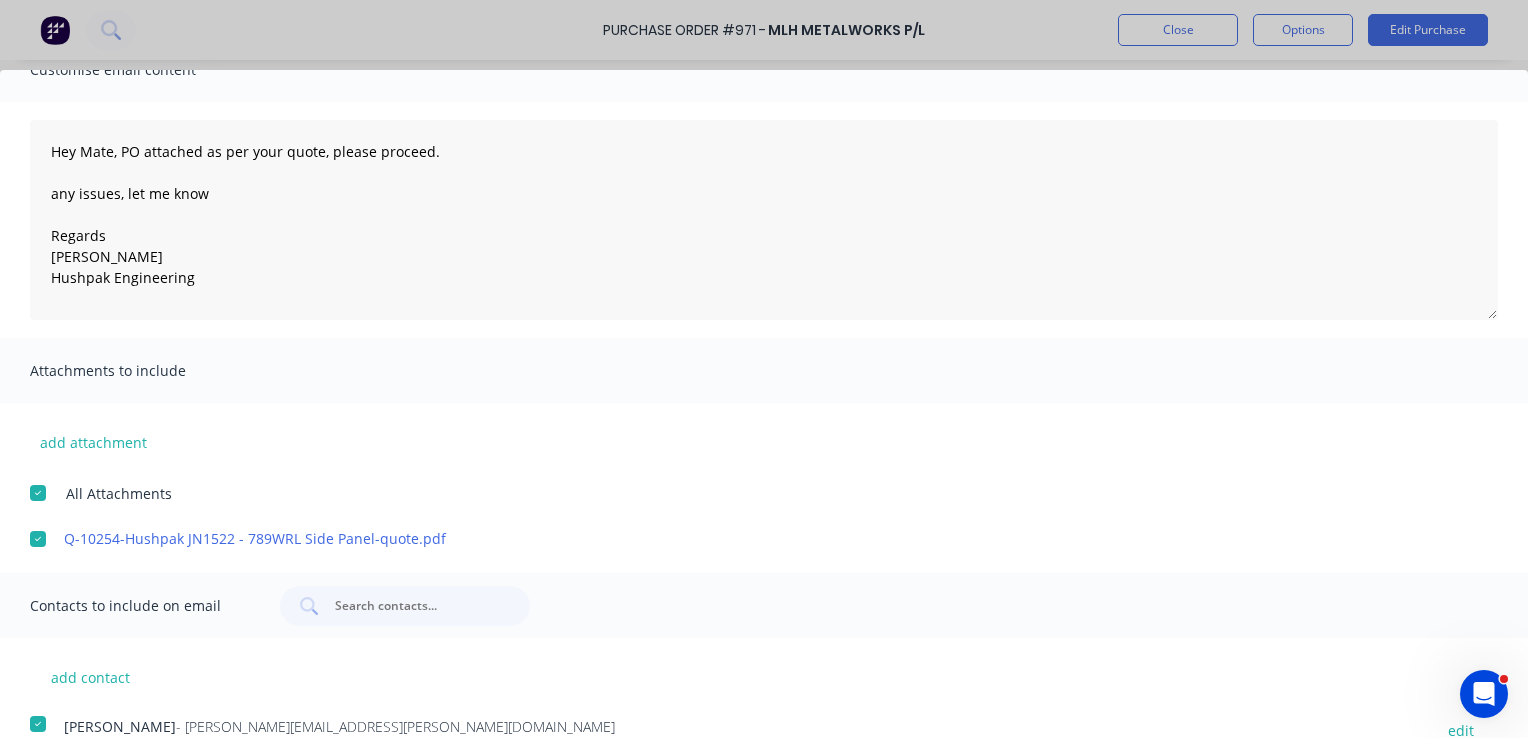 click on "add contact   Greg Rawe  - greg.rawe@hushpak.com.au edit   Kaysee Browne  - kaysee.browne@hushpak.com.au edit   Mitchell Hughes - MLH Metalworks  - mlhmetalworks@hotmail.com edit" at bounding box center (764, 742) 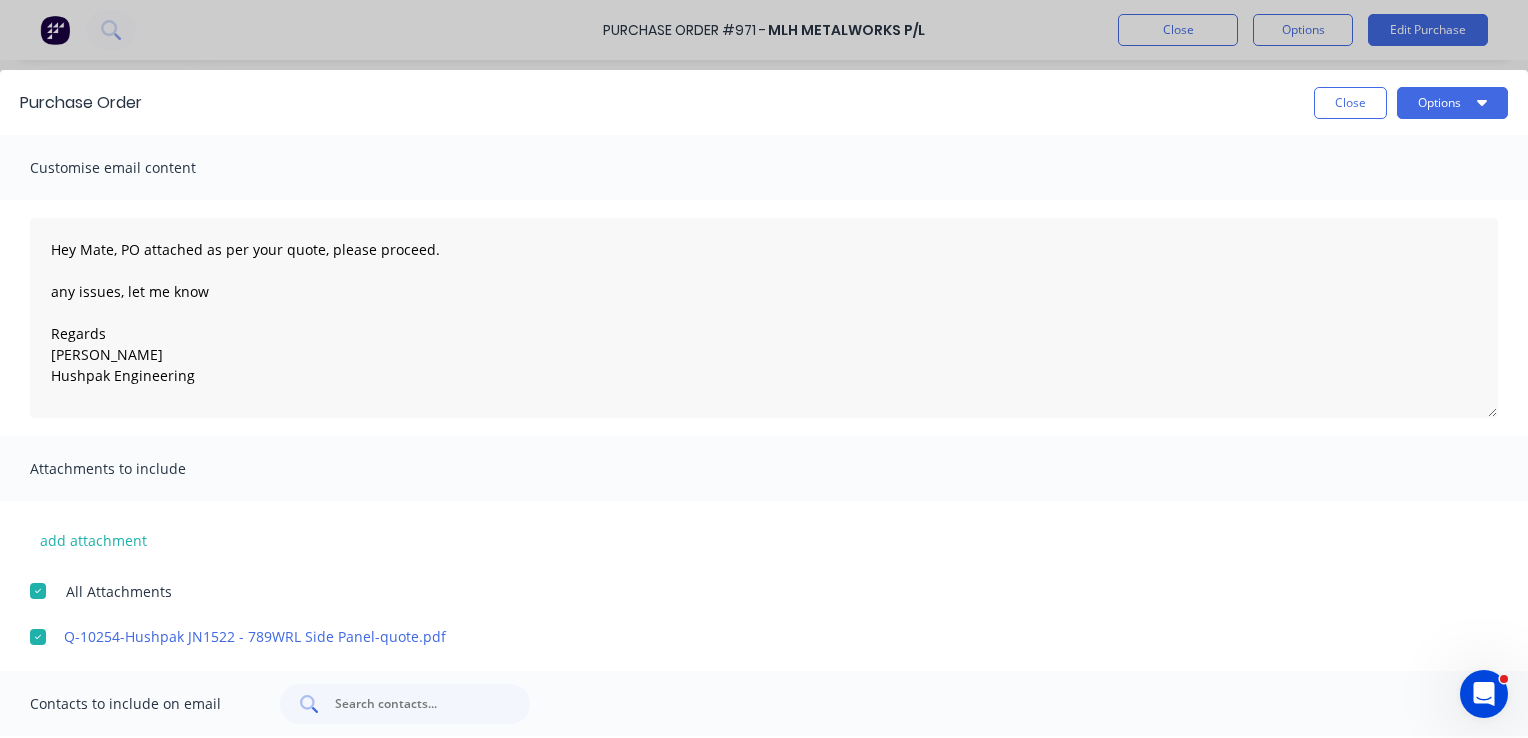 scroll, scrollTop: 0, scrollLeft: 0, axis: both 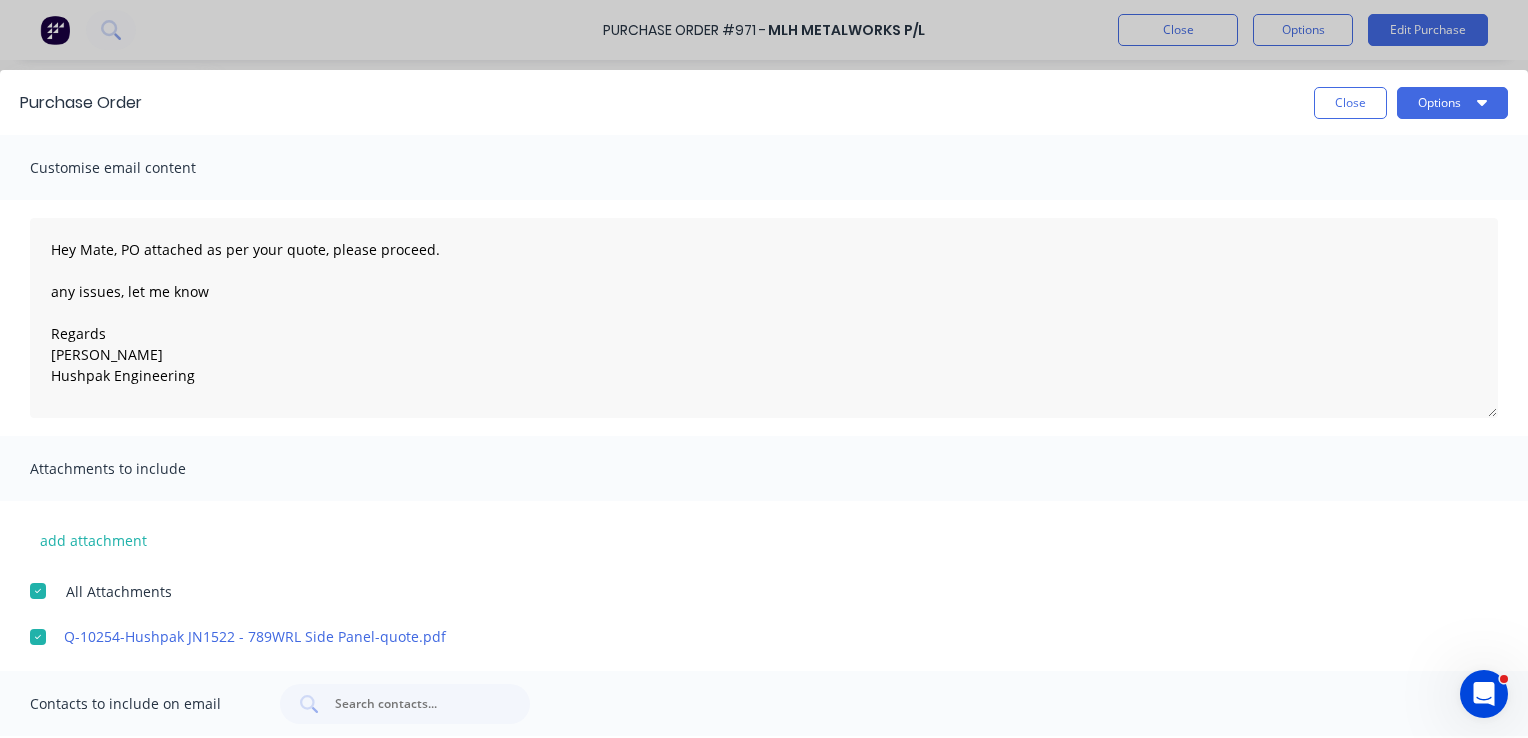 click on "add attachment   All Attachments Q-10254-Hushpak JN1522 - 789WRL Side Panel-quote.pdf" at bounding box center [764, 574] 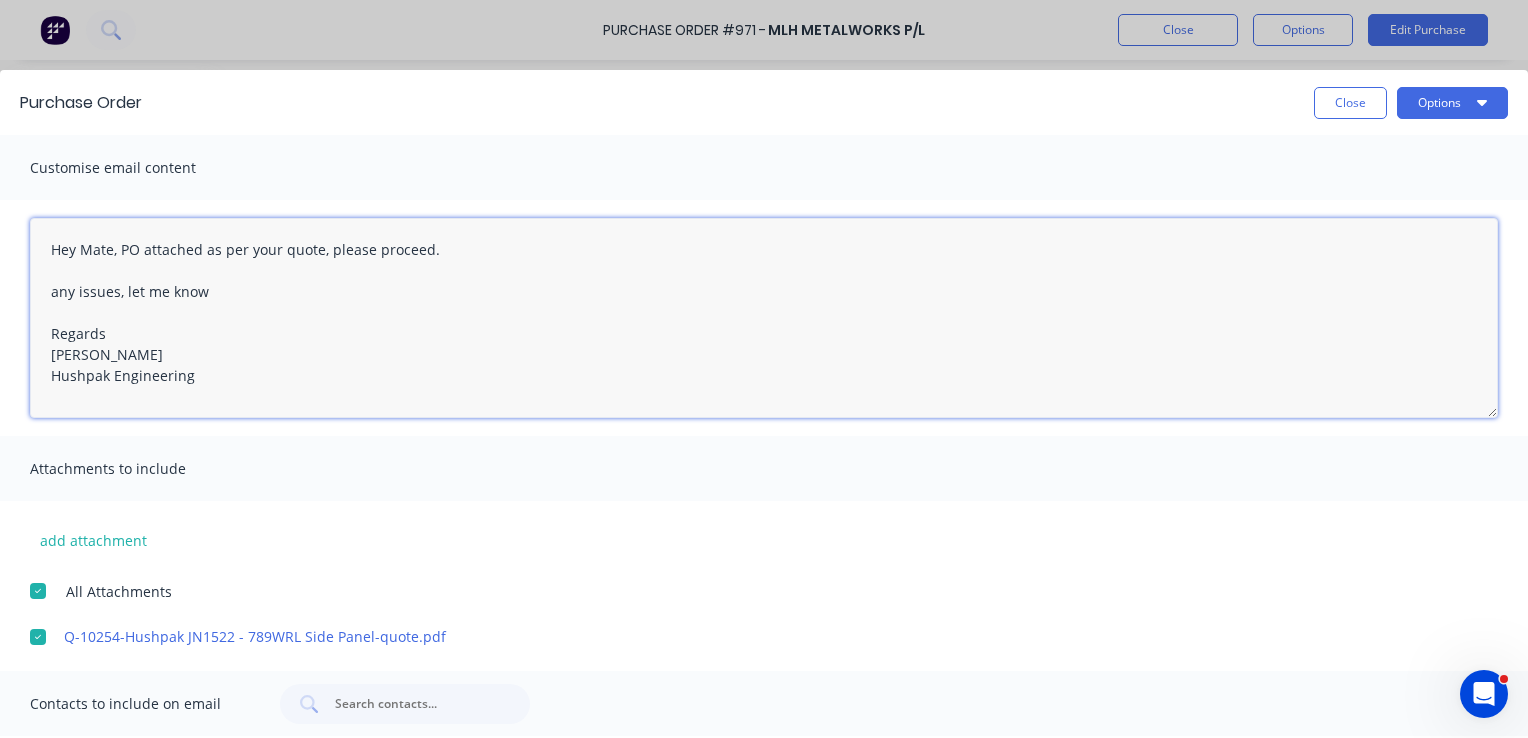 click on "Hey Mate, PO attached as per your quote, please proceed.
any issues, let me know
Regards
Greg Rawe
Hushpak Engineering" at bounding box center [764, 318] 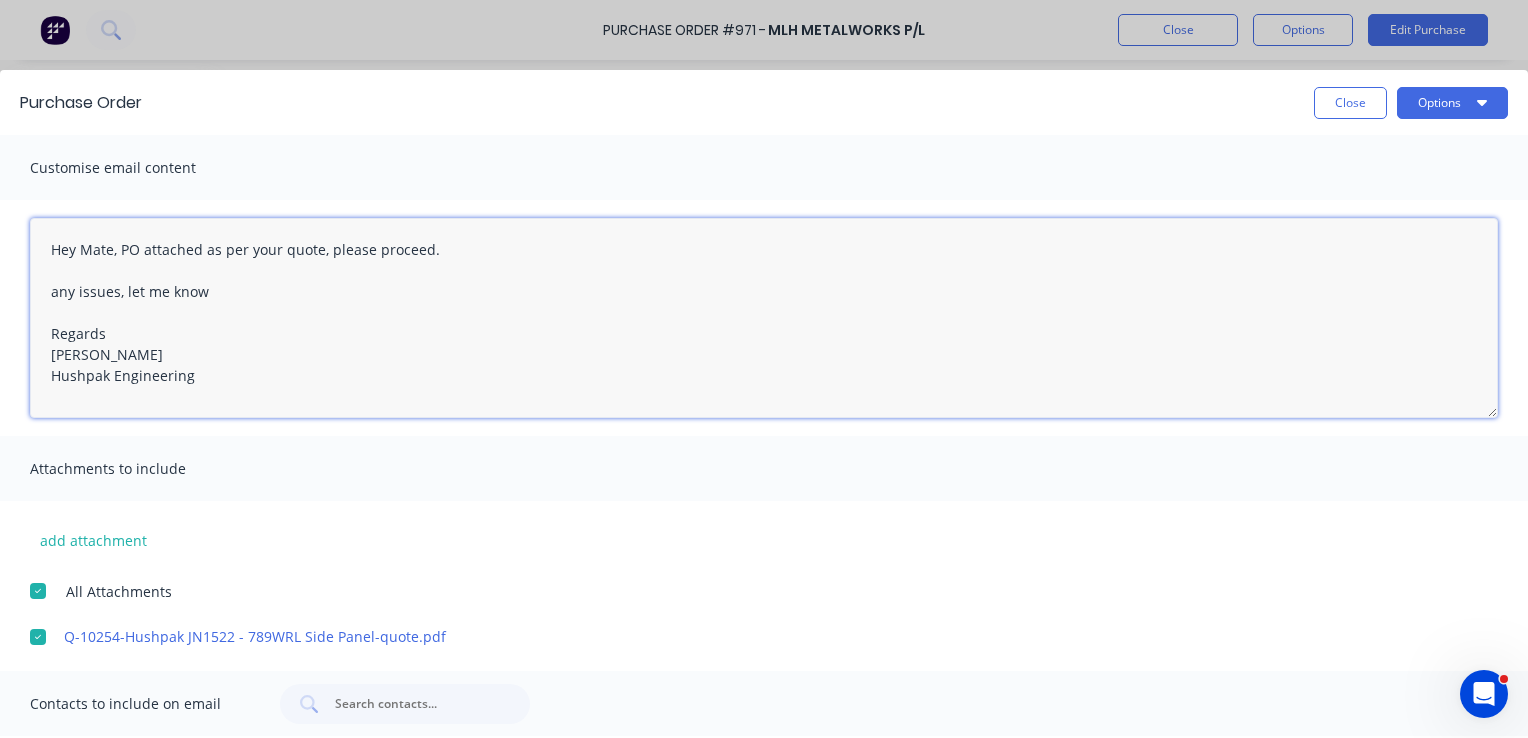 scroll, scrollTop: 98, scrollLeft: 0, axis: vertical 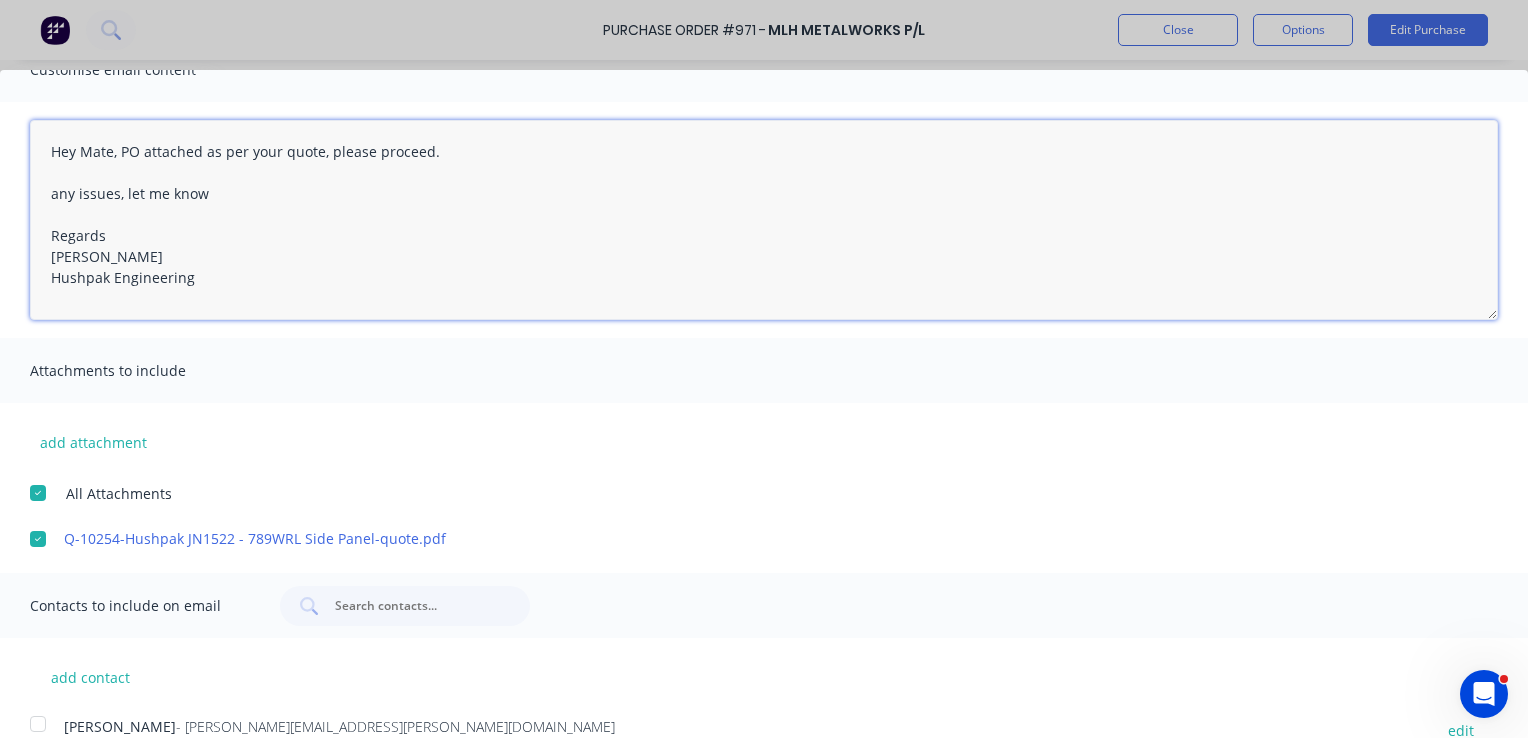 click at bounding box center (38, 724) 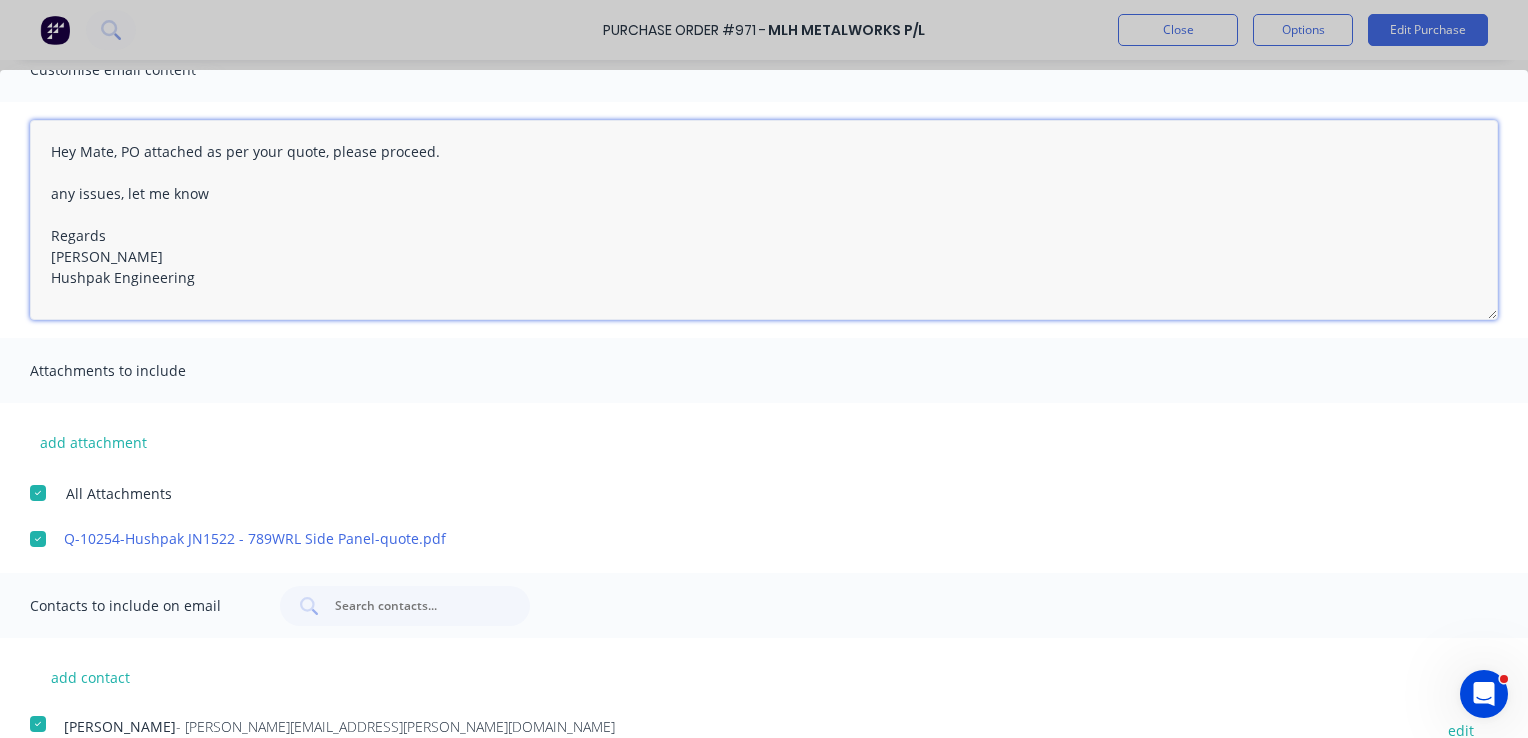 type on "x" 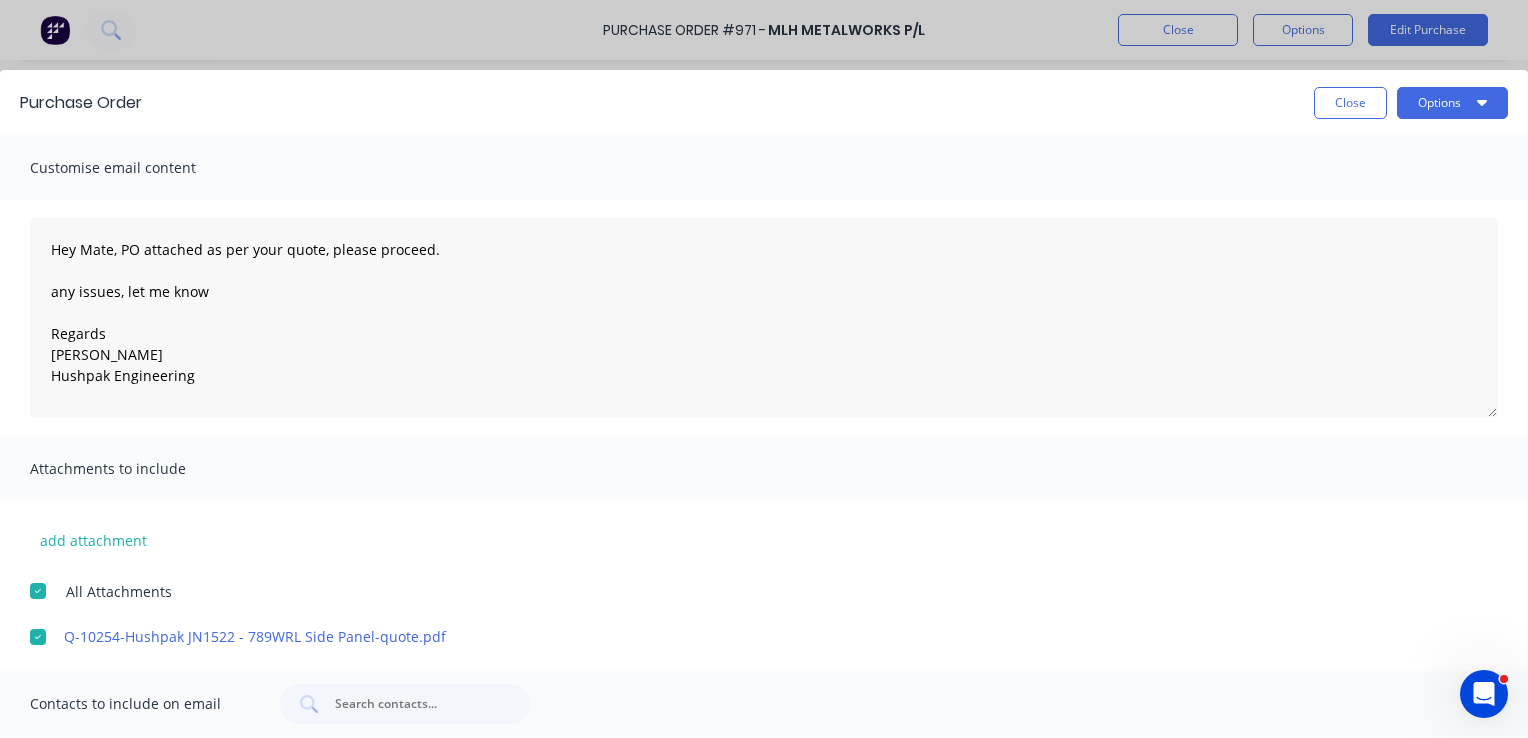 scroll, scrollTop: 98, scrollLeft: 0, axis: vertical 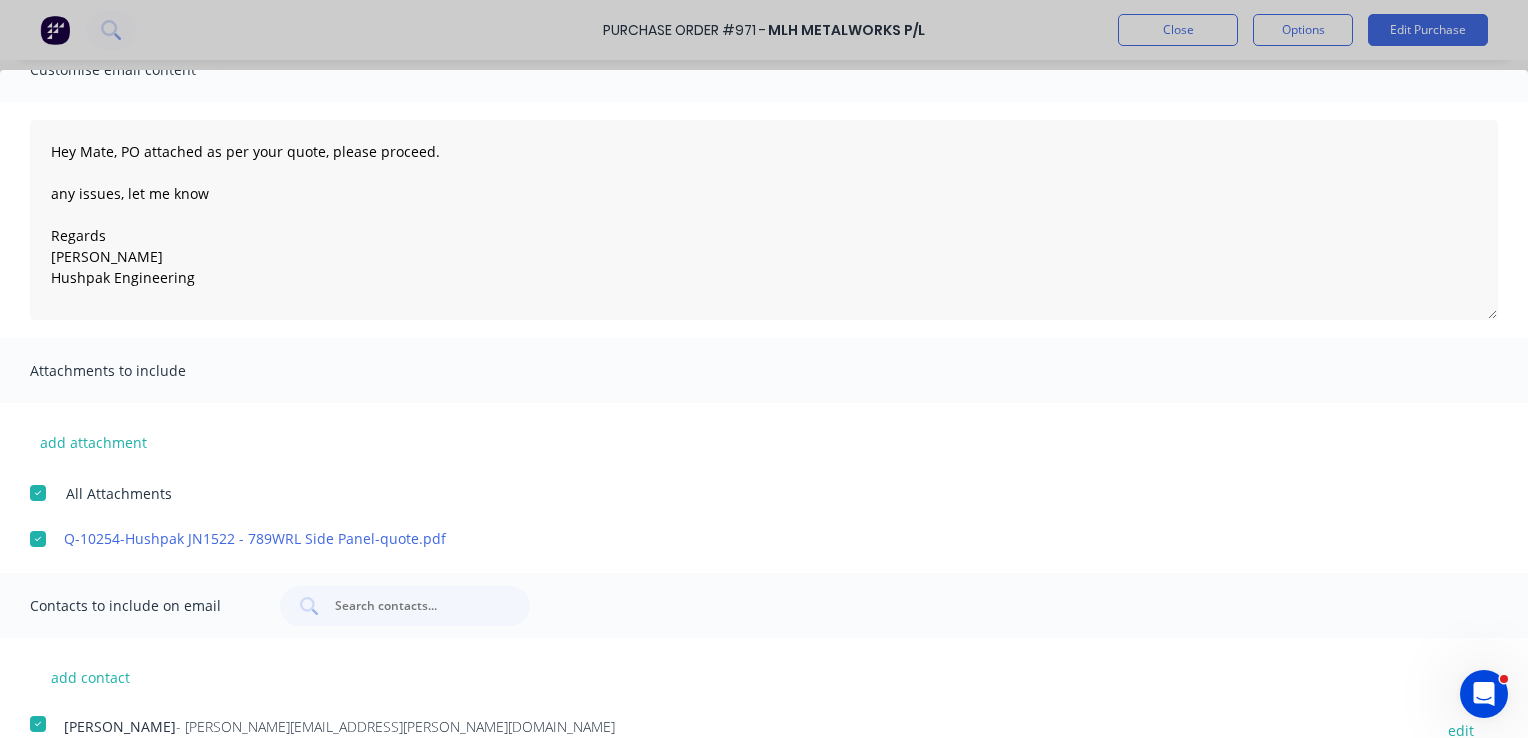 click on "add contact   Greg Rawe  - greg.rawe@hushpak.com.au edit   Kaysee Browne  - kaysee.browne@hushpak.com.au edit   Mitchell Hughes - MLH Metalworks  - mlhmetalworks@hotmail.com edit" at bounding box center [764, 742] 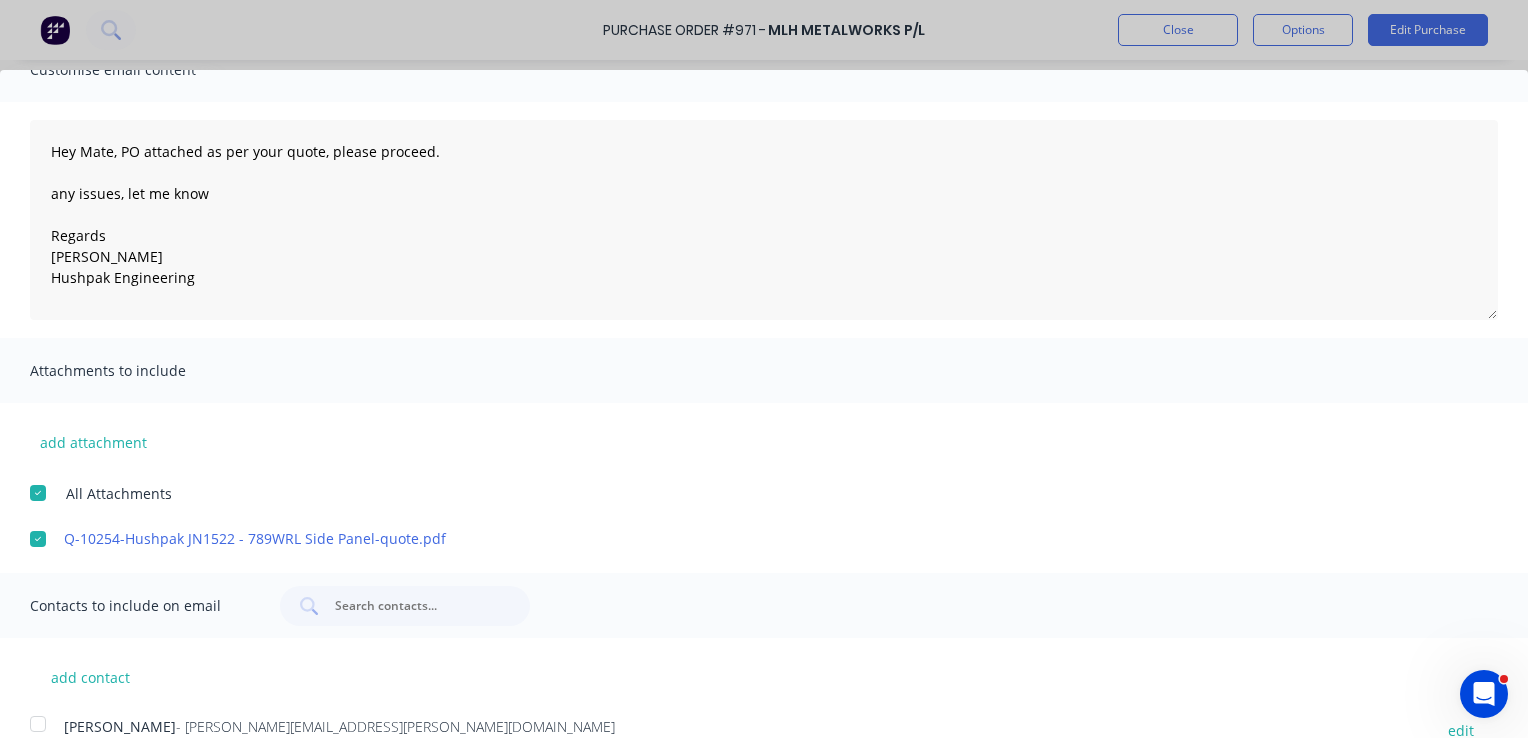 click on "- greg.rawe@hushpak.com.au" at bounding box center [395, 726] 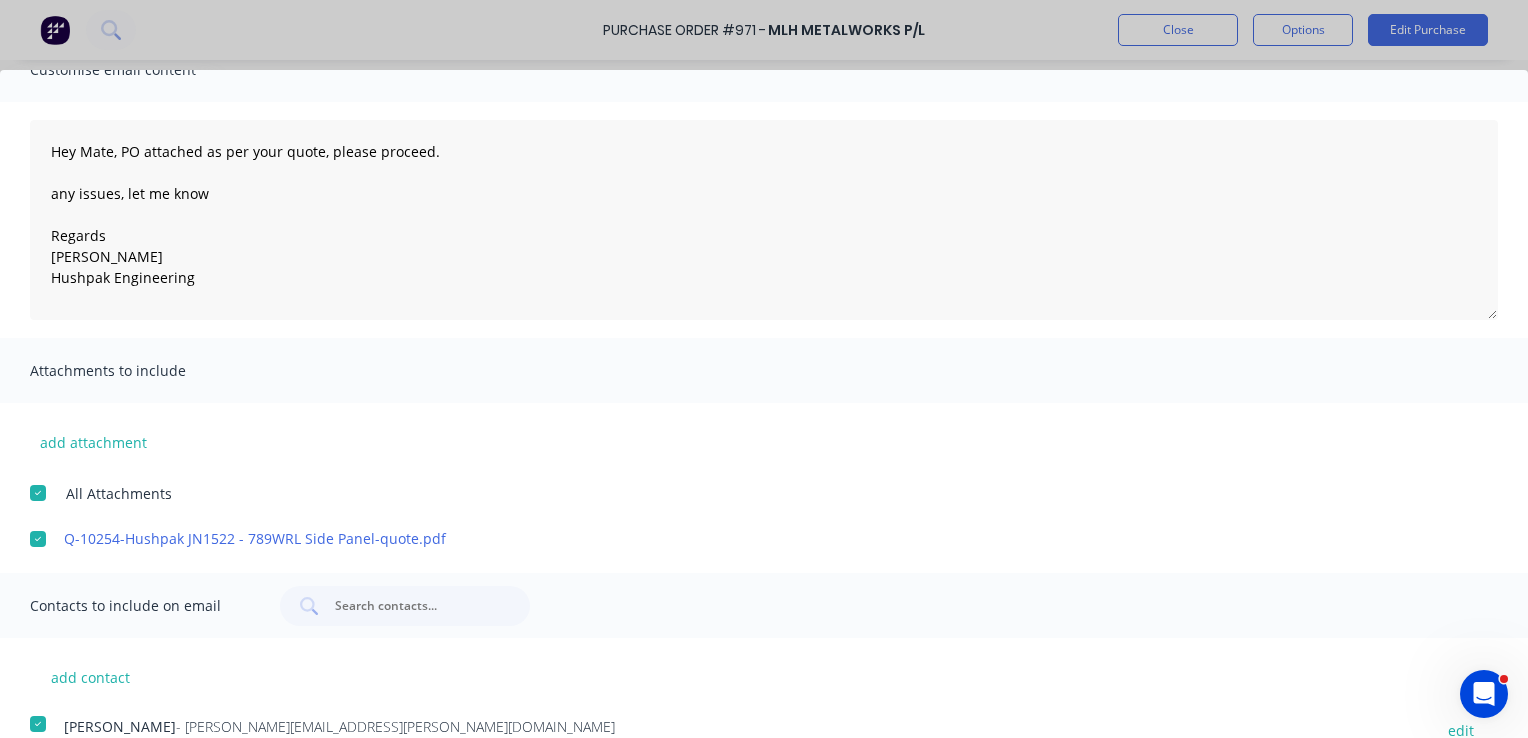 click on "Contacts to include on email" at bounding box center (140, 606) 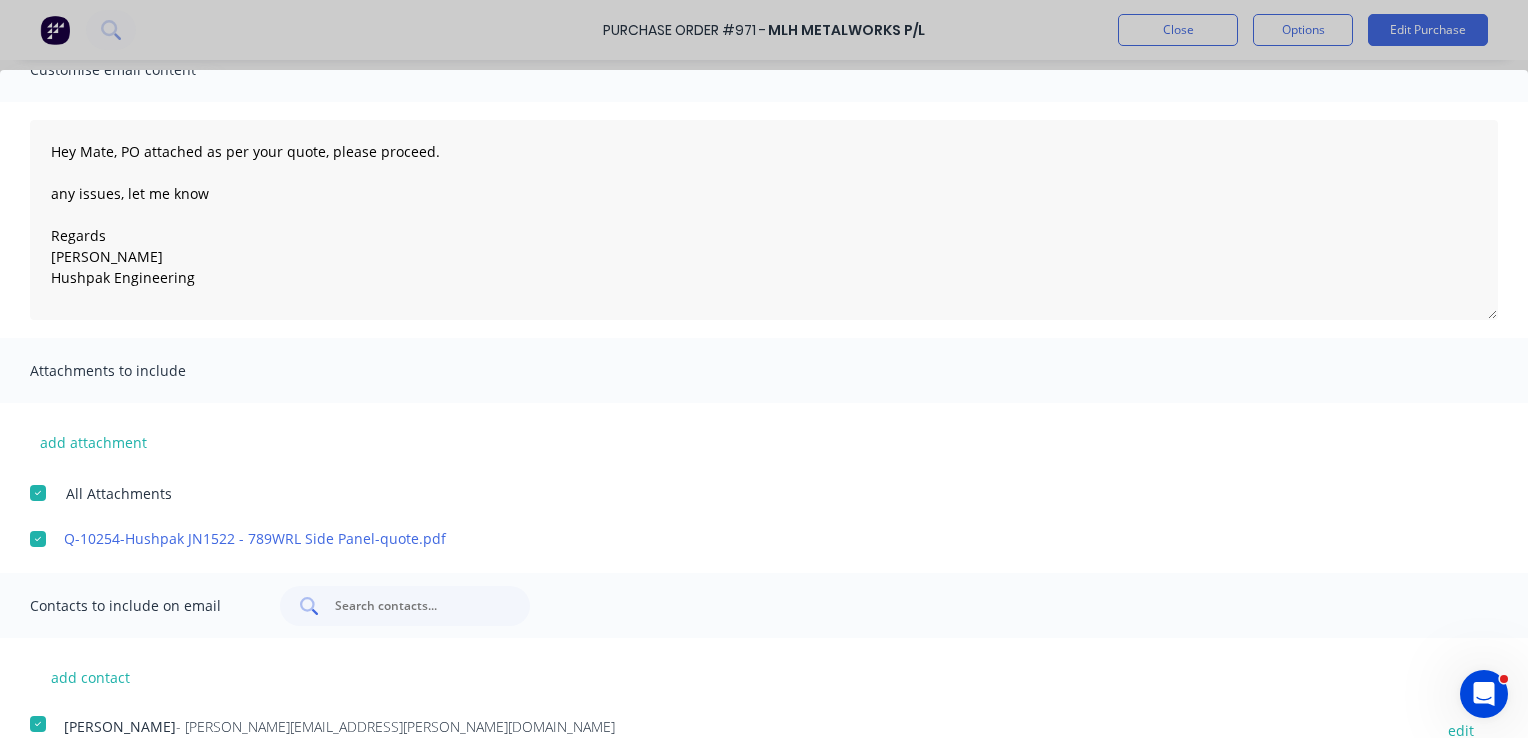 click at bounding box center [416, 606] 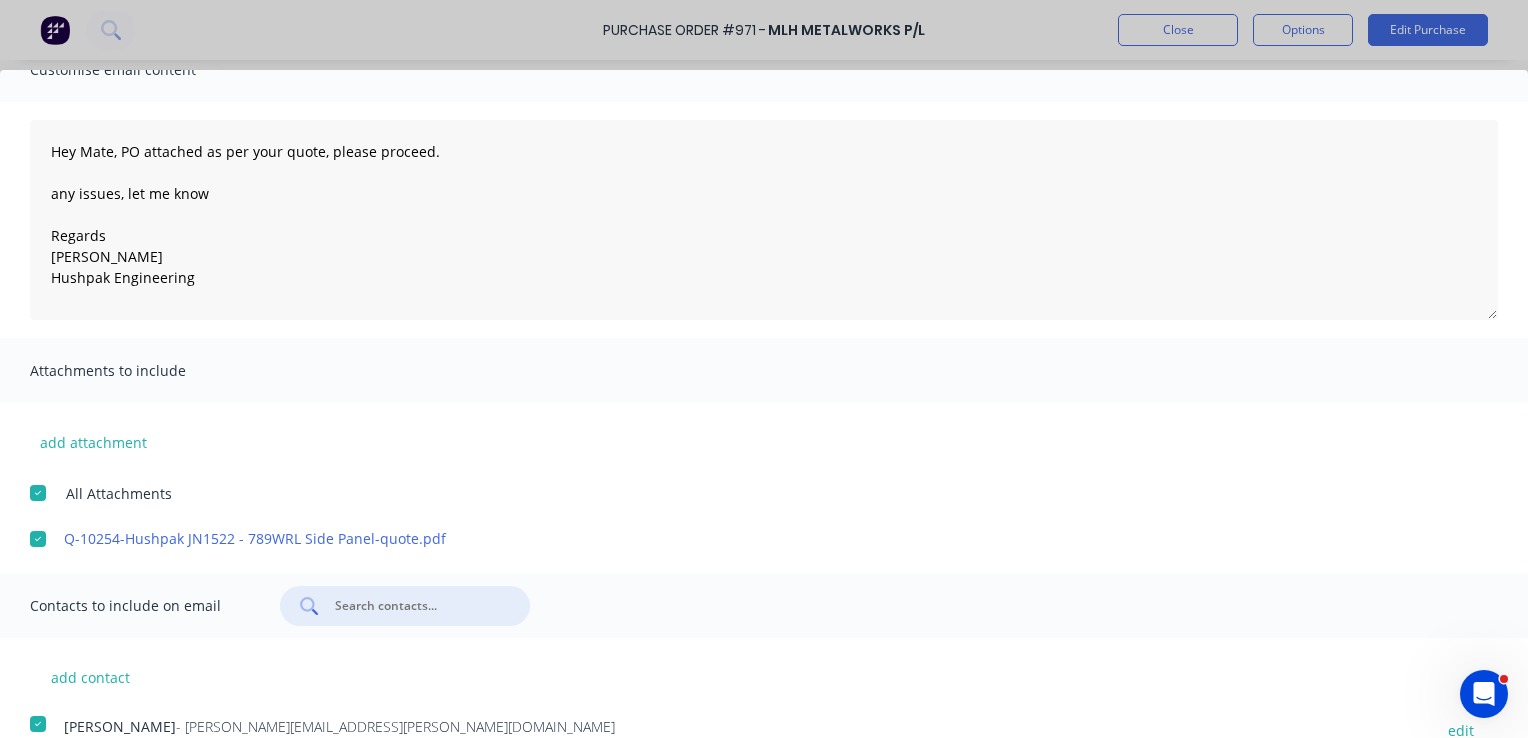 type on "m" 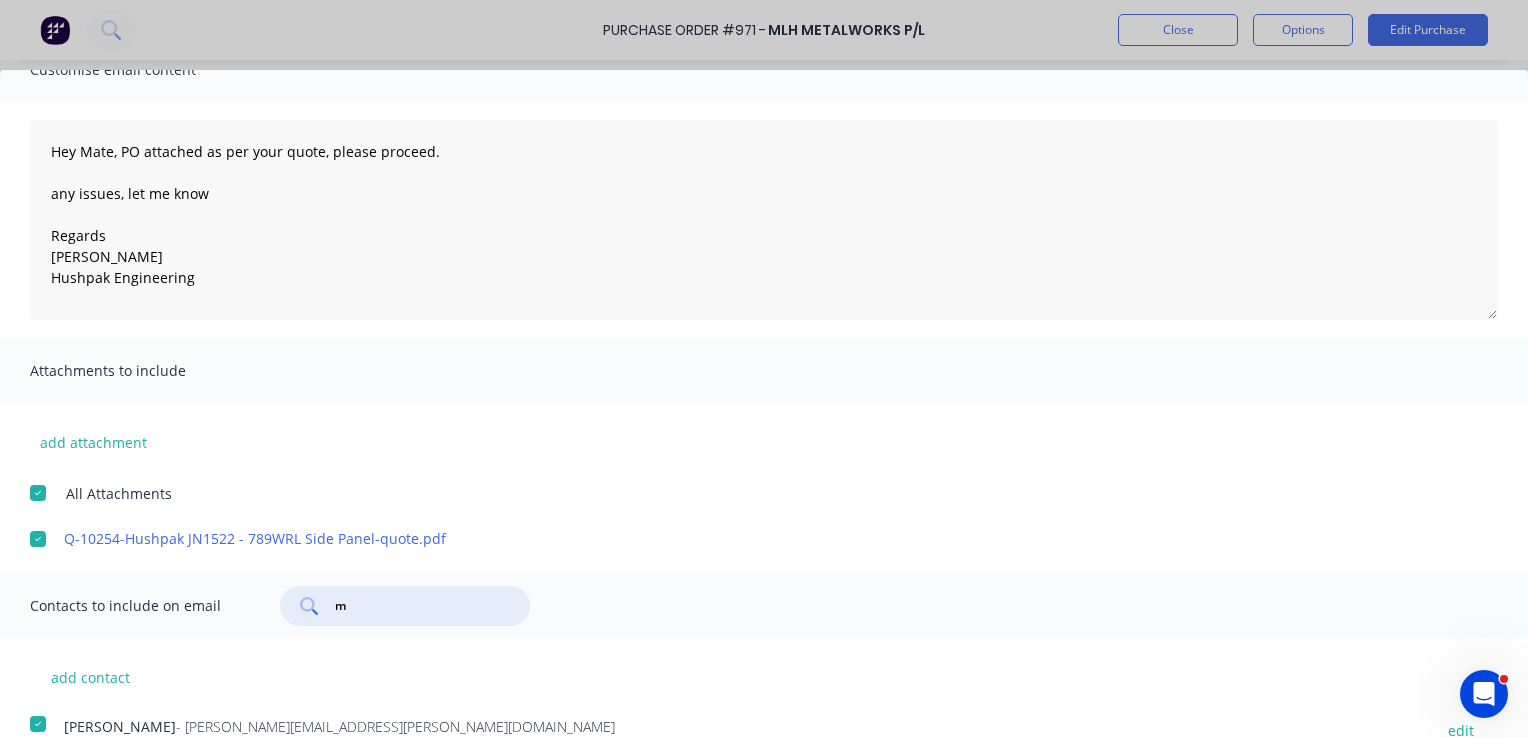 scroll, scrollTop: 0, scrollLeft: 0, axis: both 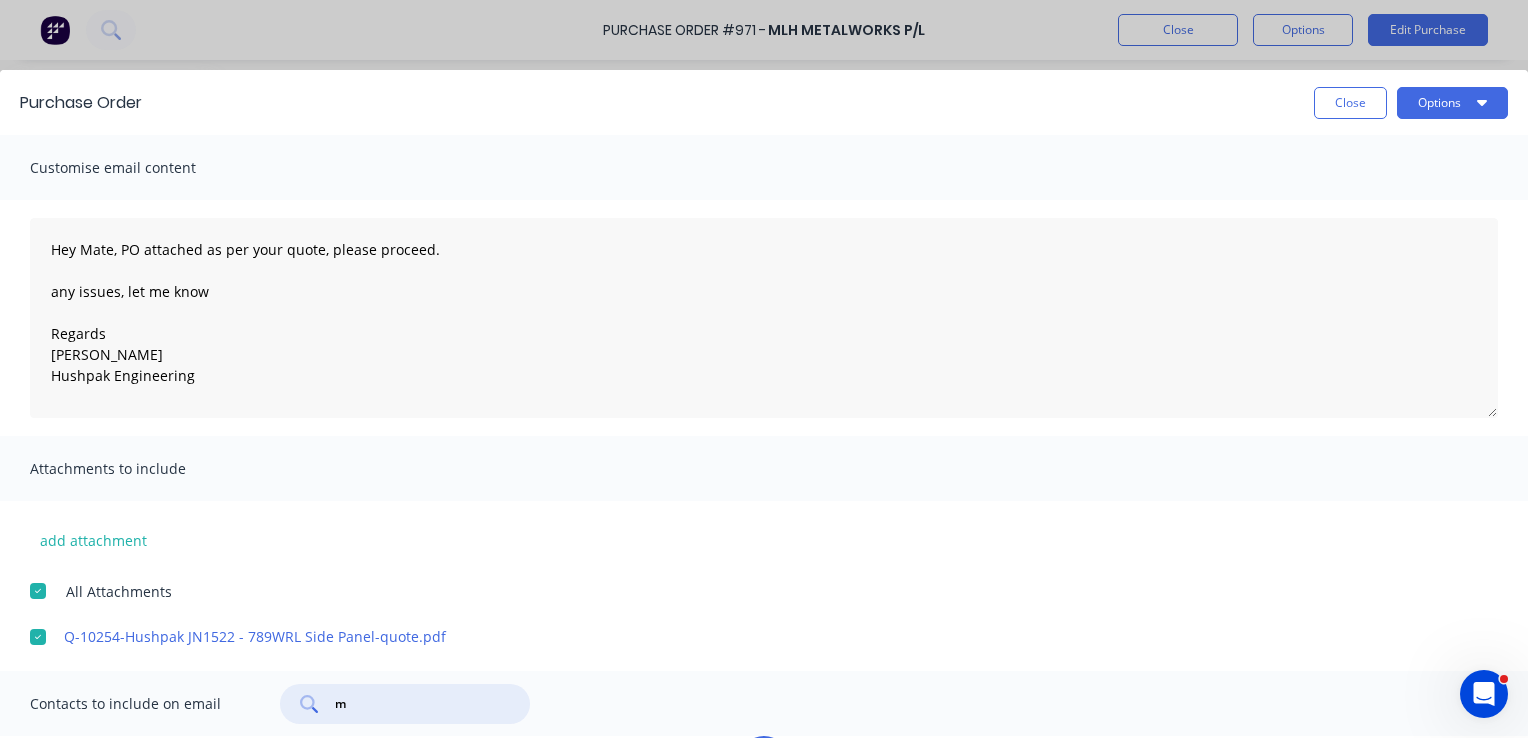 type on "x" 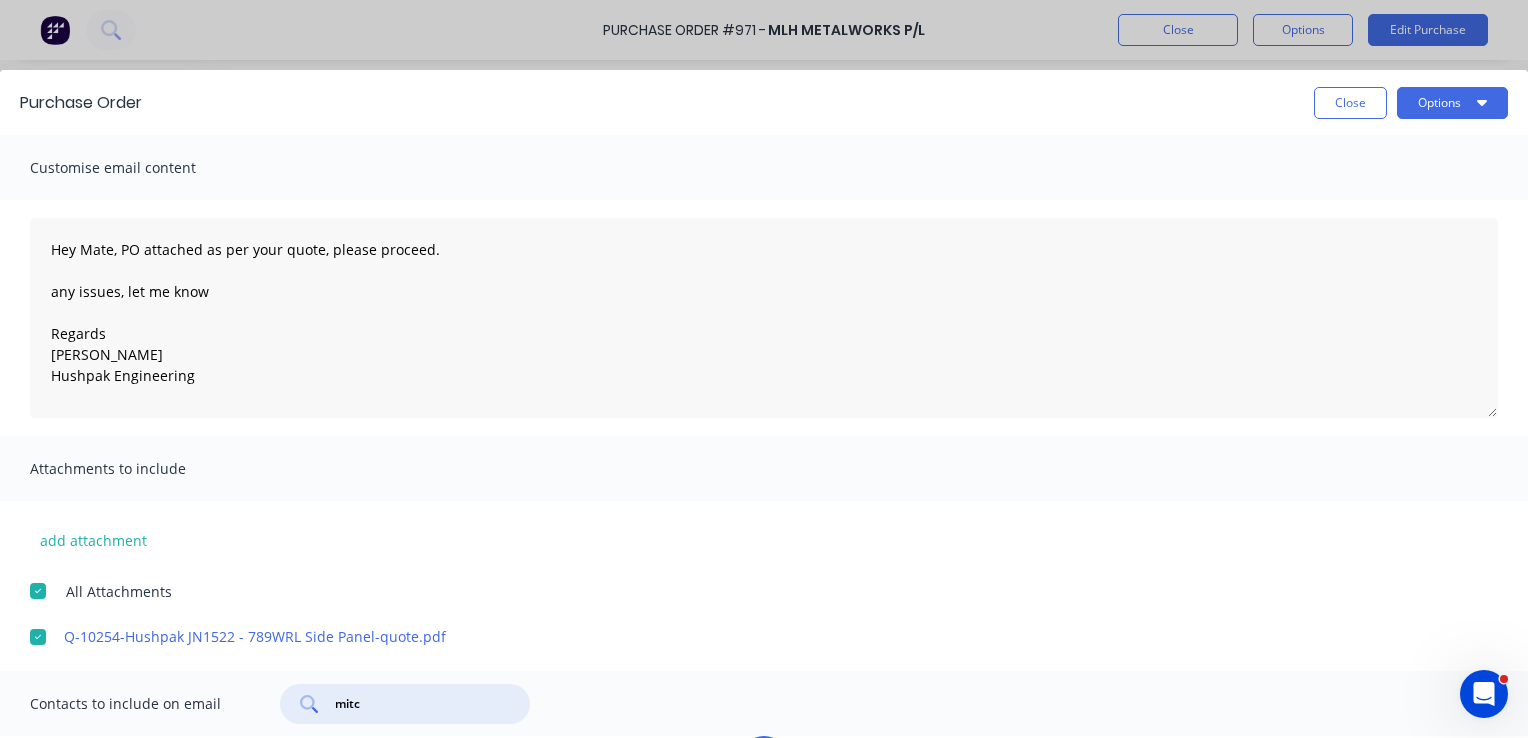 type on "mitch" 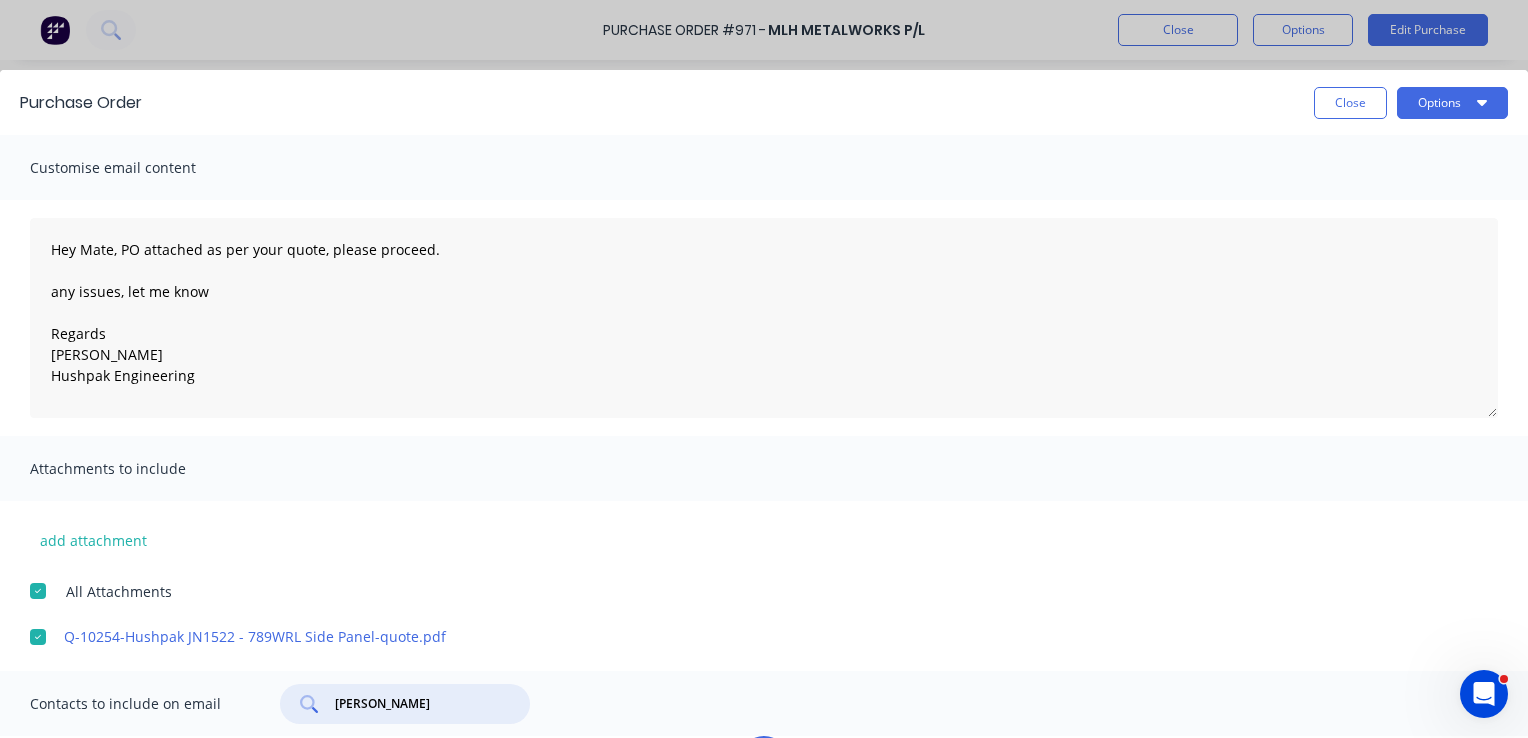 type on "x" 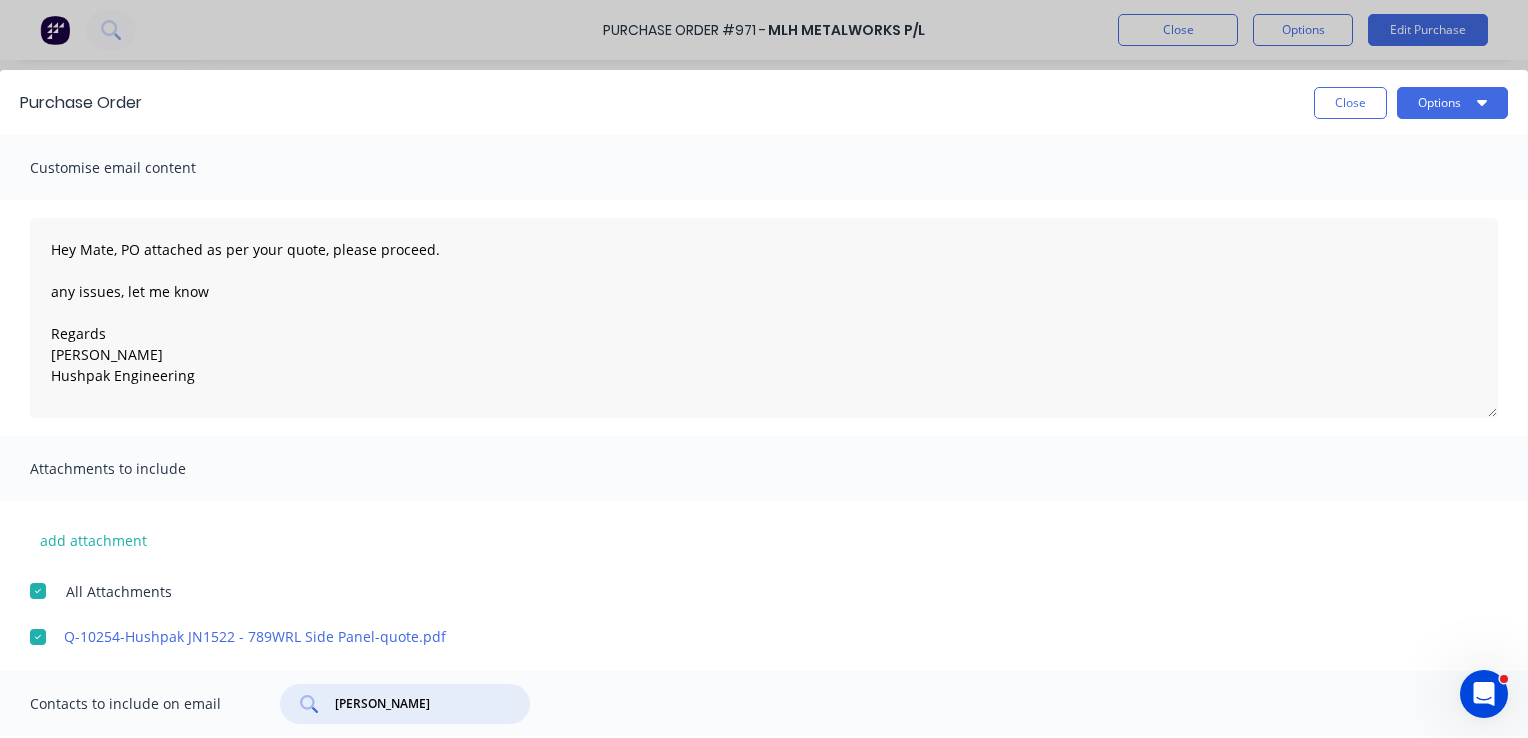 type on "mitch" 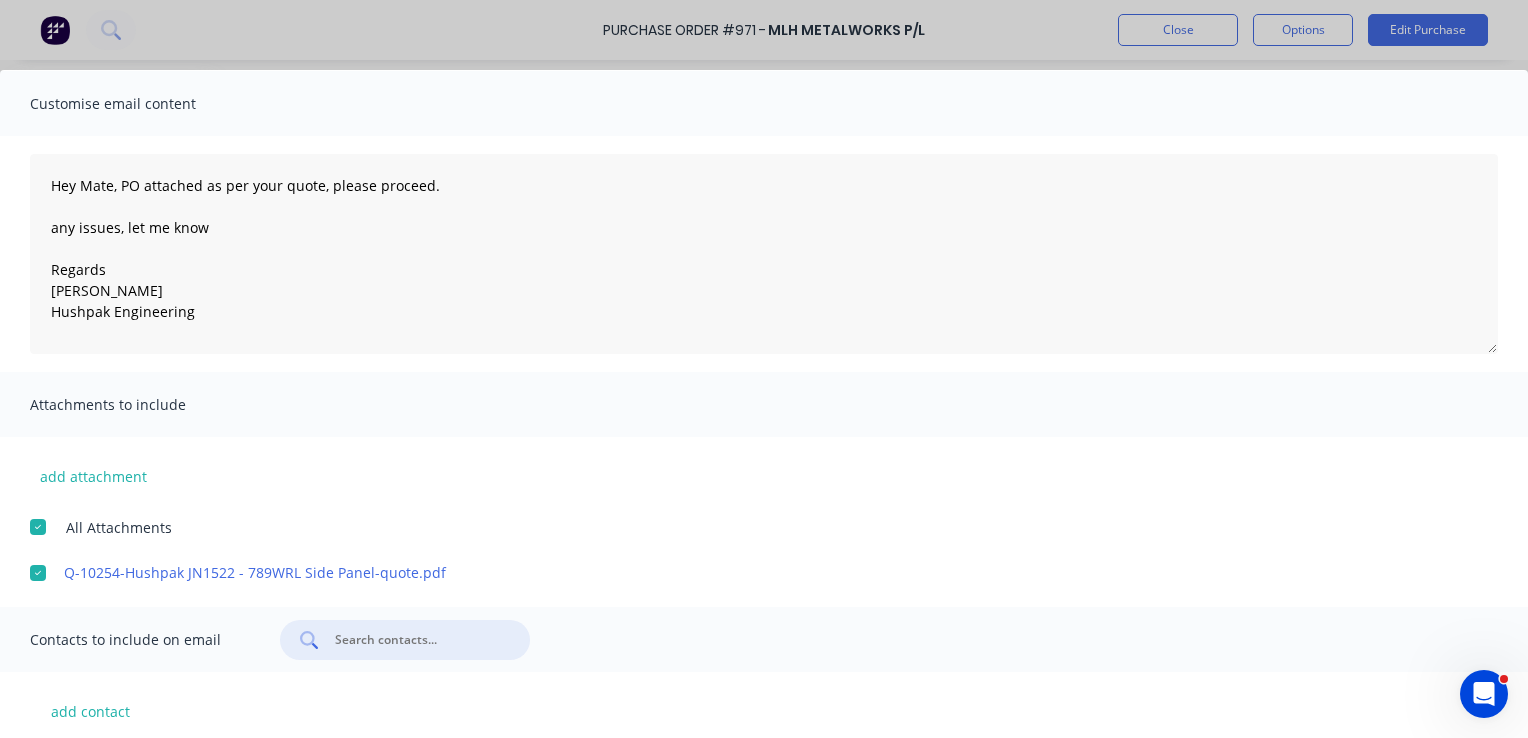 scroll, scrollTop: 98, scrollLeft: 0, axis: vertical 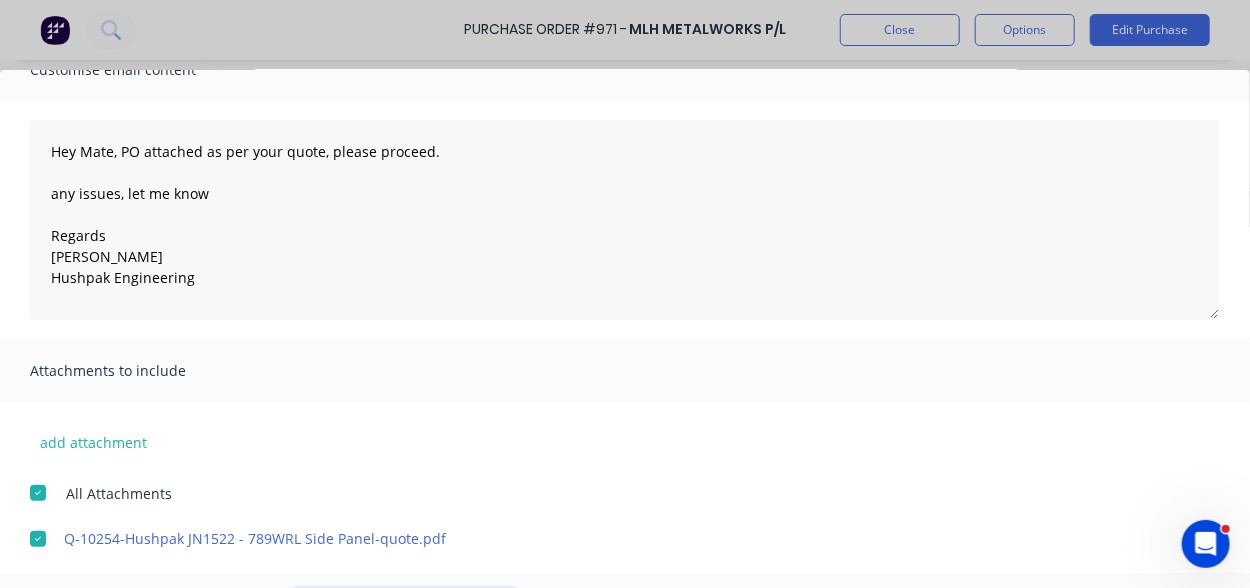 type on "x" 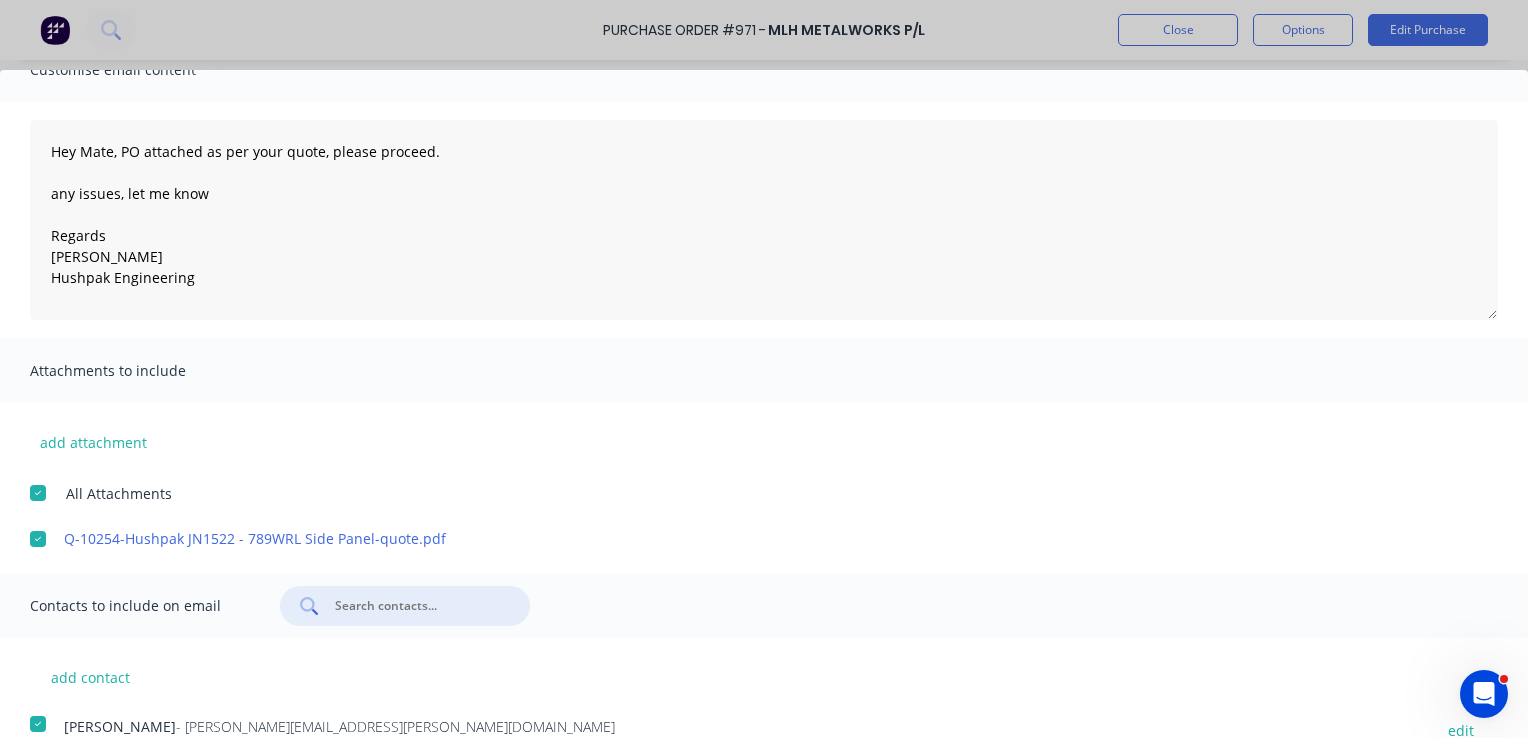 click at bounding box center (38, 724) 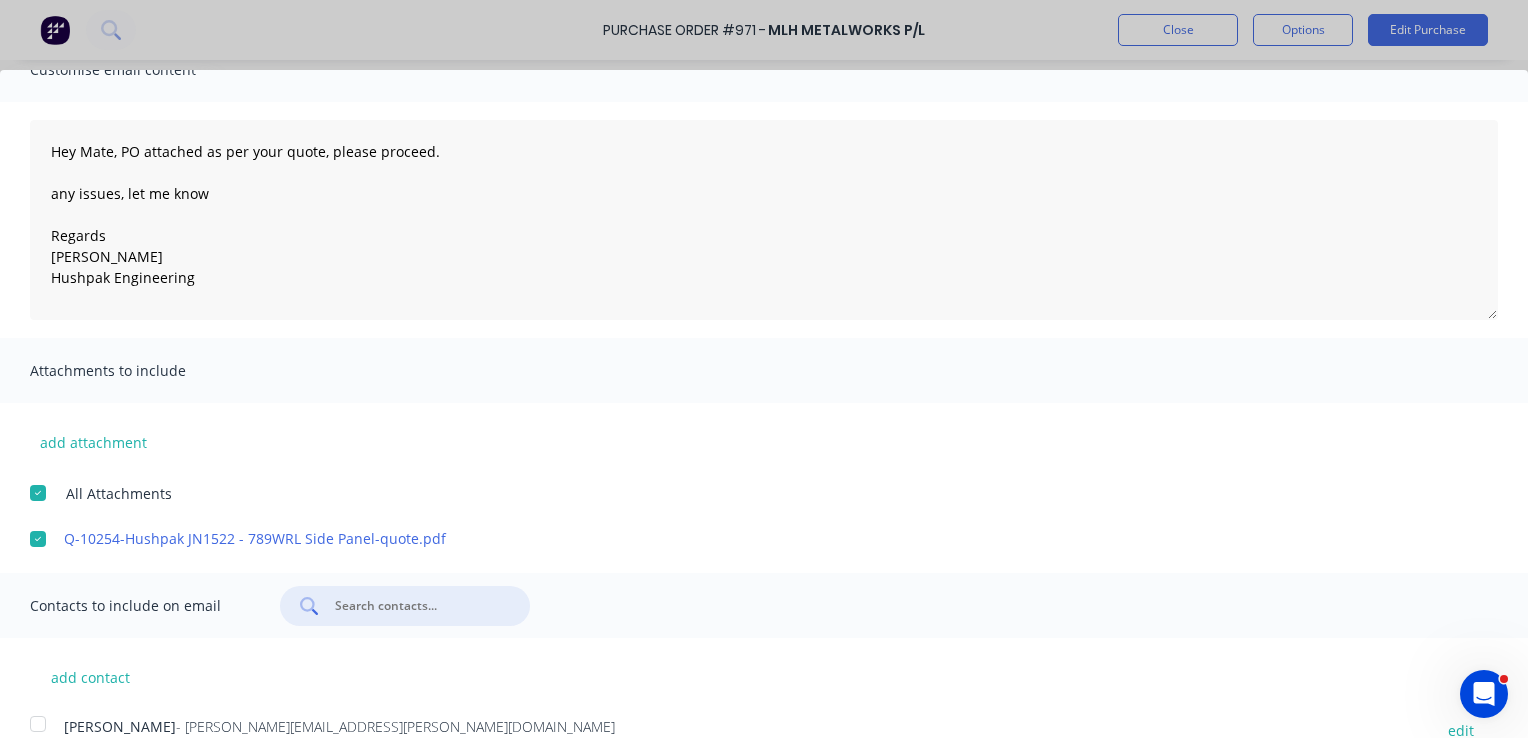 click at bounding box center [38, 724] 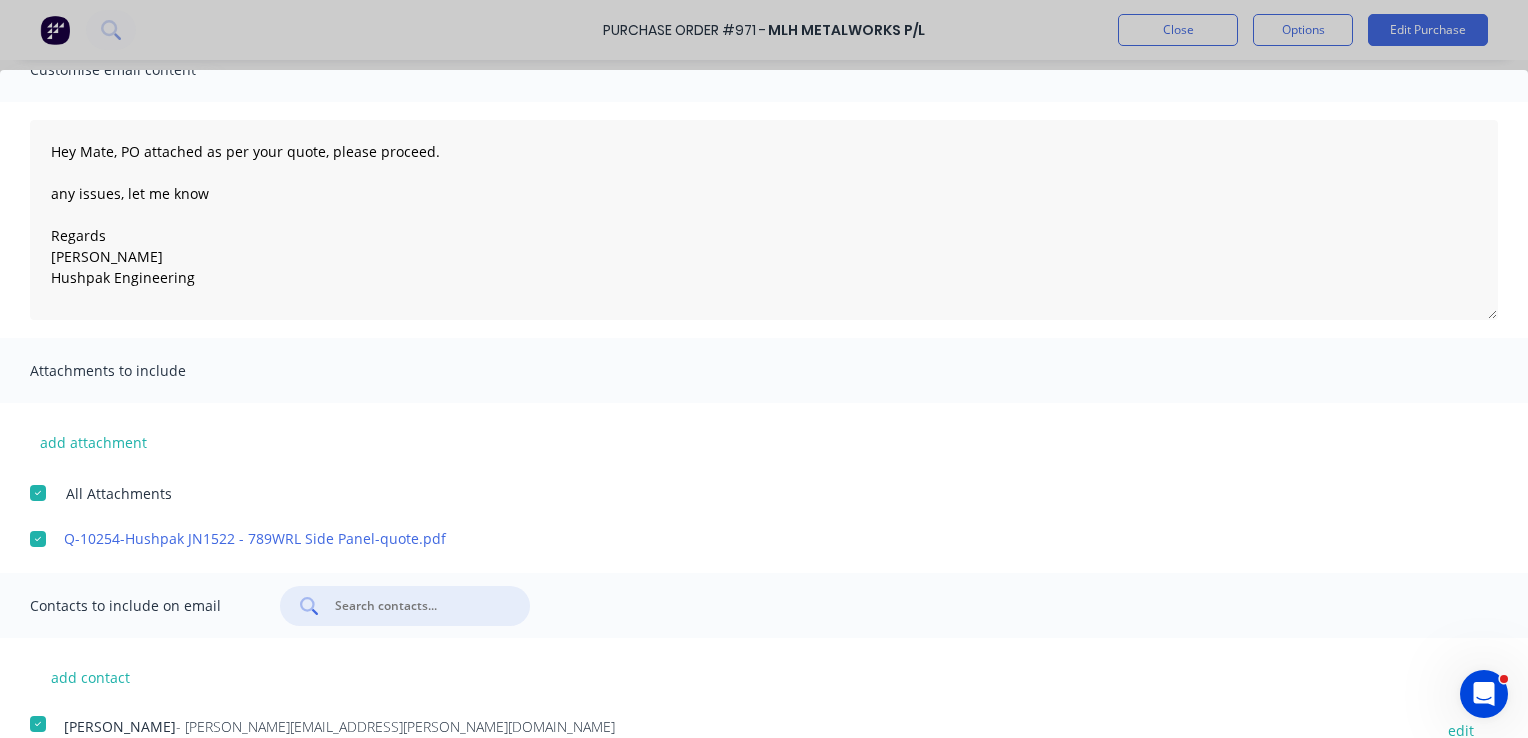 click at bounding box center [38, 724] 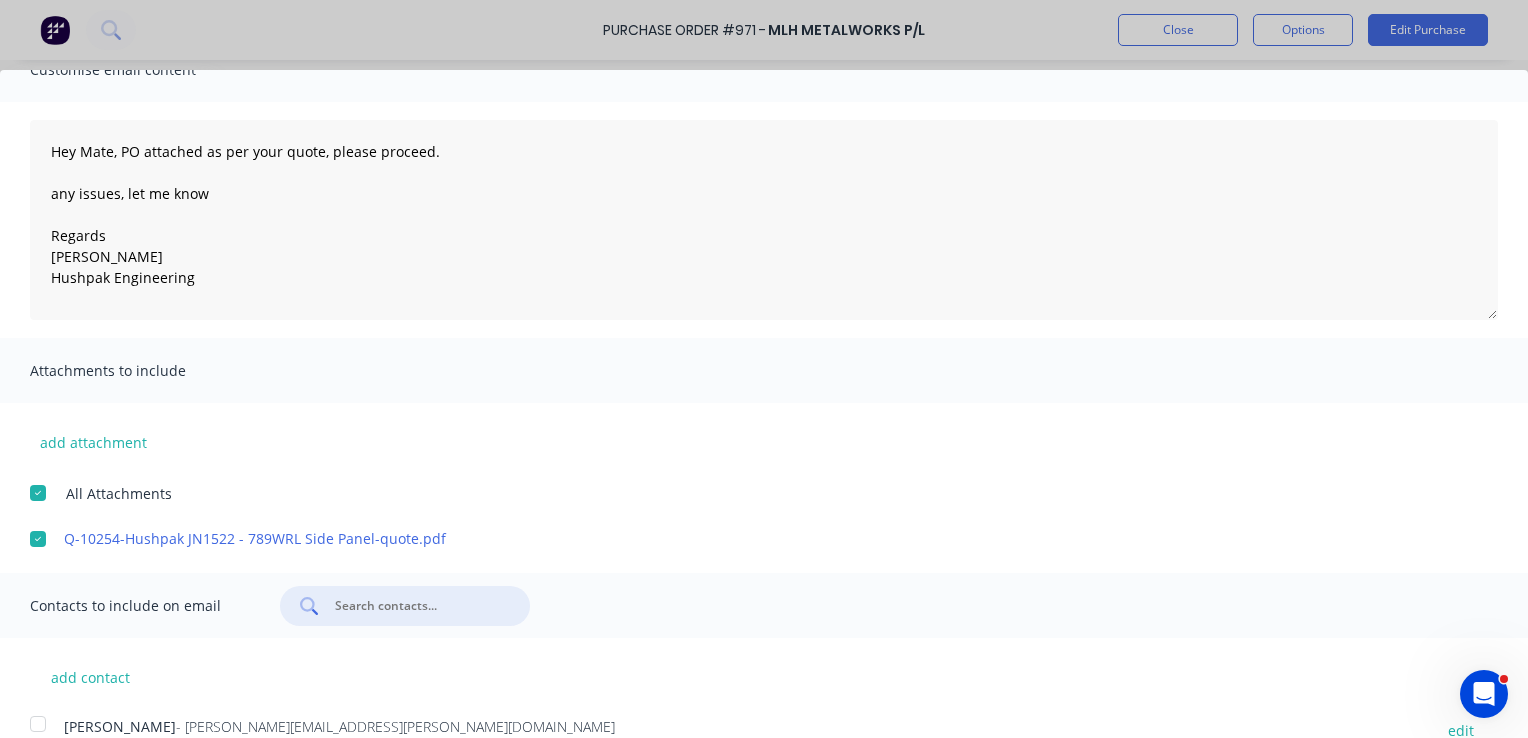 type 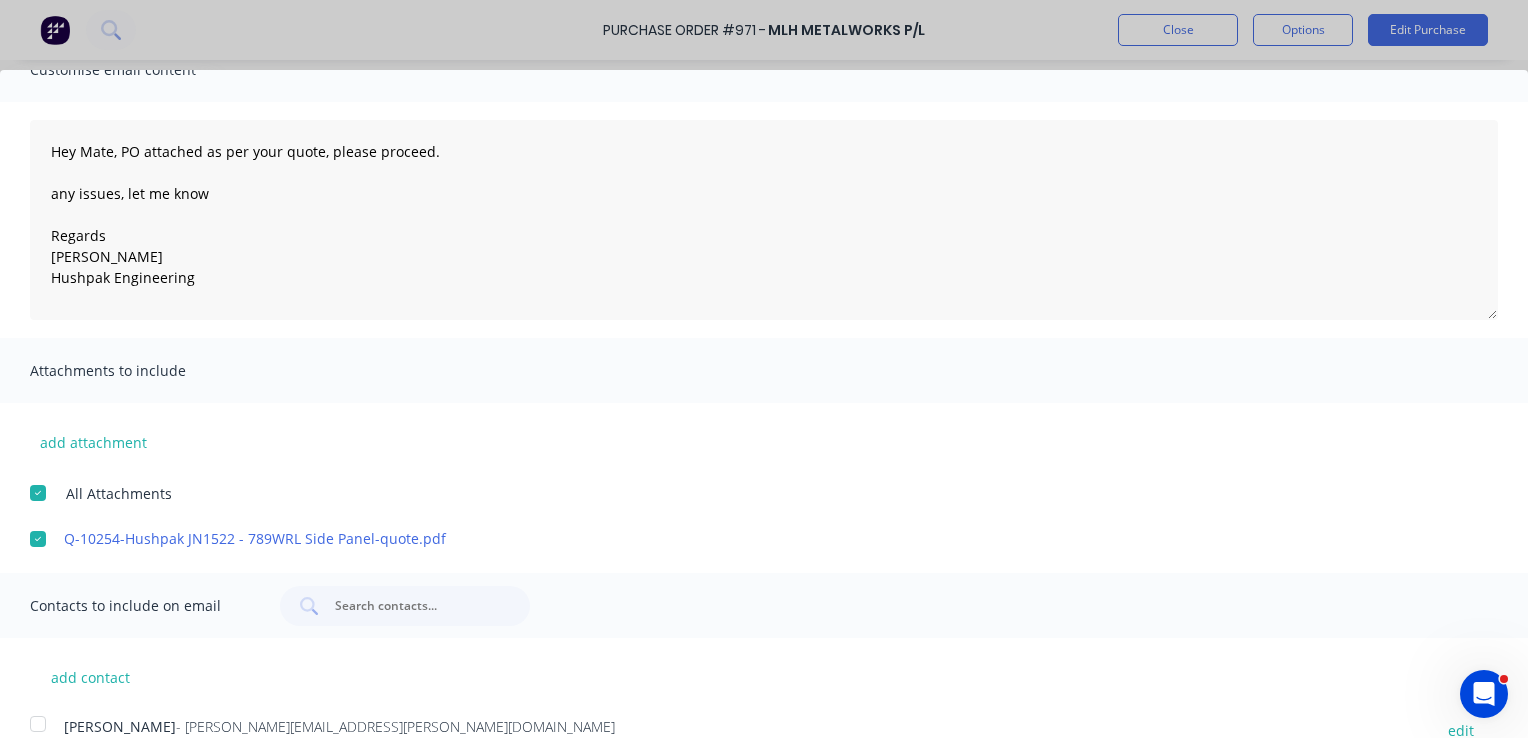 click on "add contact   Greg Rawe  - greg.rawe@hushpak.com.au edit   Kaysee Browne  - kaysee.browne@hushpak.com.au edit   Mitchell Hughes - MLH Metalworks  - mlhmetalworks@hotmail.com edit" at bounding box center [764, 742] 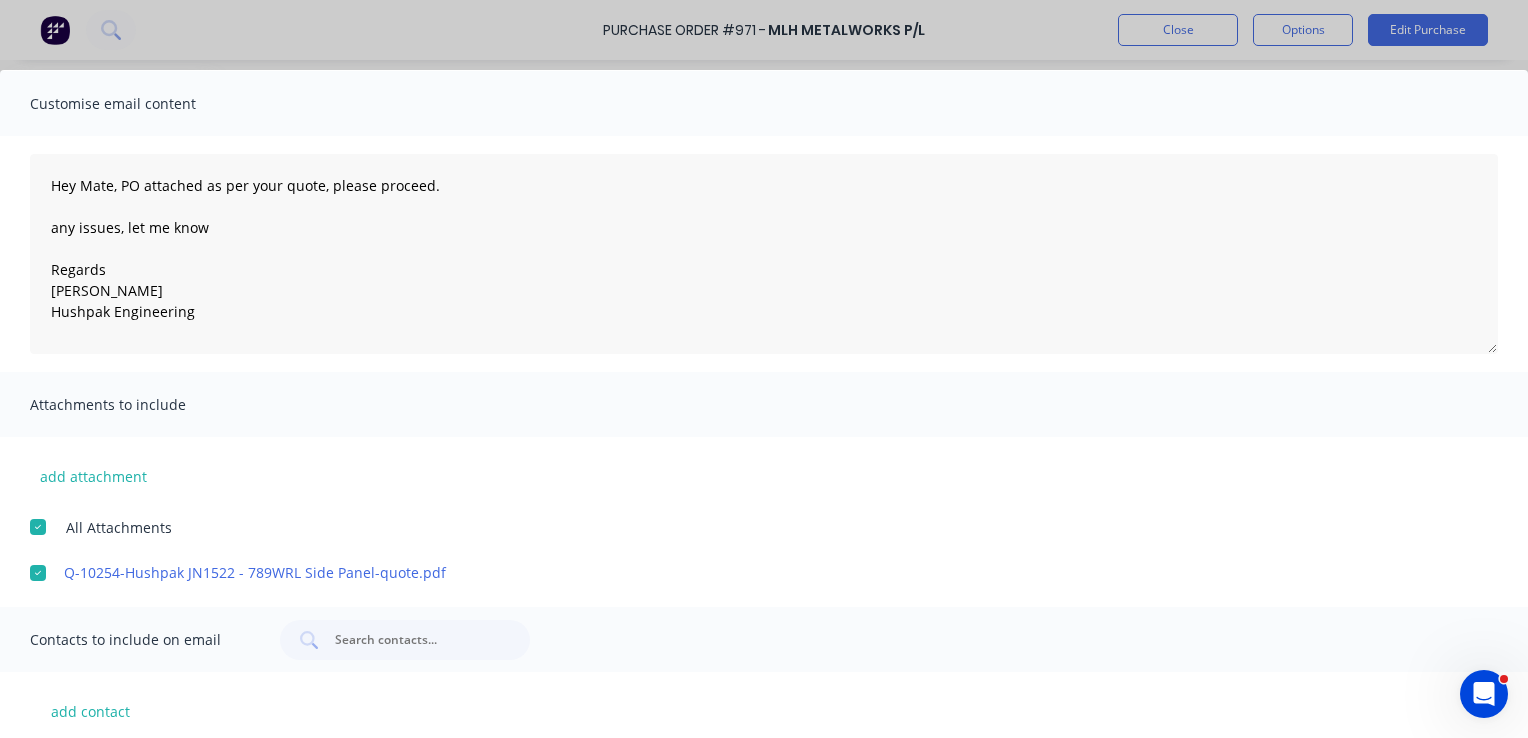 scroll, scrollTop: 98, scrollLeft: 0, axis: vertical 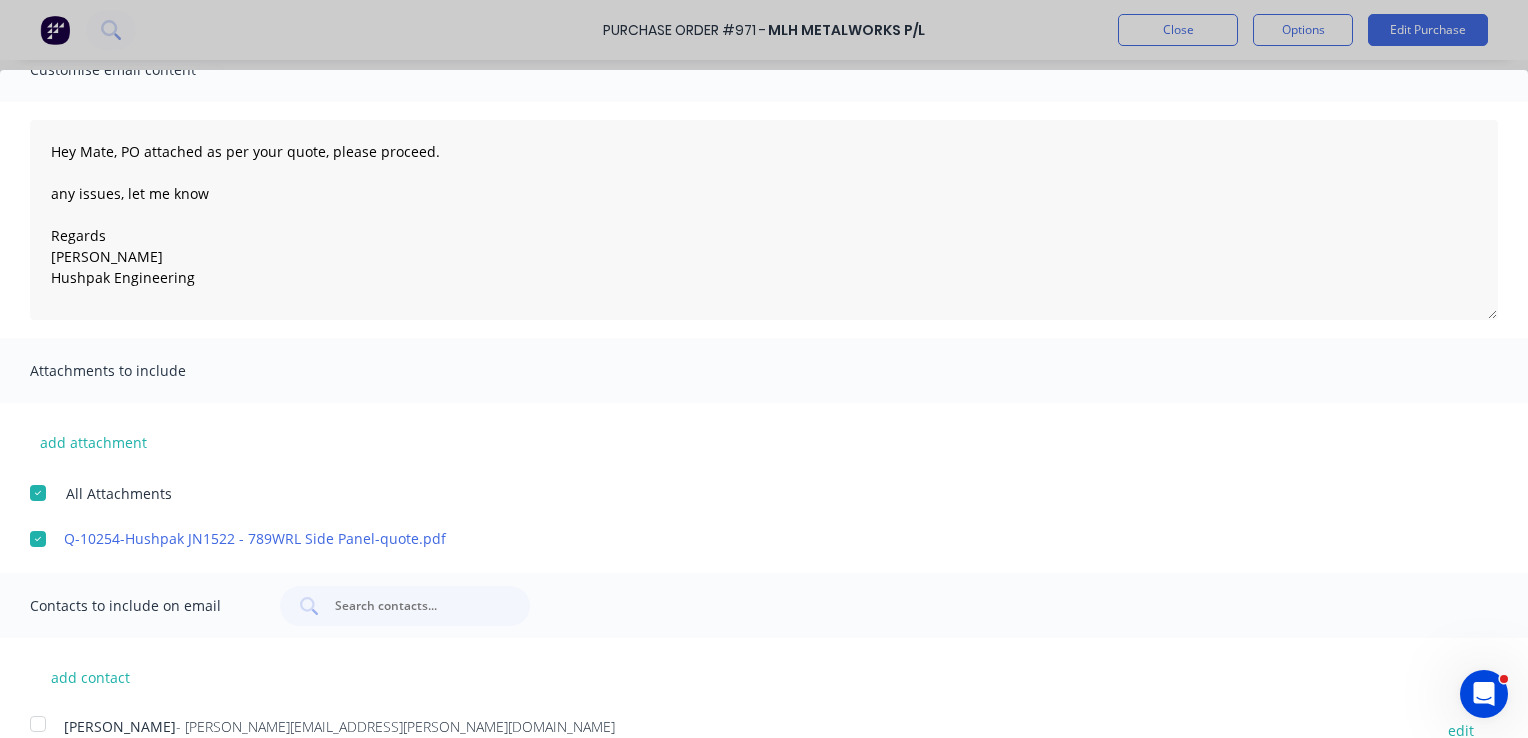 click at bounding box center (38, 724) 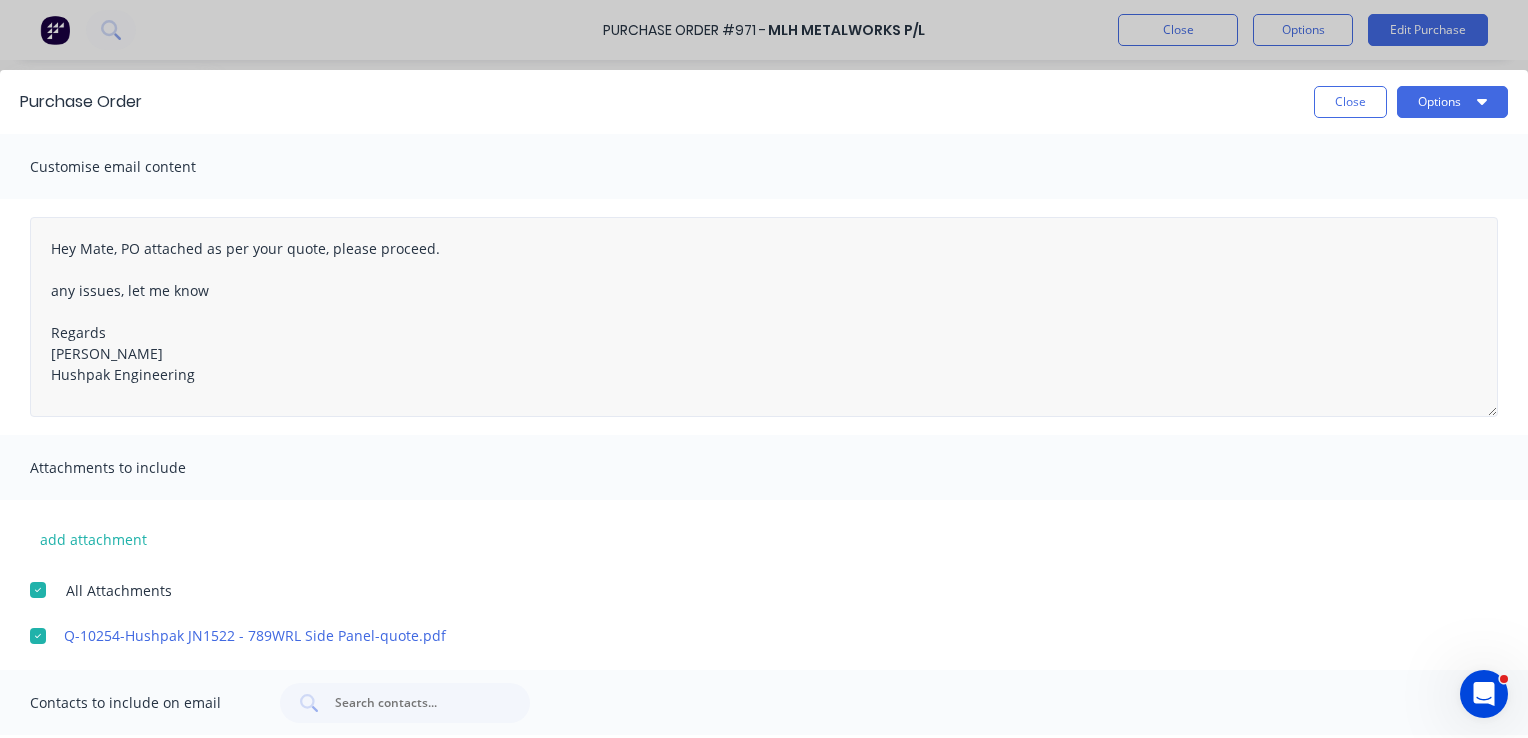 scroll, scrollTop: 0, scrollLeft: 0, axis: both 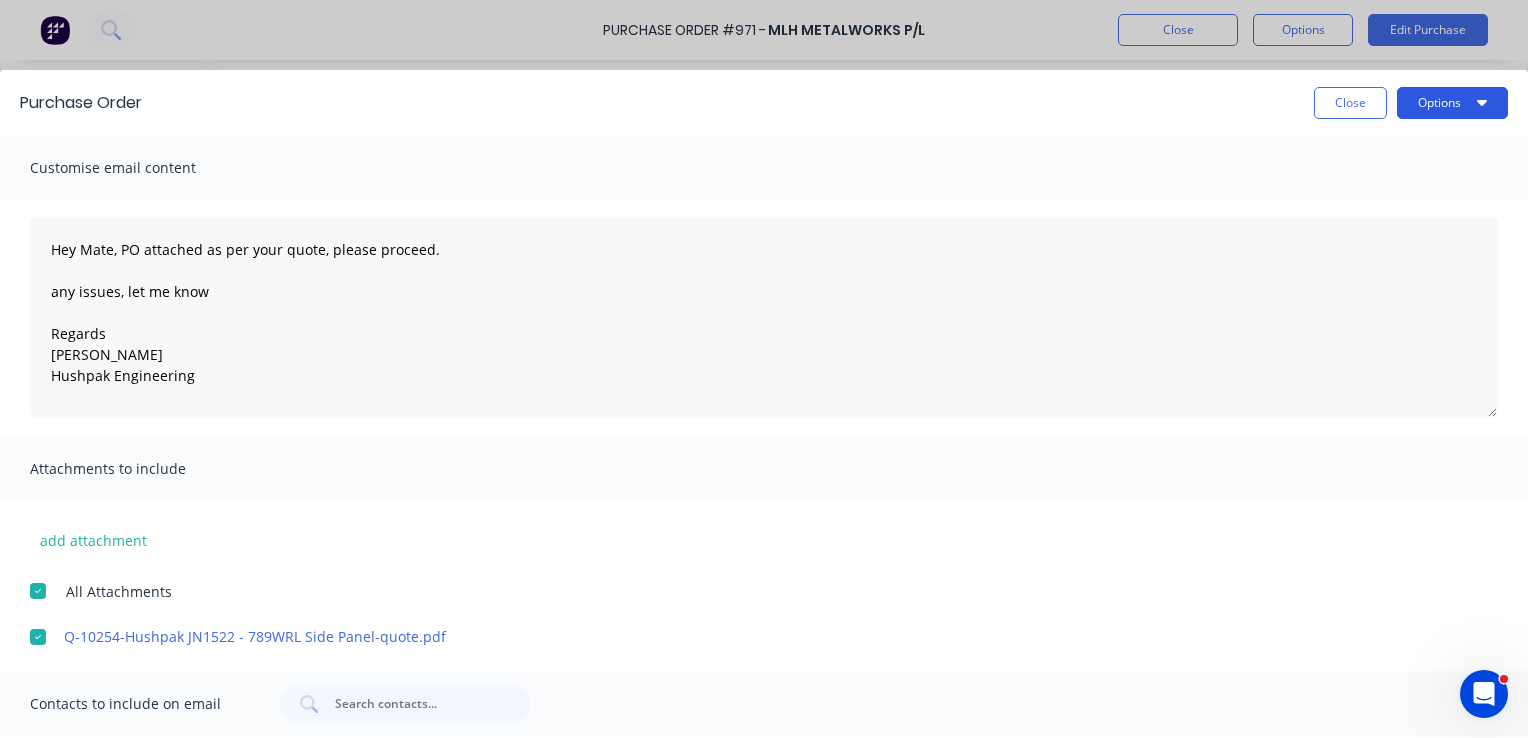 click on "Options" at bounding box center (1452, 103) 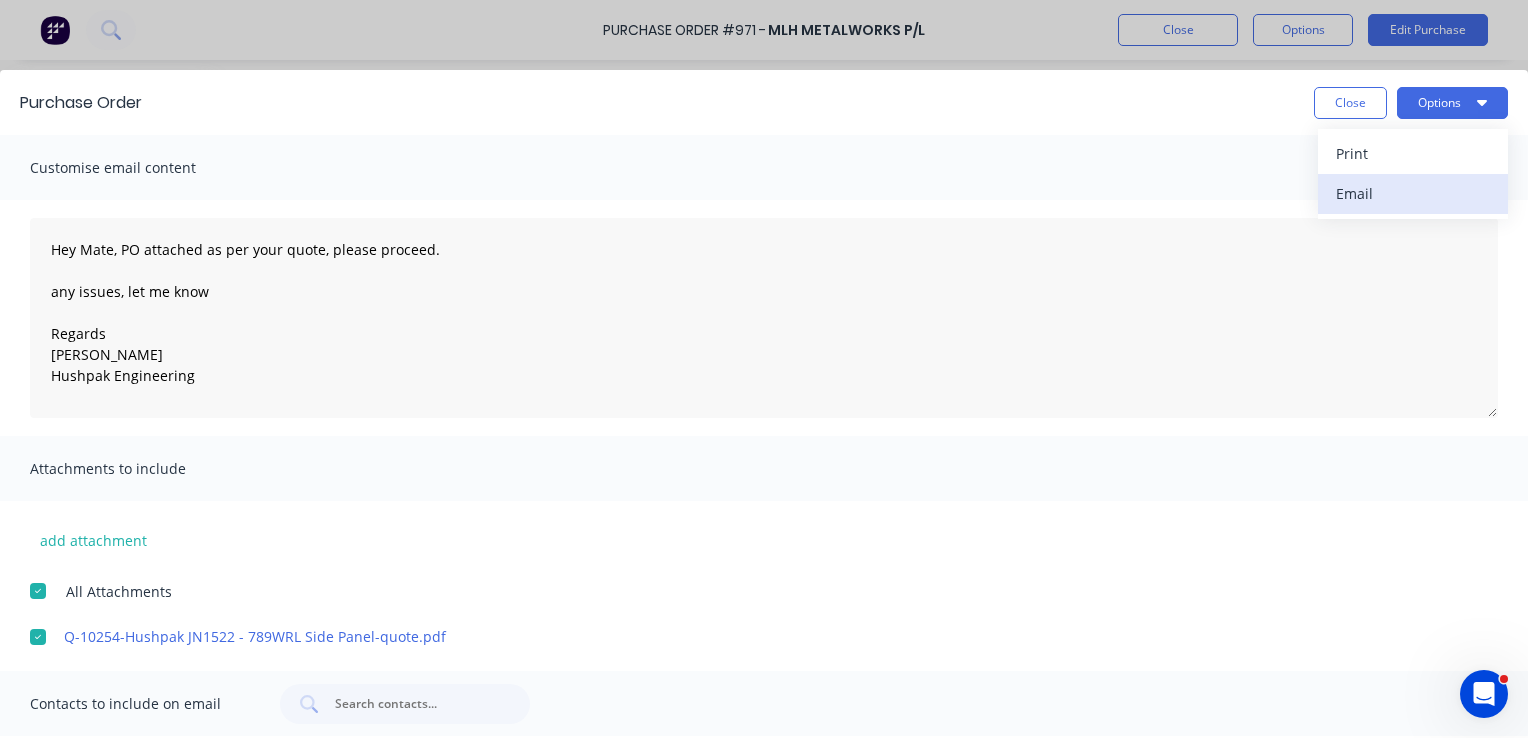 click on "Email" at bounding box center (1413, 193) 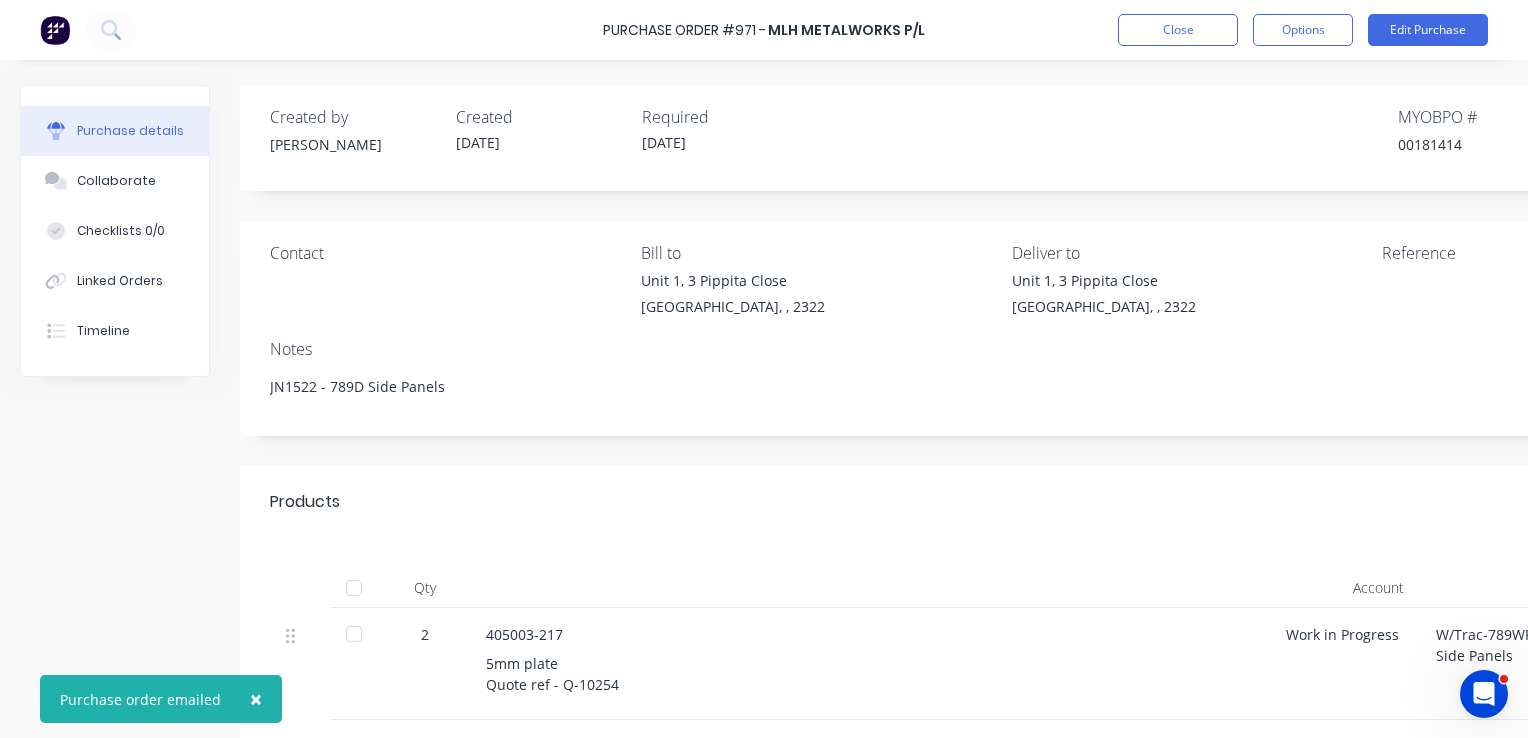 type on "x" 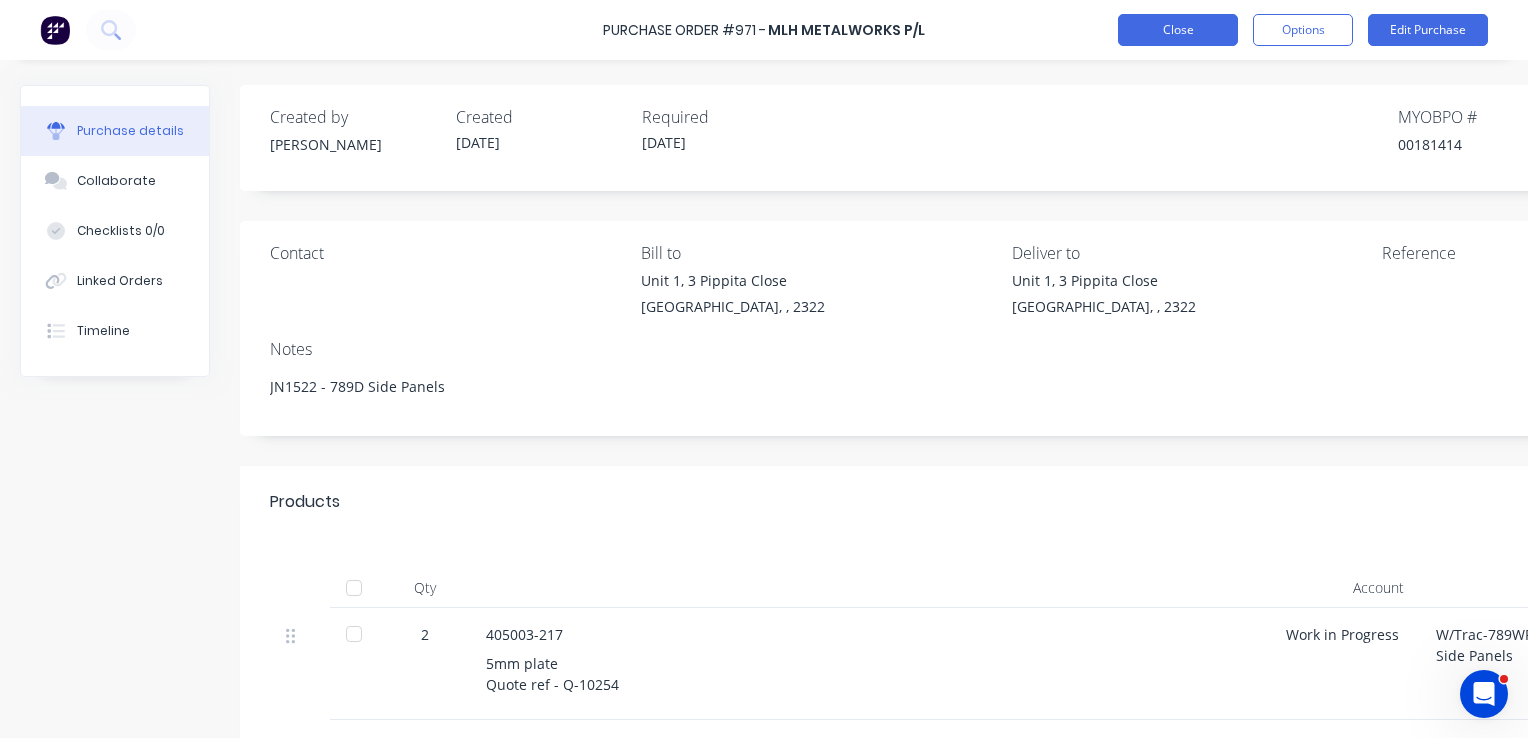 click on "Close" at bounding box center [1178, 30] 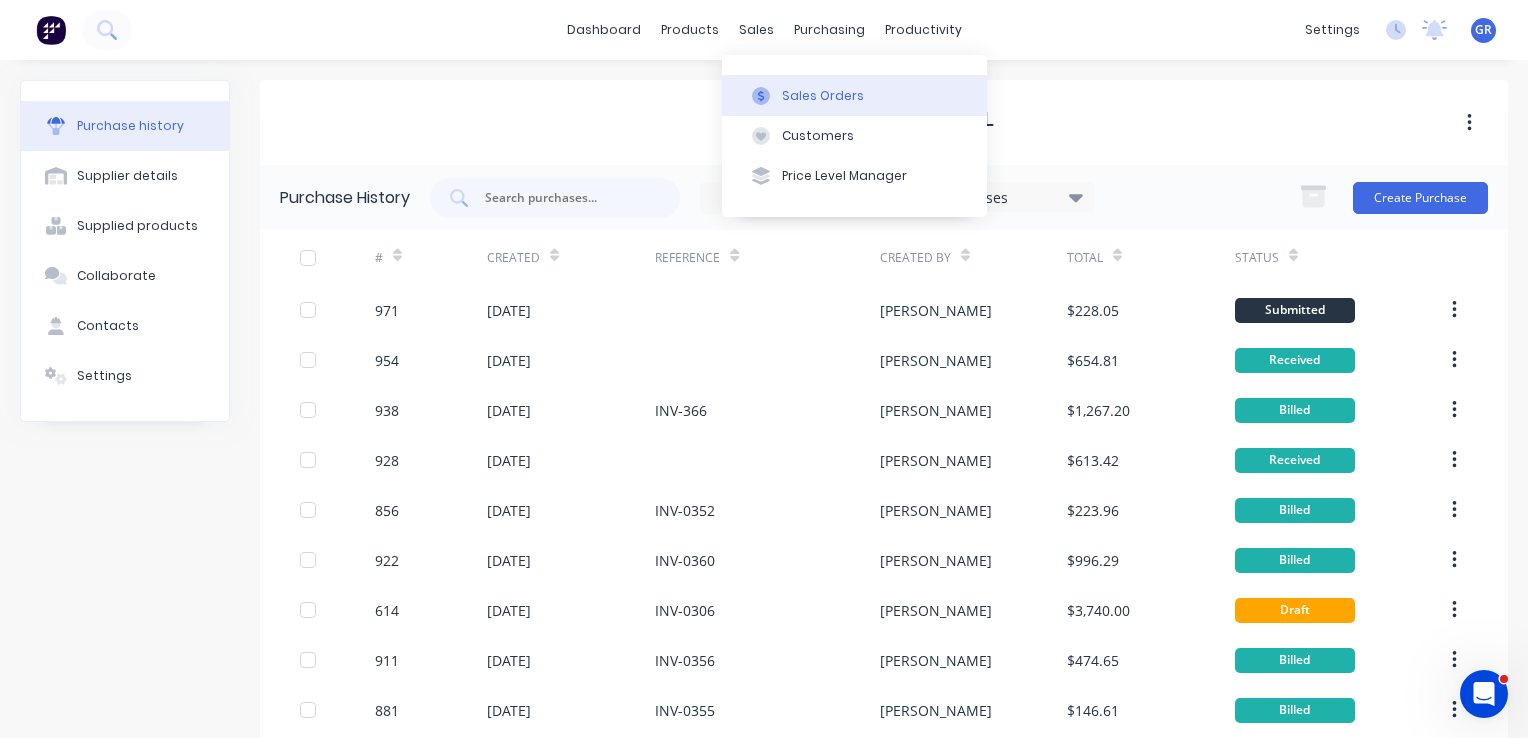 click on "Sales Orders" at bounding box center [823, 96] 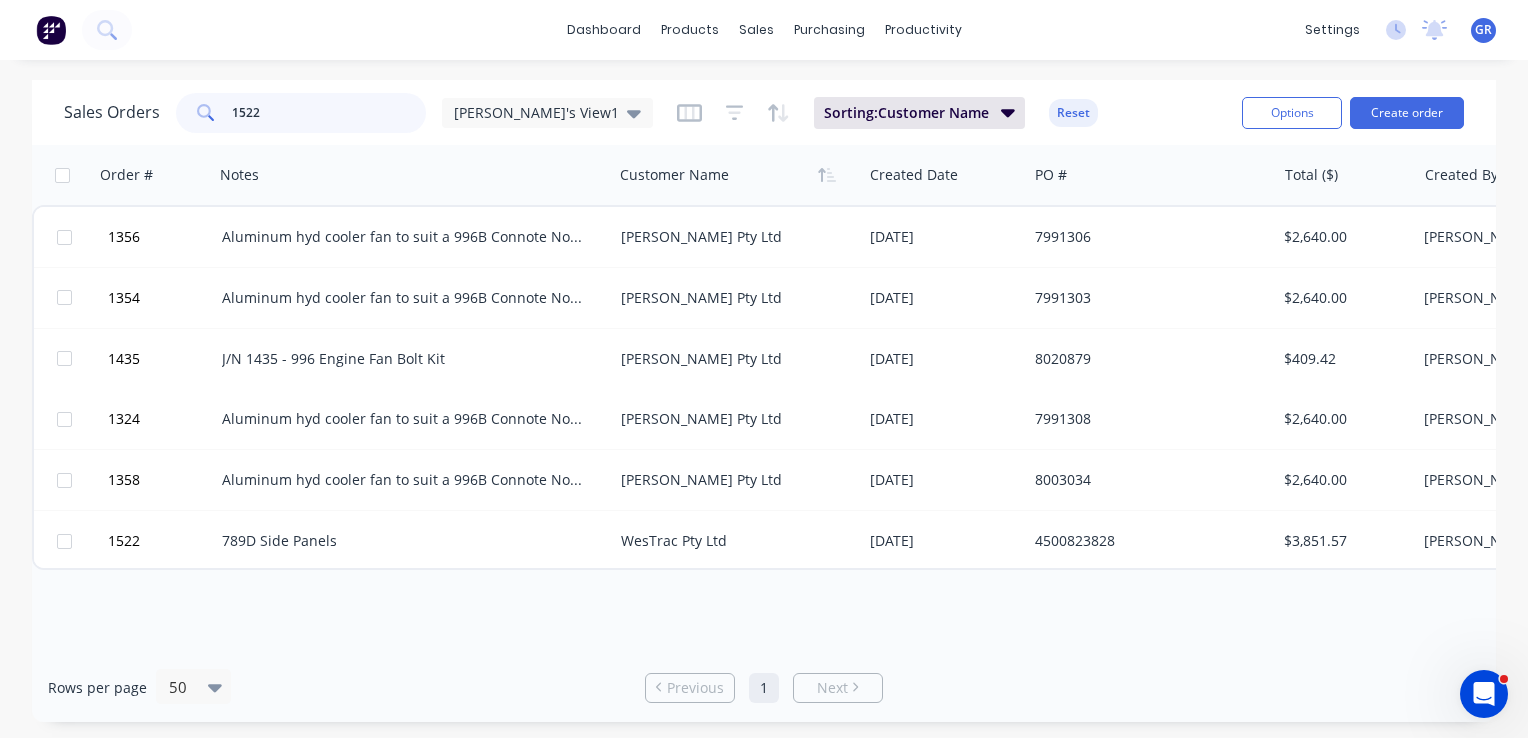 click on "1522" at bounding box center (329, 113) 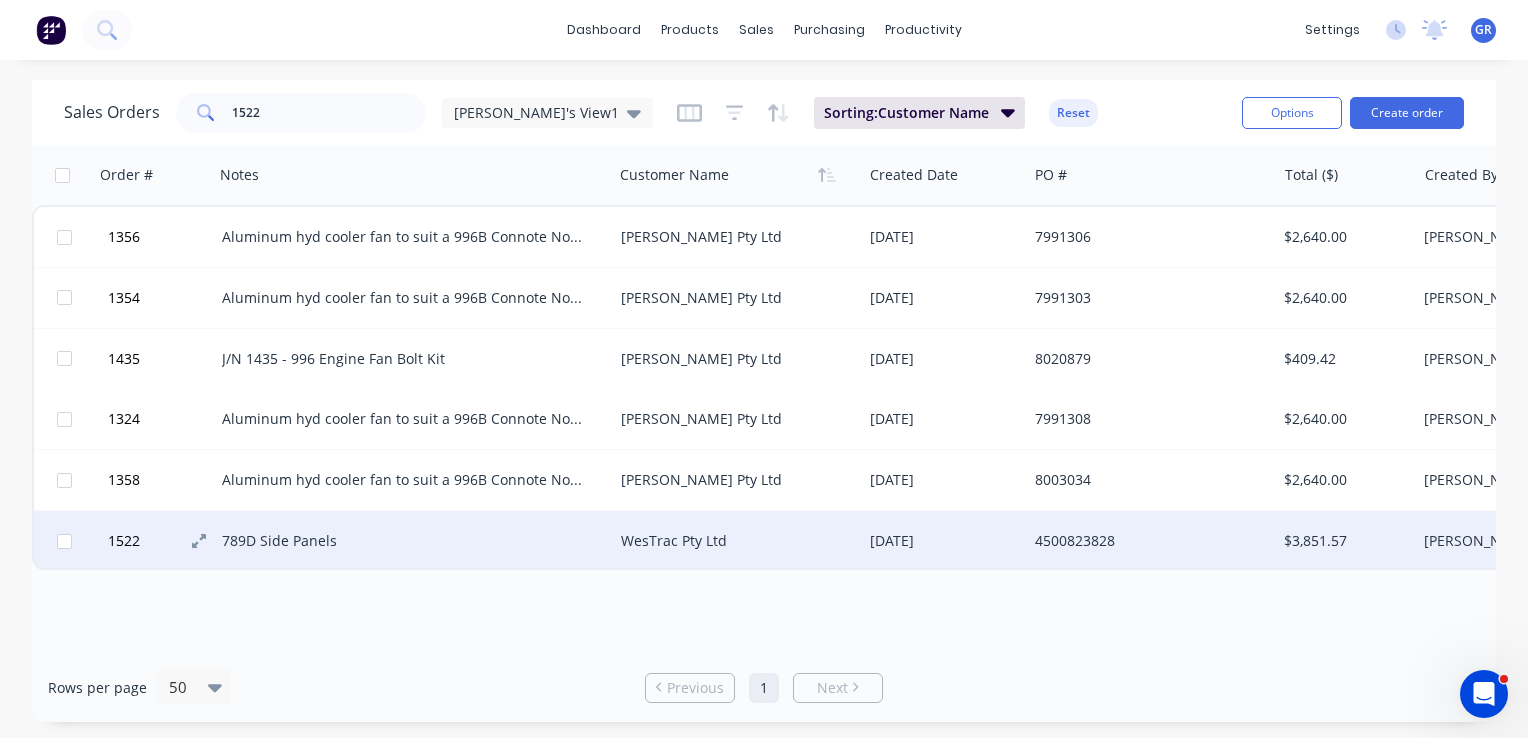 click on "1522" at bounding box center [124, 541] 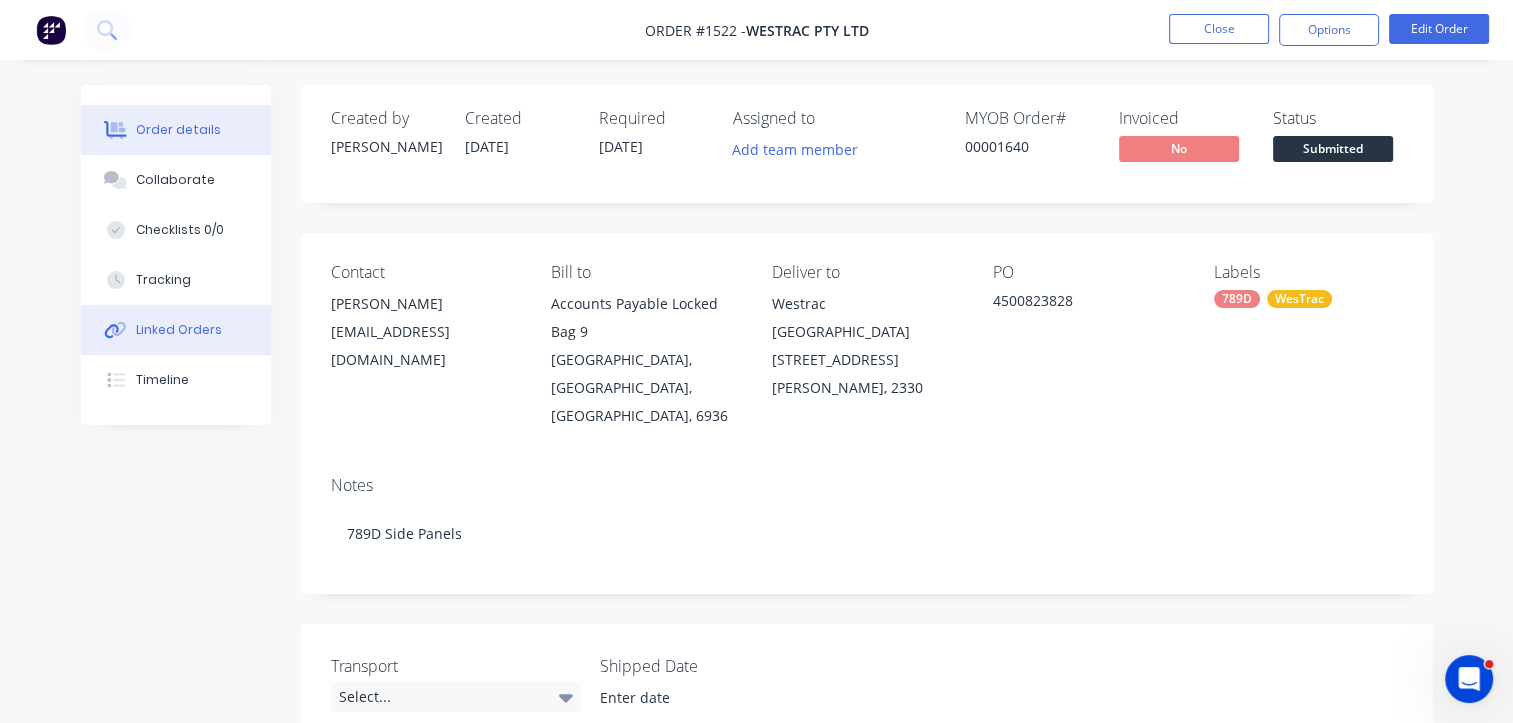 click on "Linked Orders" at bounding box center (179, 330) 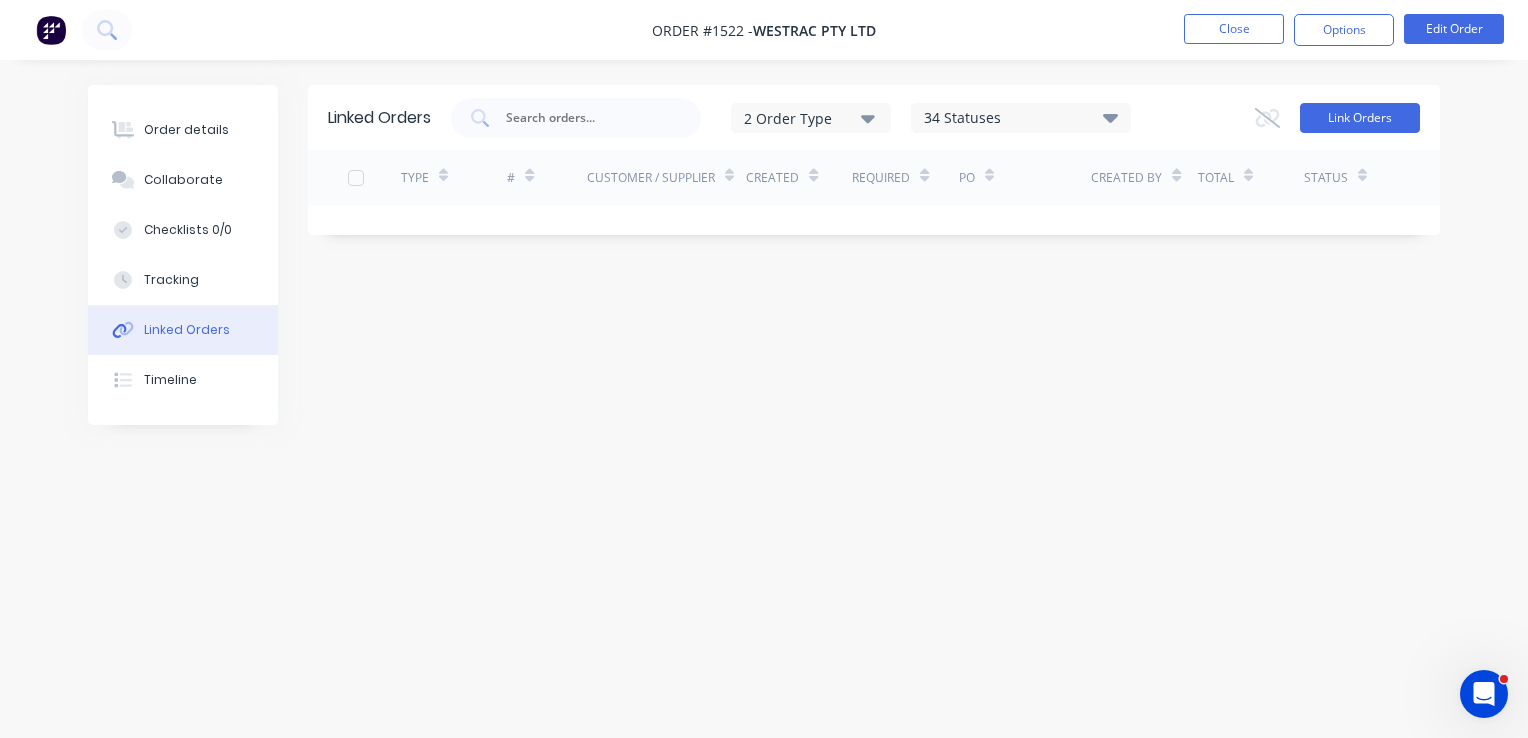 click on "Link Orders" at bounding box center [1360, 118] 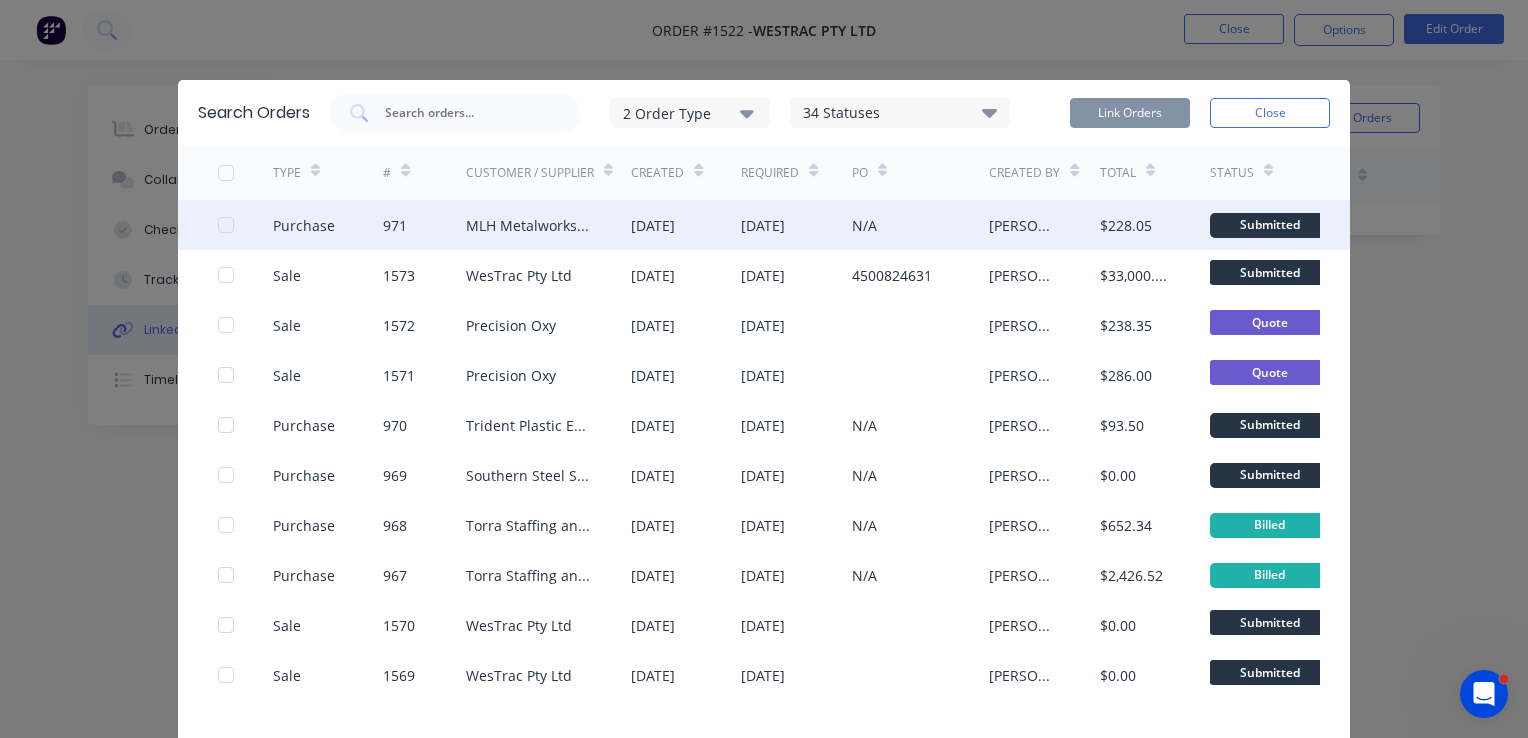 click at bounding box center (226, 225) 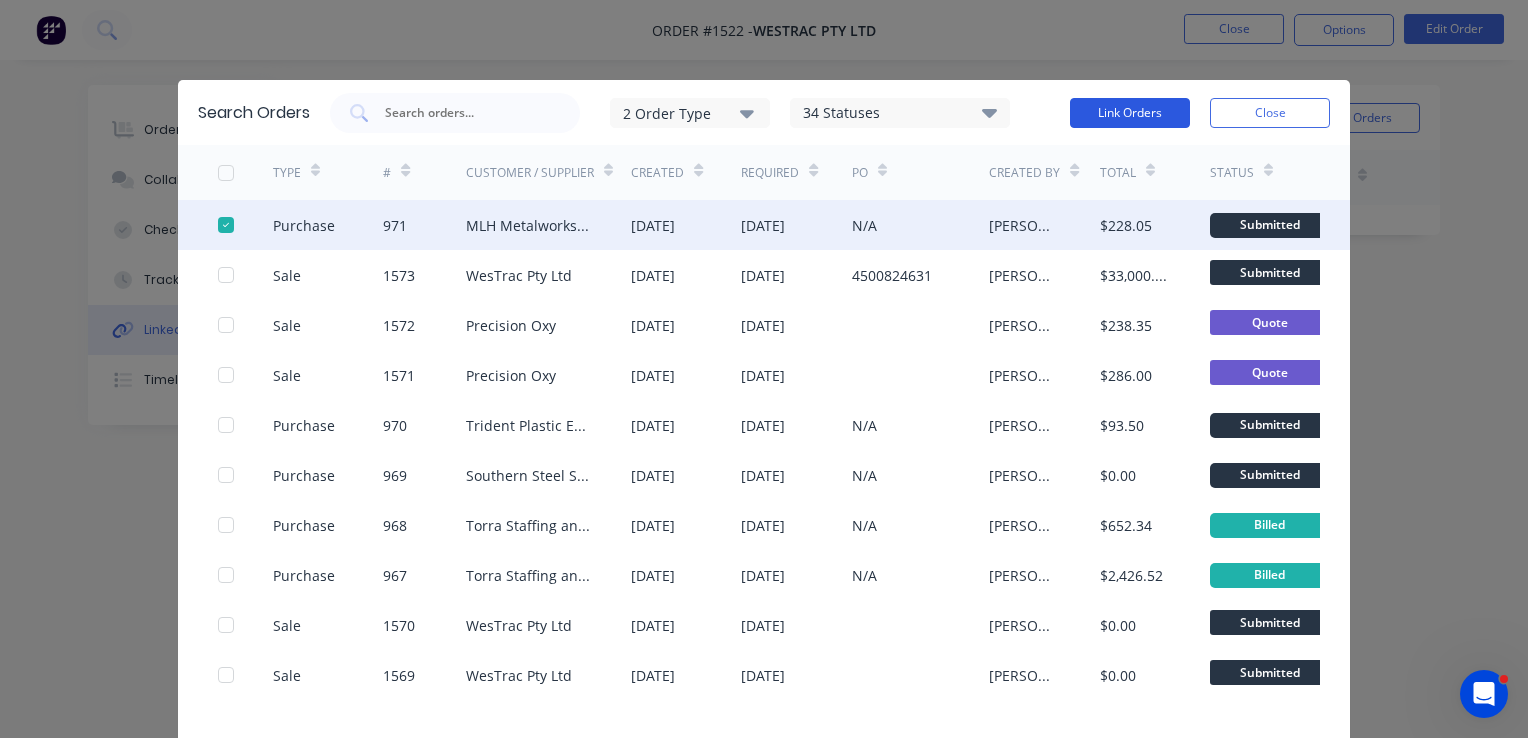 click on "Link Orders" at bounding box center (1130, 113) 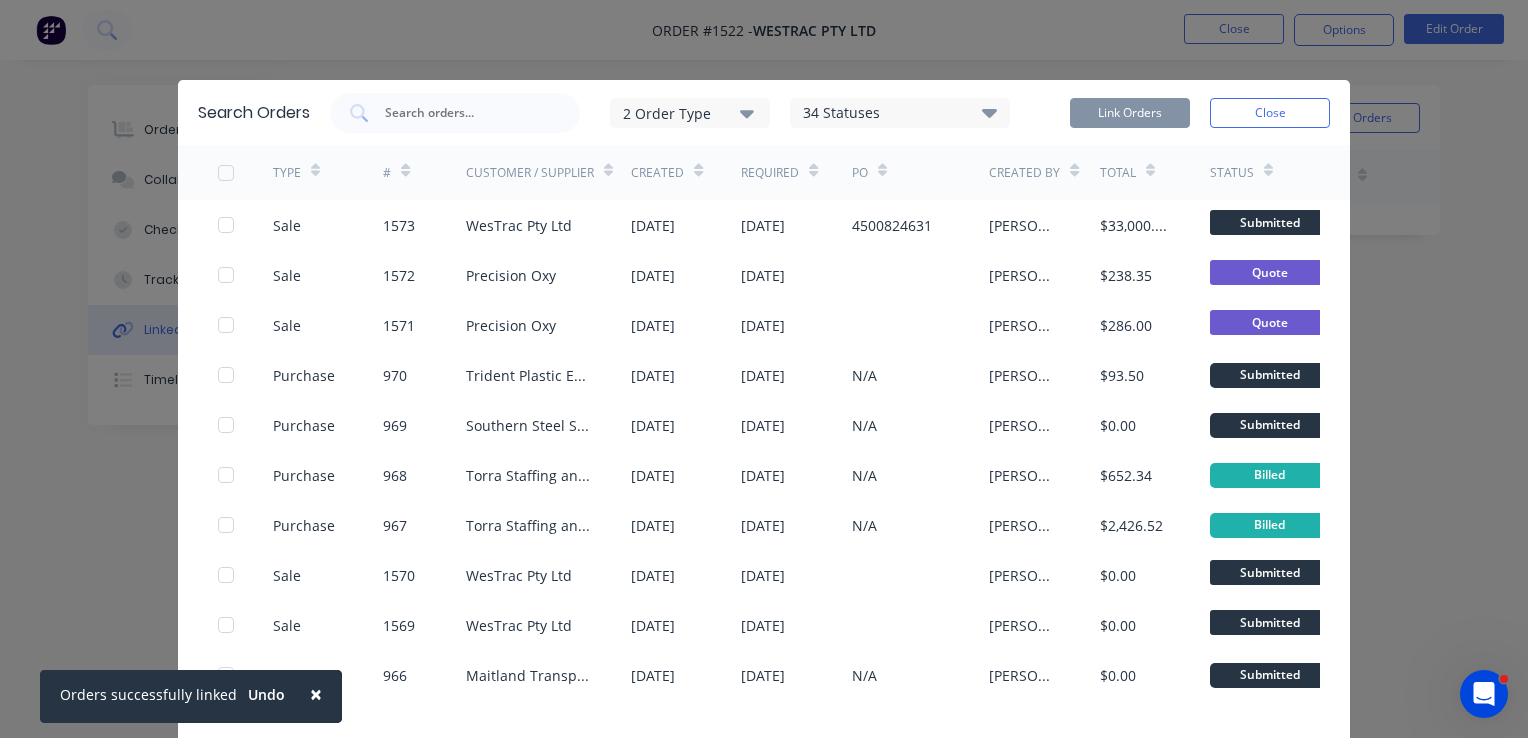 click on "Close" at bounding box center [1270, 113] 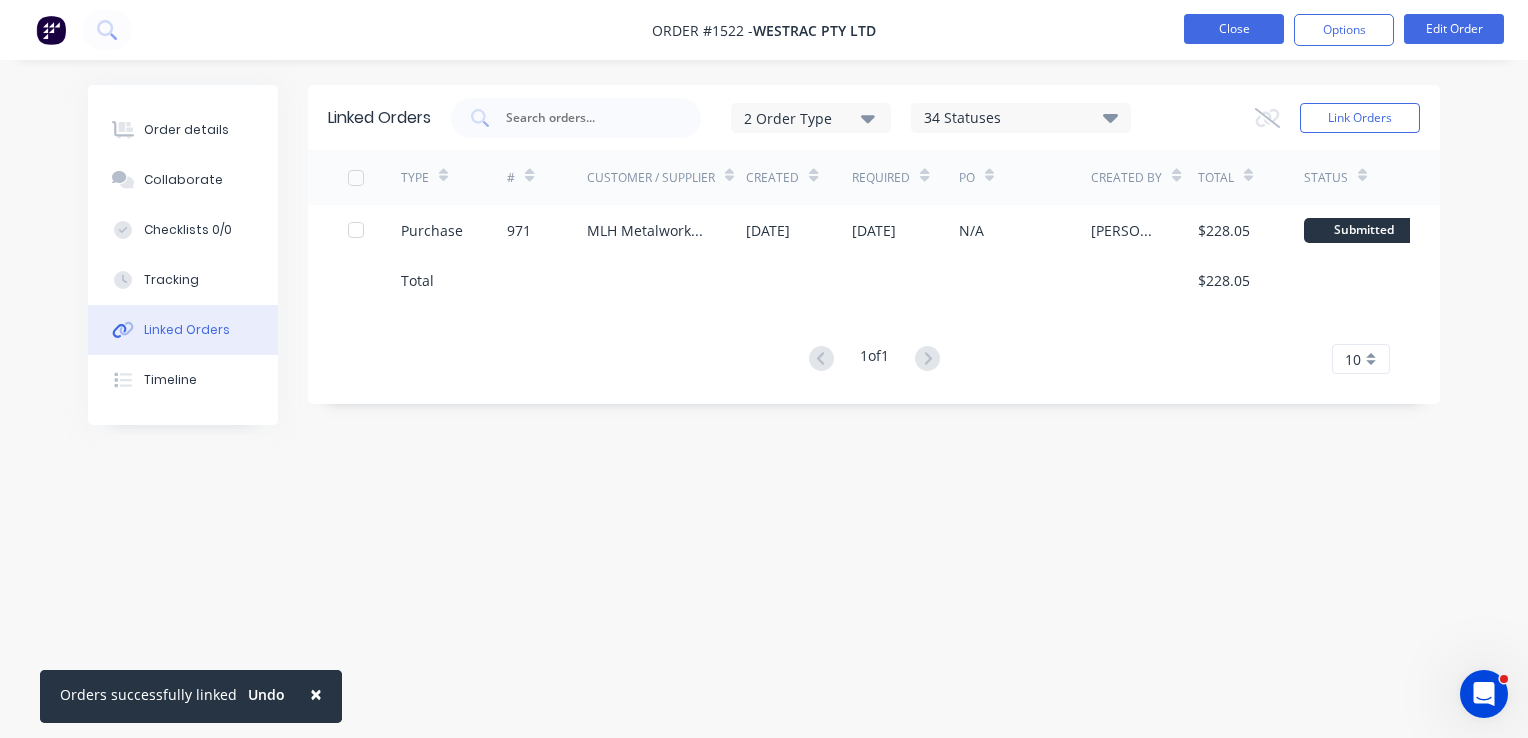 click on "Close" at bounding box center (1234, 29) 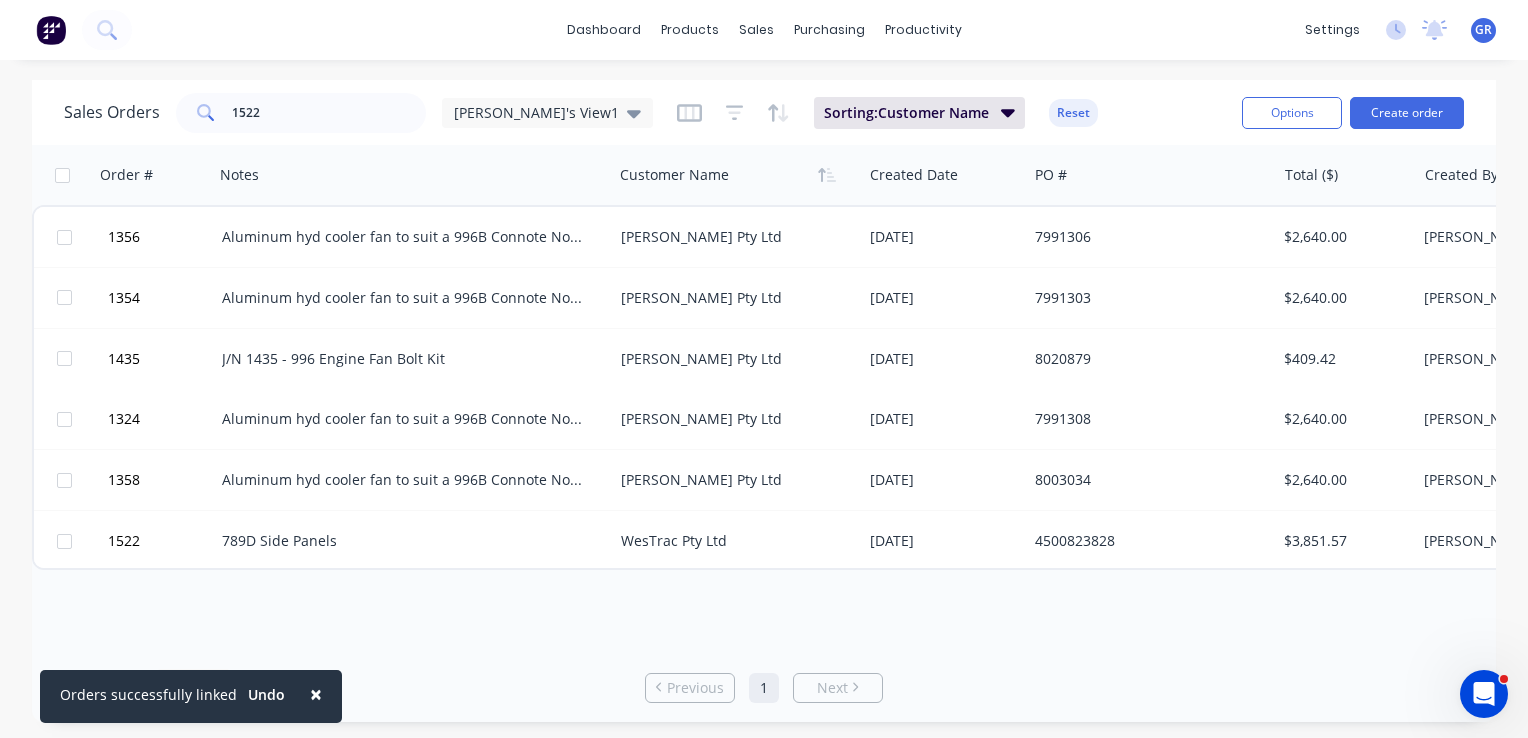 click on "×" at bounding box center (316, 694) 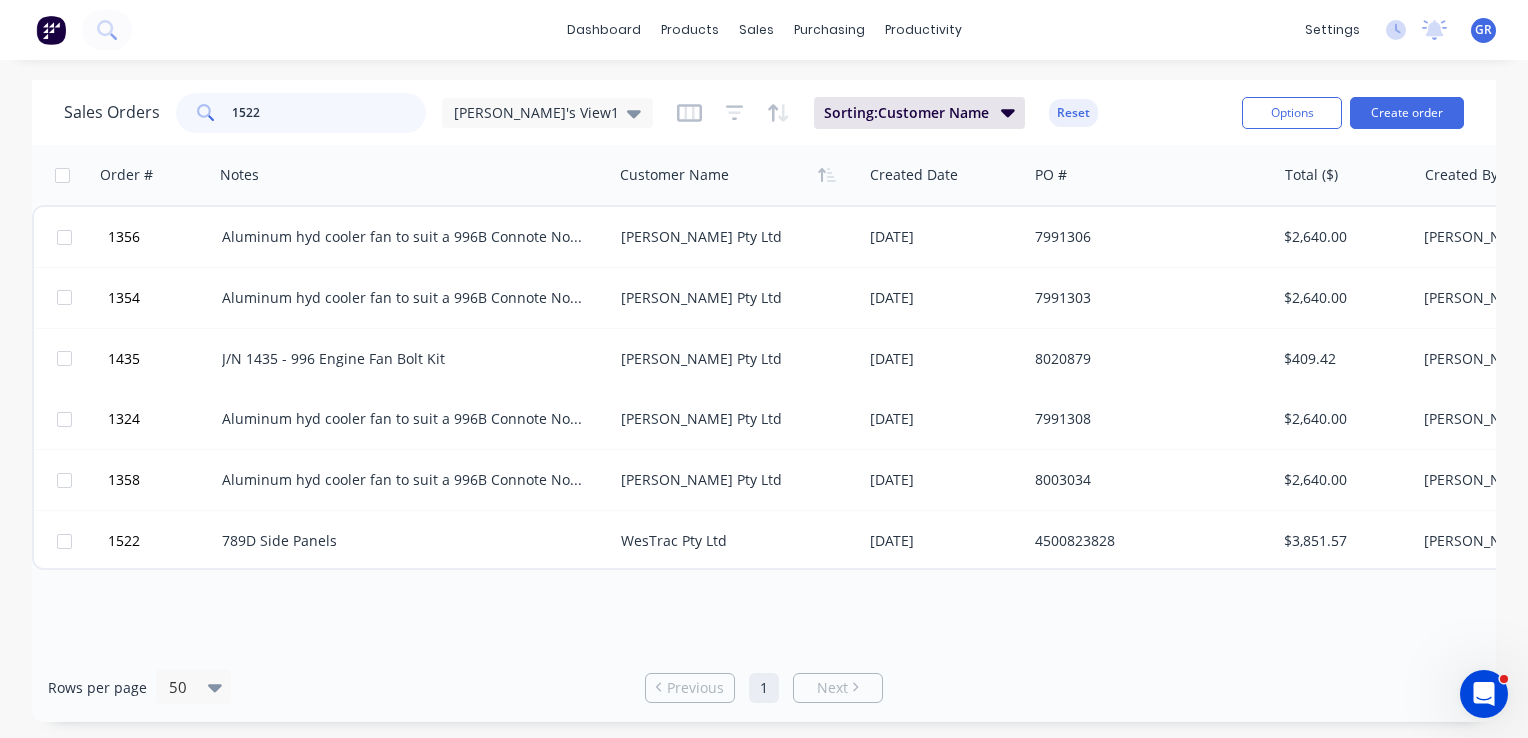 drag, startPoint x: 275, startPoint y: 118, endPoint x: 218, endPoint y: 117, distance: 57.00877 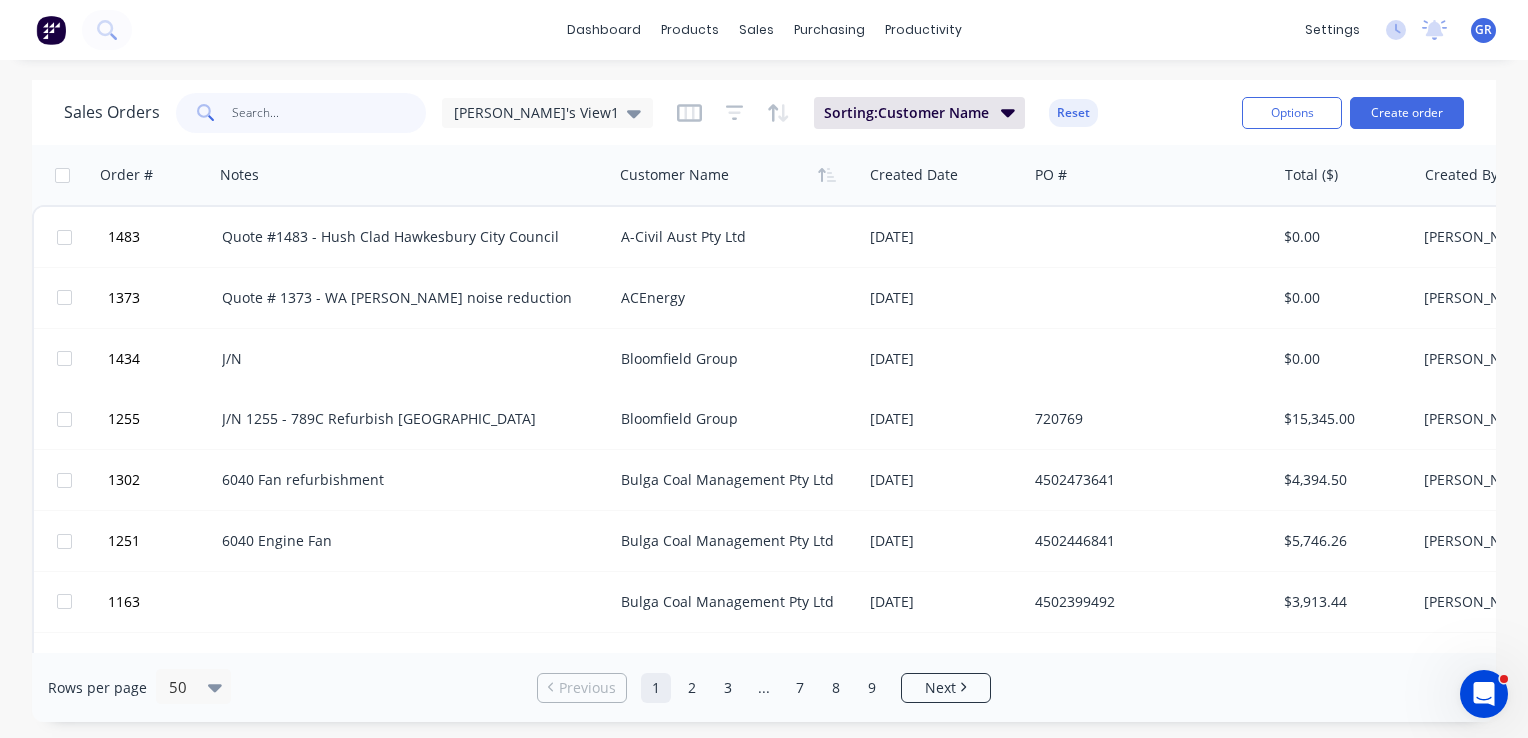 type 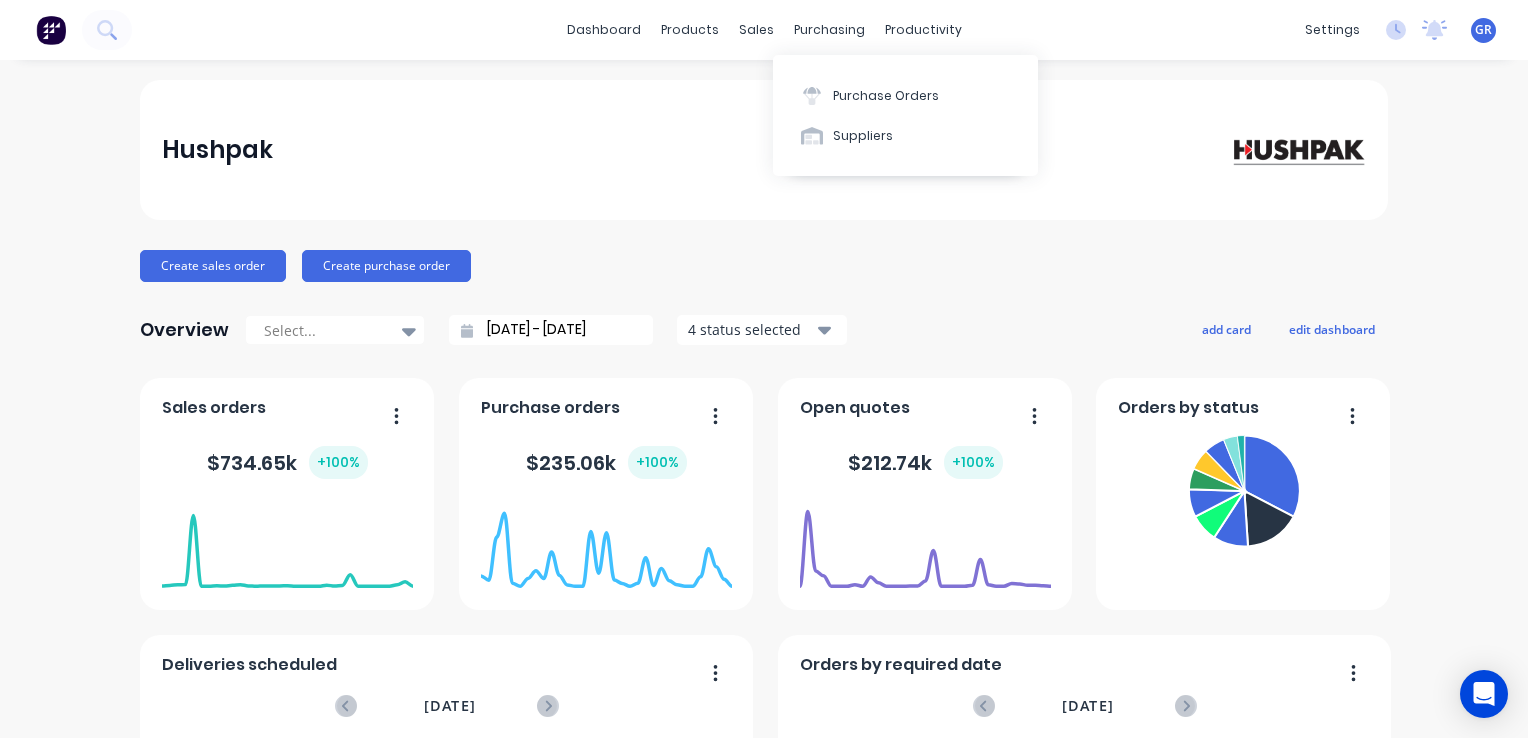 click on "Purchase Orders" at bounding box center (886, 96) 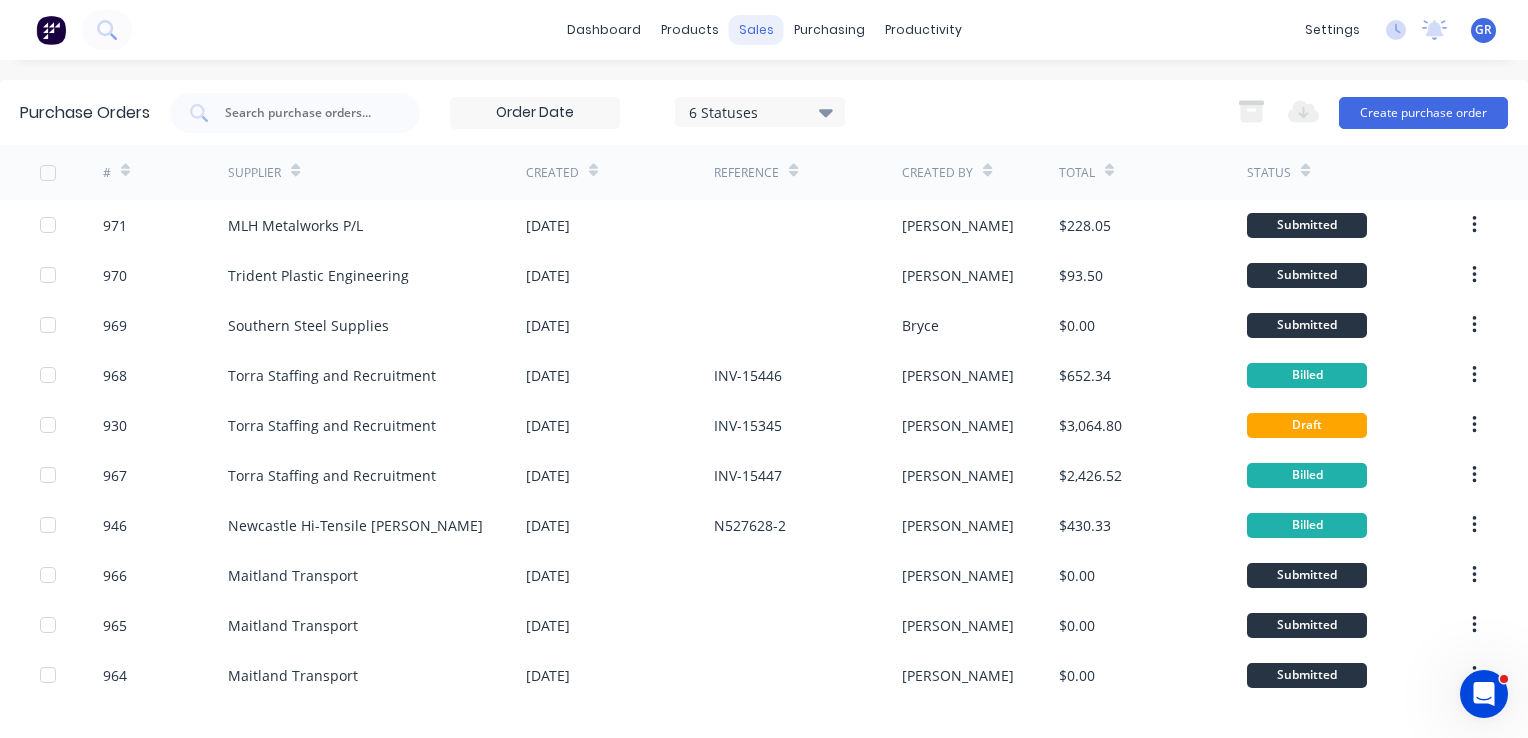 scroll, scrollTop: 0, scrollLeft: 0, axis: both 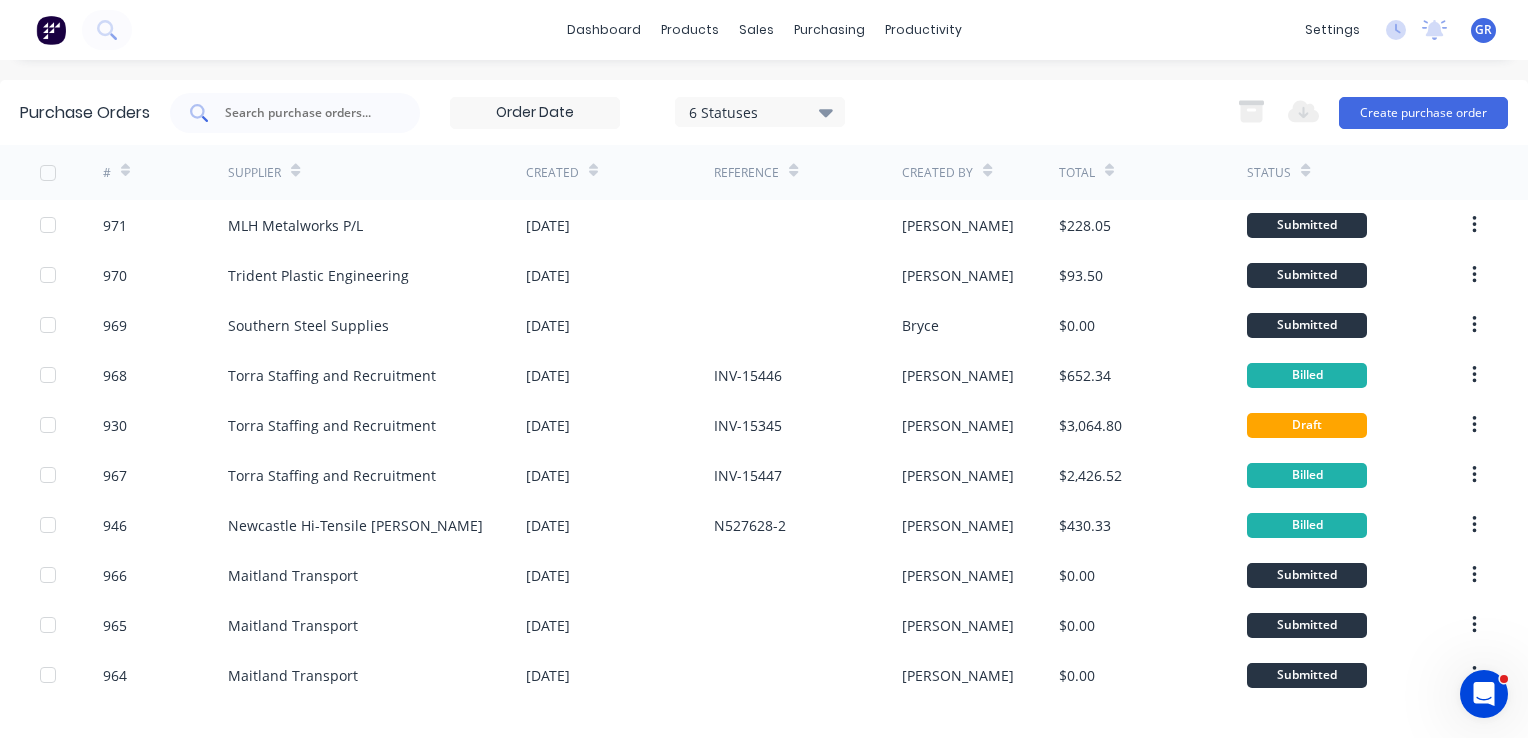 click at bounding box center (306, 113) 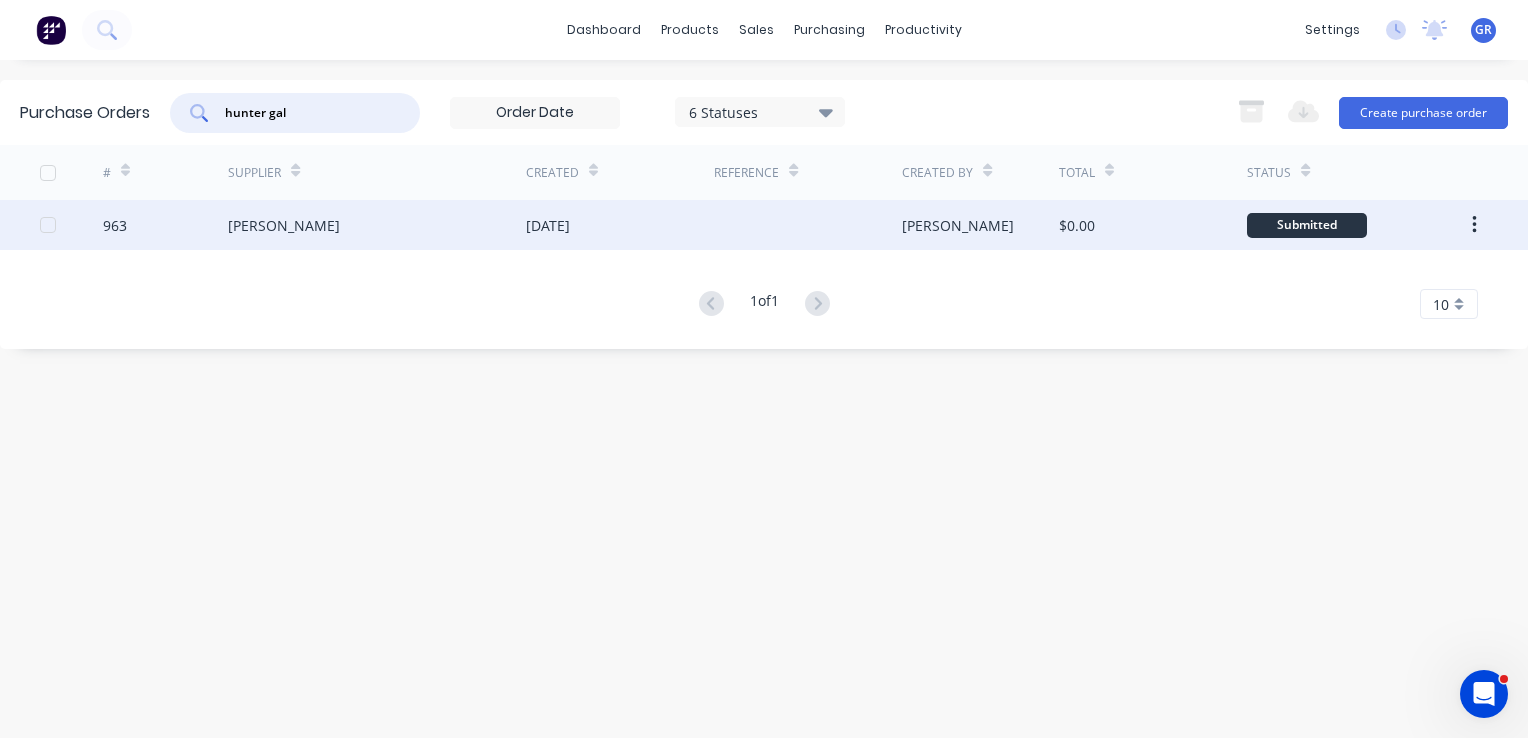 type on "hunter gal" 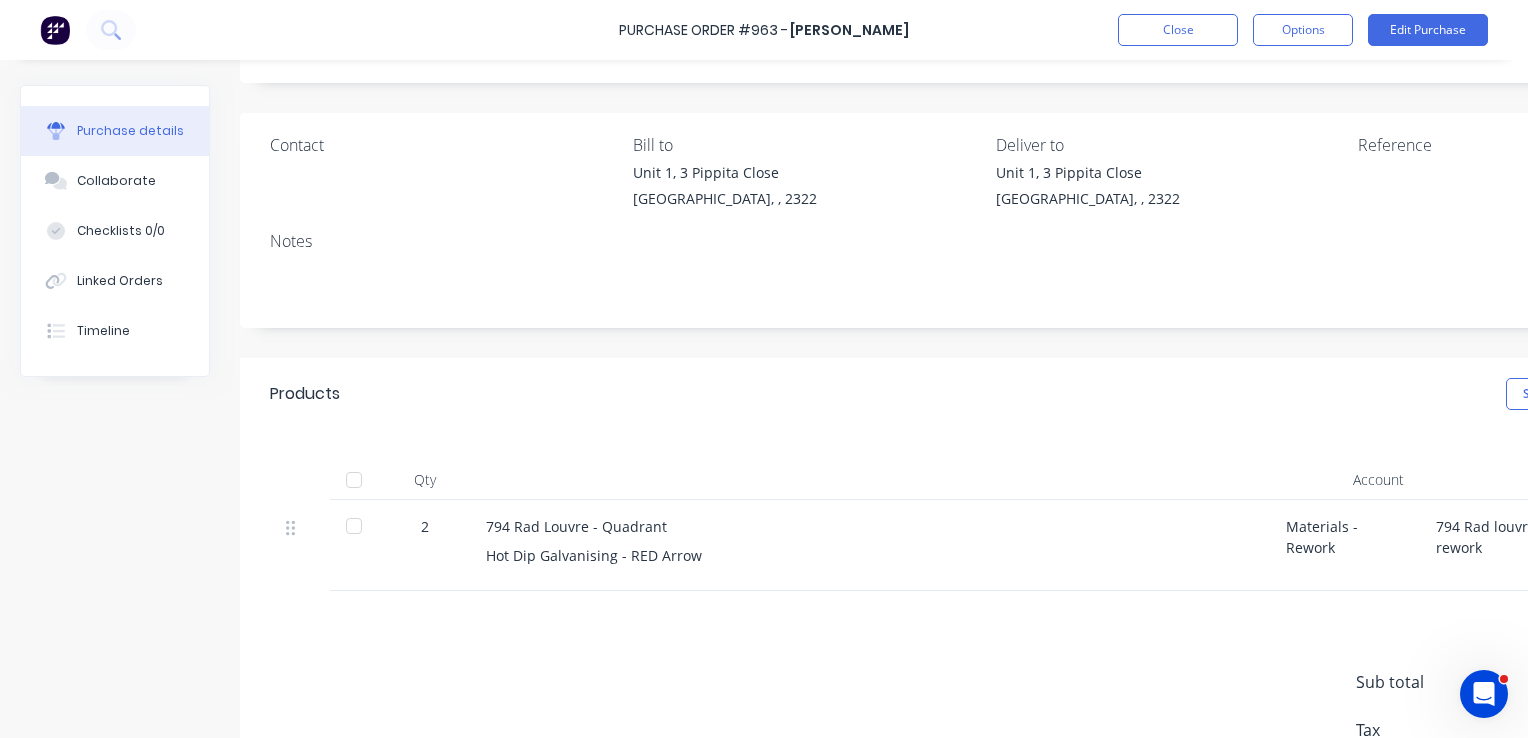 scroll, scrollTop: 100, scrollLeft: 0, axis: vertical 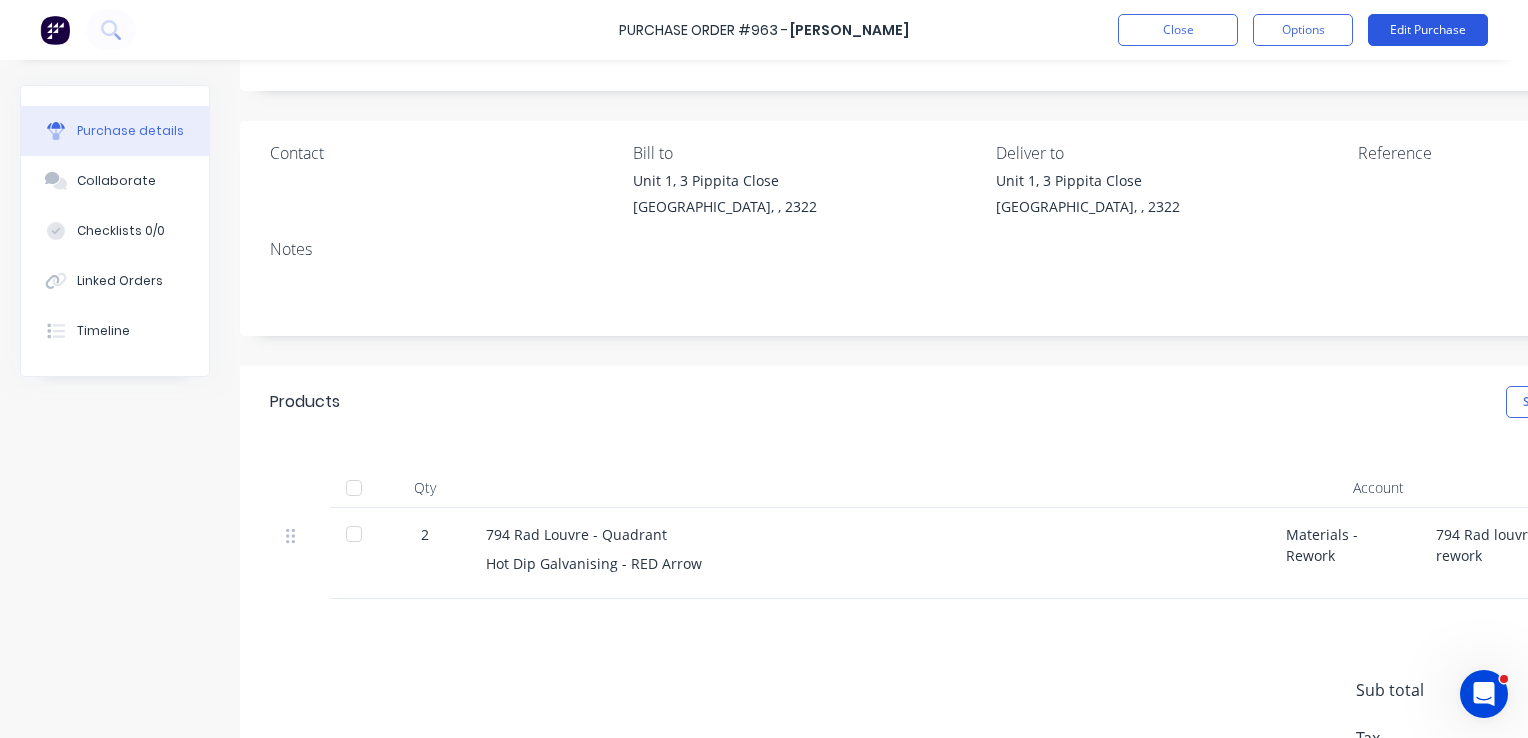 click on "Edit Purchase" at bounding box center (1428, 30) 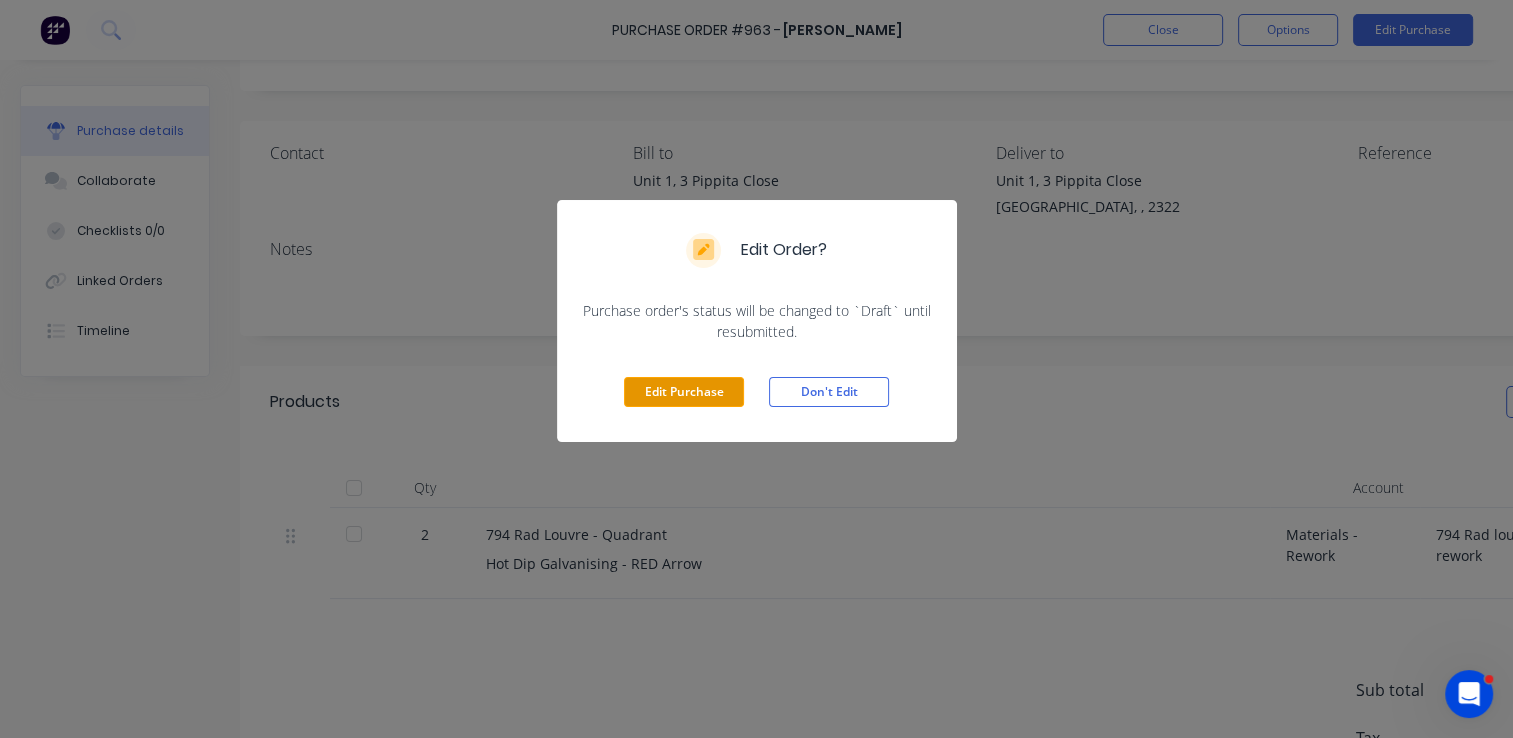 click on "Edit Purchase" at bounding box center [684, 392] 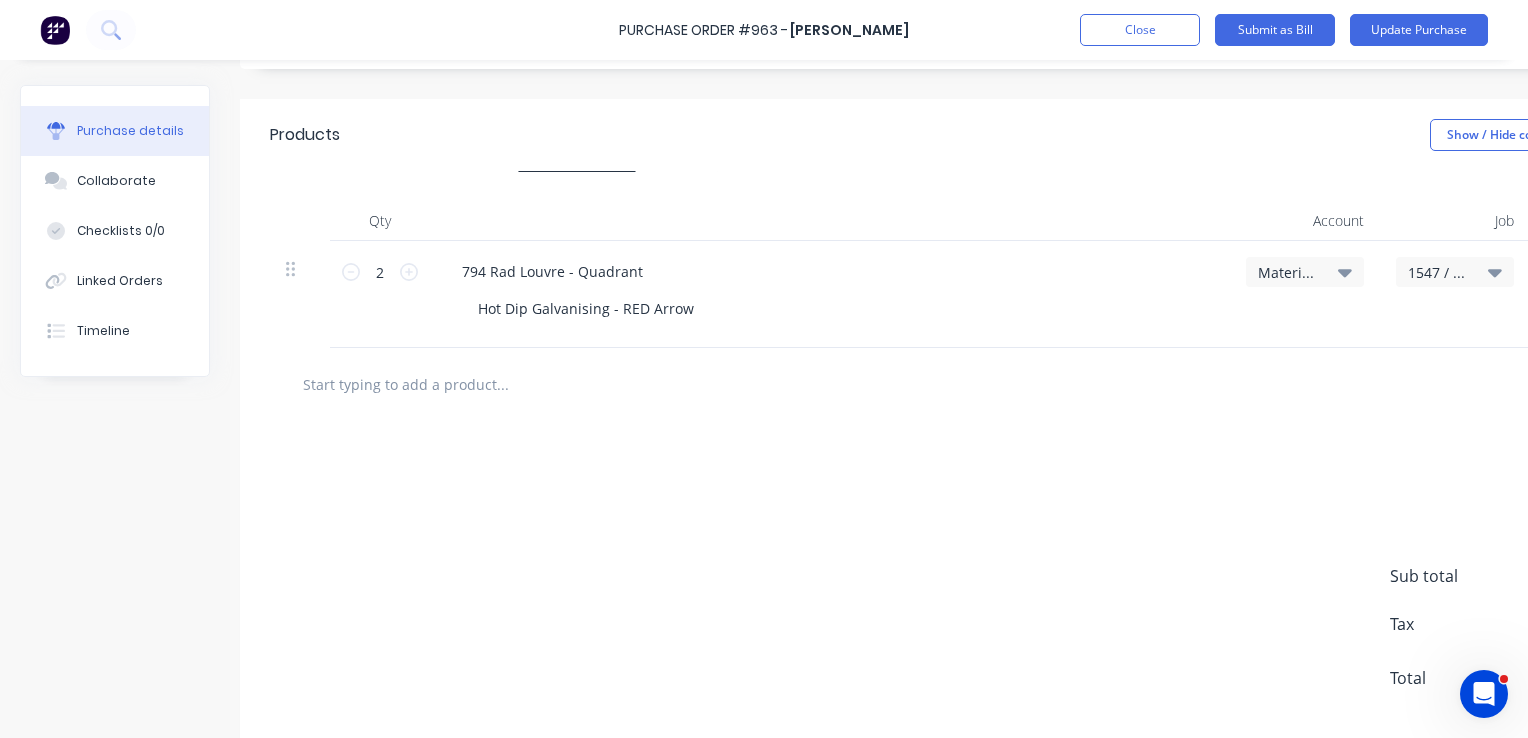 scroll, scrollTop: 400, scrollLeft: 0, axis: vertical 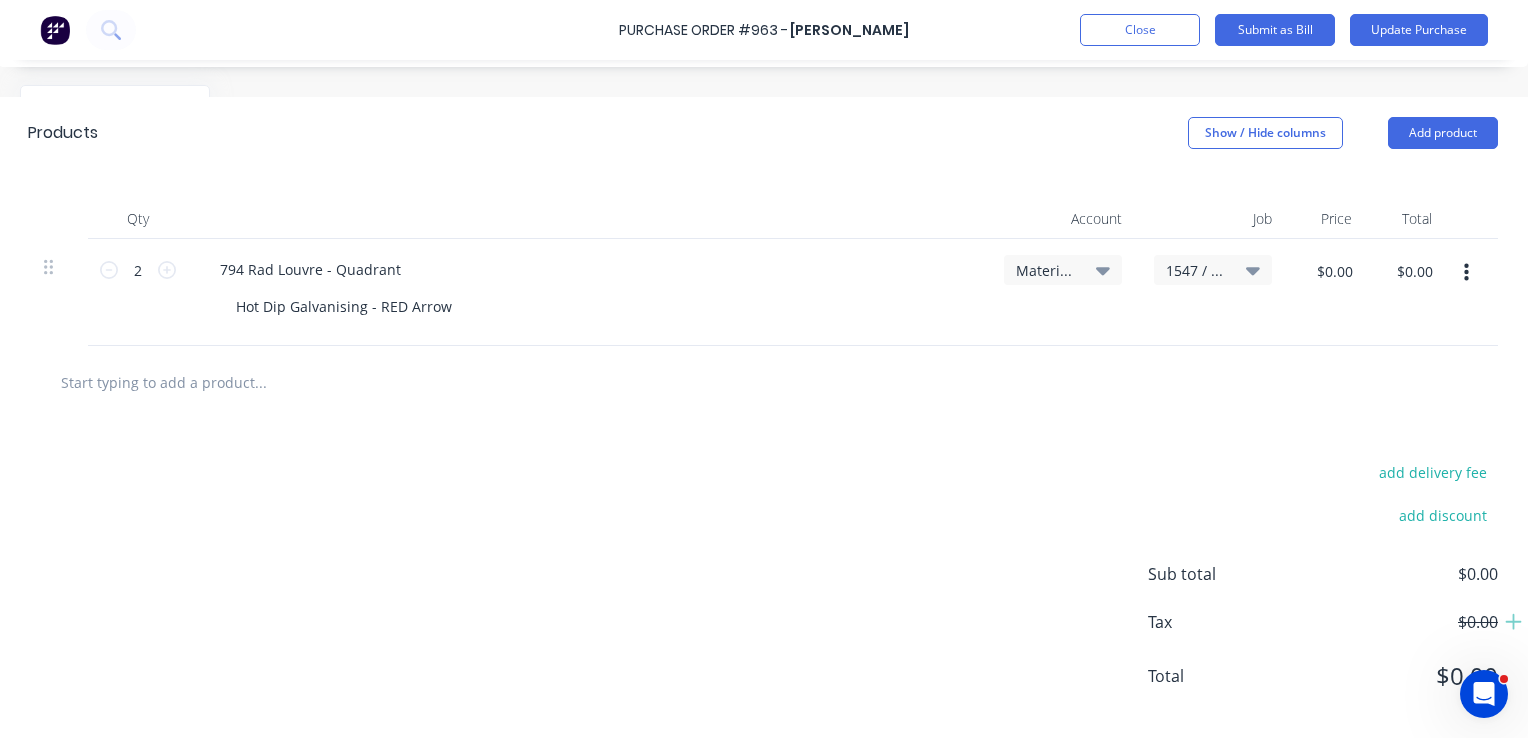click 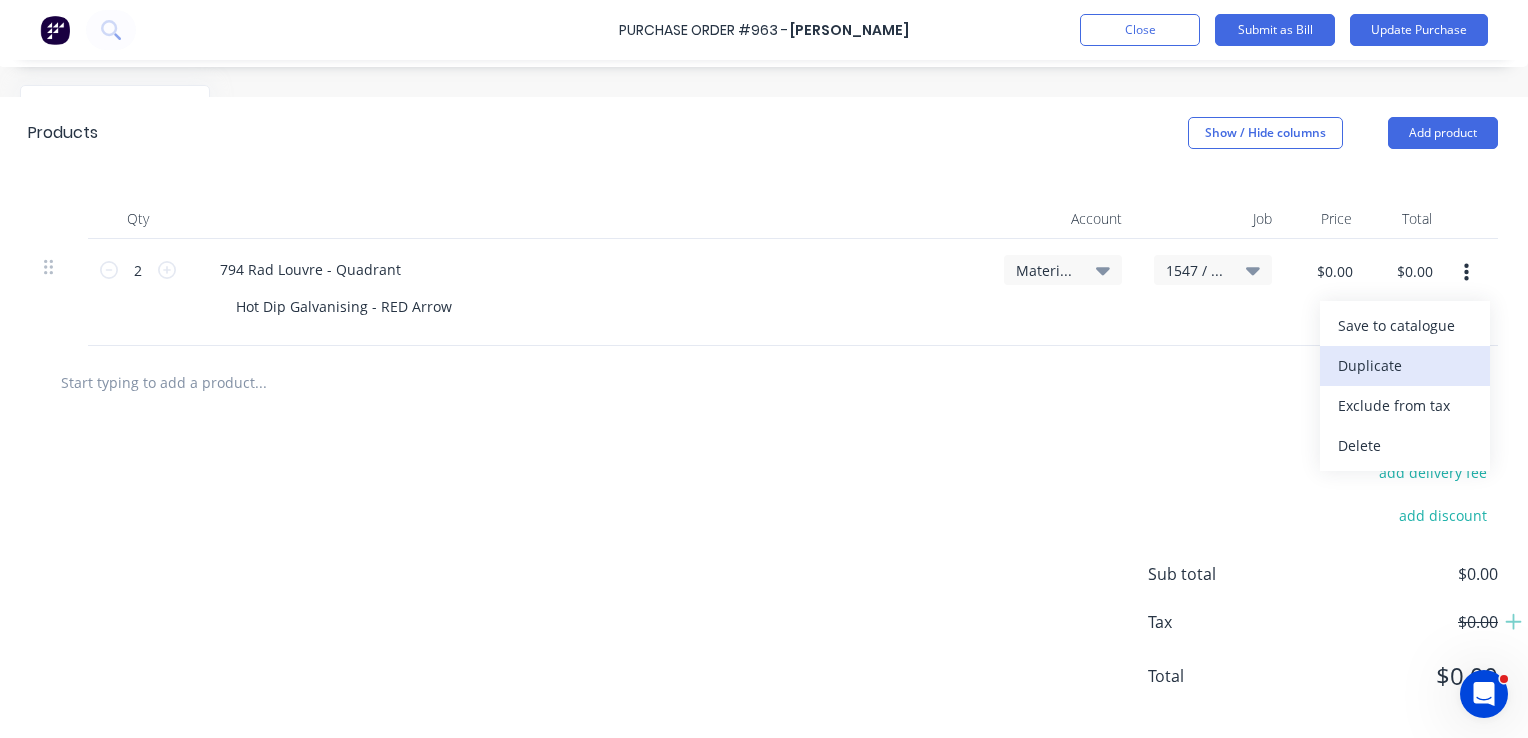 click on "Duplicate" at bounding box center [1405, 366] 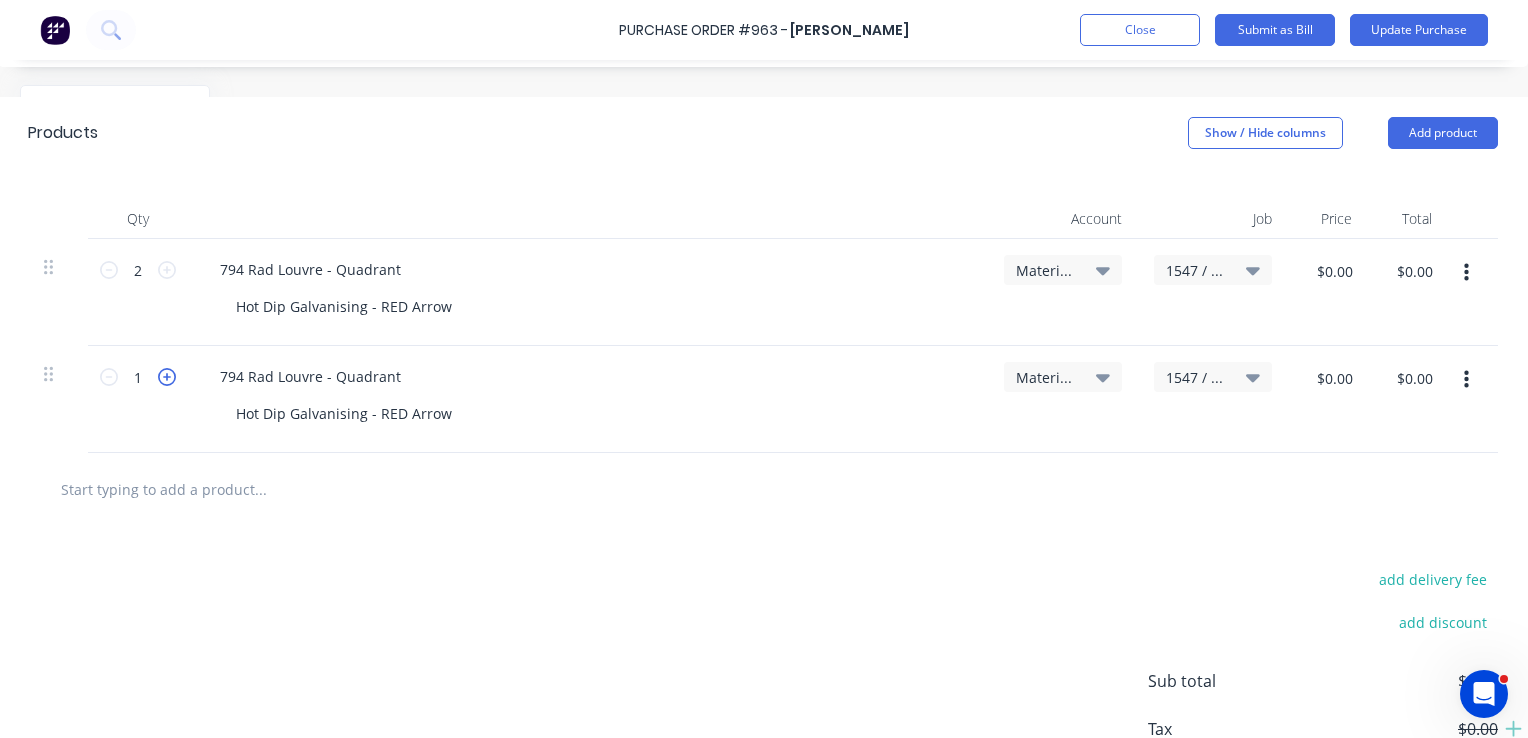 click 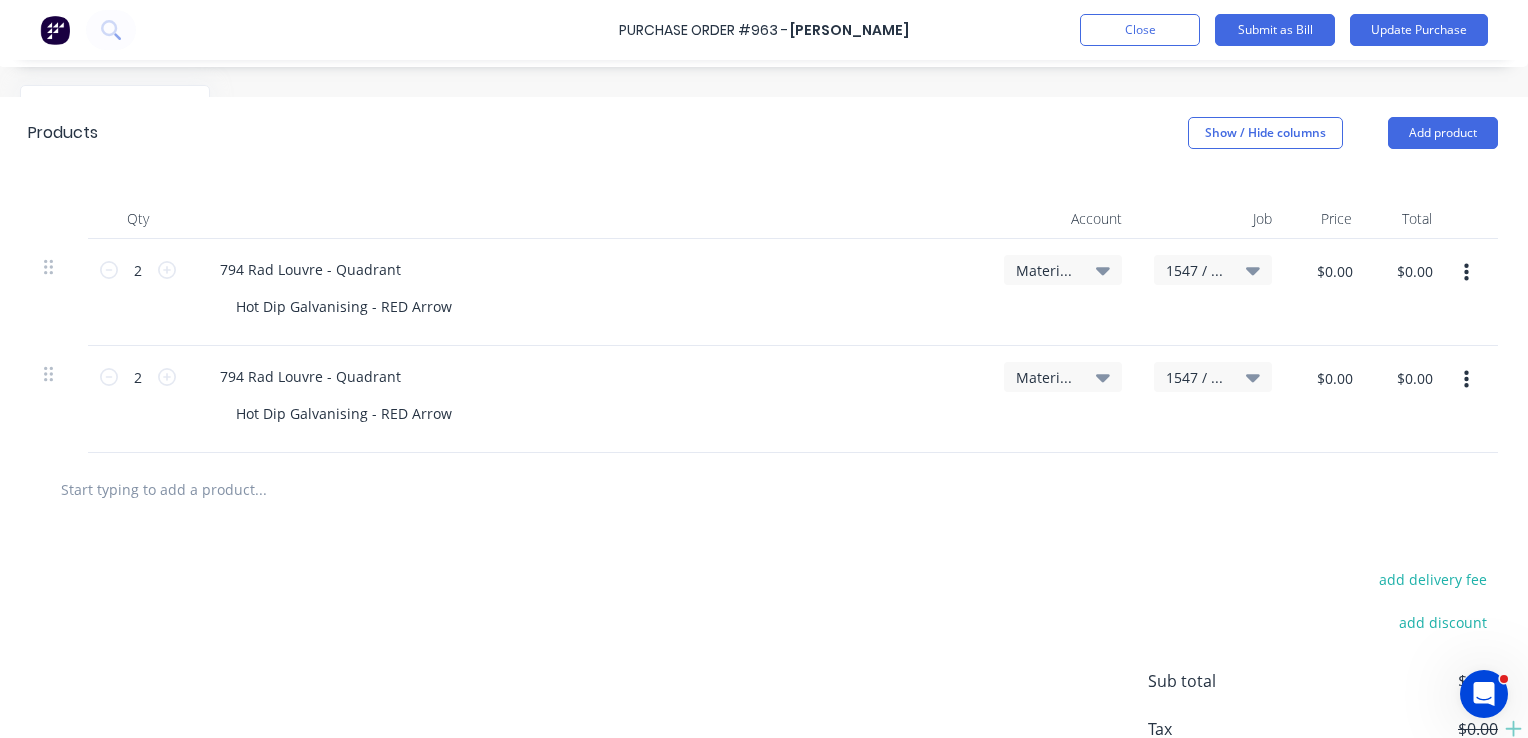 click 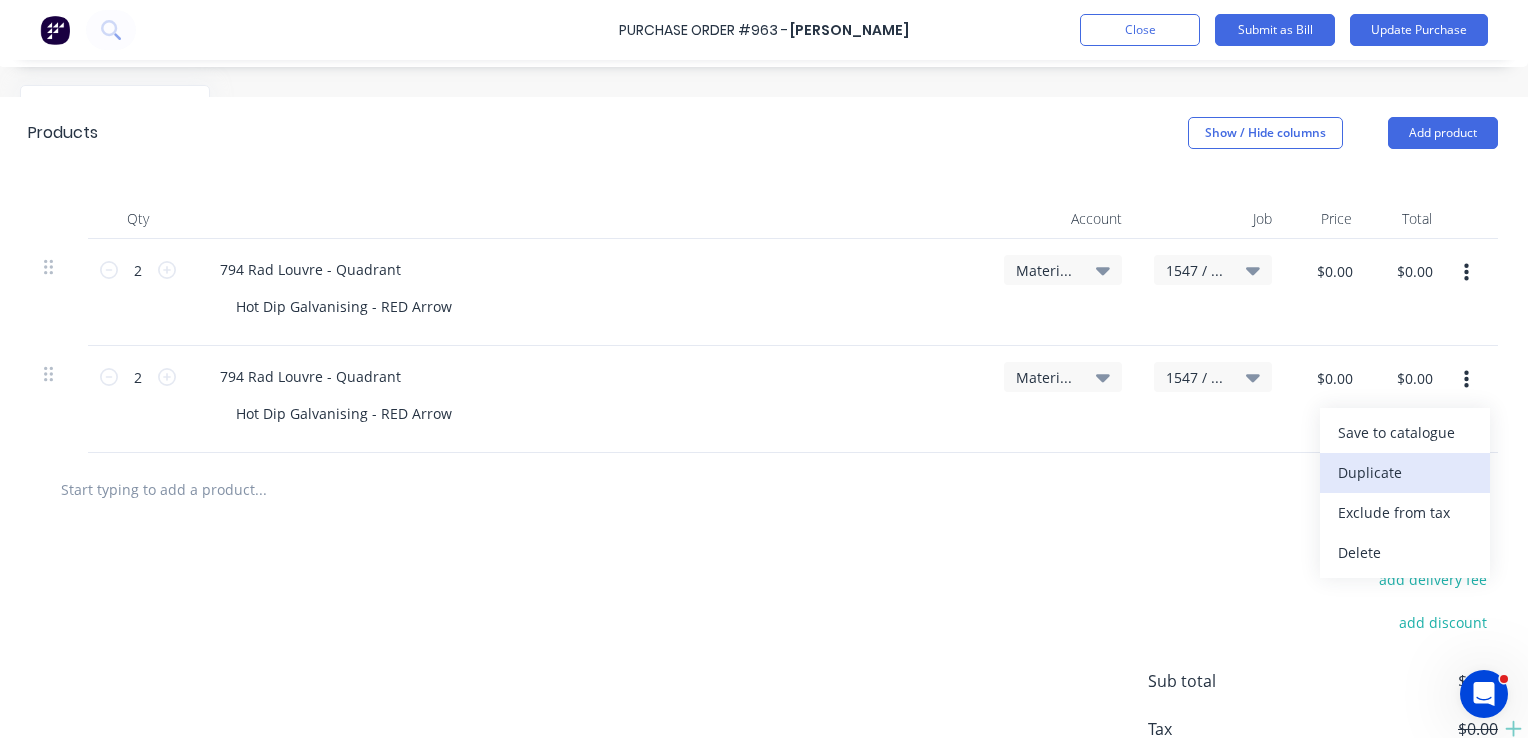 click on "Duplicate" at bounding box center [1405, 473] 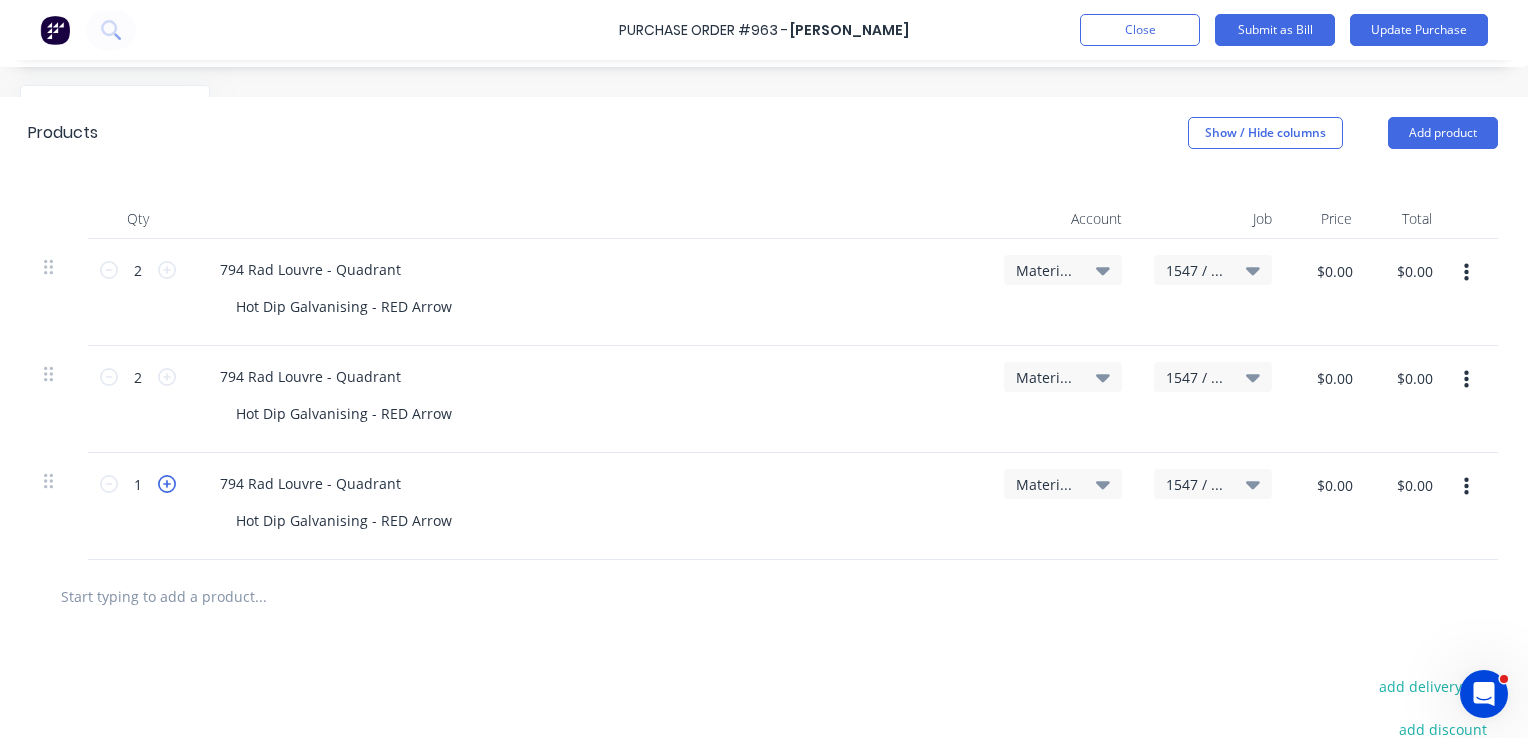 click 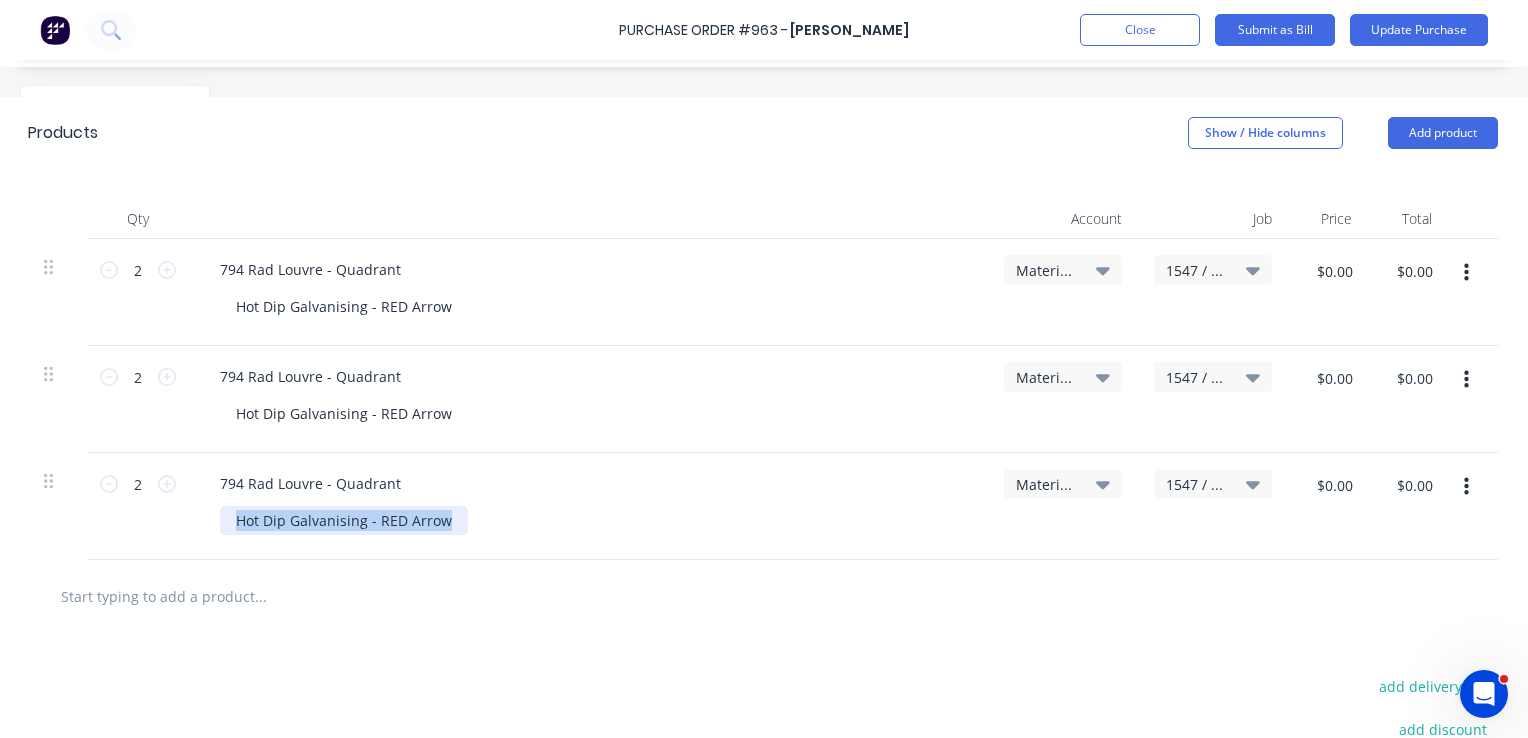 drag, startPoint x: 432, startPoint y: 519, endPoint x: 196, endPoint y: 508, distance: 236.25621 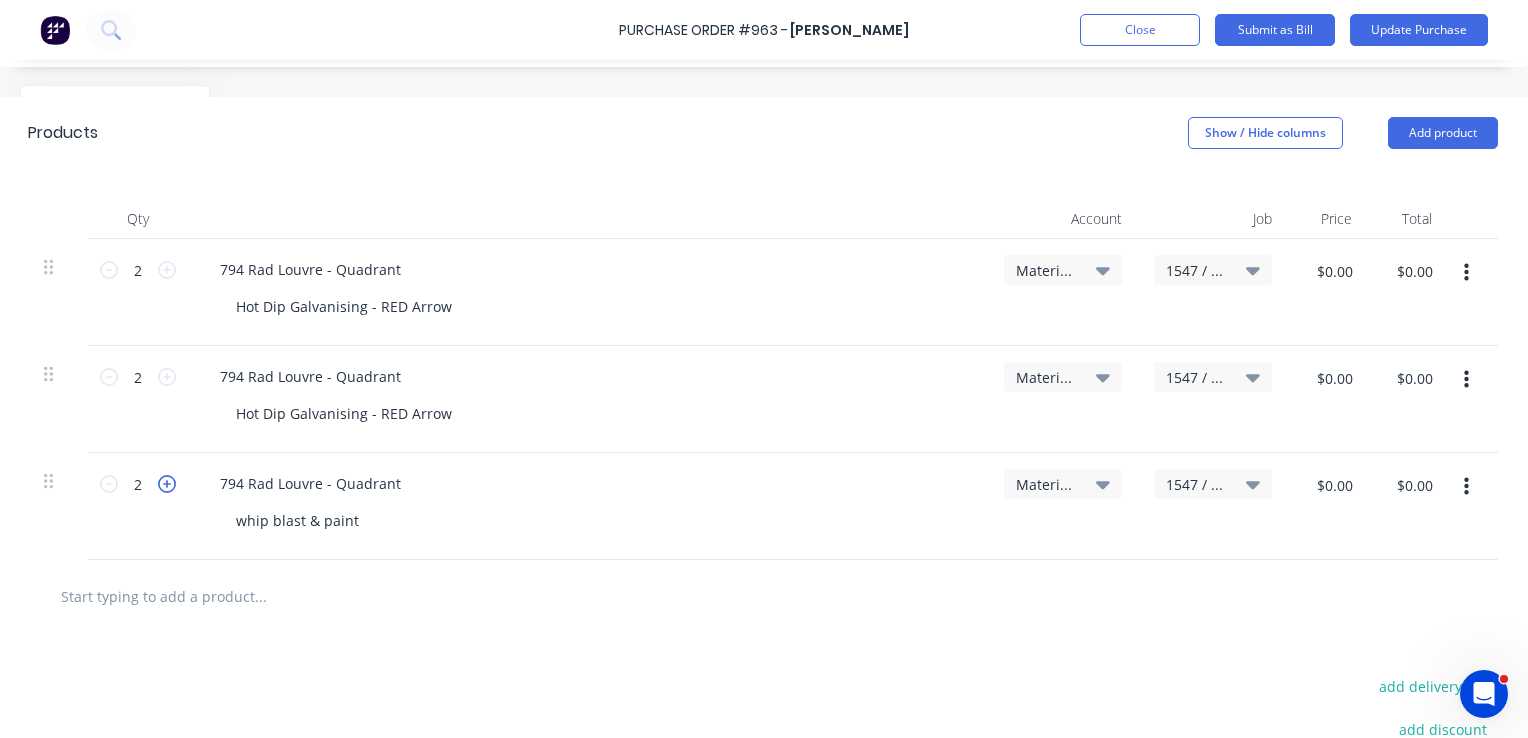 click 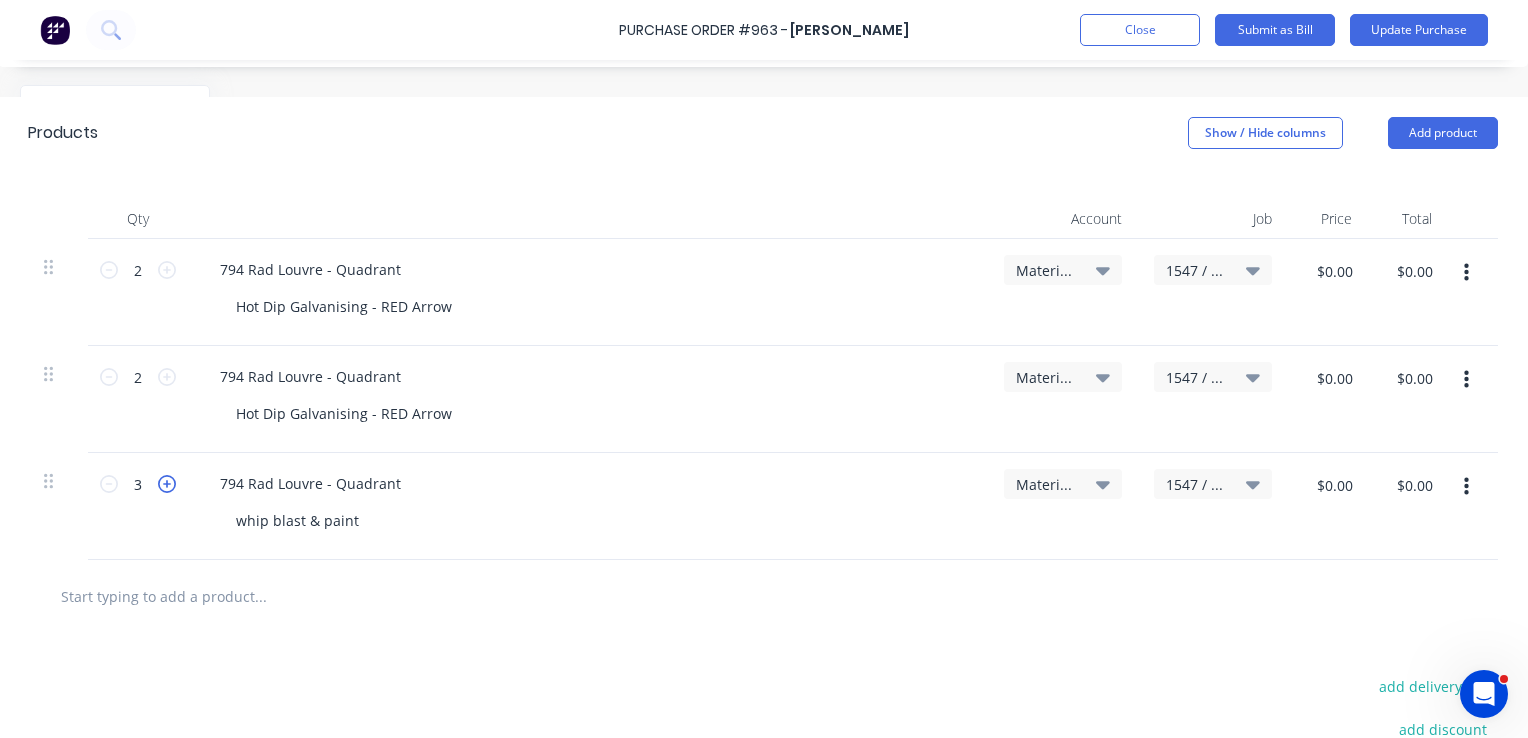 click 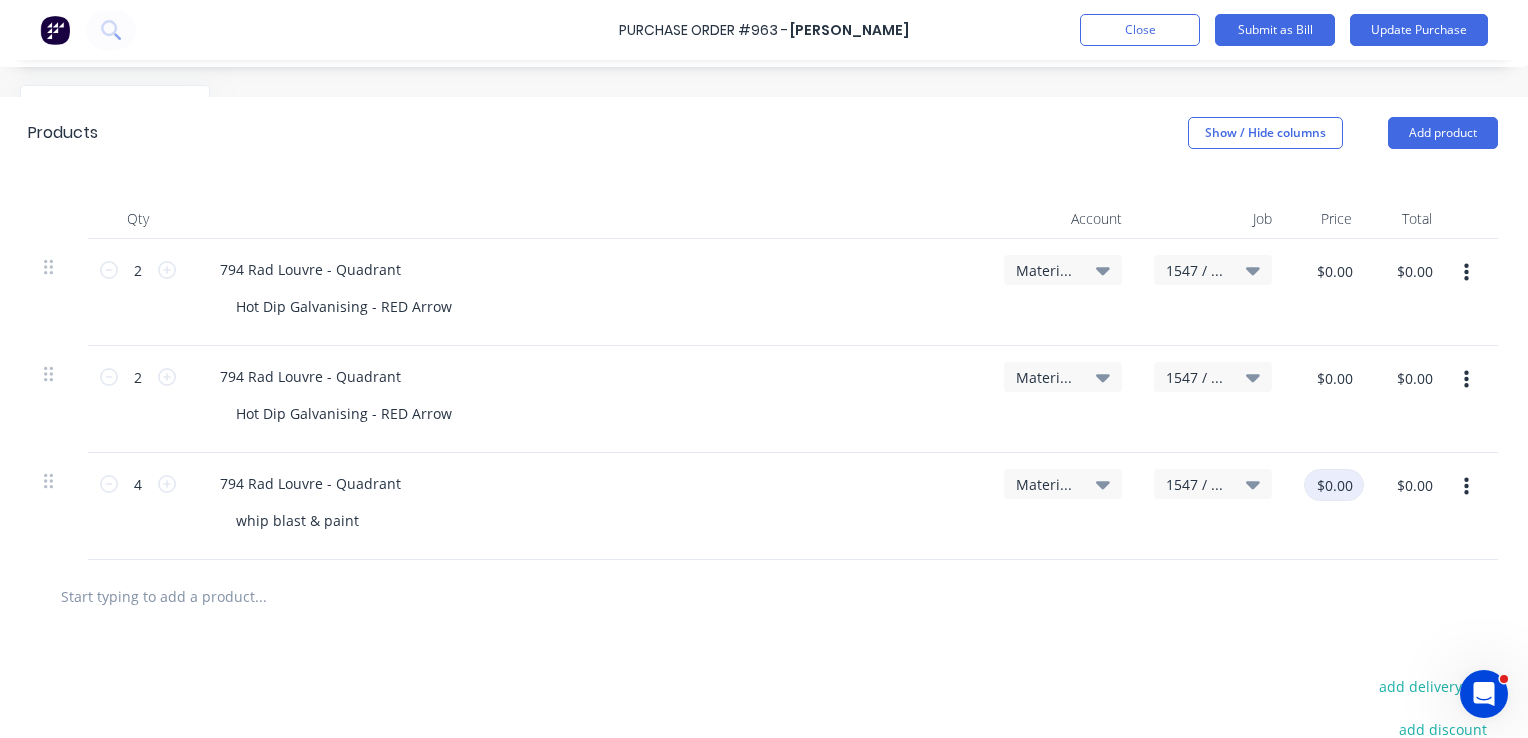 click on "$0.00" at bounding box center (1334, 485) 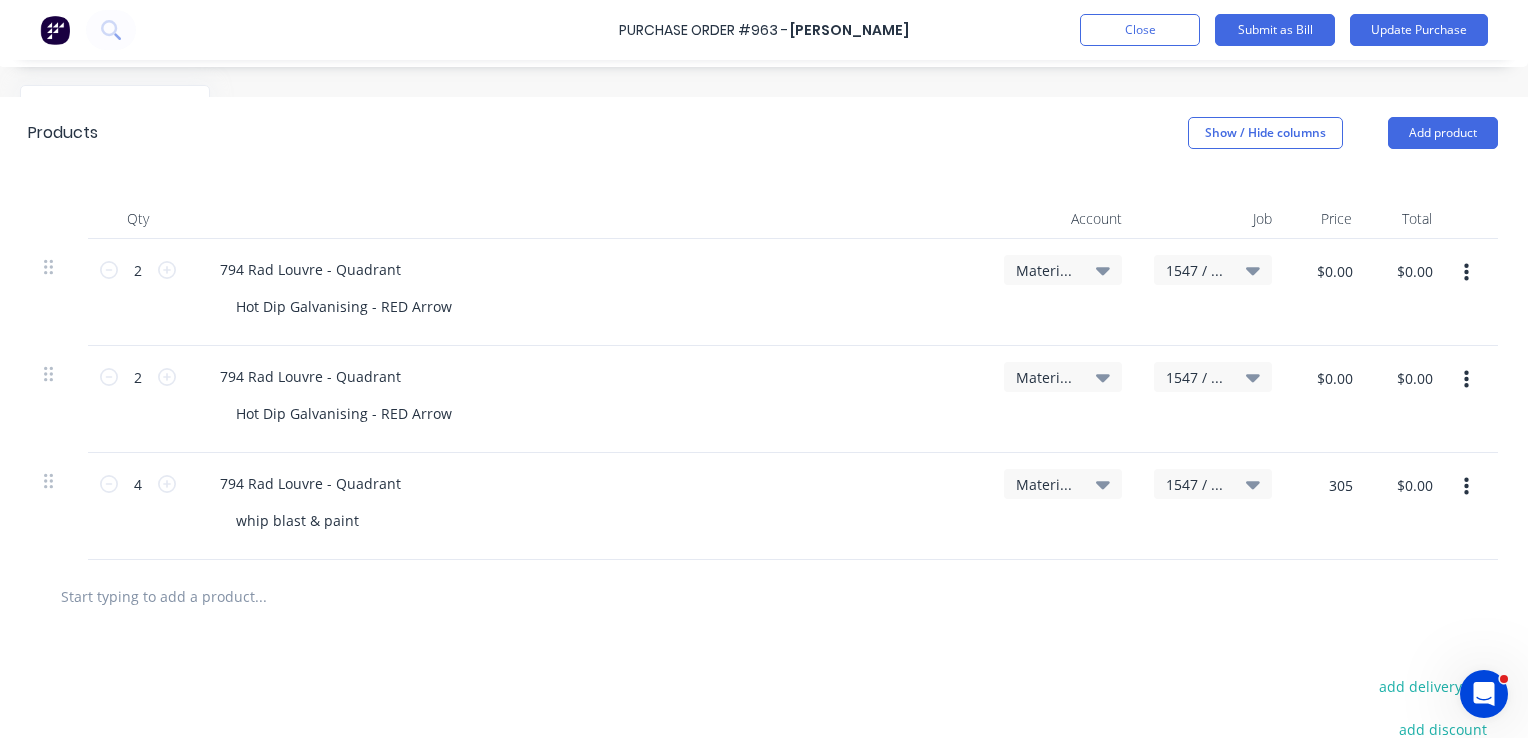 type on "$305.00" 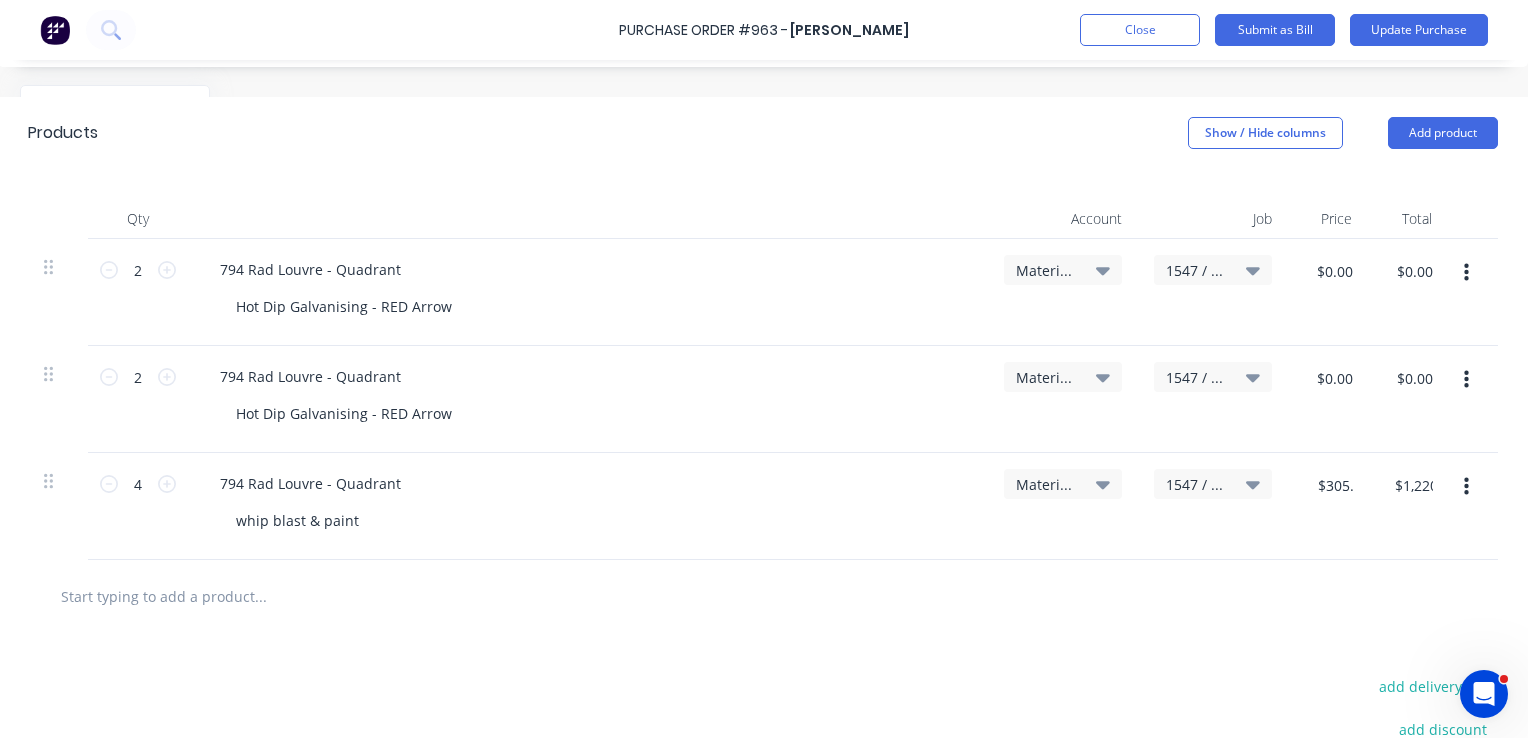 click at bounding box center [763, 596] 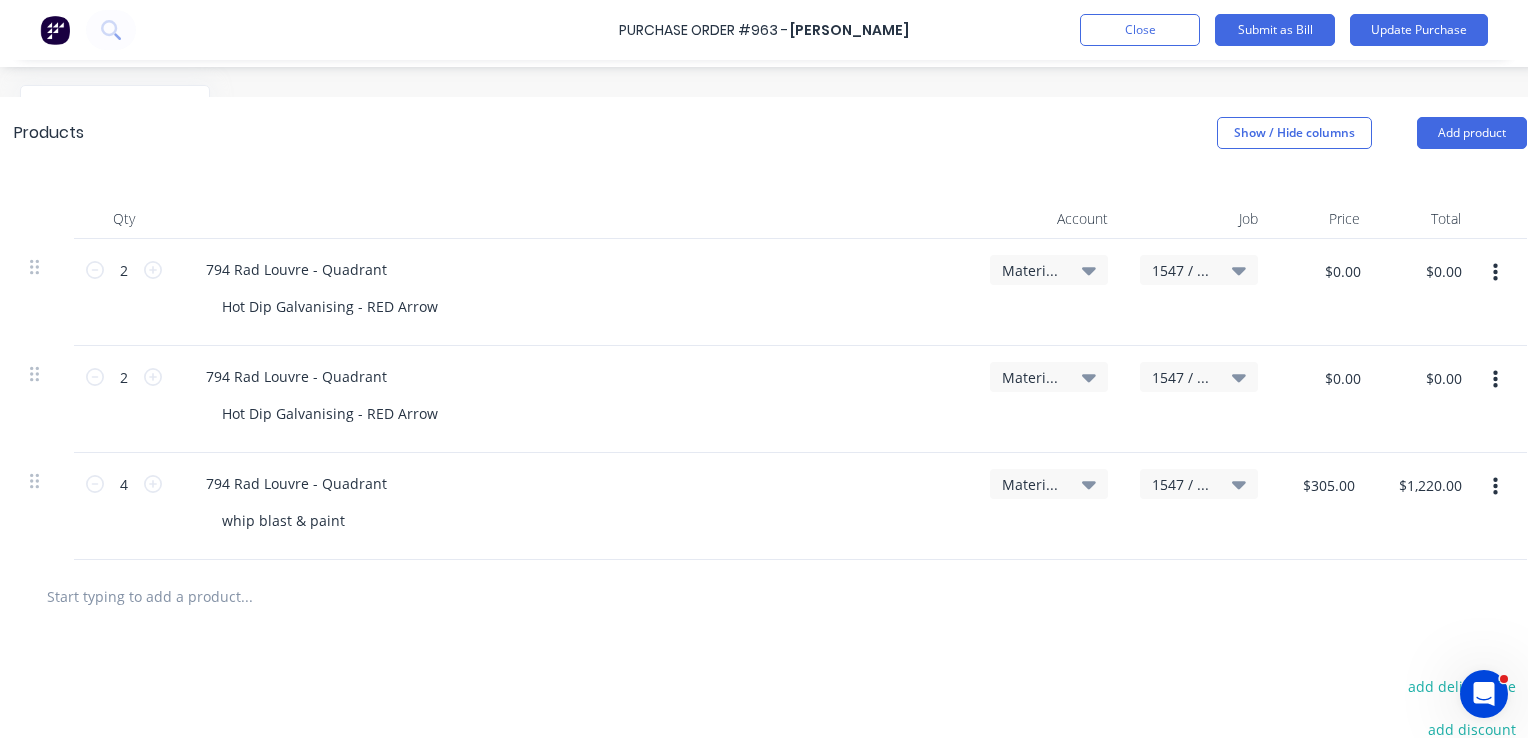 drag, startPoint x: 671, startPoint y: 578, endPoint x: 709, endPoint y: 558, distance: 42.941822 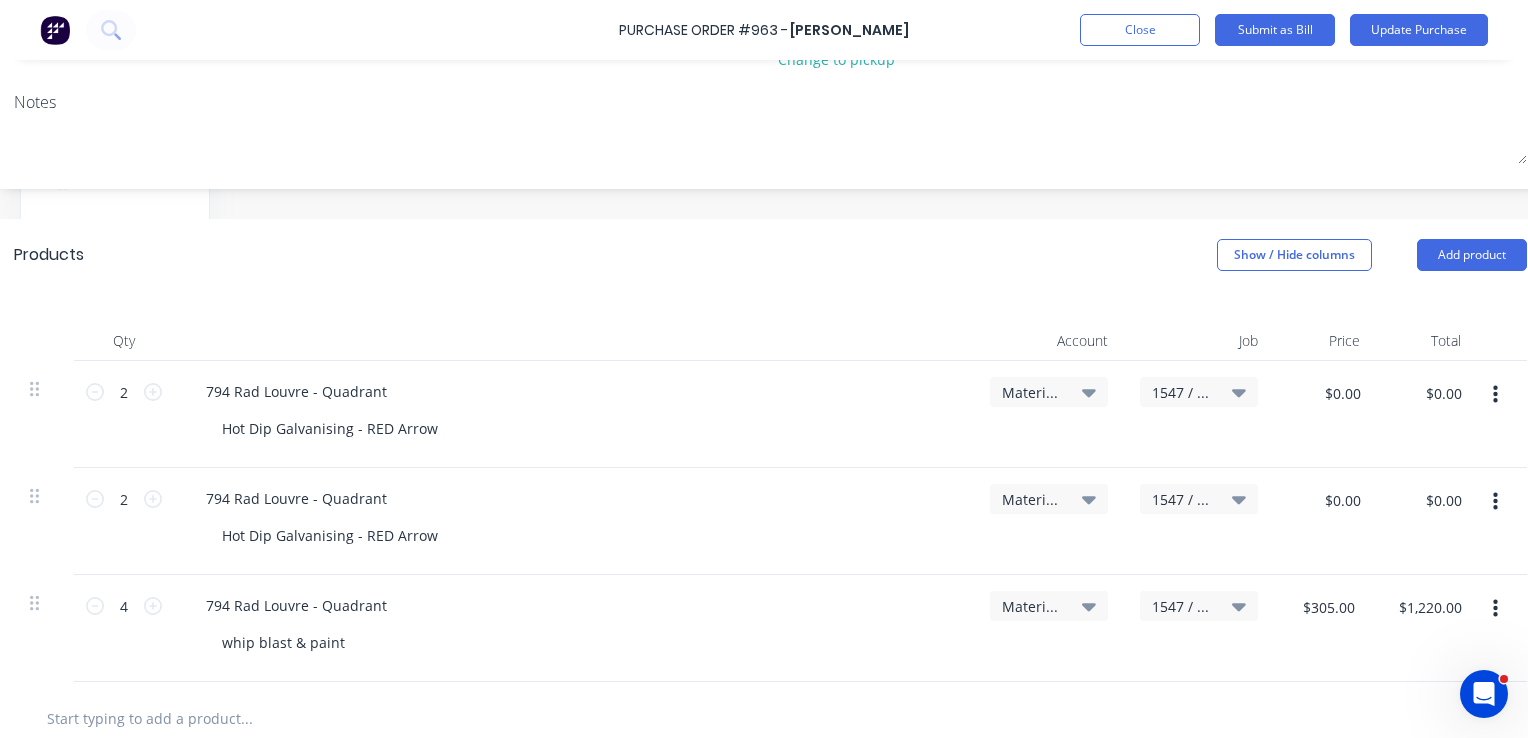 scroll, scrollTop: 0, scrollLeft: 256, axis: horizontal 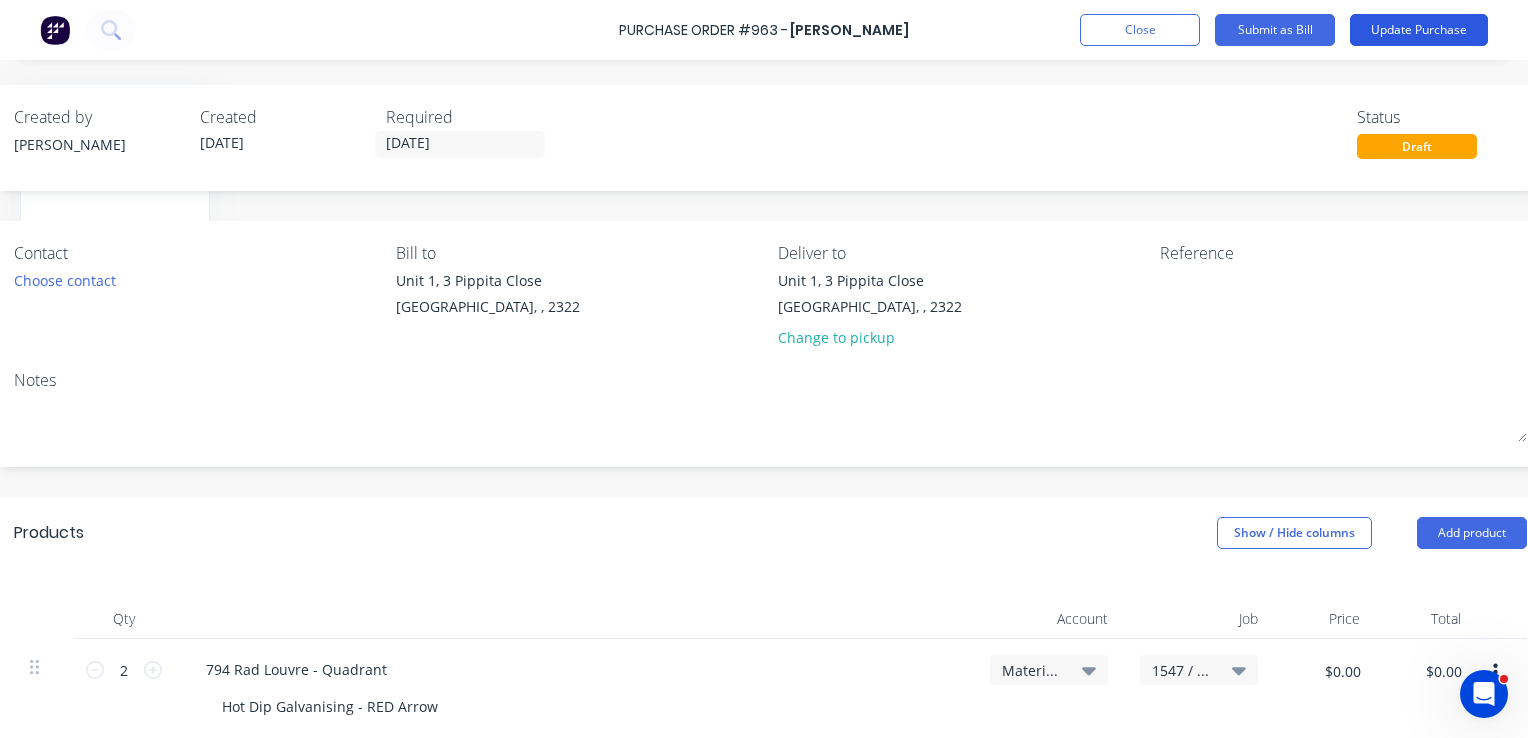 click on "Update Purchase" at bounding box center [1419, 30] 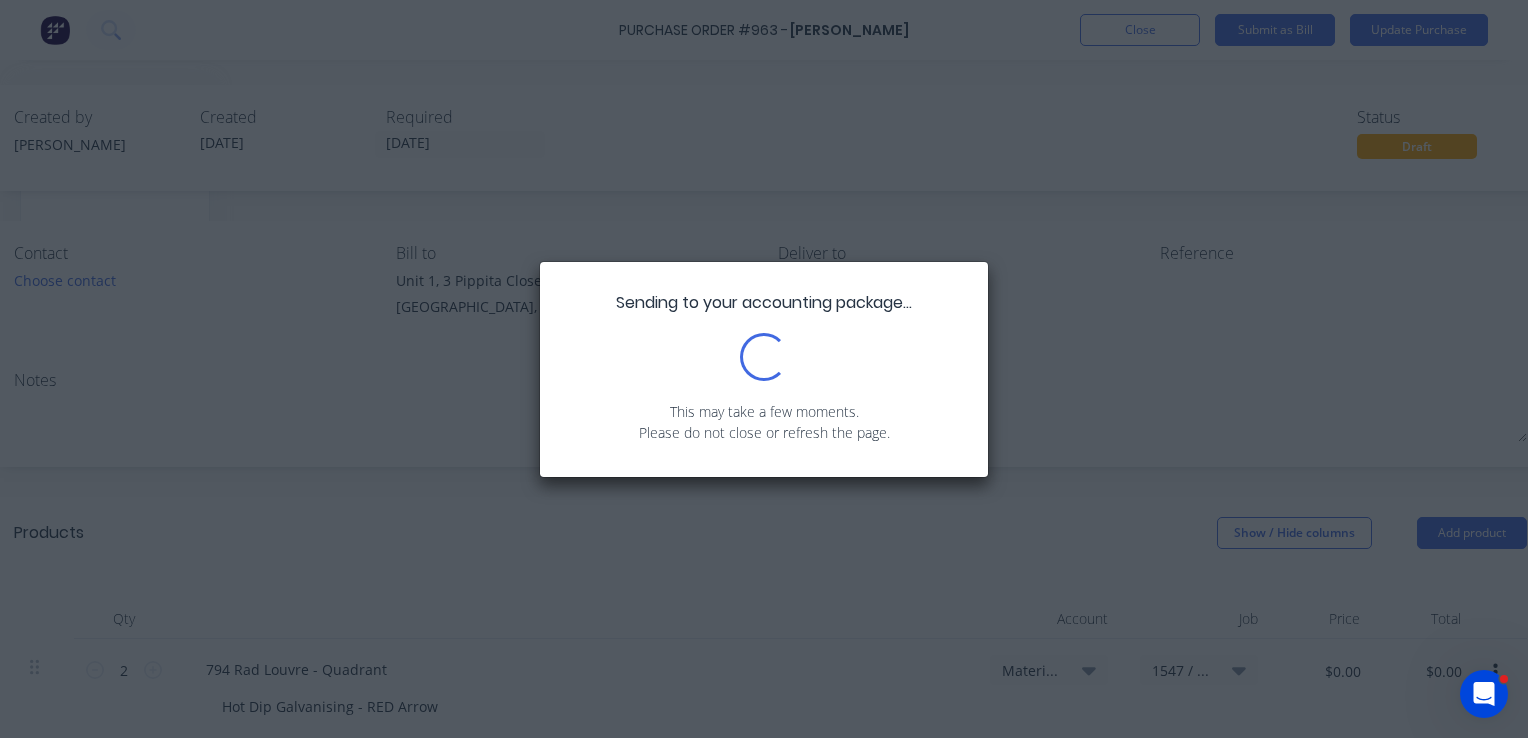 scroll, scrollTop: 0, scrollLeft: 0, axis: both 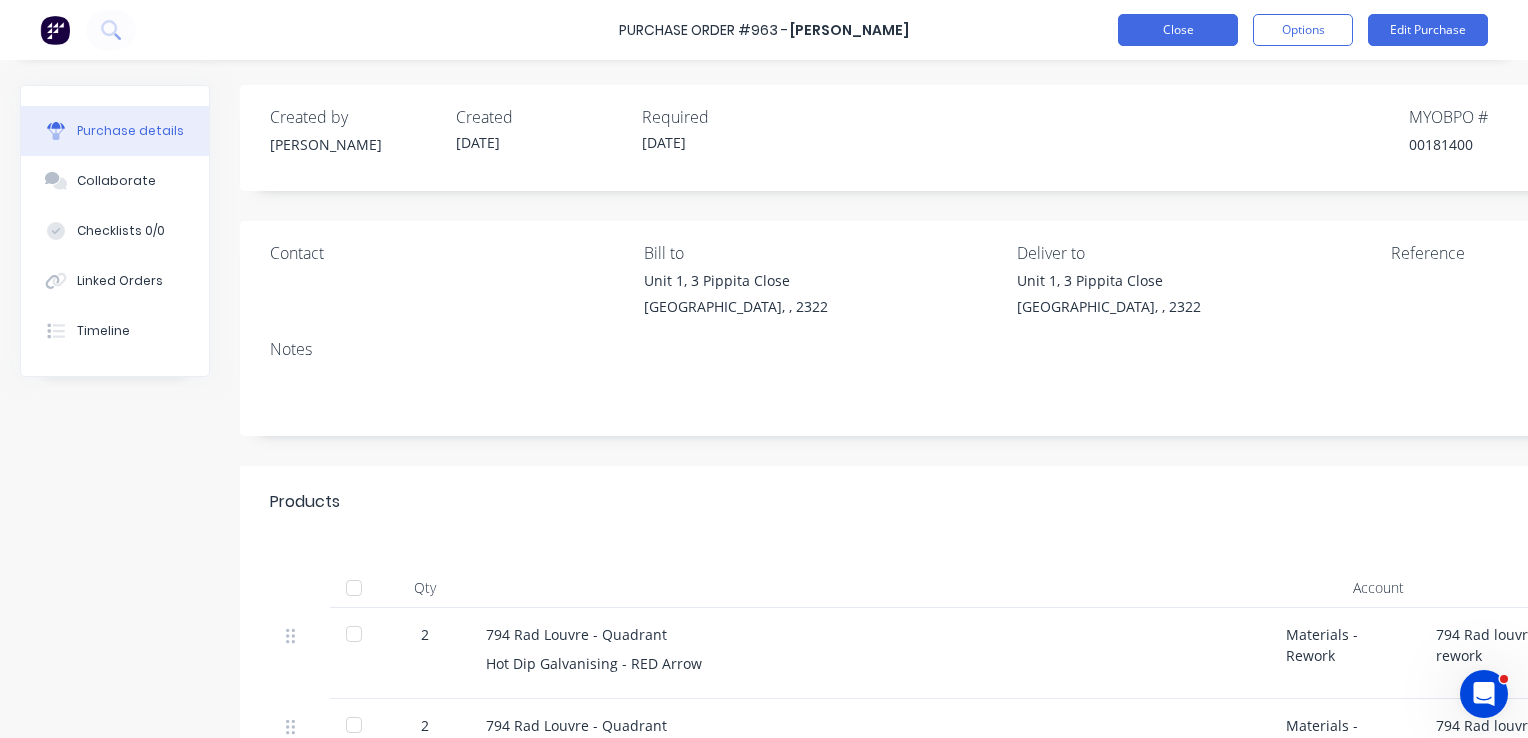 click on "Close" at bounding box center (1178, 30) 